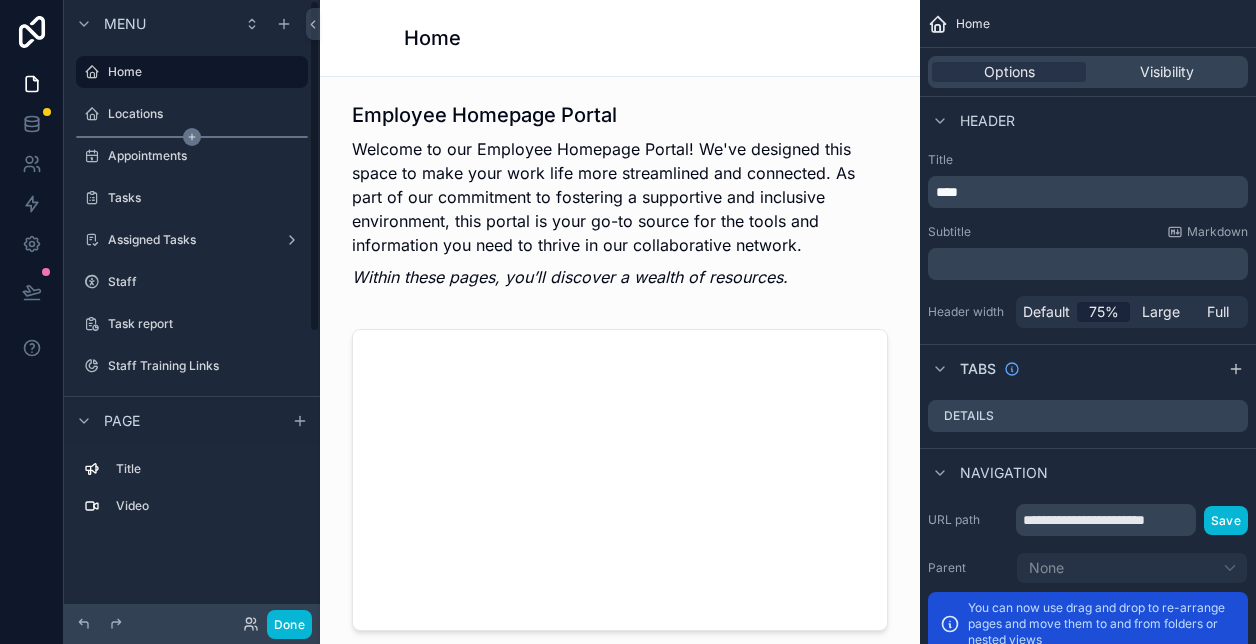 scroll, scrollTop: 0, scrollLeft: 0, axis: both 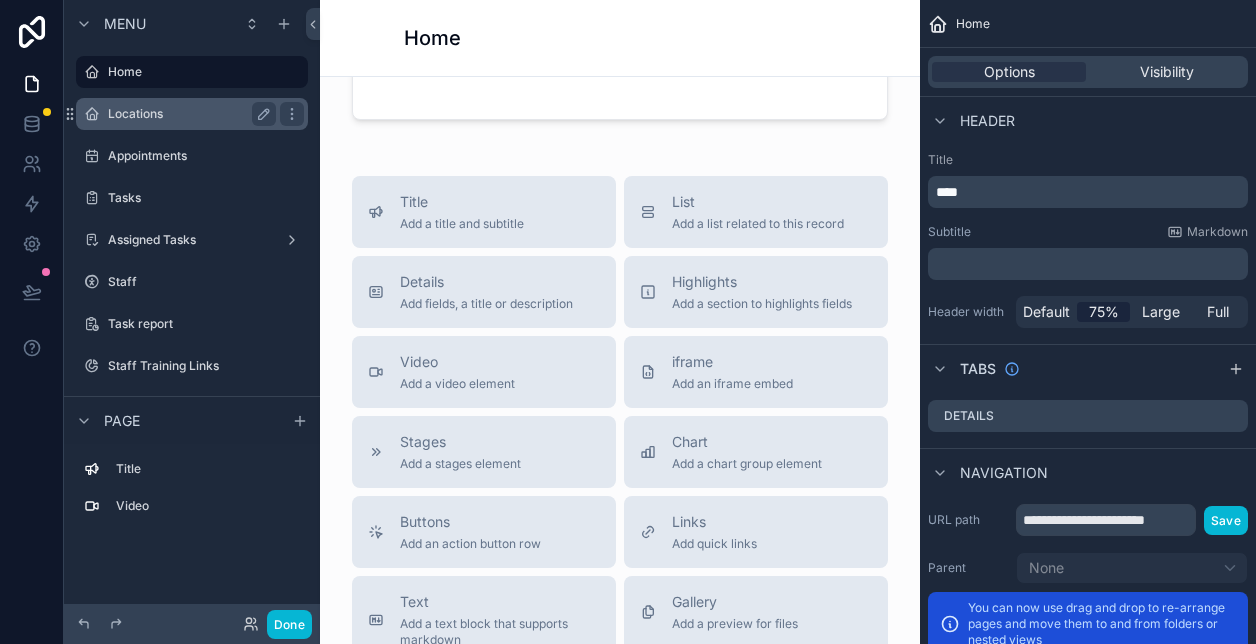 click on "Locations" at bounding box center (192, 114) 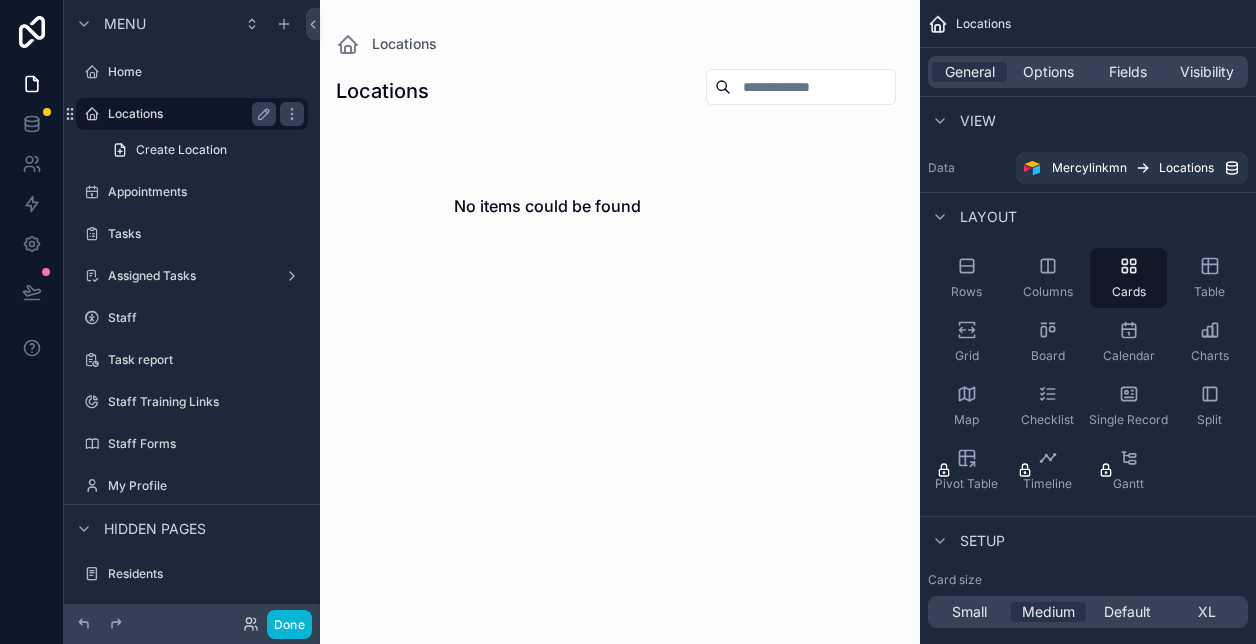 scroll, scrollTop: 0, scrollLeft: 0, axis: both 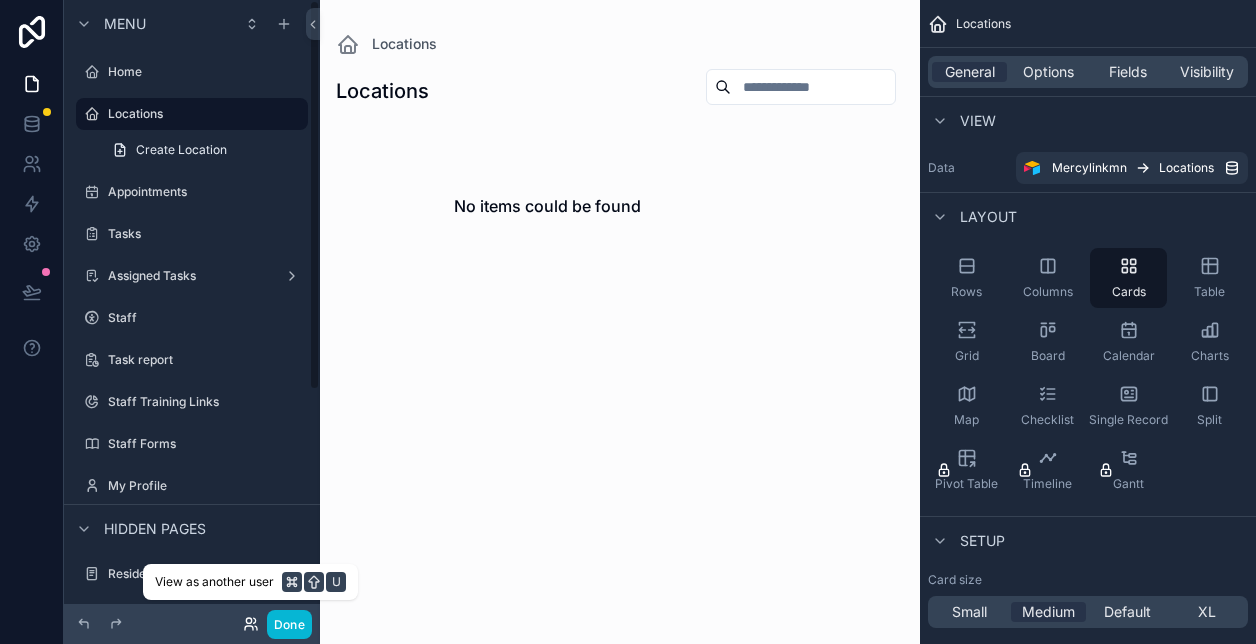 click 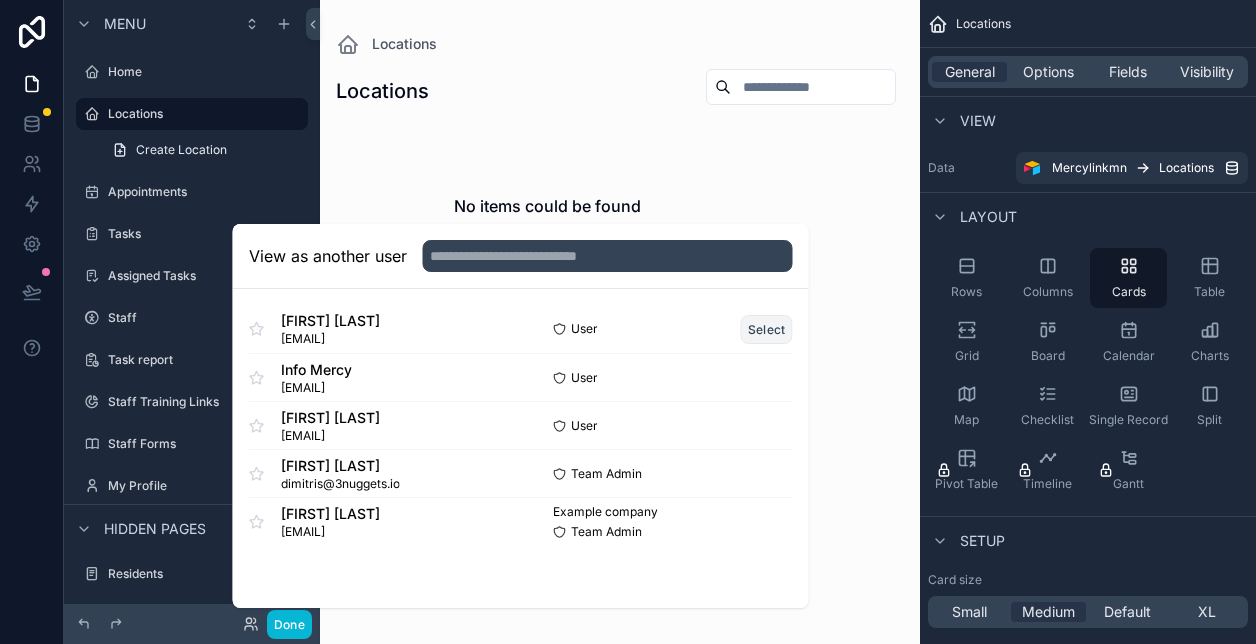 click on "Select" at bounding box center [767, 329] 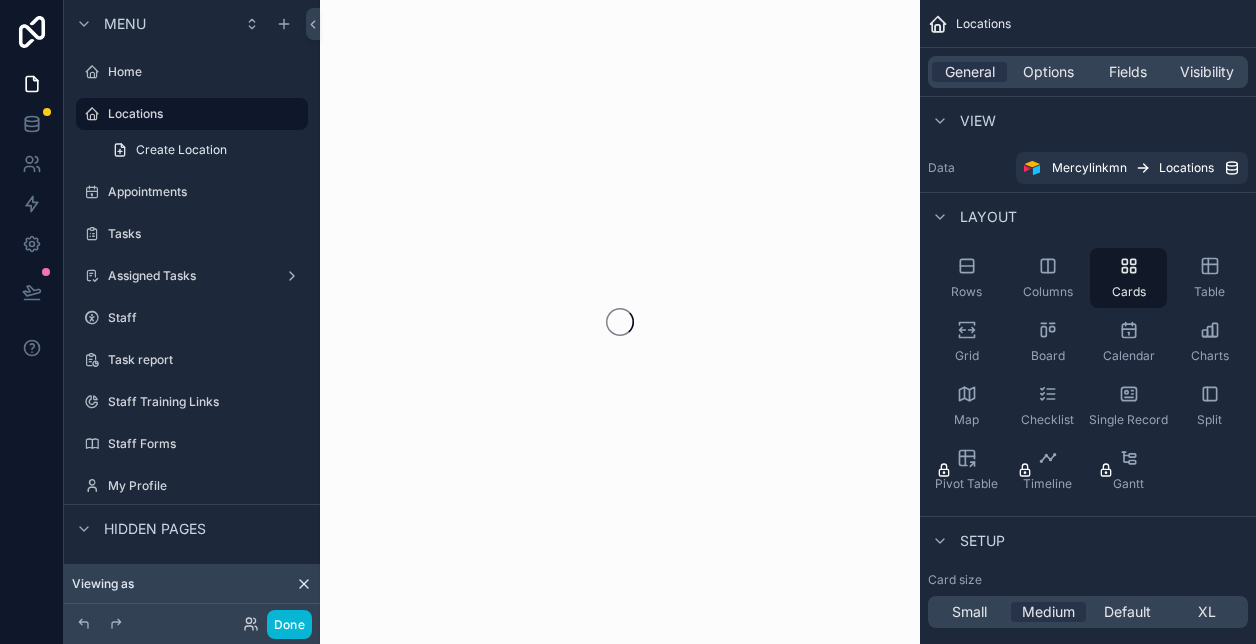 scroll, scrollTop: 0, scrollLeft: 0, axis: both 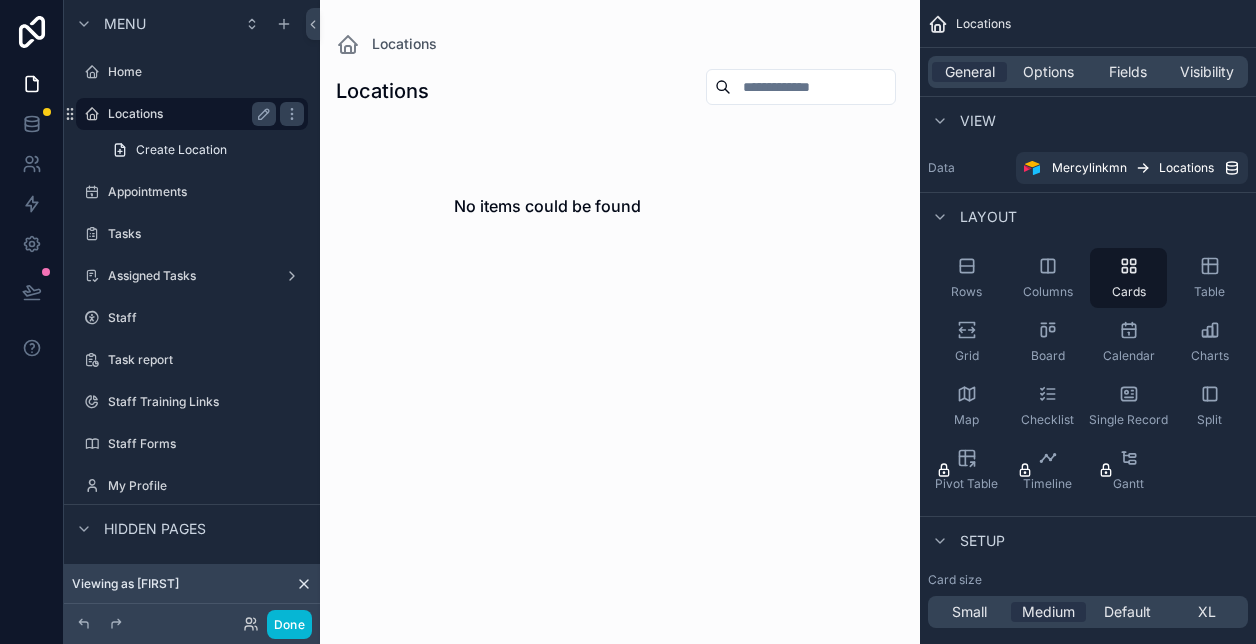 click on "Locations" at bounding box center (192, 114) 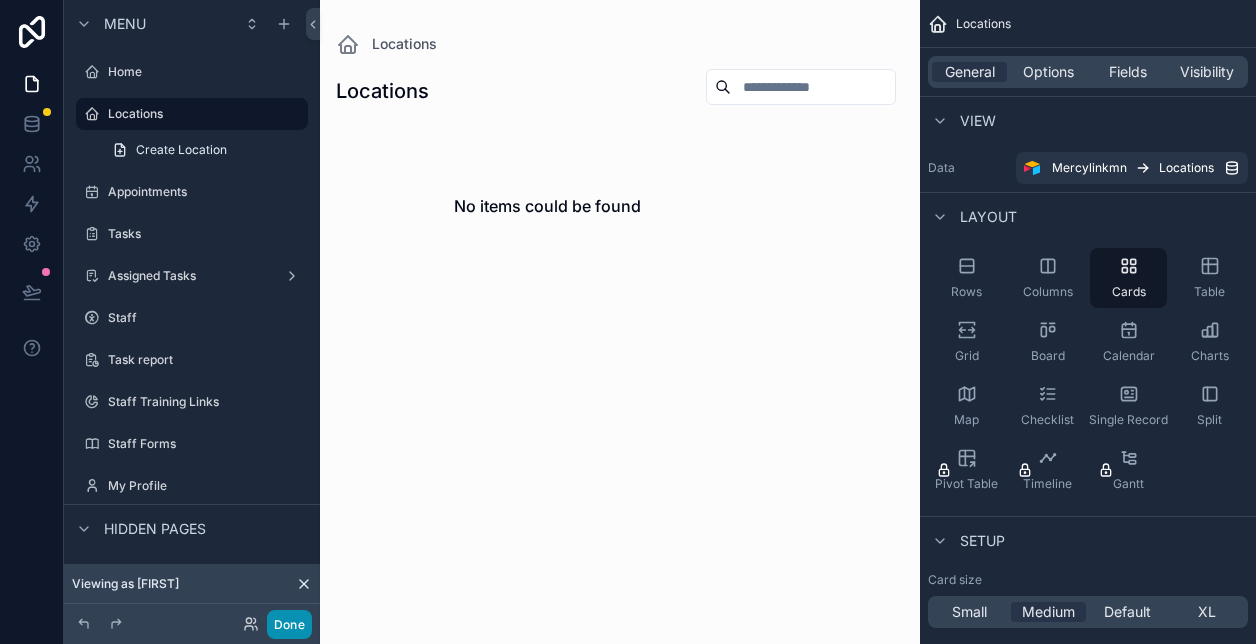 click on "Done" at bounding box center (289, 624) 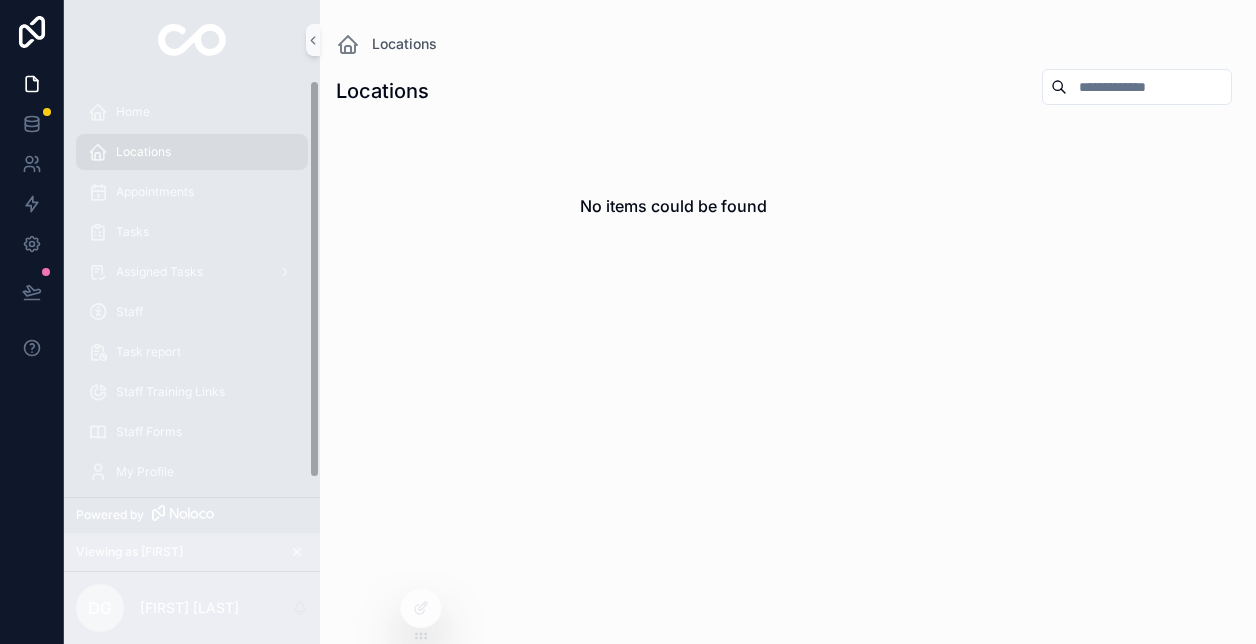 click on "Viewing as Dimitris" at bounding box center [192, 552] 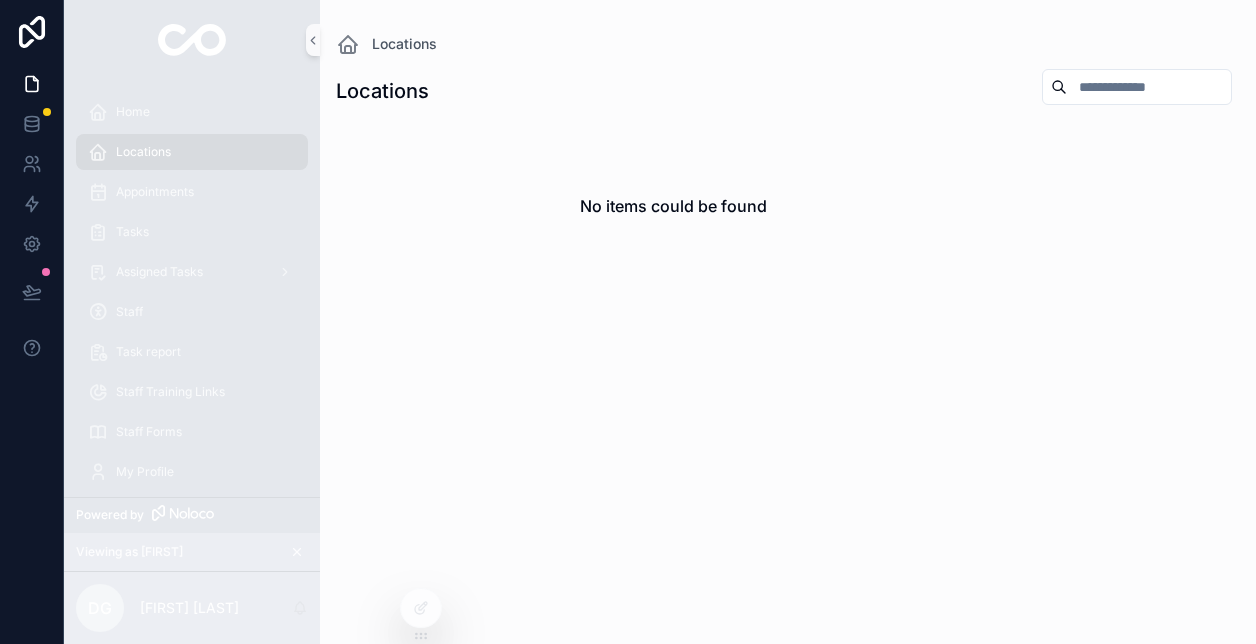 click on "Locations Locations No items could be found" at bounding box center [788, 322] 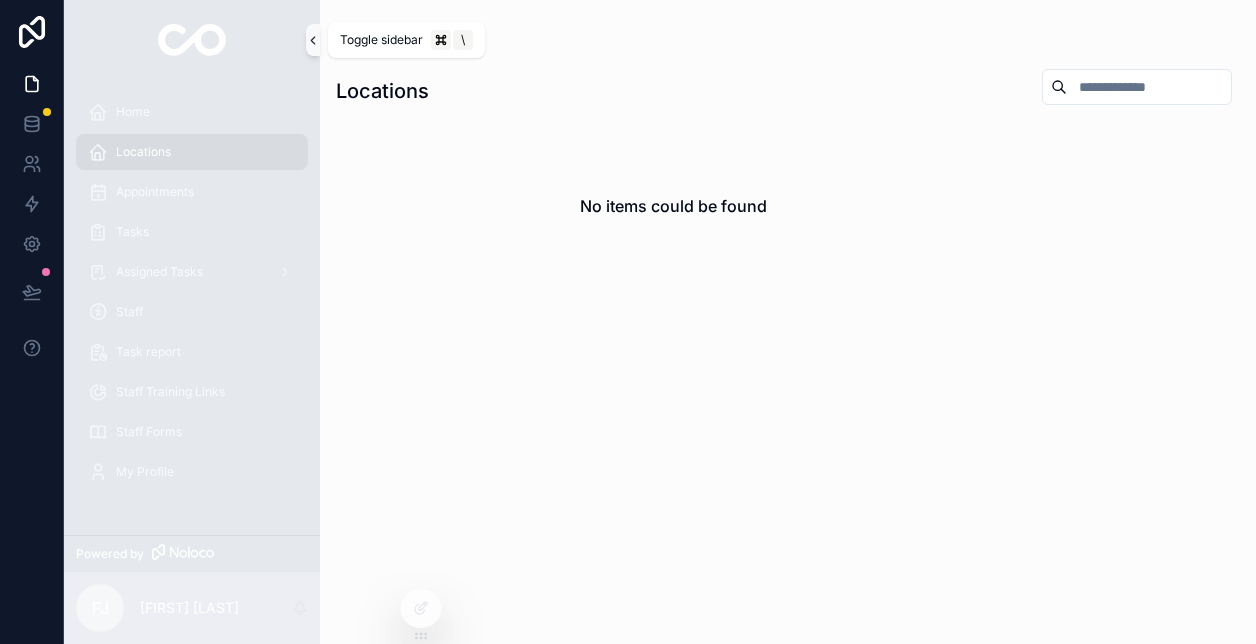 click at bounding box center (313, 40) 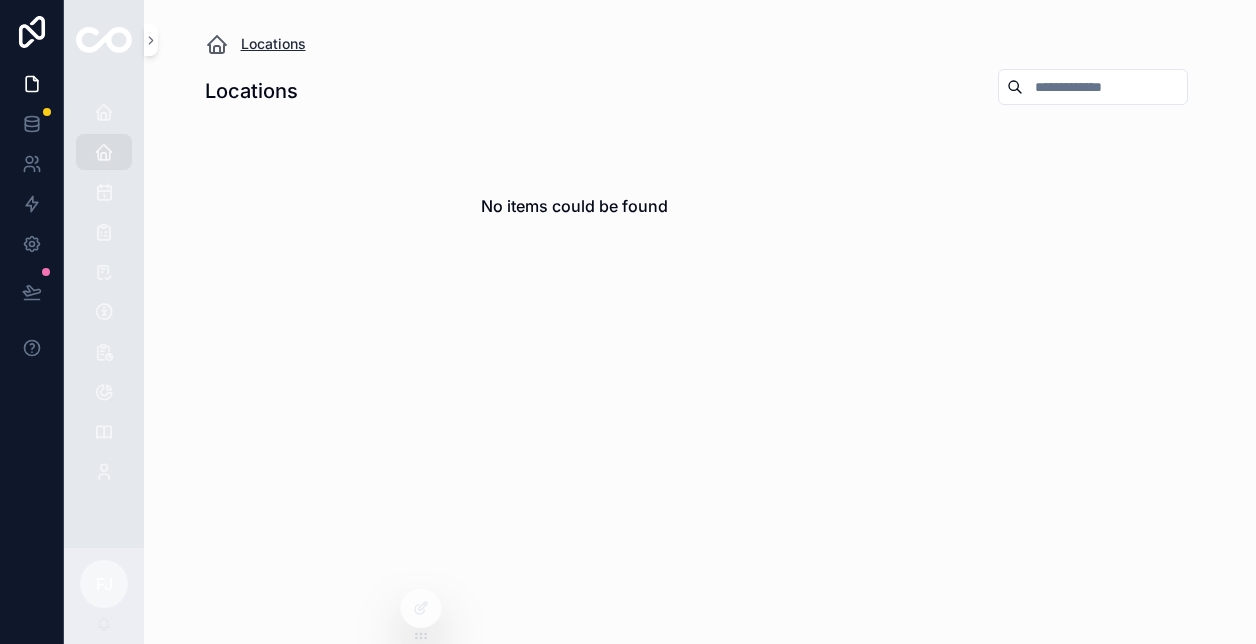 click at bounding box center (217, 44) 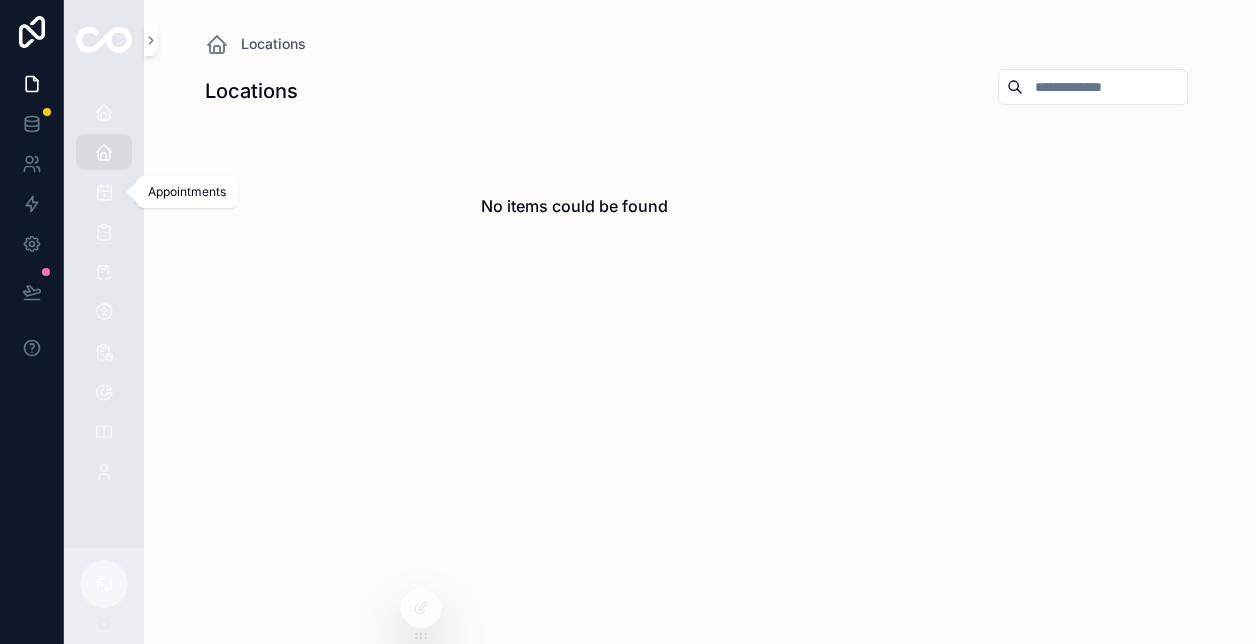 click at bounding box center (138, 192) 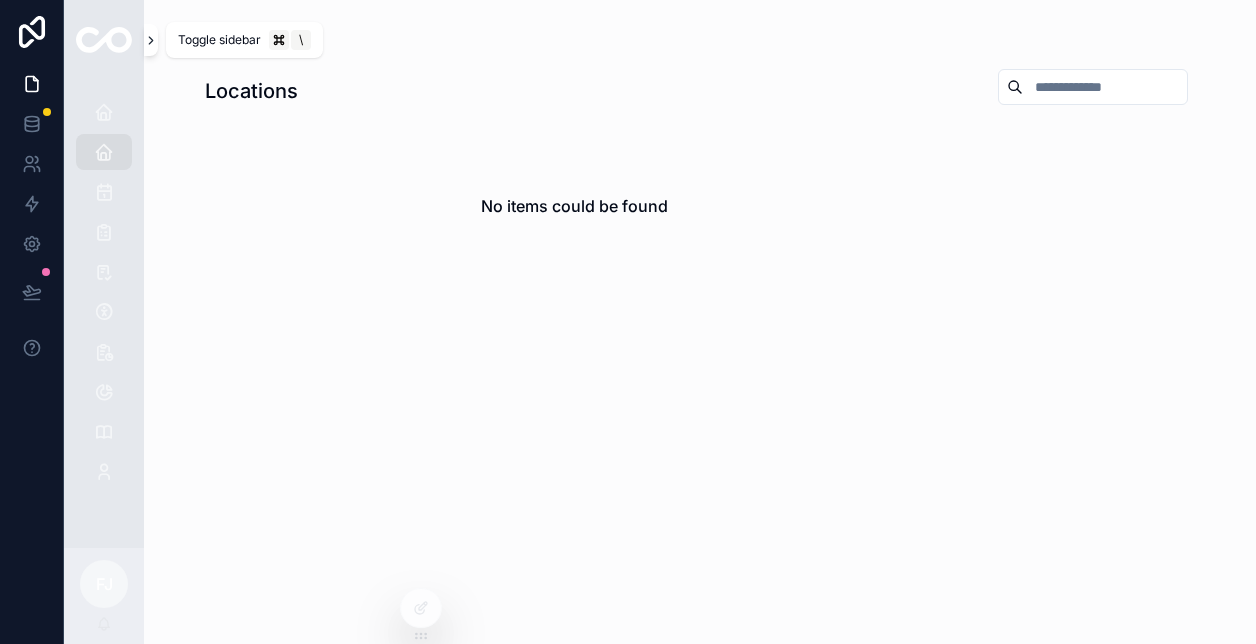click at bounding box center [151, 40] 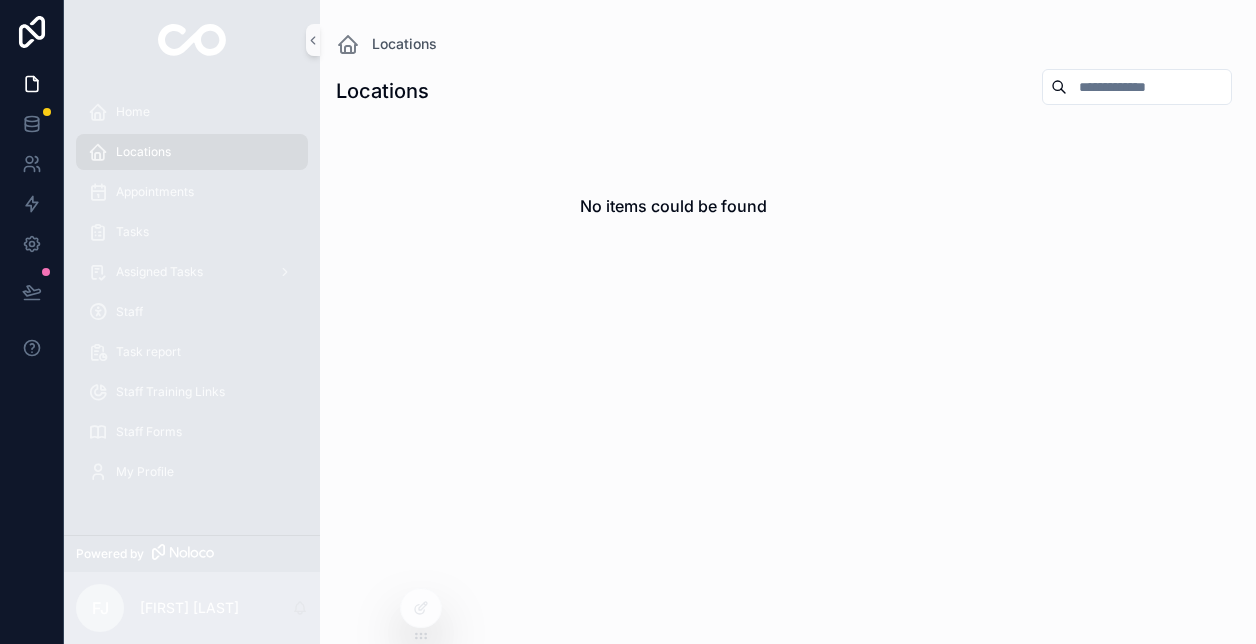 click on "Staff" at bounding box center [192, 312] 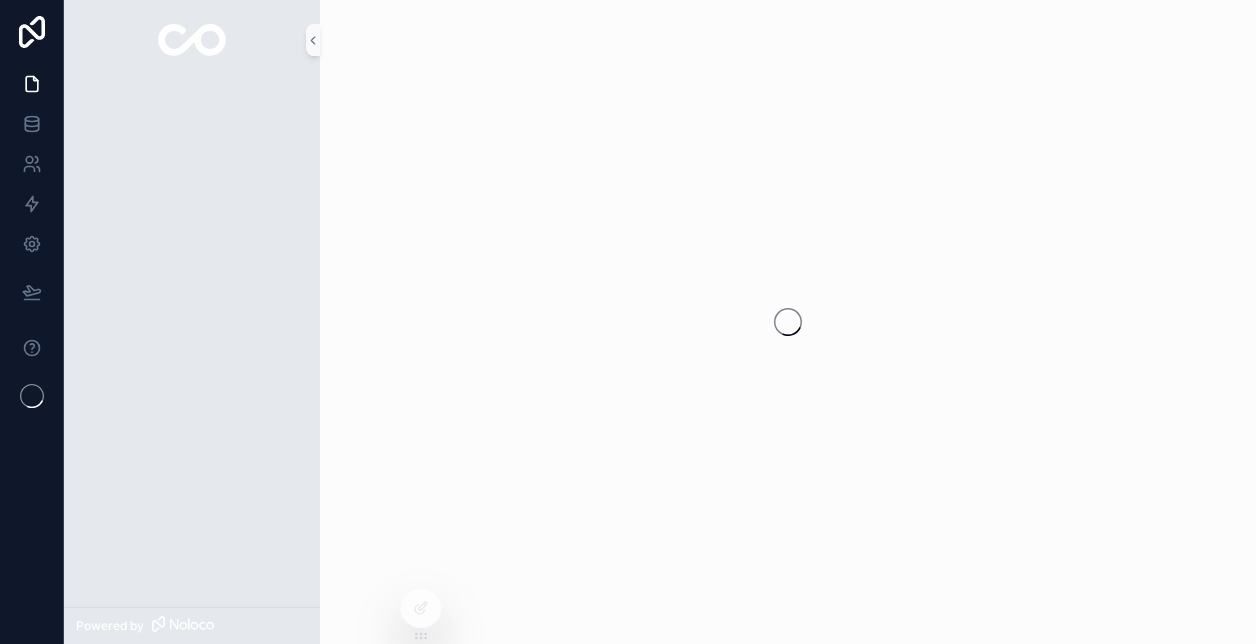 scroll, scrollTop: 0, scrollLeft: 0, axis: both 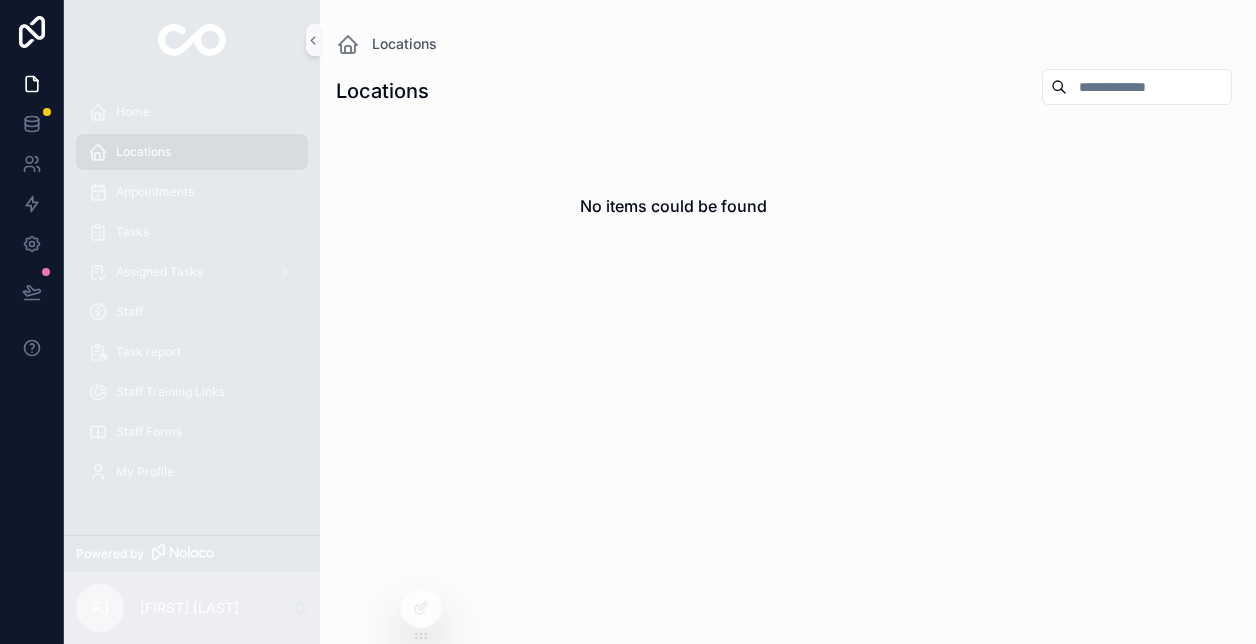click on "[FIRST] [LAST]" at bounding box center (192, 608) 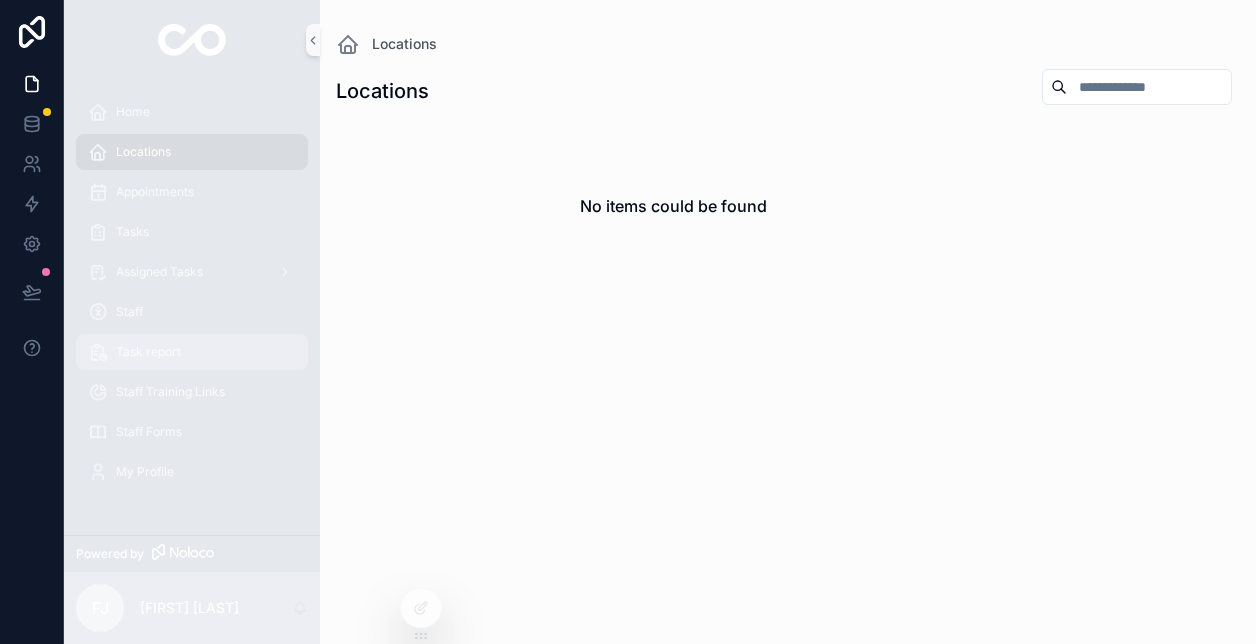 click on "Task report" at bounding box center (192, 352) 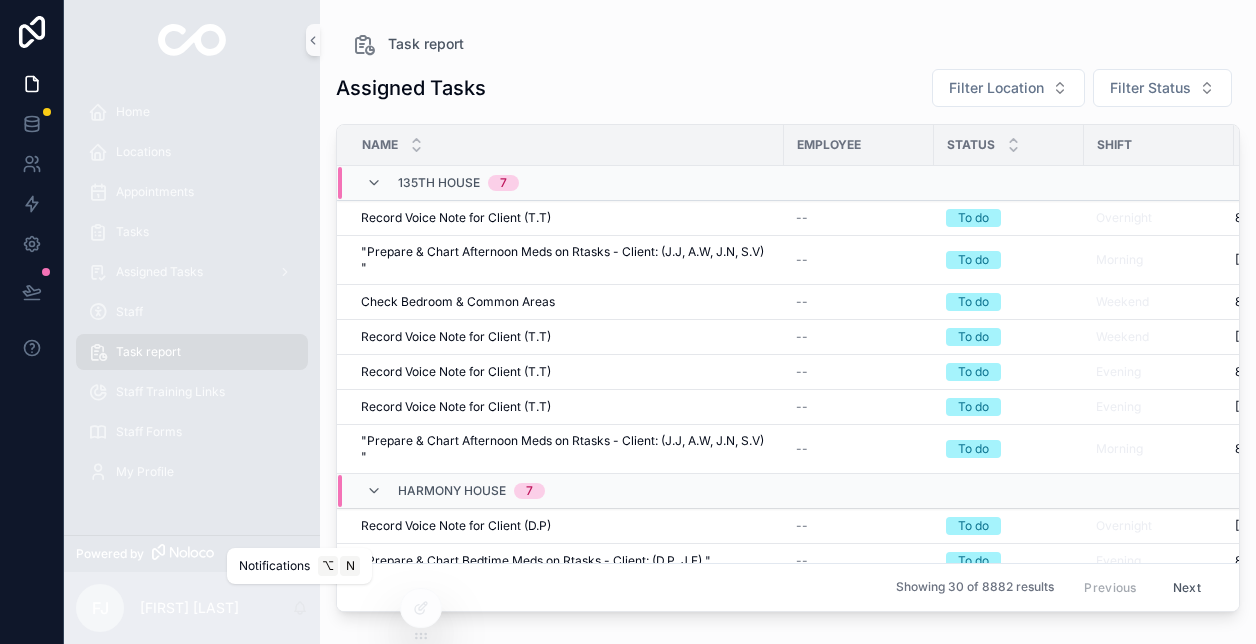 click 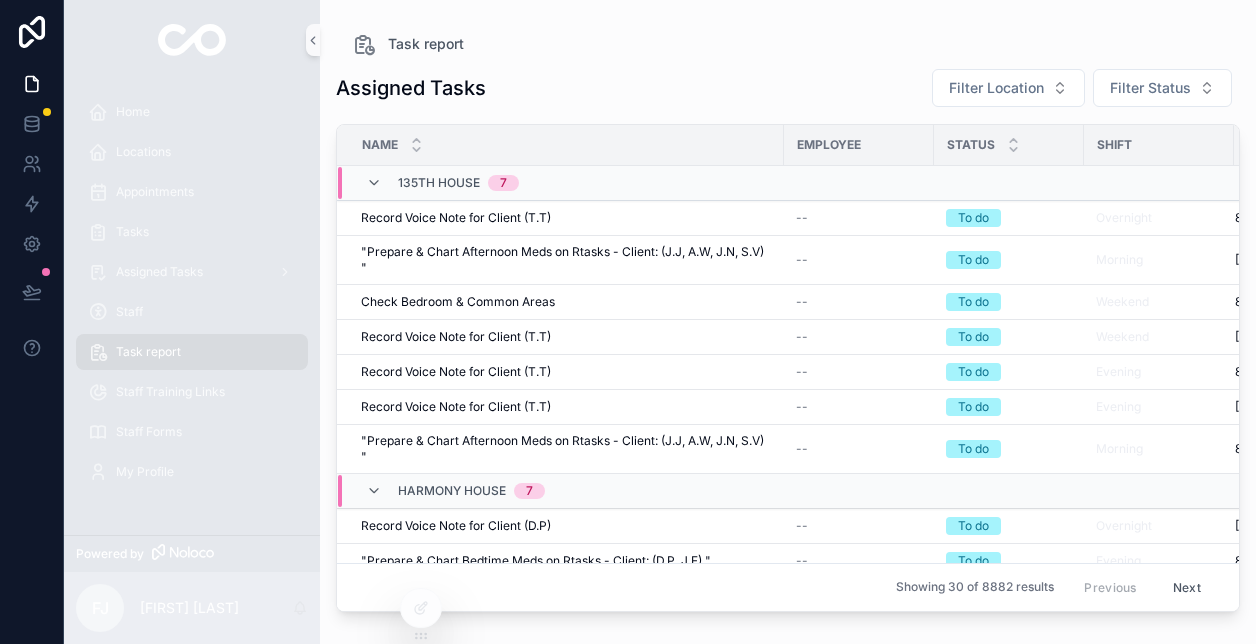 click on "[FIRST] [LAST]" at bounding box center (192, 608) 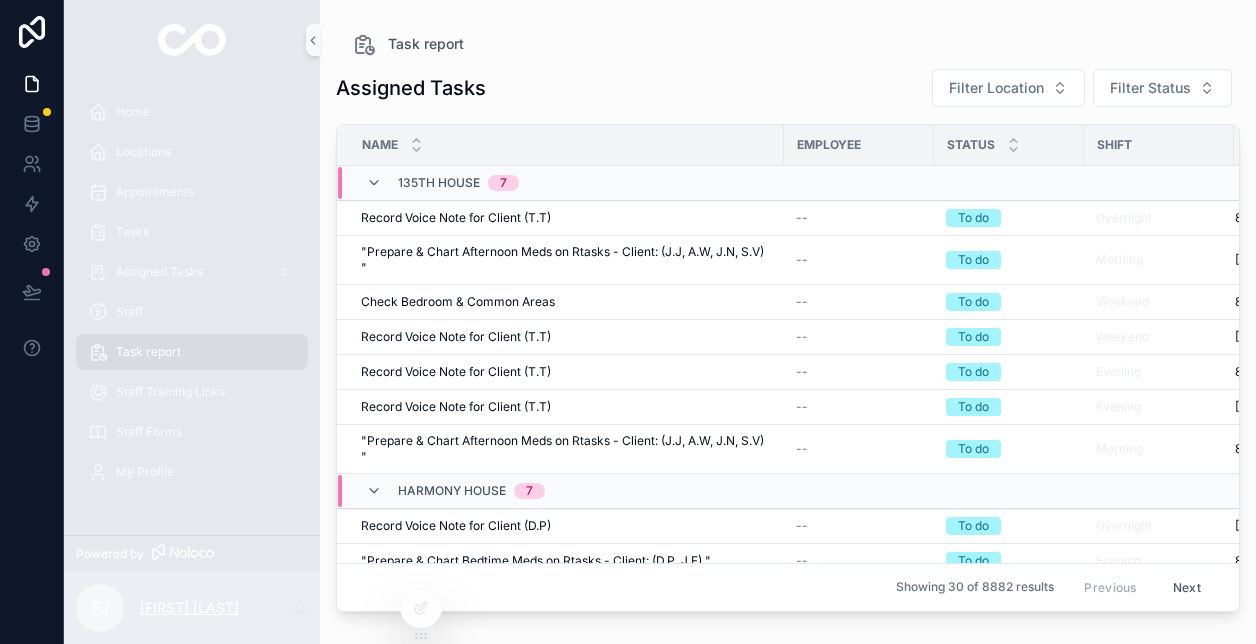 click on "[FIRST] [LAST]" at bounding box center [189, 608] 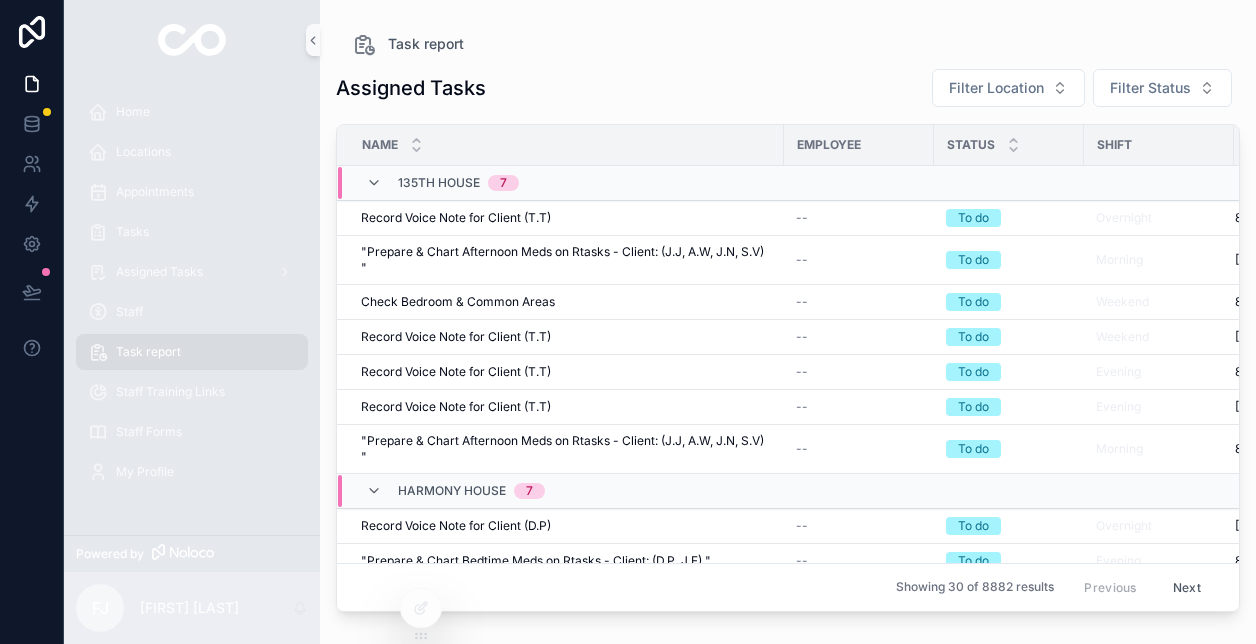 click on "FJ Faisal Jama" at bounding box center [192, 608] 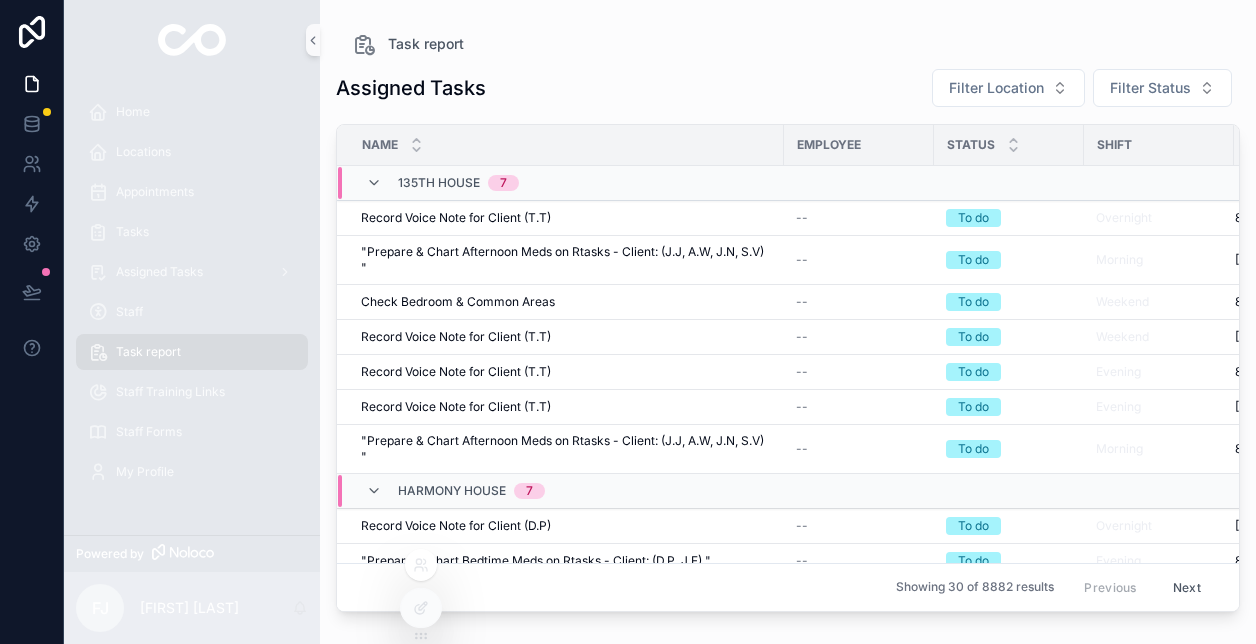 click 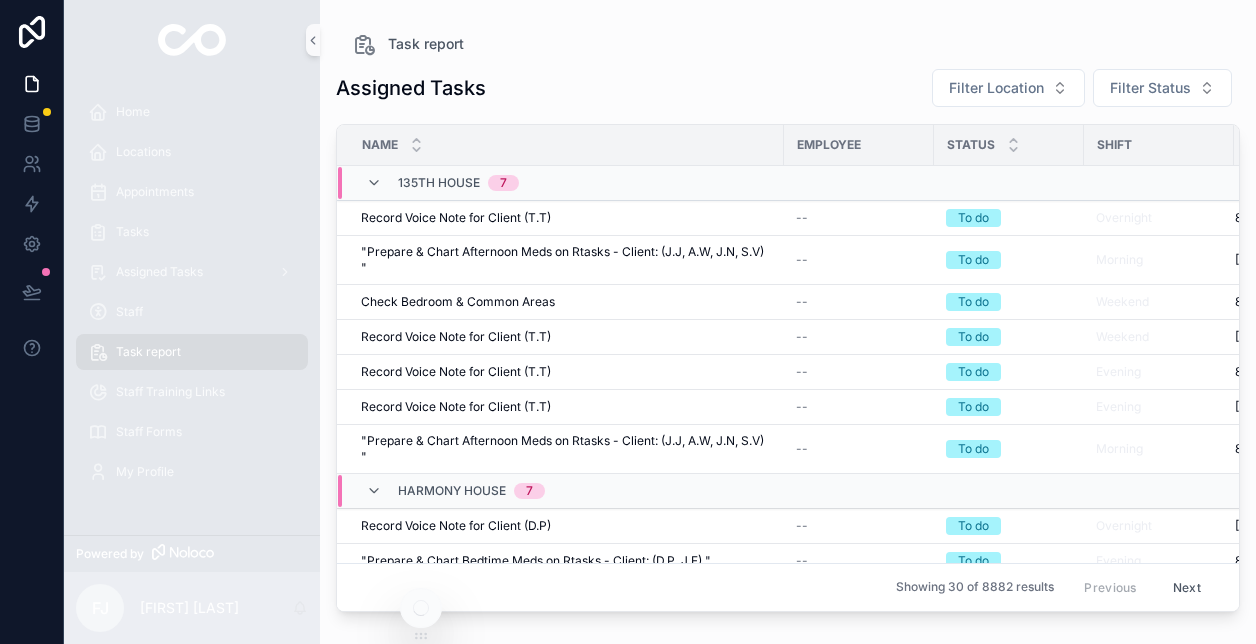 click 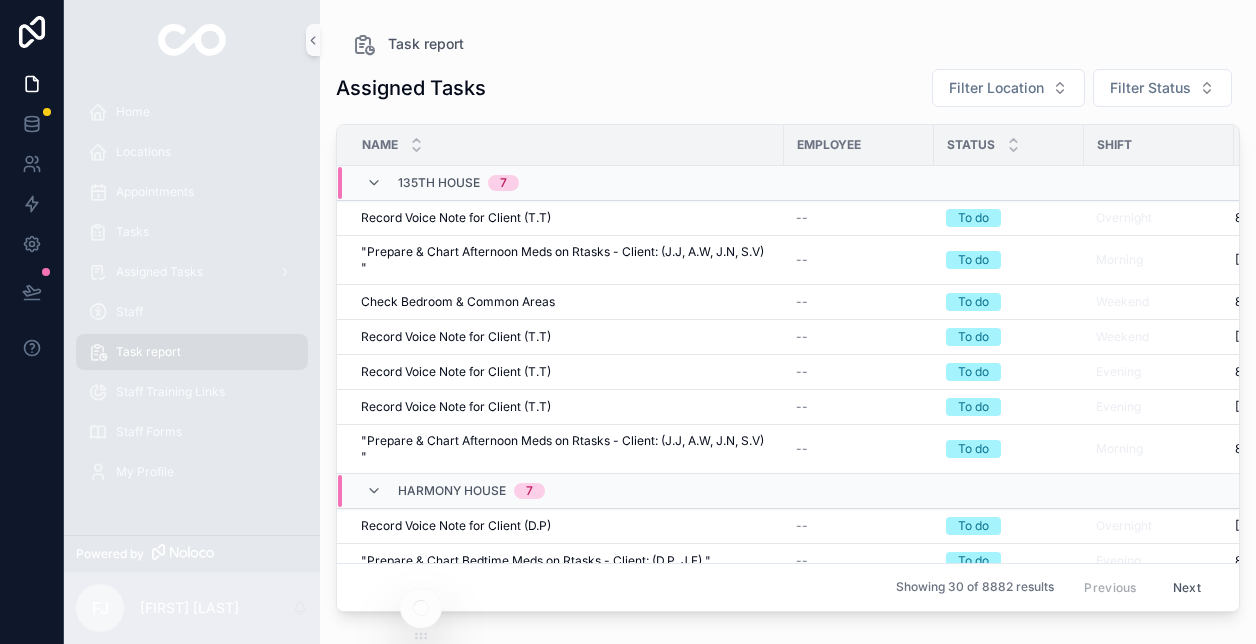 click on "Task report Assigned Tasks Filter Location Filter Status Name Employee Status Shift Due date 135th House  7 Record Voice Note for Client (T.T) Record Voice Note for Client (T.T) -- To do Overnight 8/8/2025 8:00 AM 8/8/2025 8:00 AM "Prepare & Chart Afternoon Meds on Rtasks - Client: (J.J, A.W, J.N, S.V) " "Prepare & Chart Afternoon Meds on Rtasks - Client: (J.J, A.W, J.N, S.V) " -- To do Morning 8/11/2025 4:00 PM 8/11/2025 4:00 PM Check Bedroom & Common Areas Check Bedroom & Common Areas -- To do Weekend 8/6/2025 12:00 AM 8/6/2025 12:00 AM Record Voice Note for Client (T.T) Record Voice Note for Client (T.T) -- To do Weekend 8/5/2025 12:00 AM 8/5/2025 12:00 AM Record Voice Note for Client (T.T) Record Voice Note for Client (T.T) -- To do Evening  8/7/2025 12:00 AM 8/7/2025 12:00 AM Record Voice Note for Client (T.T) Record Voice Note for Client (T.T) -- To do Evening  8/8/2025 12:00 AM 8/8/2025 12:00 AM "Prepare & Chart Afternoon Meds on Rtasks - Client: (J.J, A.W, J.N, S.V) " -- To do Morning 8/7/2025 4:00 PM" at bounding box center [788, 310] 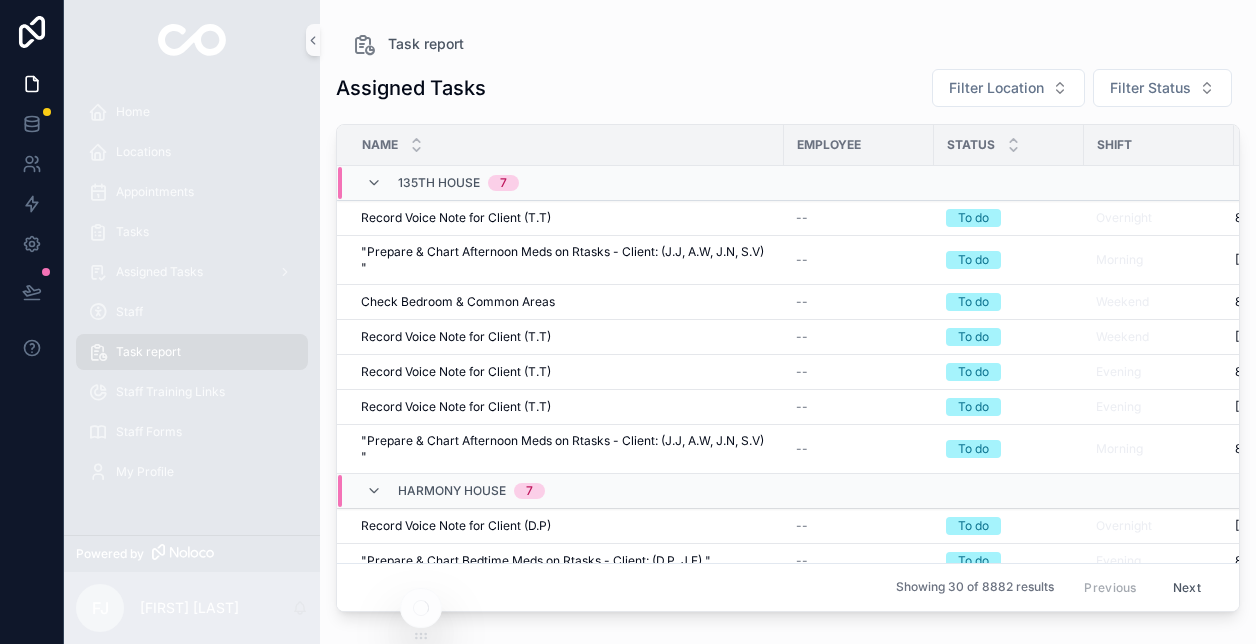 click on "FJ Faisal Jama" at bounding box center [192, 608] 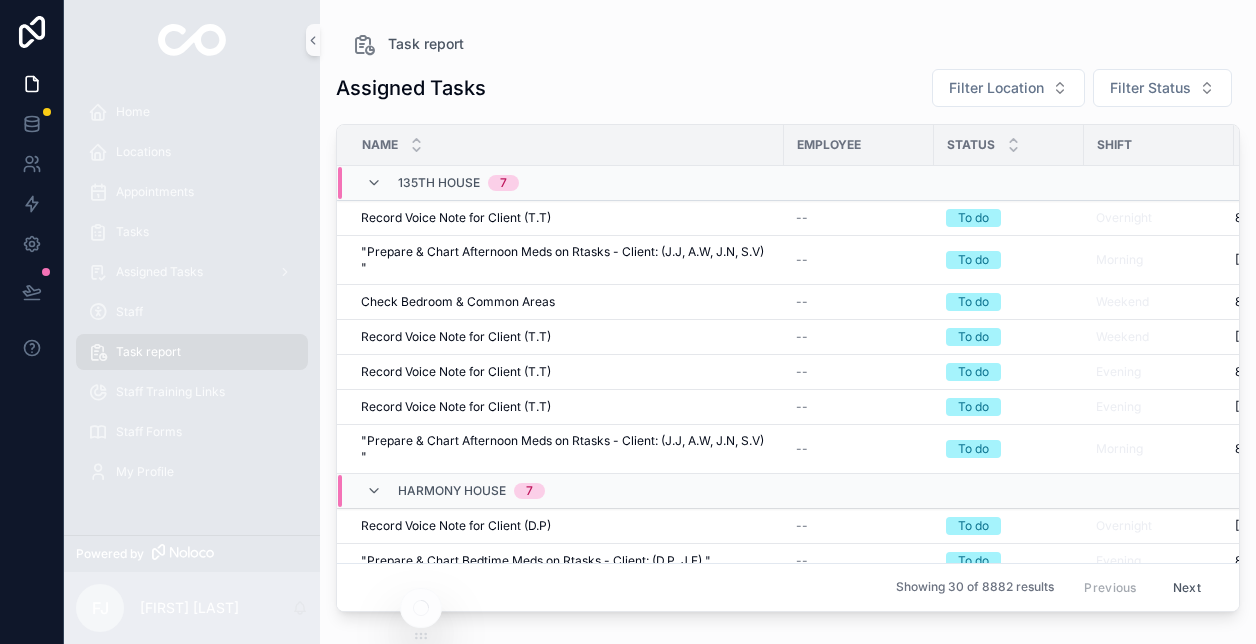 click on "FJ Faisal Jama" at bounding box center [192, 608] 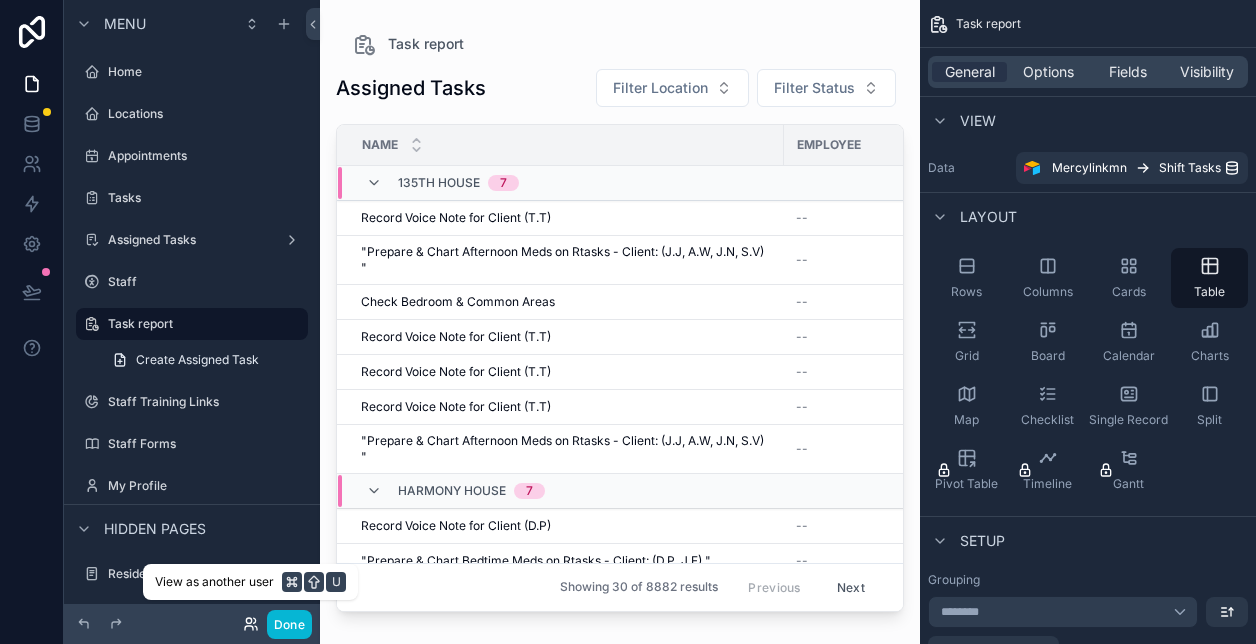 click 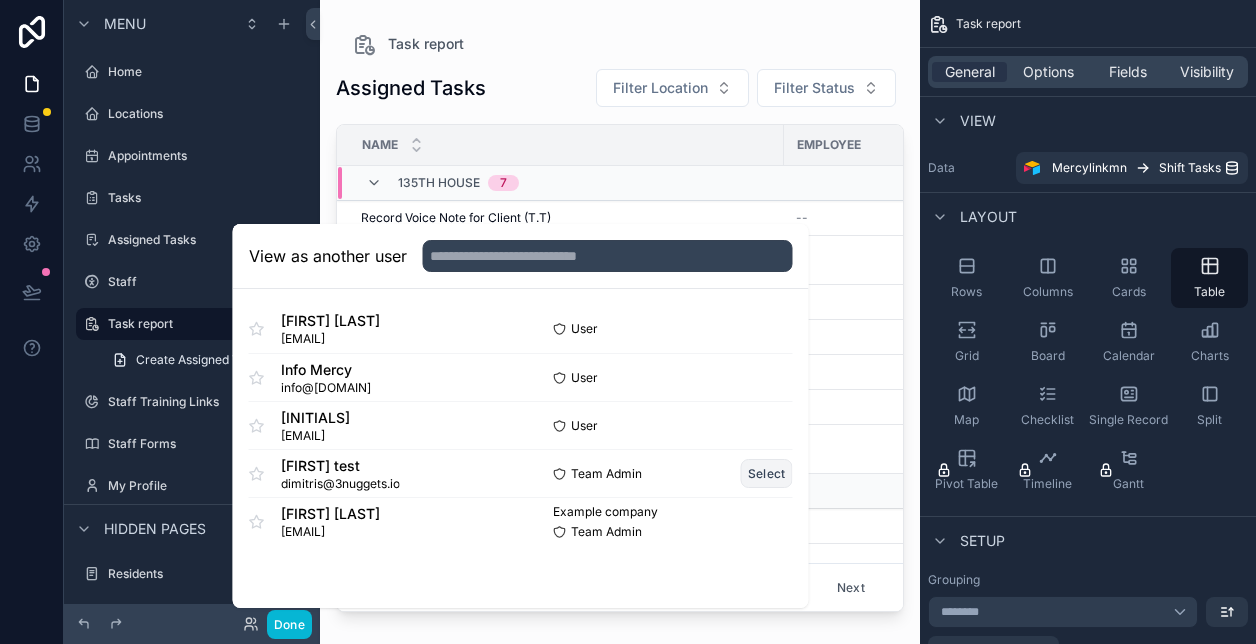 click on "Select" at bounding box center [767, 473] 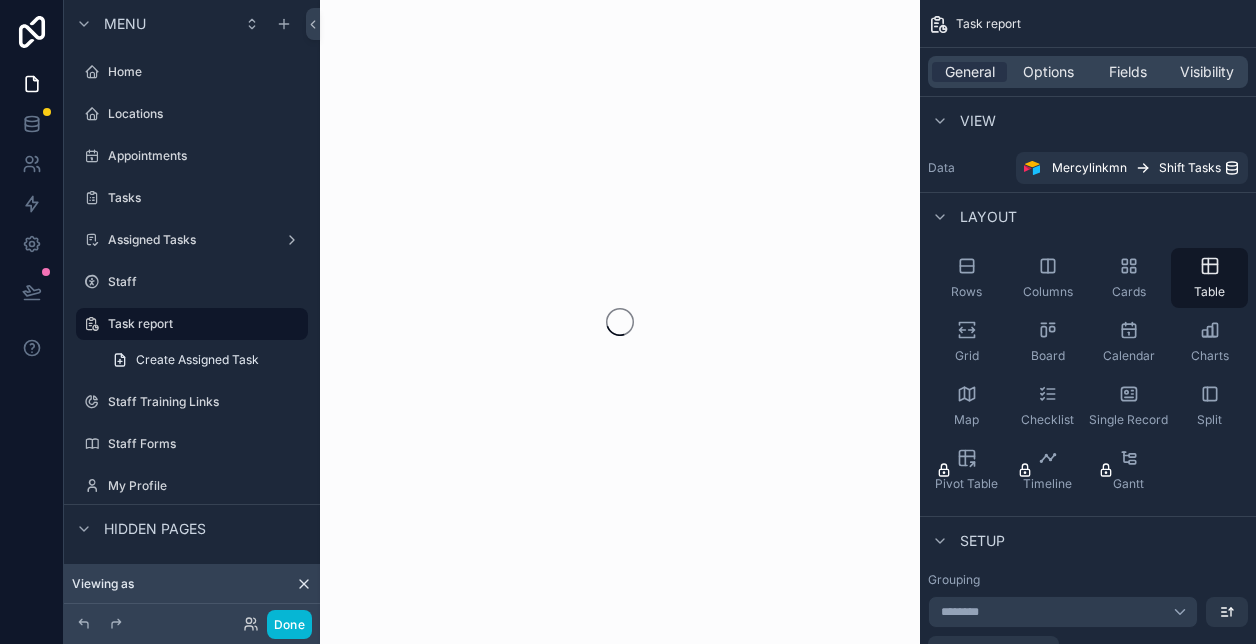 scroll, scrollTop: 0, scrollLeft: 0, axis: both 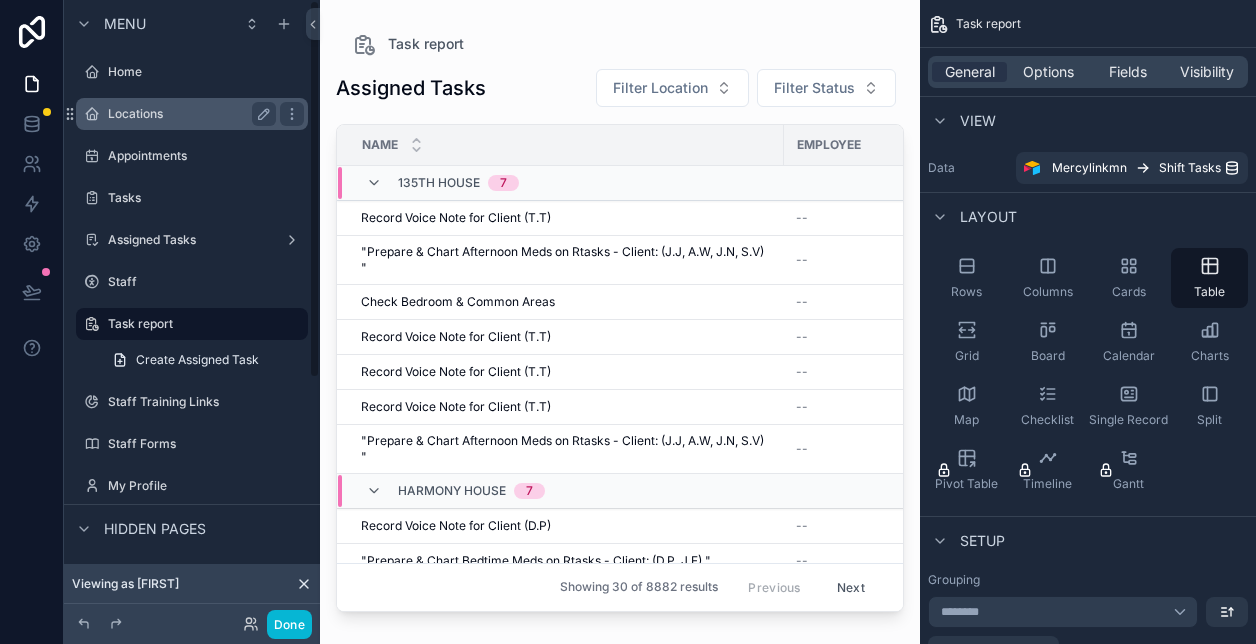 click on "Locations" at bounding box center [188, 114] 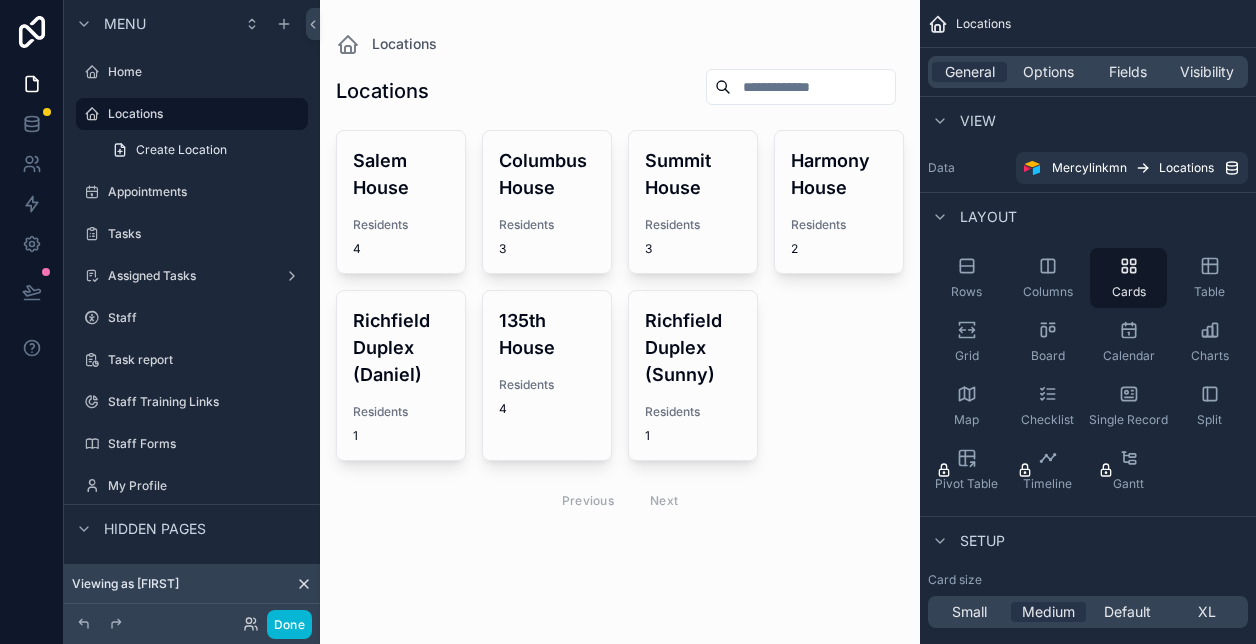 click at bounding box center [620, 294] 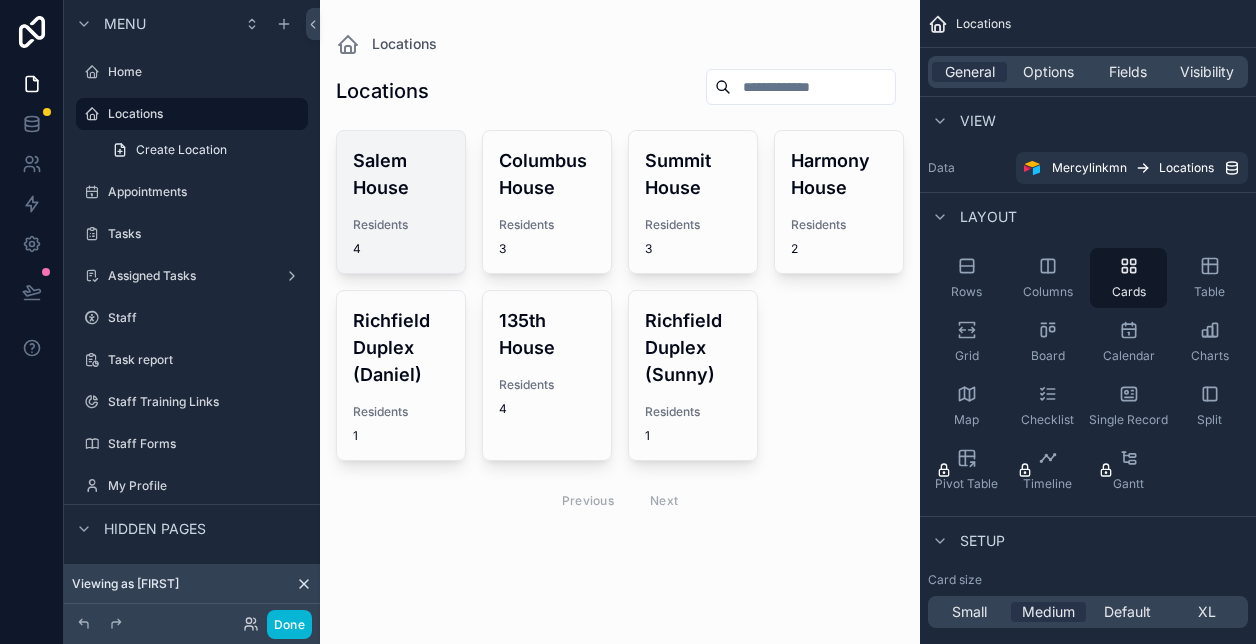 click on "Salem House" at bounding box center (401, 174) 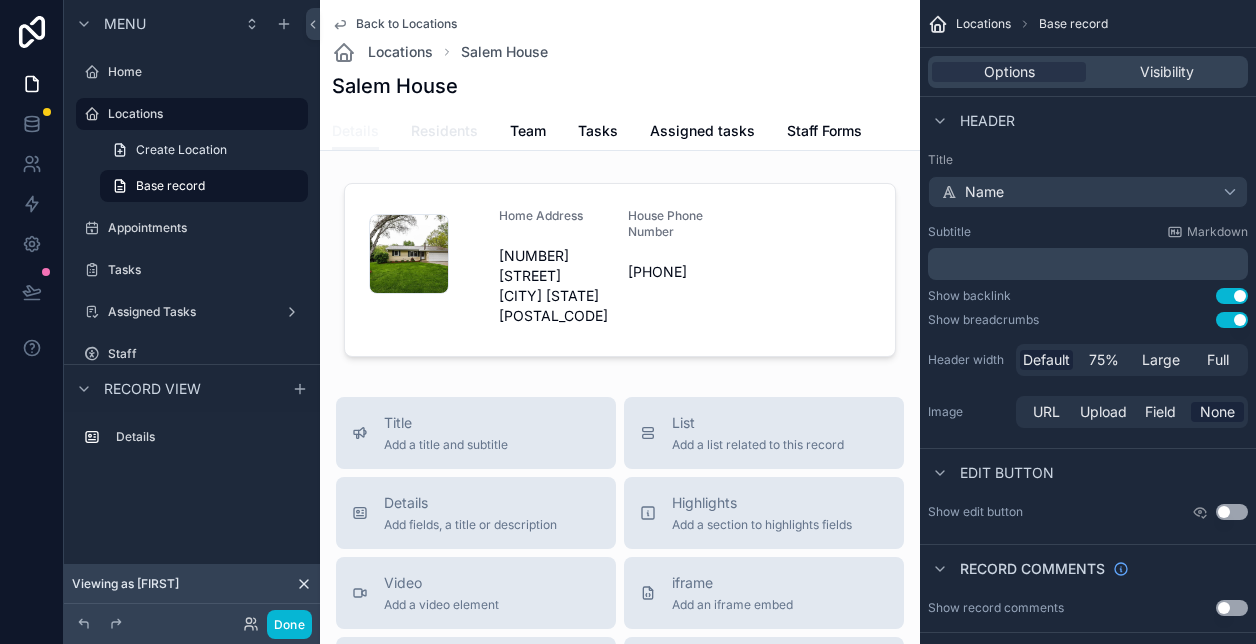 click on "Residents" at bounding box center (444, 131) 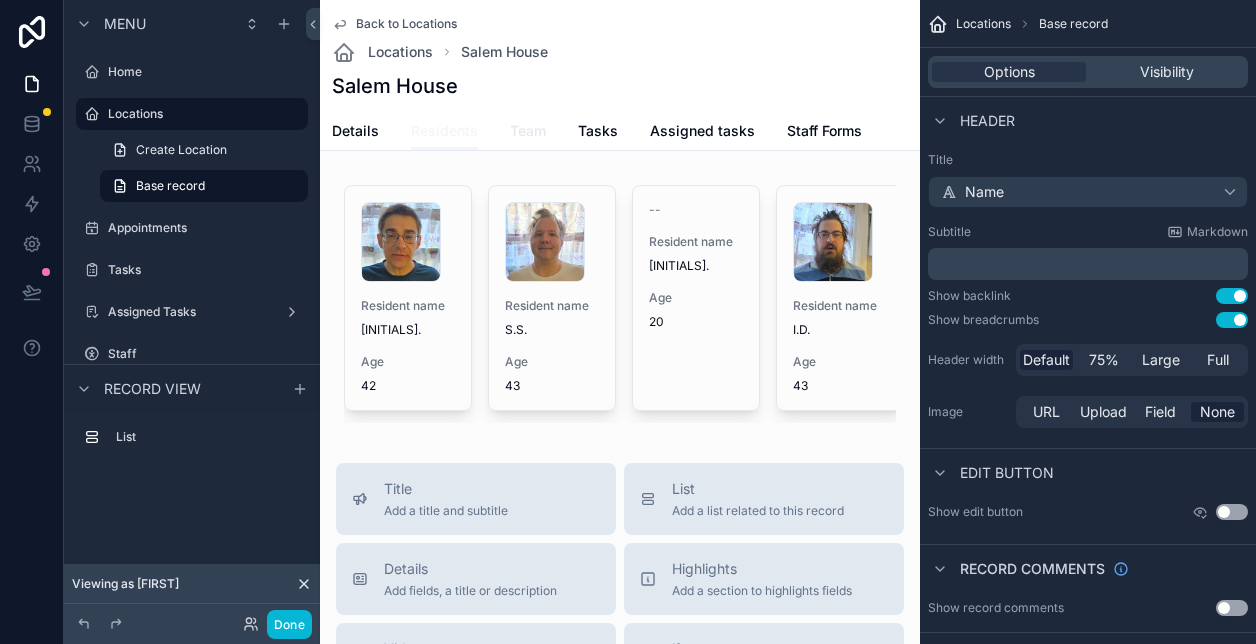 click on "Team" at bounding box center (528, 131) 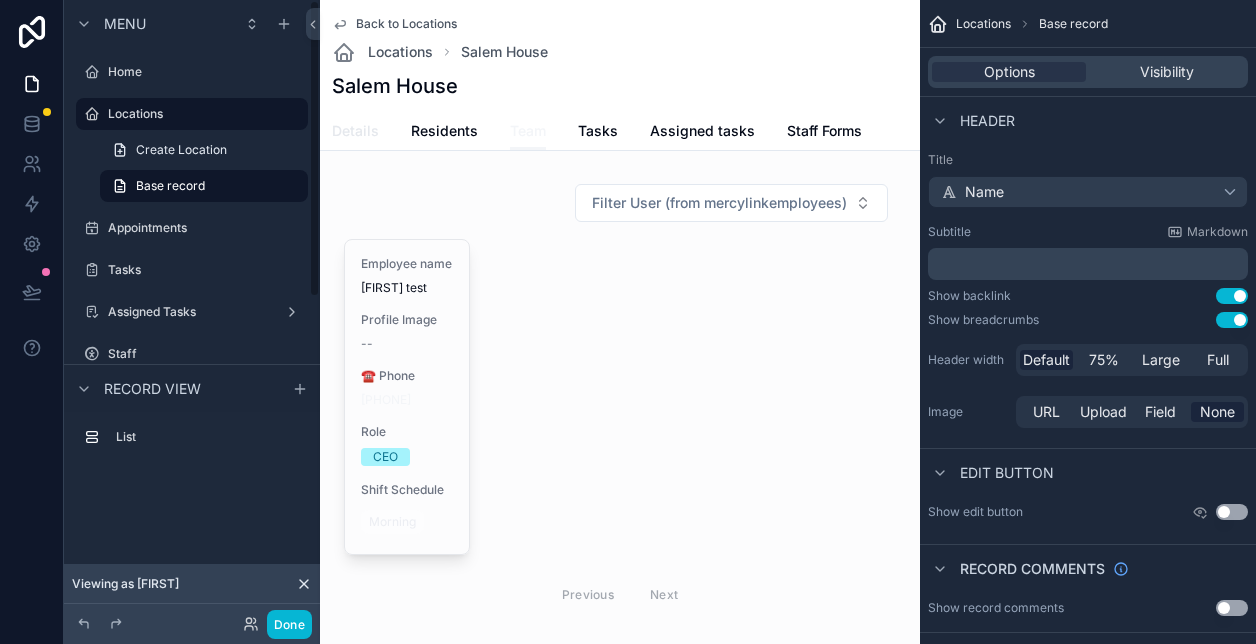click on "Details" at bounding box center [355, 133] 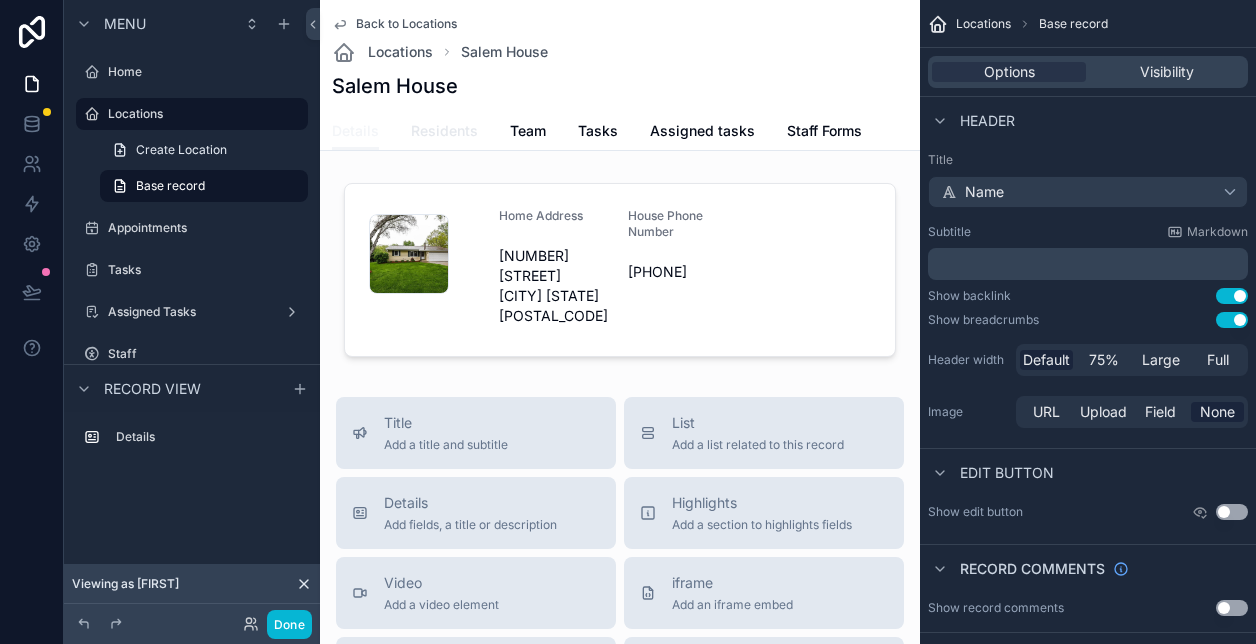 click on "Residents" at bounding box center [444, 131] 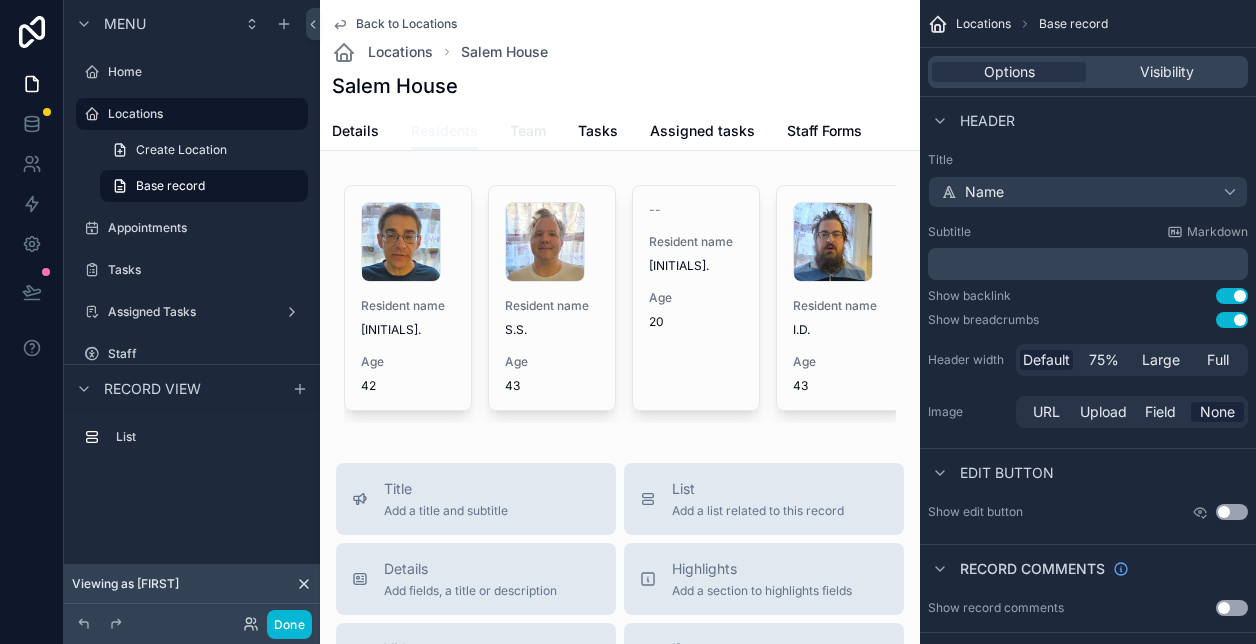 click on "Team" at bounding box center [528, 131] 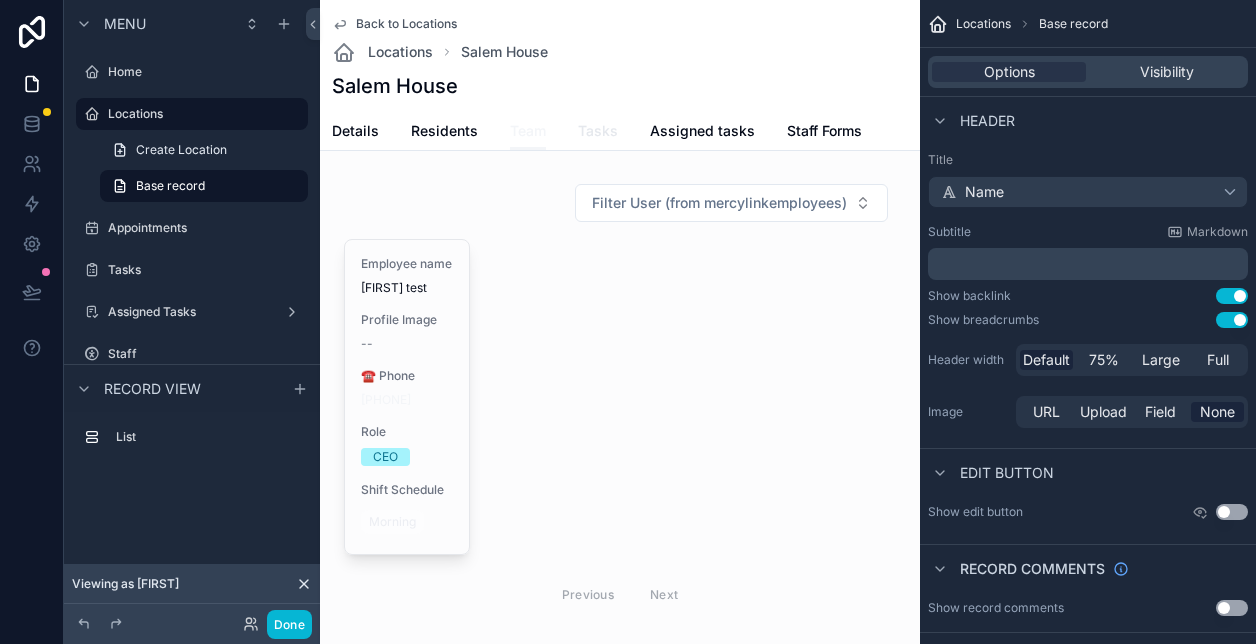 click on "Tasks" at bounding box center (598, 131) 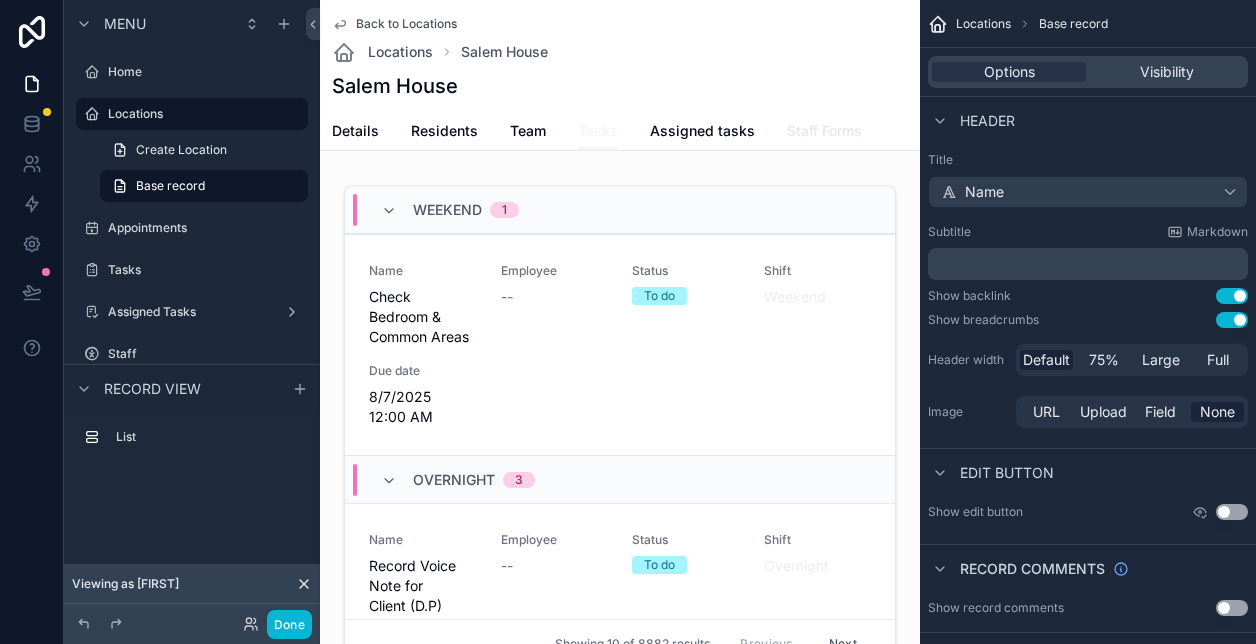 click on "Staff Forms" at bounding box center (824, 131) 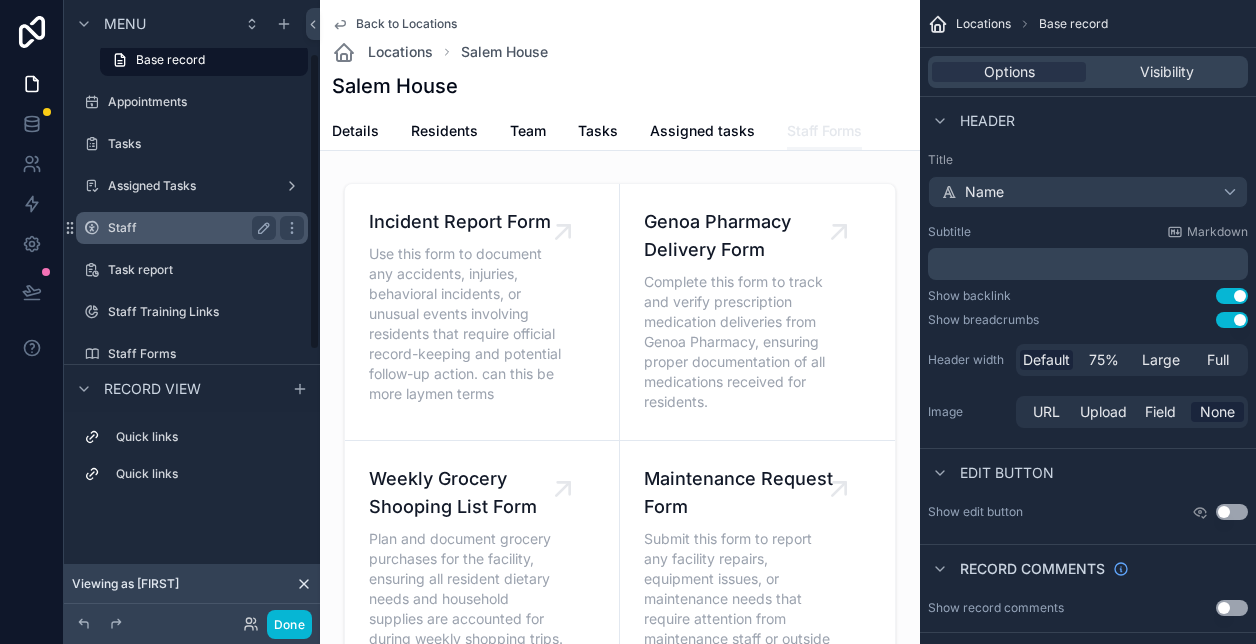 scroll, scrollTop: 129, scrollLeft: 0, axis: vertical 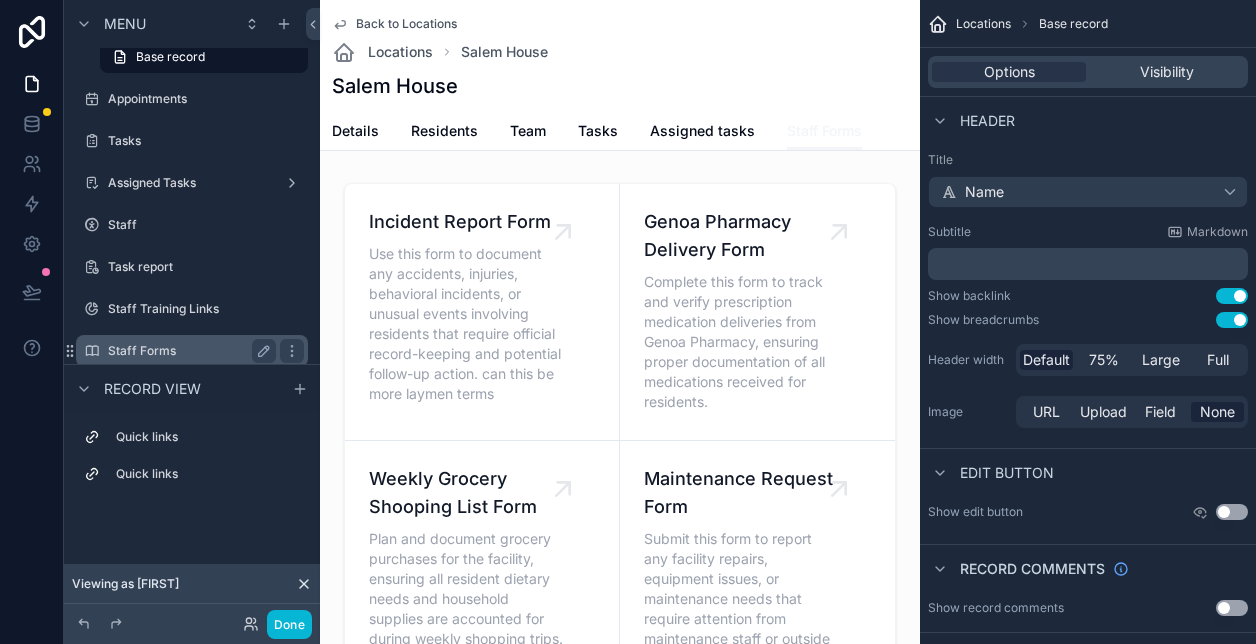 click on "Staff Forms" at bounding box center [188, 351] 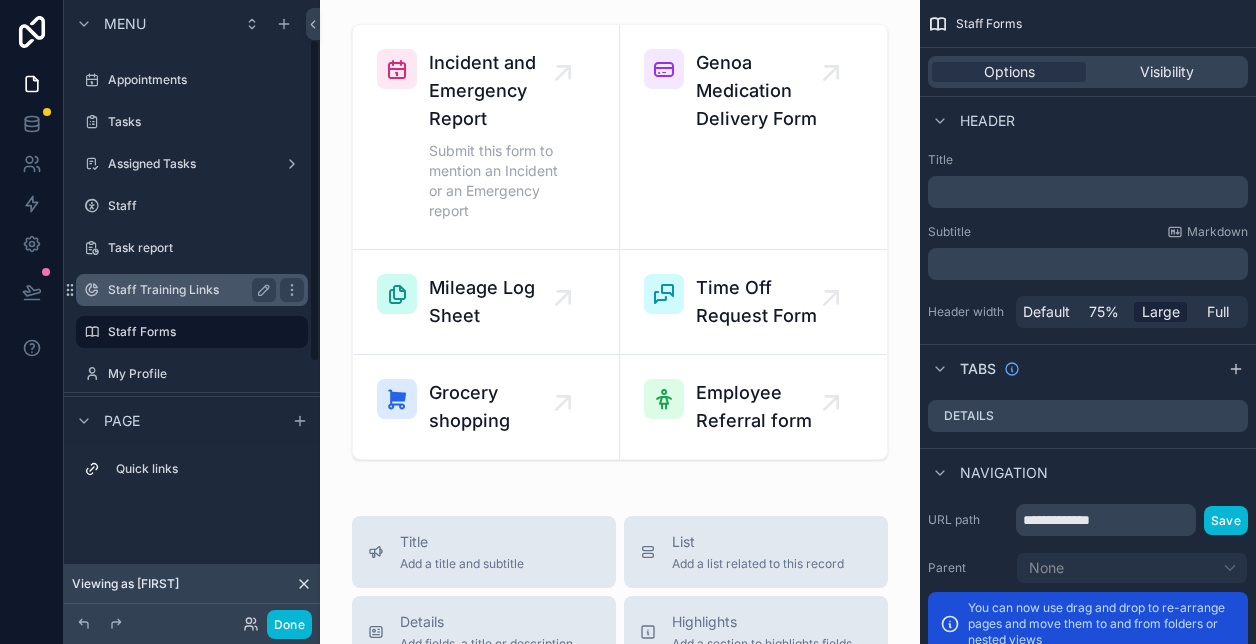 scroll, scrollTop: 44, scrollLeft: 0, axis: vertical 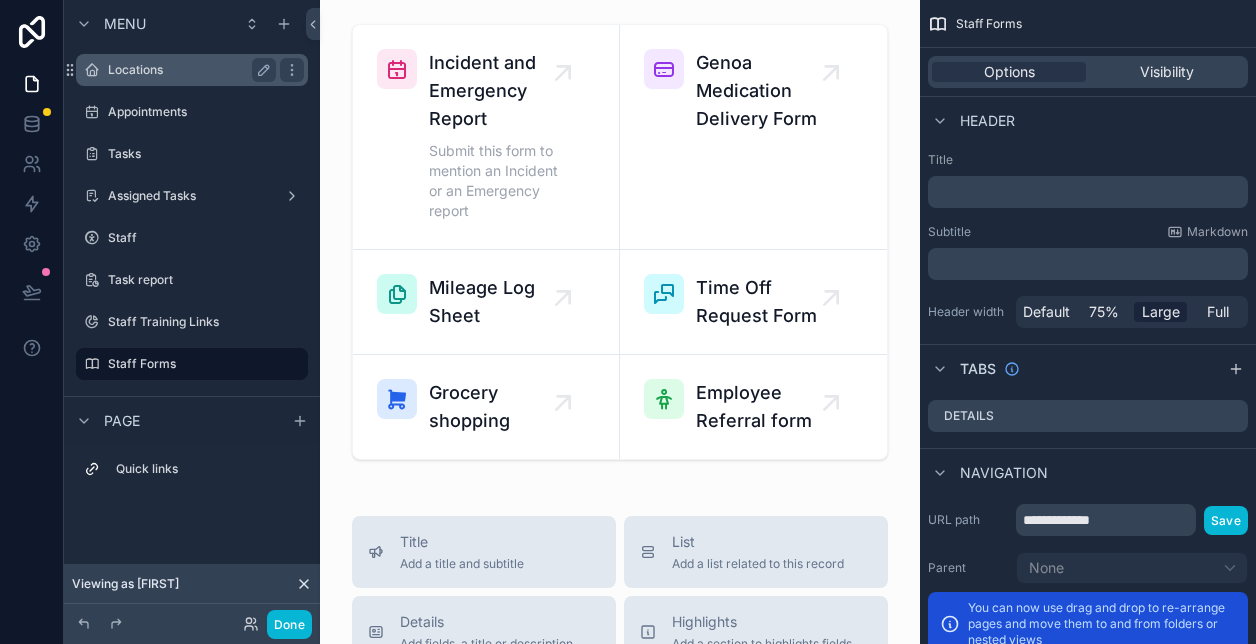 click on "Locations" at bounding box center [192, 70] 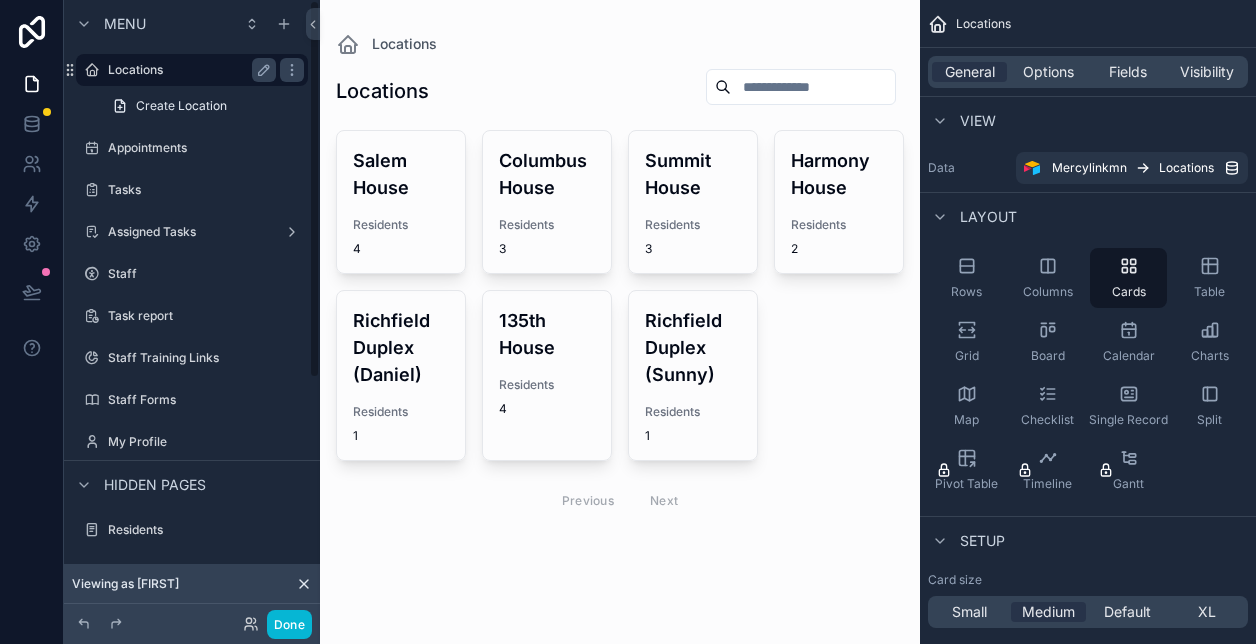 scroll, scrollTop: 0, scrollLeft: 0, axis: both 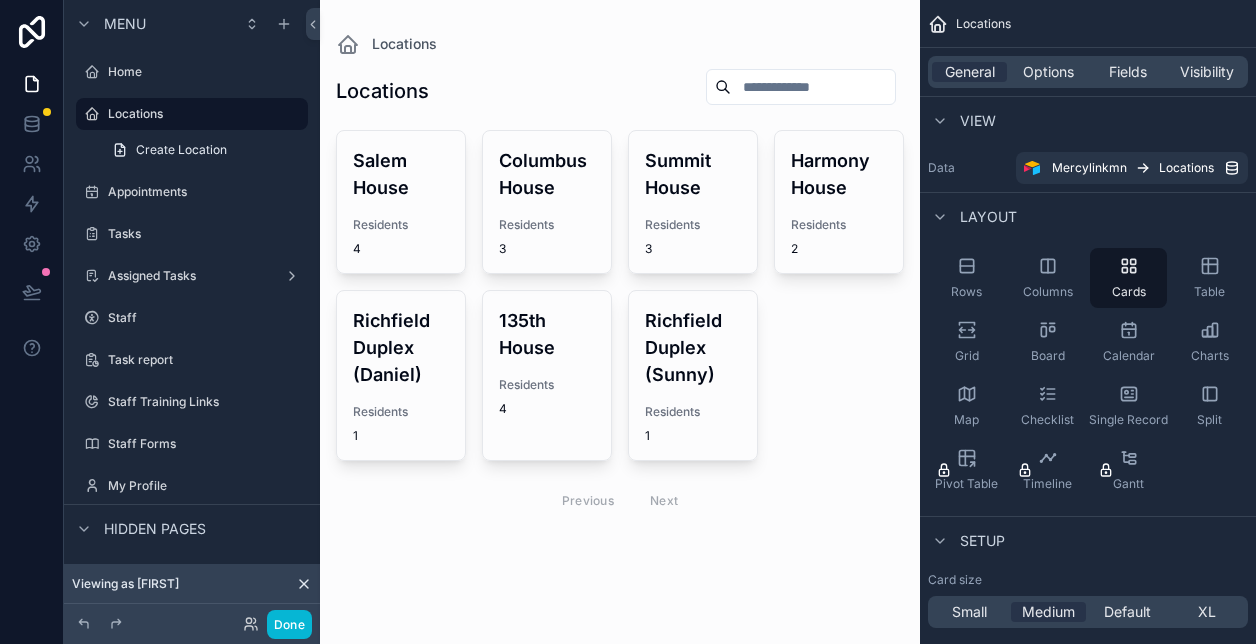click on "Salem House  Residents 4" at bounding box center [401, 202] 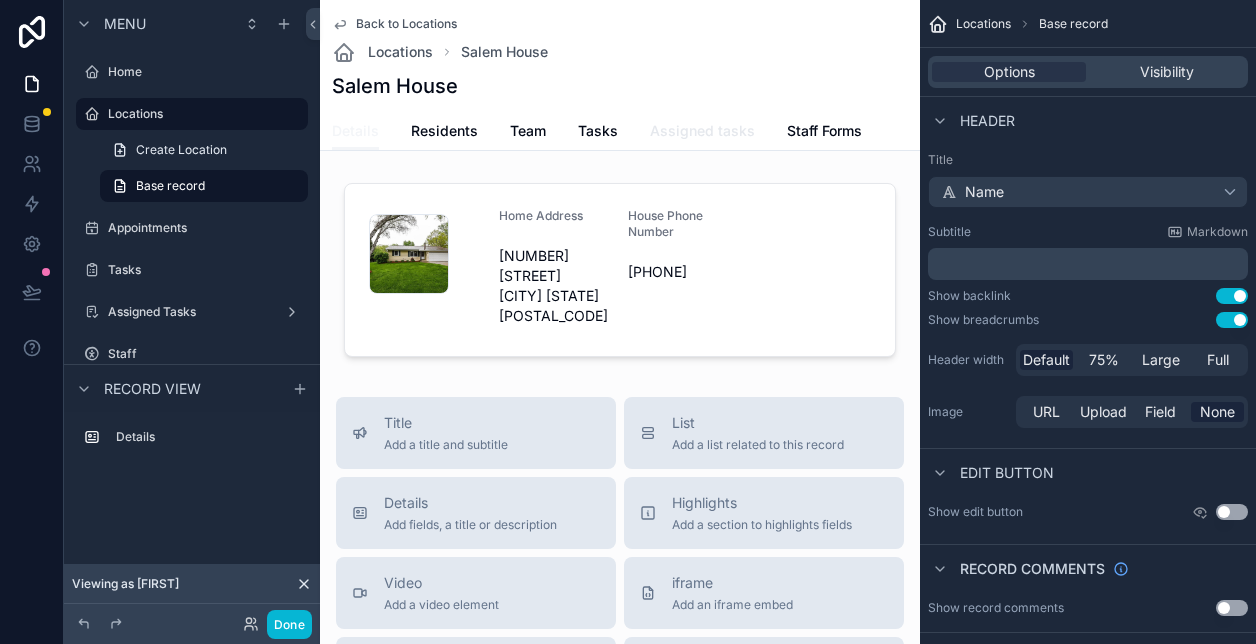 click on "Assigned tasks" at bounding box center [702, 131] 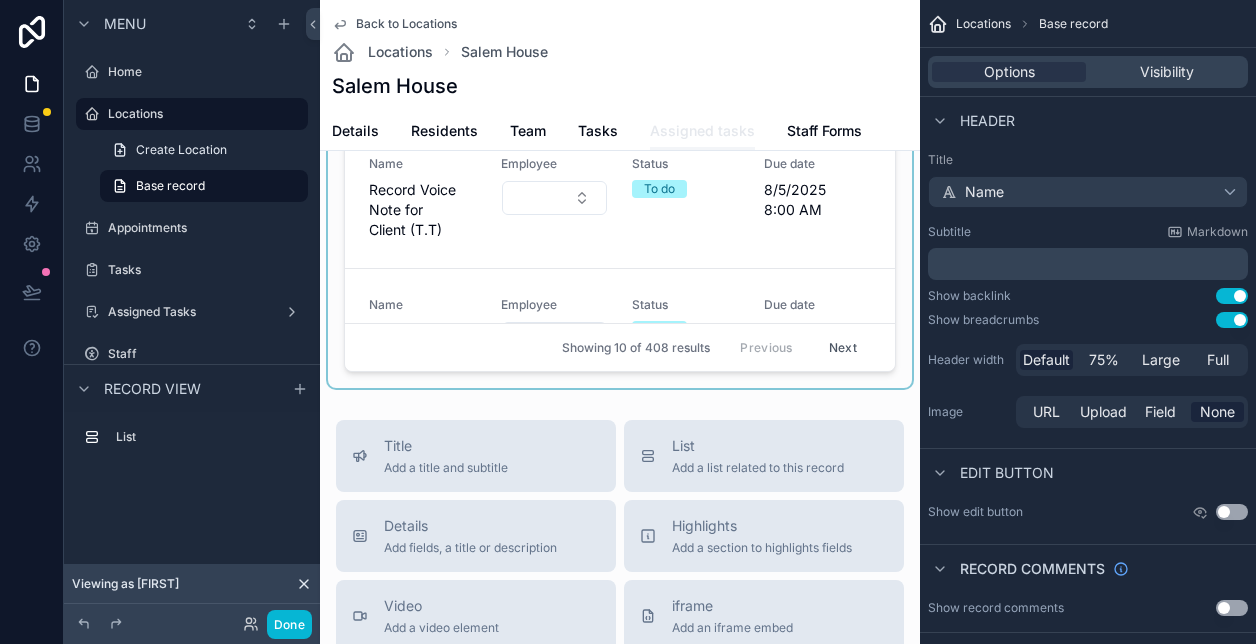 scroll, scrollTop: 0, scrollLeft: 0, axis: both 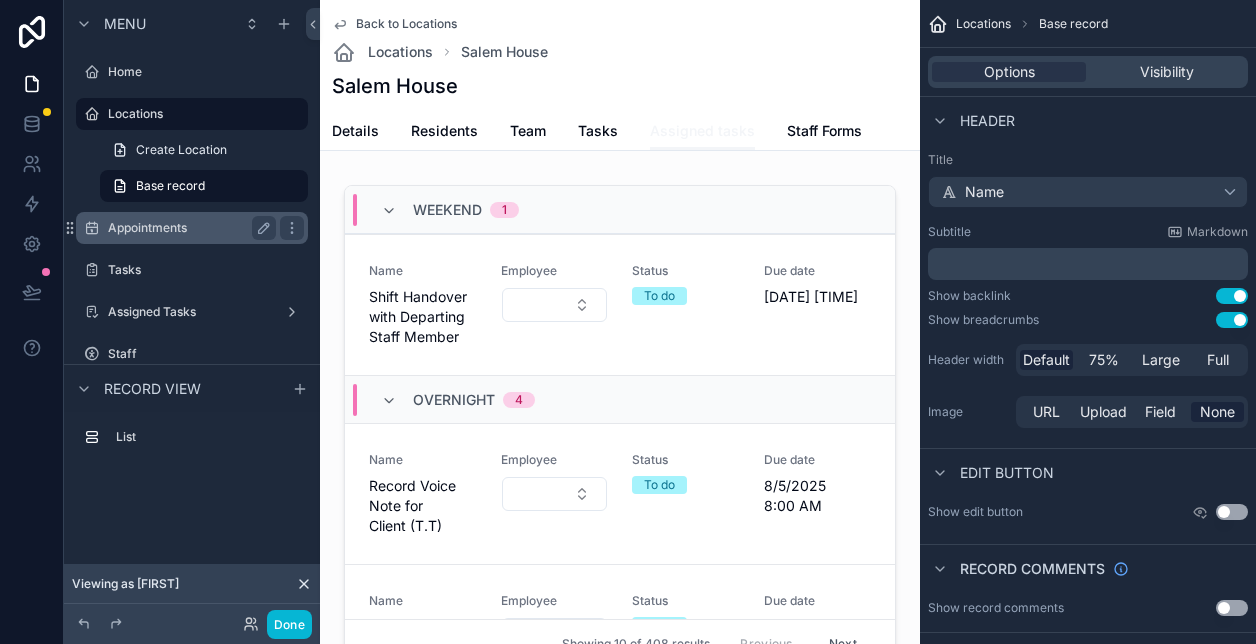 click on "Appointments" at bounding box center (188, 228) 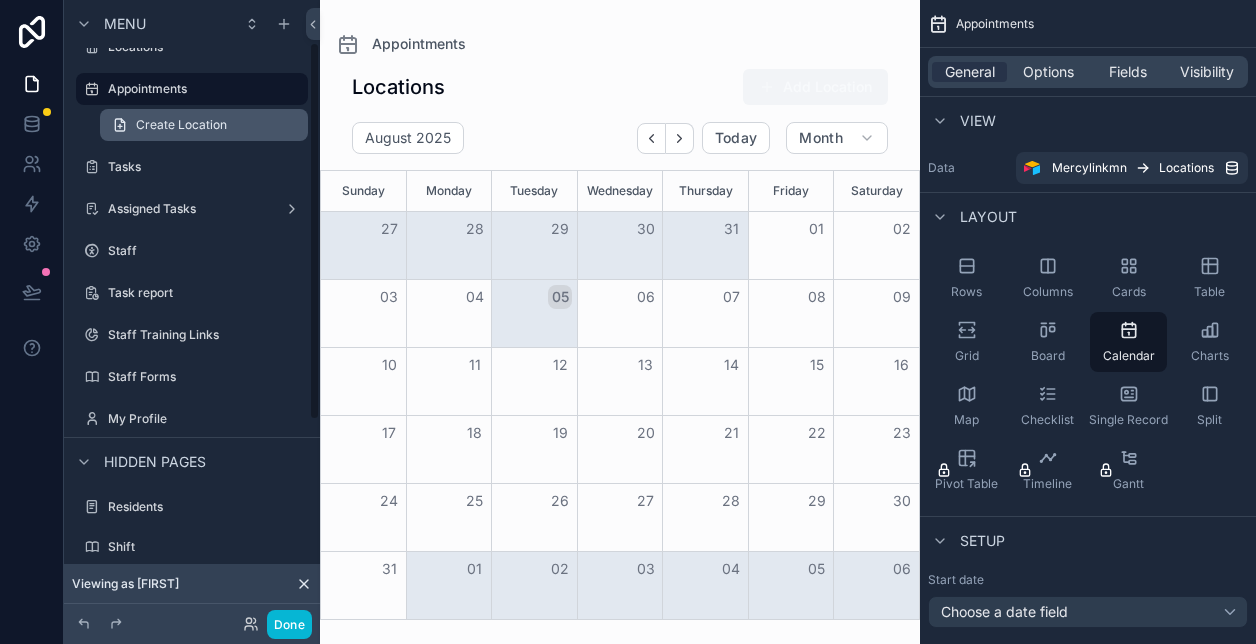 scroll, scrollTop: 73, scrollLeft: 0, axis: vertical 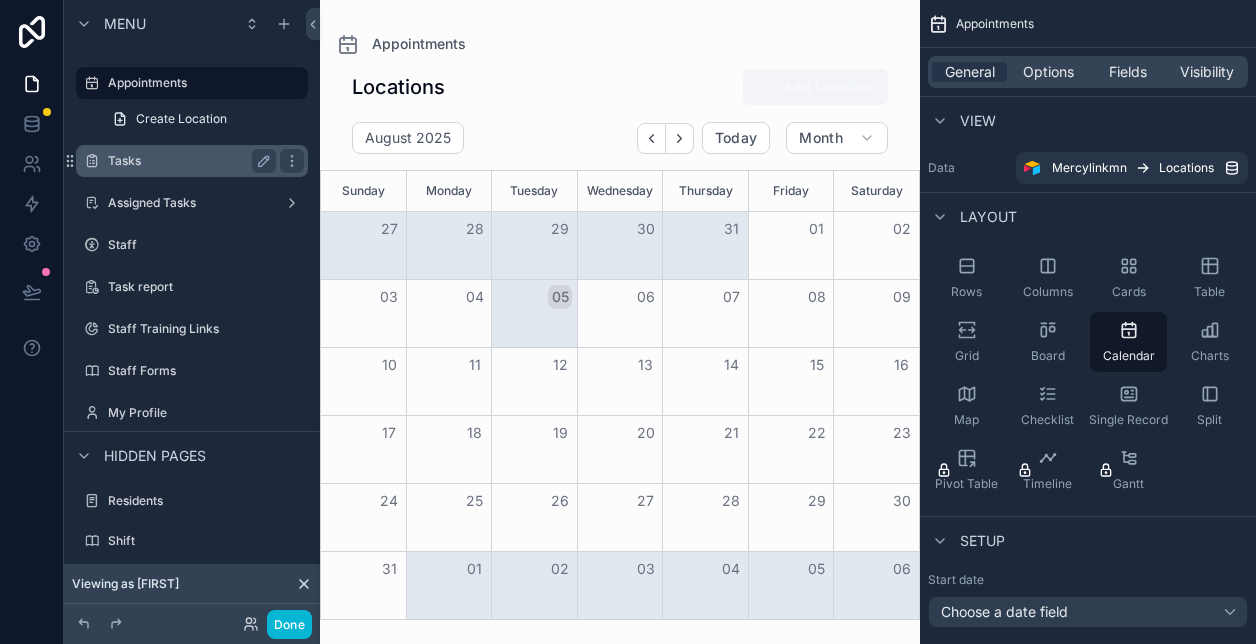 click on "Tasks" at bounding box center (188, 161) 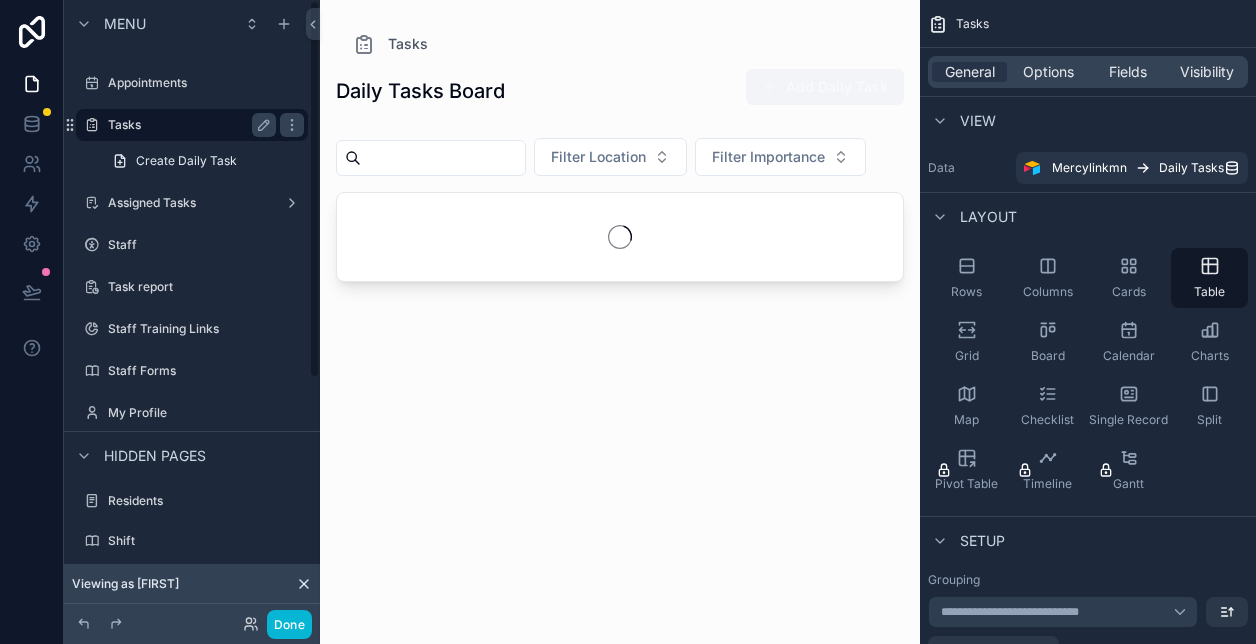 scroll, scrollTop: 0, scrollLeft: 0, axis: both 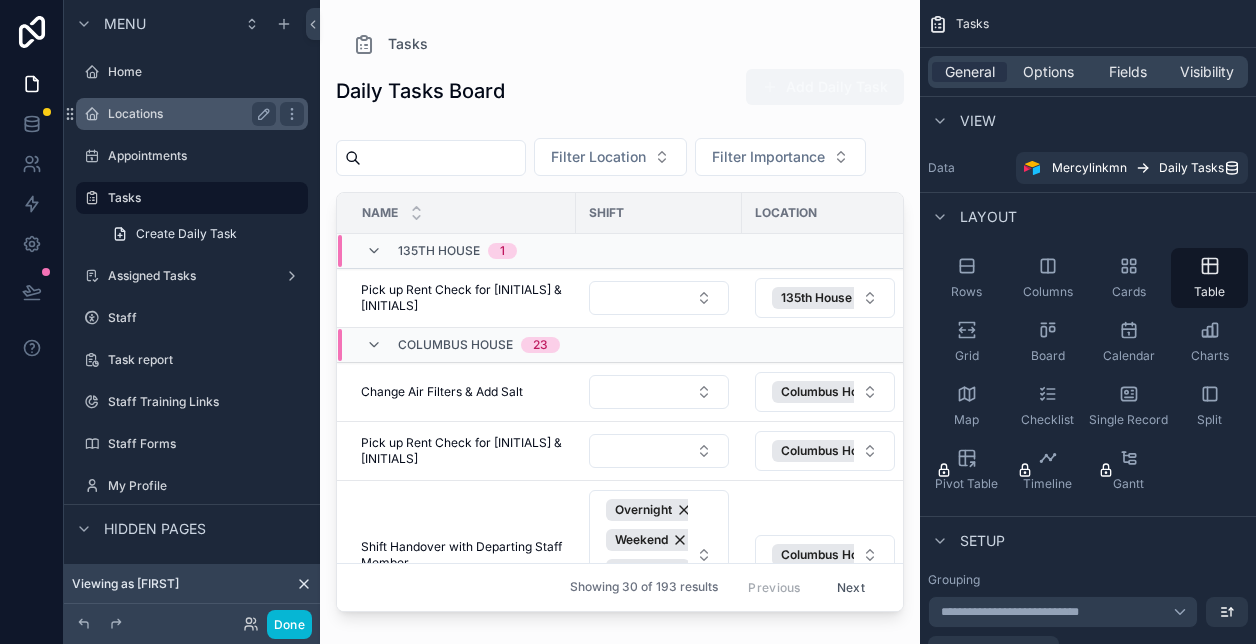 click on "Locations" at bounding box center [192, 114] 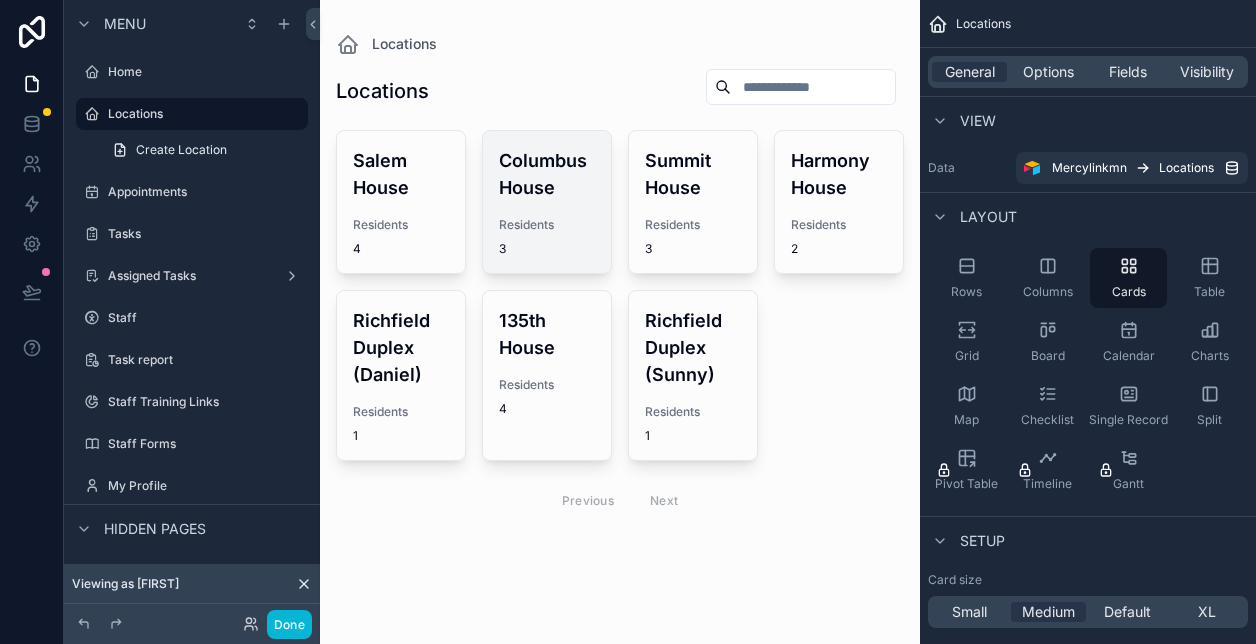 click on "Columbus House" at bounding box center (547, 174) 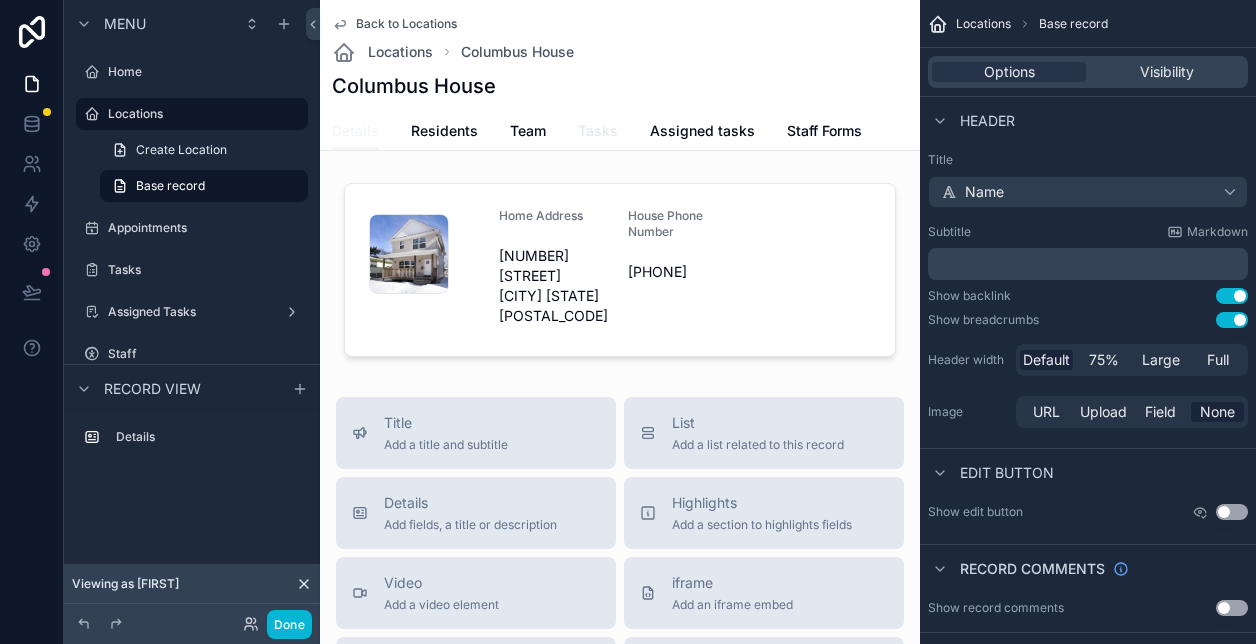 click on "Tasks" at bounding box center (598, 131) 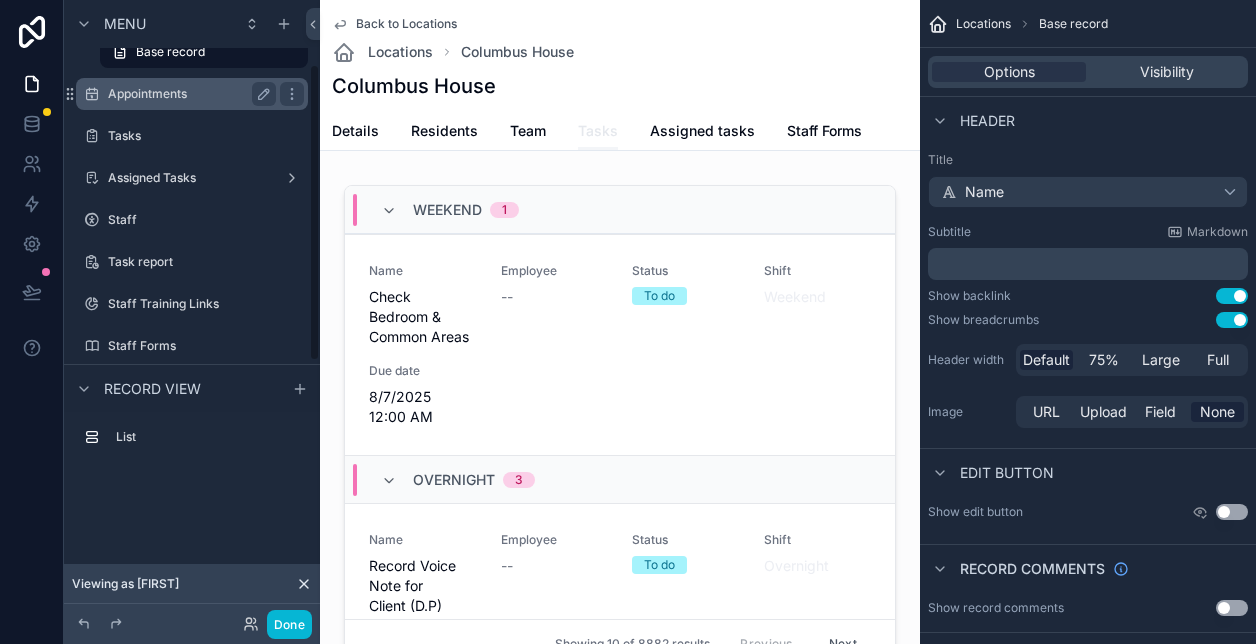 scroll, scrollTop: 136, scrollLeft: 0, axis: vertical 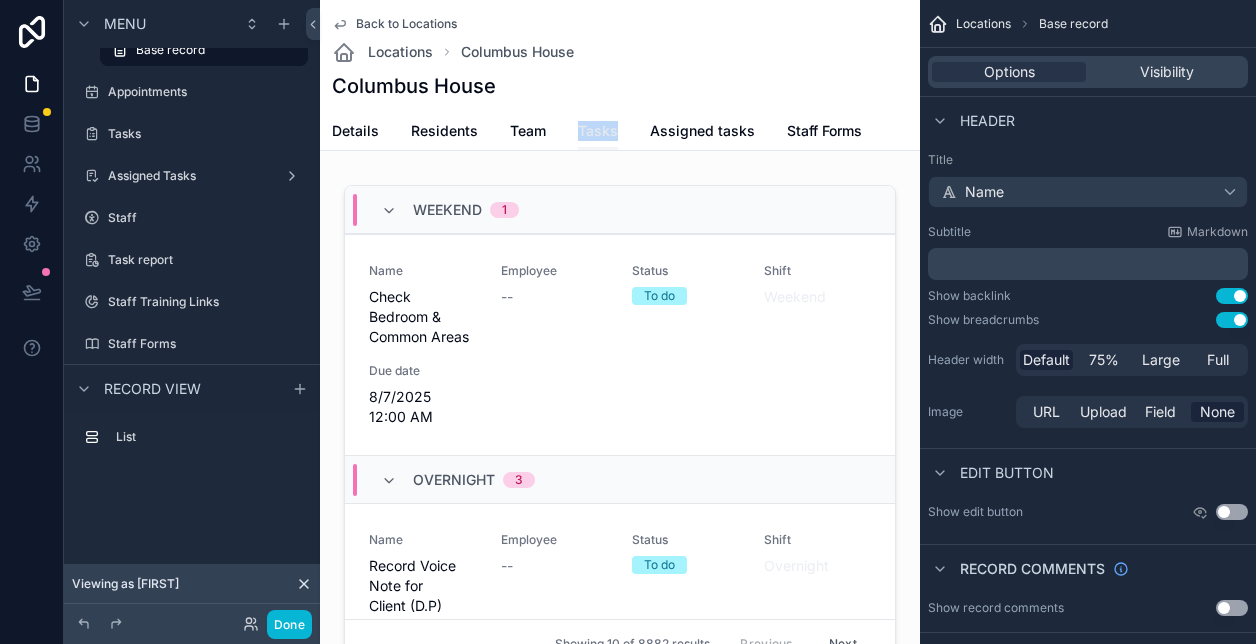 click on "Tasks" at bounding box center (598, 131) 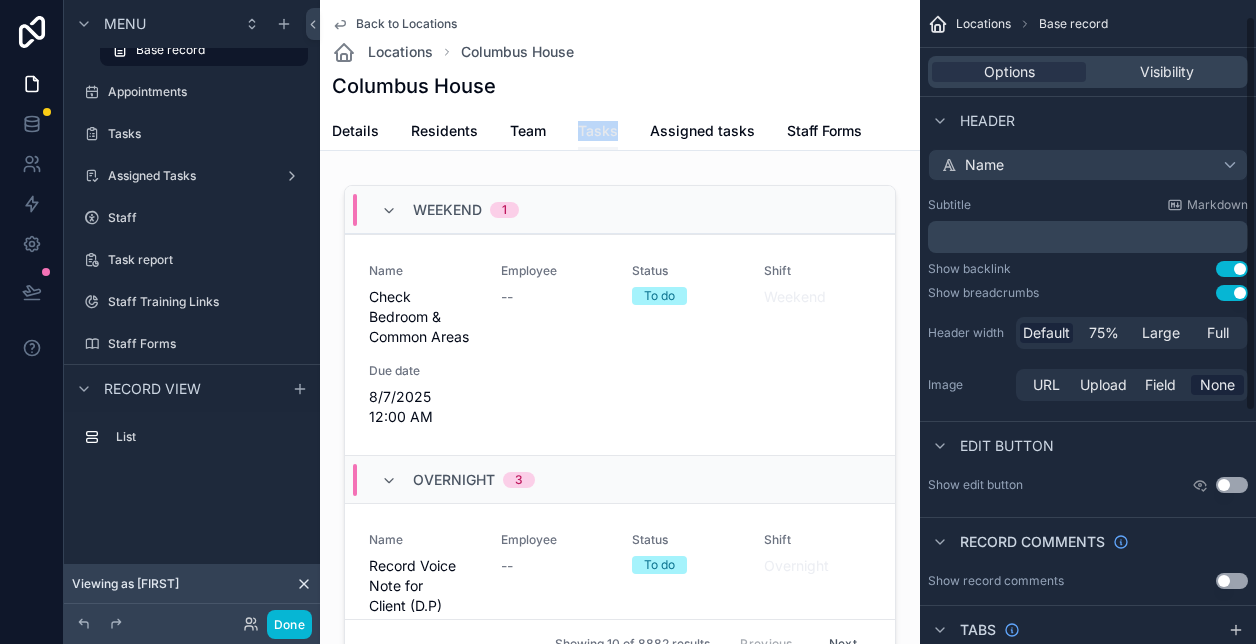 scroll, scrollTop: 0, scrollLeft: 0, axis: both 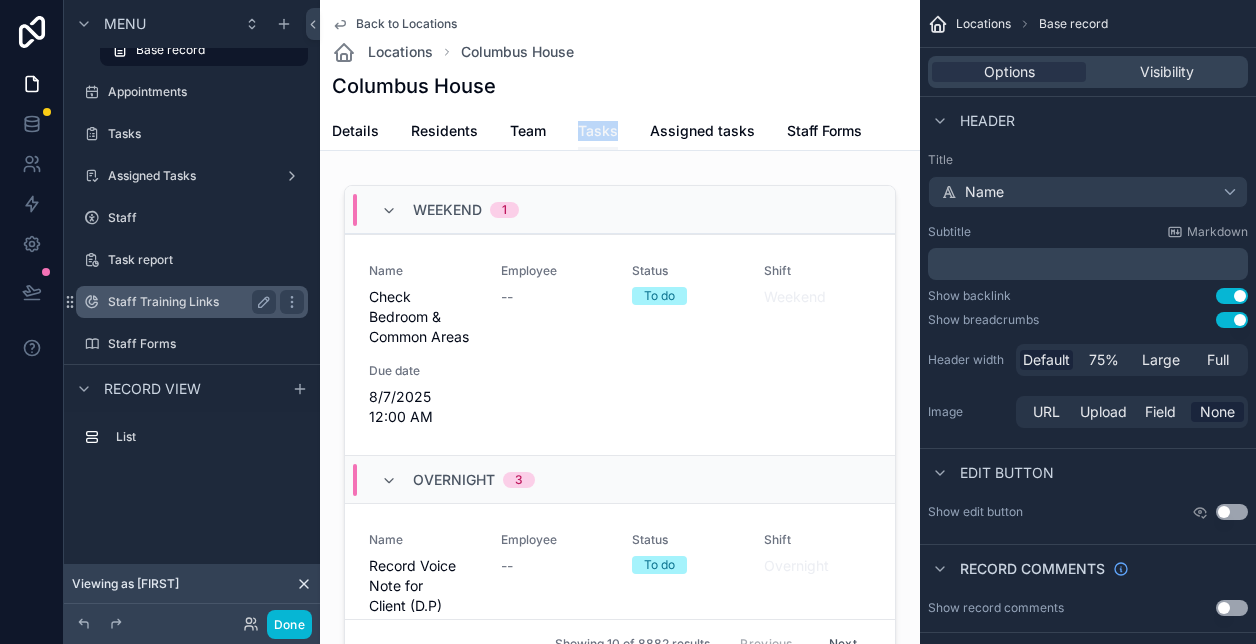 click on "Staff Training Links" at bounding box center [188, 302] 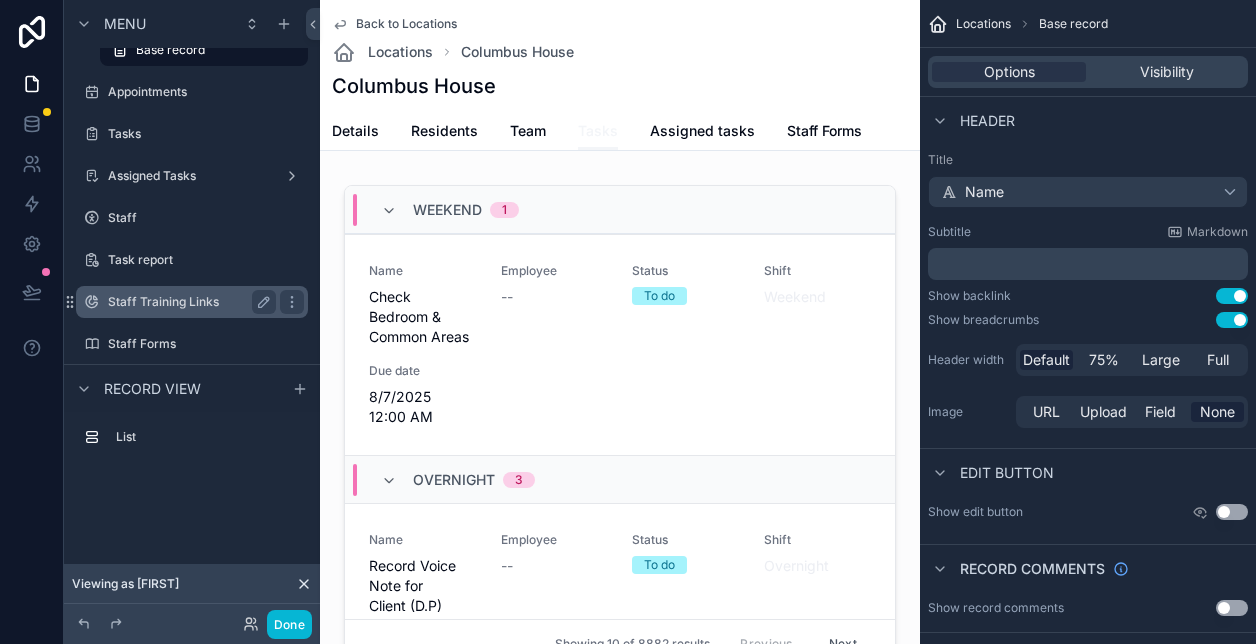 scroll, scrollTop: 34, scrollLeft: 0, axis: vertical 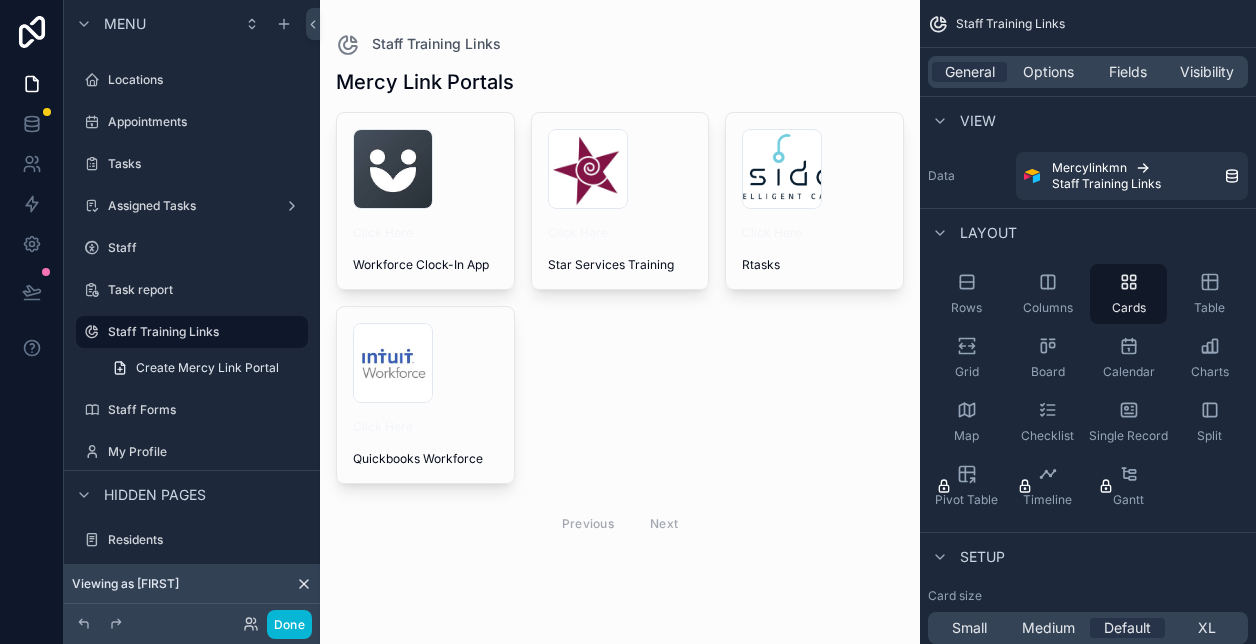 click at bounding box center (620, 305) 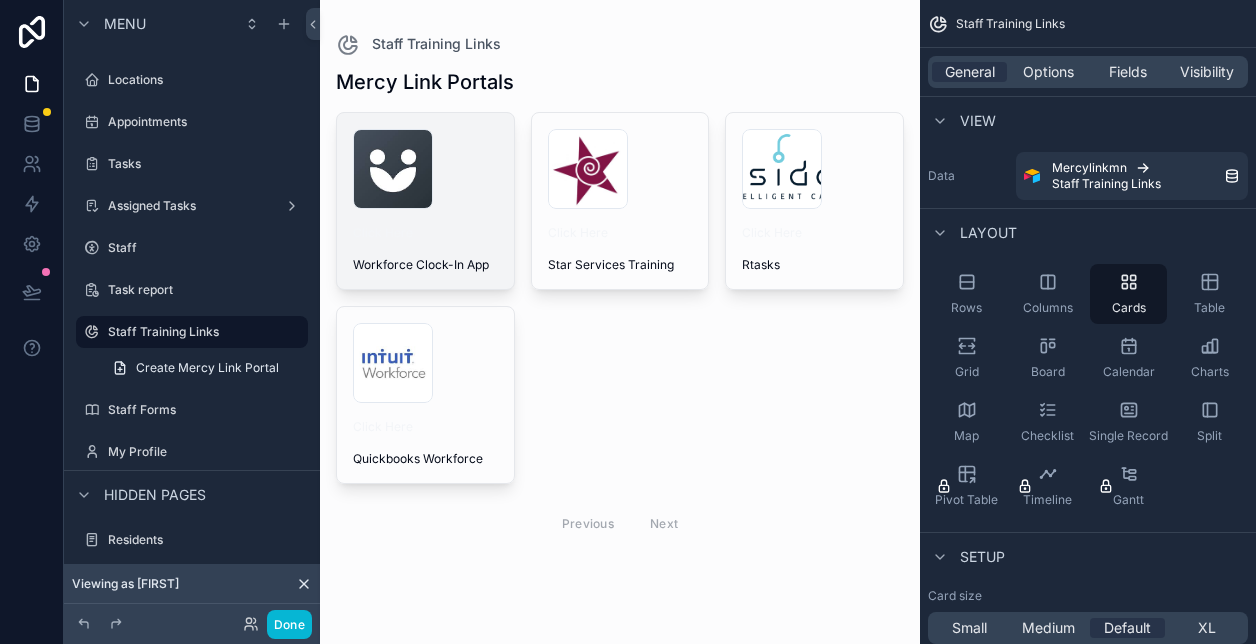 click on "Workforce Clock-In App" at bounding box center (425, 265) 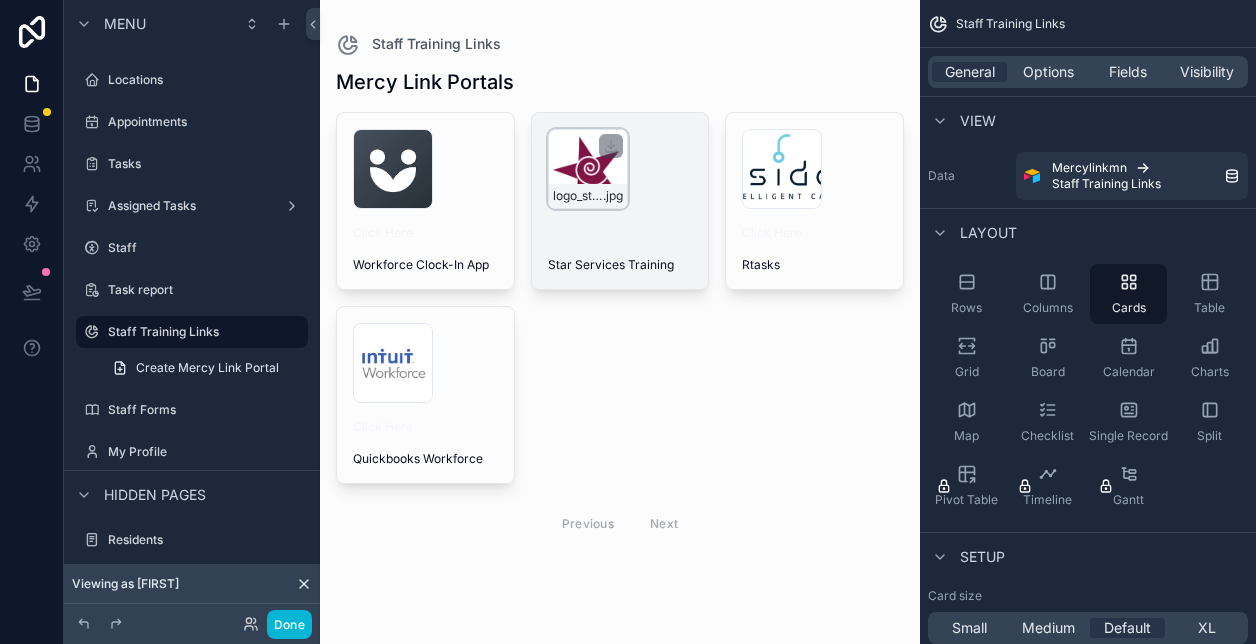 click on "logo_star_services .jpg" at bounding box center (588, 169) 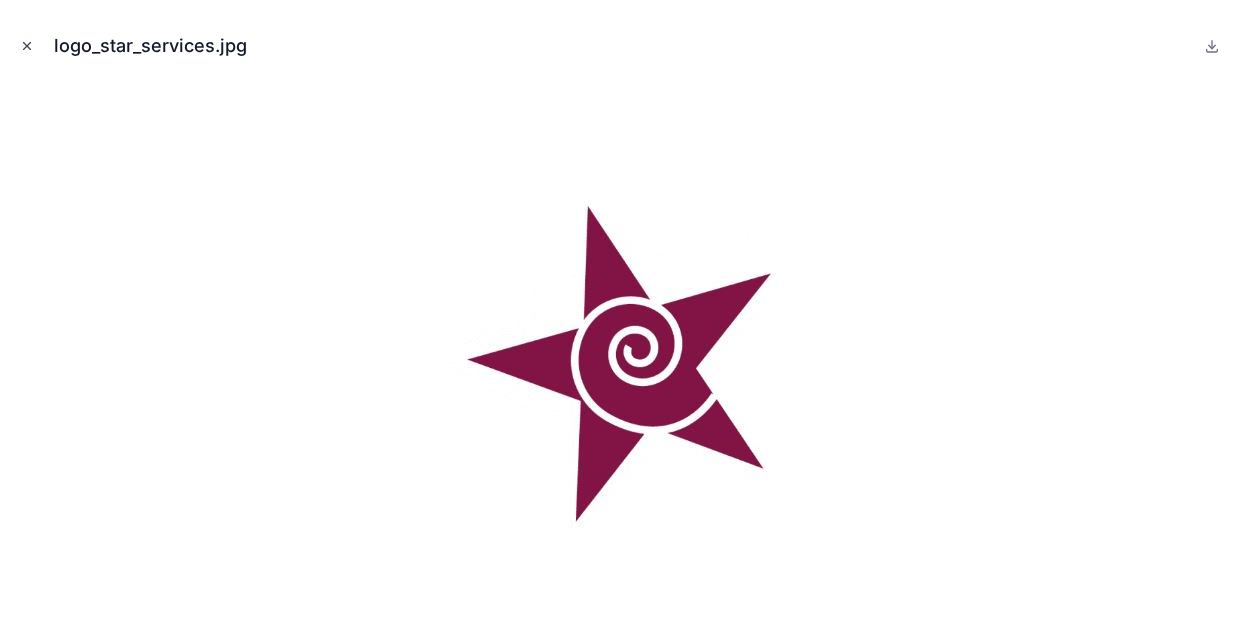 click 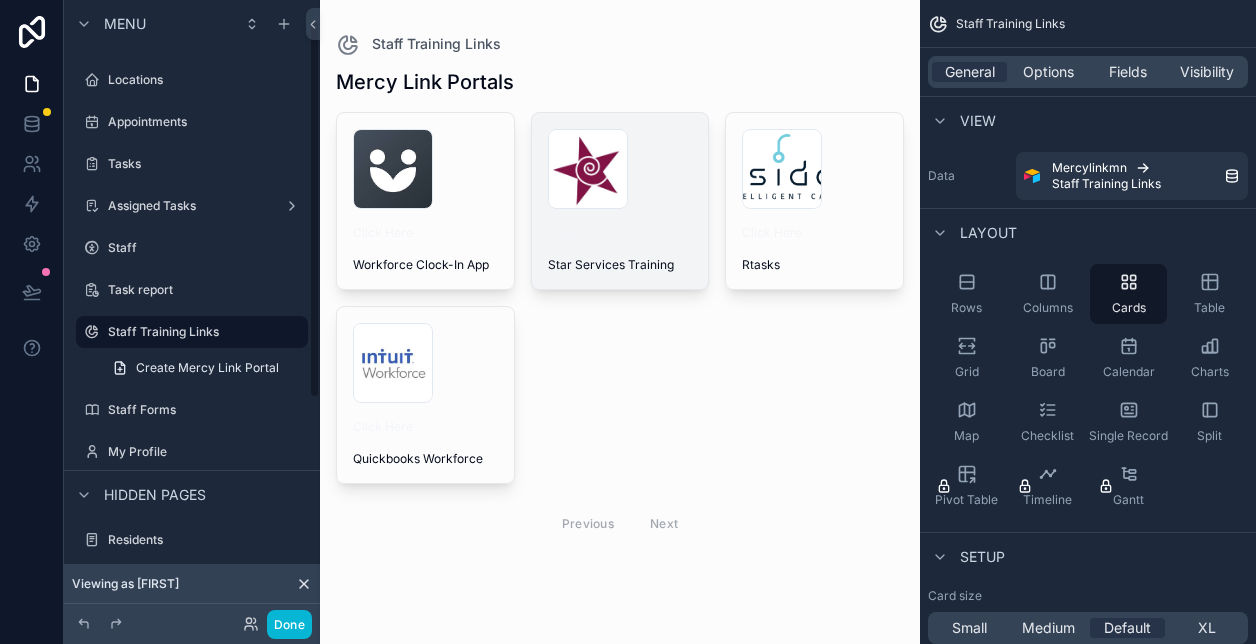 click on "Click Here" at bounding box center (620, 233) 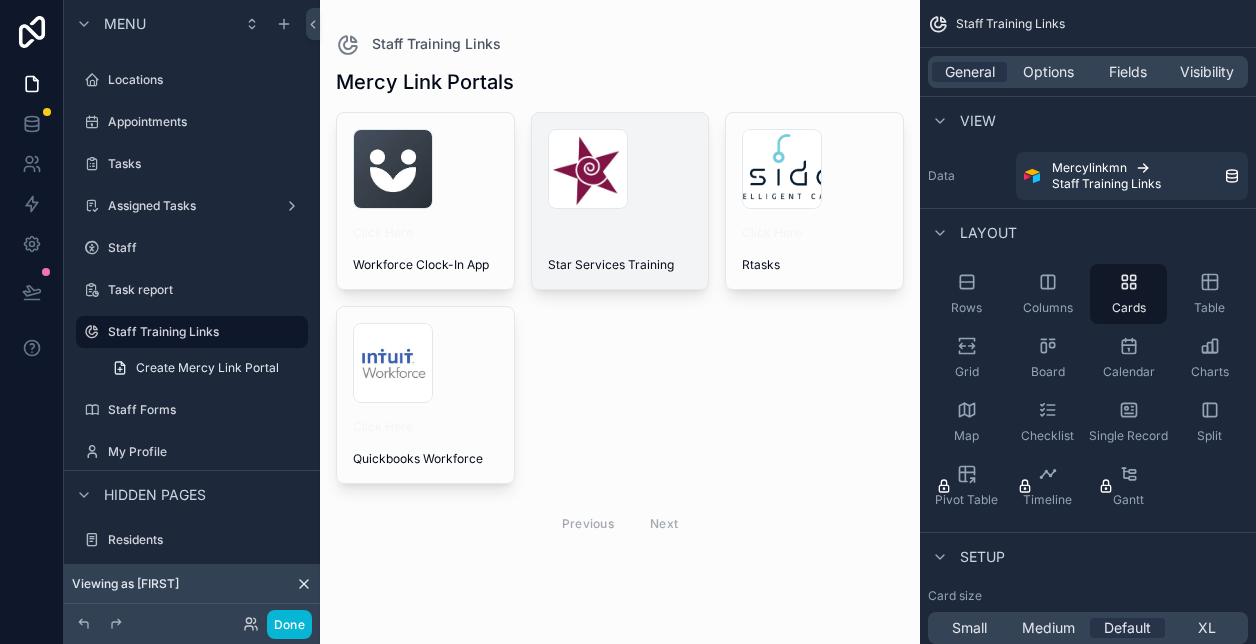 click on "Click Here" at bounding box center [620, 233] 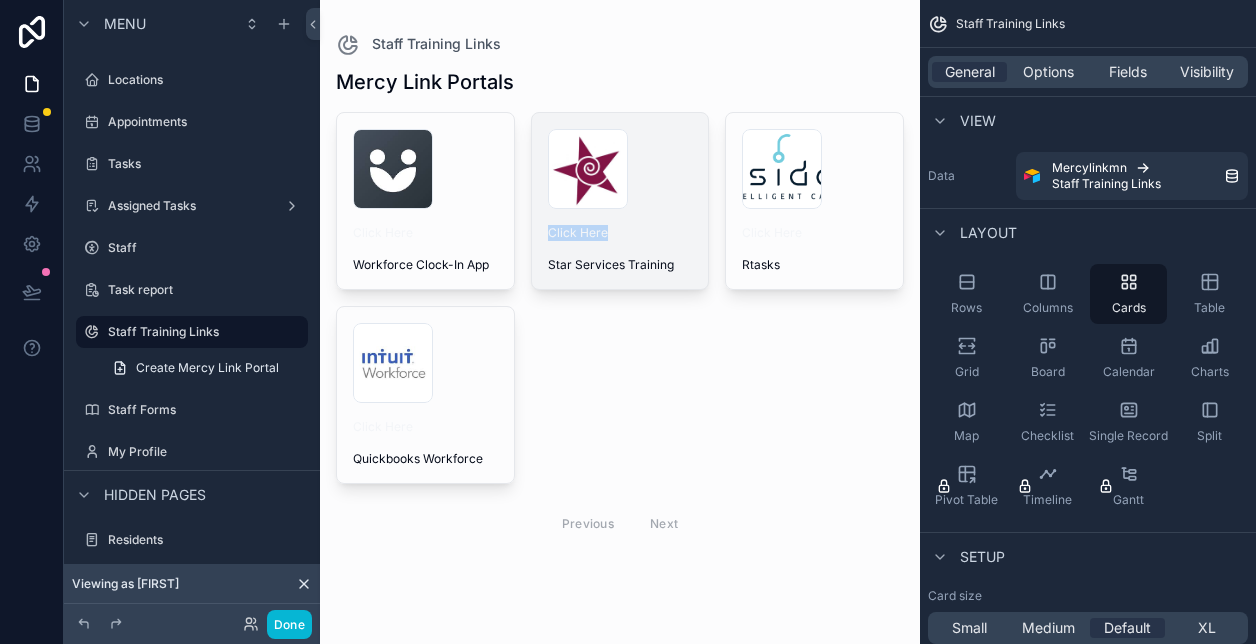 click on "Click Here" at bounding box center (620, 233) 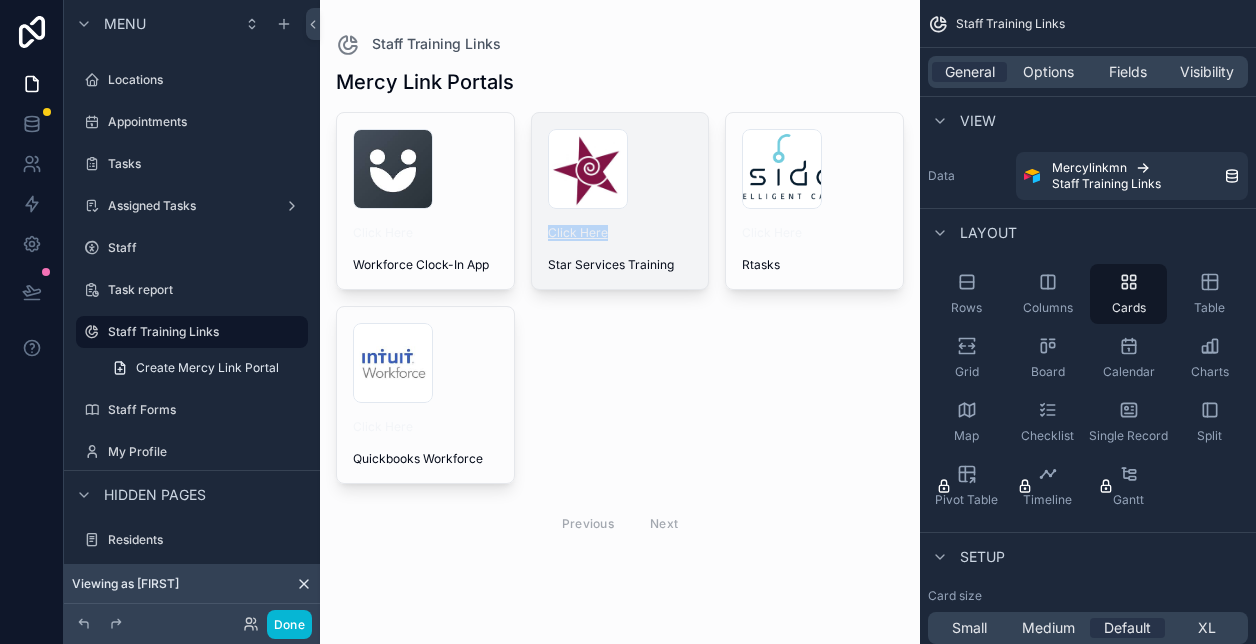 click on "Click Here" at bounding box center [578, 232] 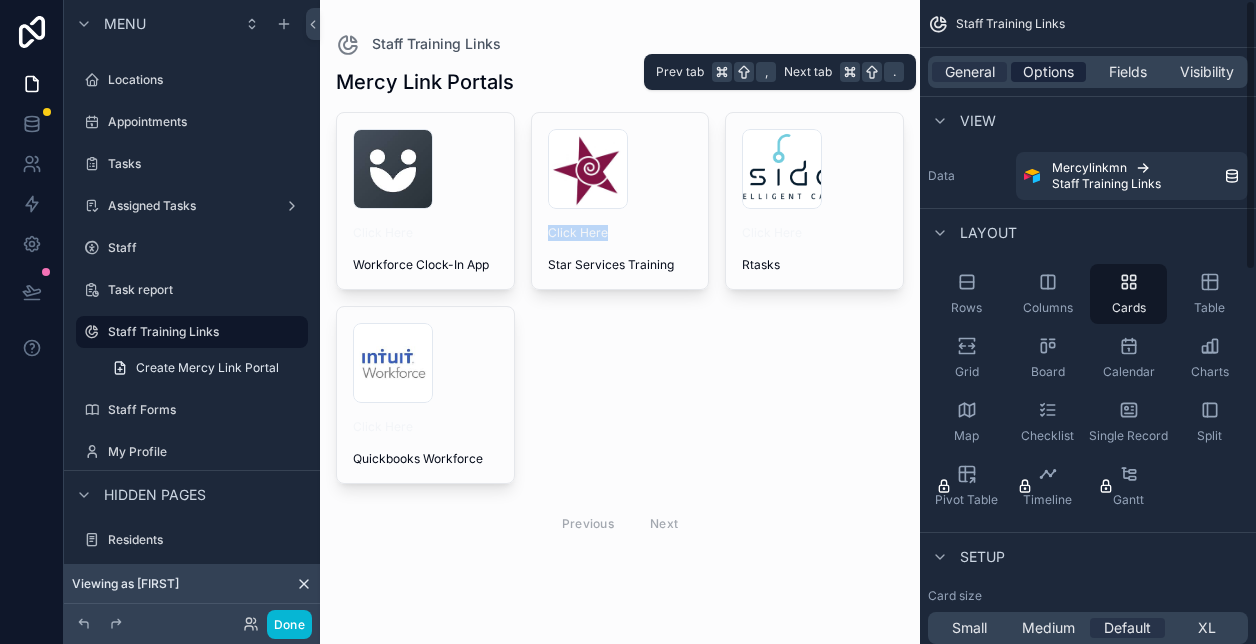 click on "Options" at bounding box center (1048, 72) 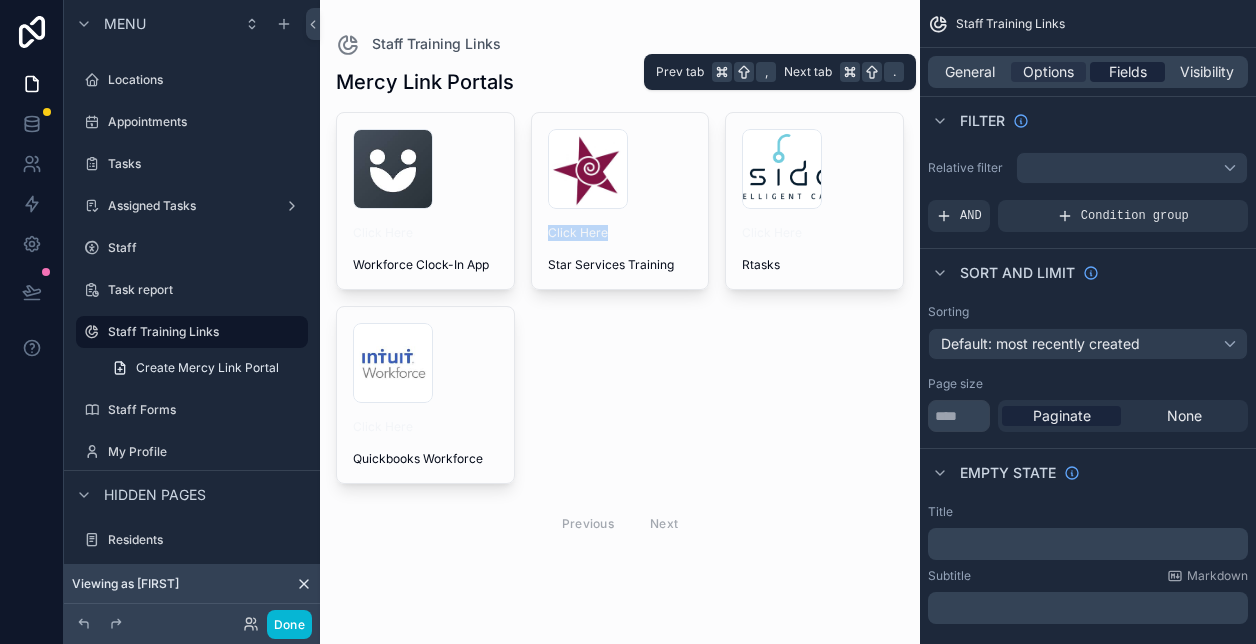 click on "Fields" at bounding box center (1128, 72) 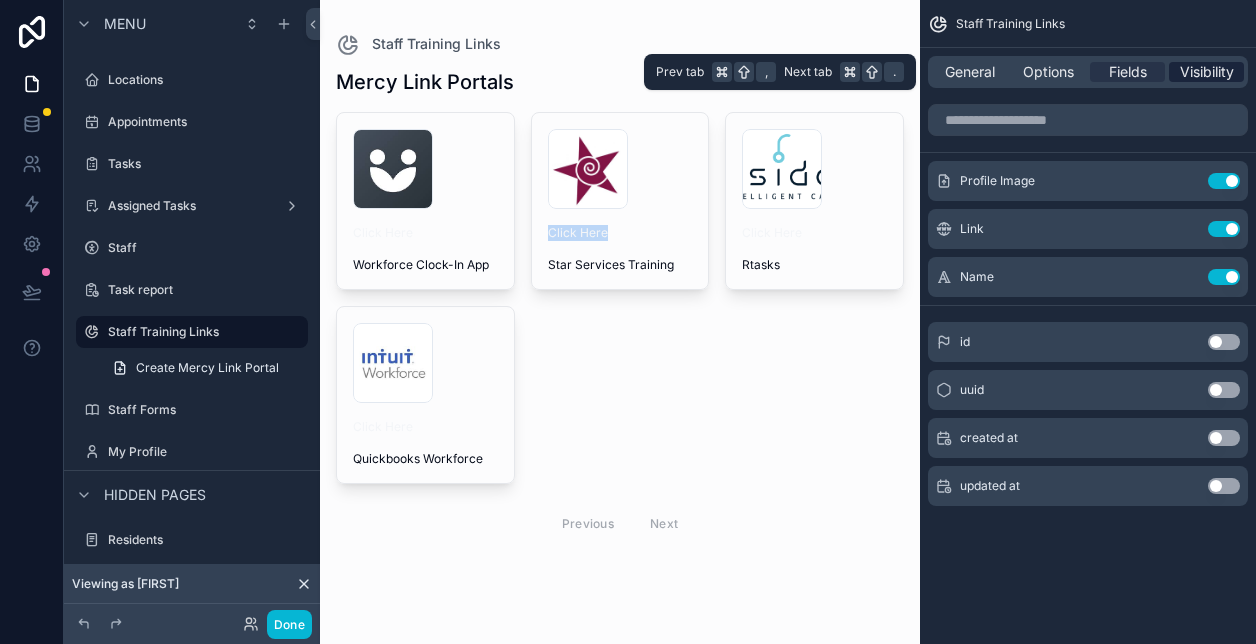 click on "Visibility" at bounding box center [1207, 72] 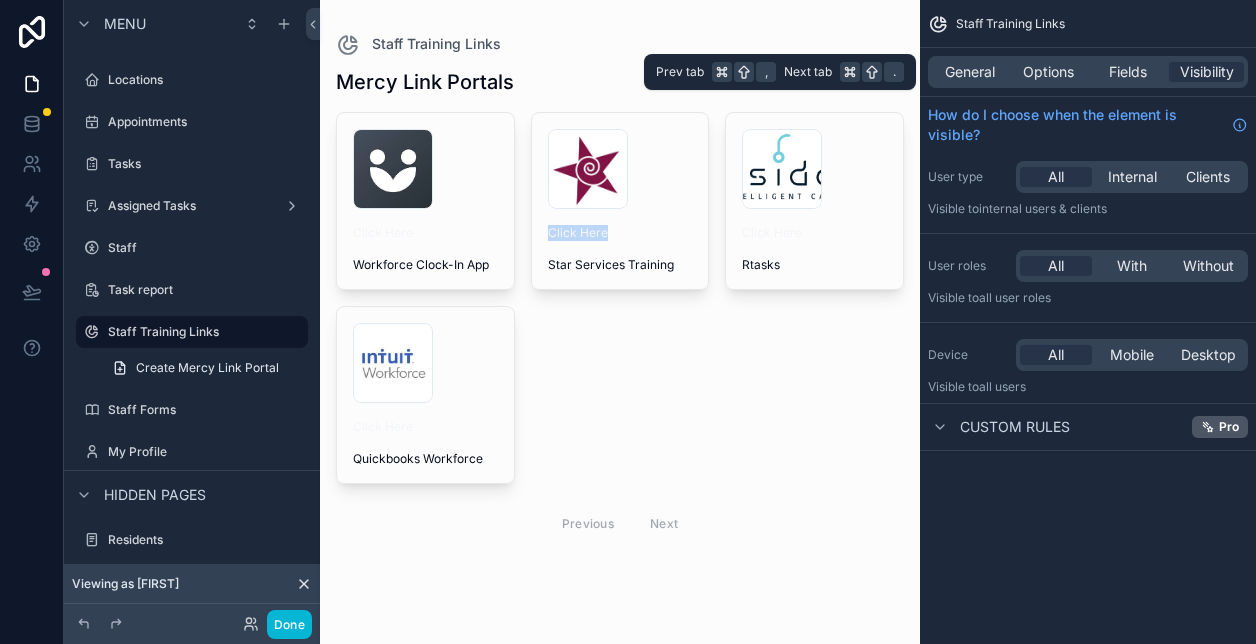 click on "General Options Fields Visibility" at bounding box center (1088, 72) 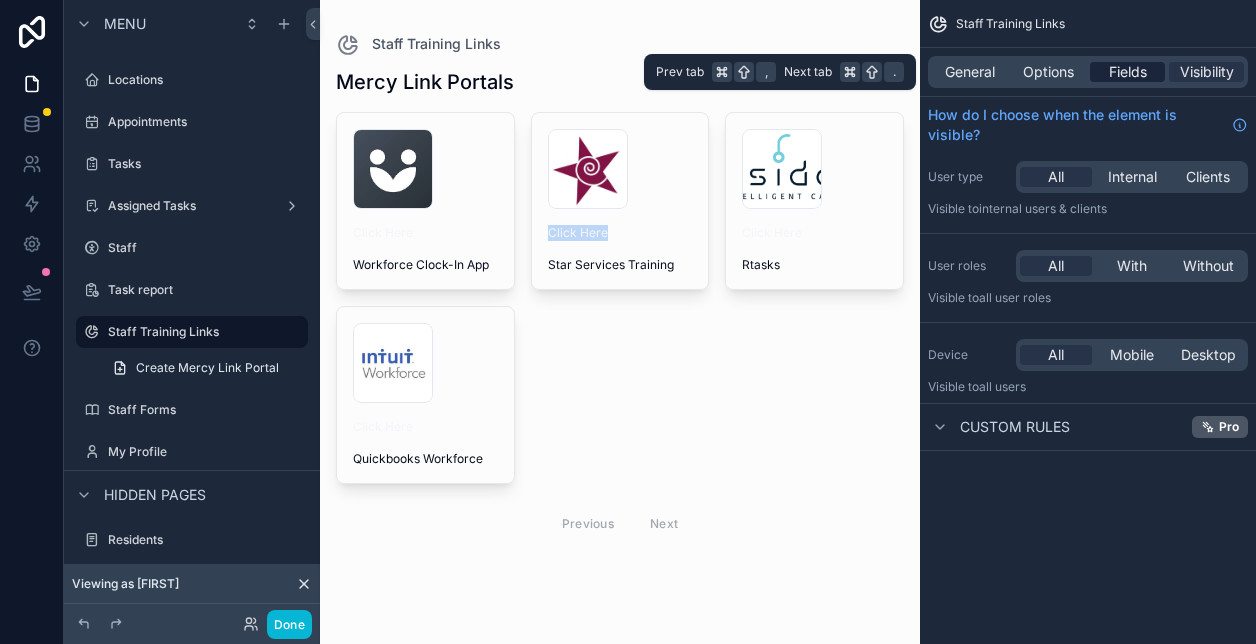 click on "Fields" at bounding box center [1128, 72] 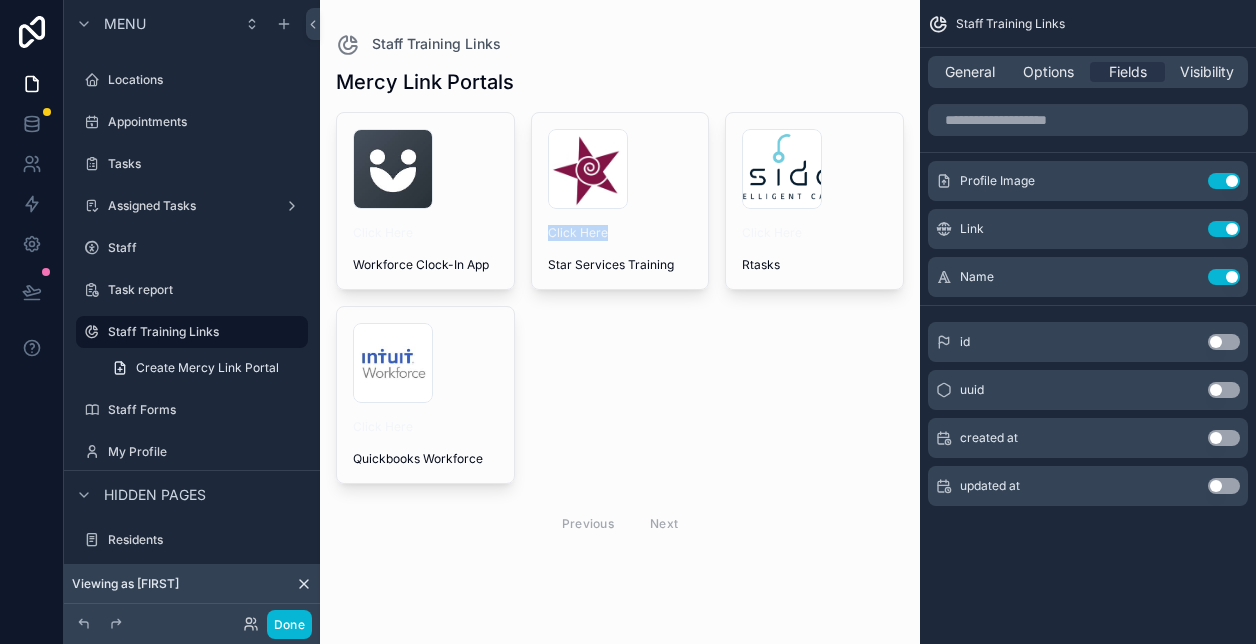 click on "Use setting" at bounding box center (1224, 342) 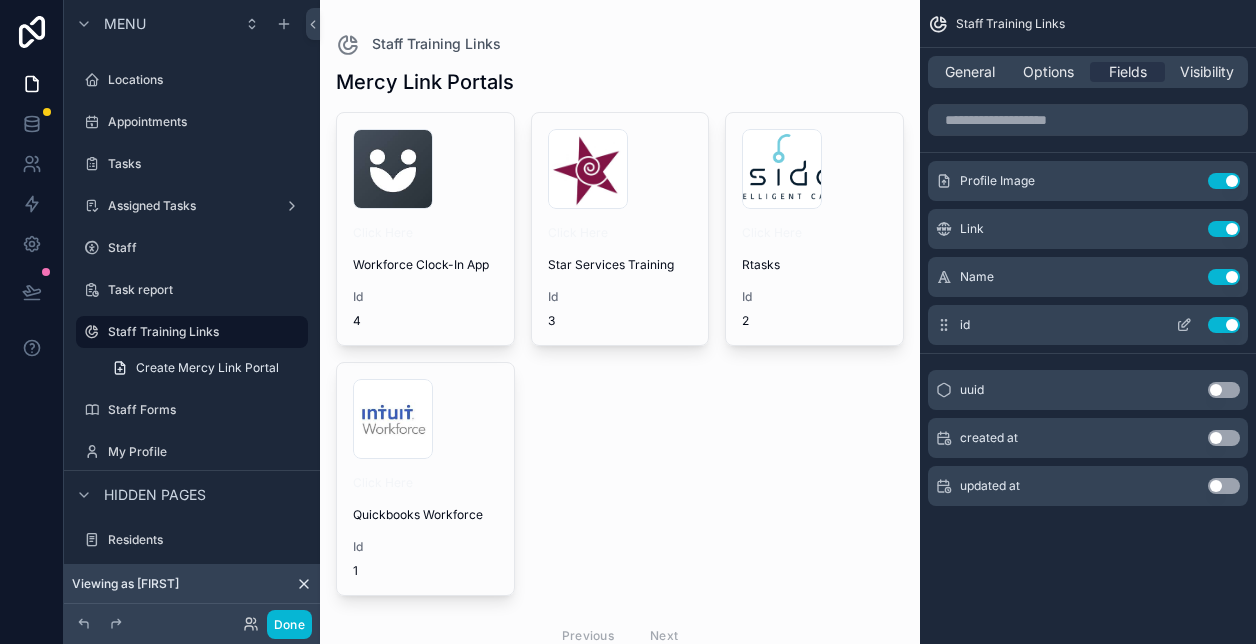 click on "id Use setting" at bounding box center [1088, 325] 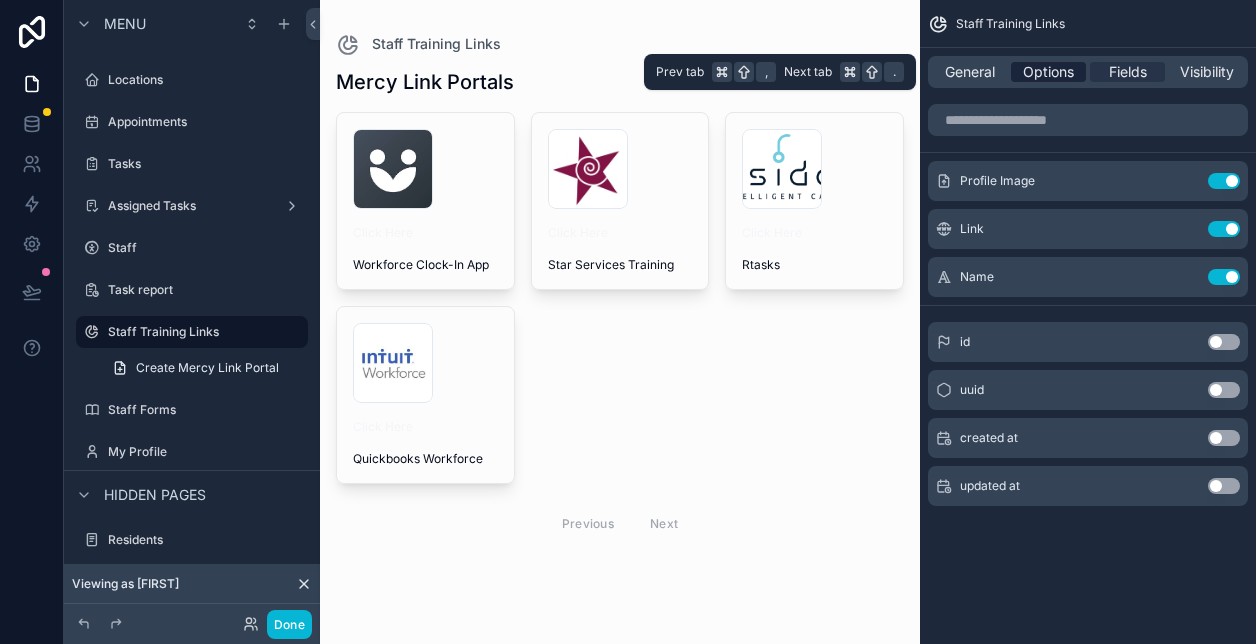 click on "Options" at bounding box center [1048, 72] 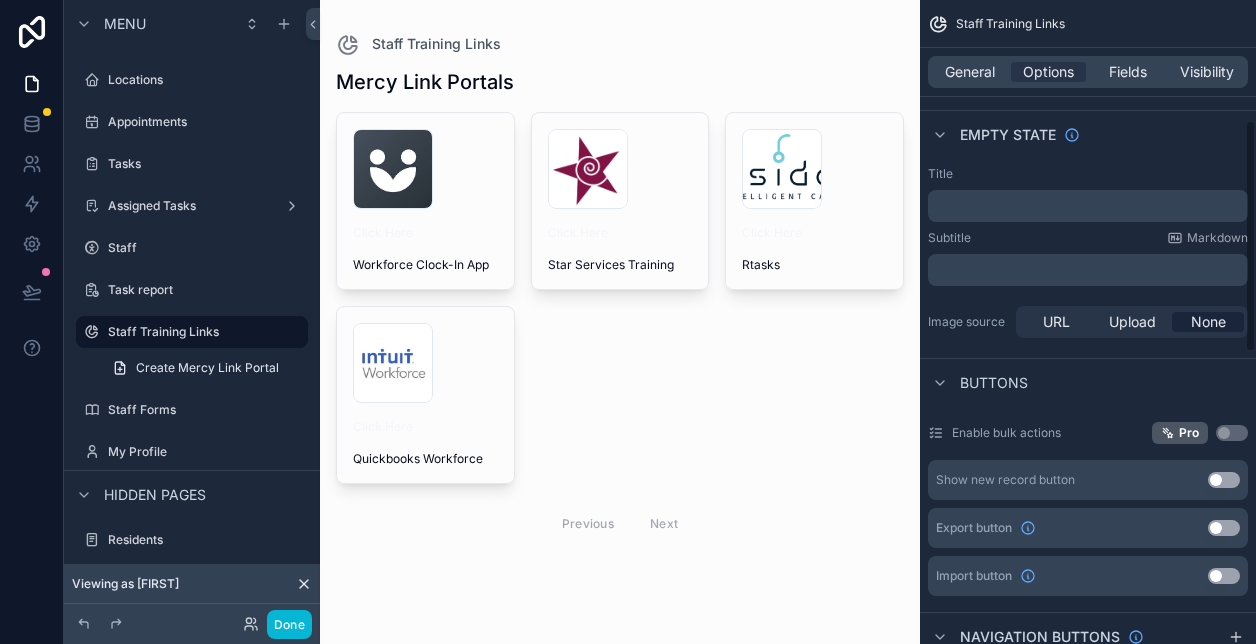 scroll, scrollTop: 340, scrollLeft: 0, axis: vertical 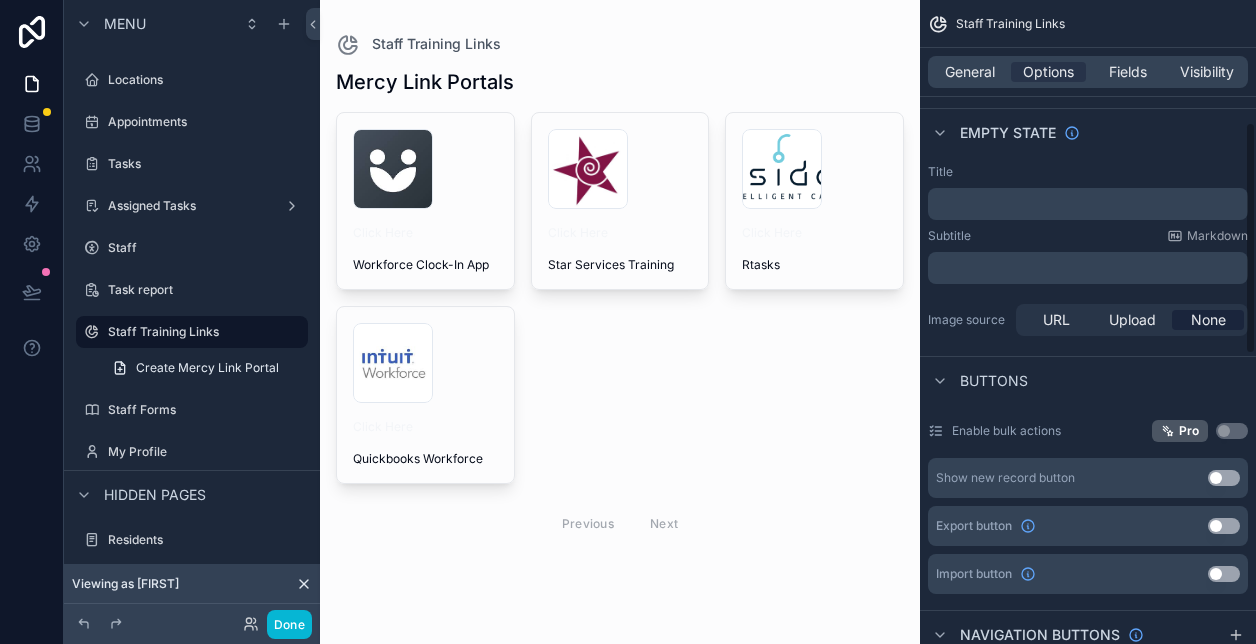 click on "General Options Fields Visibility" at bounding box center (1088, 72) 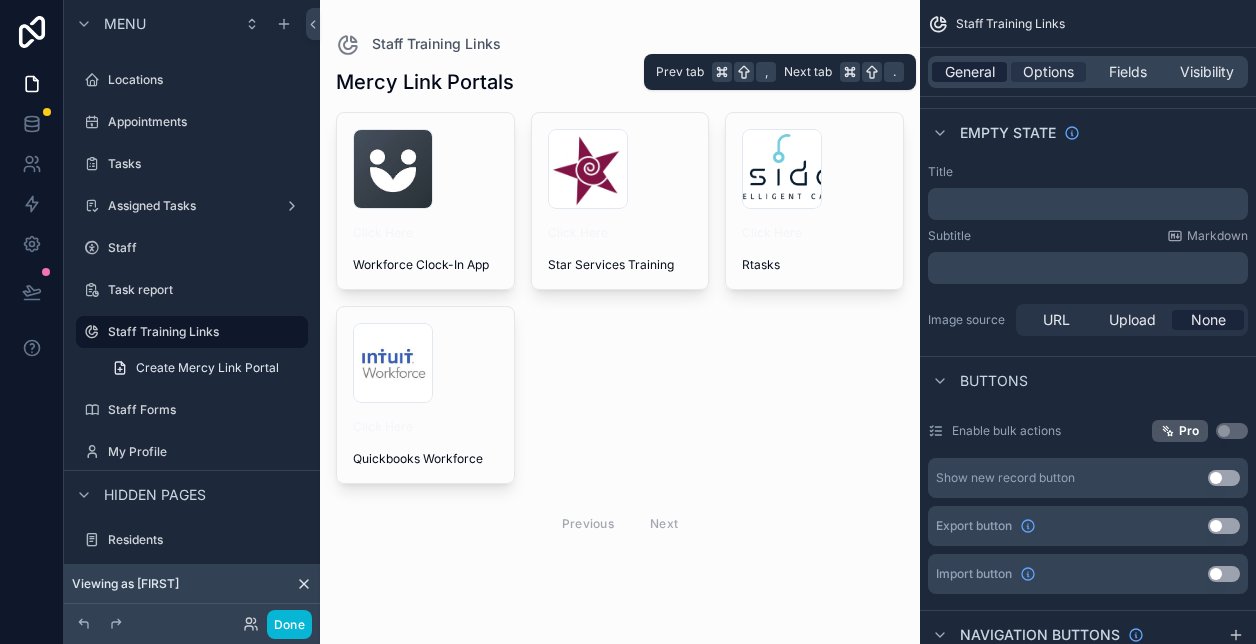 click on "General" at bounding box center [970, 72] 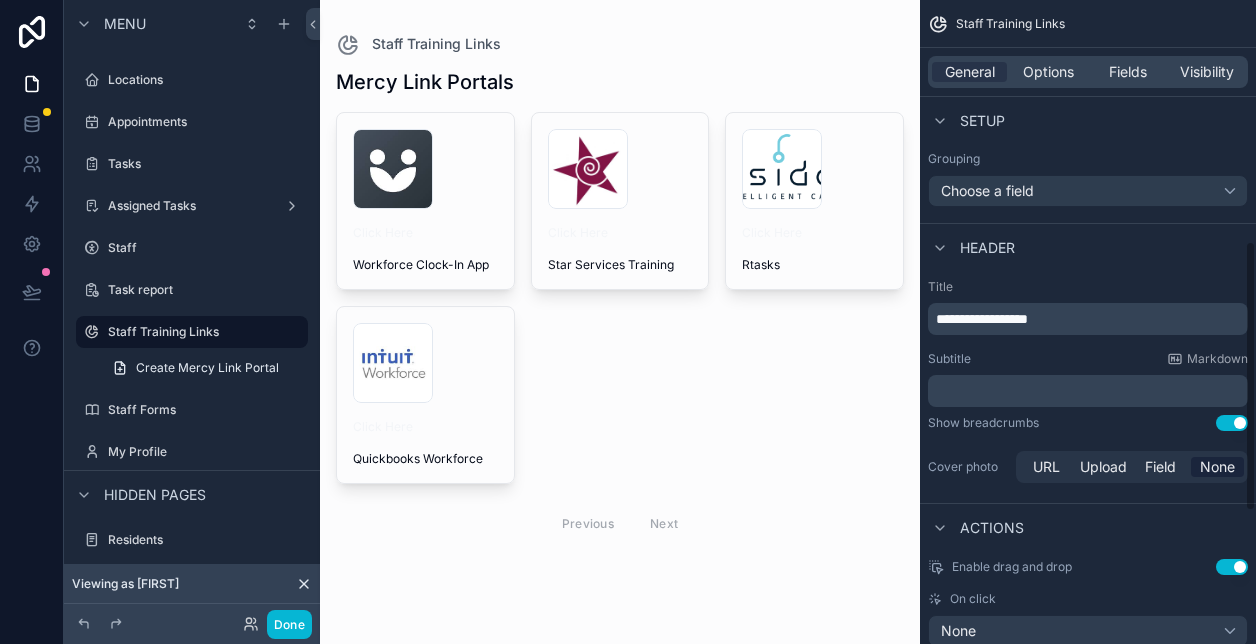 scroll, scrollTop: 578, scrollLeft: 0, axis: vertical 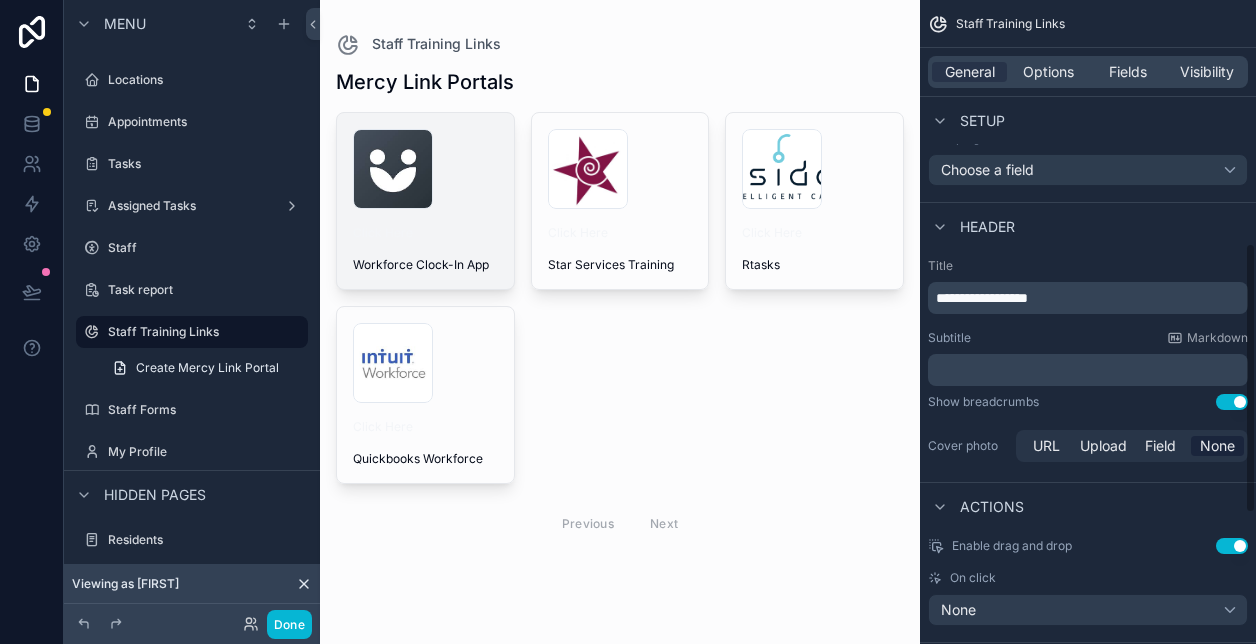 click on "images .jpeg Click Here Workforce Clock-In App" at bounding box center (425, 201) 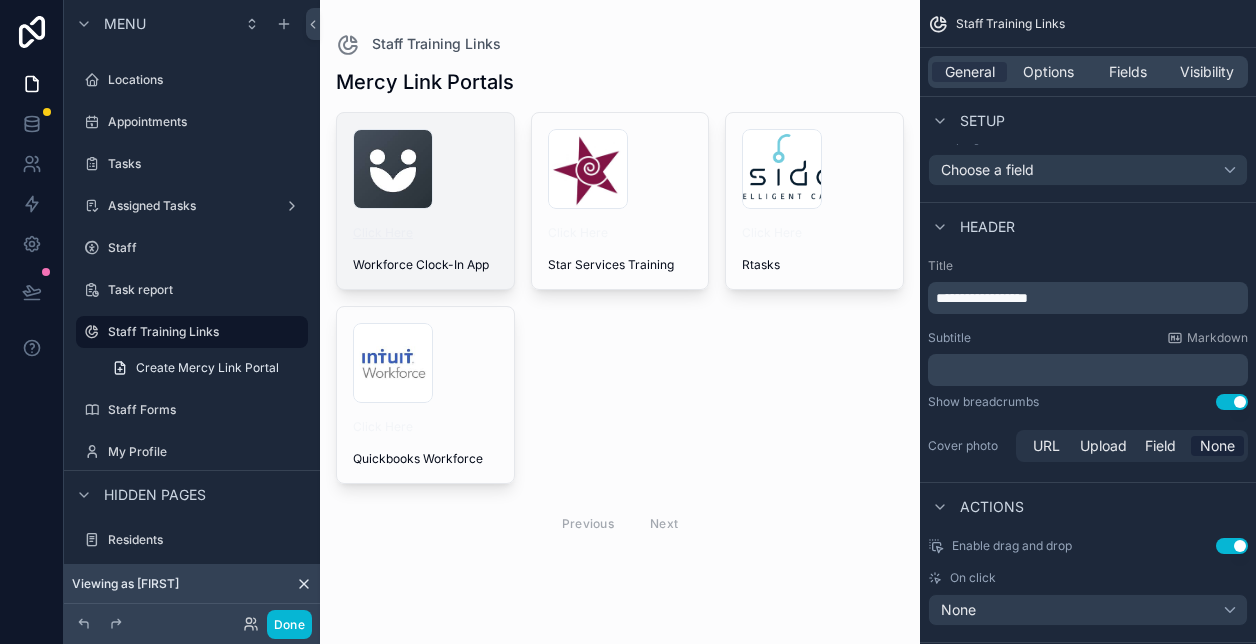 click on "Click Here" at bounding box center (383, 232) 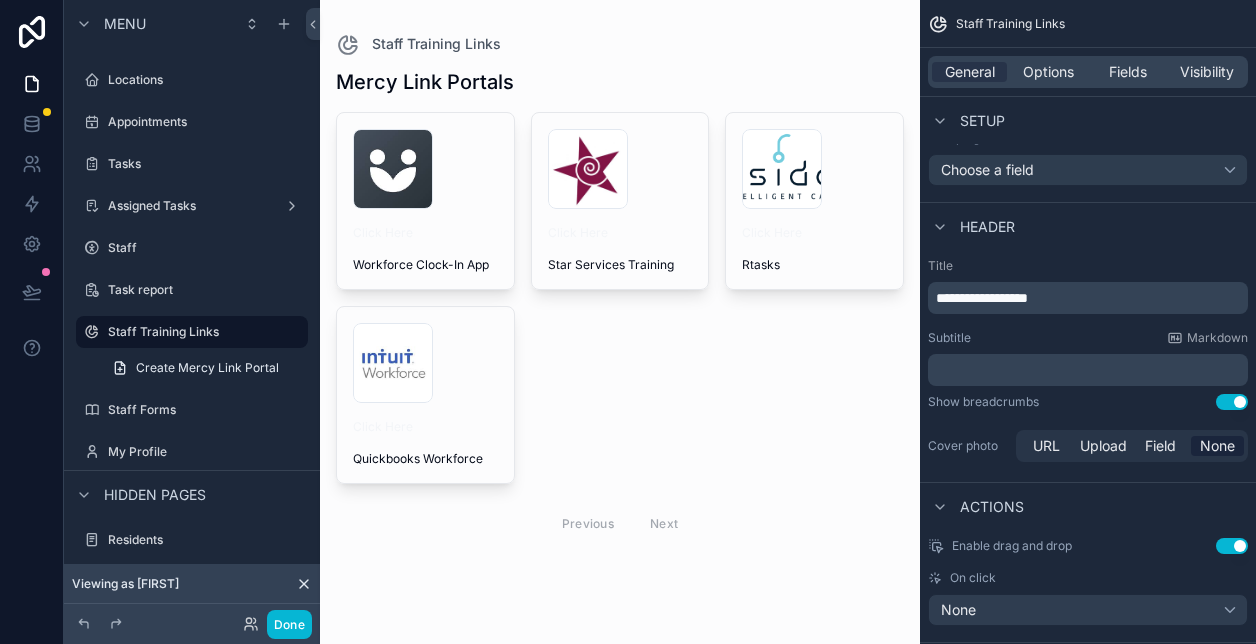 scroll, scrollTop: 599, scrollLeft: 0, axis: vertical 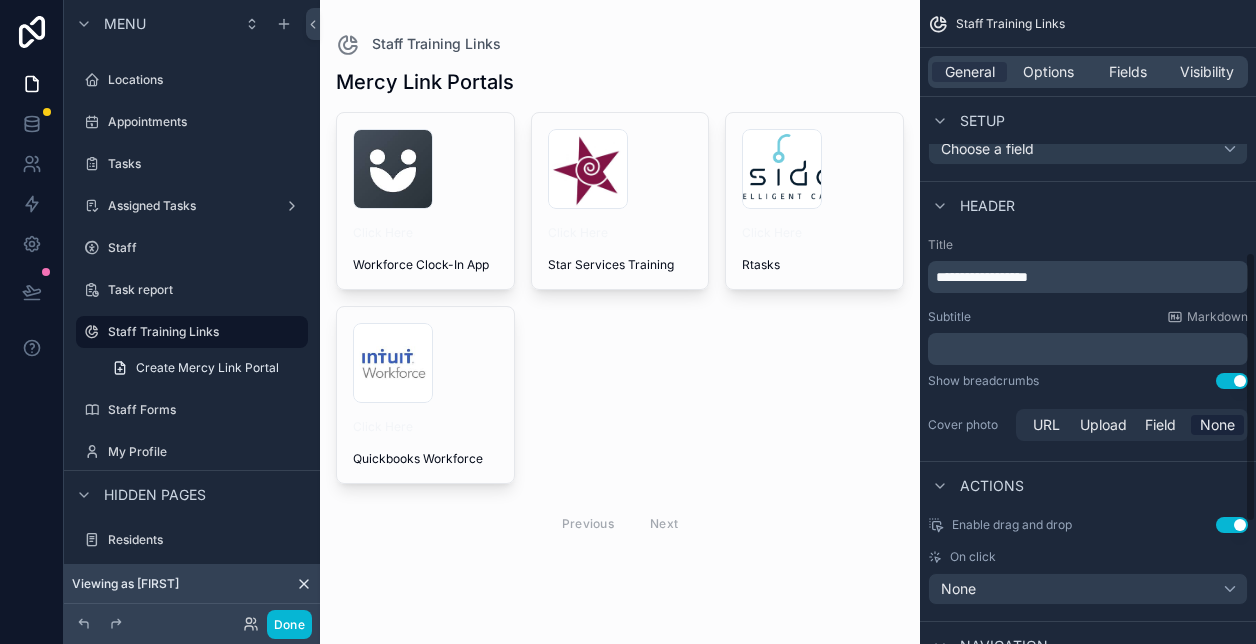 click on "﻿" at bounding box center [1088, 349] 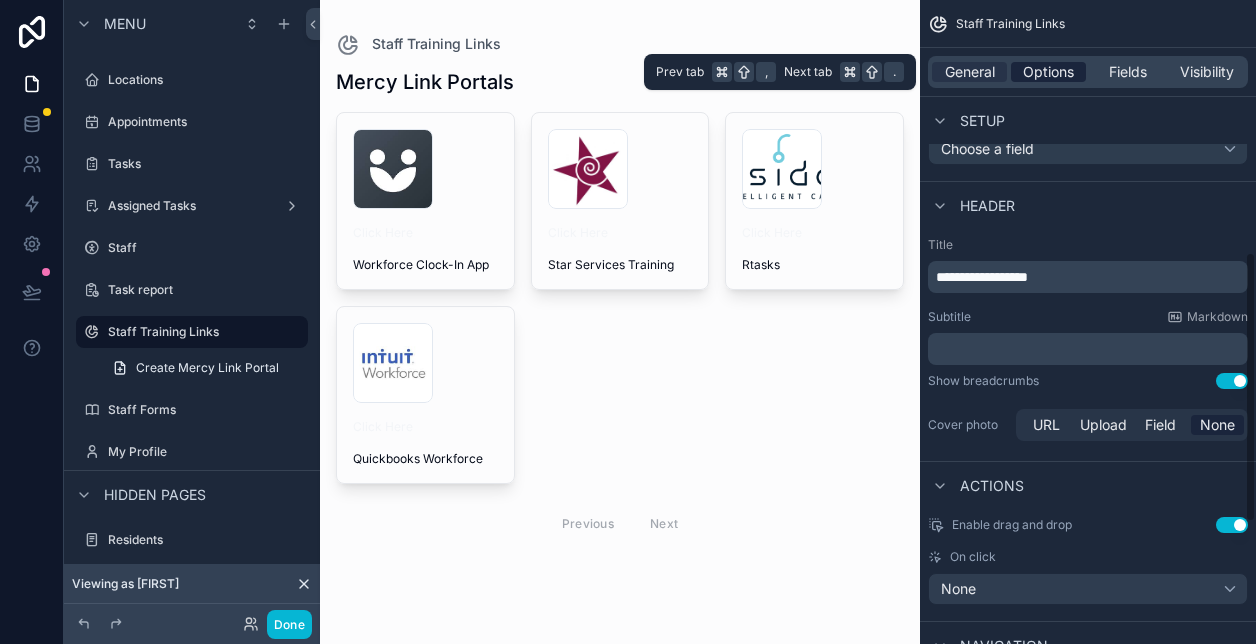 click on "Options" at bounding box center [1048, 72] 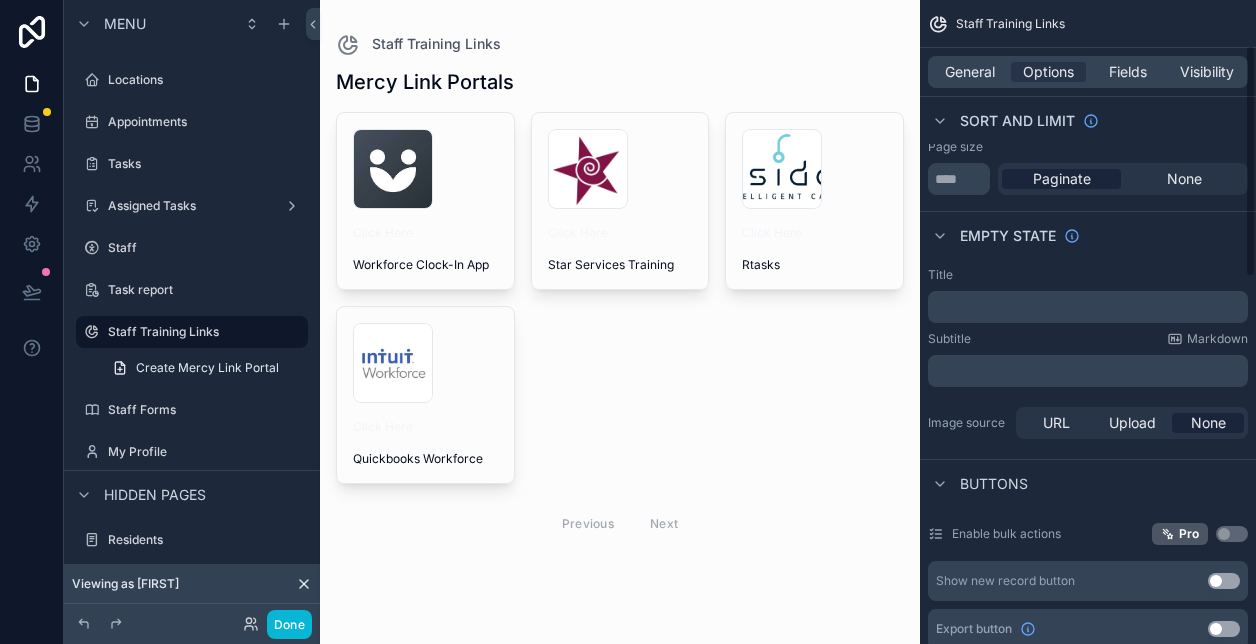 scroll, scrollTop: 0, scrollLeft: 0, axis: both 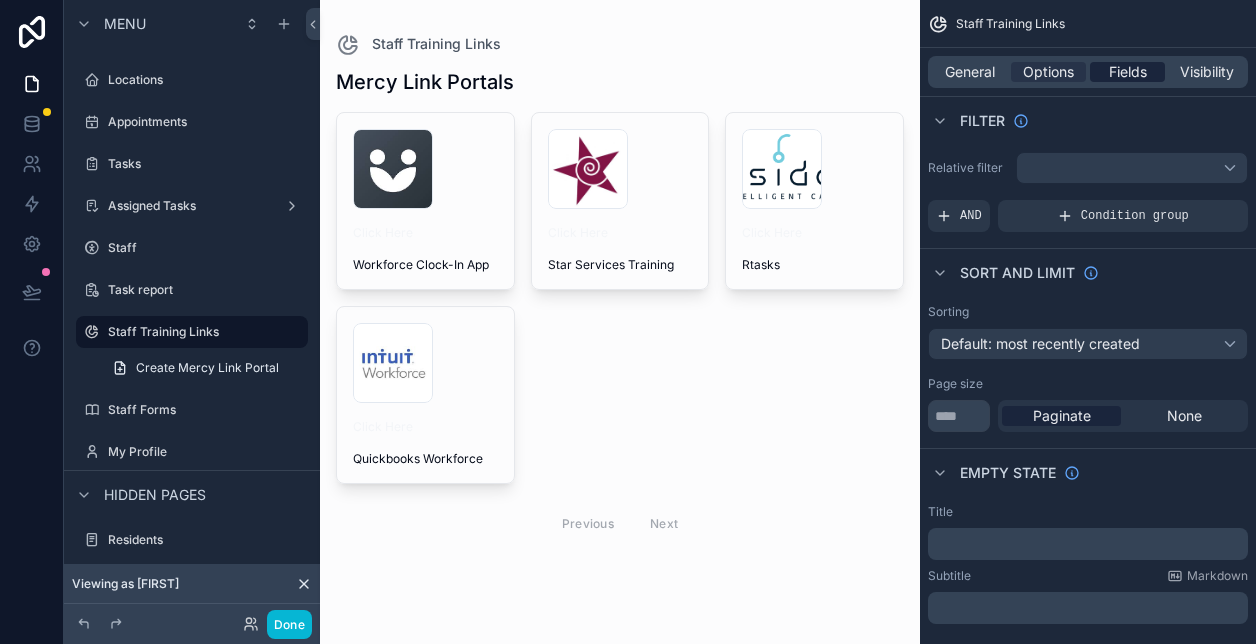 click on "Fields" at bounding box center [1128, 72] 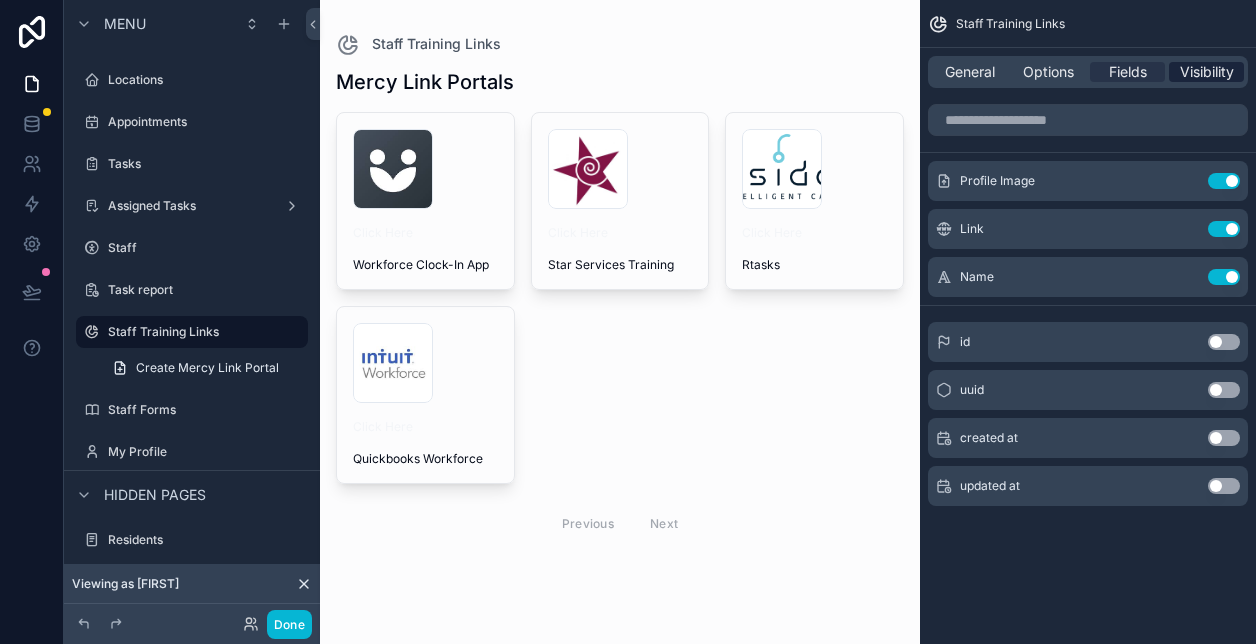 click on "Visibility" at bounding box center [1207, 72] 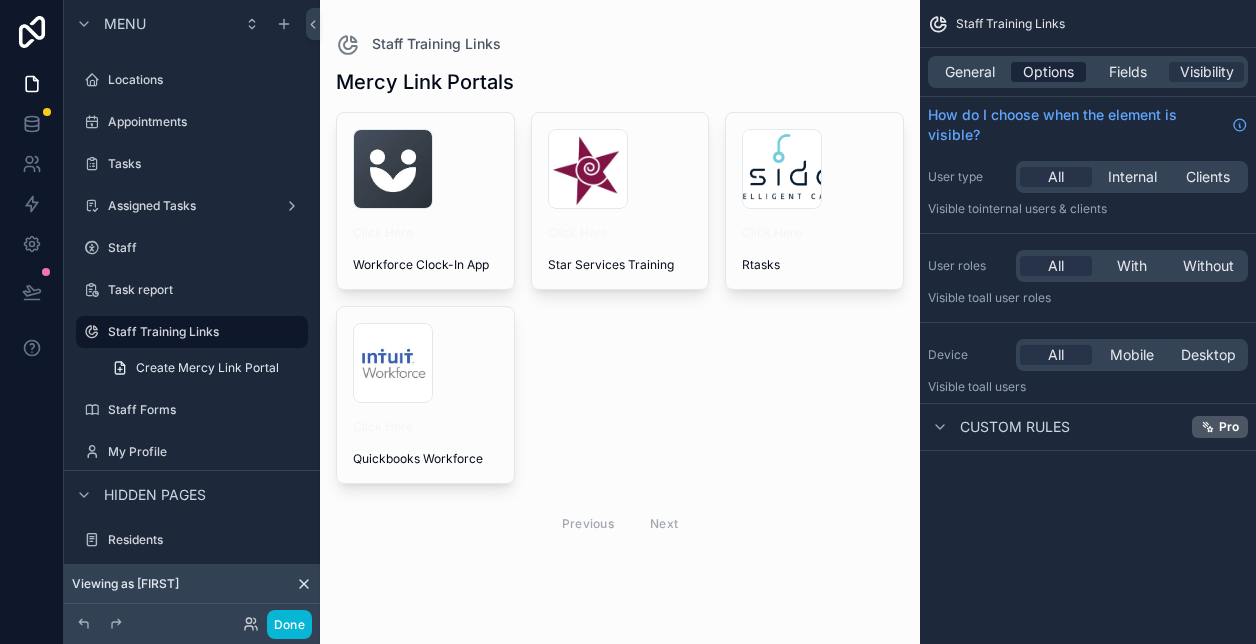 click on "Options" at bounding box center (1048, 72) 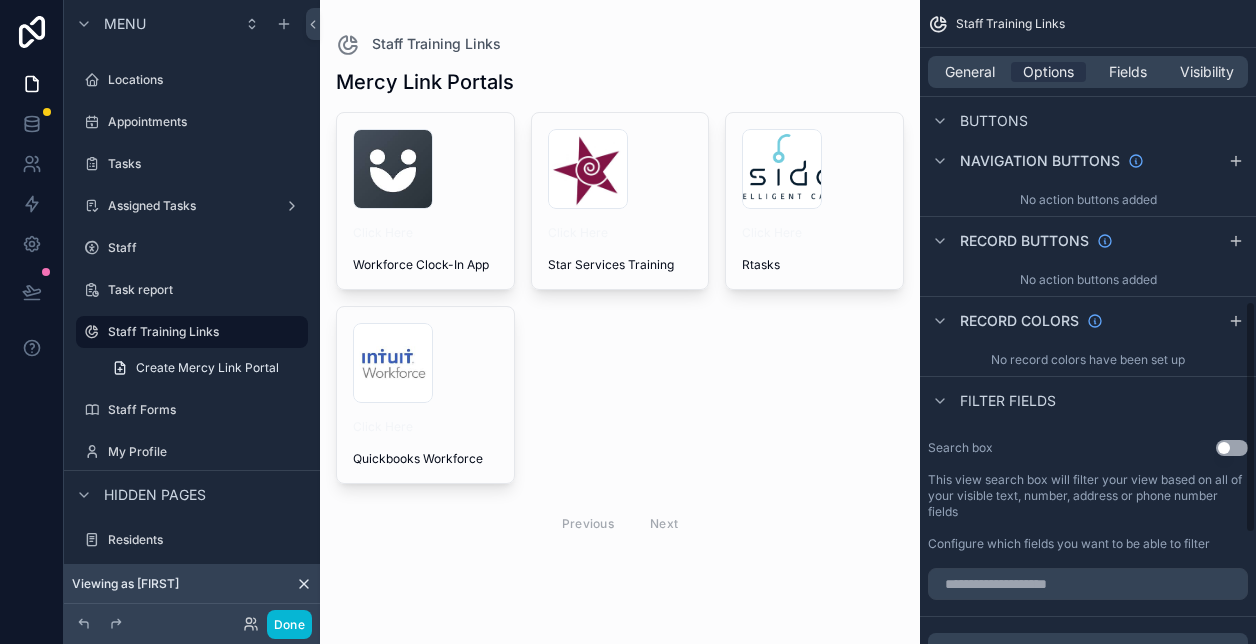 scroll, scrollTop: 1139, scrollLeft: 0, axis: vertical 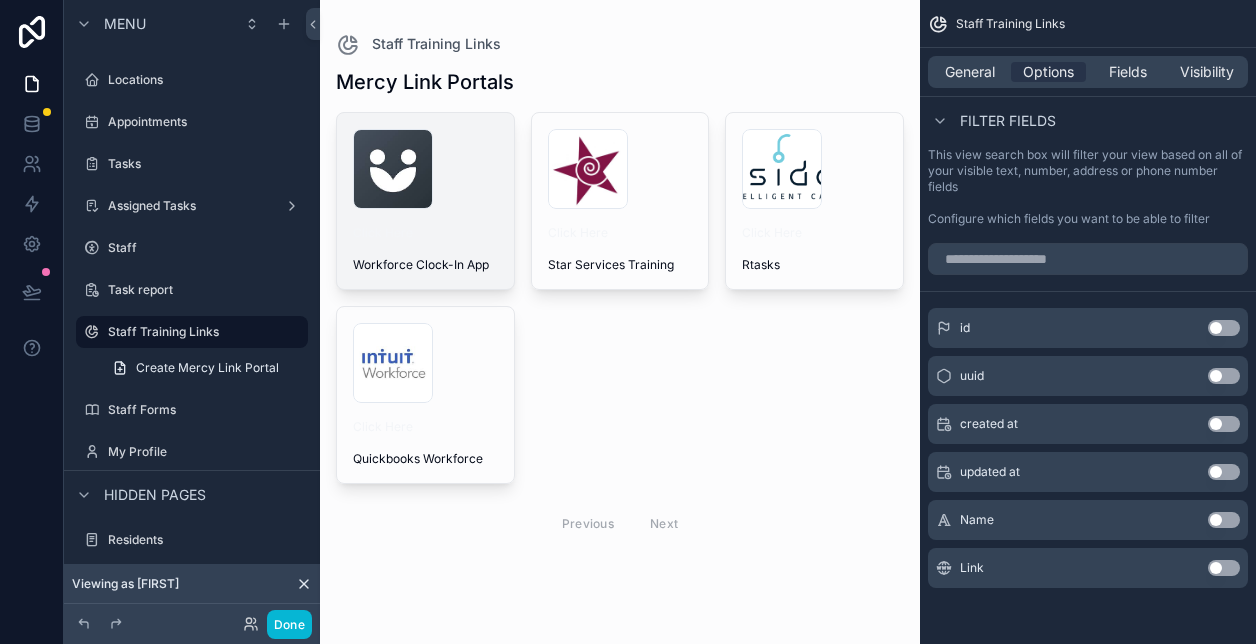 click on "images .jpeg Click Here Workforce Clock-In App" at bounding box center [425, 201] 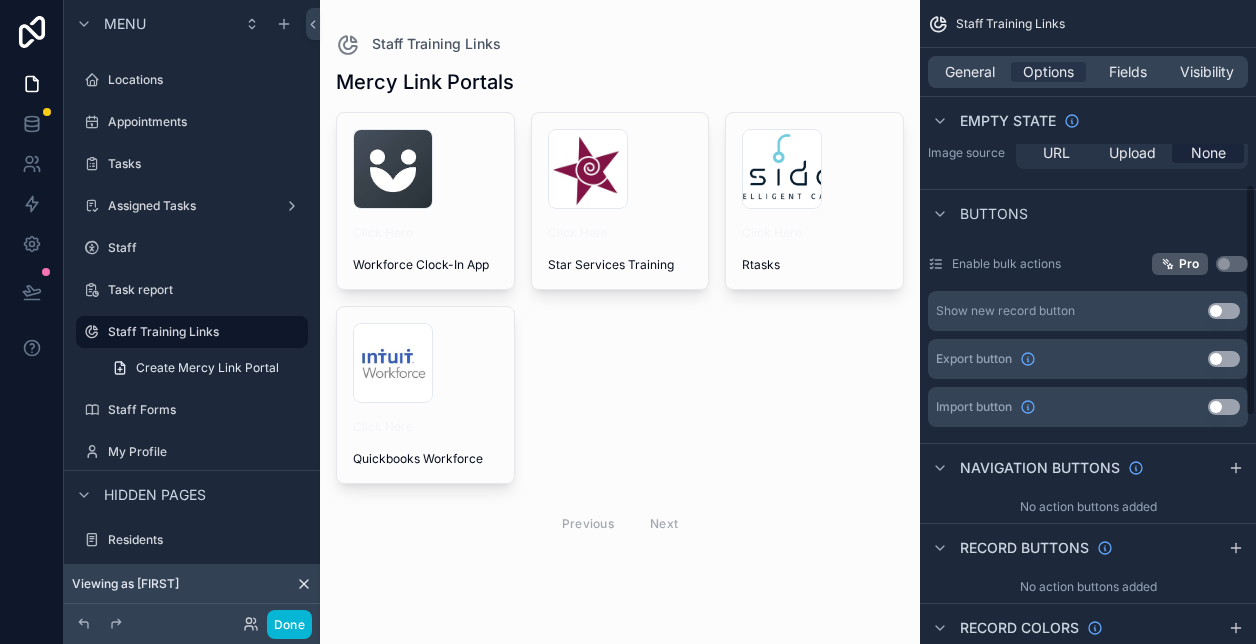 scroll, scrollTop: 510, scrollLeft: 0, axis: vertical 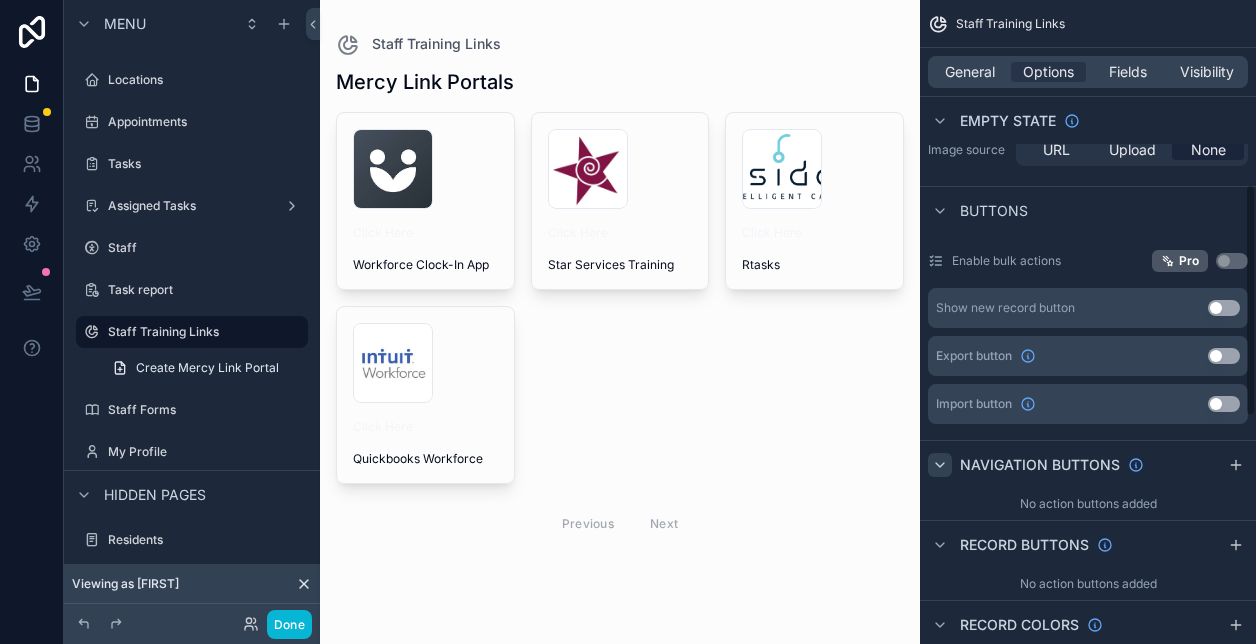 click 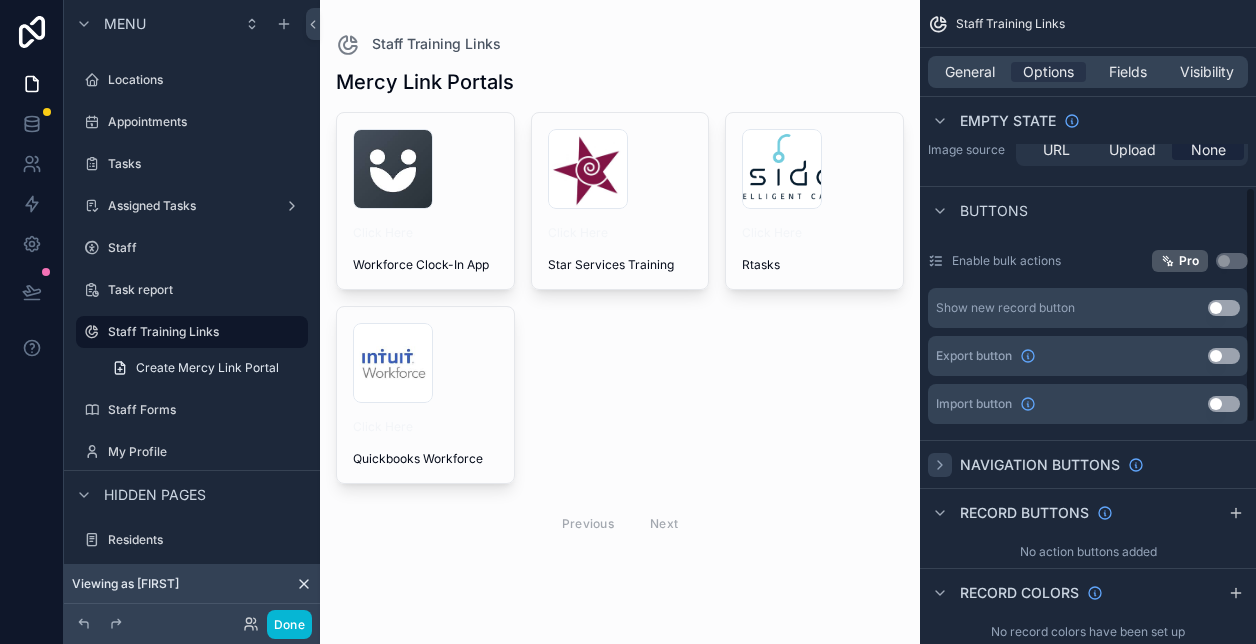 click 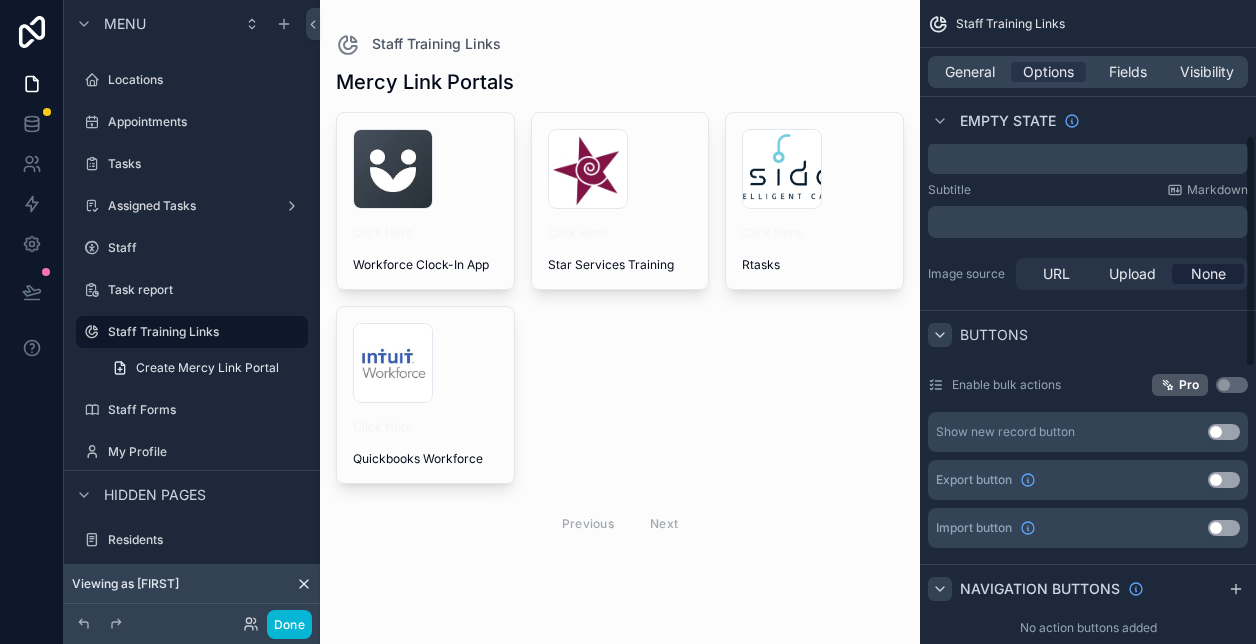 scroll, scrollTop: 0, scrollLeft: 0, axis: both 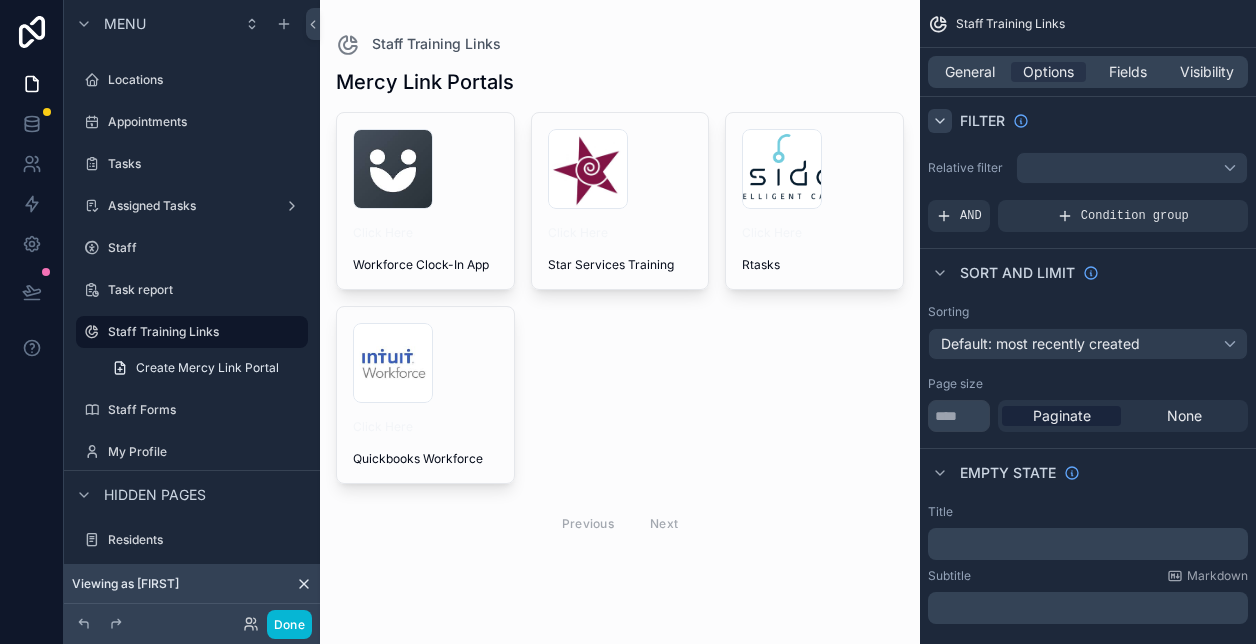 click 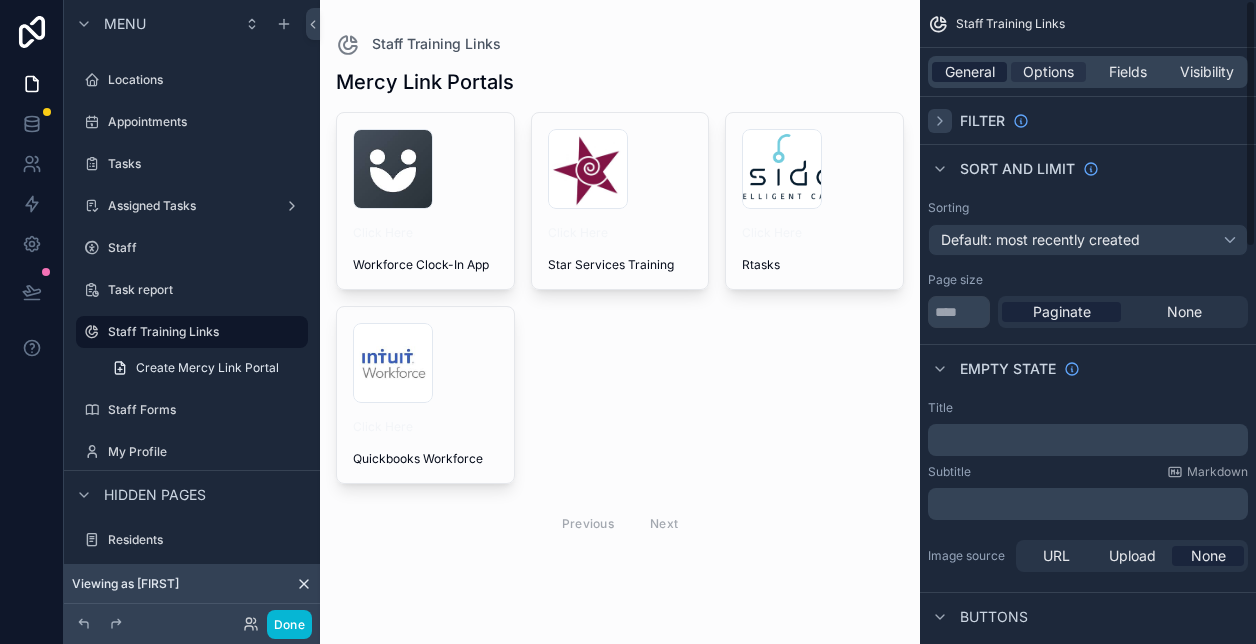 click on "General" at bounding box center (970, 72) 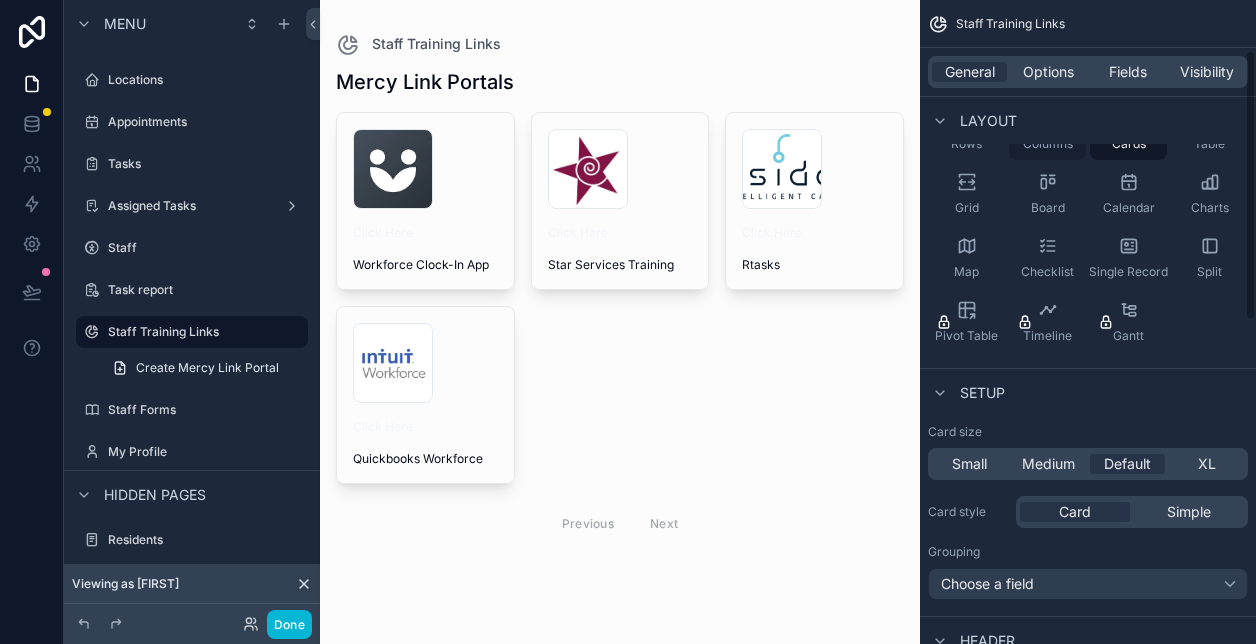 scroll, scrollTop: 0, scrollLeft: 0, axis: both 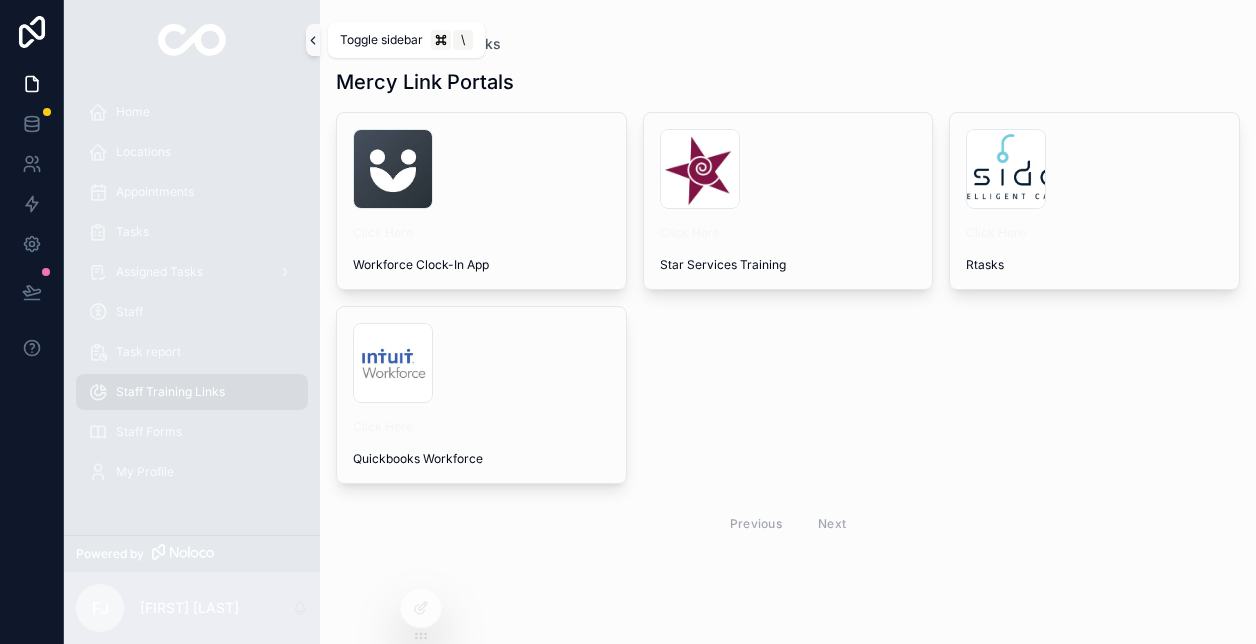 click 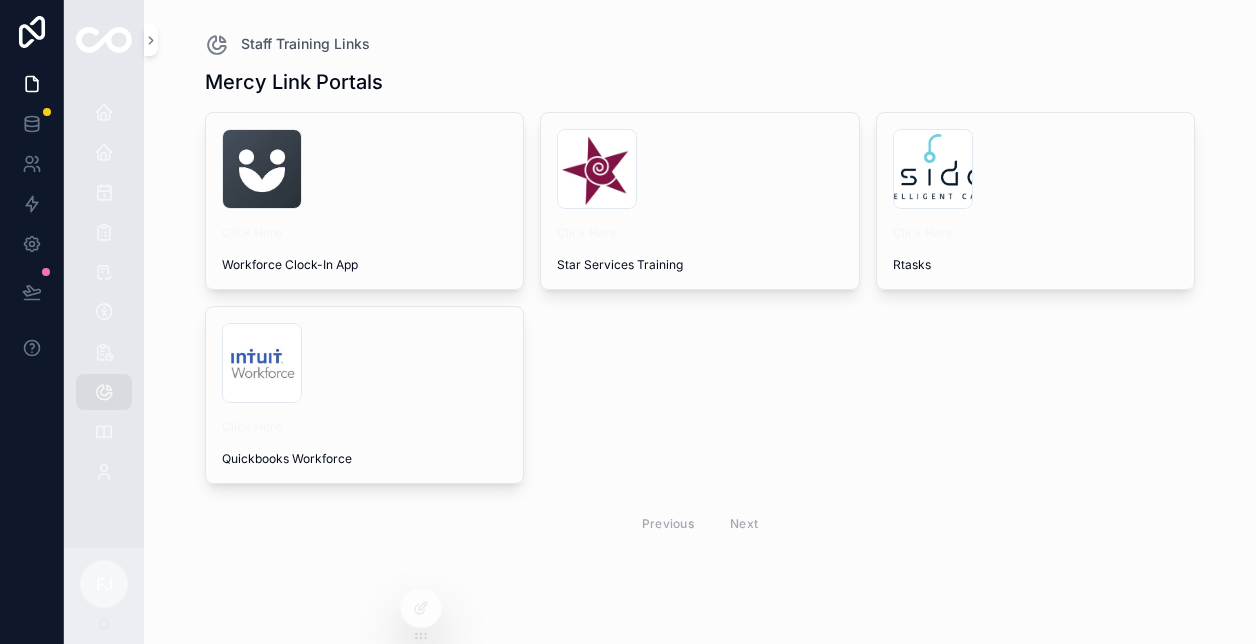 click at bounding box center [104, 40] 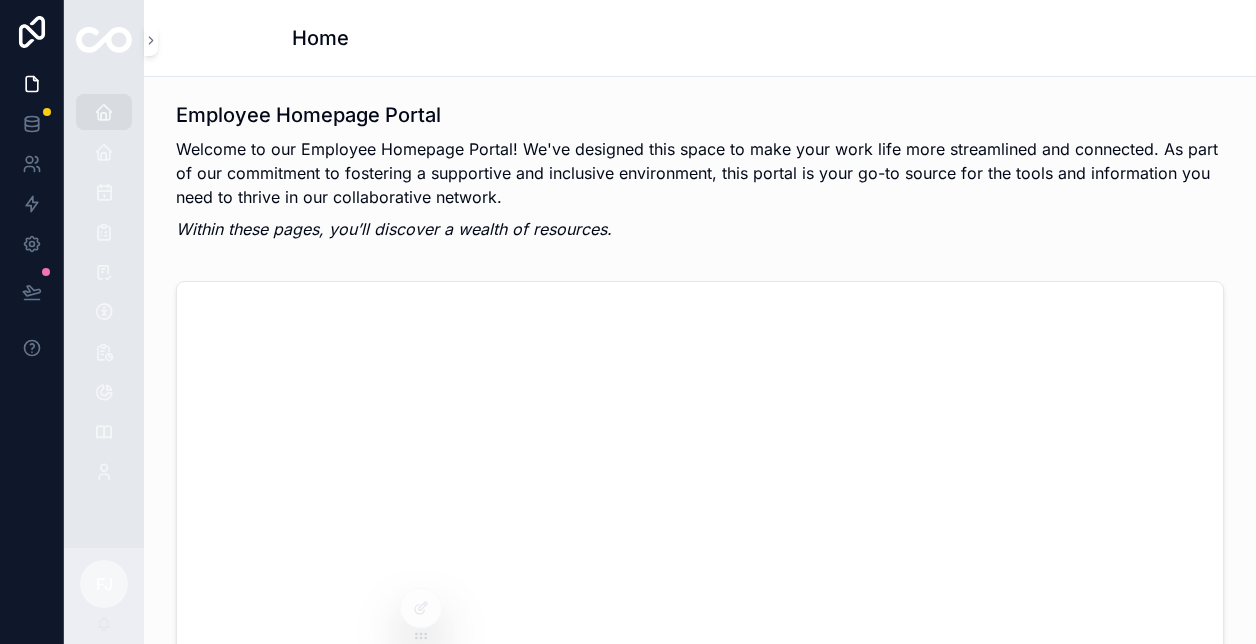 click on "Employee Homepage Portal Welcome to our Employee Homepage Portal! We've designed this space to make your work life more streamlined and connected. As part of our commitment to fostering a supportive and inclusive environment, this portal is your go-to source for the tools and information you need to thrive in our collaborative network. Within these pages, you’ll discover a wealth of resources." at bounding box center [700, 542] 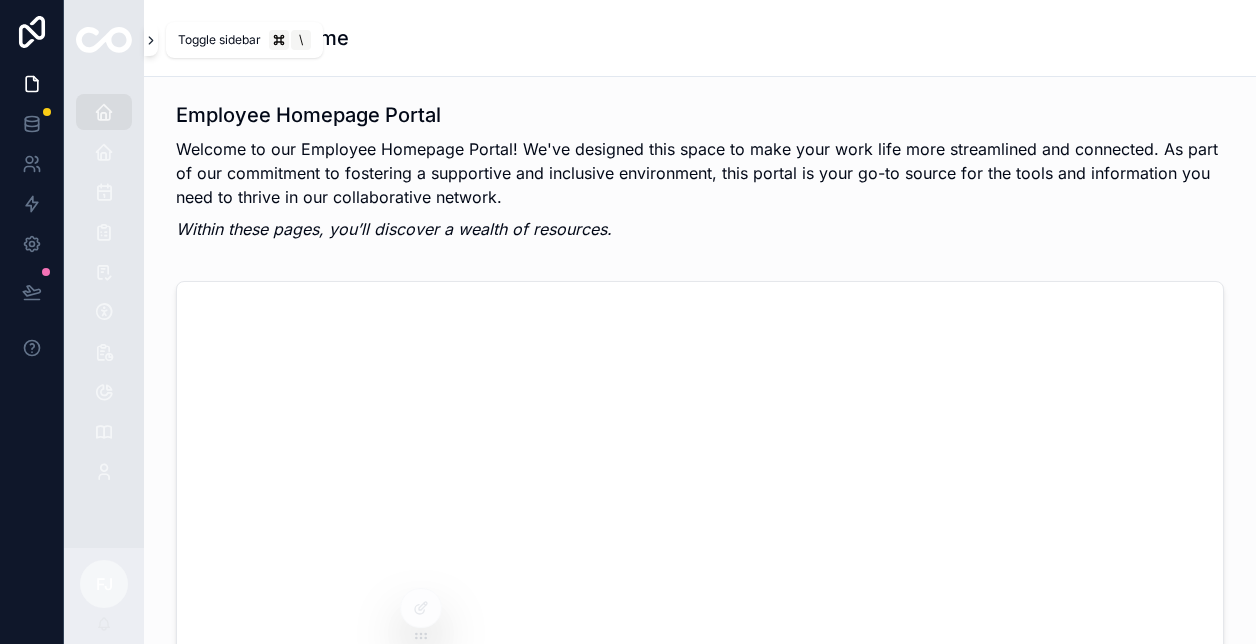 click 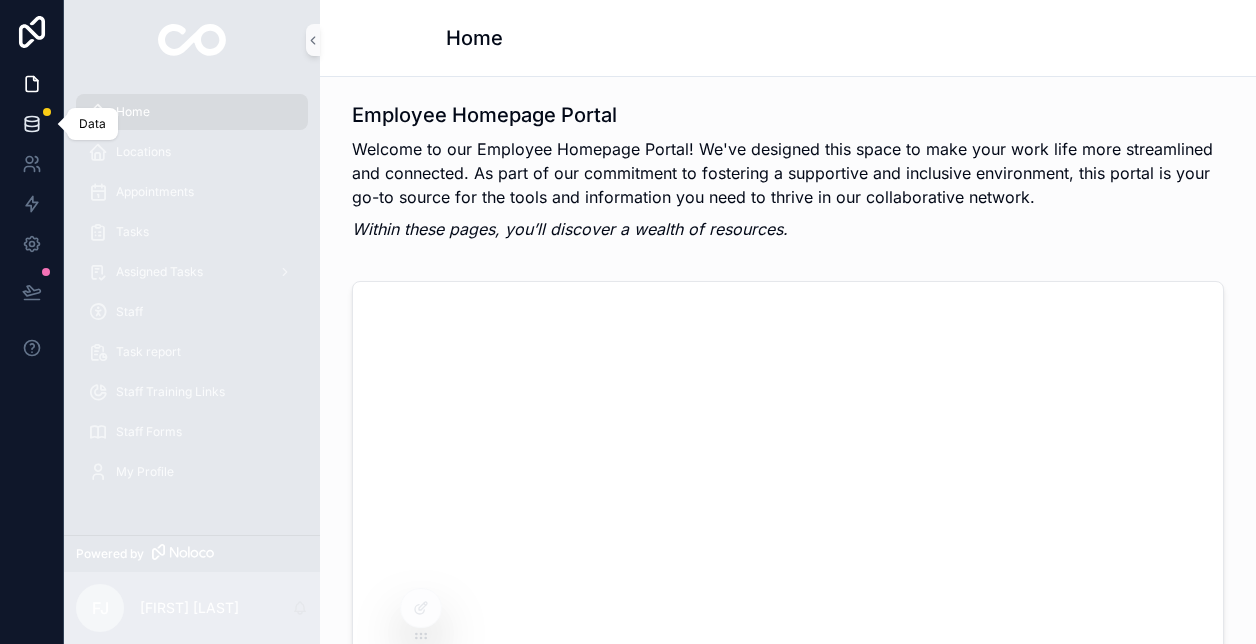 click 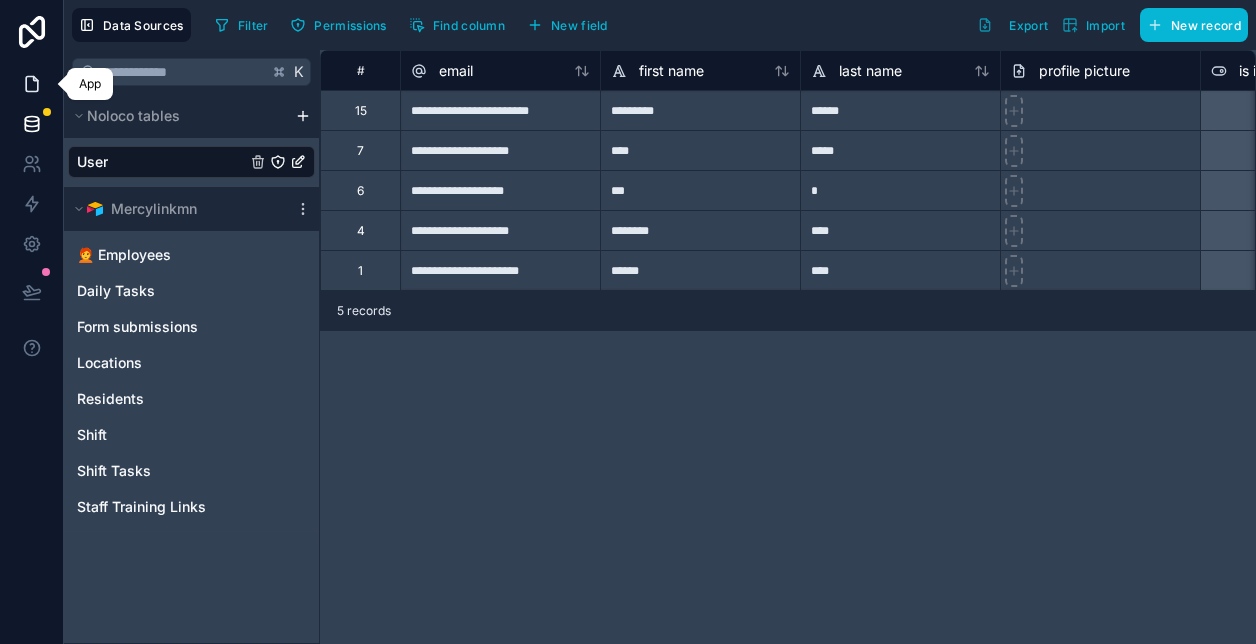 click 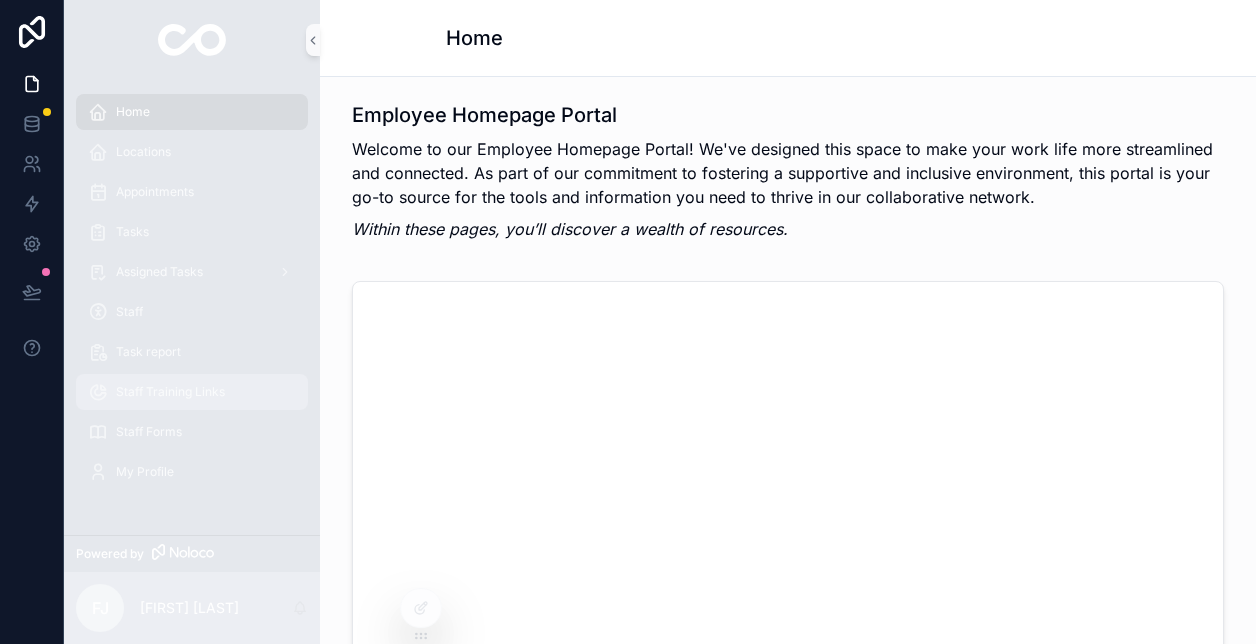 click on "Staff Training Links" at bounding box center [192, 392] 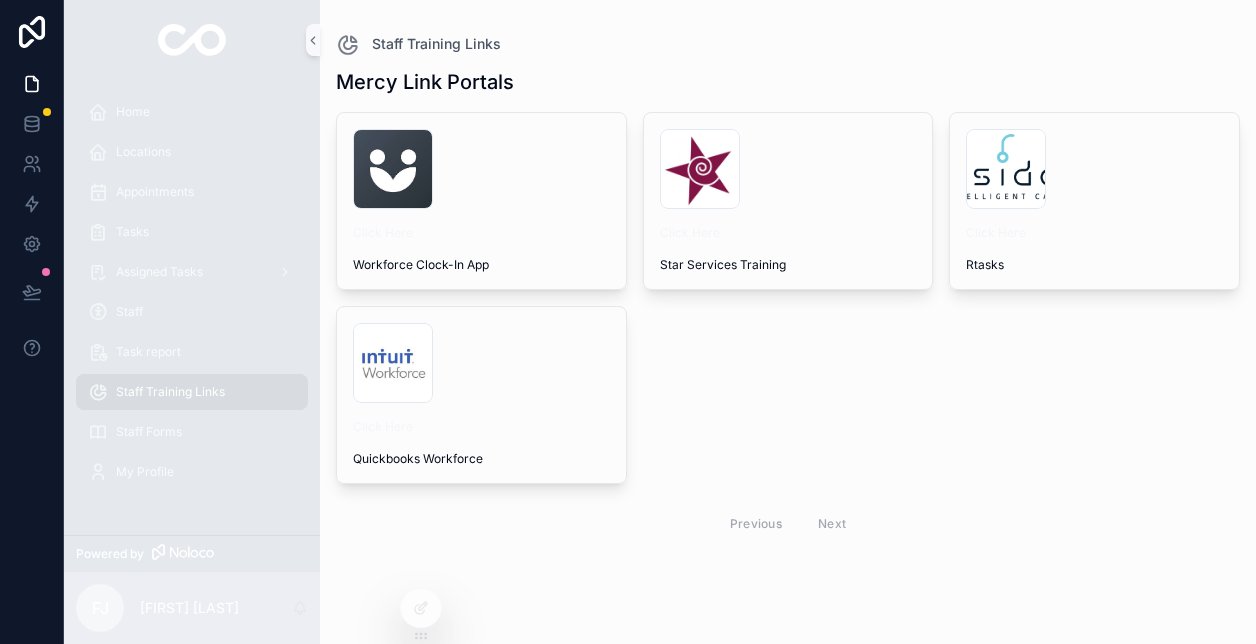 click on "Staff Training Links" at bounding box center [788, 44] 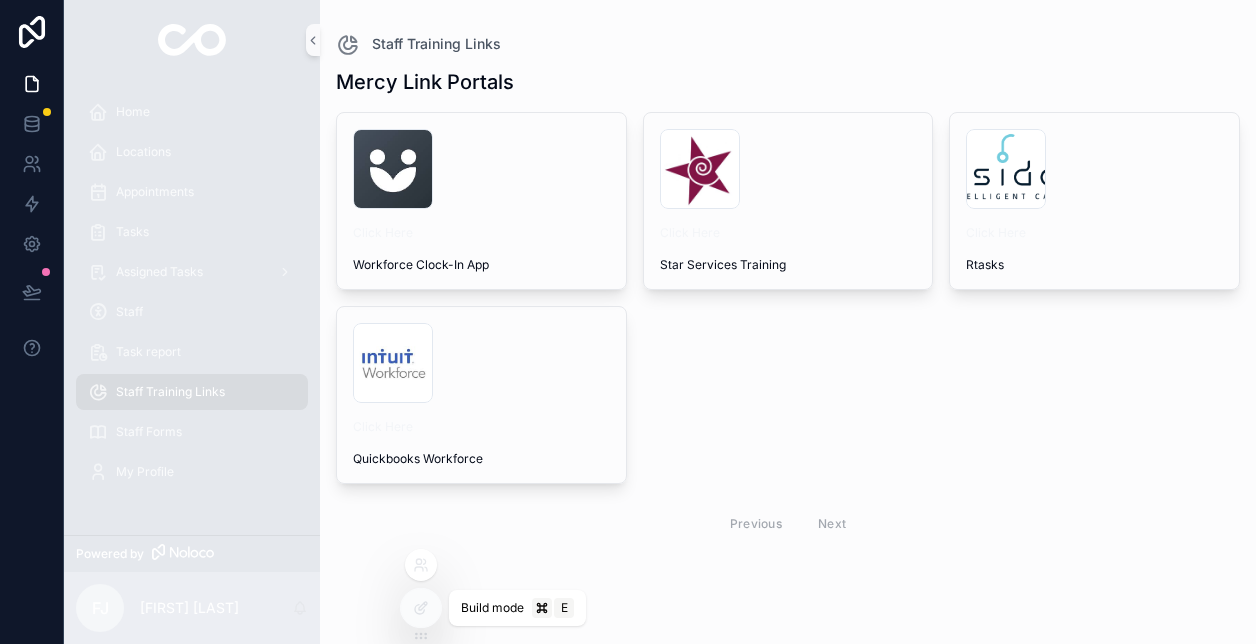 click at bounding box center (421, 608) 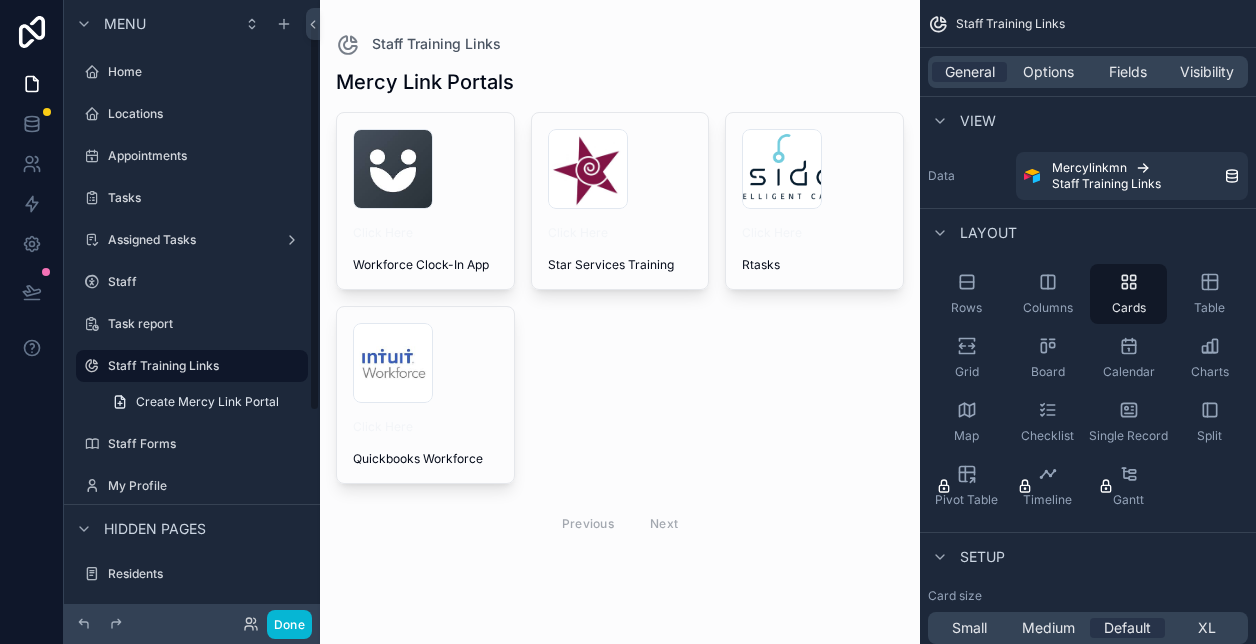 scroll, scrollTop: 34, scrollLeft: 0, axis: vertical 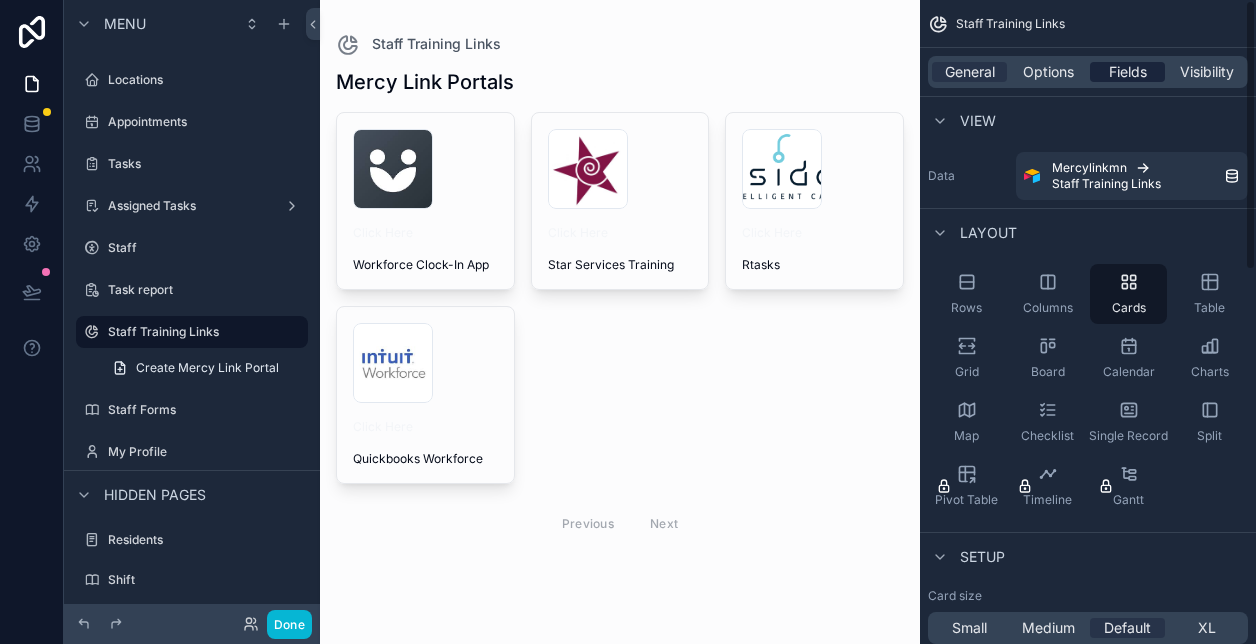 click on "Fields" at bounding box center (1128, 72) 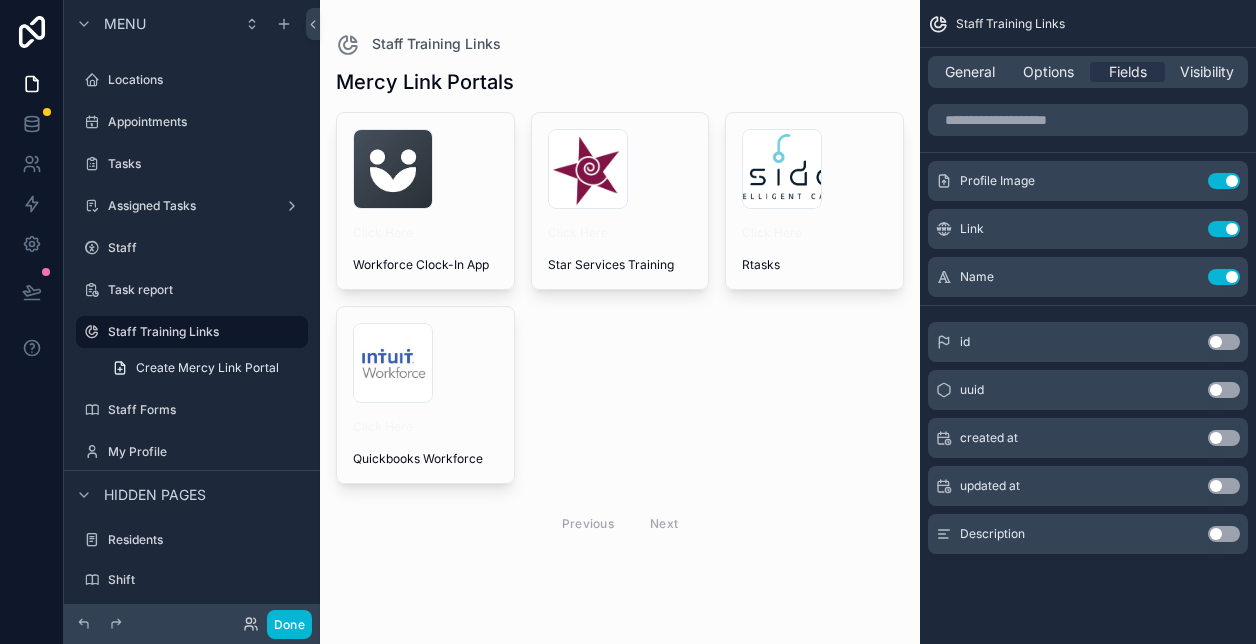 click on "Use setting" at bounding box center (1224, 534) 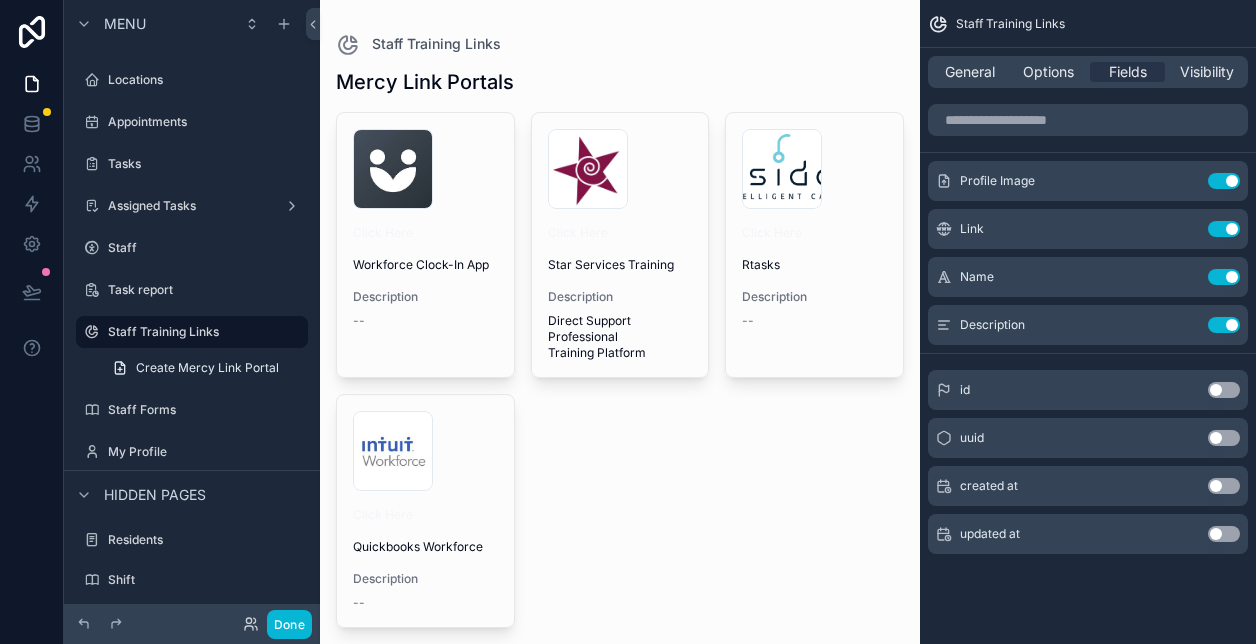 click at bounding box center (620, 377) 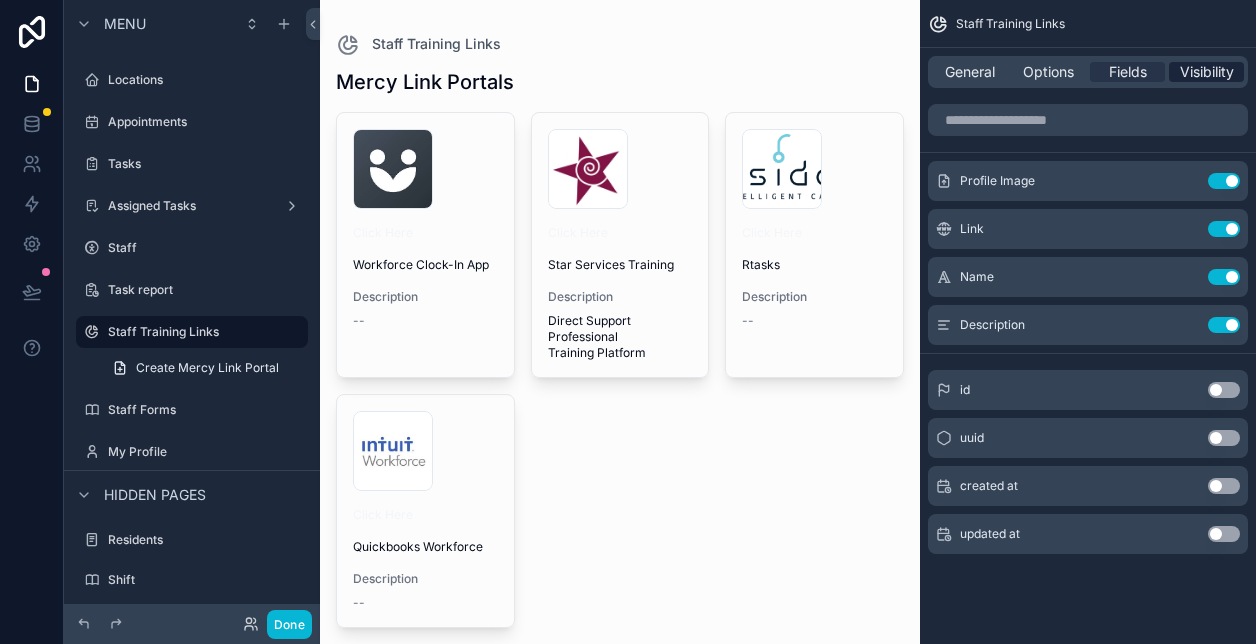 click on "Visibility" at bounding box center (1207, 72) 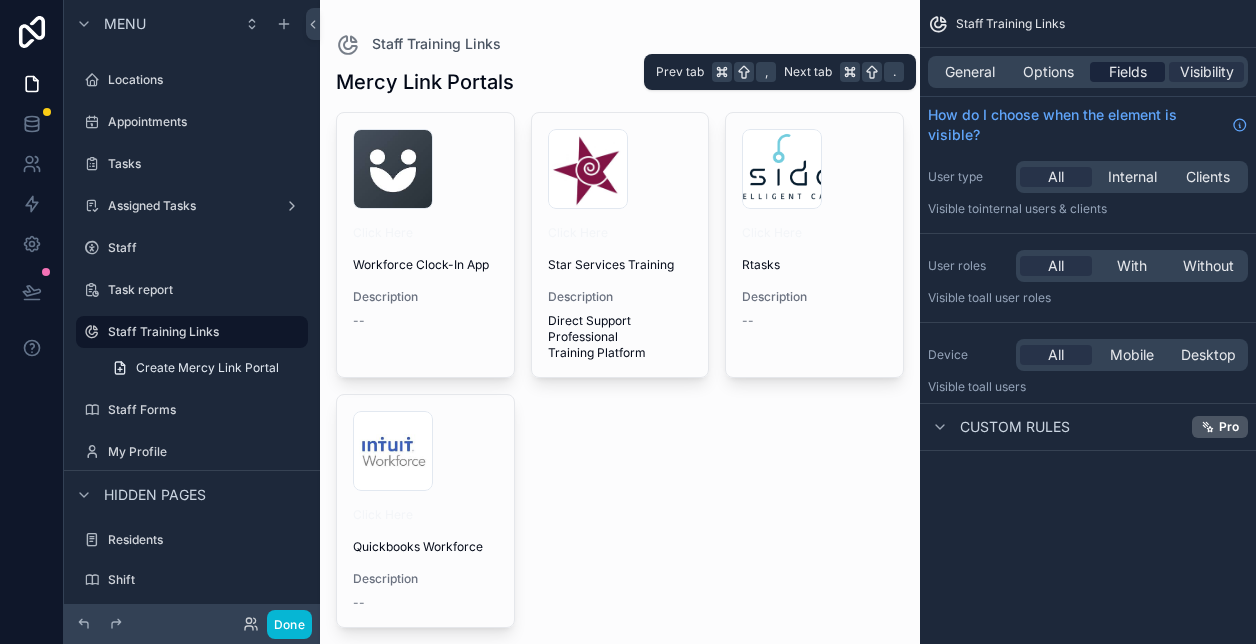 click on "Fields" at bounding box center [1128, 72] 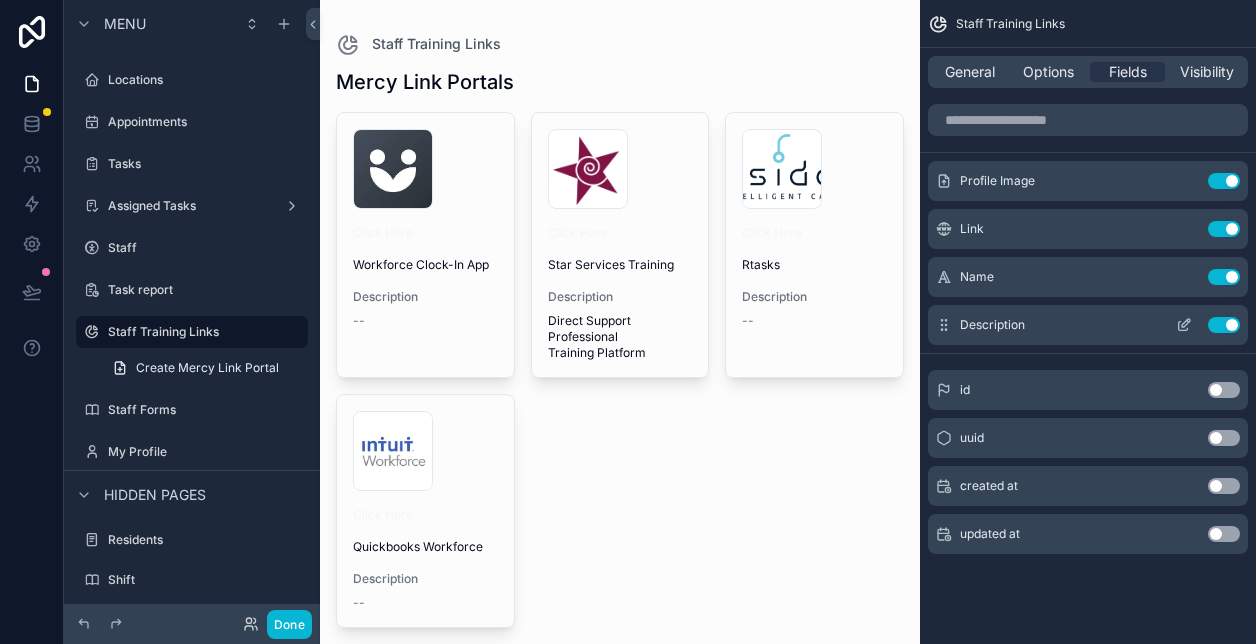 click 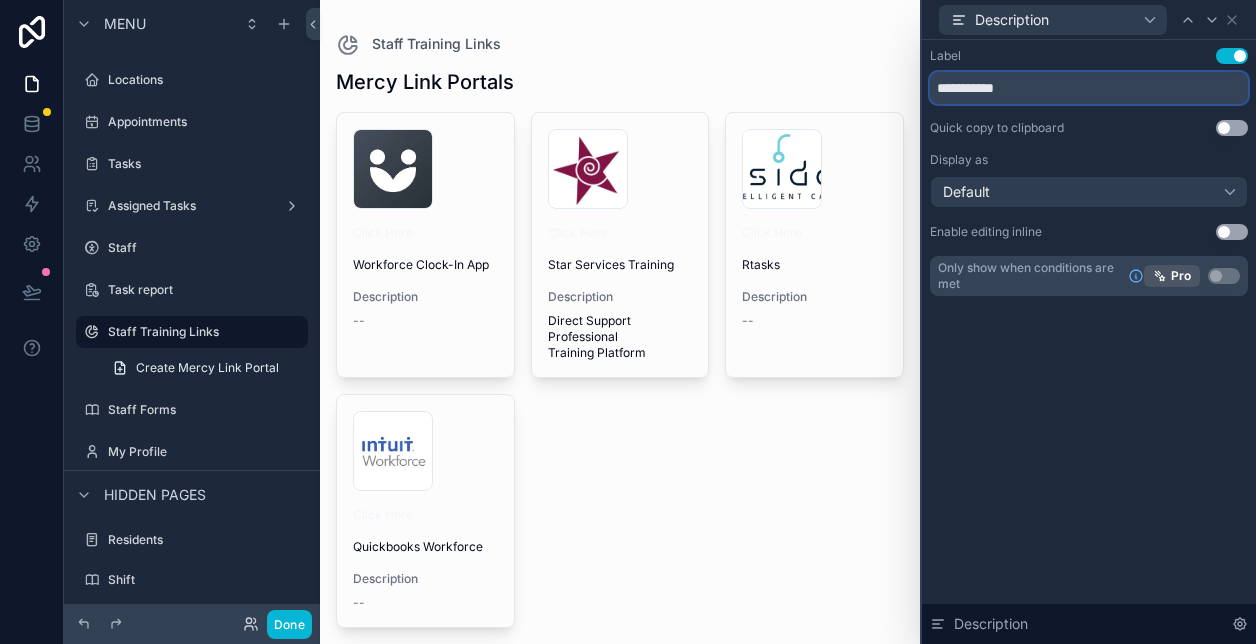 drag, startPoint x: 1078, startPoint y: 90, endPoint x: 860, endPoint y: 80, distance: 218.22923 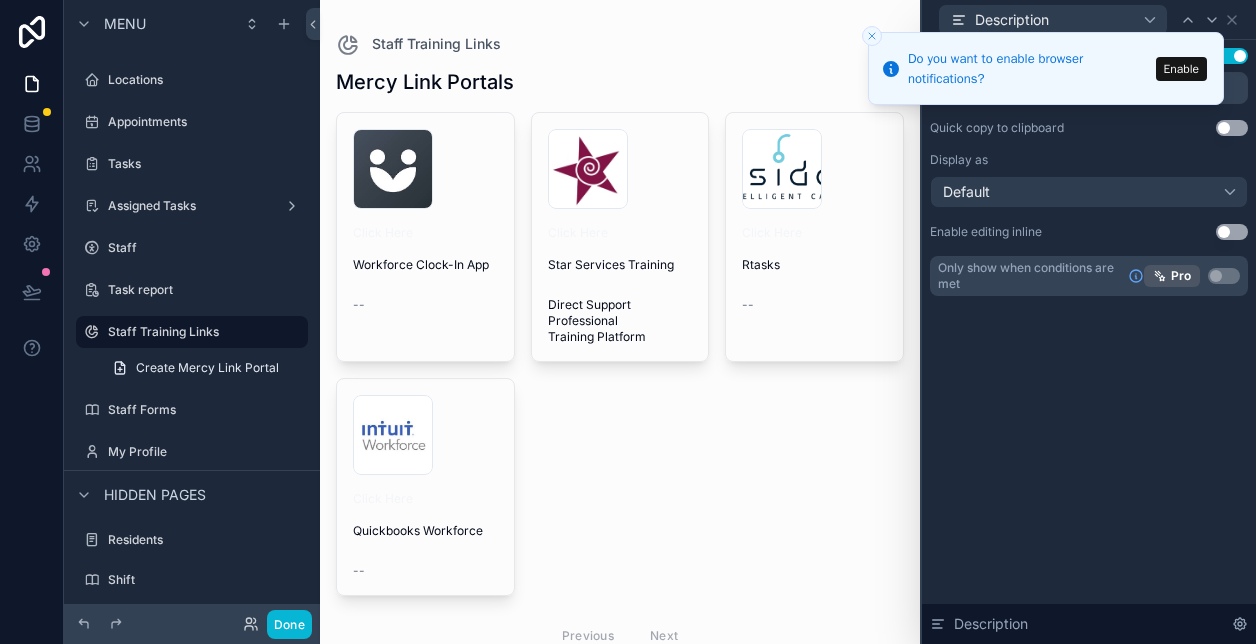 click 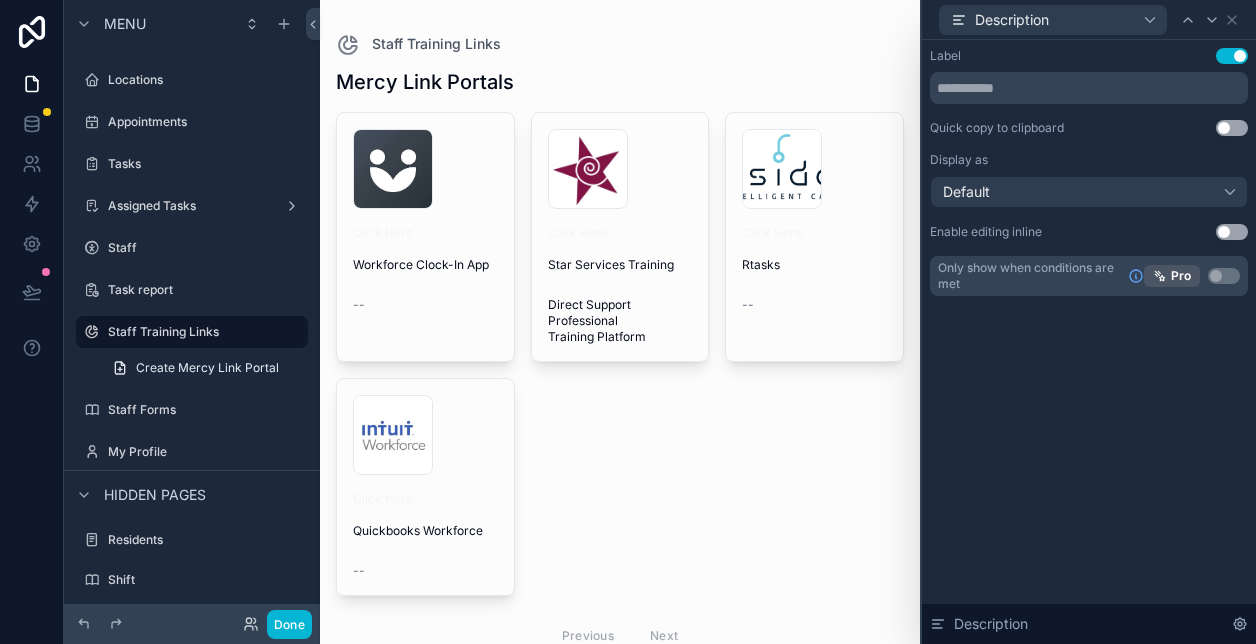 click on "Use setting" at bounding box center (1232, 56) 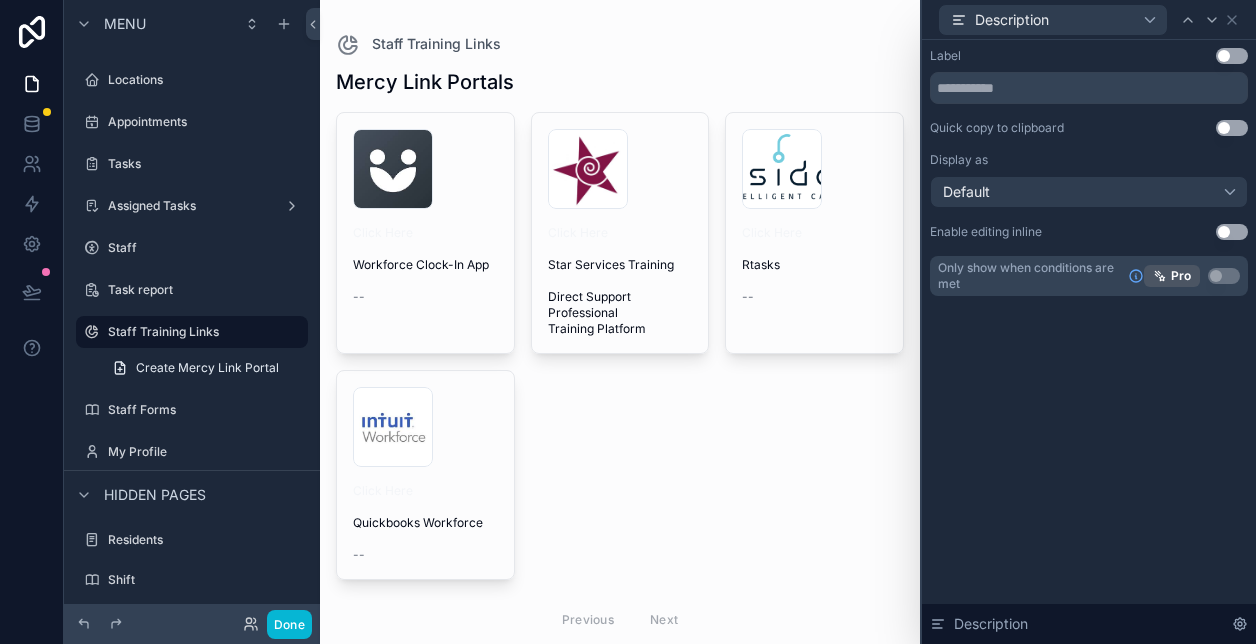 click on "Label Use setting Quick copy to clipboard Use setting Display as Default Enable editing inline Use setting Only show when conditions are met Pro Use setting Description" at bounding box center [1089, 342] 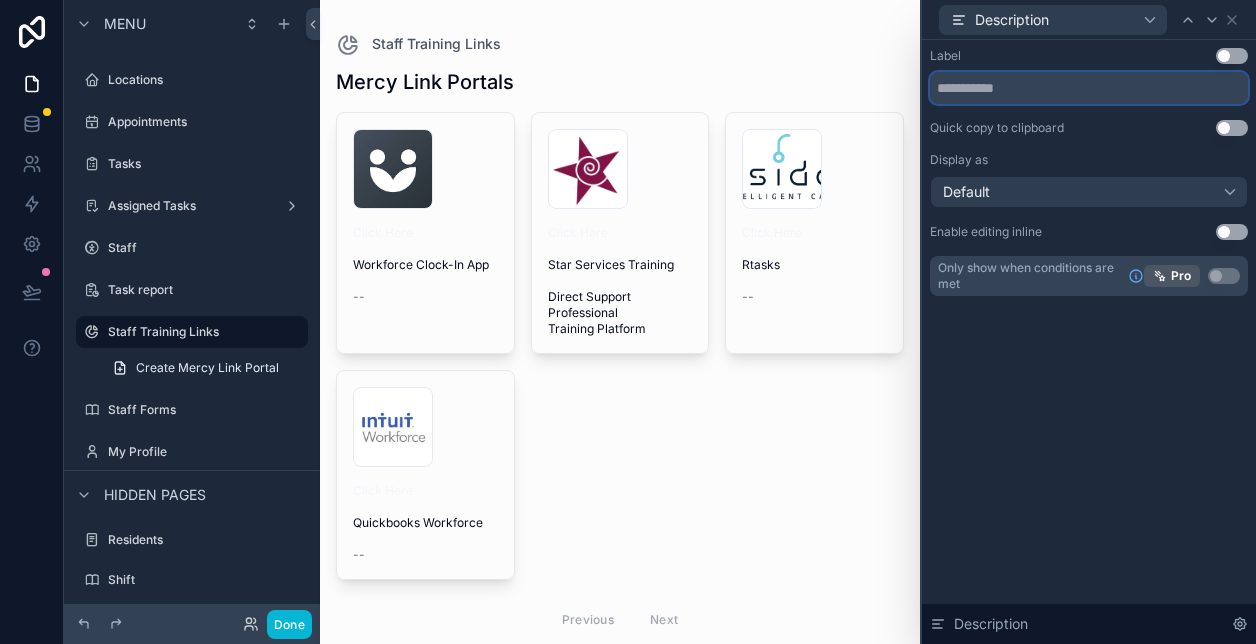 click at bounding box center [1089, 88] 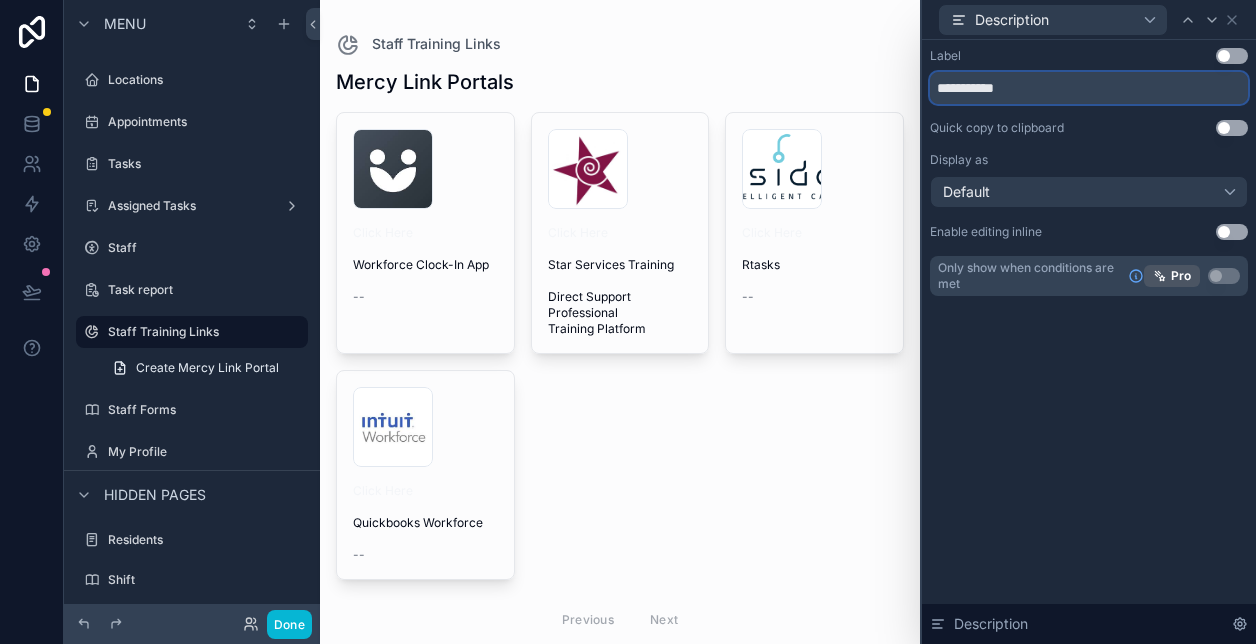 type on "**********" 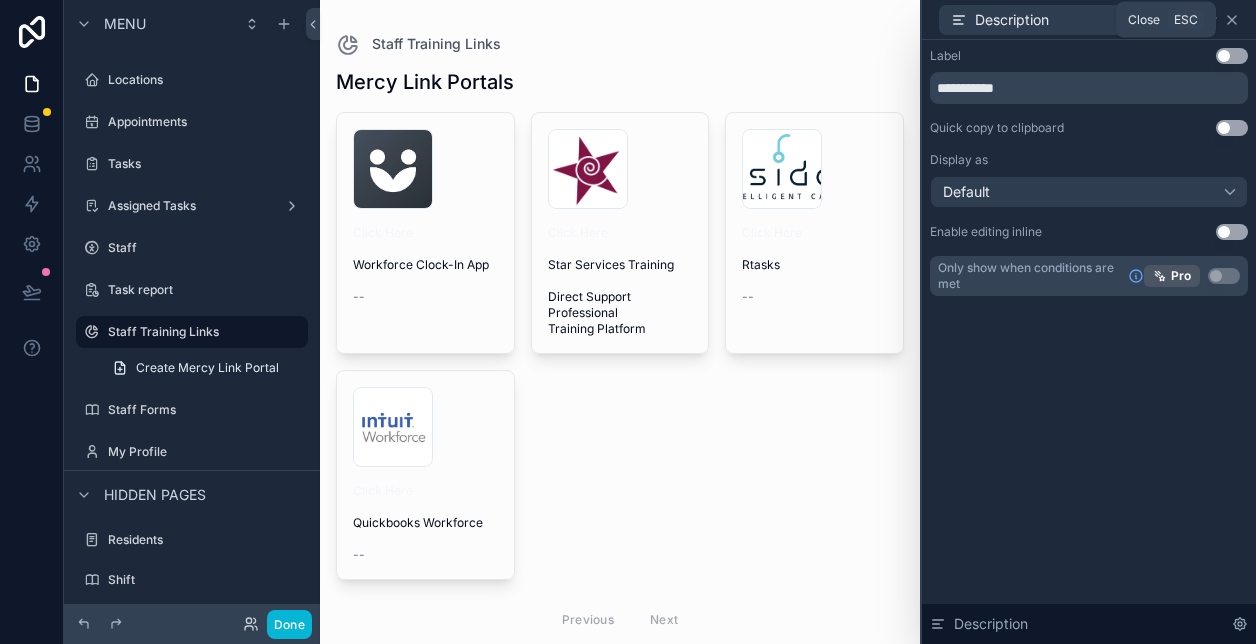click 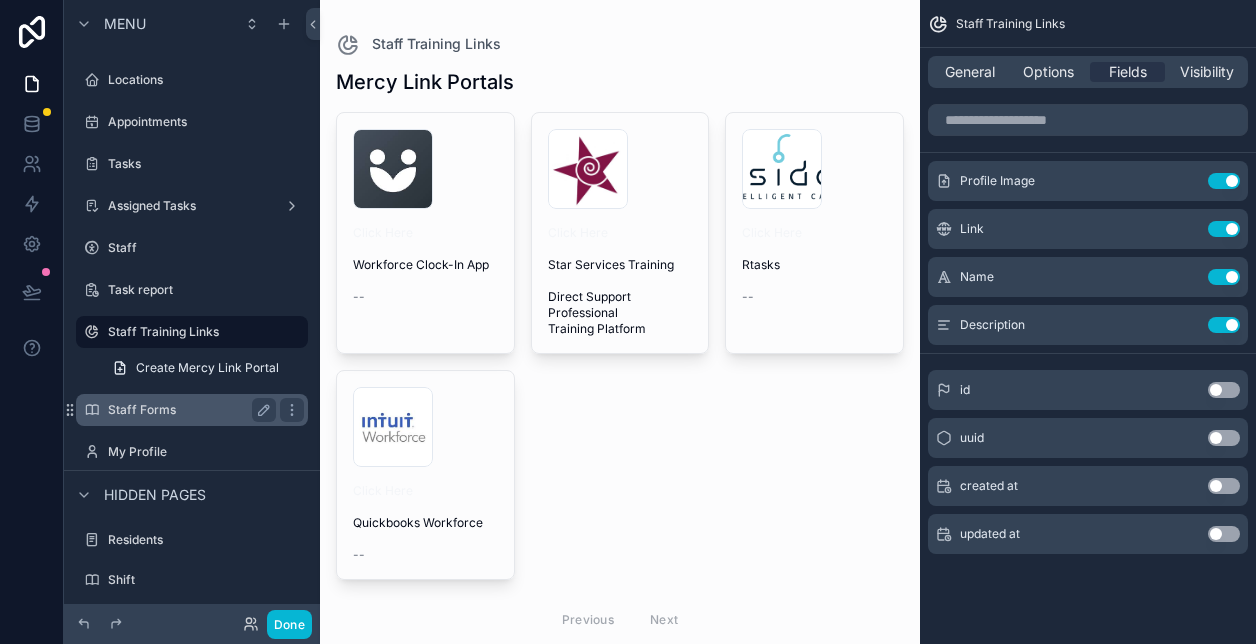 click on "Staff Forms" at bounding box center [188, 410] 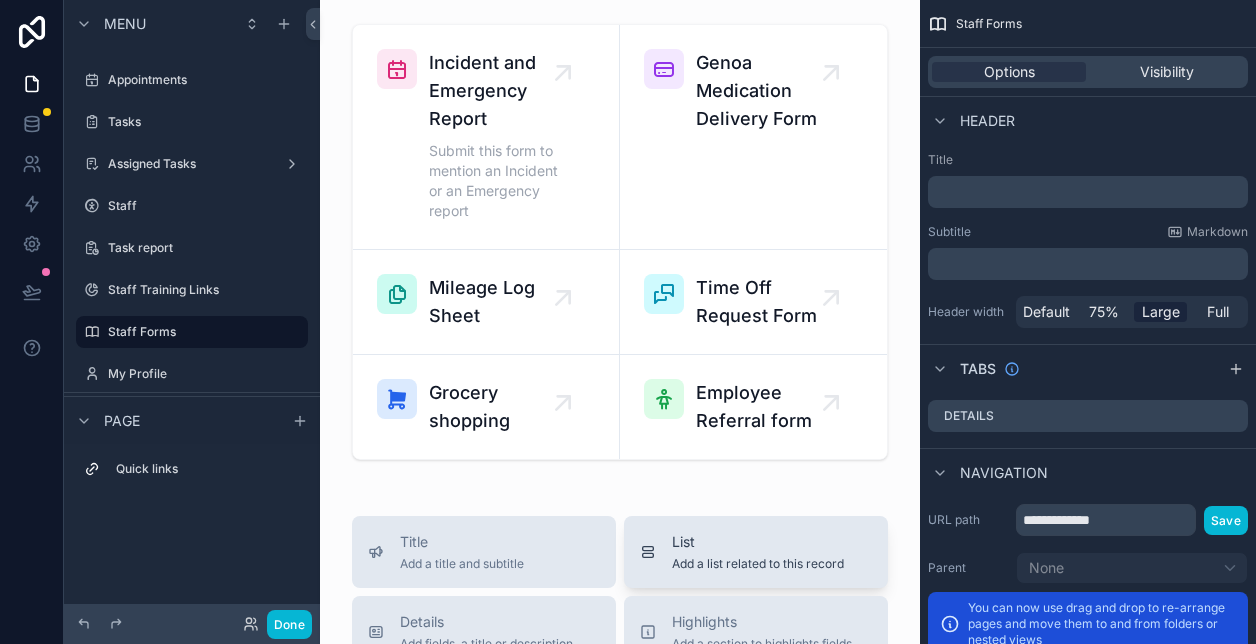 click on "Add a list related to this record" at bounding box center (758, 564) 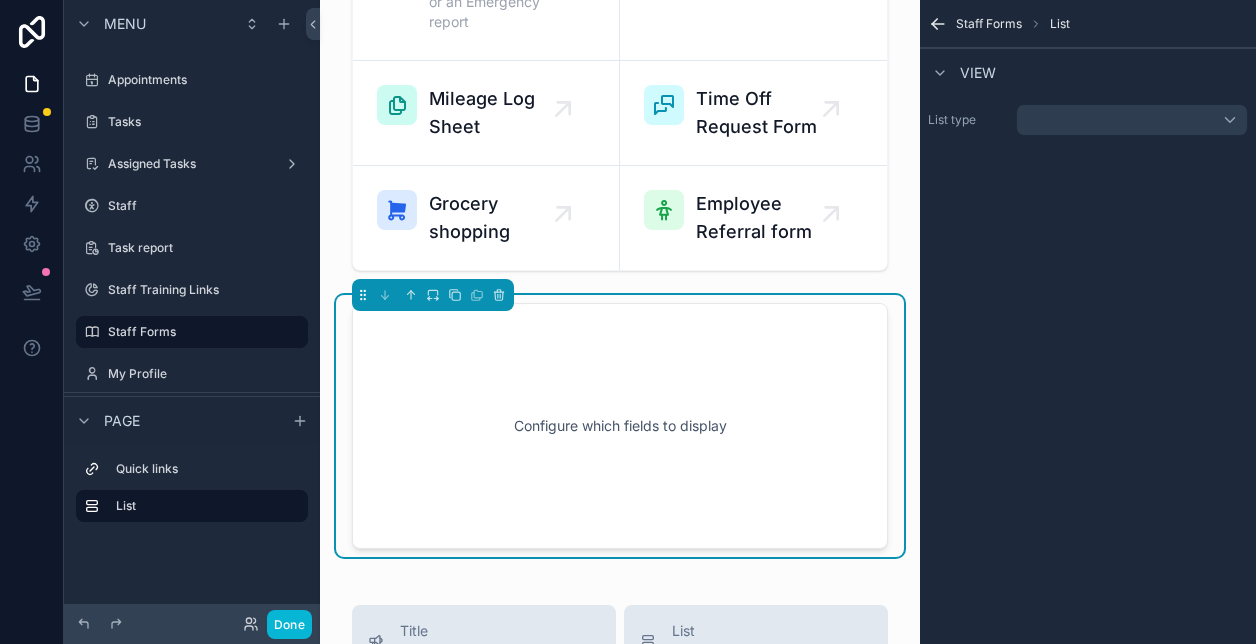 scroll, scrollTop: 0, scrollLeft: 0, axis: both 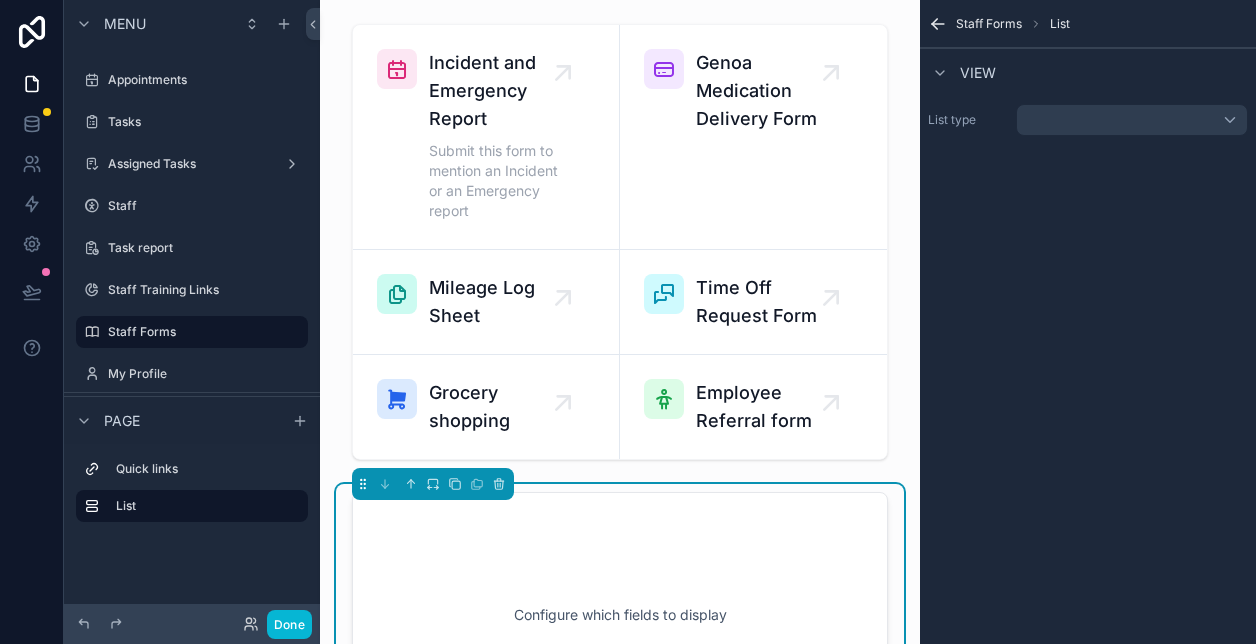 drag, startPoint x: 370, startPoint y: 538, endPoint x: 549, endPoint y: 532, distance: 179.10052 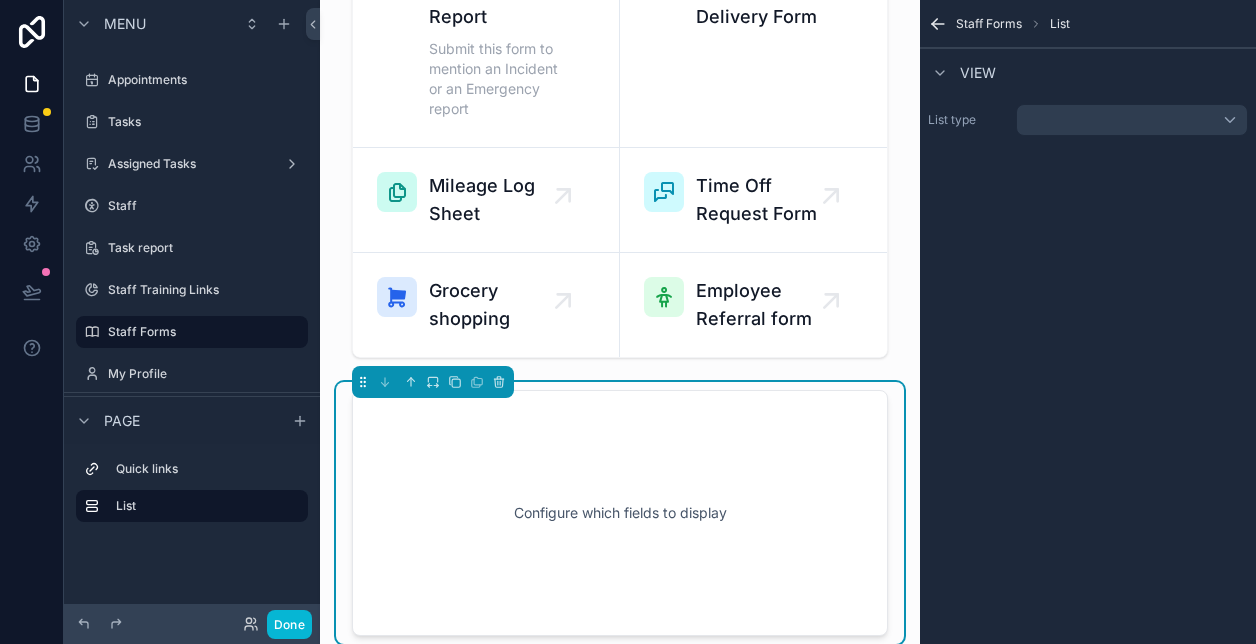 scroll, scrollTop: 0, scrollLeft: 0, axis: both 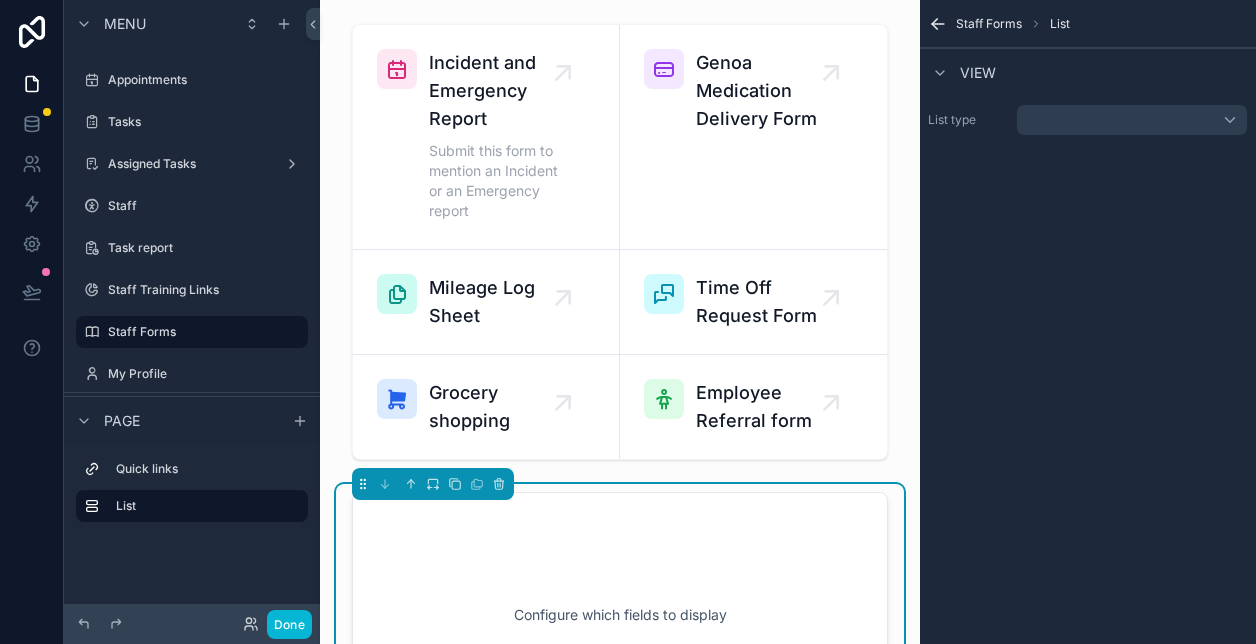 click on "Configure which fields to display" at bounding box center [620, 615] 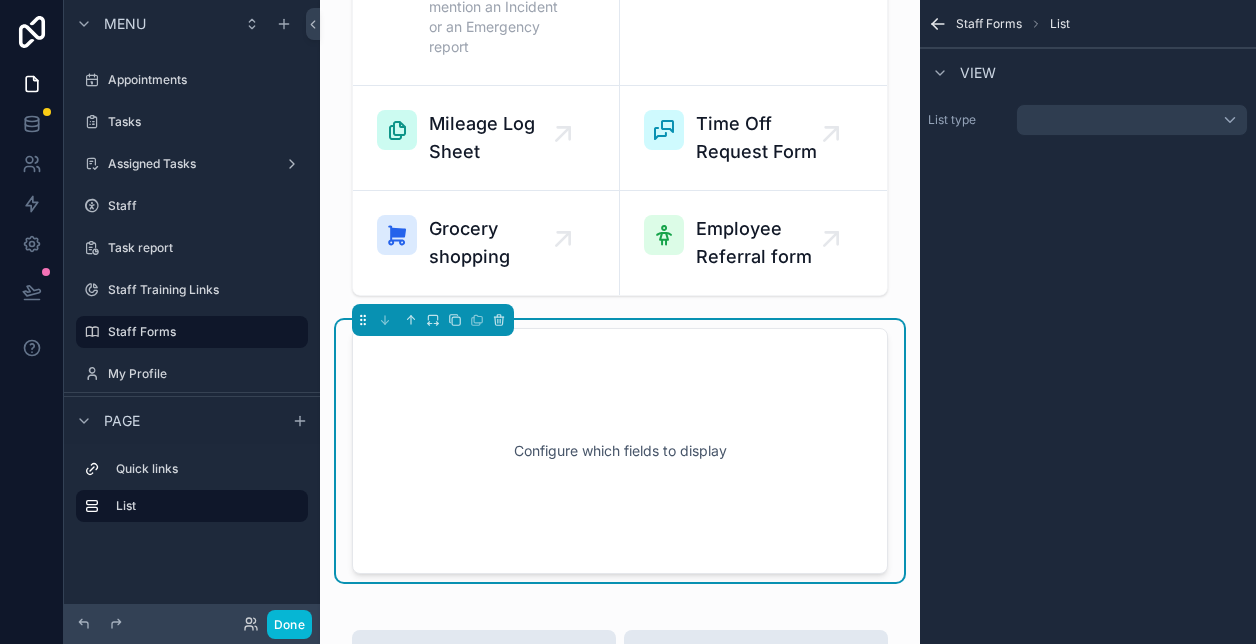 scroll, scrollTop: 146, scrollLeft: 0, axis: vertical 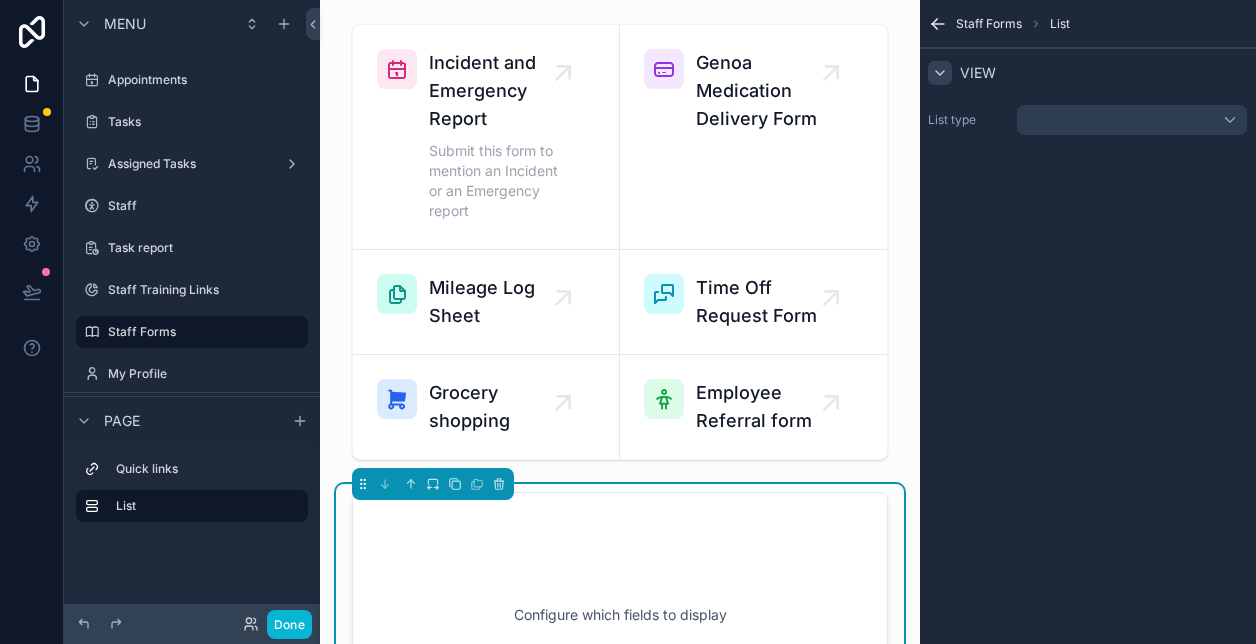 click 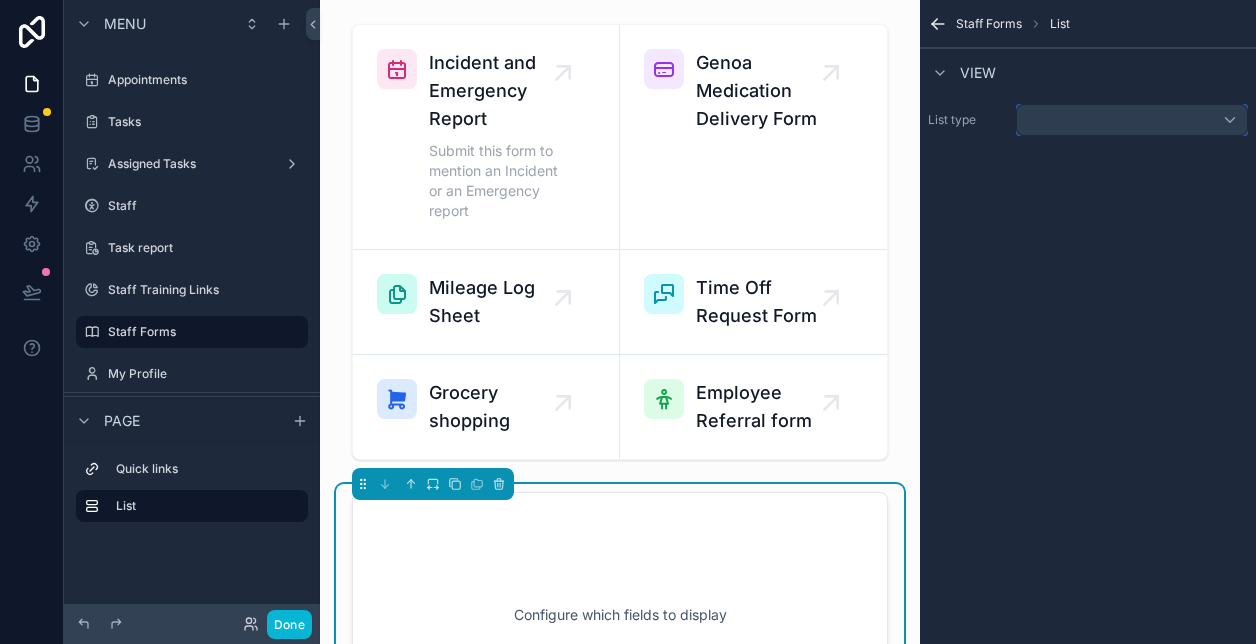 click at bounding box center [1132, 120] 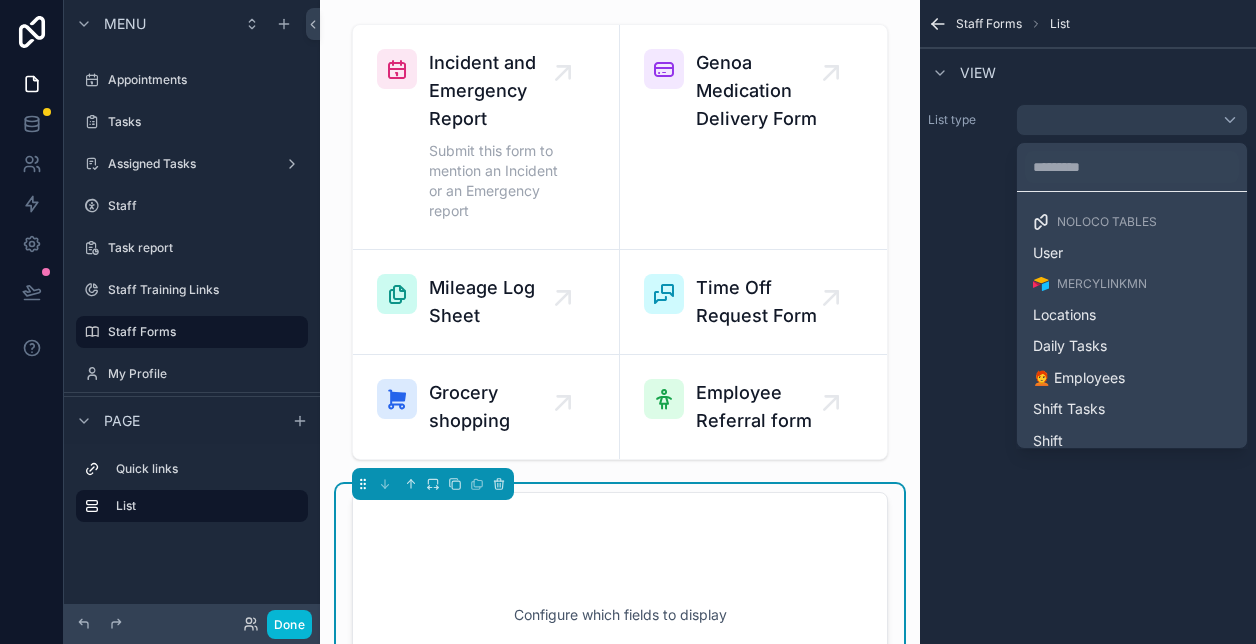 click at bounding box center [628, 322] 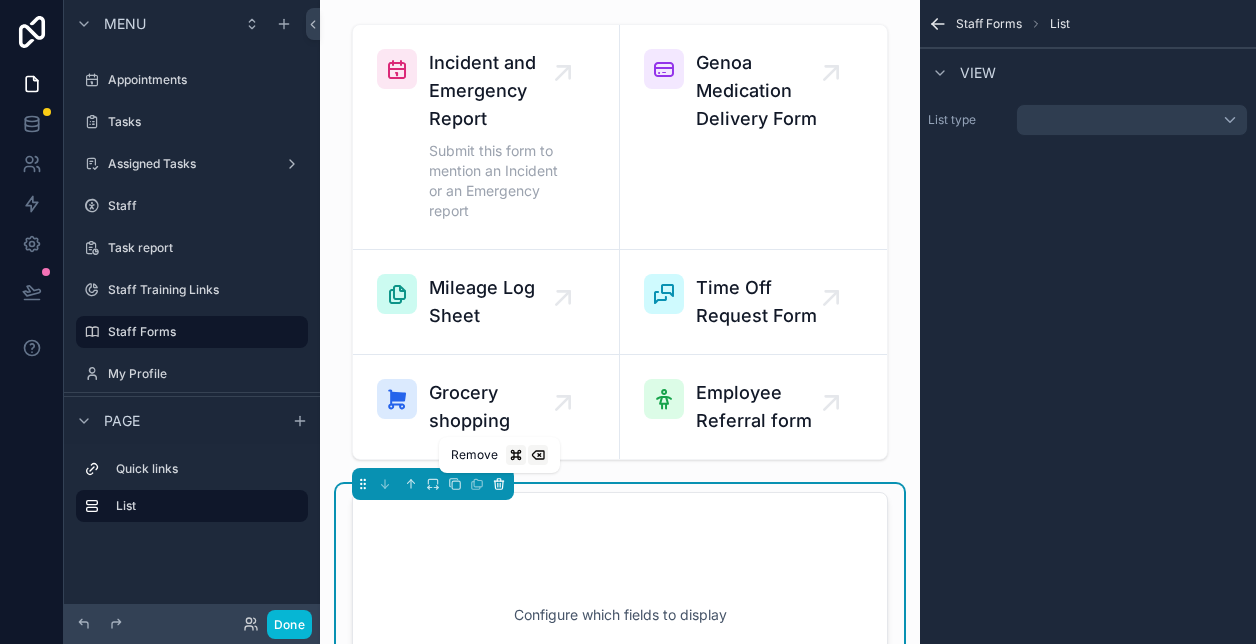 click 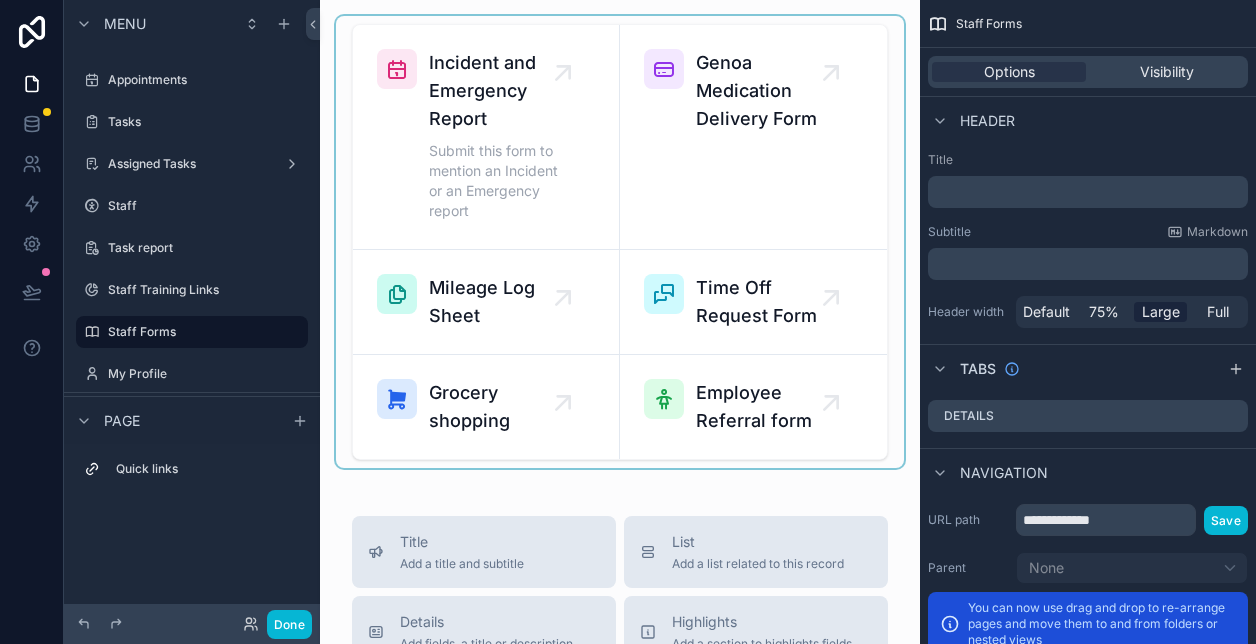 click at bounding box center [620, 242] 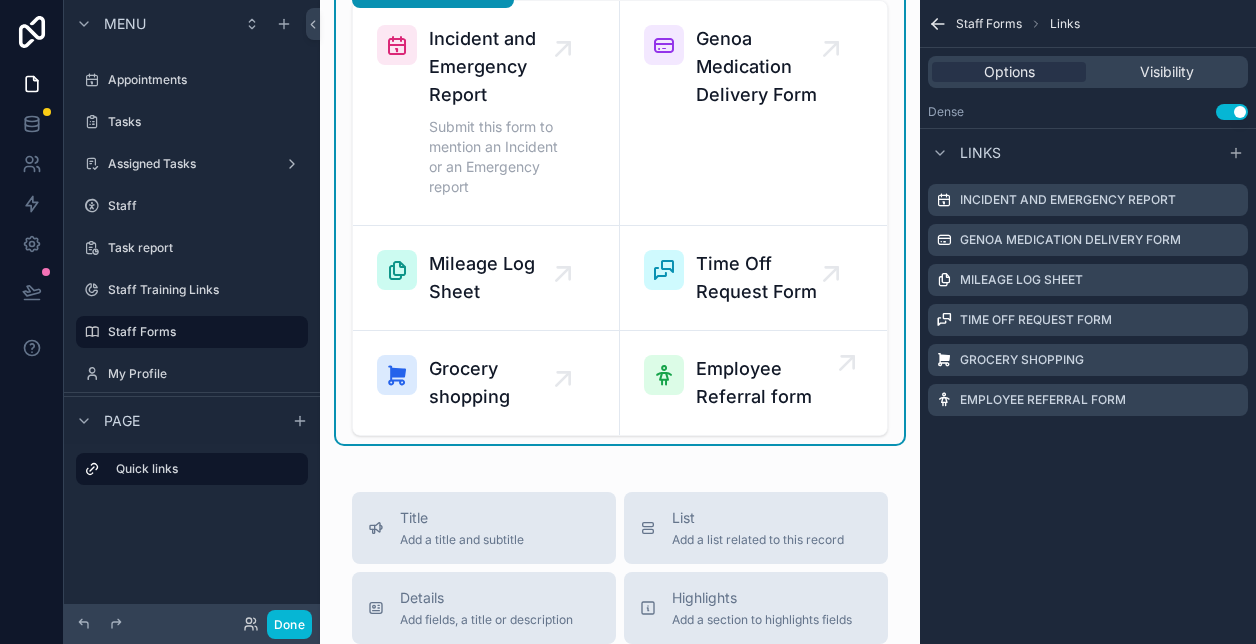 scroll, scrollTop: 1, scrollLeft: 0, axis: vertical 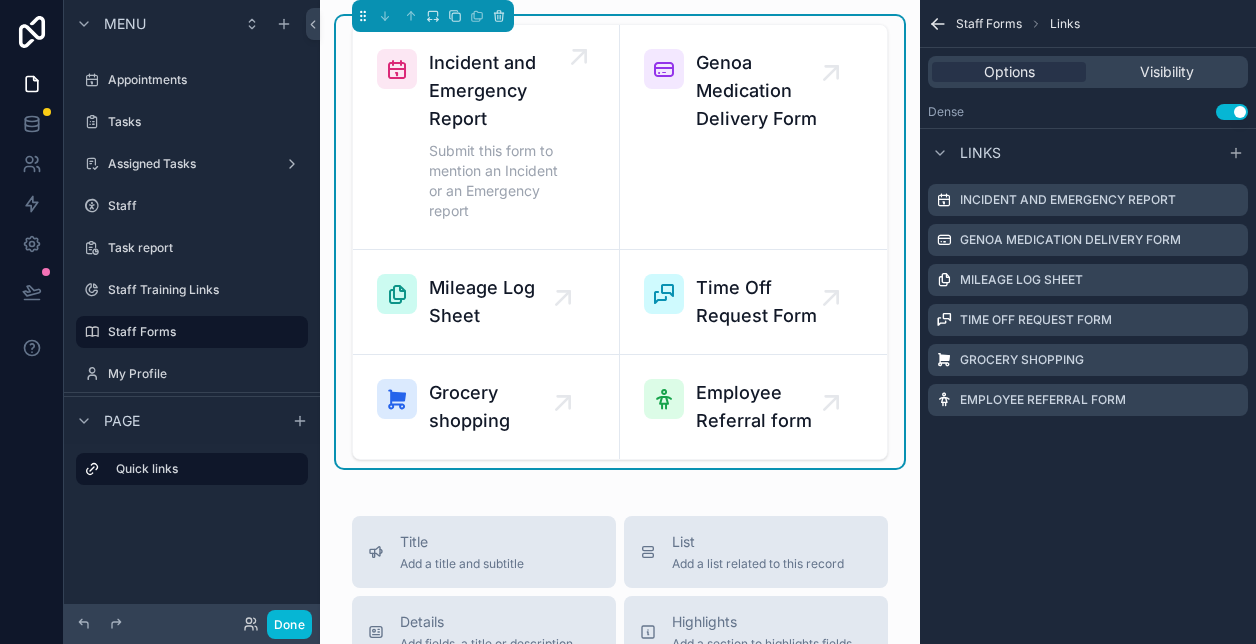 click 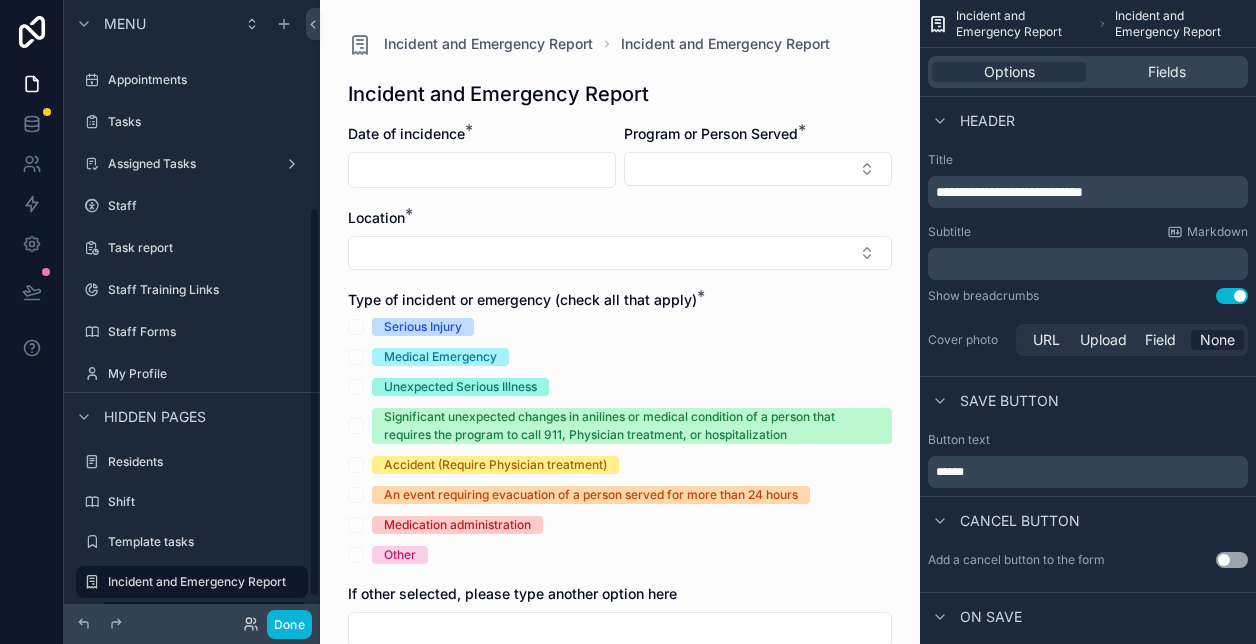 scroll, scrollTop: 328, scrollLeft: 0, axis: vertical 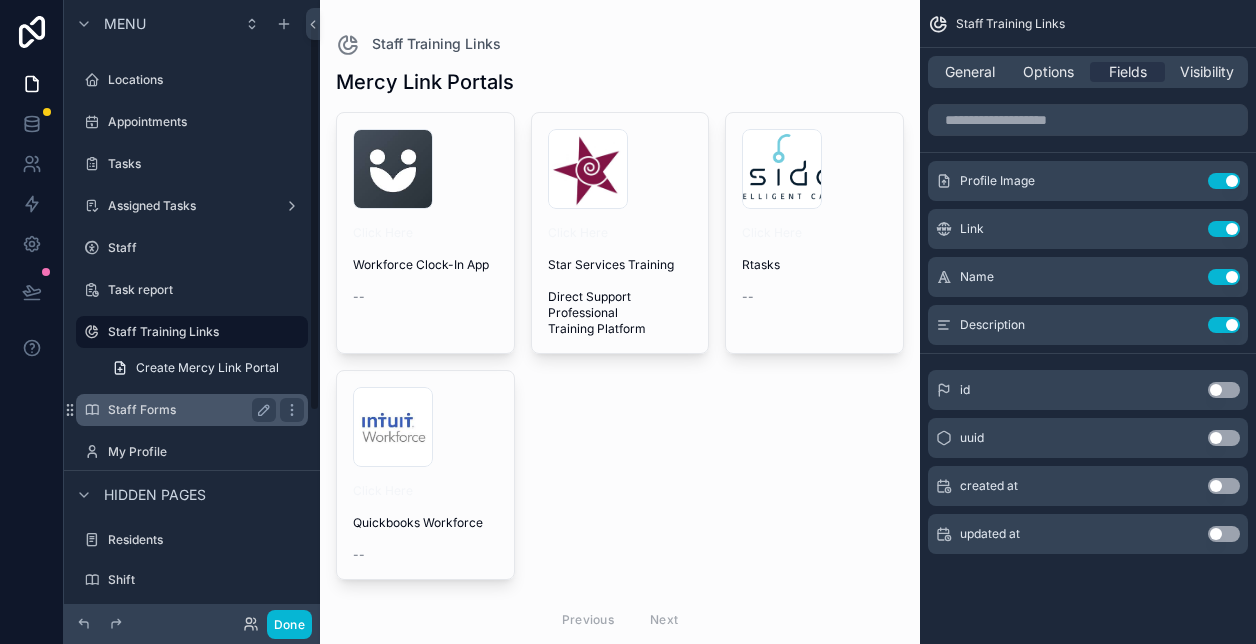 click on "Staff Forms" at bounding box center (188, 410) 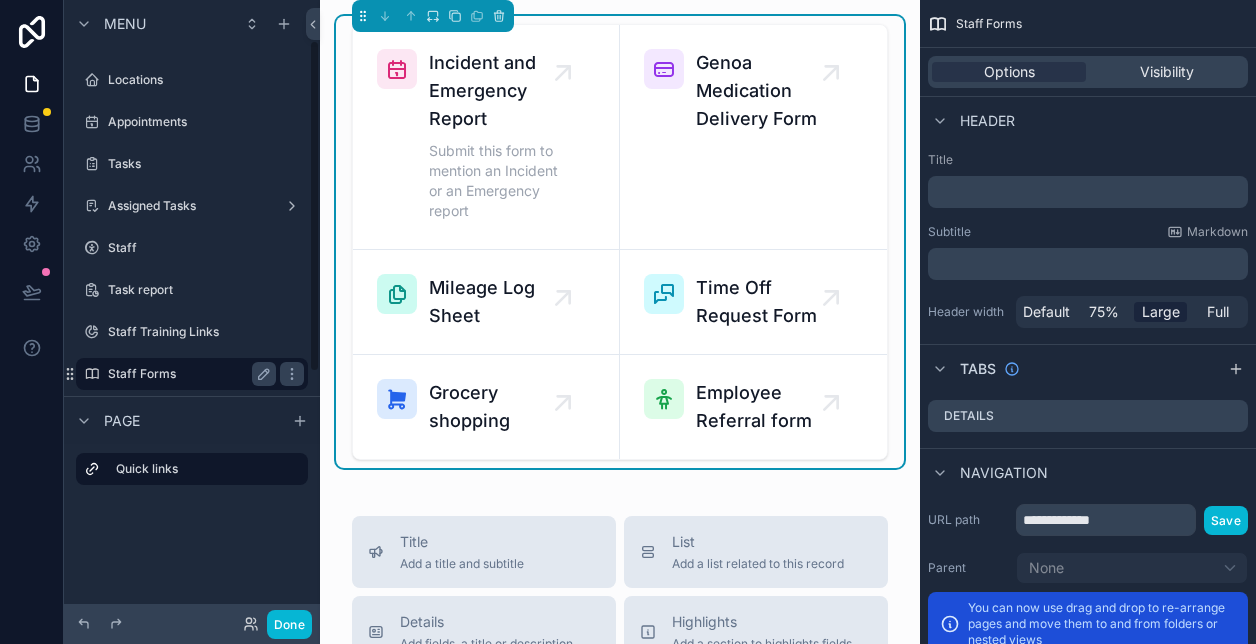 scroll, scrollTop: 76, scrollLeft: 0, axis: vertical 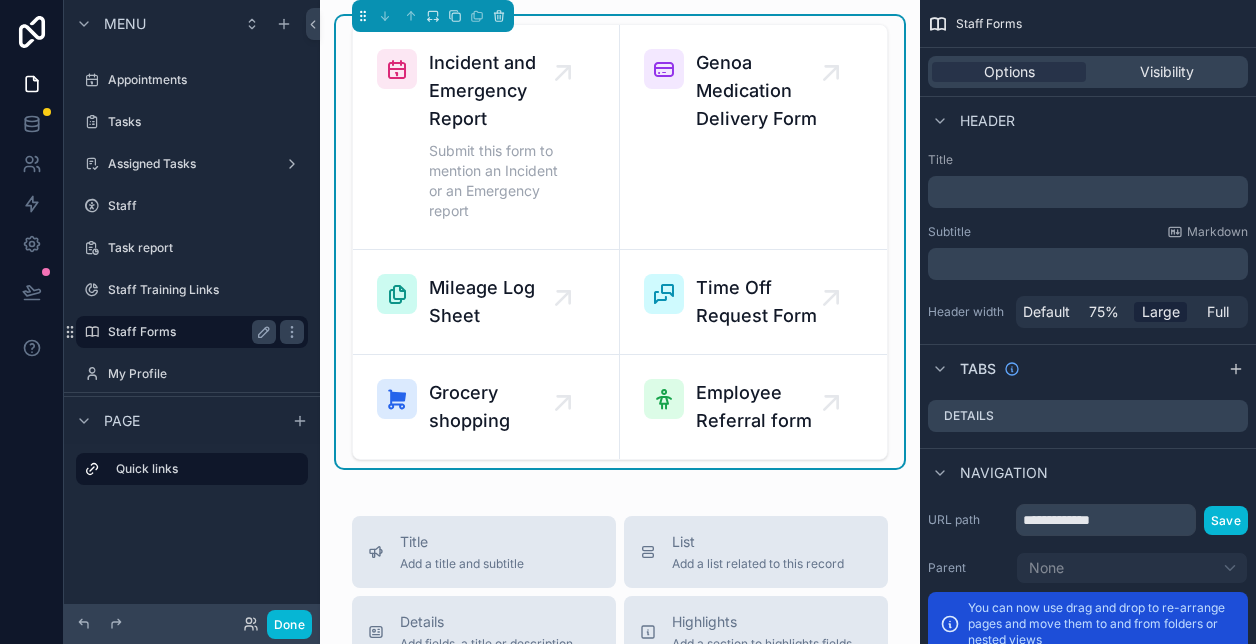 click on "Staff Forms" at bounding box center [188, 332] 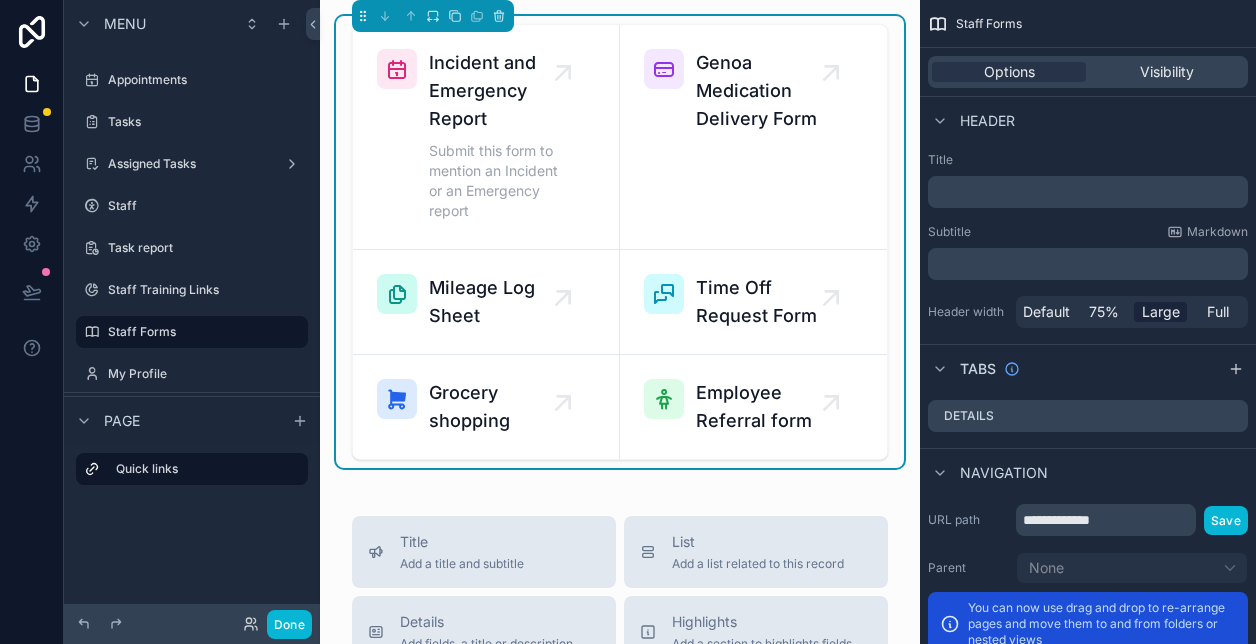 click on "Incident and Emergency Report Submit this form to mention an Incident or an Emergency report Genoa Medication Delivery Form Mileage Log Sheet Time Off Request Form Grocery shopping Employee Referral form" at bounding box center [620, 242] 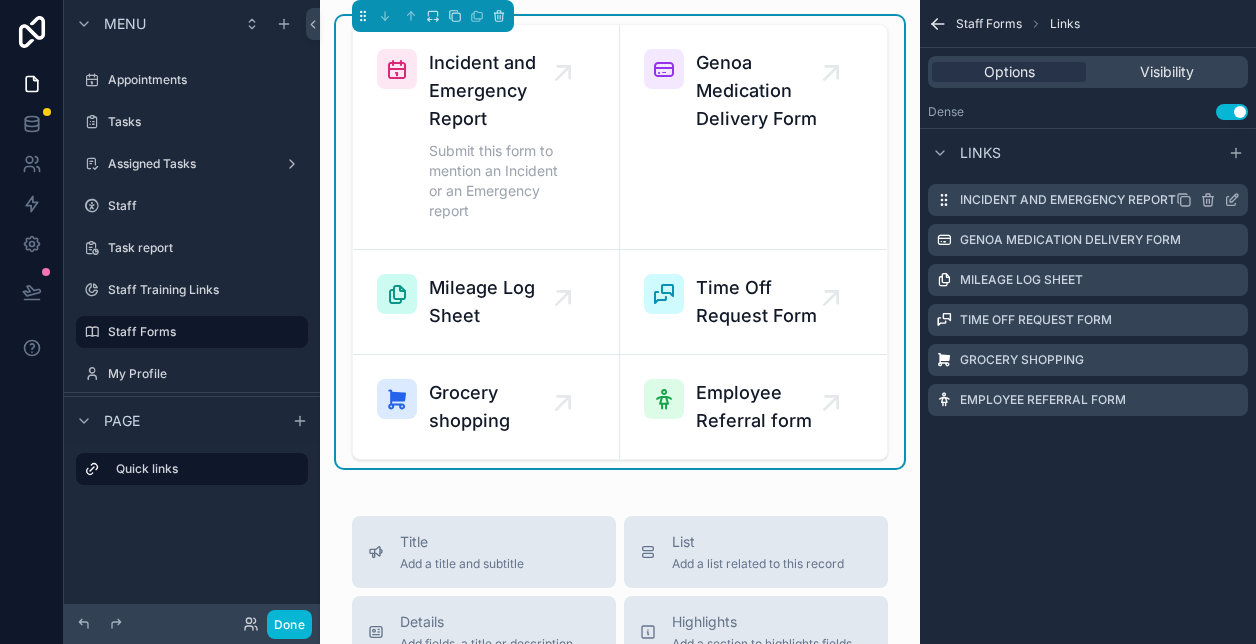 click on "Incident and Emergency Report" at bounding box center (1068, 200) 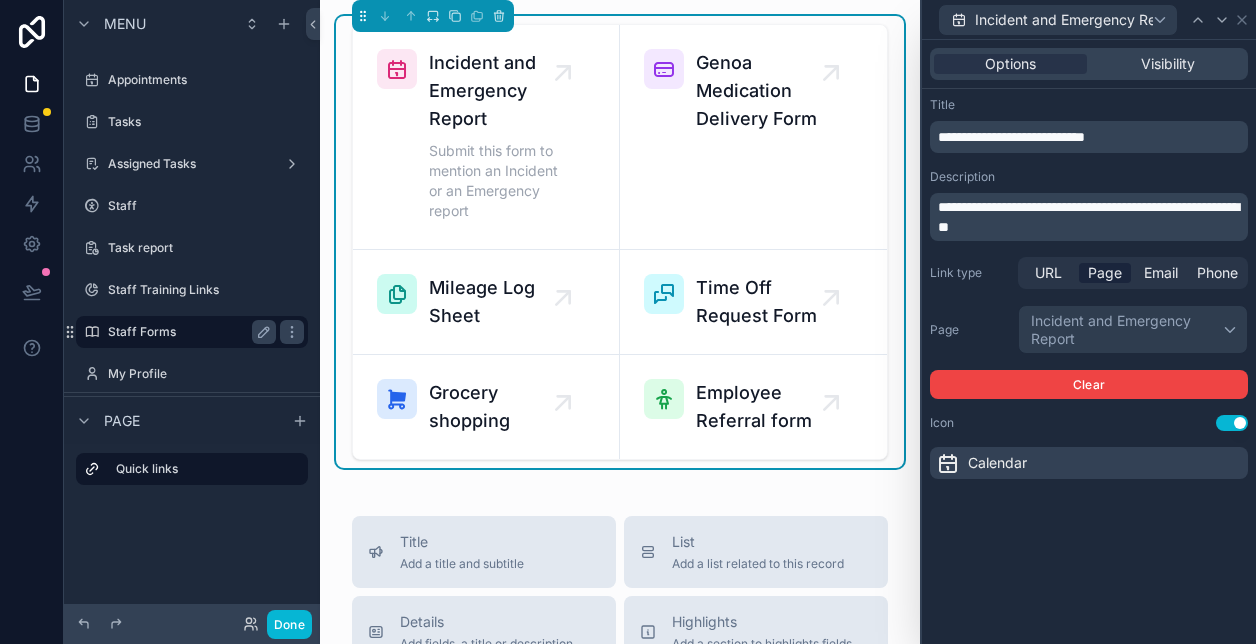 click on "Staff Forms" at bounding box center [188, 332] 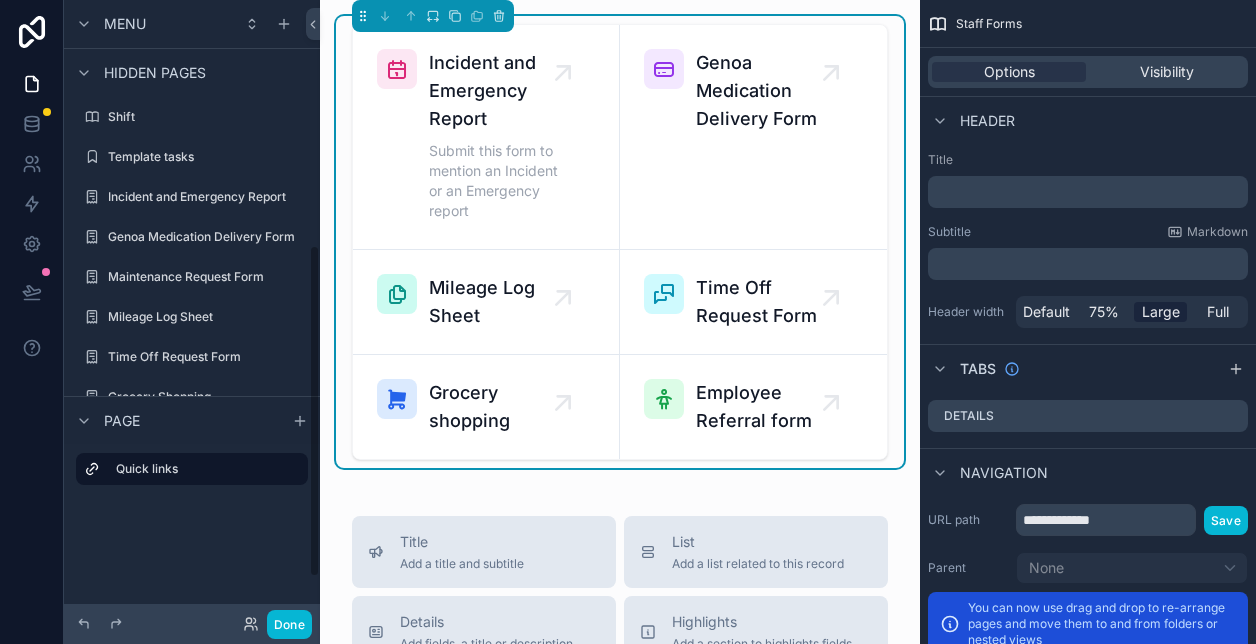 scroll, scrollTop: 465, scrollLeft: 0, axis: vertical 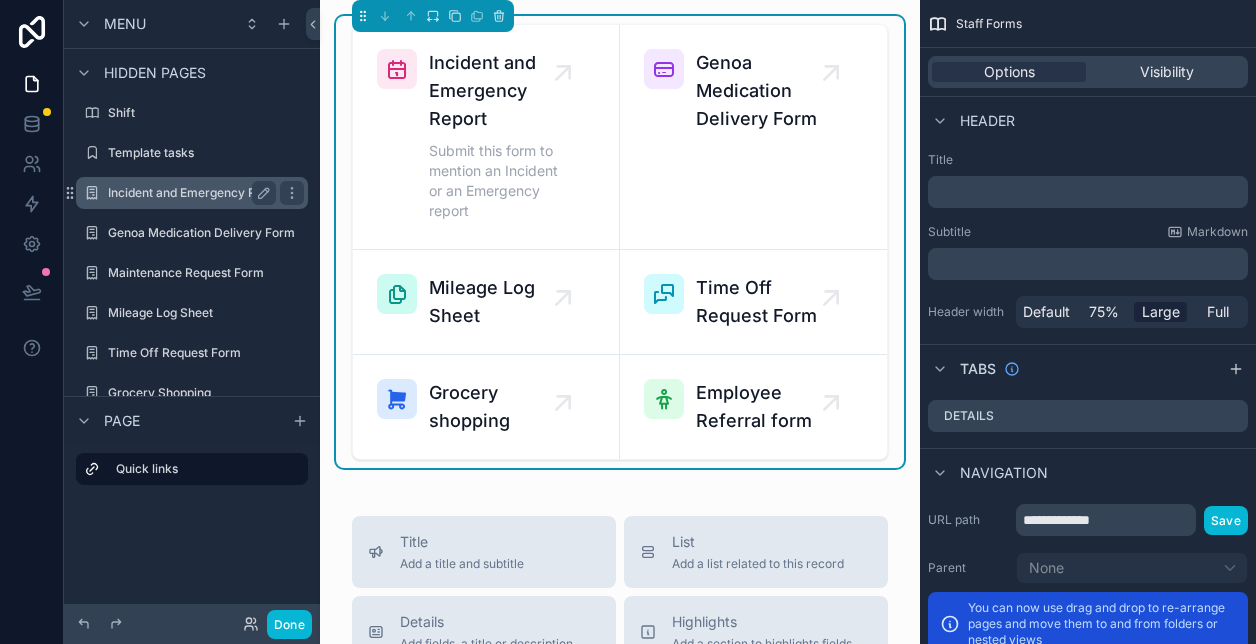 click on "Incident and Emergency Report" at bounding box center [192, 193] 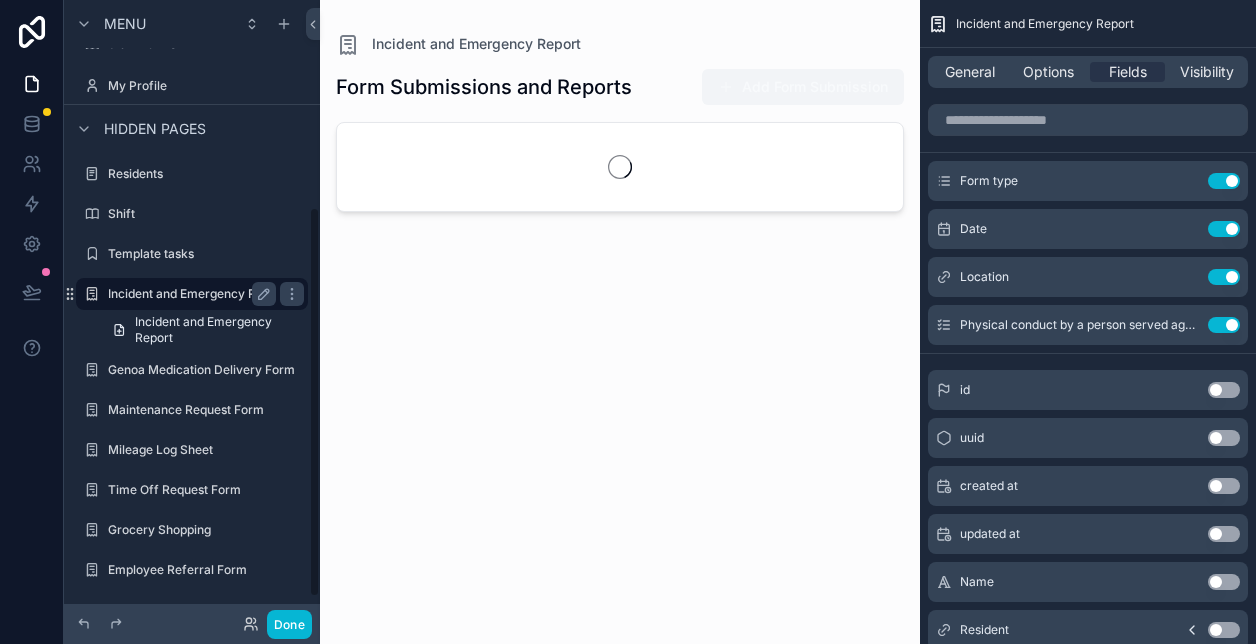 scroll, scrollTop: 328, scrollLeft: 0, axis: vertical 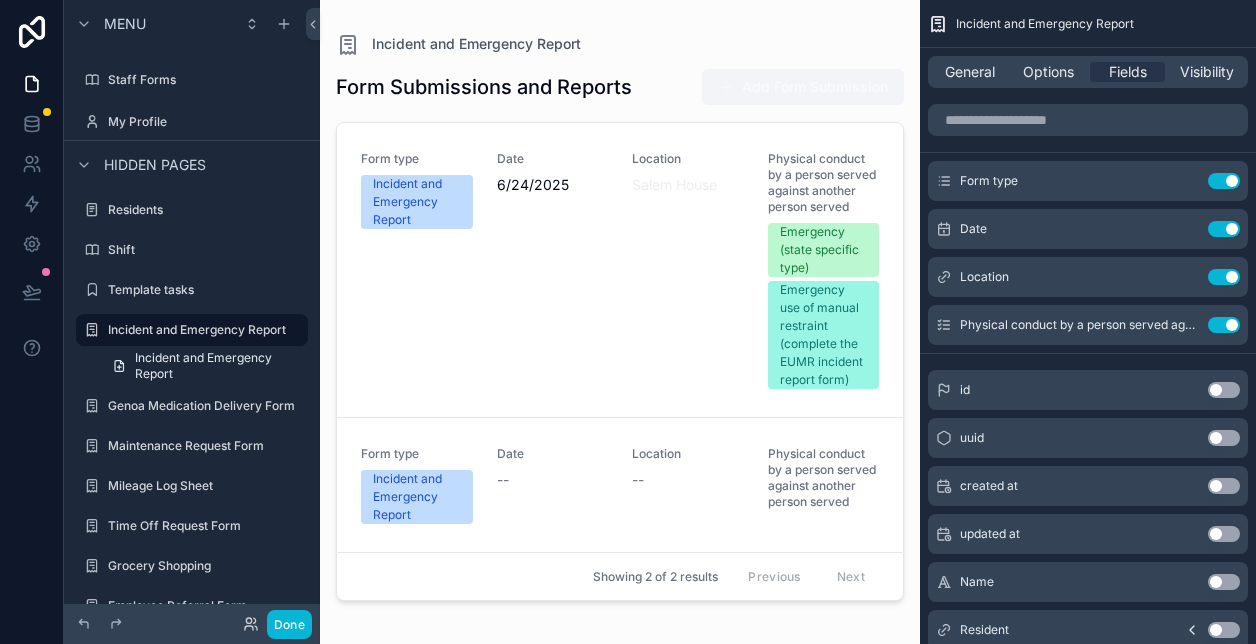 click at bounding box center [620, 310] 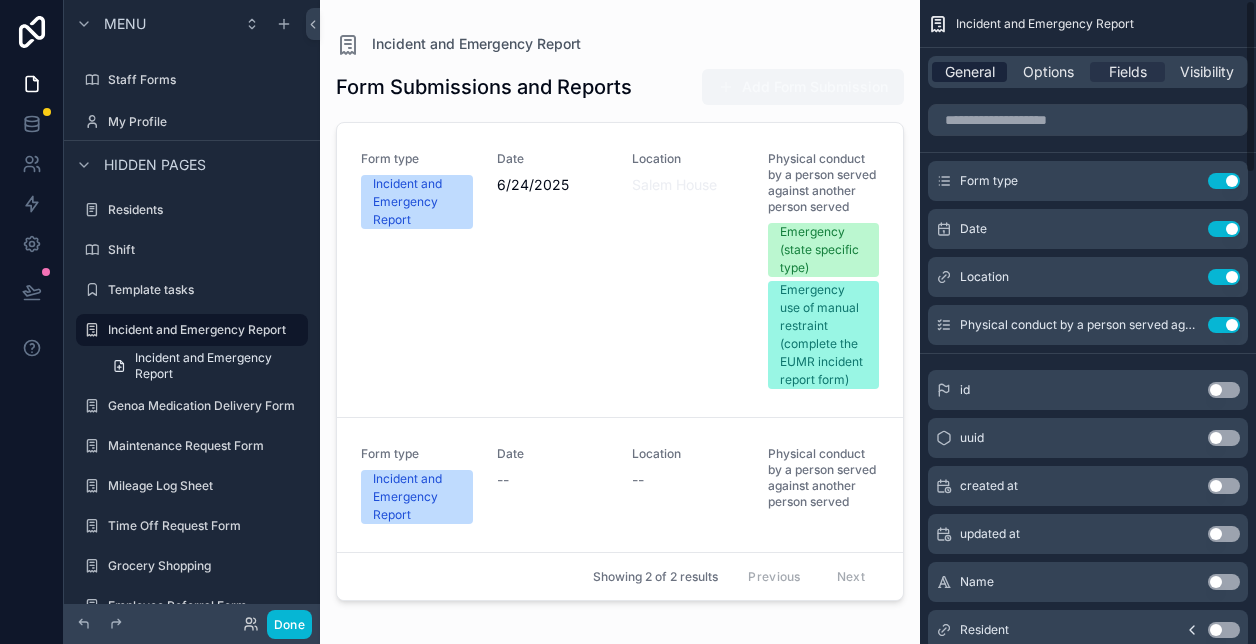 click on "General" at bounding box center (970, 72) 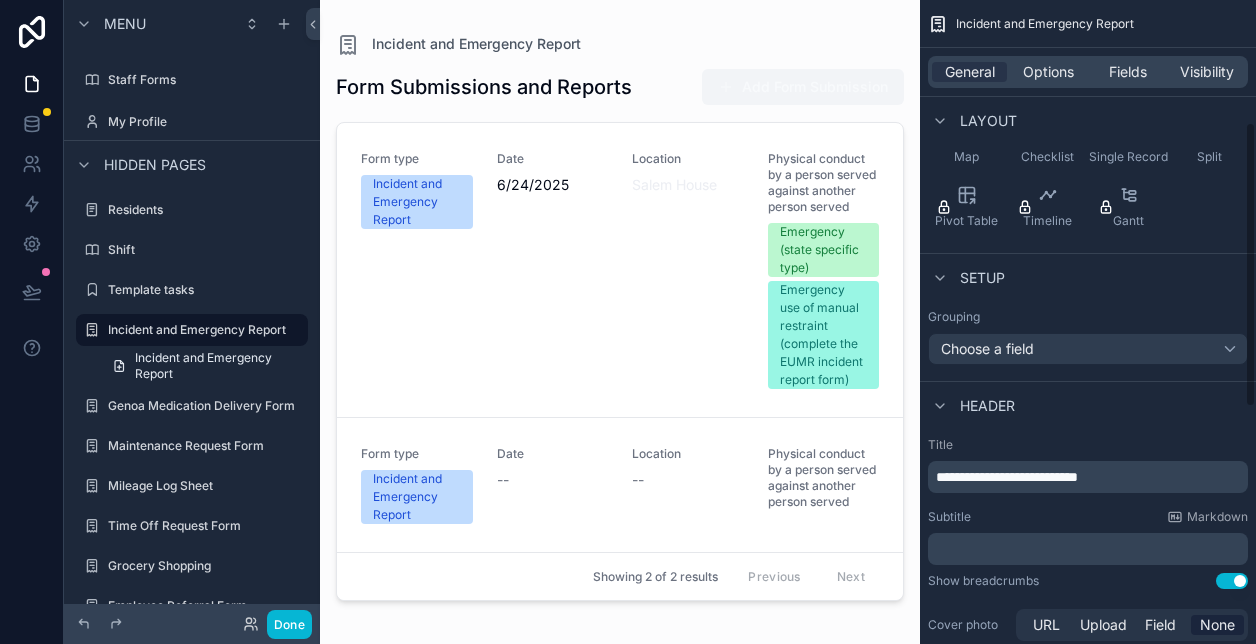 scroll, scrollTop: 276, scrollLeft: 0, axis: vertical 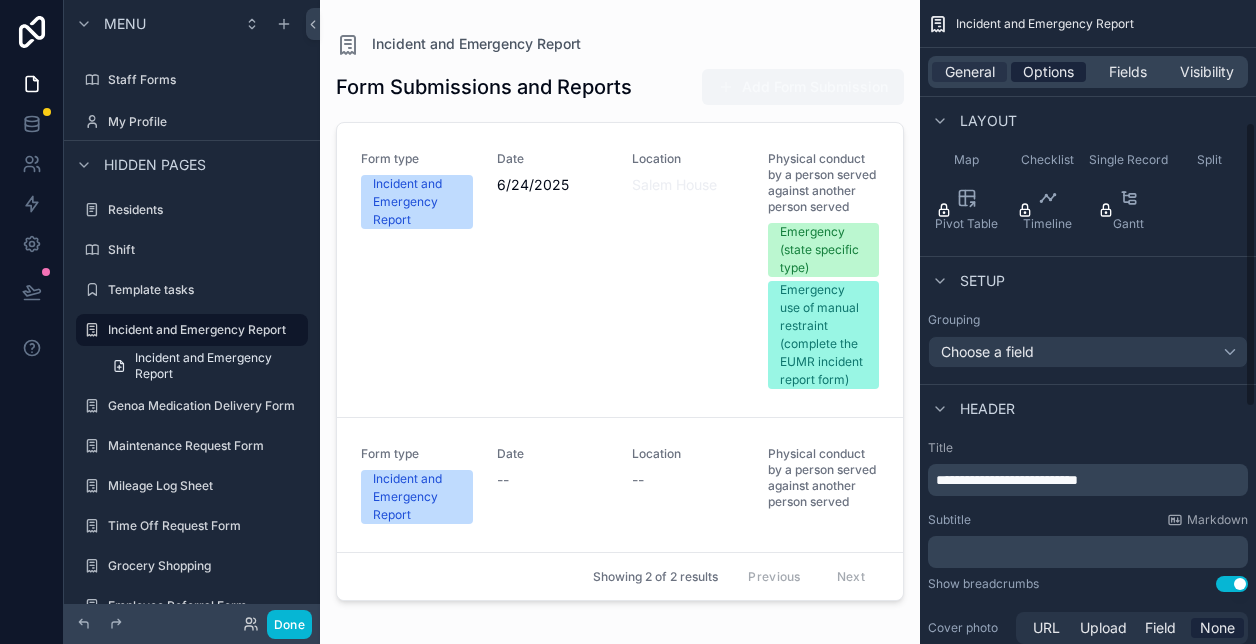 click on "Options" at bounding box center (1048, 72) 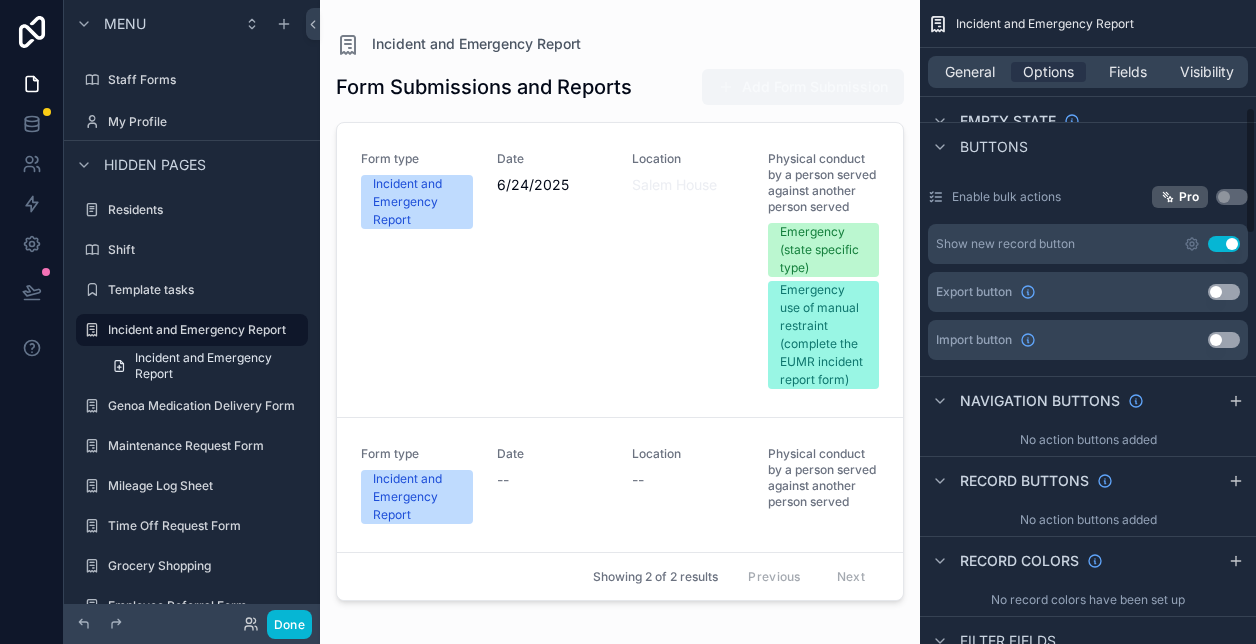 scroll, scrollTop: 463, scrollLeft: 0, axis: vertical 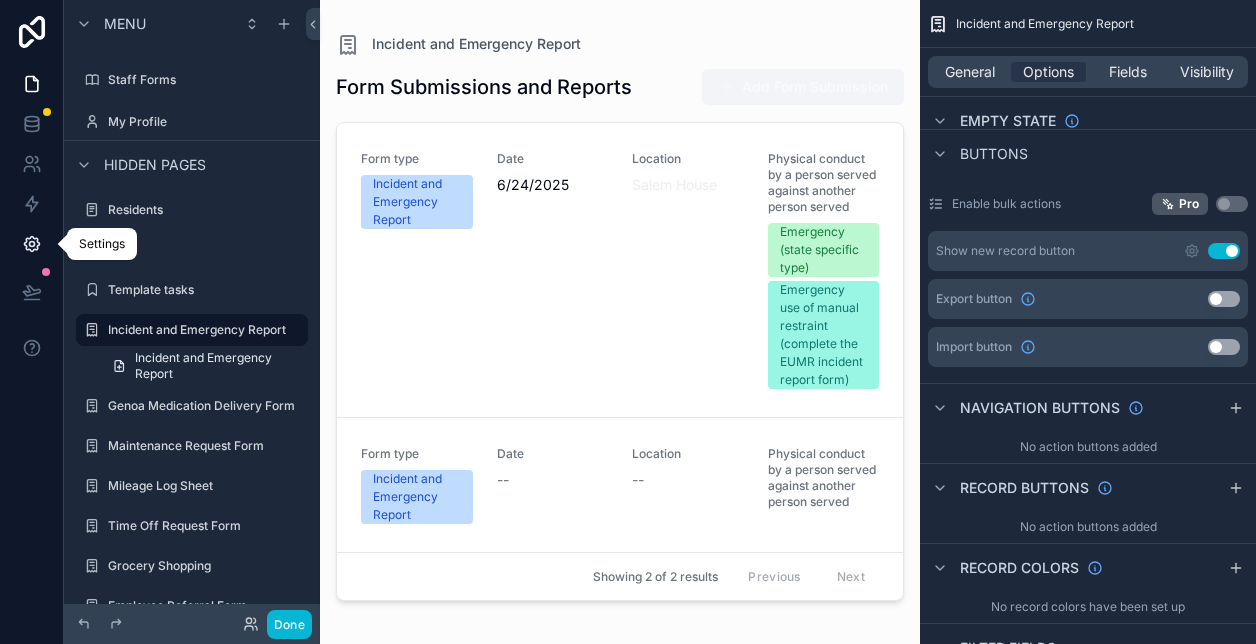 click 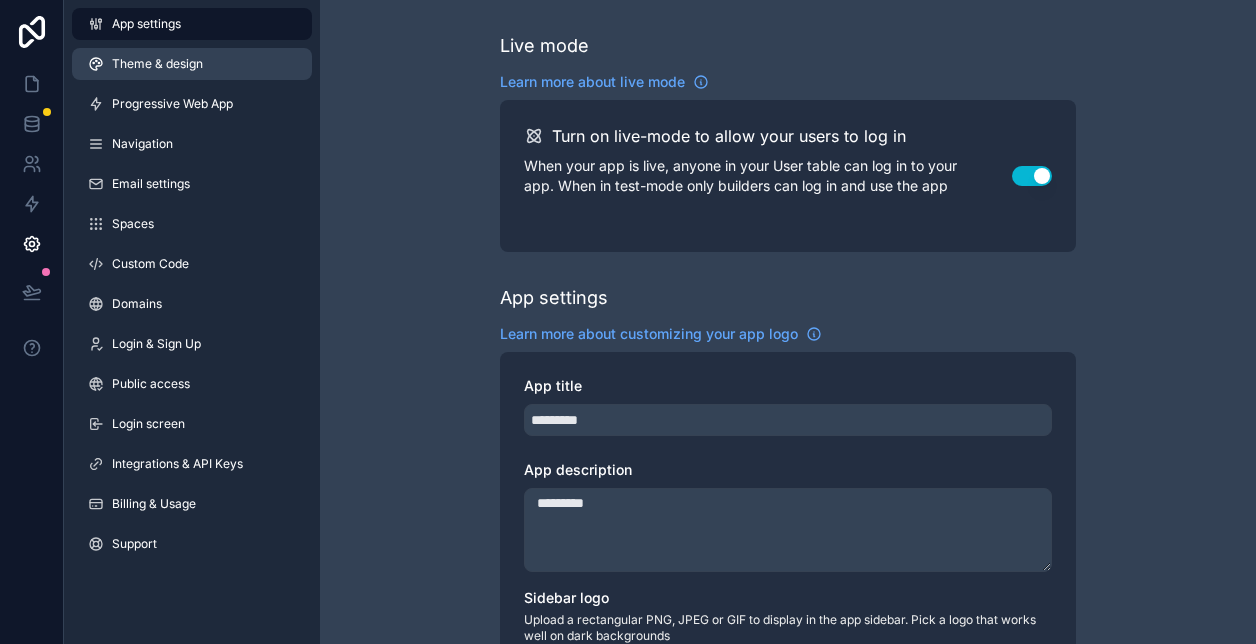 click on "Theme & design" at bounding box center [192, 64] 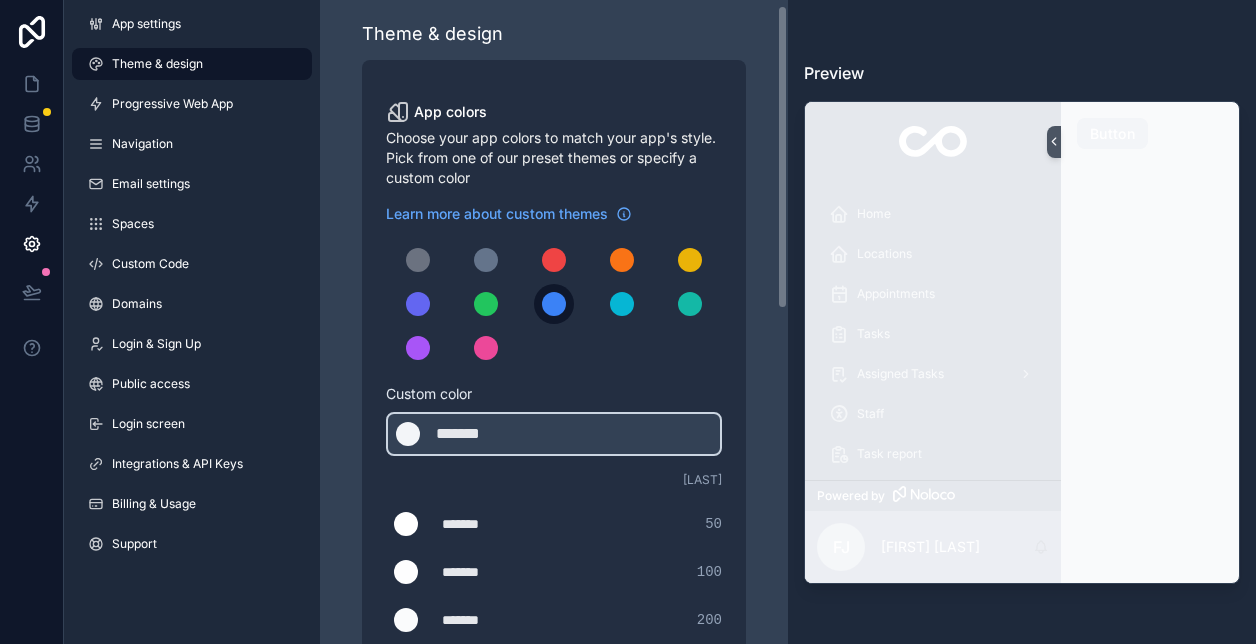scroll, scrollTop: 13, scrollLeft: 0, axis: vertical 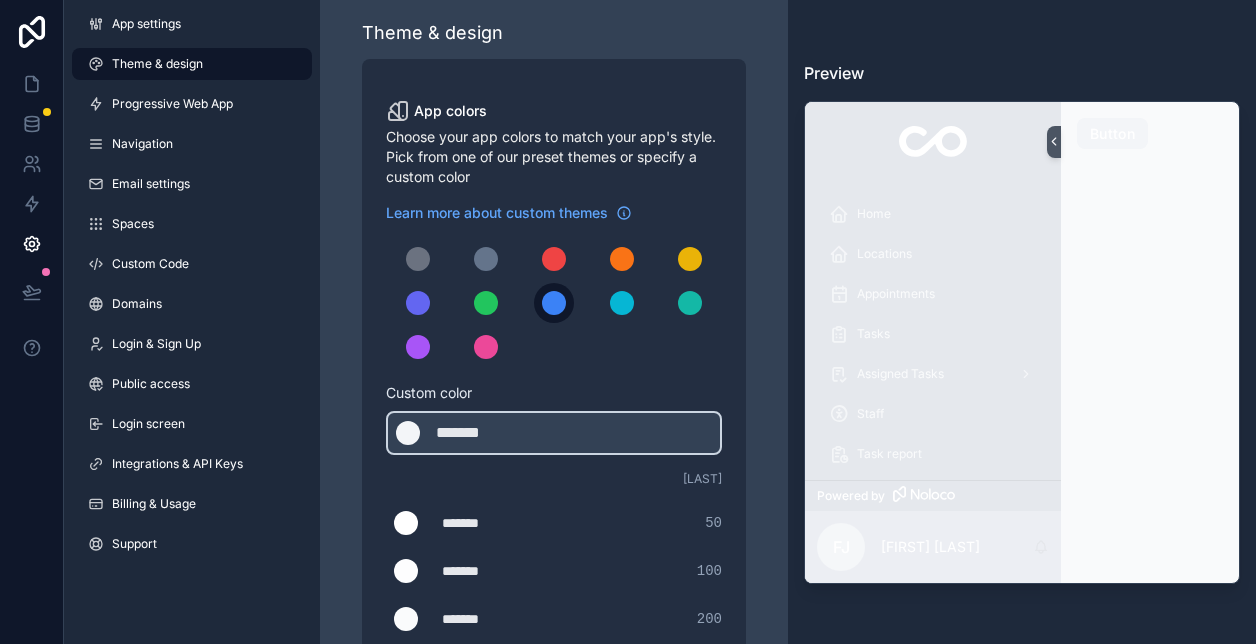 click at bounding box center [554, 303] 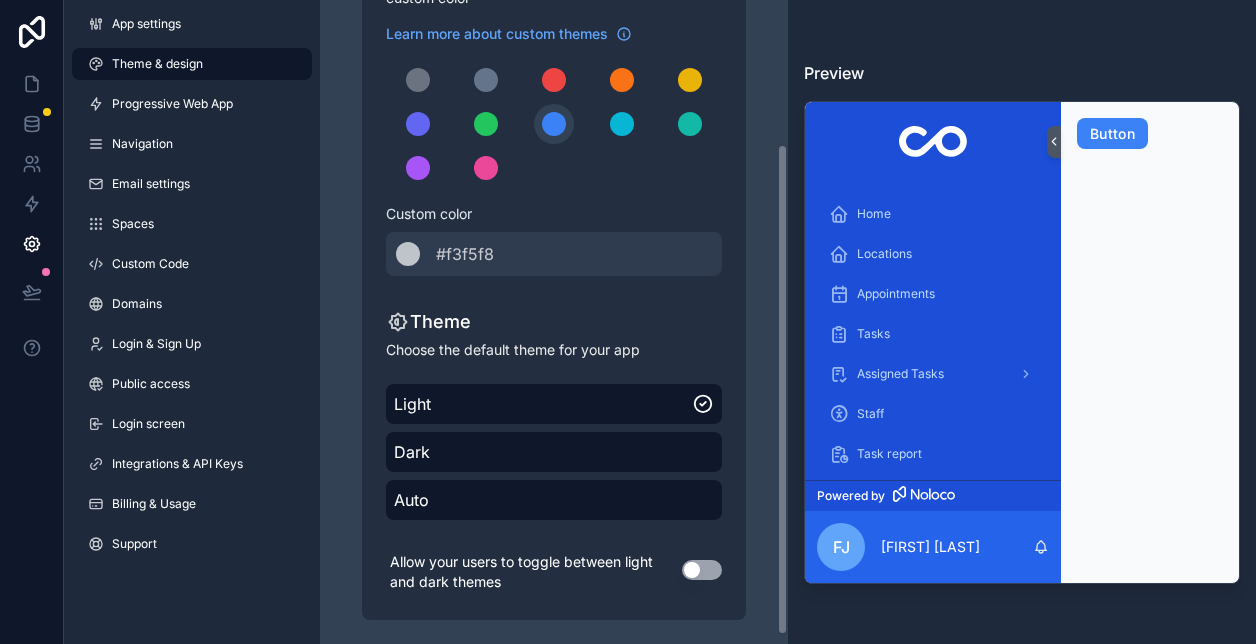 scroll, scrollTop: 200, scrollLeft: 0, axis: vertical 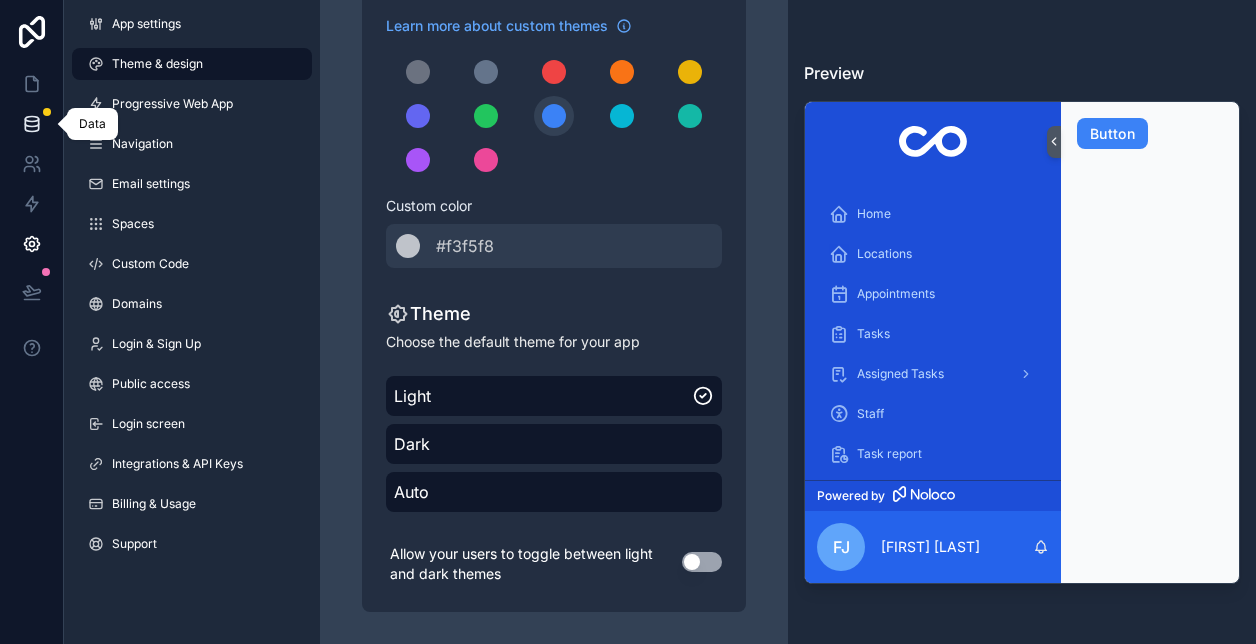 click 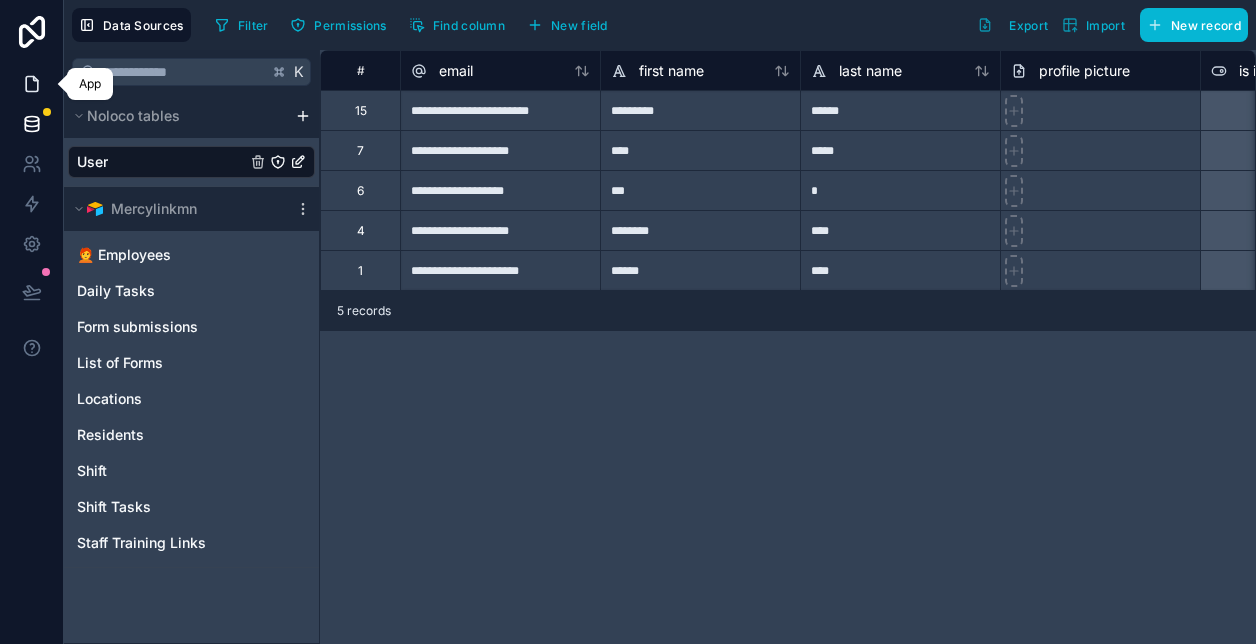 click 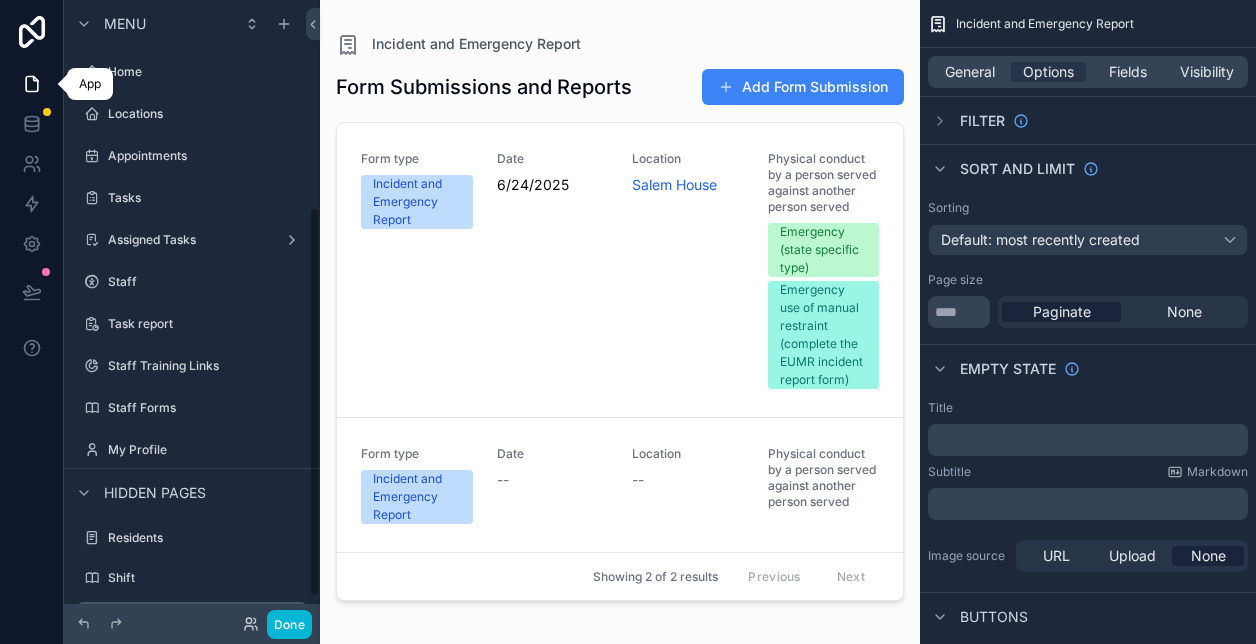 scroll, scrollTop: 328, scrollLeft: 0, axis: vertical 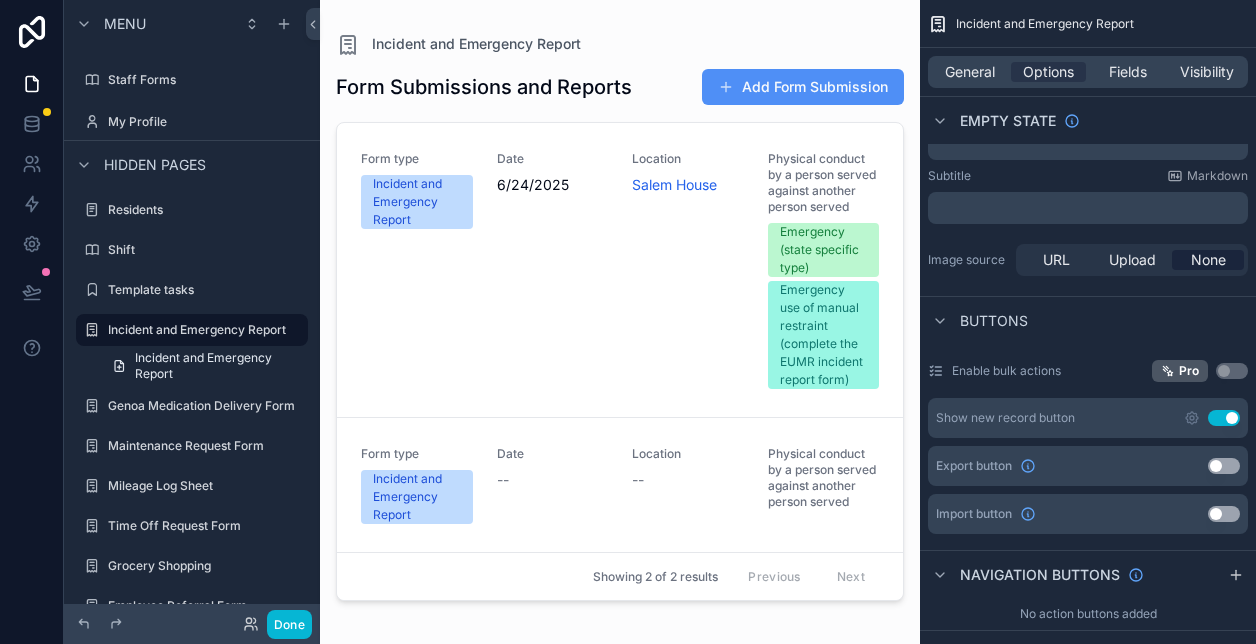 click on "Add Form Submission" at bounding box center (803, 87) 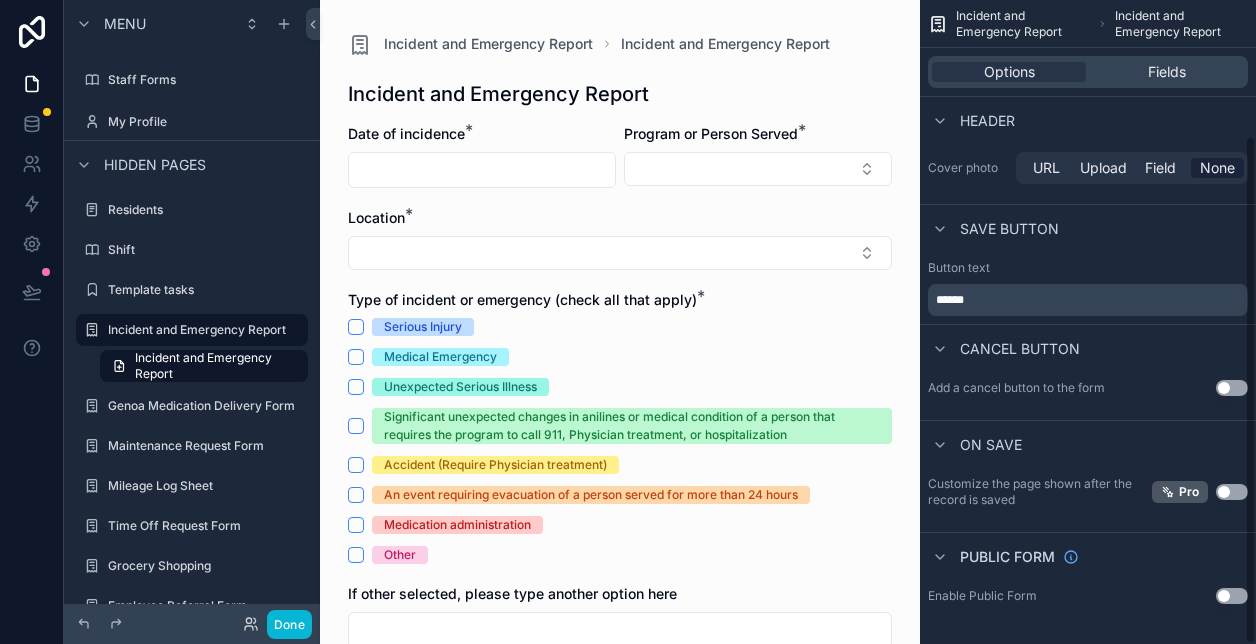 scroll, scrollTop: 172, scrollLeft: 0, axis: vertical 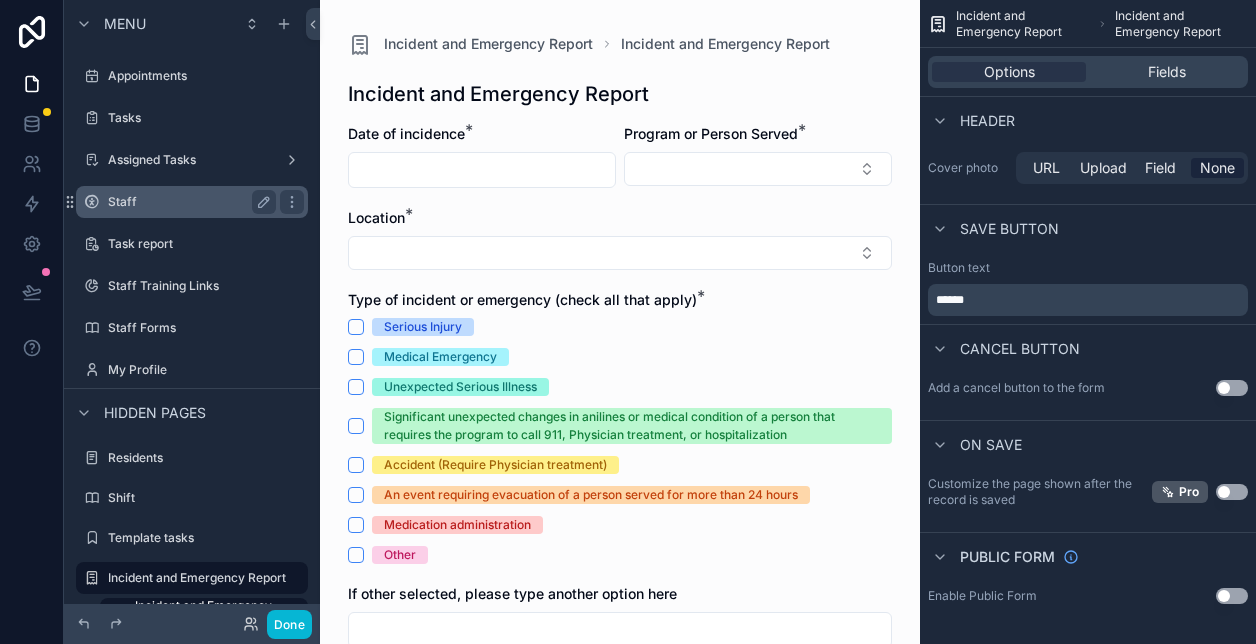 click on "Staff" at bounding box center [192, 202] 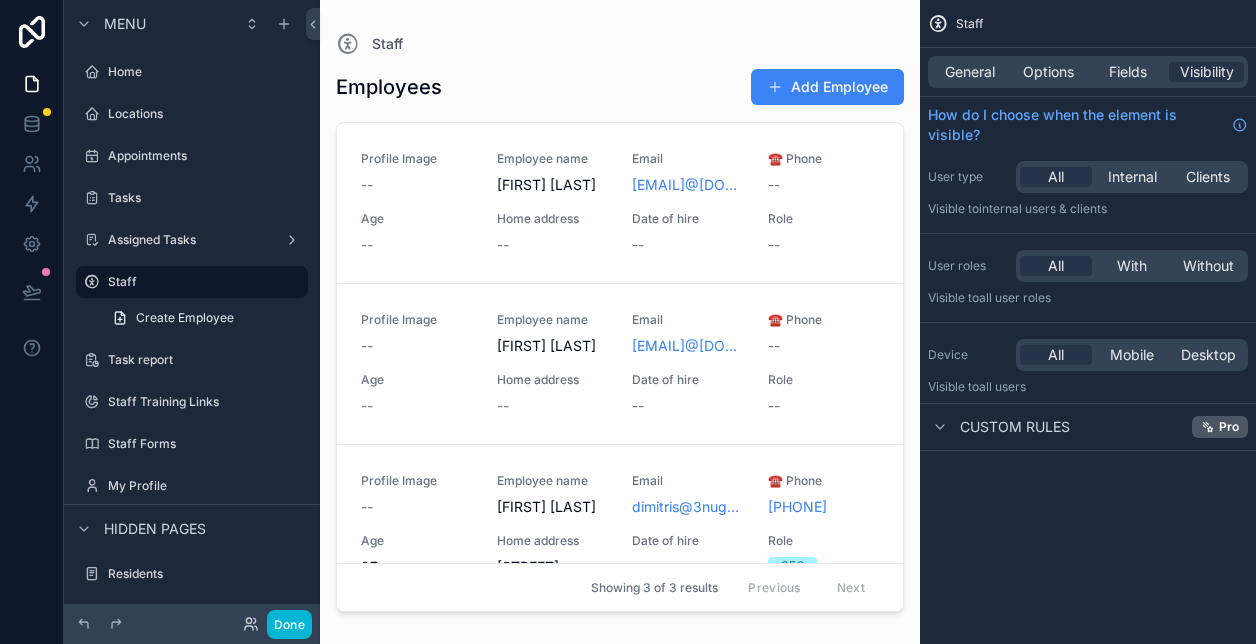 click at bounding box center [620, 310] 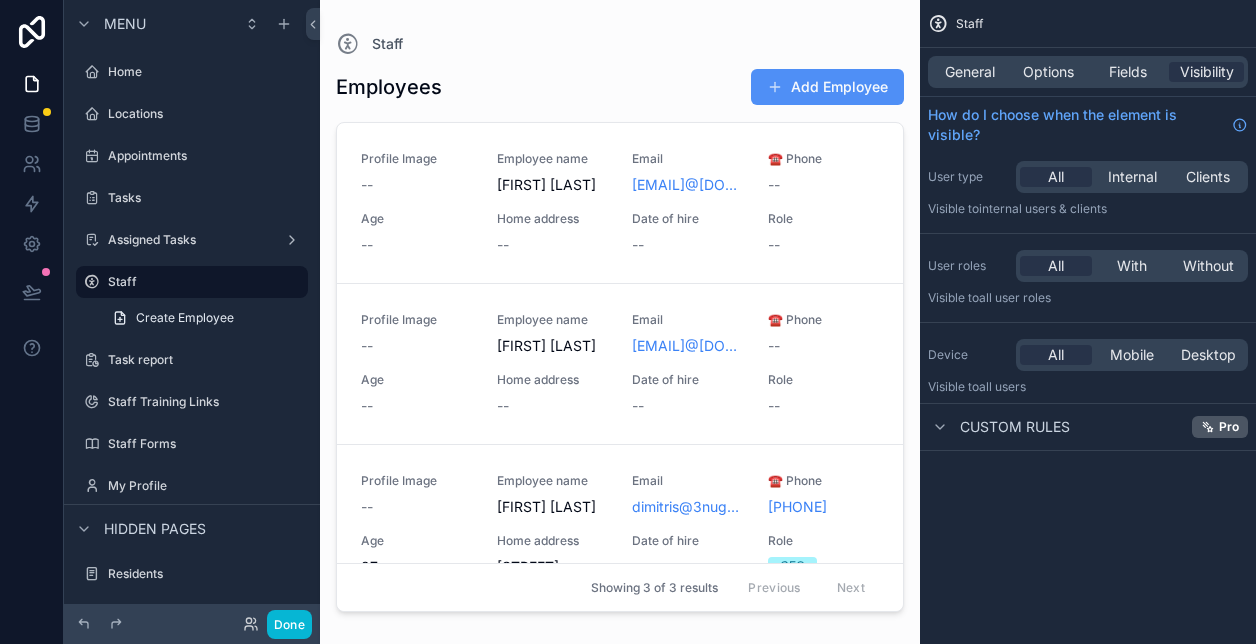 click on "Add Employee" at bounding box center [827, 87] 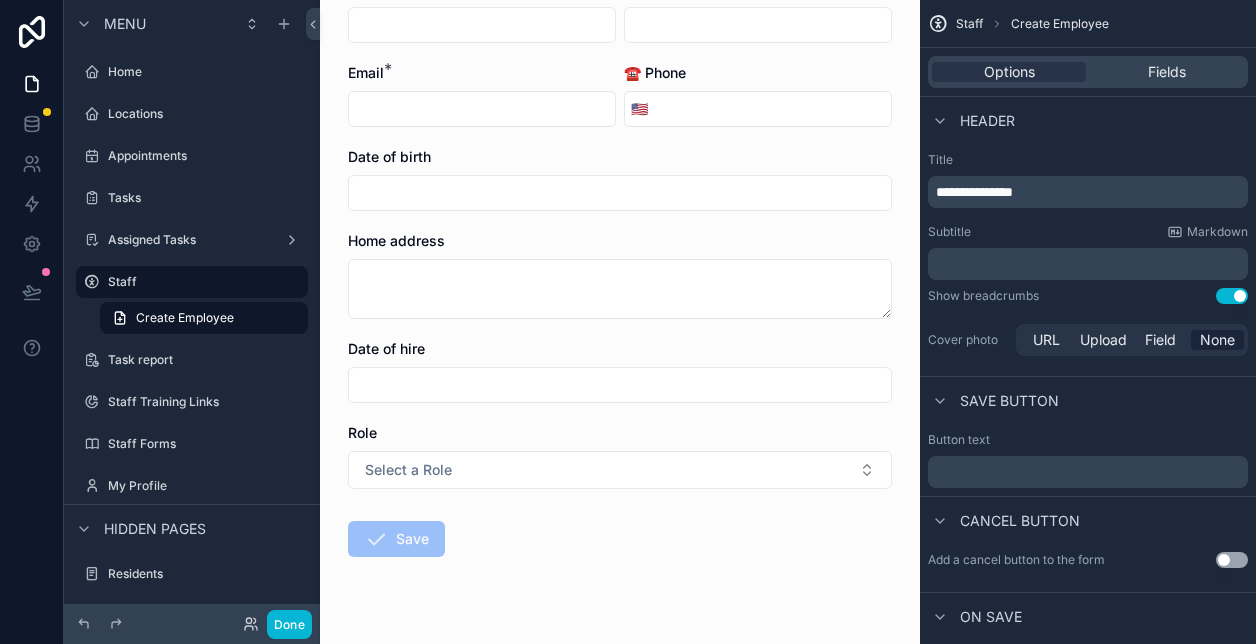 scroll, scrollTop: 131, scrollLeft: 0, axis: vertical 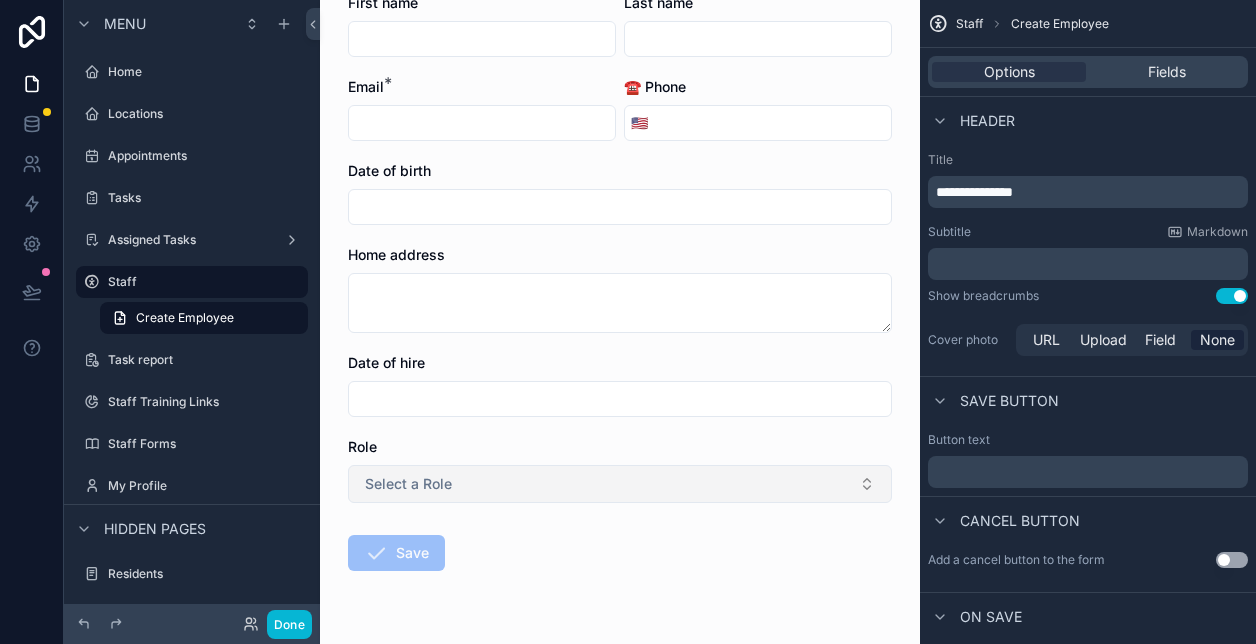 click on "Select a Role" at bounding box center (620, 484) 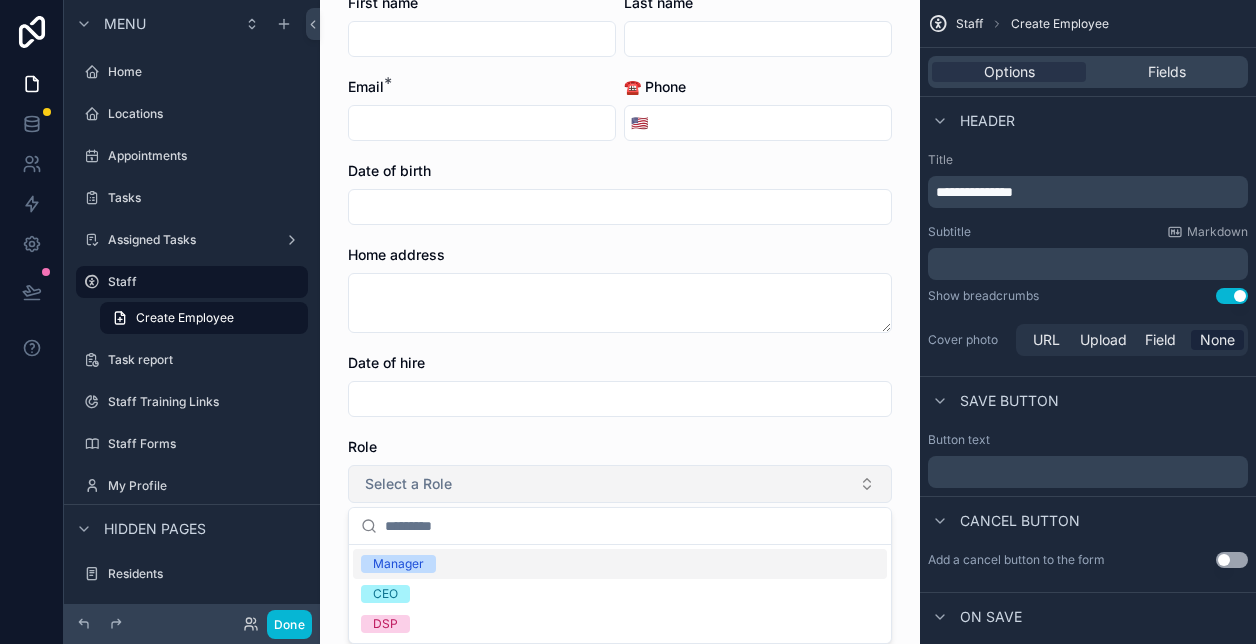 scroll, scrollTop: 186, scrollLeft: 0, axis: vertical 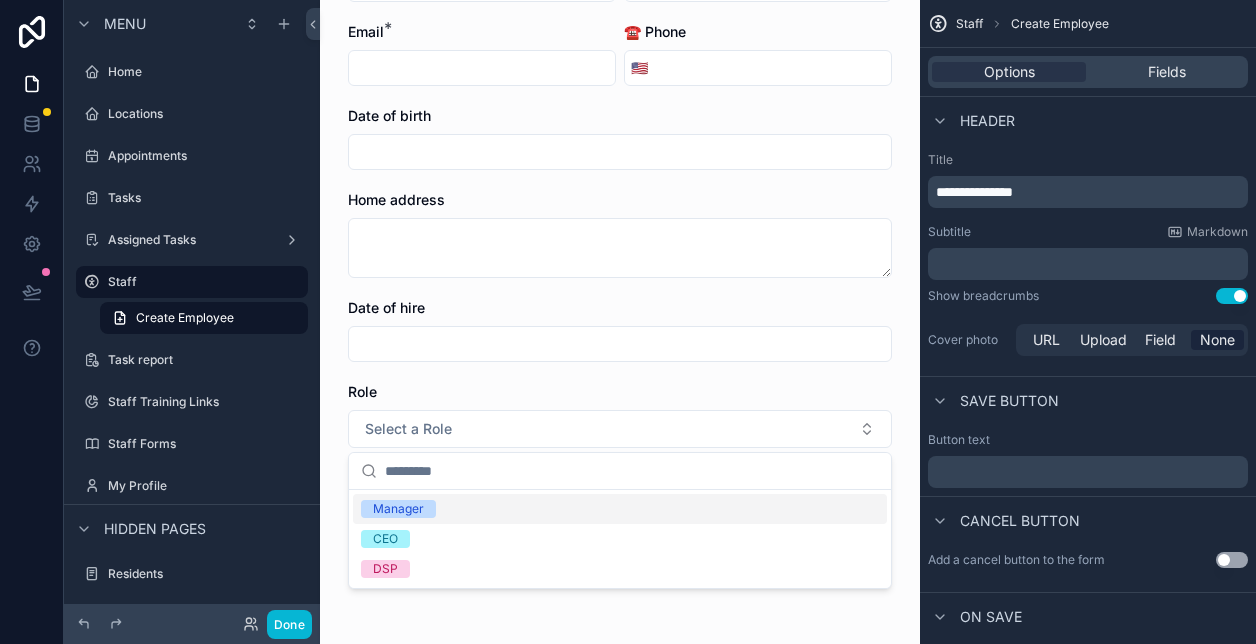 click on "Role" at bounding box center [620, 392] 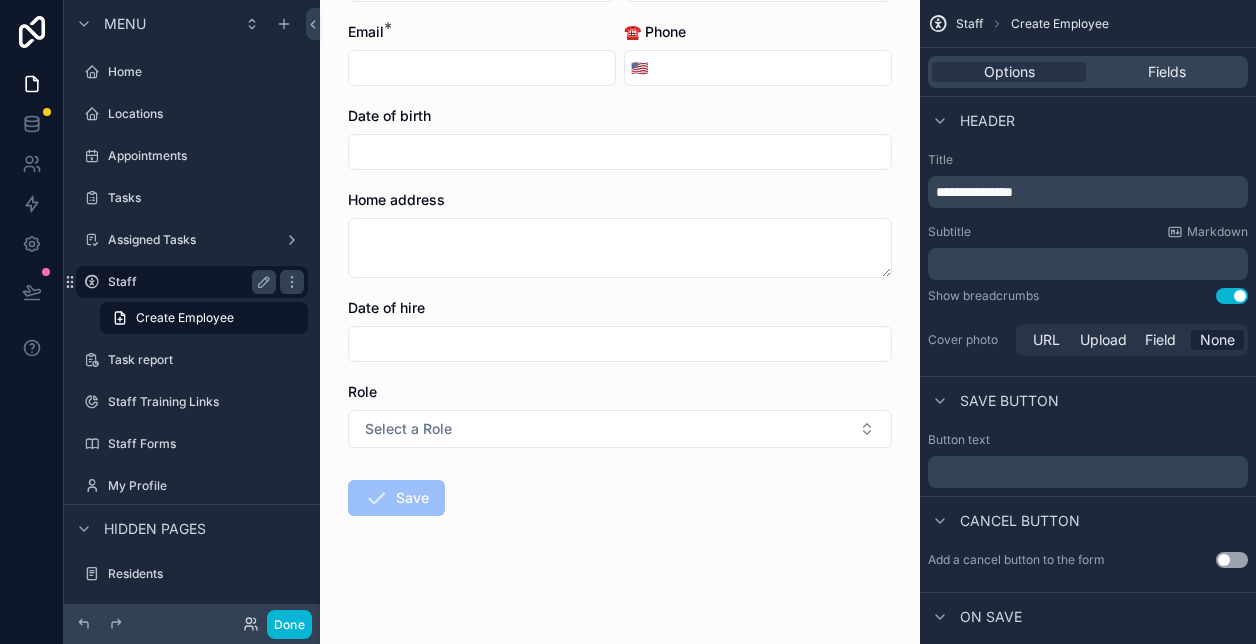 click on "Staff" at bounding box center [188, 282] 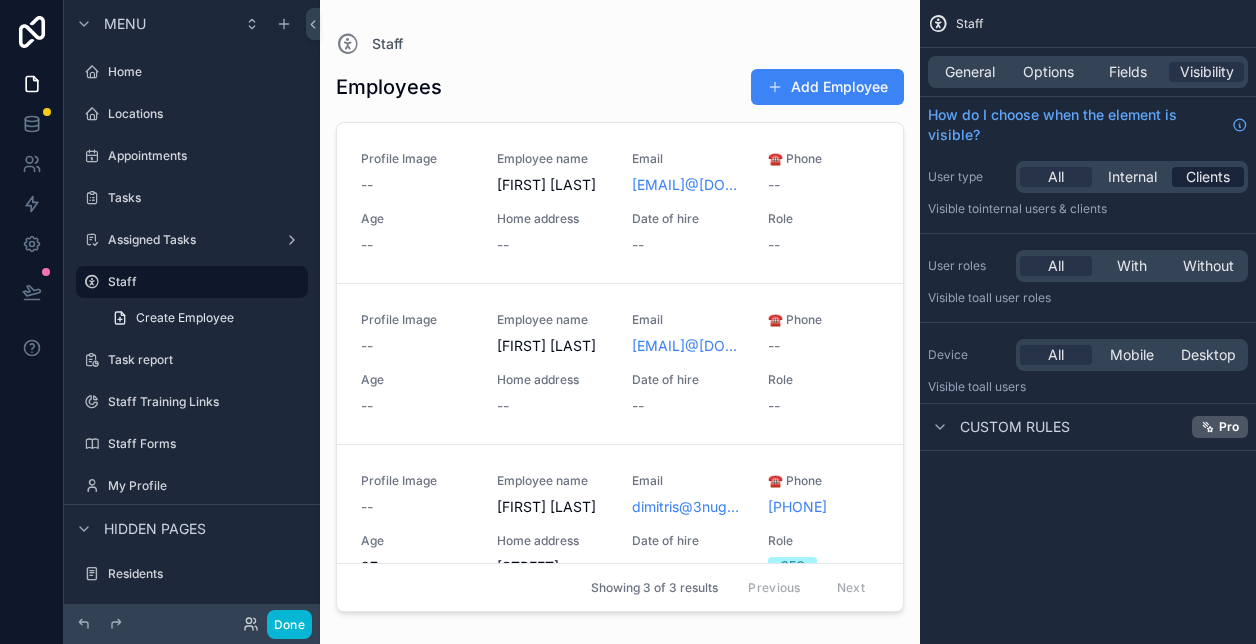 click on "Clients" at bounding box center [1208, 177] 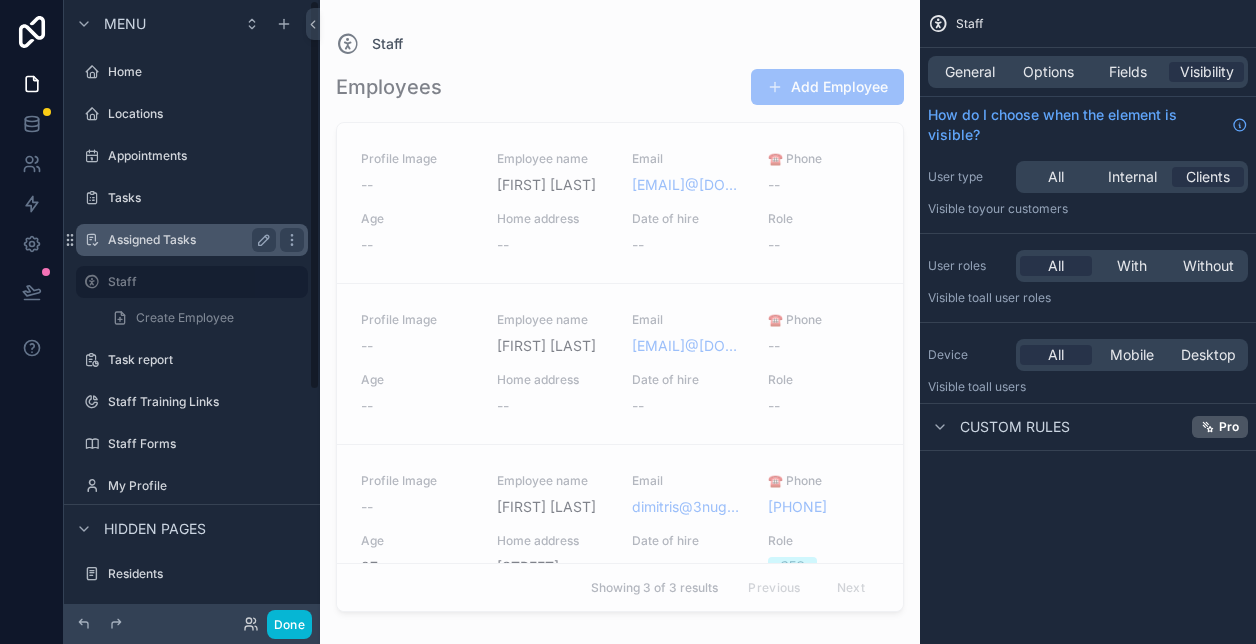 click on "Assigned Tasks" at bounding box center (192, 240) 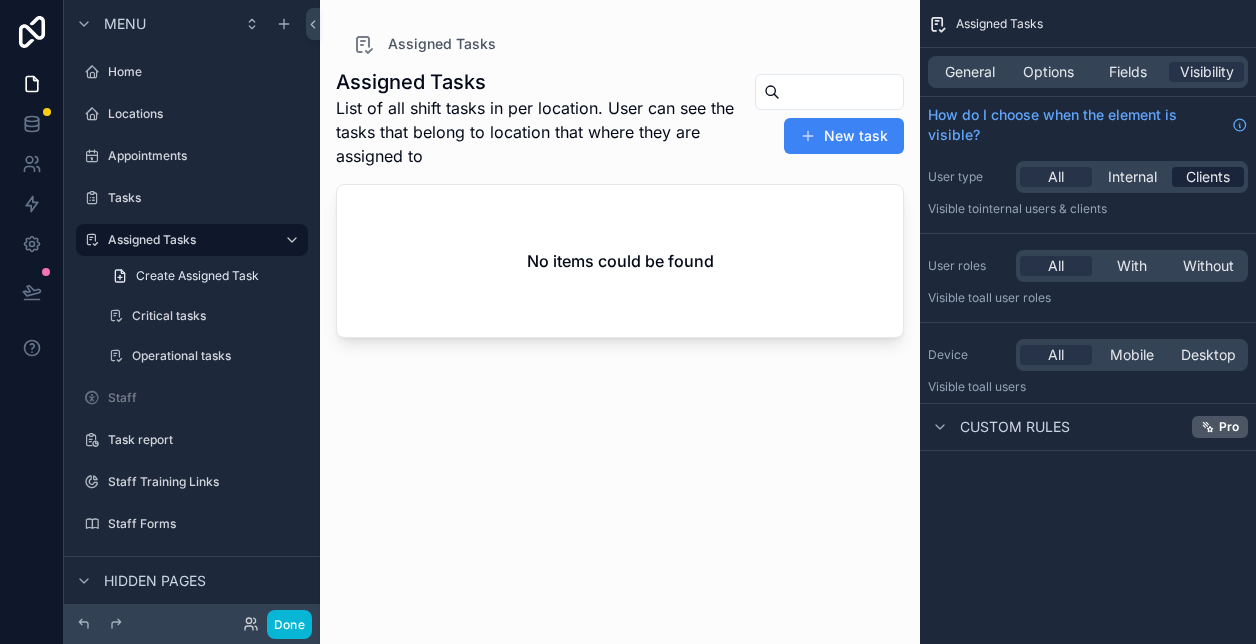 click on "Clients" at bounding box center [1208, 177] 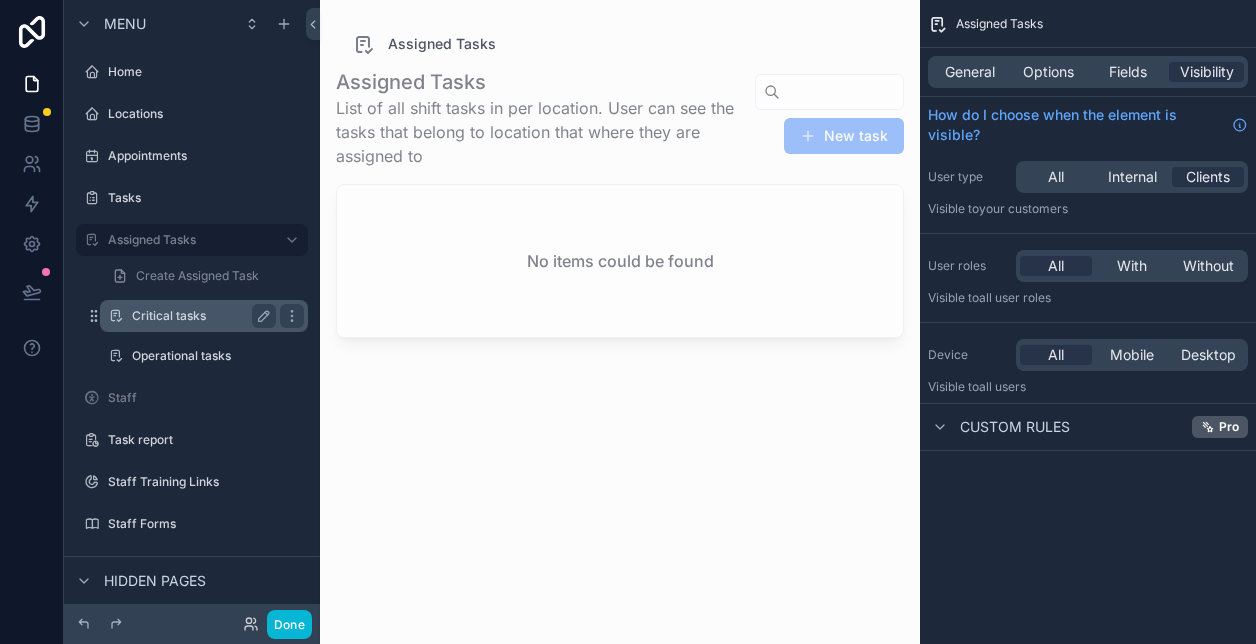 click on "Critical tasks" at bounding box center [200, 316] 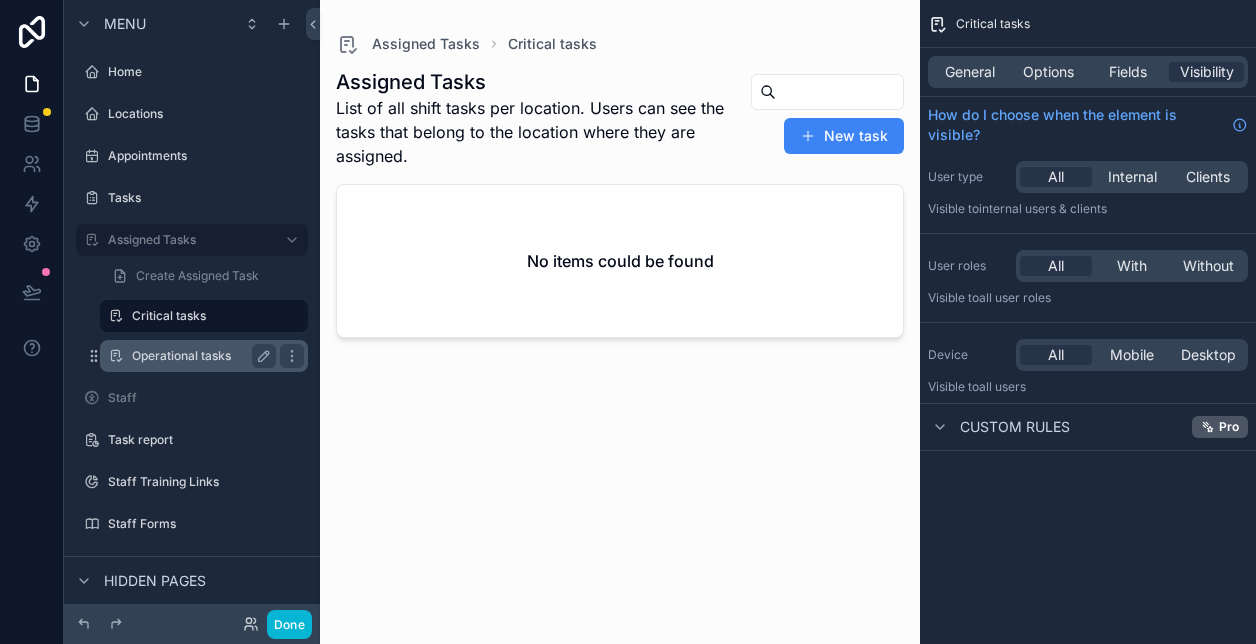 click on "Operational tasks" at bounding box center (200, 356) 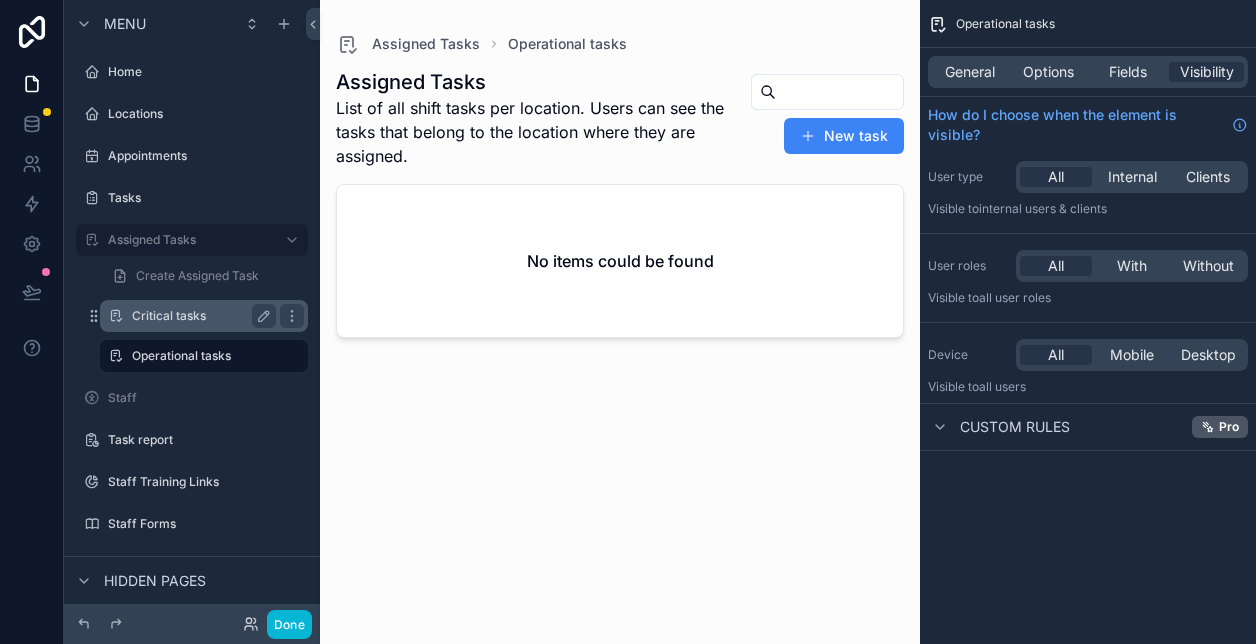 click on "Critical tasks" at bounding box center (200, 316) 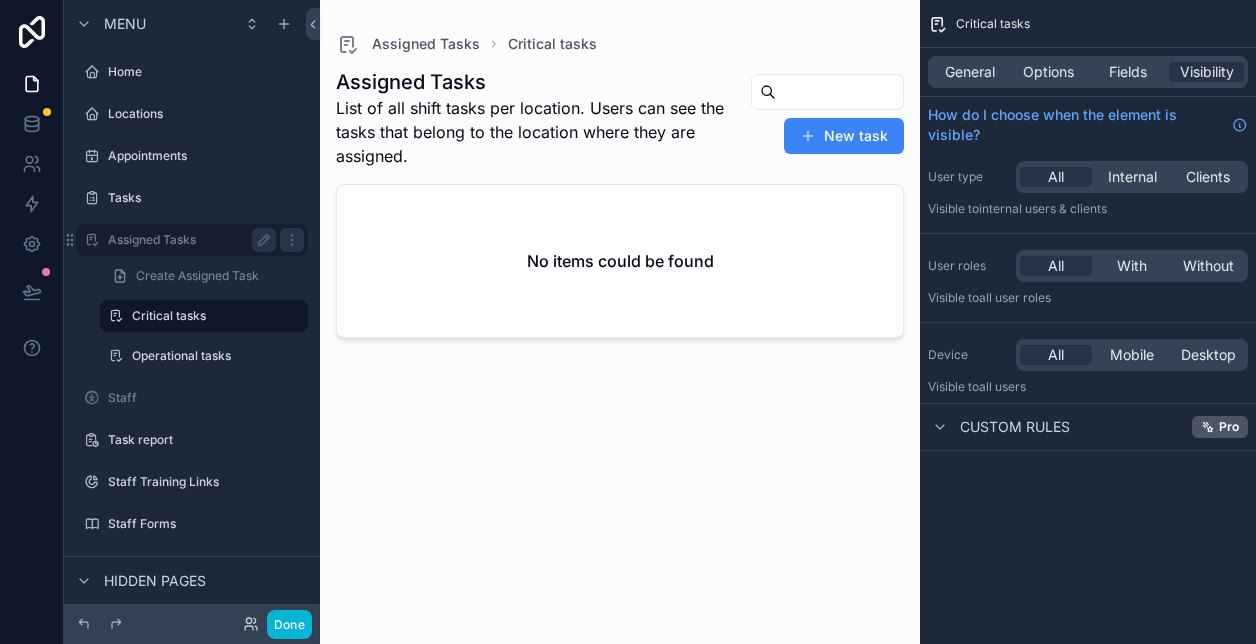 click on "Assigned Tasks" at bounding box center [188, 240] 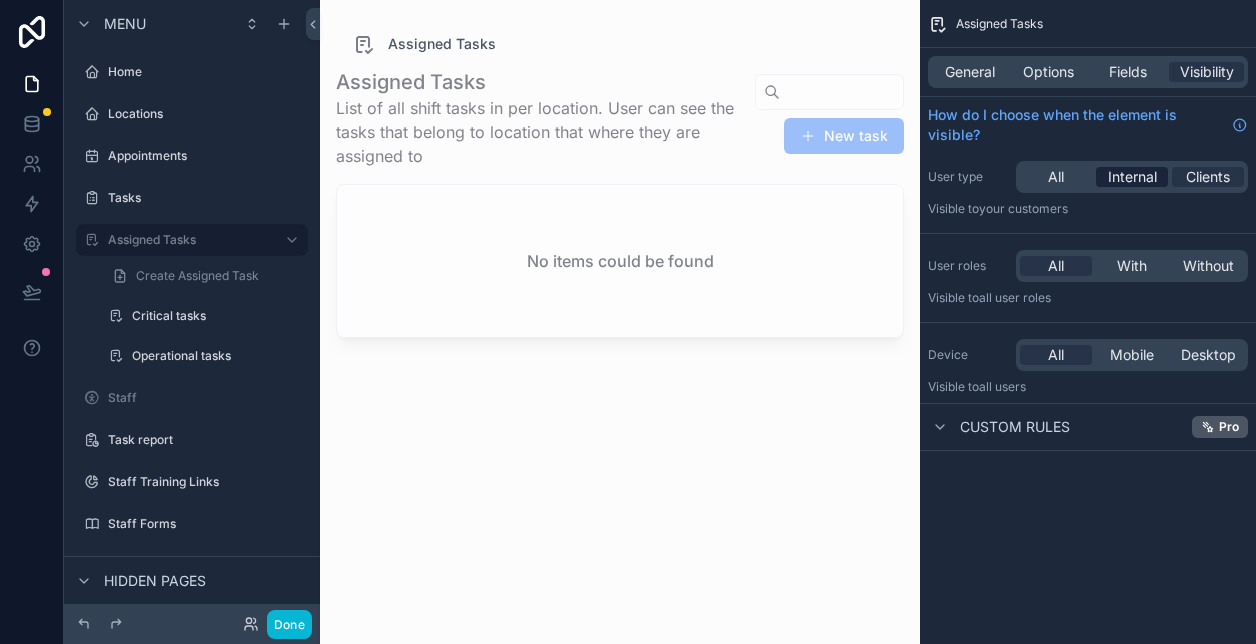 click on "Internal" at bounding box center [1132, 177] 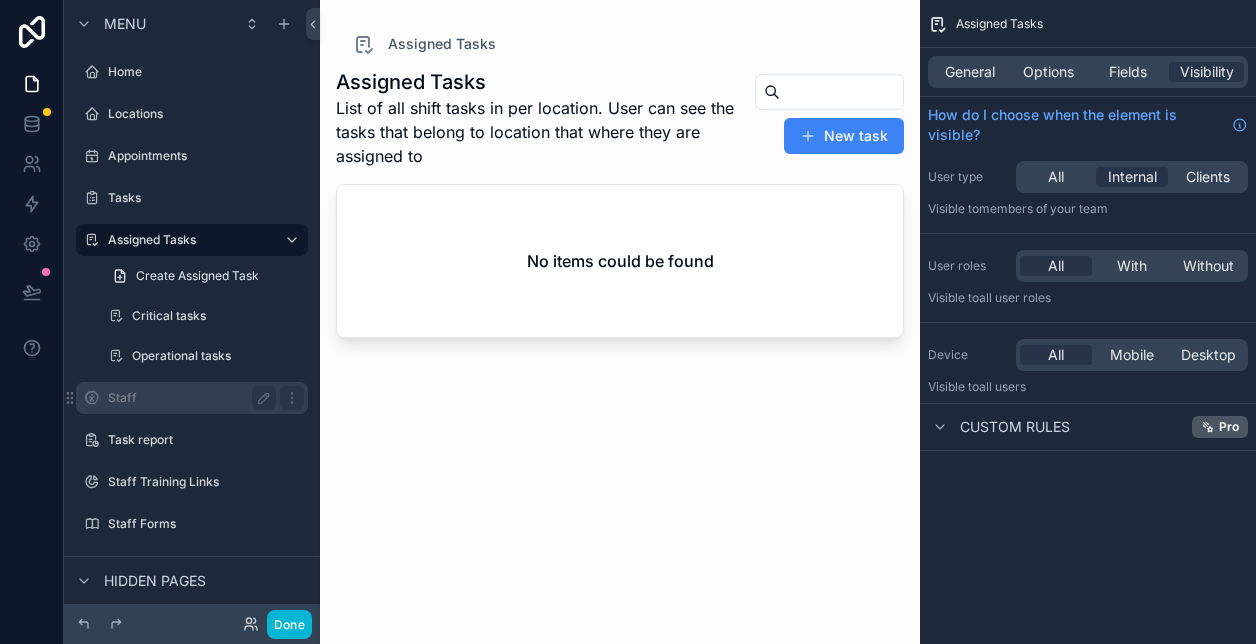 click on "Staff" at bounding box center [192, 398] 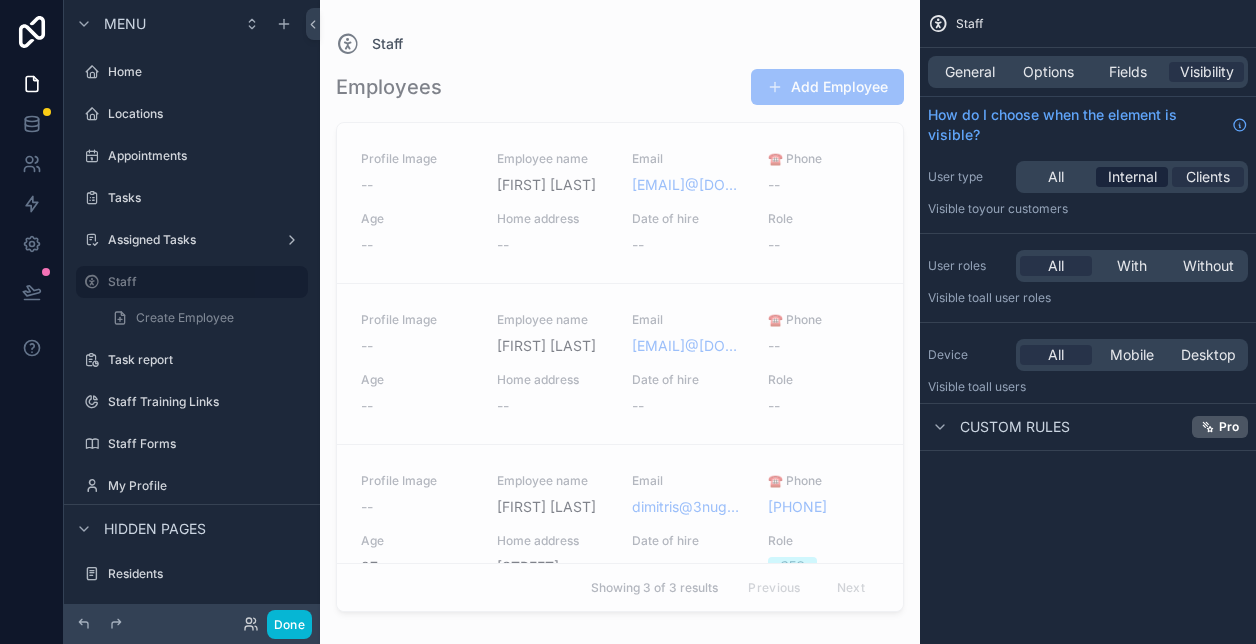 click on "Internal" at bounding box center (1132, 177) 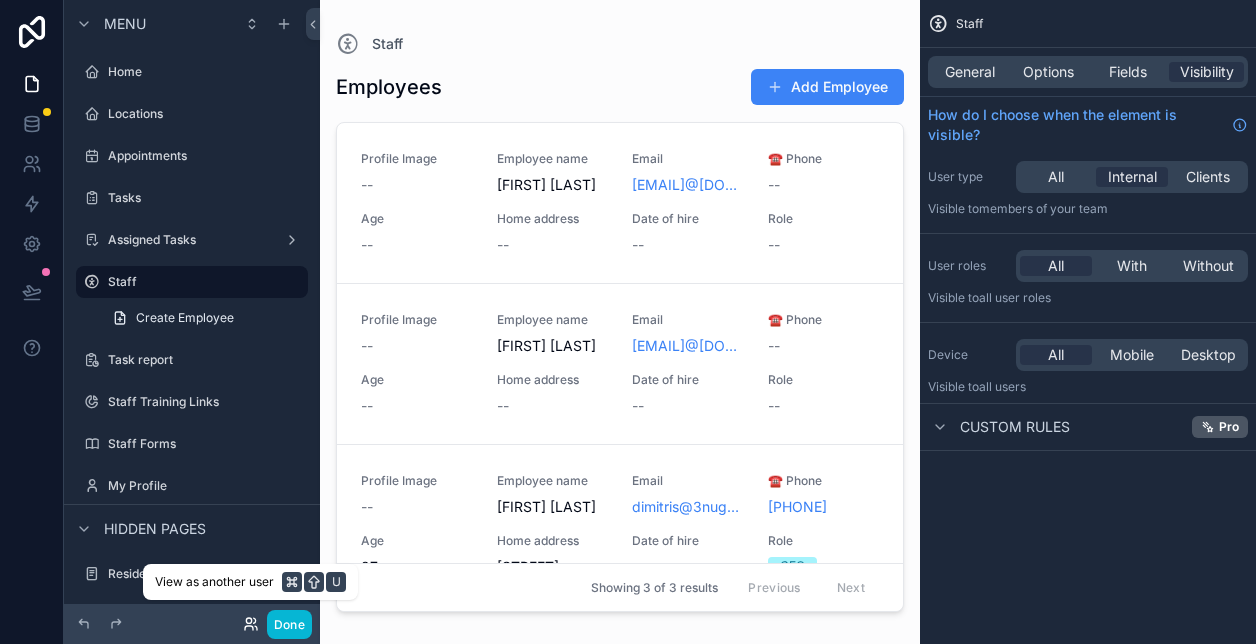 click 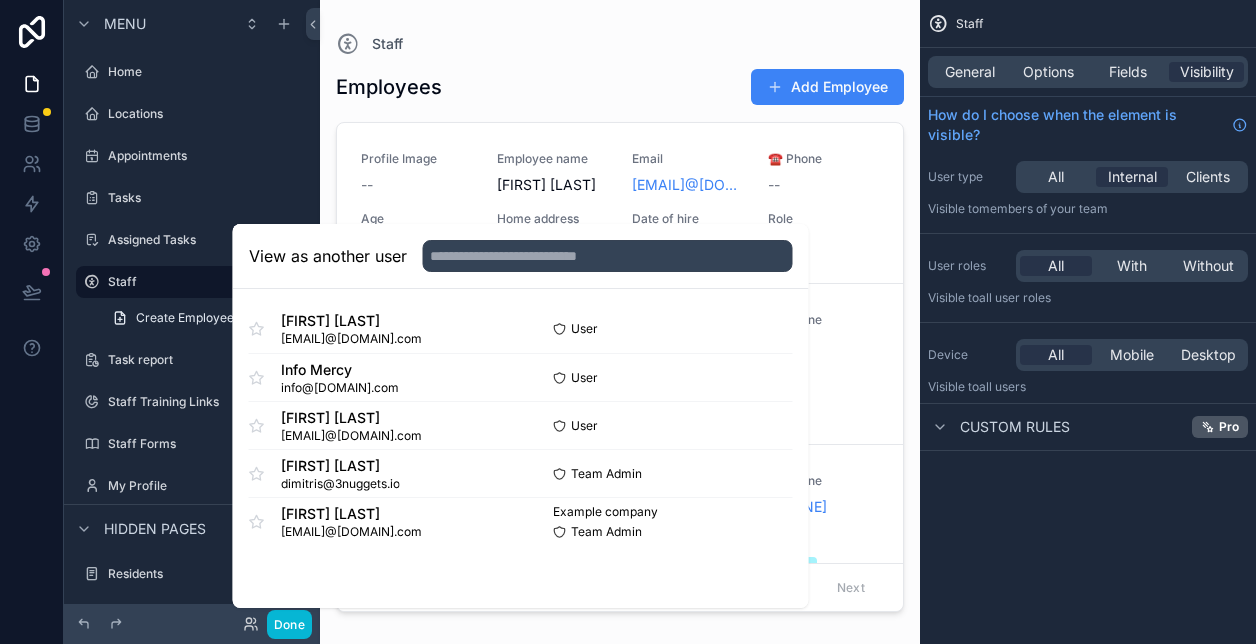 click at bounding box center (152, 624) 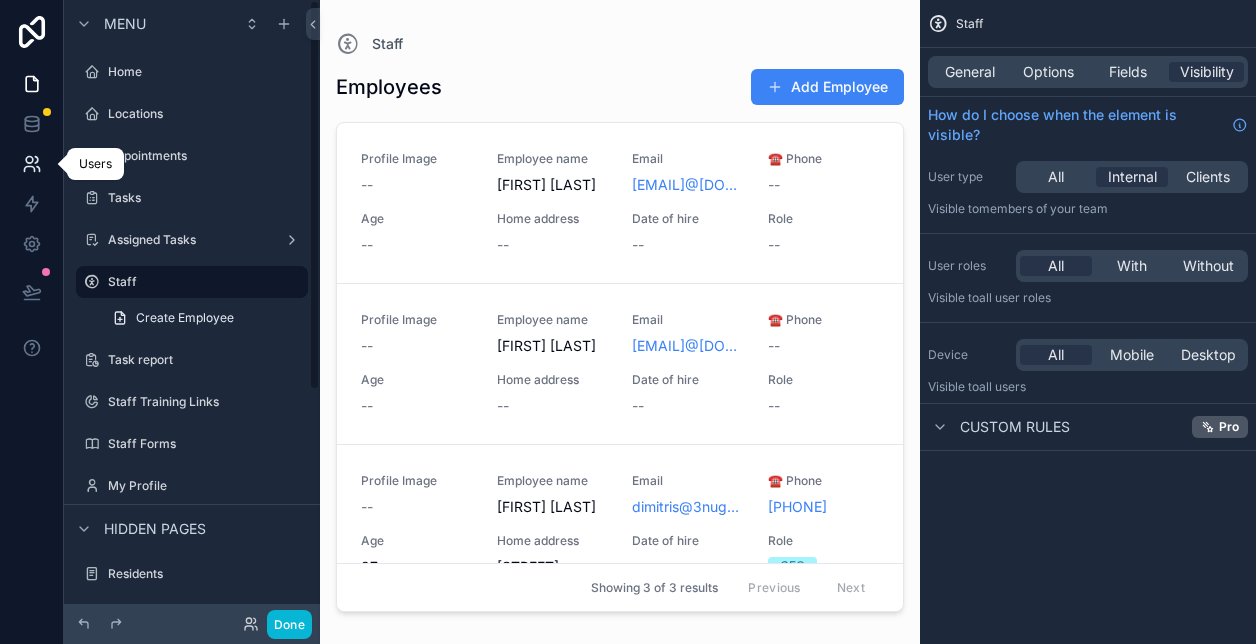 click at bounding box center [31, 164] 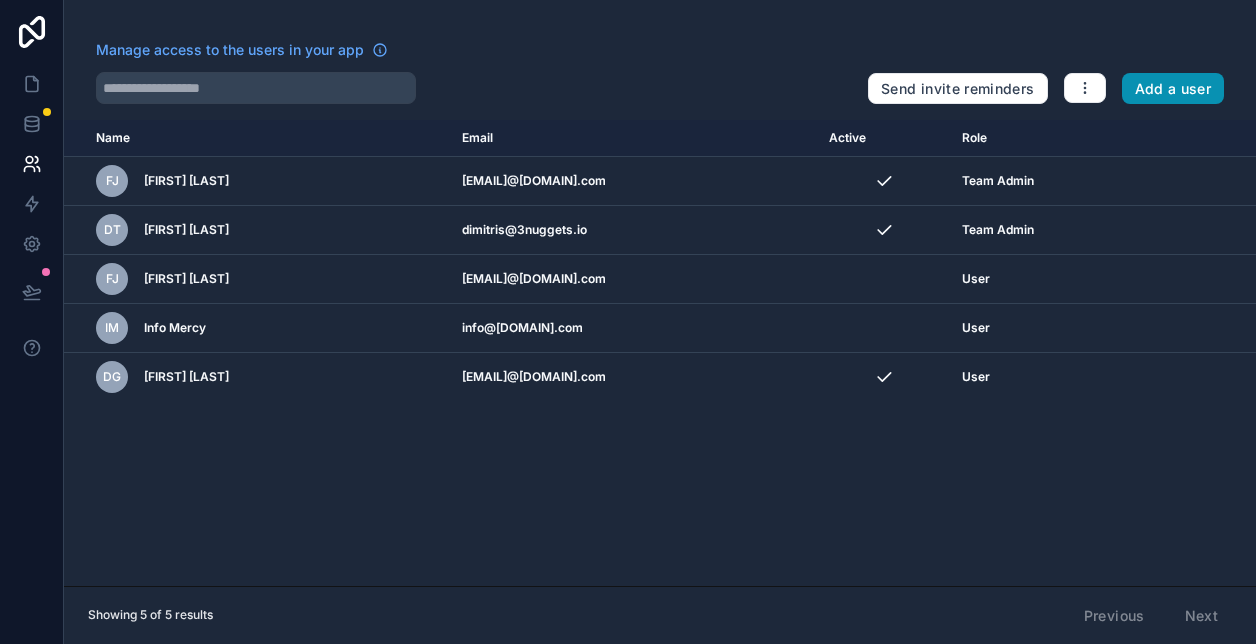 click on "Add a user" at bounding box center [1173, 89] 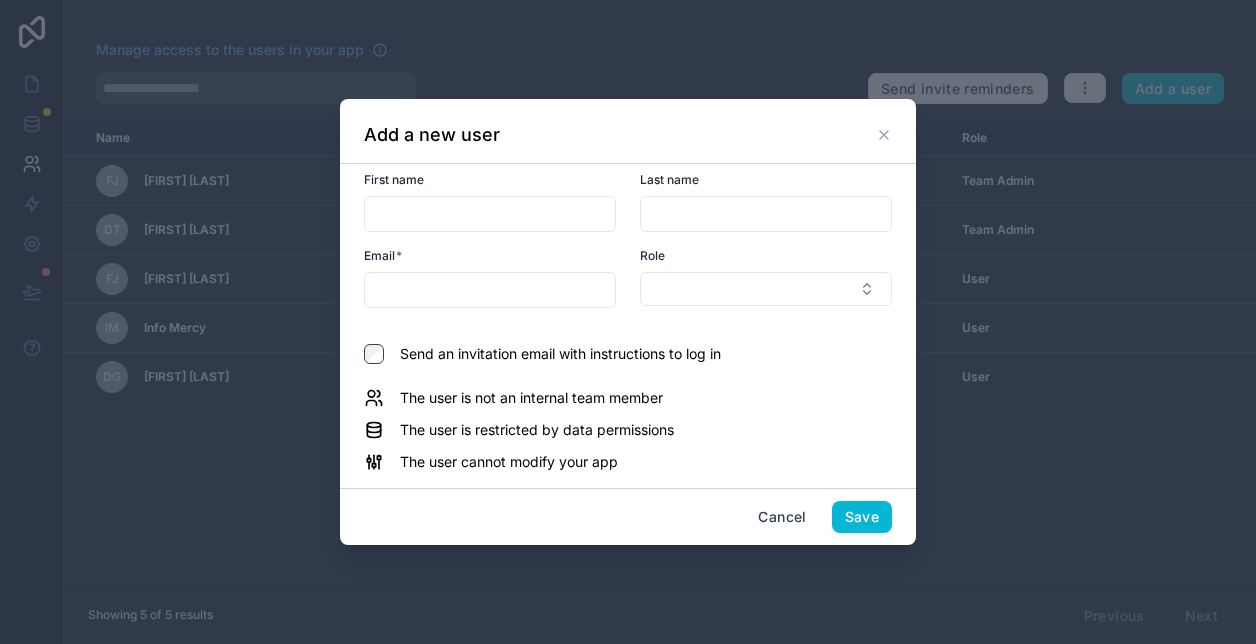 click at bounding box center (490, 214) 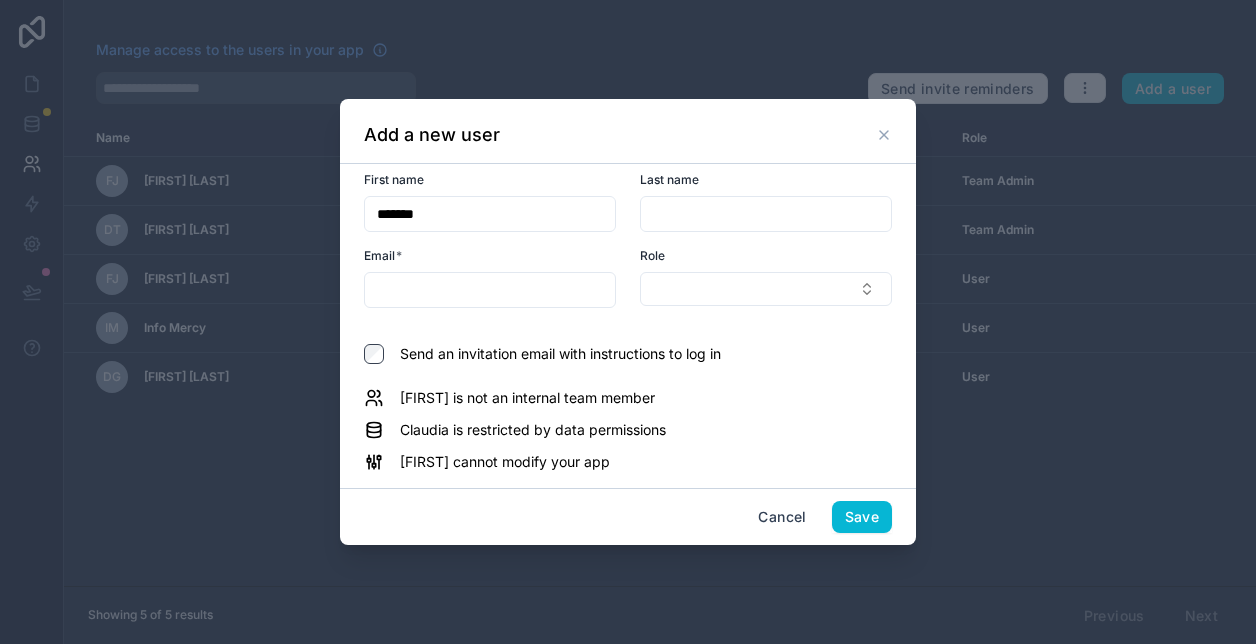 type on "*******" 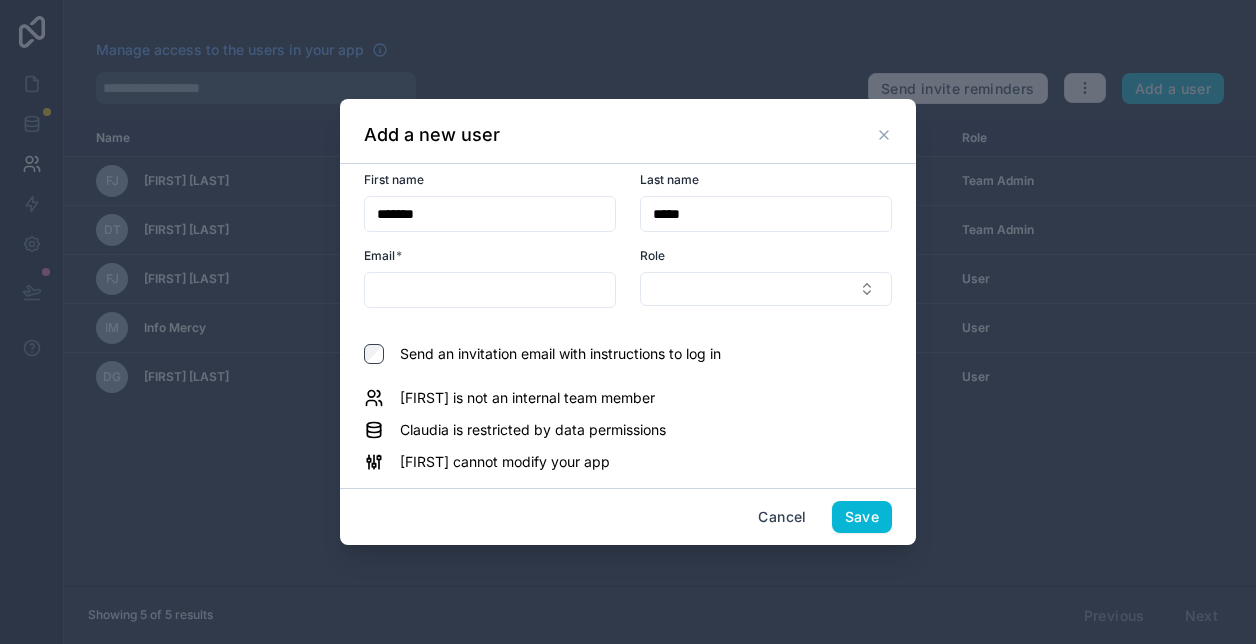 type on "*****" 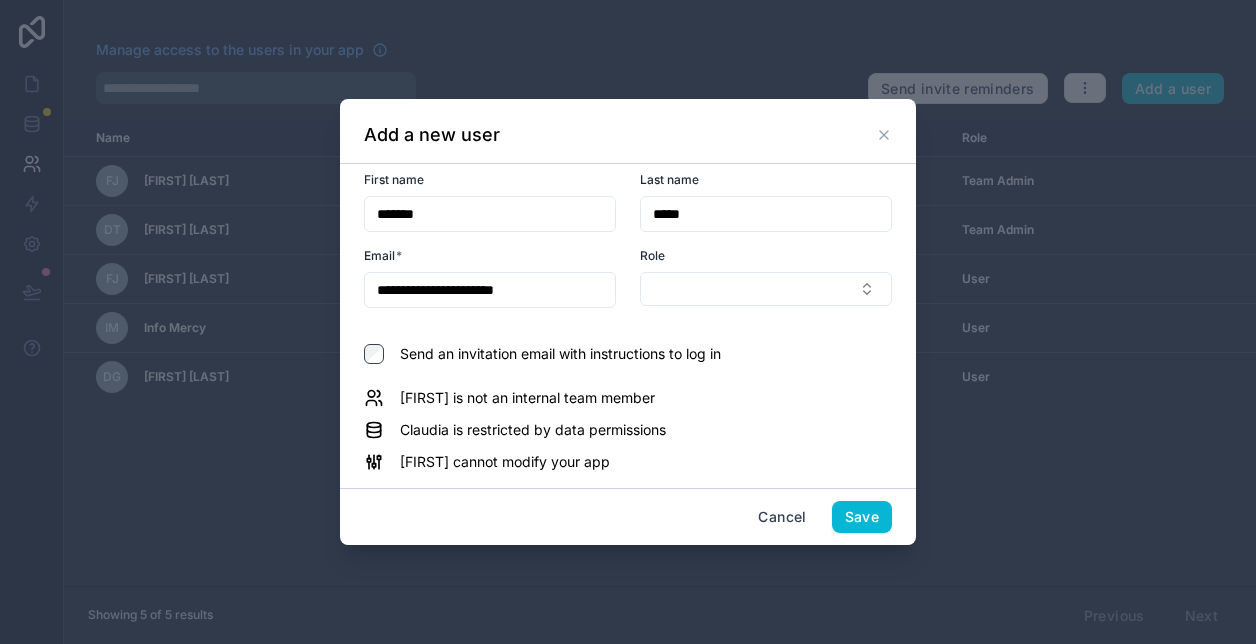 type on "**********" 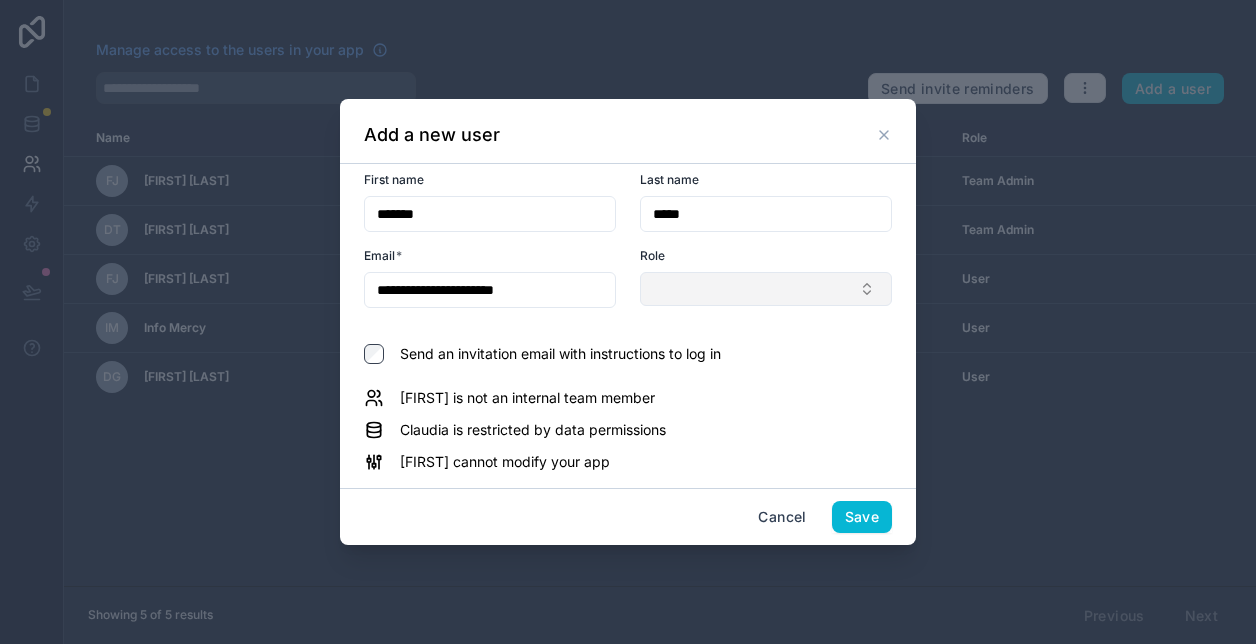 click at bounding box center (766, 289) 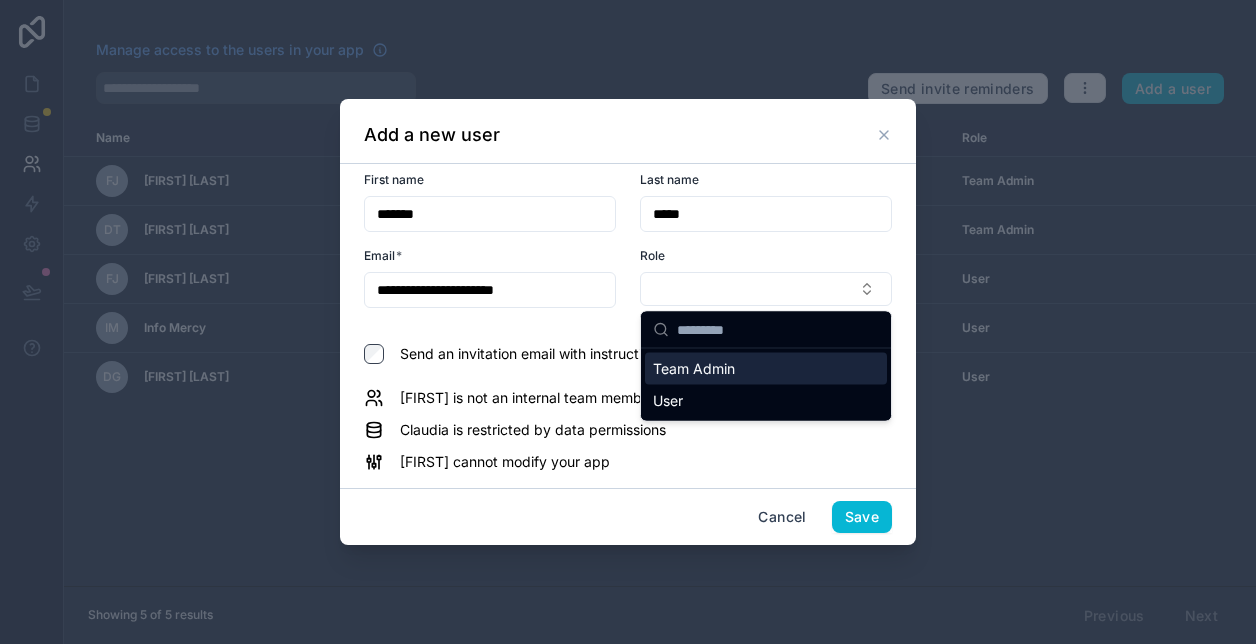 click on "Team Admin" at bounding box center [694, 369] 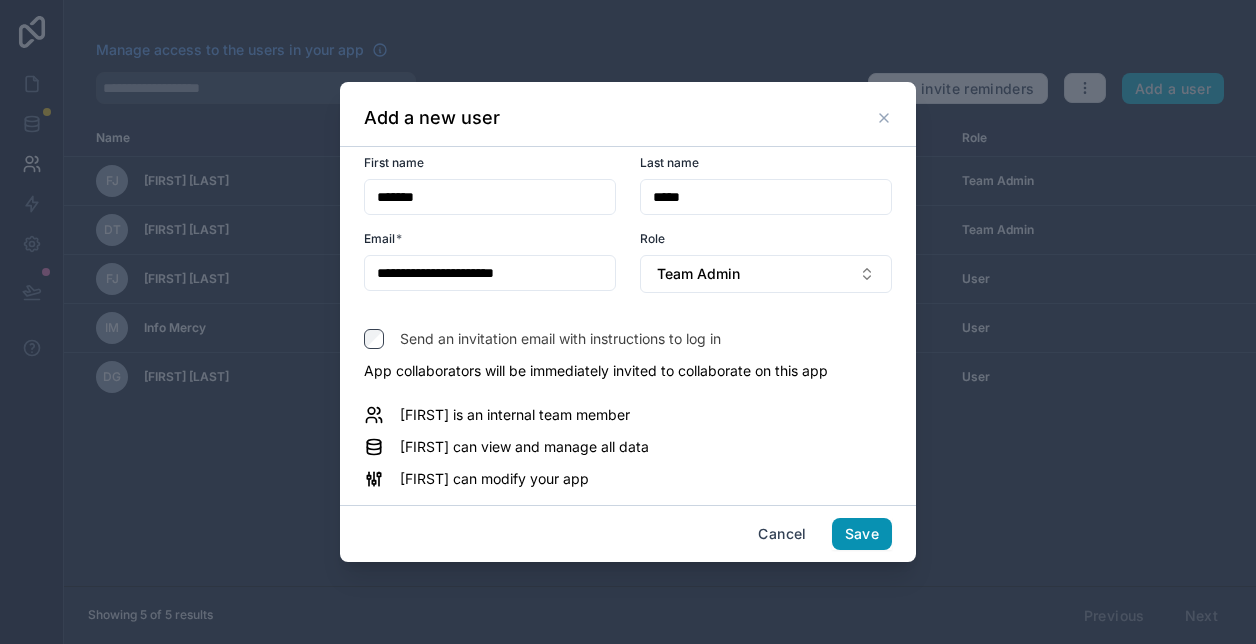 click on "Save" at bounding box center [862, 534] 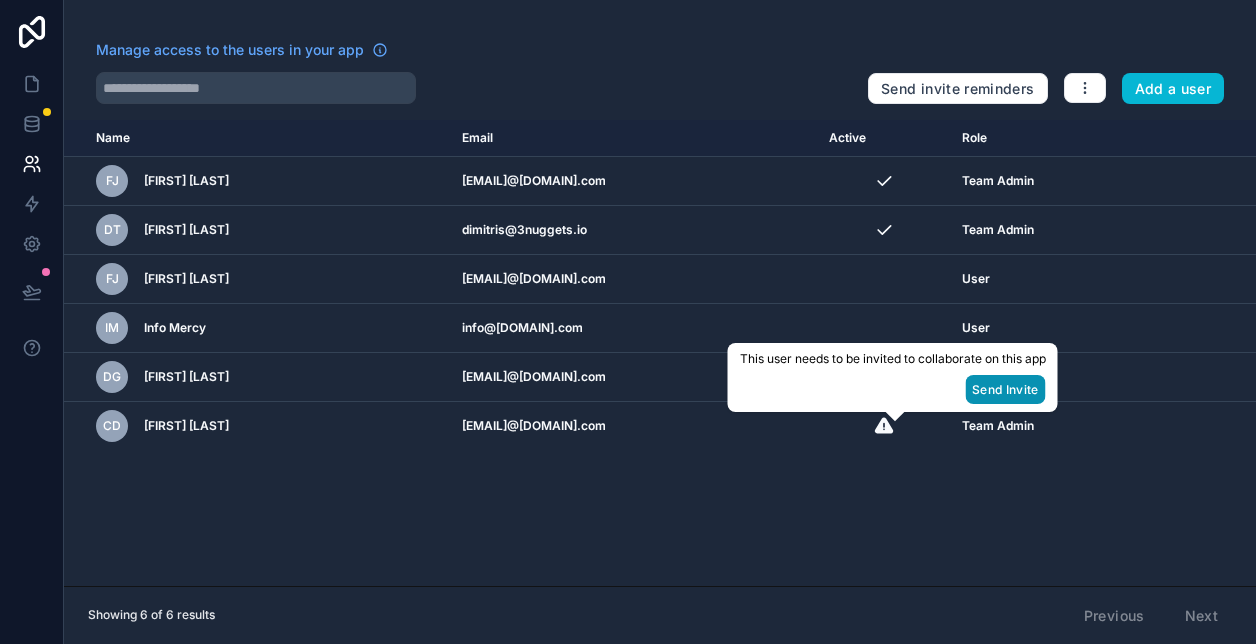 click on "Send Invite" at bounding box center [1005, 389] 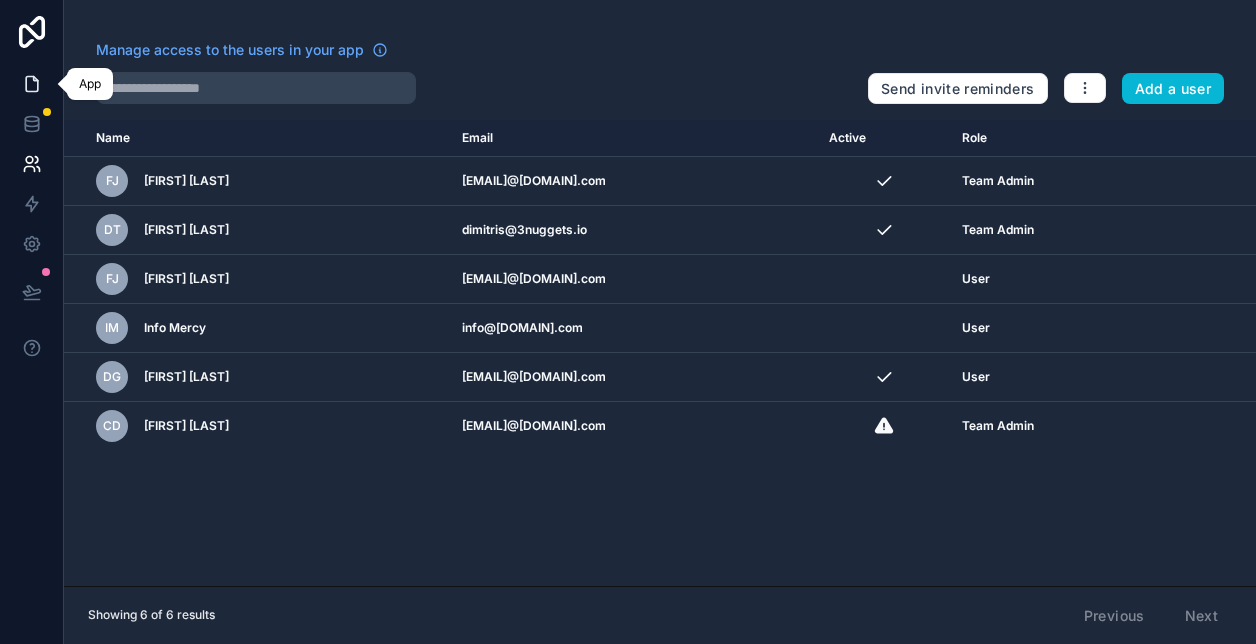 click 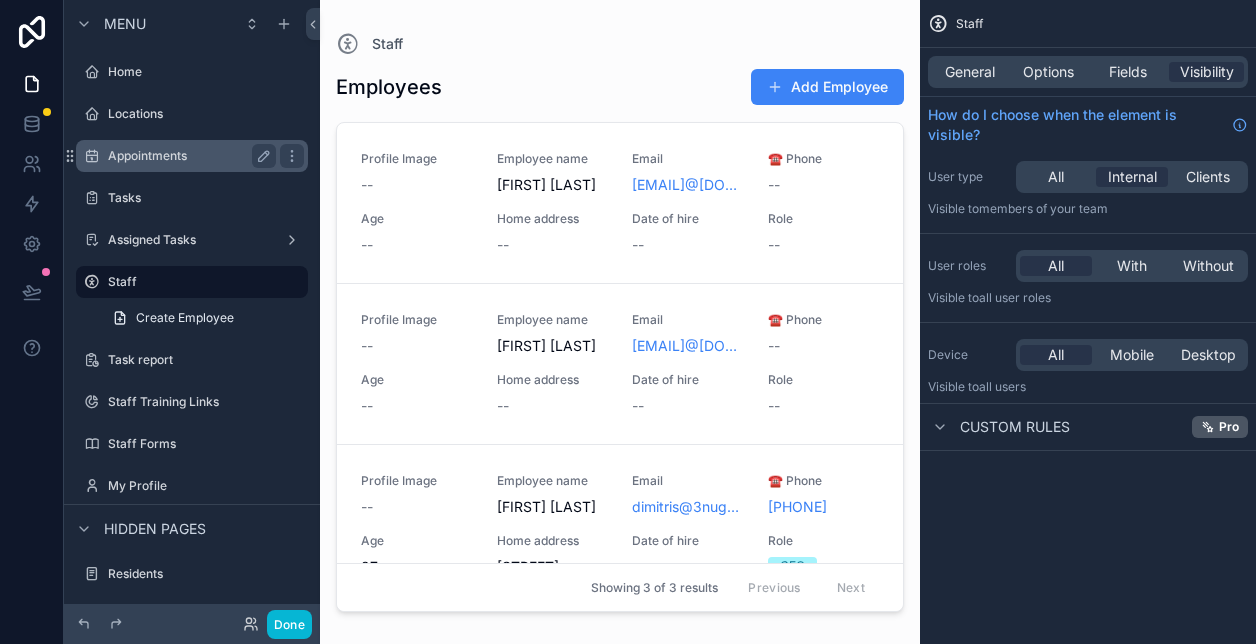 click on "Appointments" at bounding box center [188, 156] 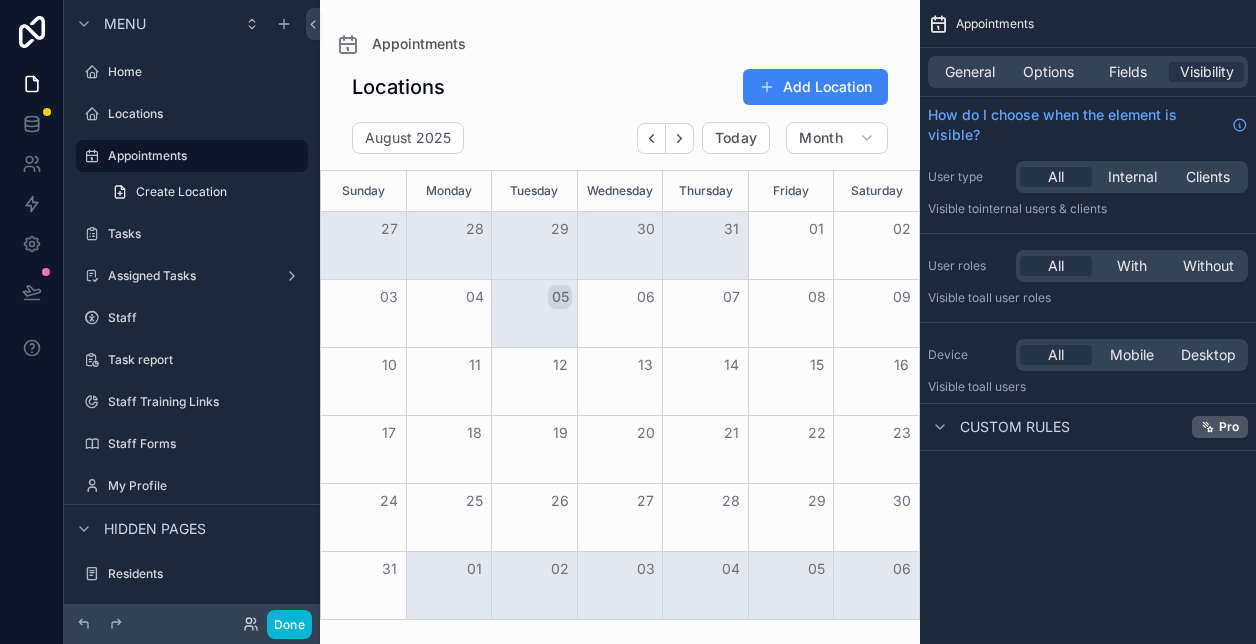 click at bounding box center [620, 322] 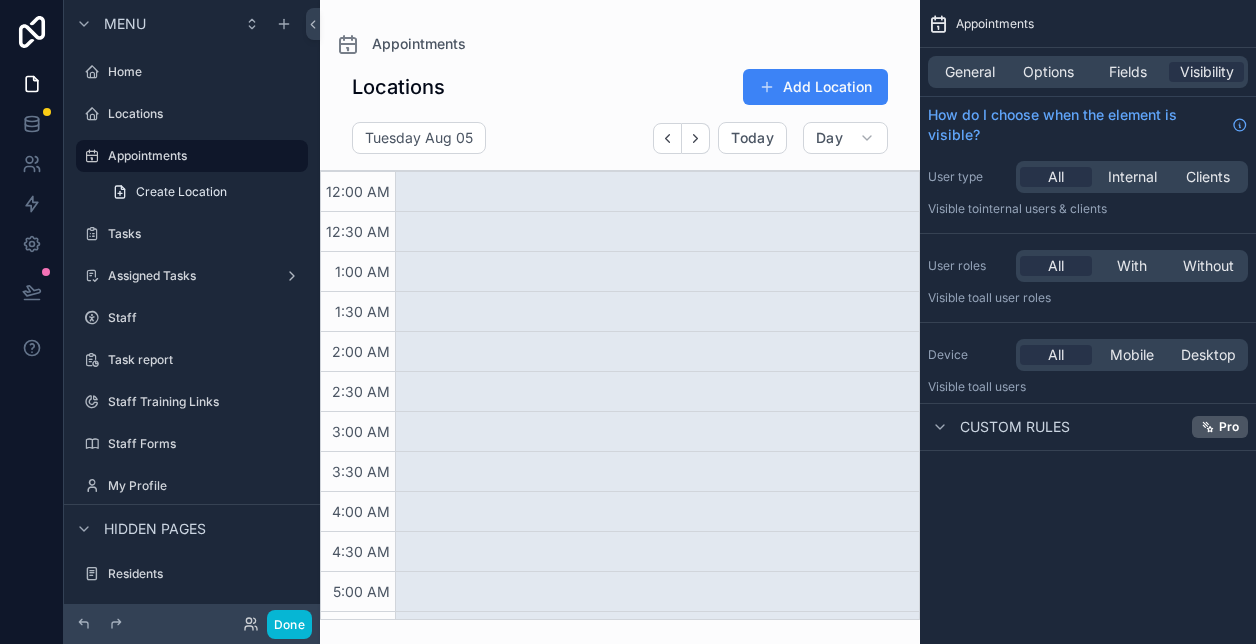 click at bounding box center (657, 1132) 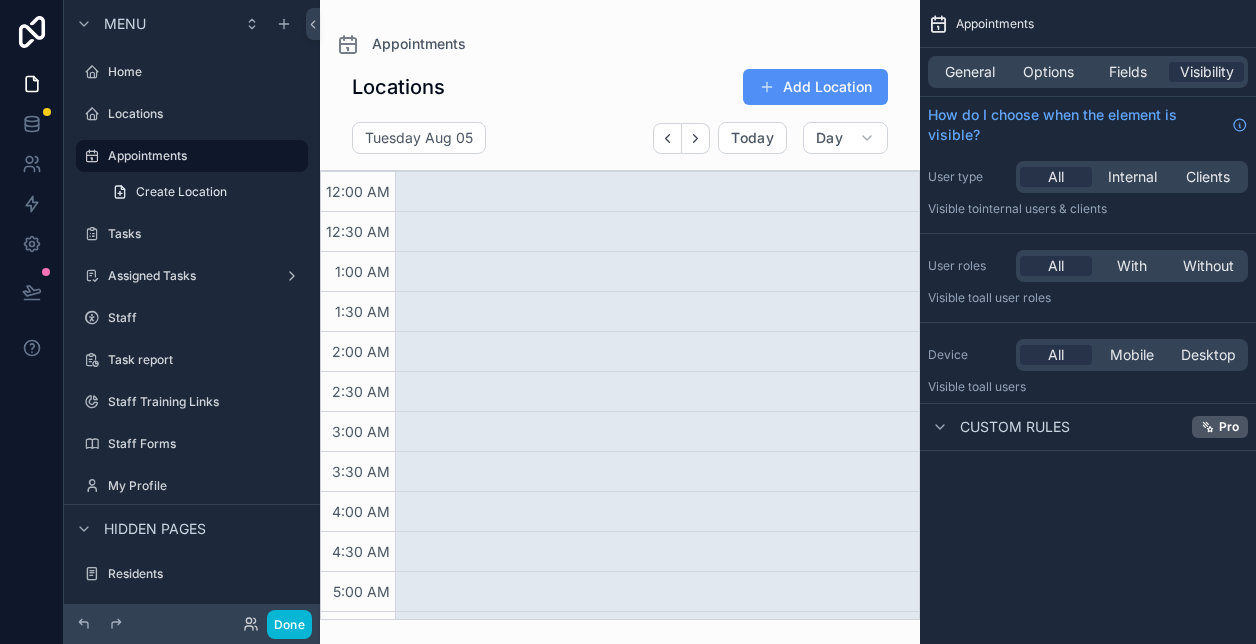 click on "Add Location" at bounding box center [815, 87] 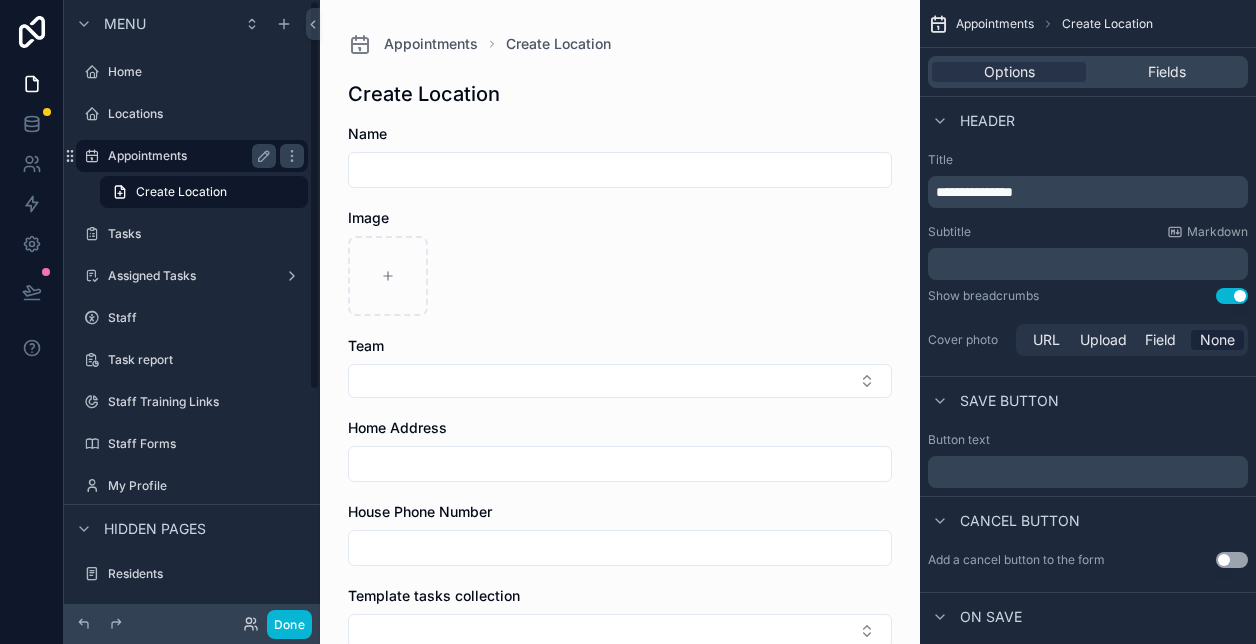 click on "Appointments" at bounding box center [188, 156] 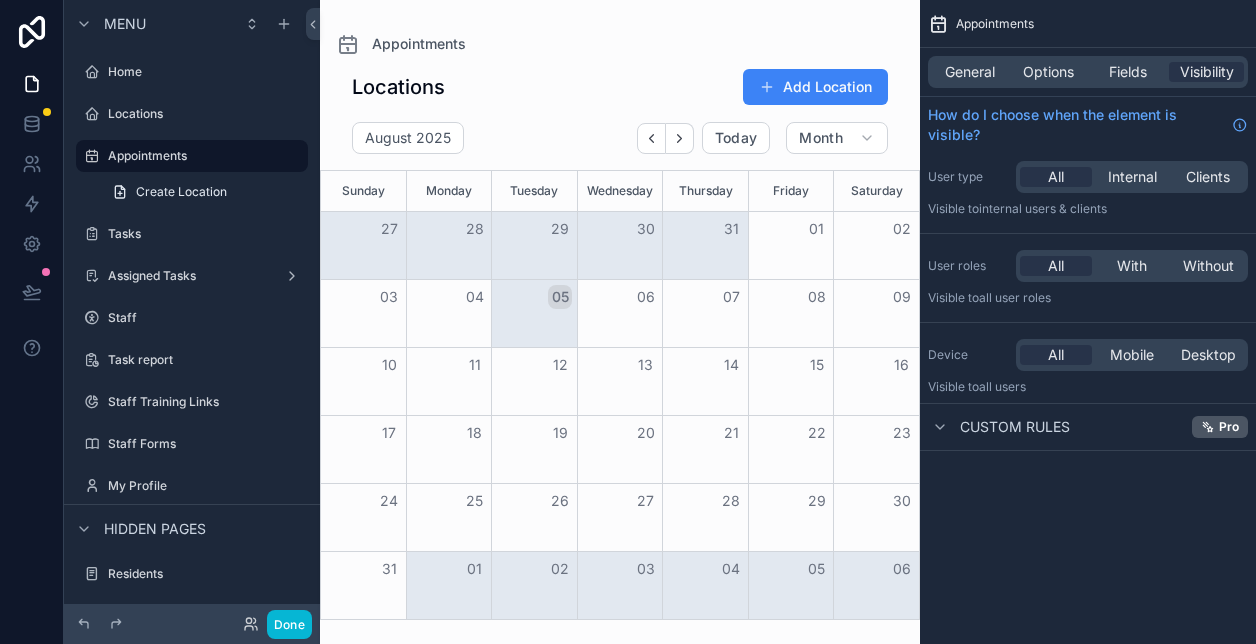 click at bounding box center (534, 245) 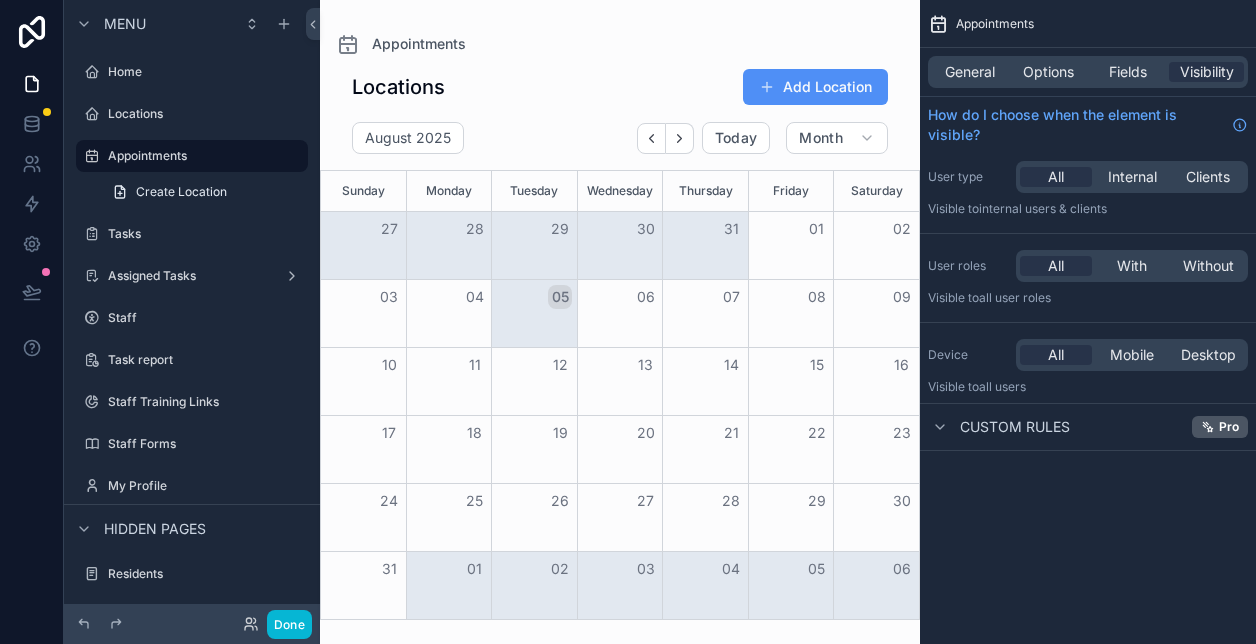 click on "Add Location" at bounding box center (815, 87) 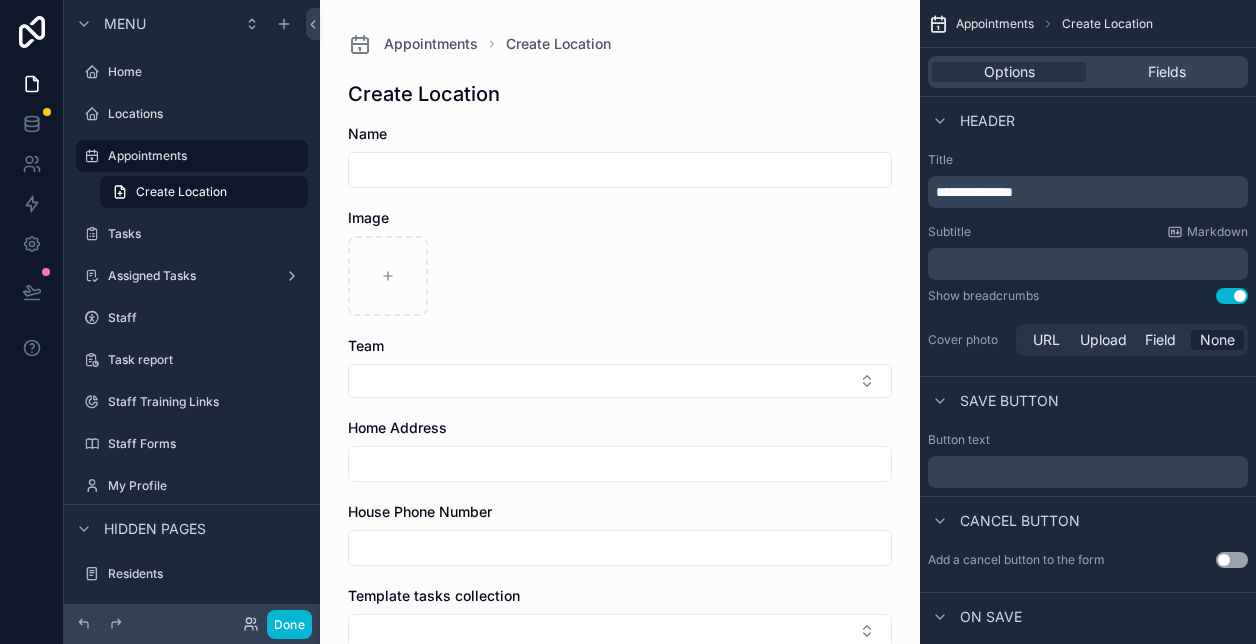 click at bounding box center (620, 170) 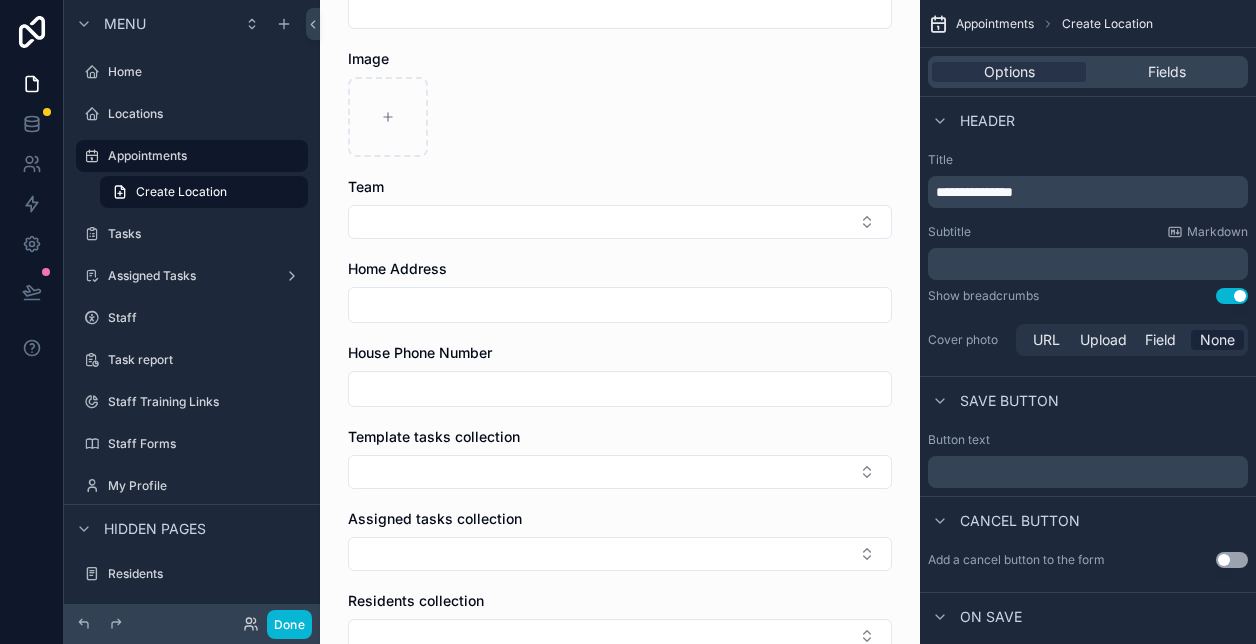 scroll, scrollTop: 162, scrollLeft: 0, axis: vertical 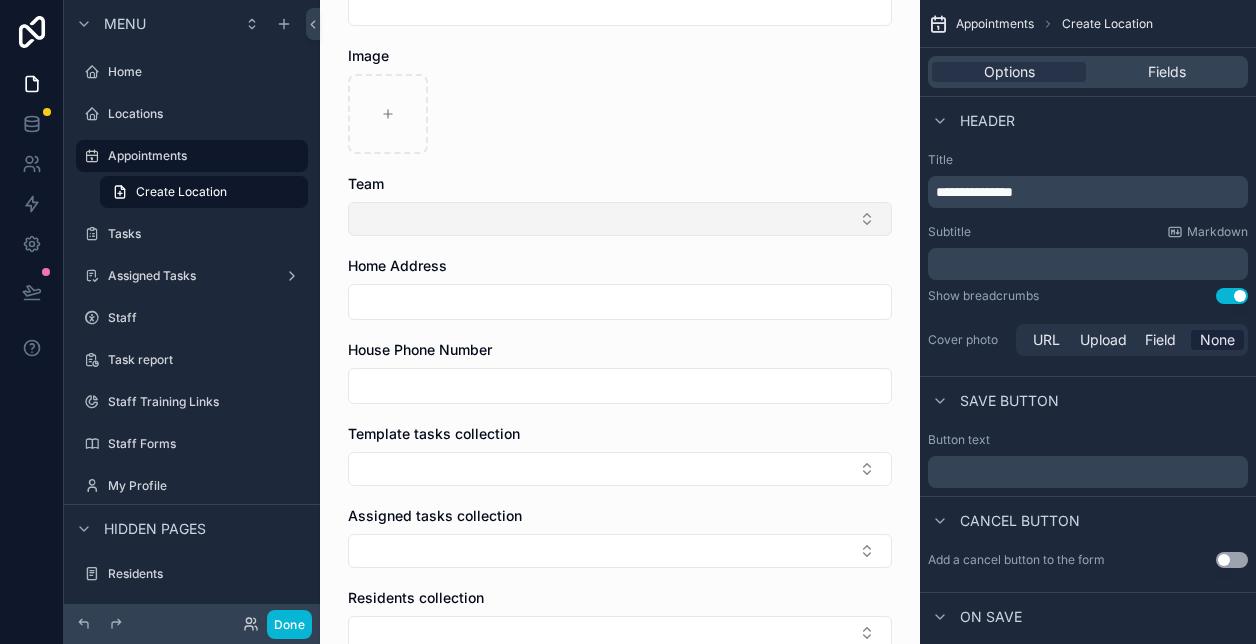click at bounding box center [620, 219] 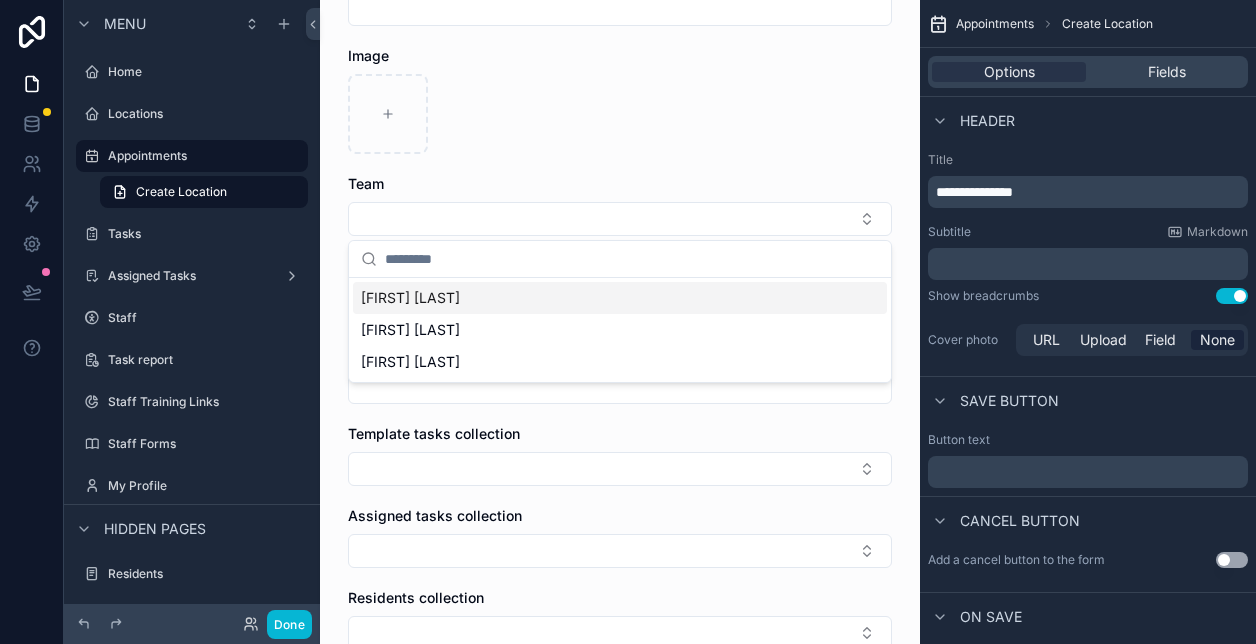 click at bounding box center [620, 114] 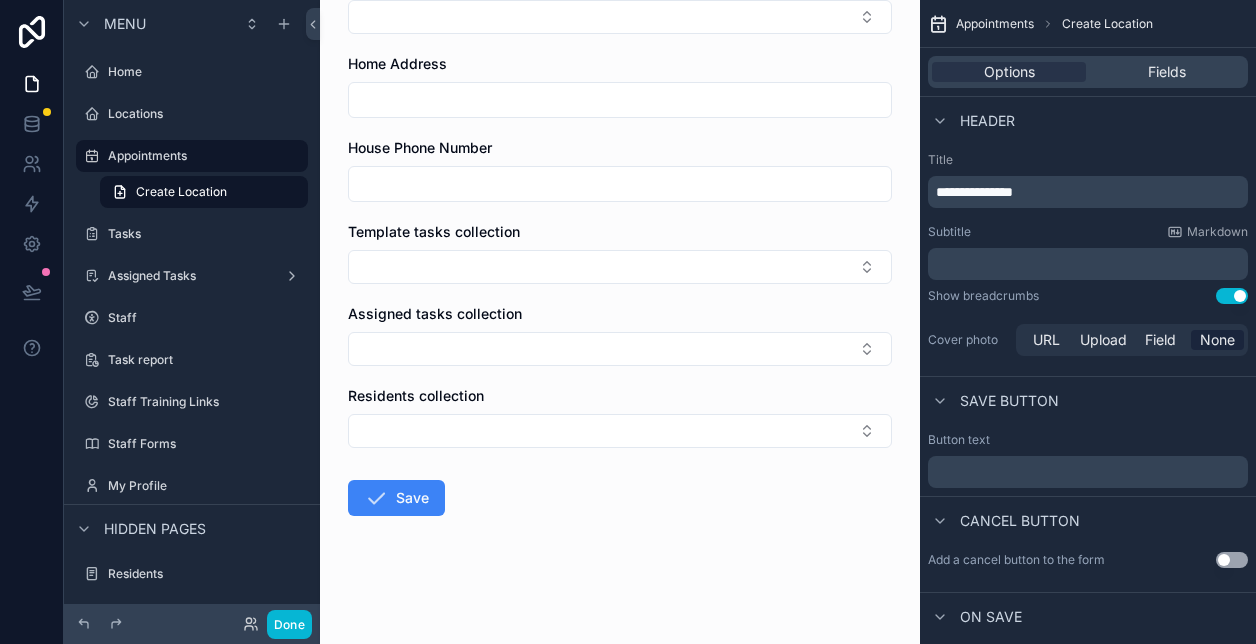 scroll, scrollTop: 0, scrollLeft: 0, axis: both 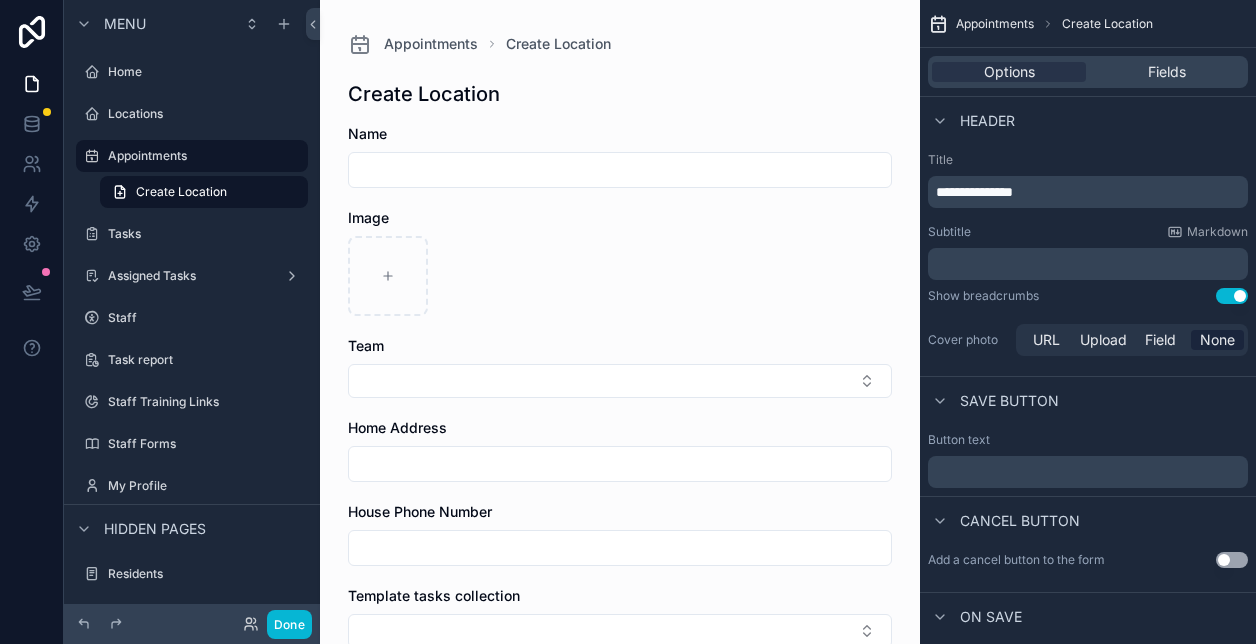 click at bounding box center [620, 170] 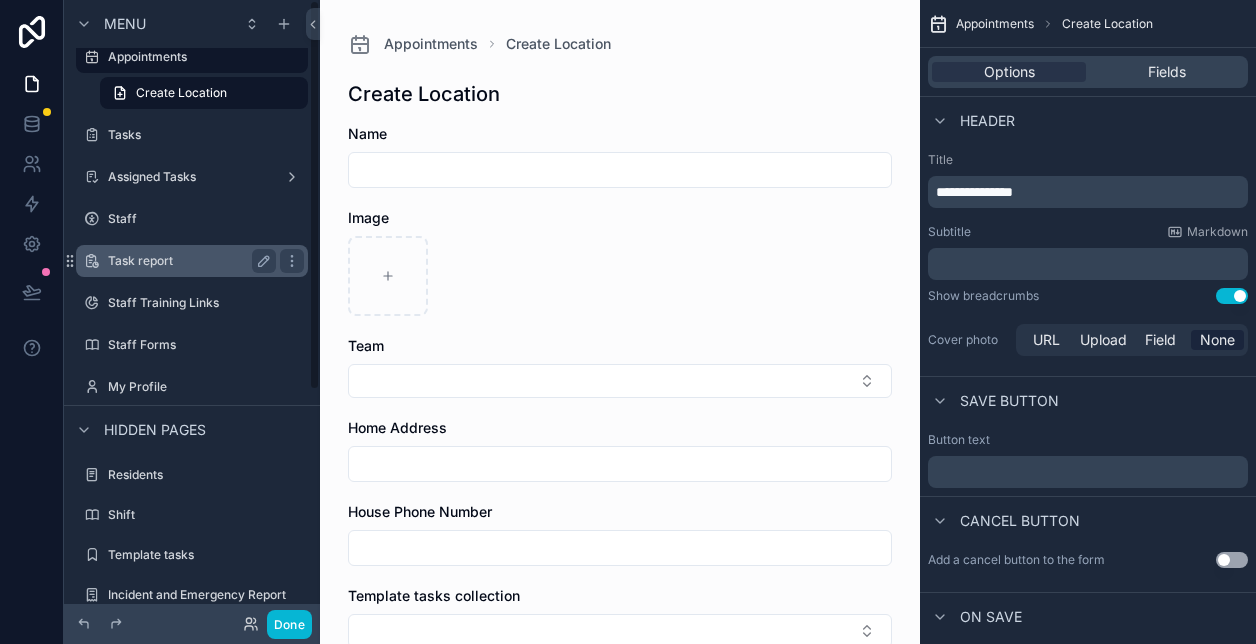 scroll, scrollTop: 0, scrollLeft: 0, axis: both 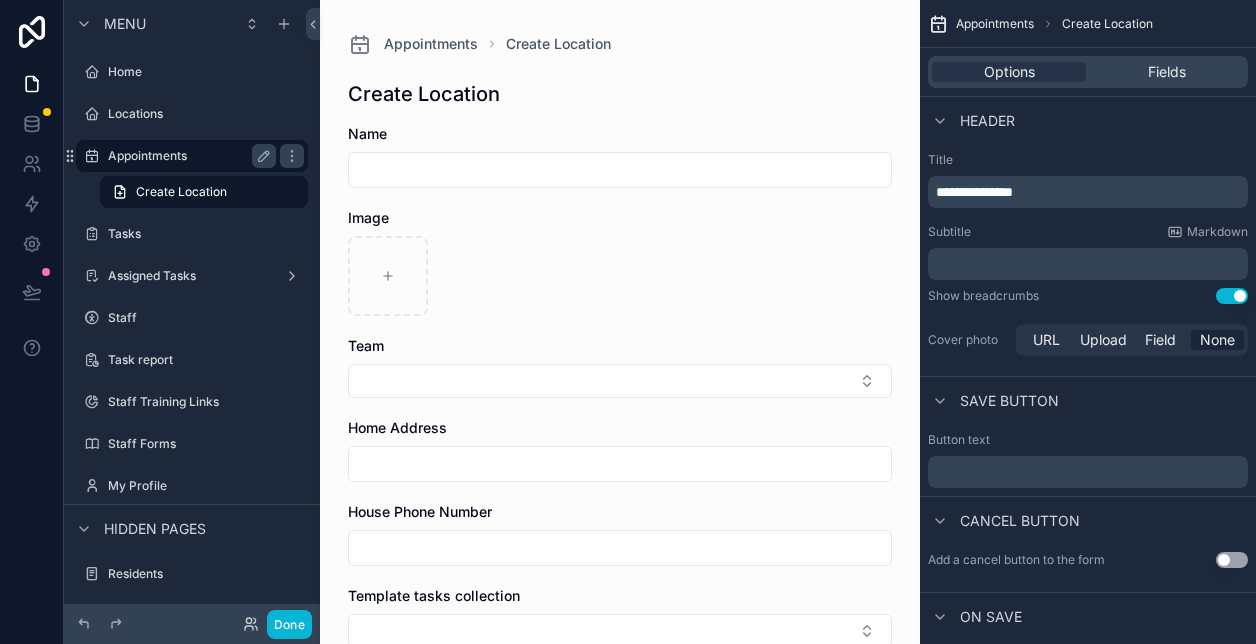 click on "Appointments" at bounding box center (192, 156) 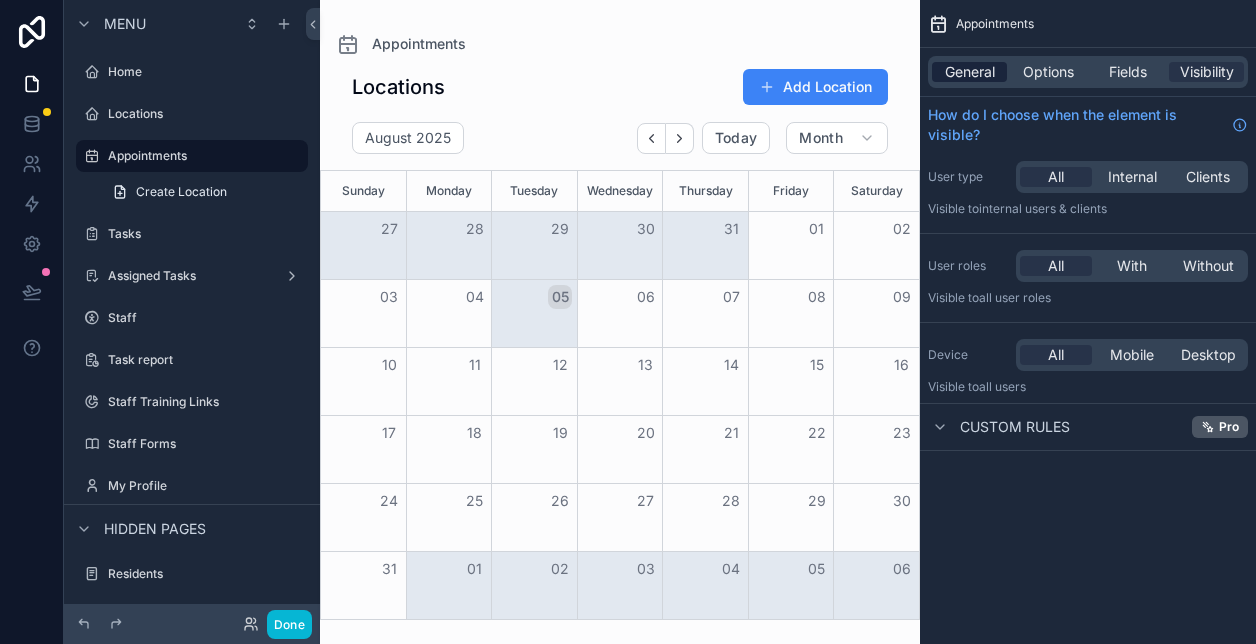 click on "General" at bounding box center [970, 72] 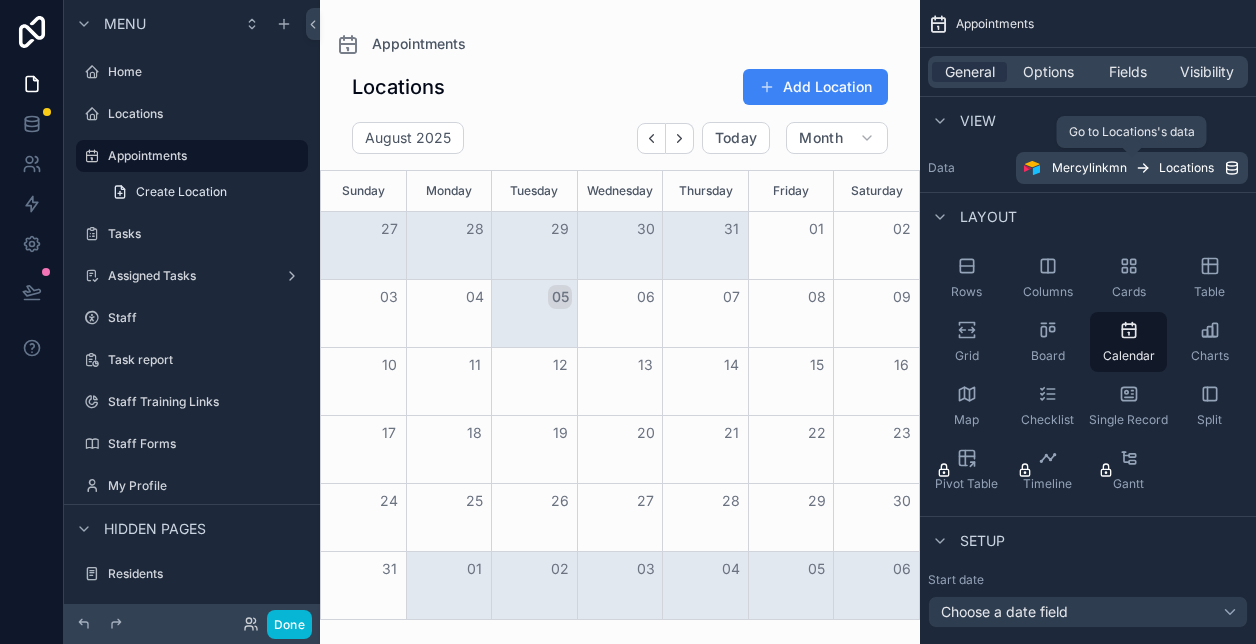 click on "Mercylinkmn Locations" at bounding box center (1132, 168) 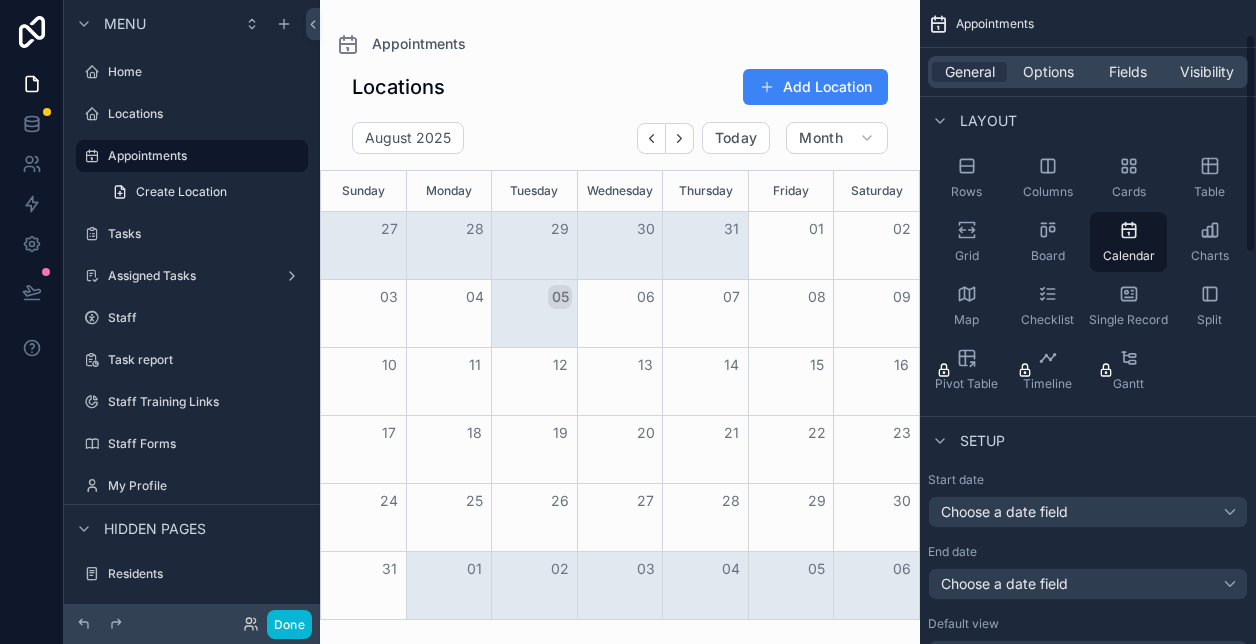 scroll, scrollTop: 0, scrollLeft: 0, axis: both 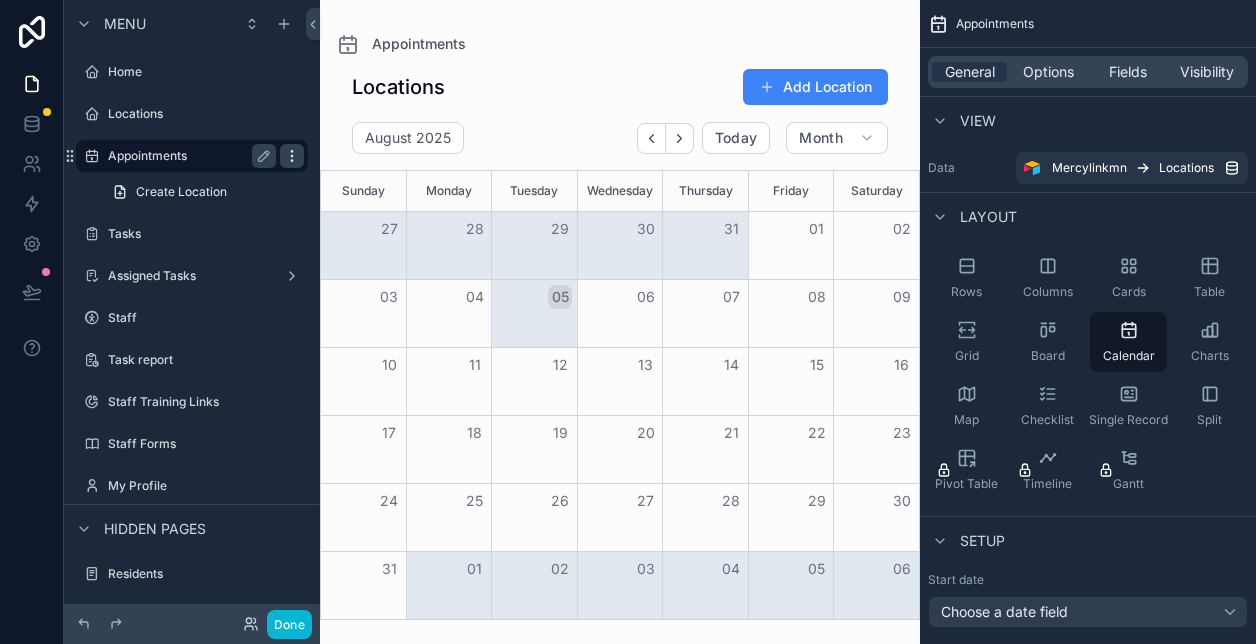 click 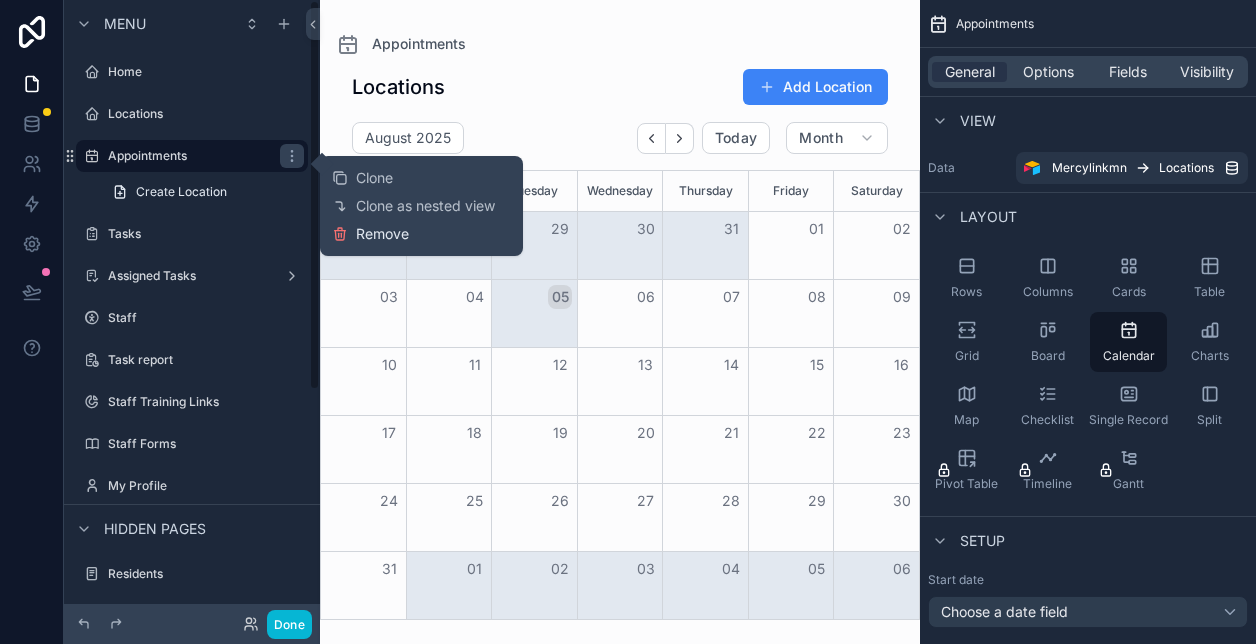click on "Remove" at bounding box center [382, 234] 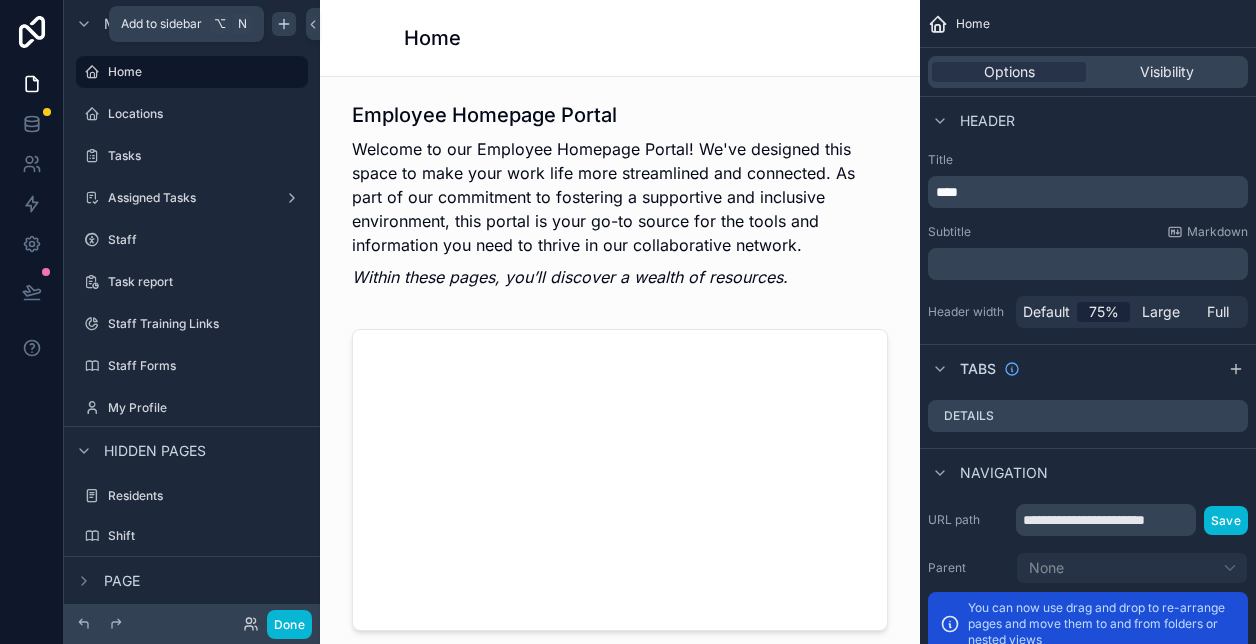 click 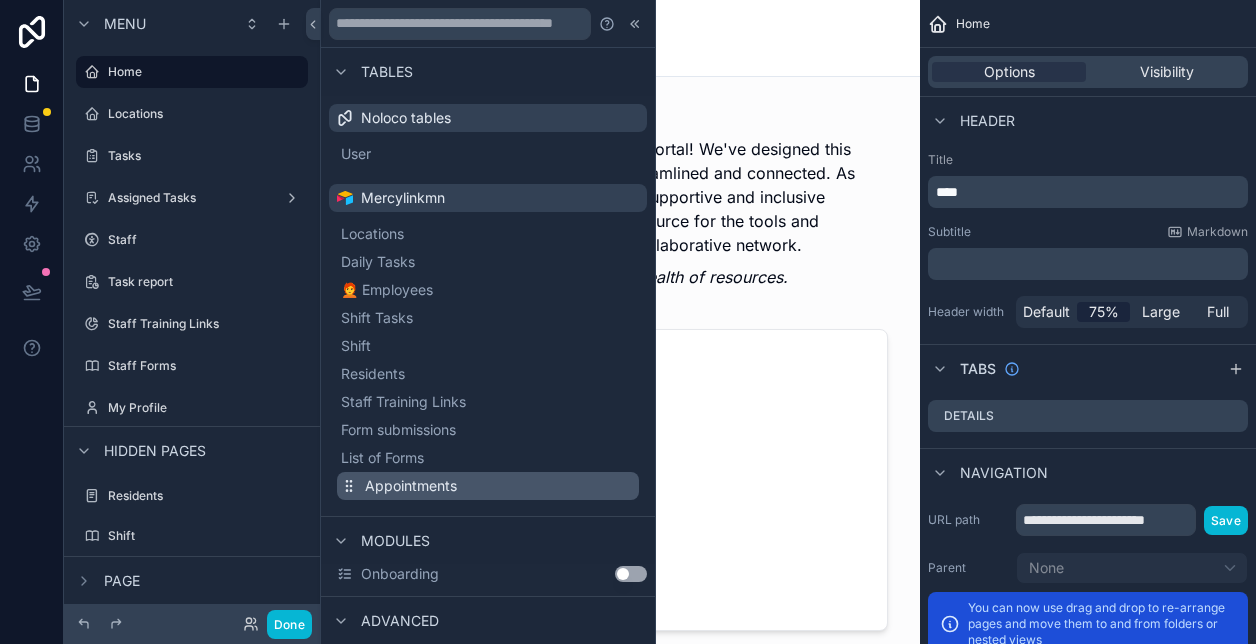 click on "Appointments" at bounding box center [411, 486] 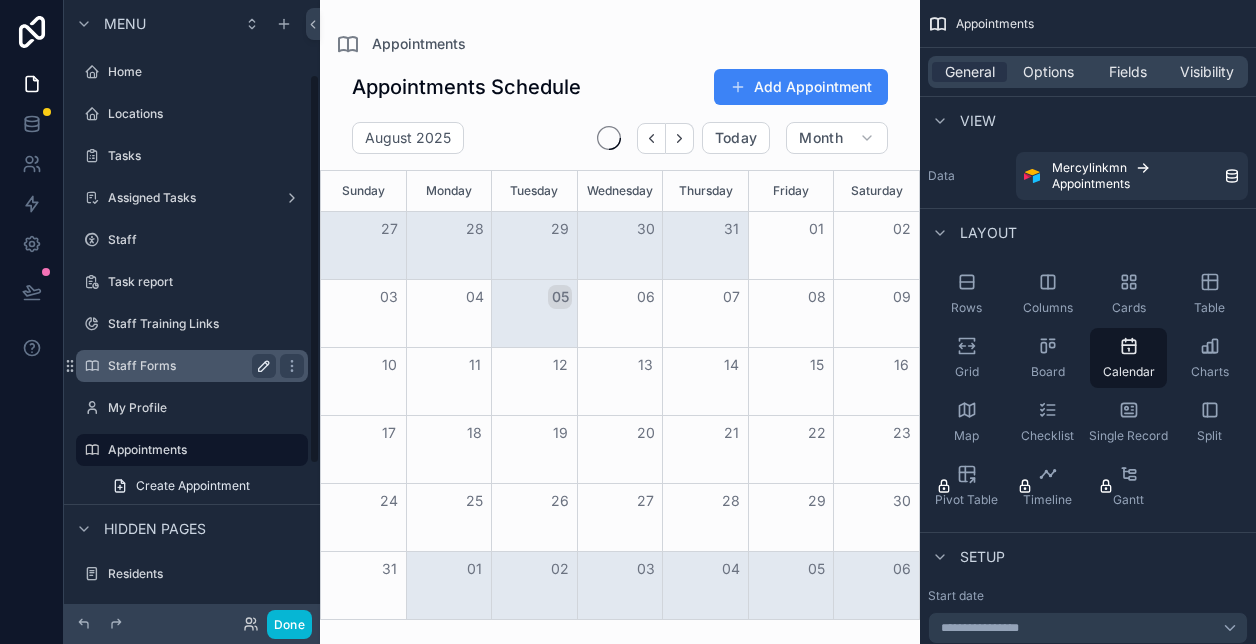 scroll, scrollTop: 118, scrollLeft: 0, axis: vertical 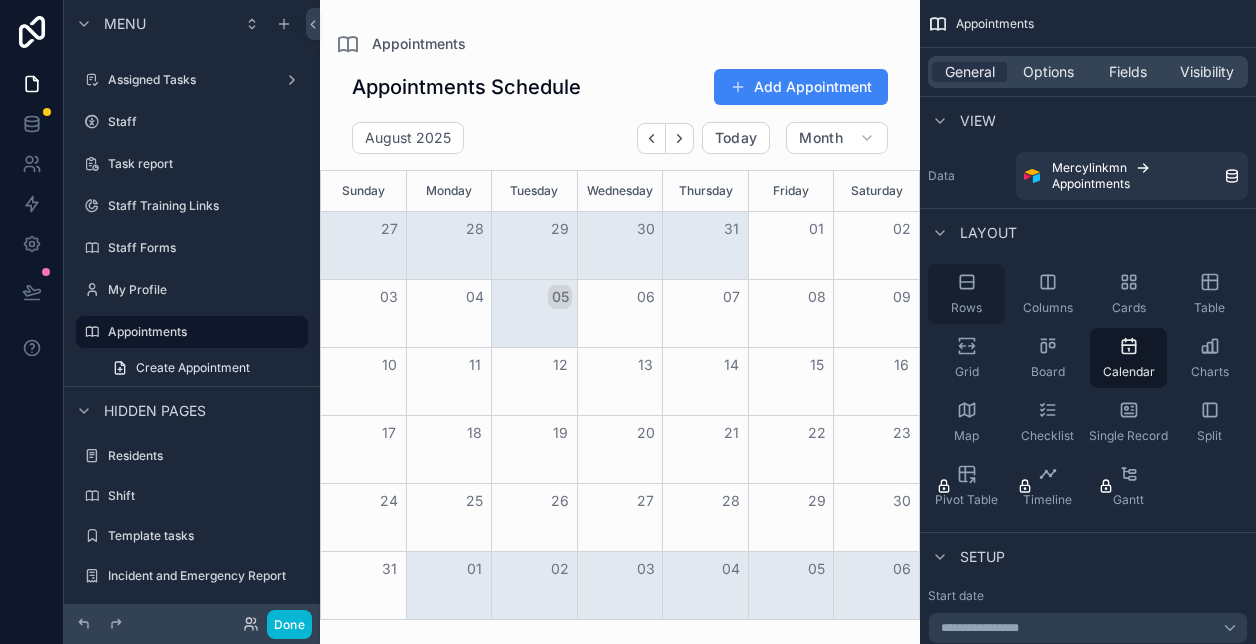 click on "Rows" at bounding box center (966, 294) 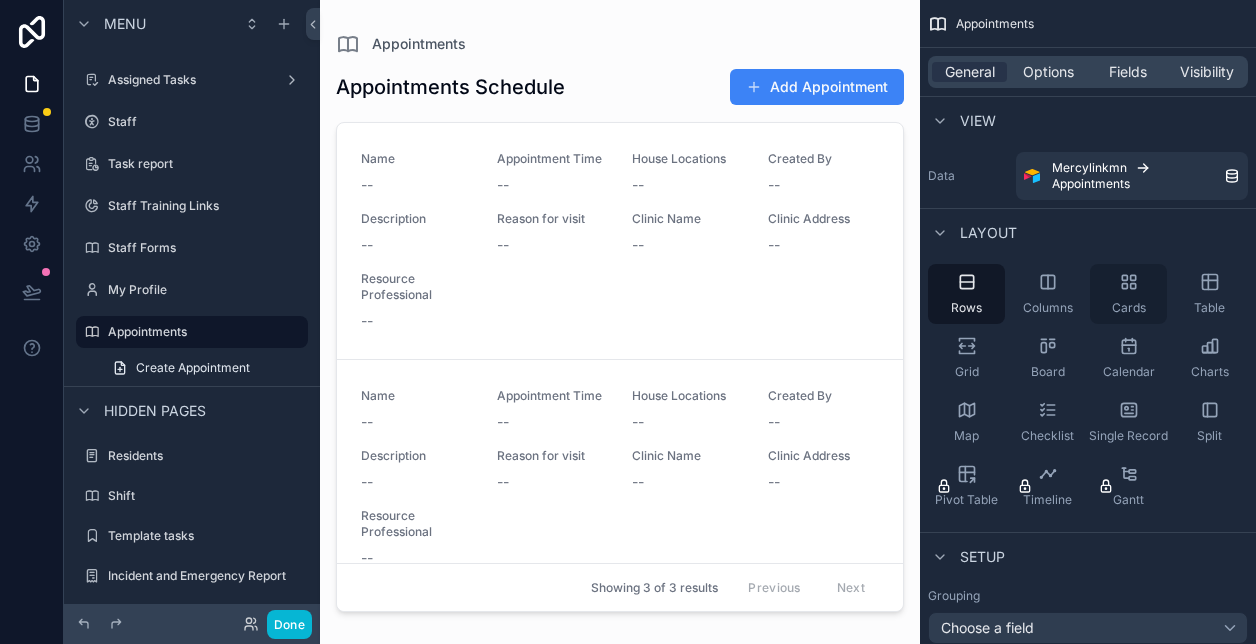 click on "Cards" at bounding box center (1128, 294) 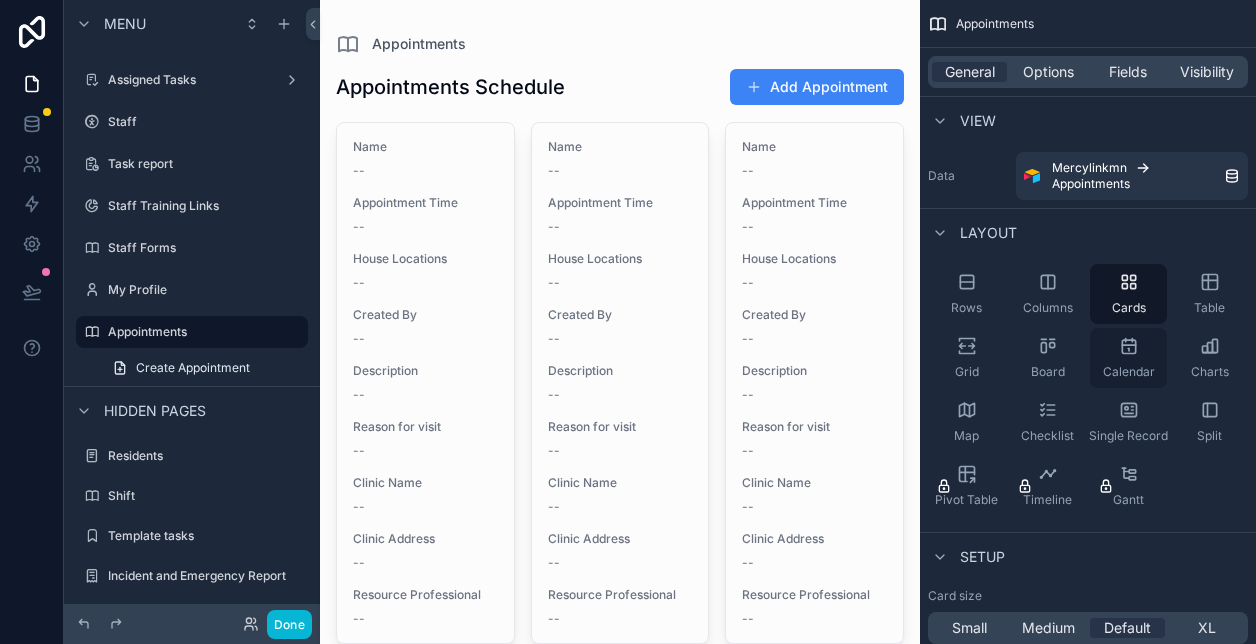 click on "Calendar" at bounding box center (1129, 372) 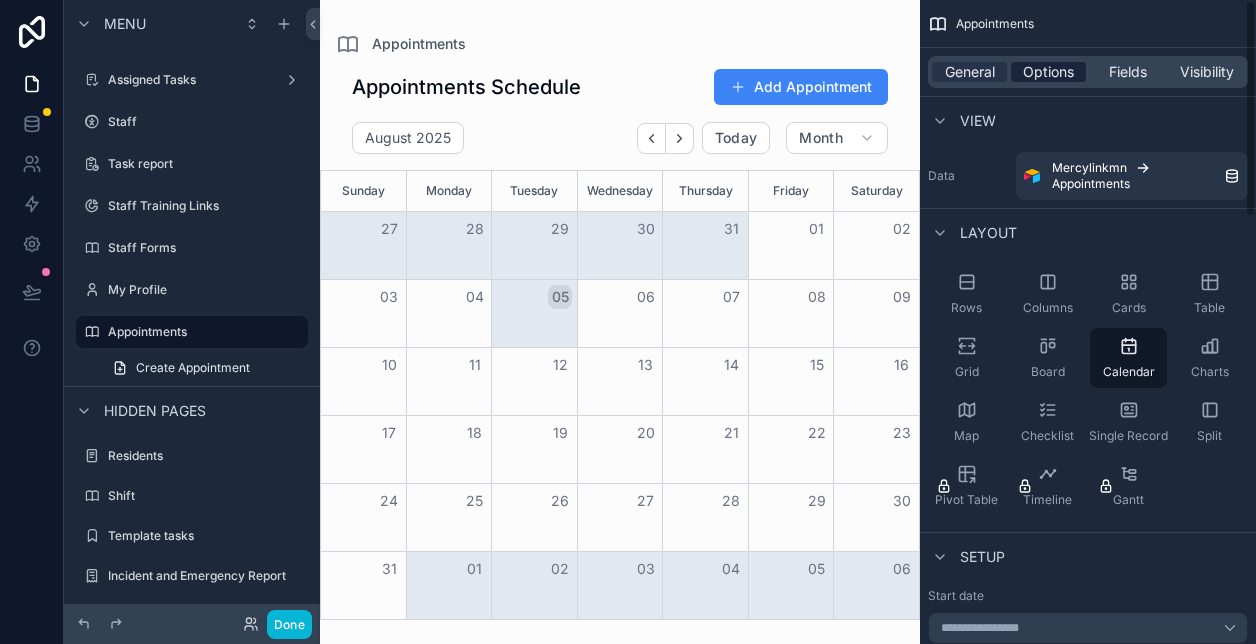 click on "Options" at bounding box center (1048, 72) 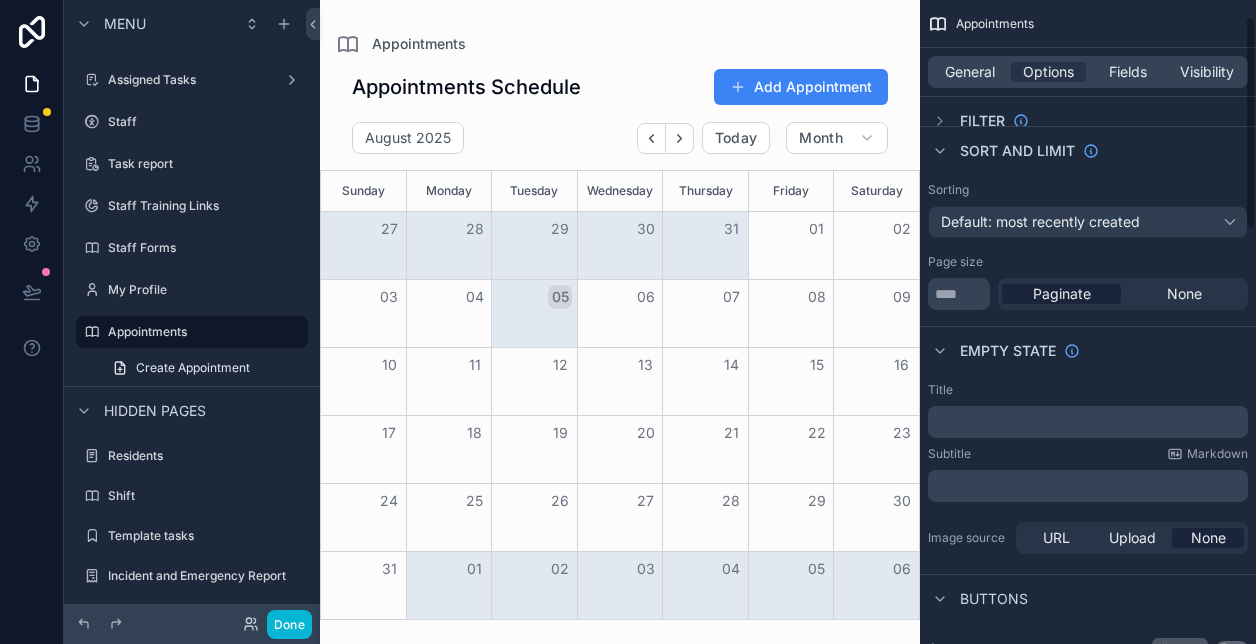 scroll, scrollTop: 0, scrollLeft: 0, axis: both 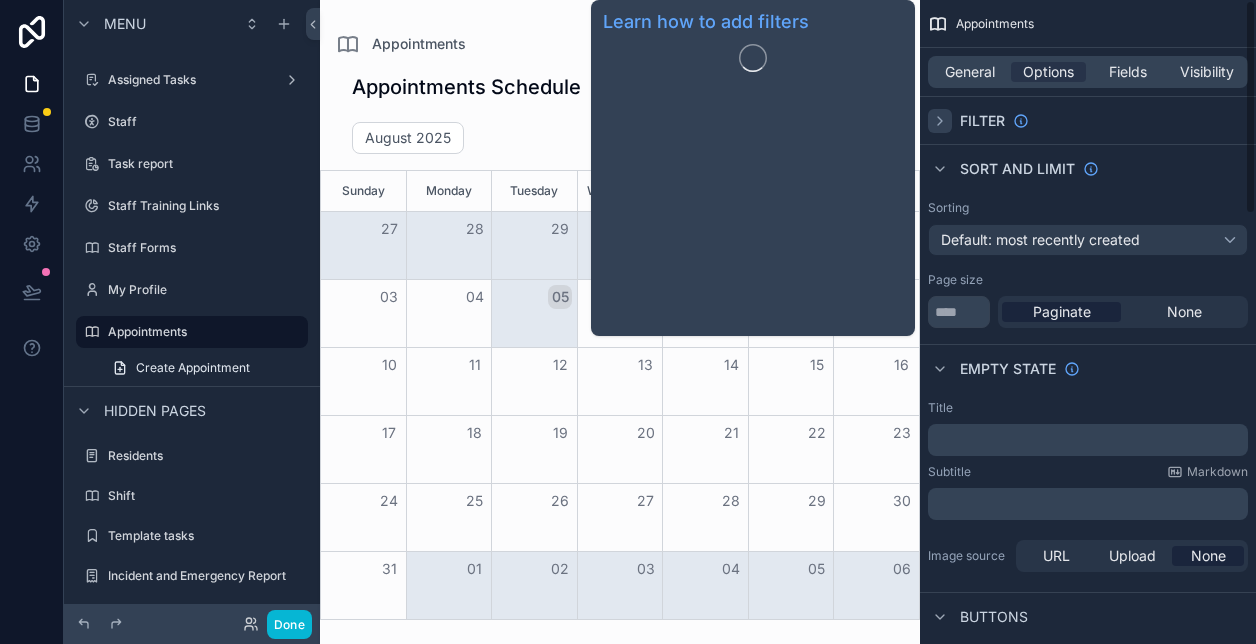 click 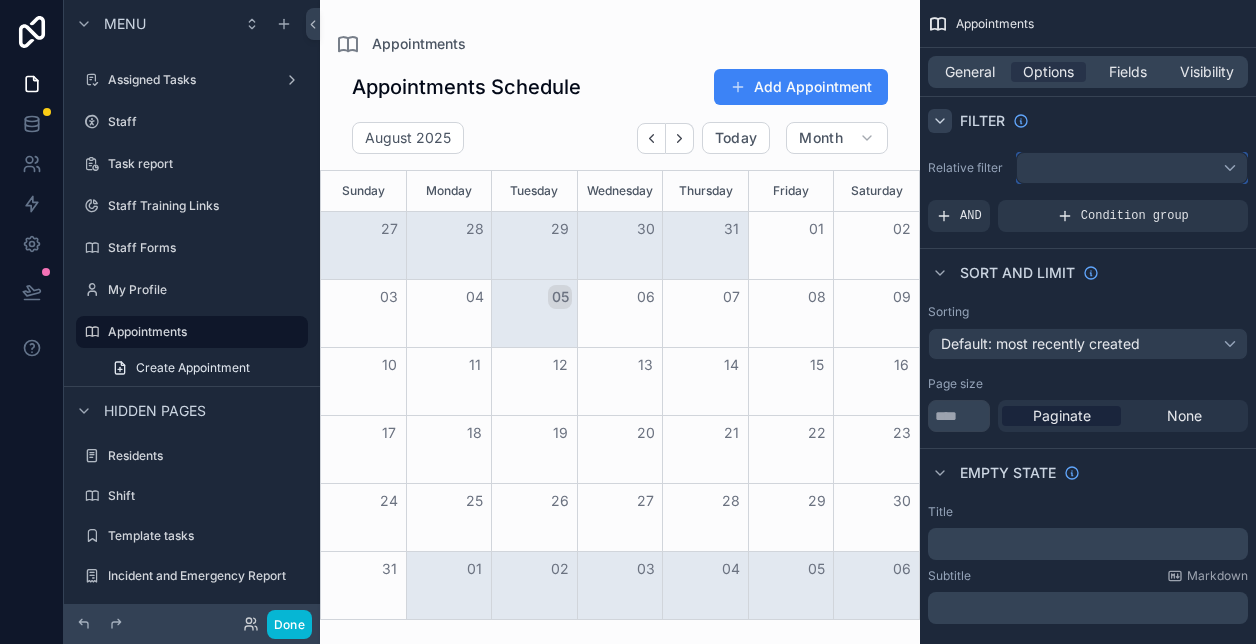 click at bounding box center (1132, 168) 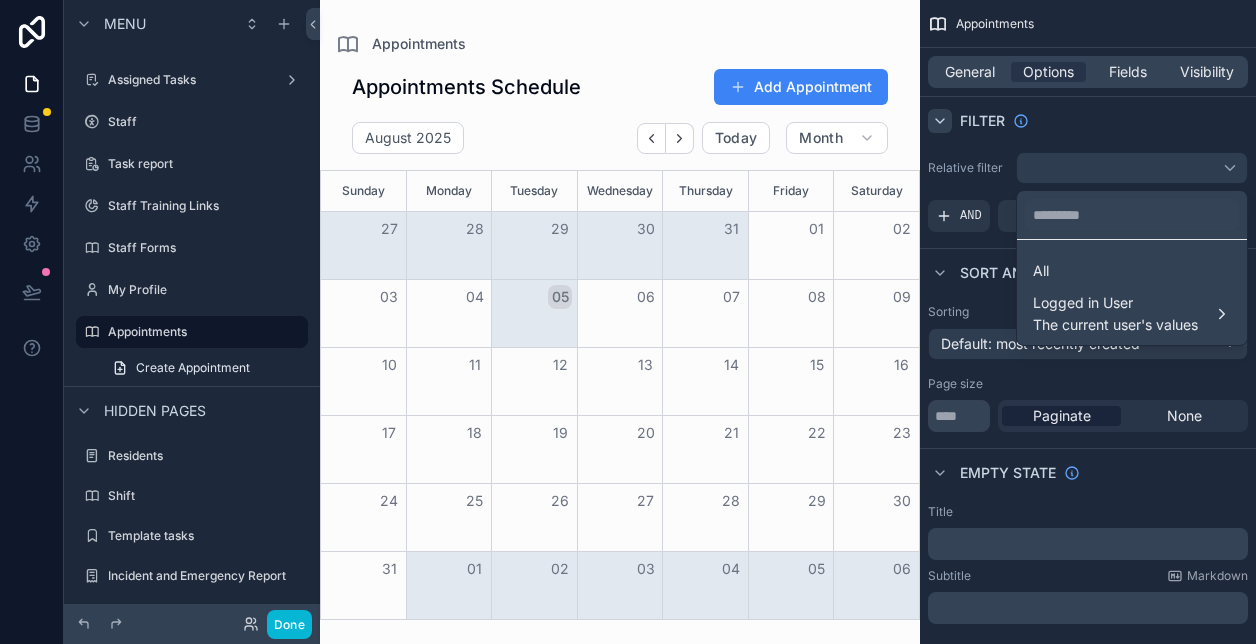 click at bounding box center [628, 322] 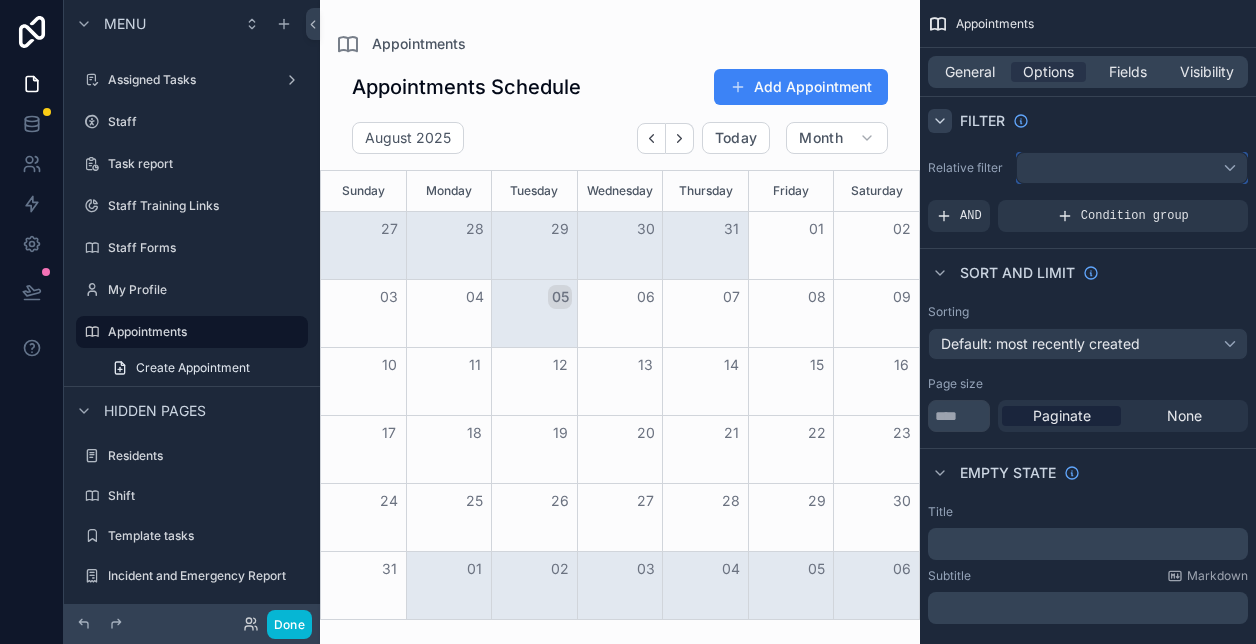 click at bounding box center [1132, 168] 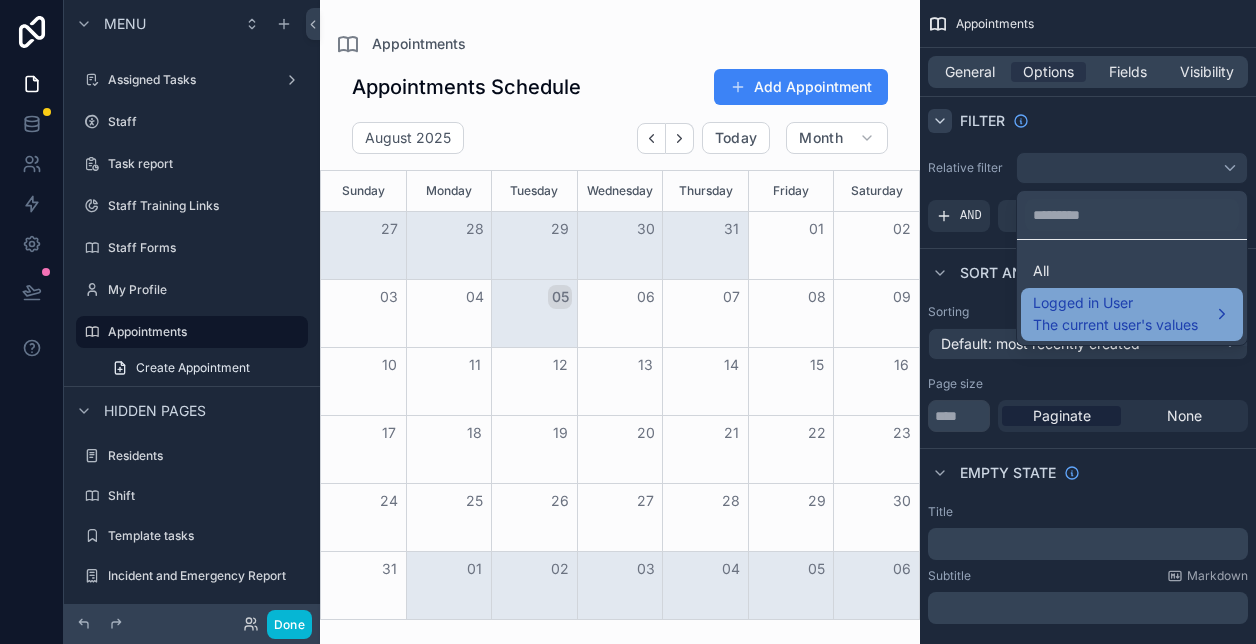 click on "Logged in User" at bounding box center [1115, 303] 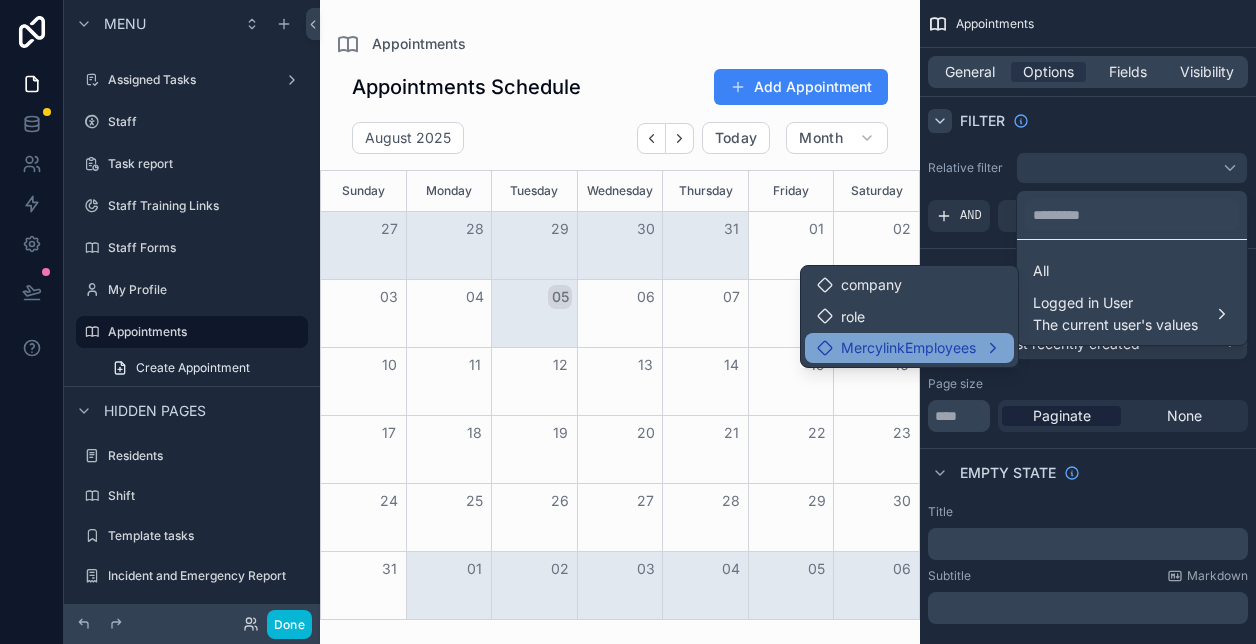 click on "MercylinkEmployees" at bounding box center (909, 348) 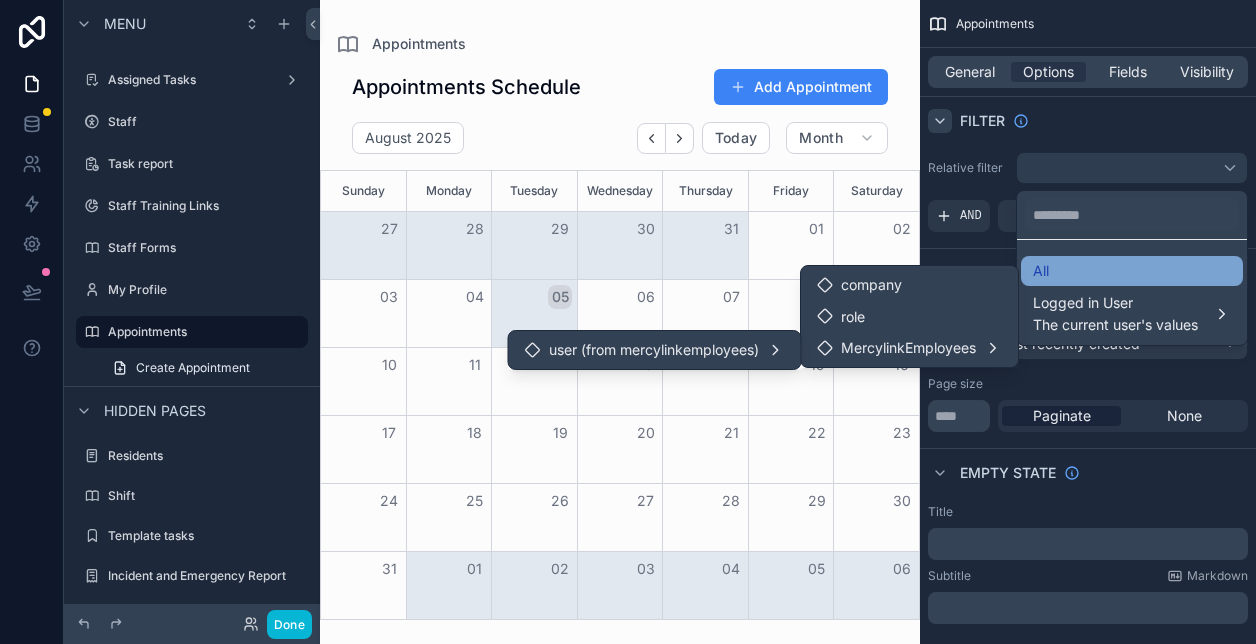 click on "All" at bounding box center [1132, 271] 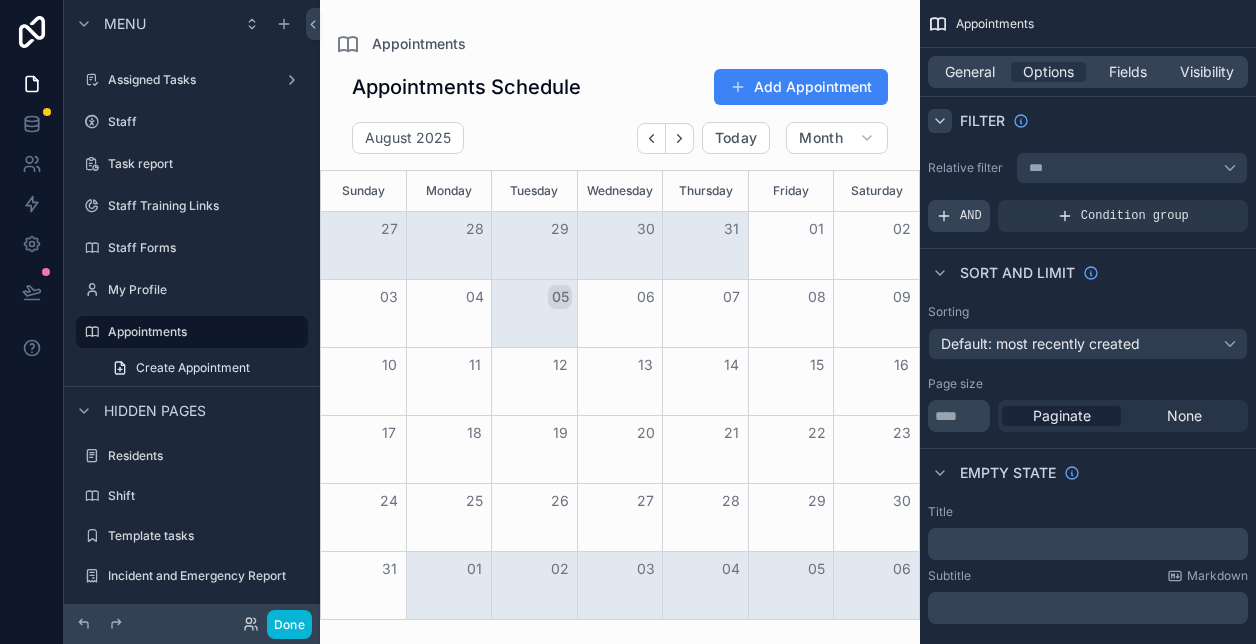 click on "AND" at bounding box center [971, 216] 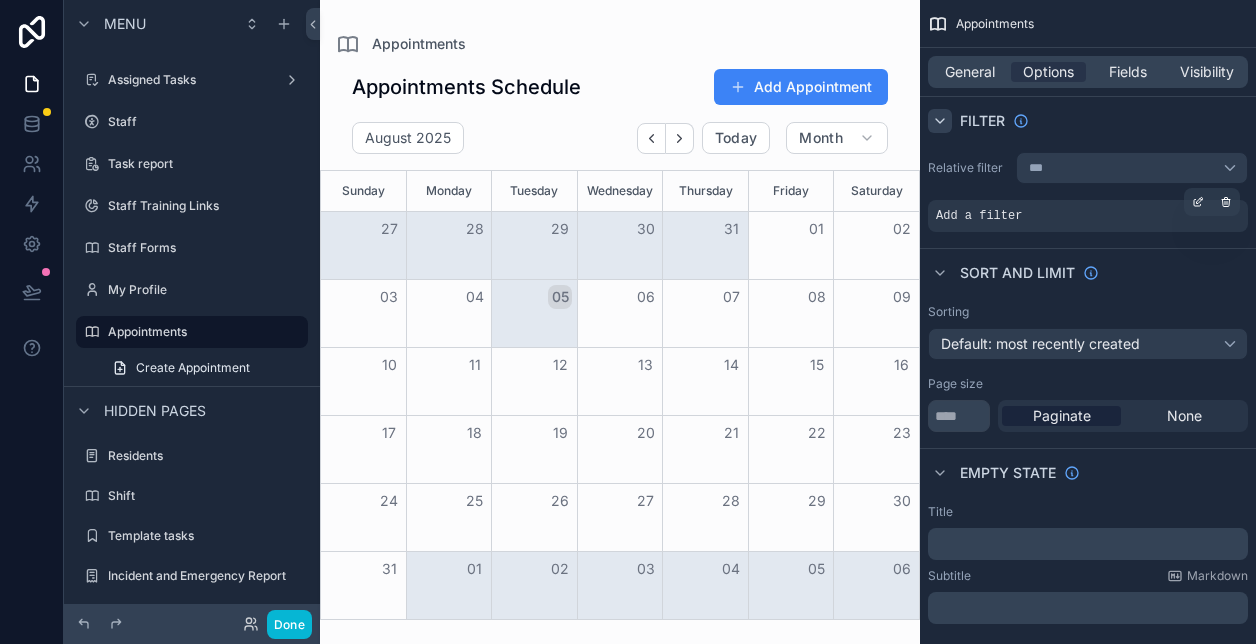 click on "Add a filter" at bounding box center (979, 216) 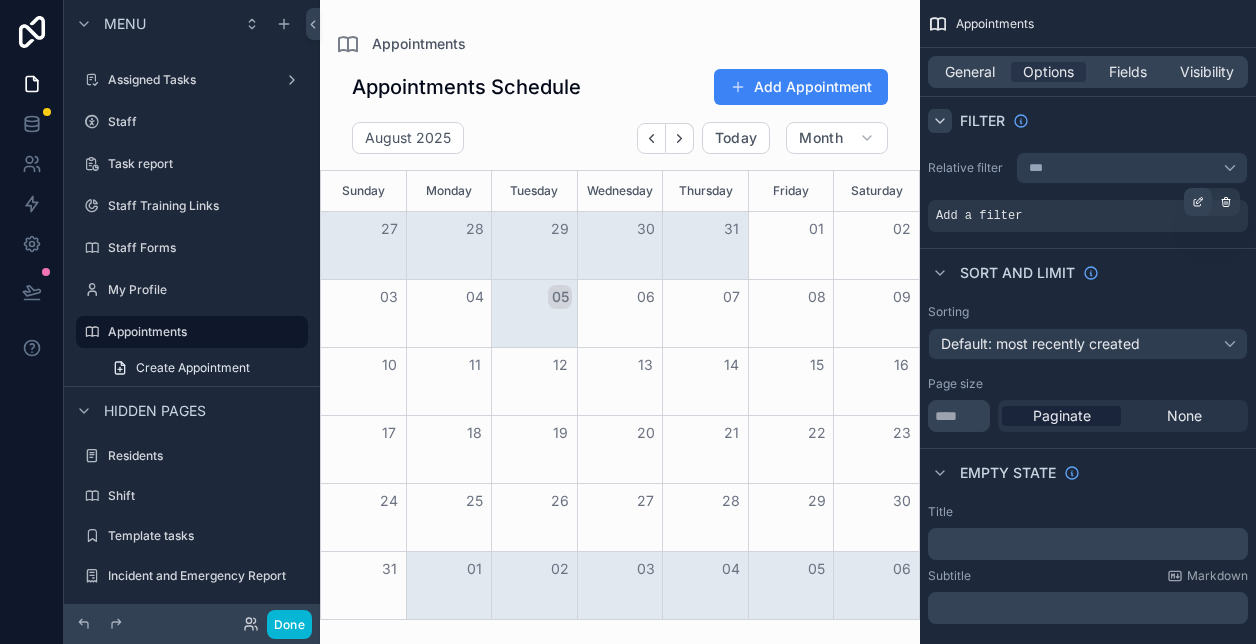 click 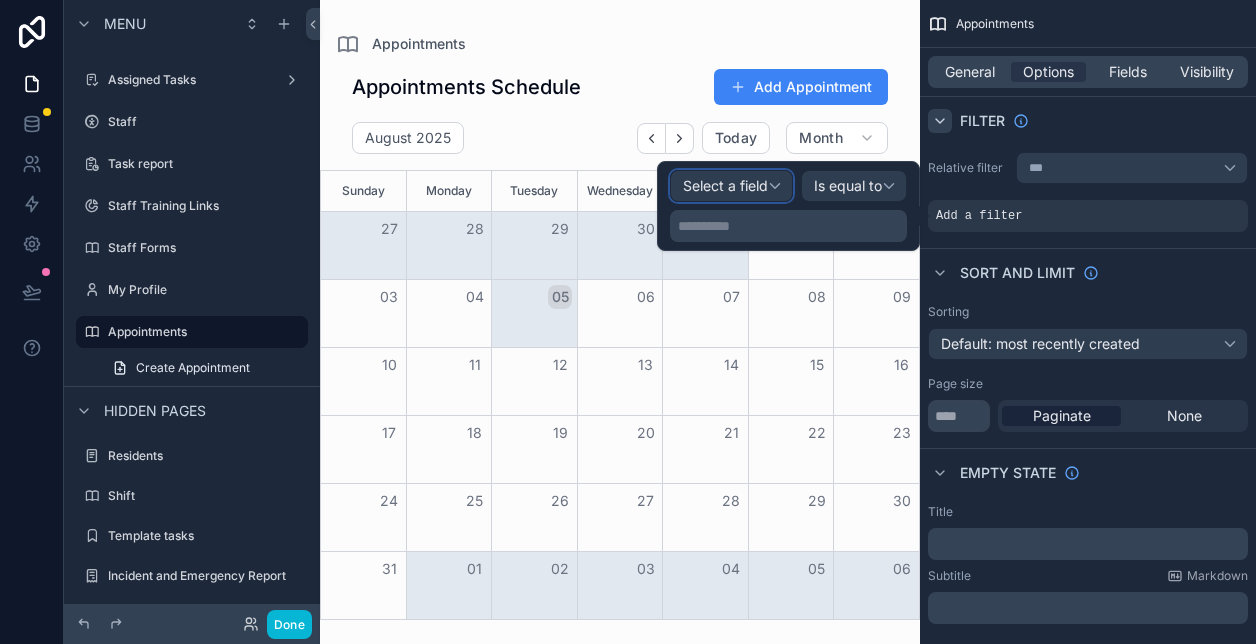 click on "Select a field" at bounding box center [725, 185] 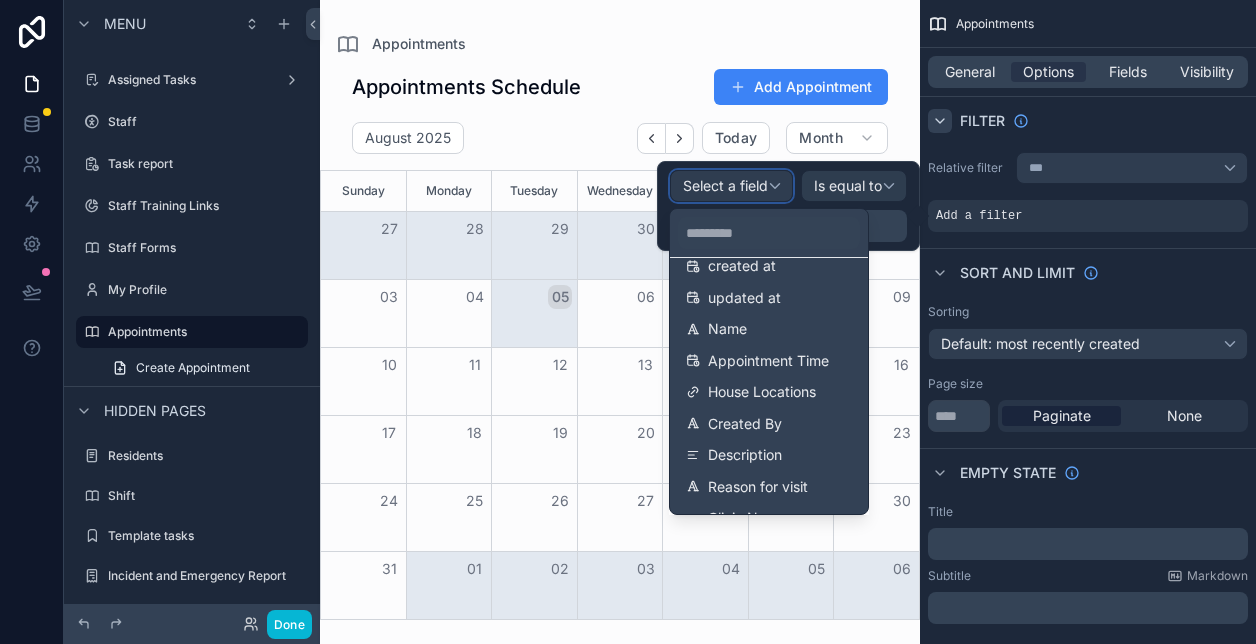 scroll, scrollTop: 88, scrollLeft: 0, axis: vertical 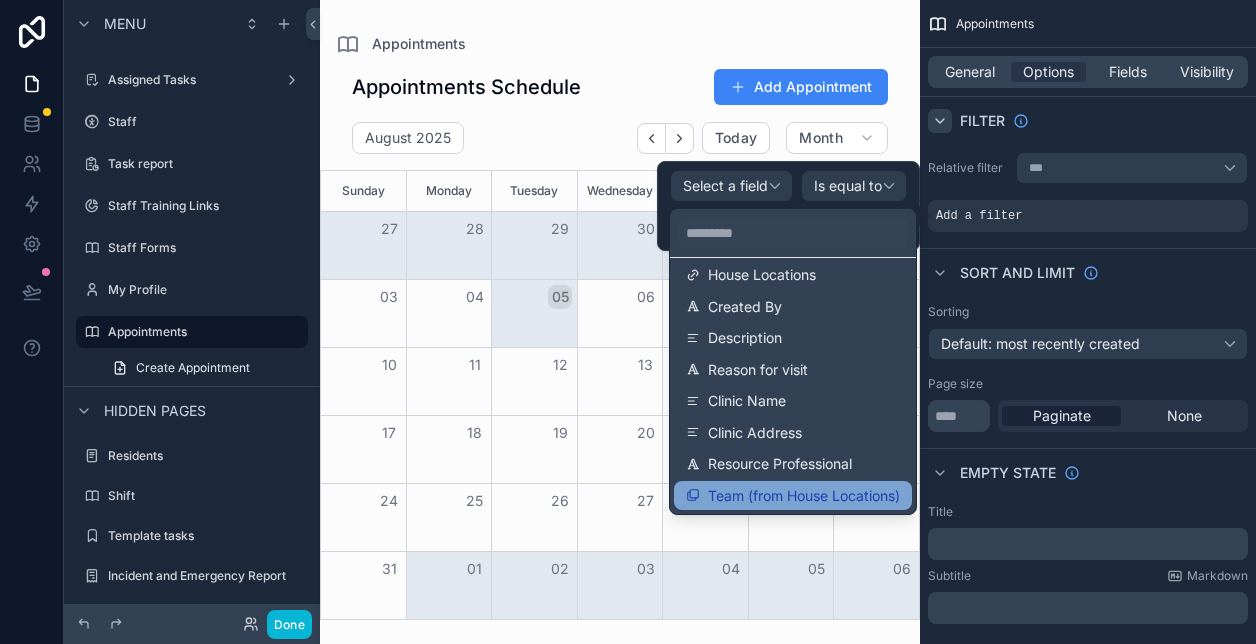 click on "Team (from House Locations)" at bounding box center (804, 496) 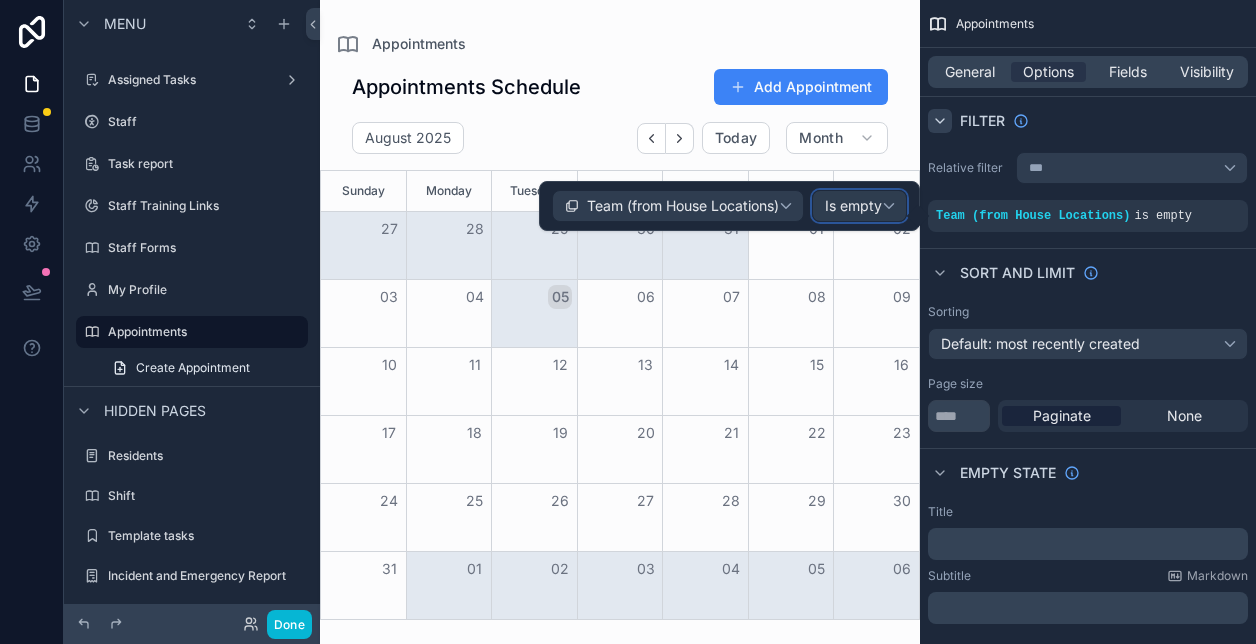 click on "Is empty" at bounding box center [859, 206] 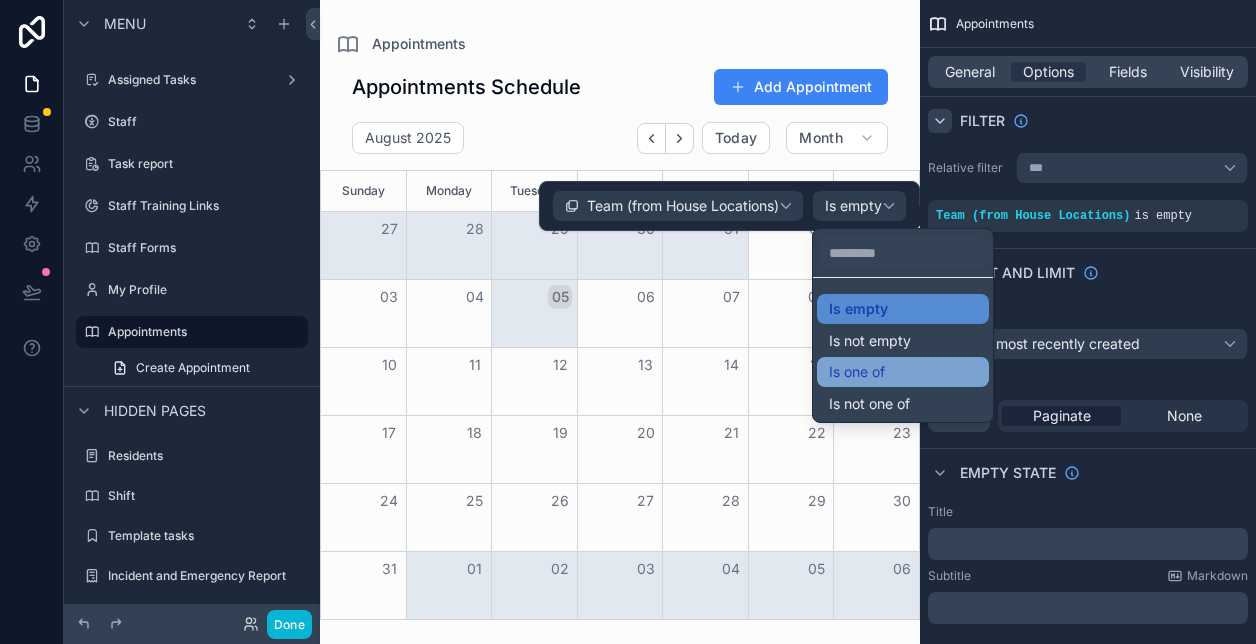 click on "Is one of" at bounding box center [857, 372] 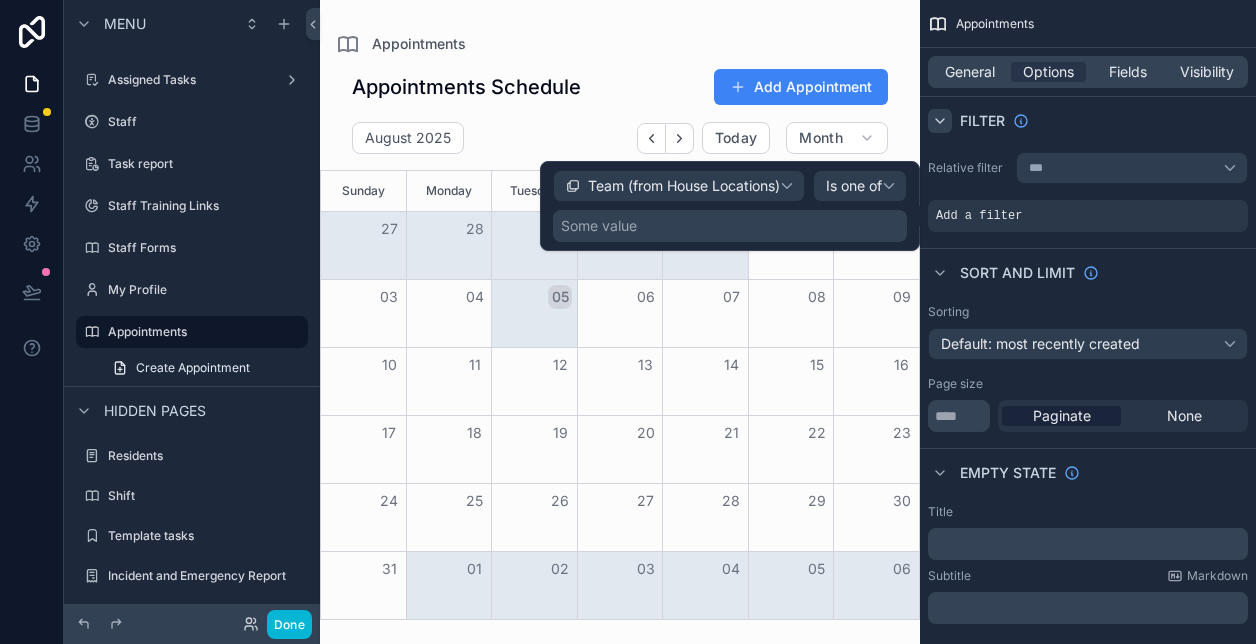 click on "Some value" at bounding box center (730, 226) 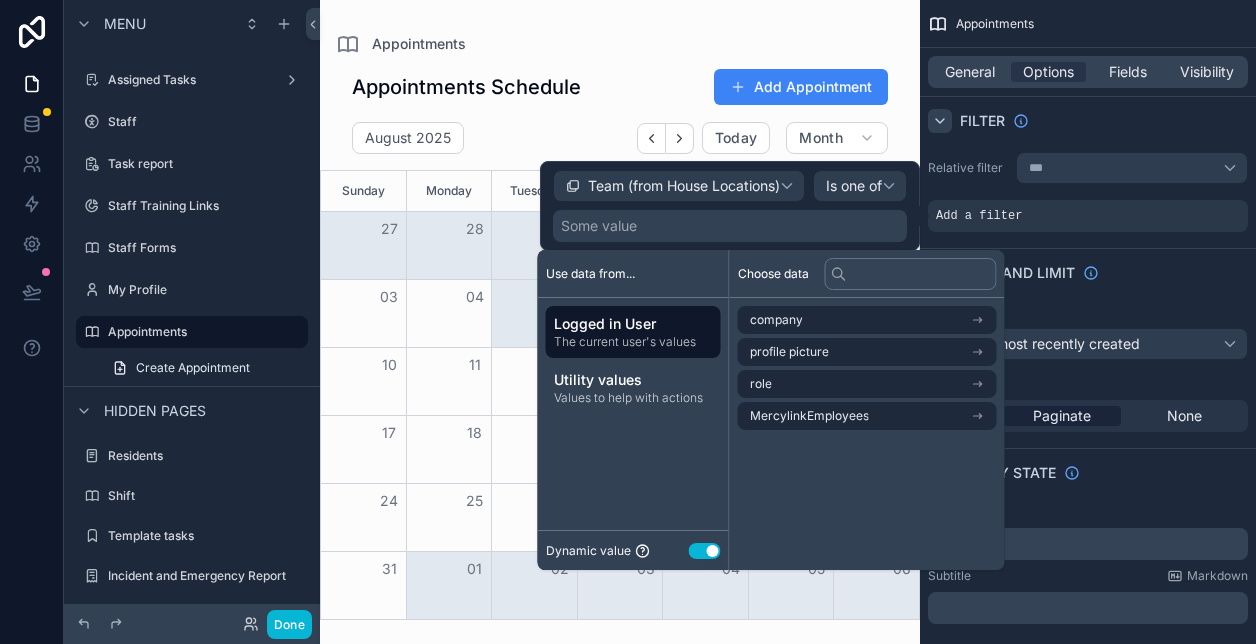 click on "Logged in User" at bounding box center [633, 324] 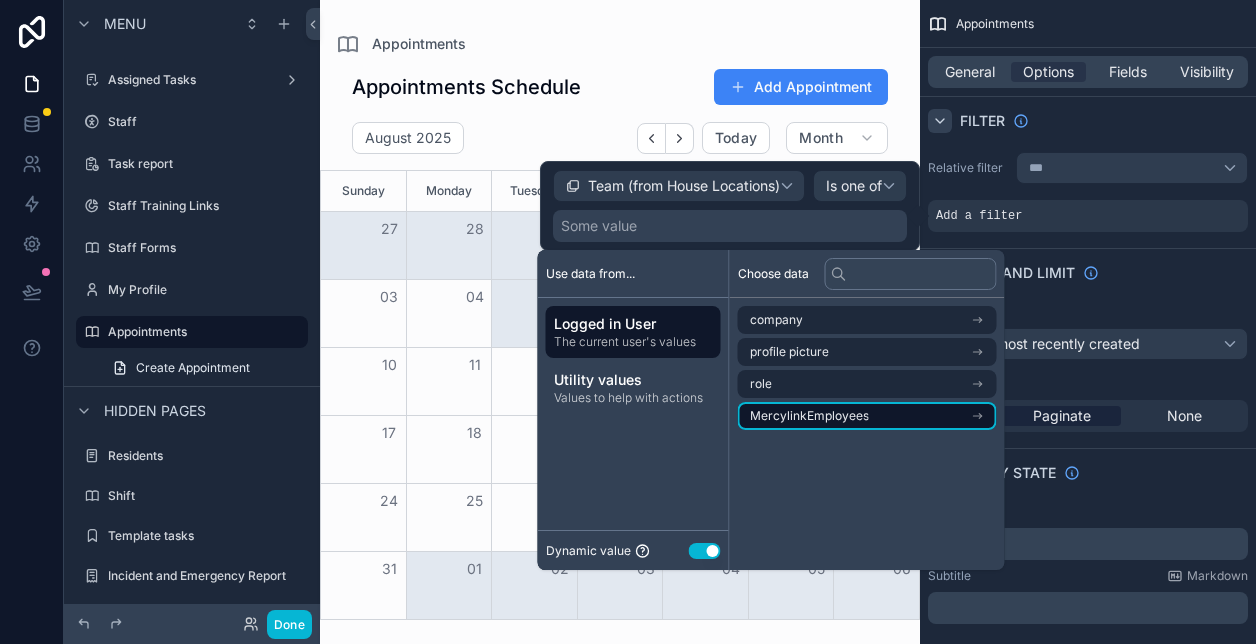 click on "MercylinkEmployees" at bounding box center (809, 416) 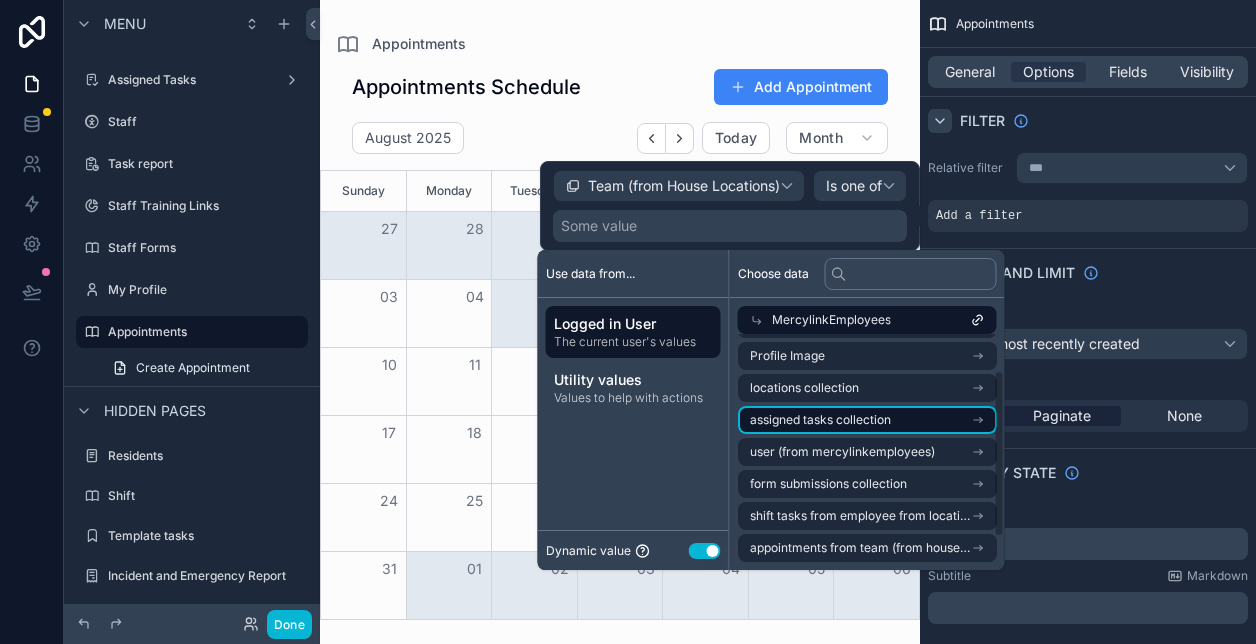 scroll, scrollTop: 0, scrollLeft: 0, axis: both 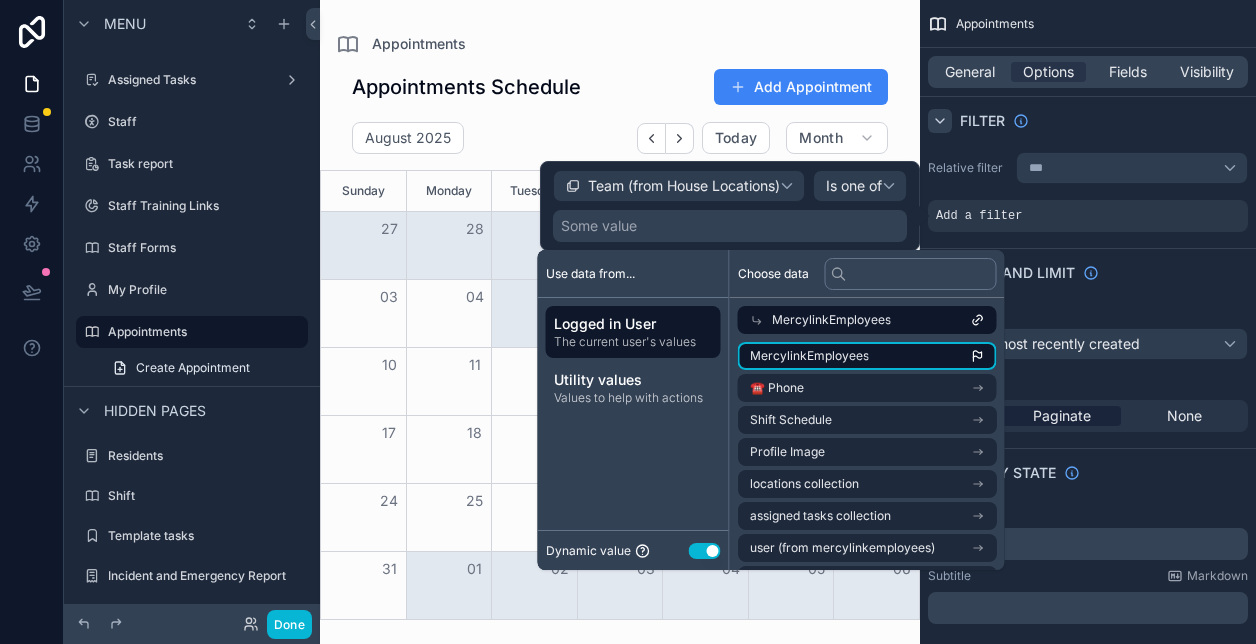 click on "MercylinkEmployees" at bounding box center [809, 356] 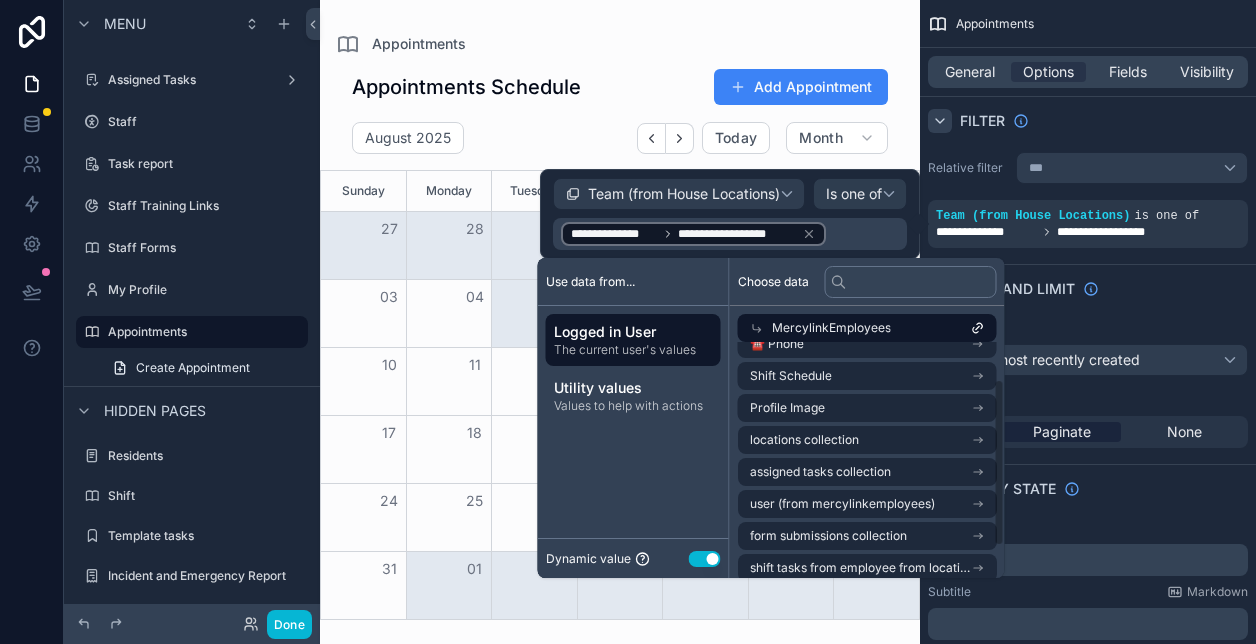 scroll, scrollTop: 96, scrollLeft: 0, axis: vertical 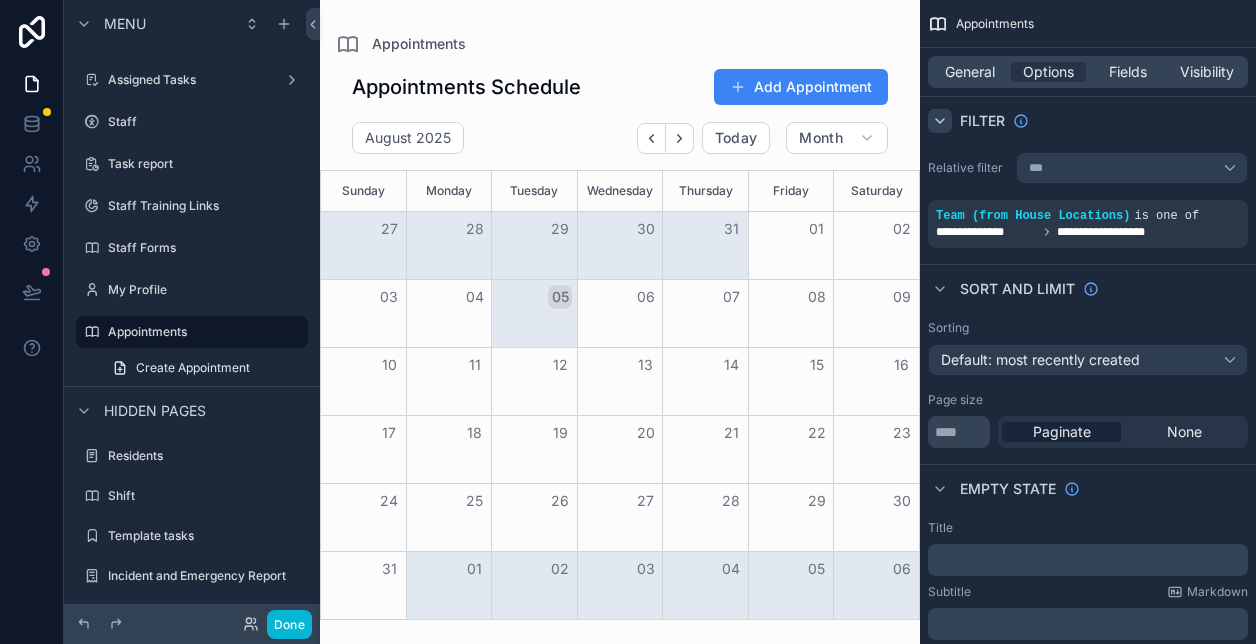 click at bounding box center (620, 322) 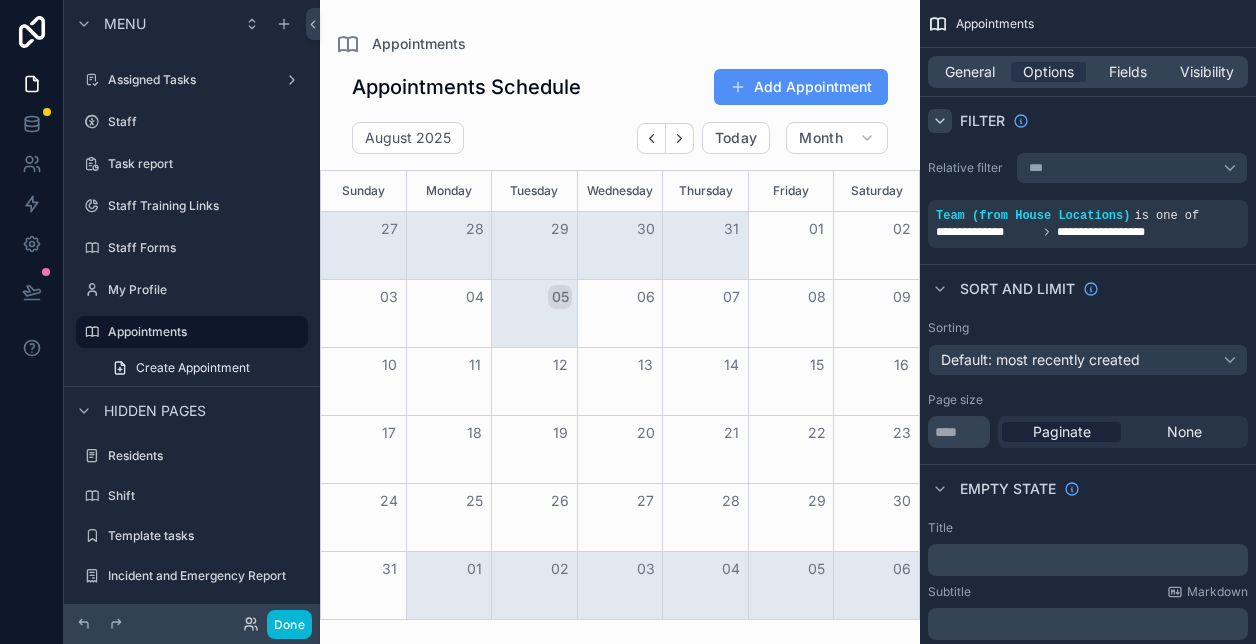 click on "Add Appointment" at bounding box center [801, 87] 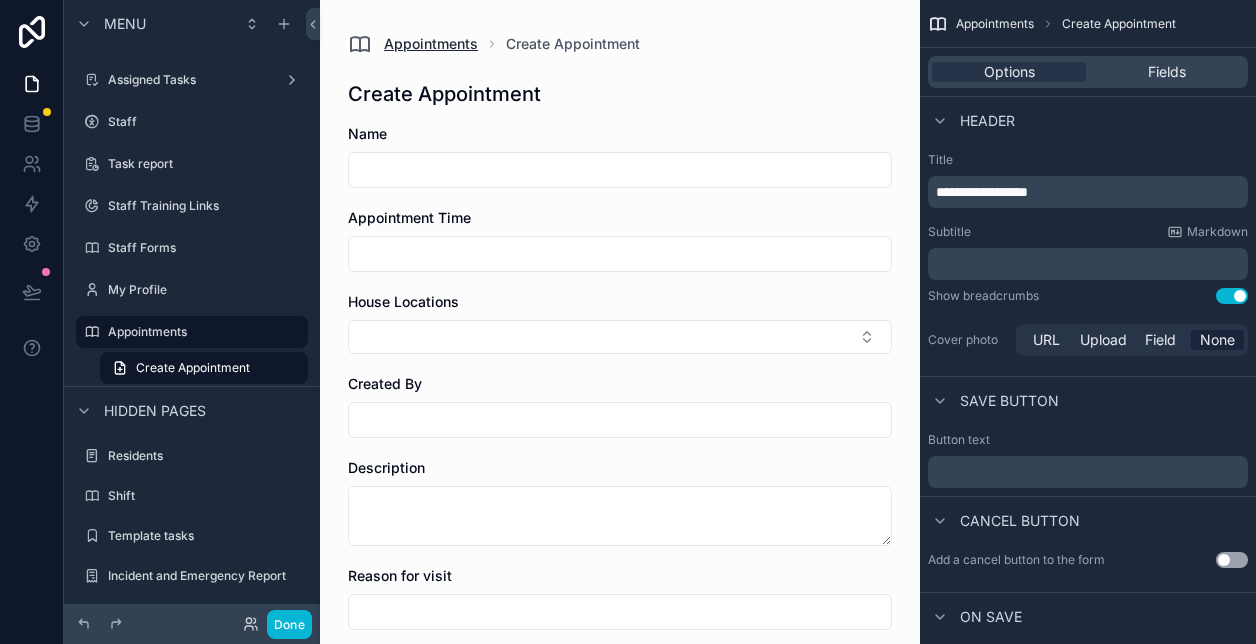click on "Appointments" at bounding box center (431, 44) 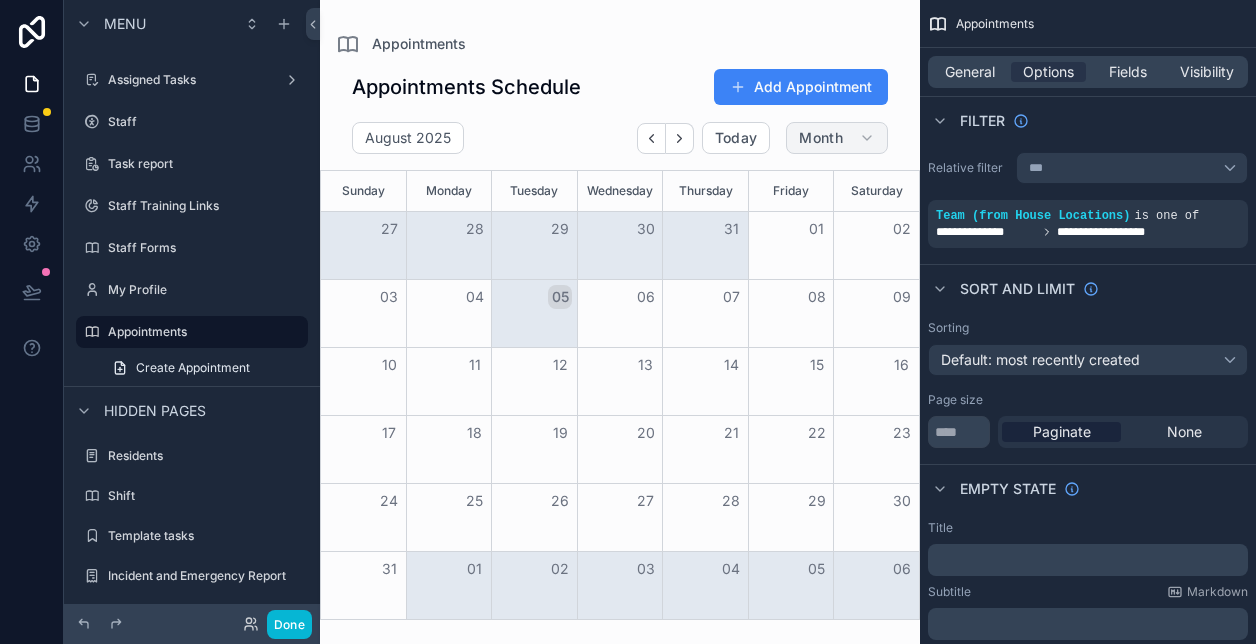 click on "Month" at bounding box center (837, 138) 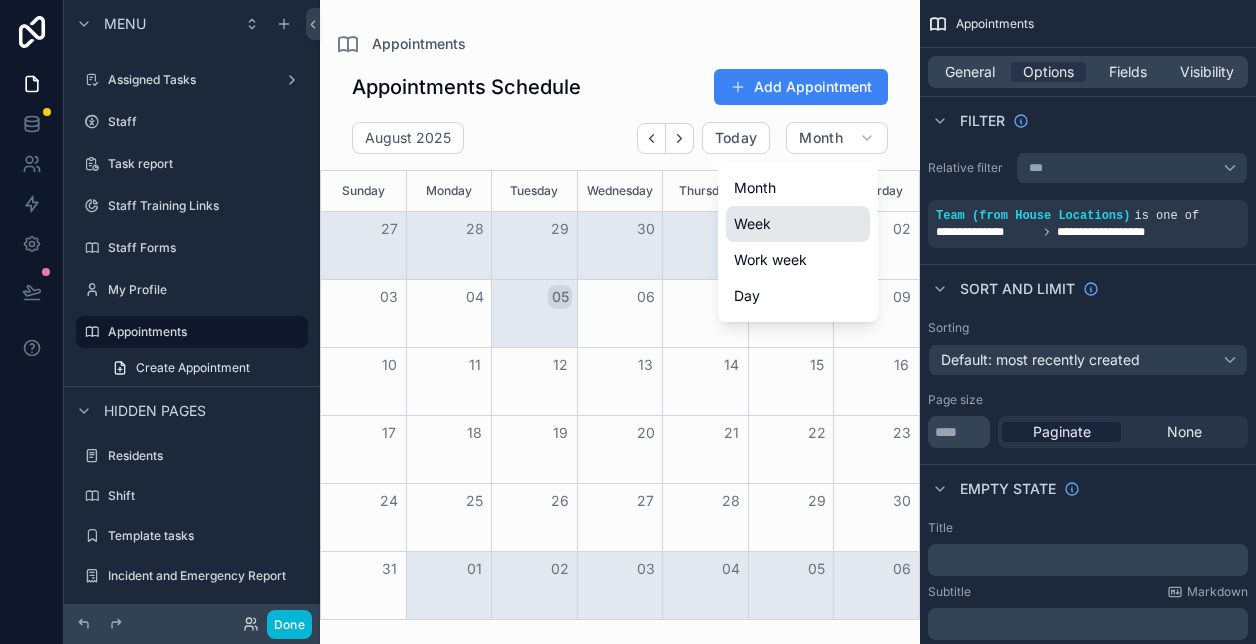 click on "Week" at bounding box center (798, 224) 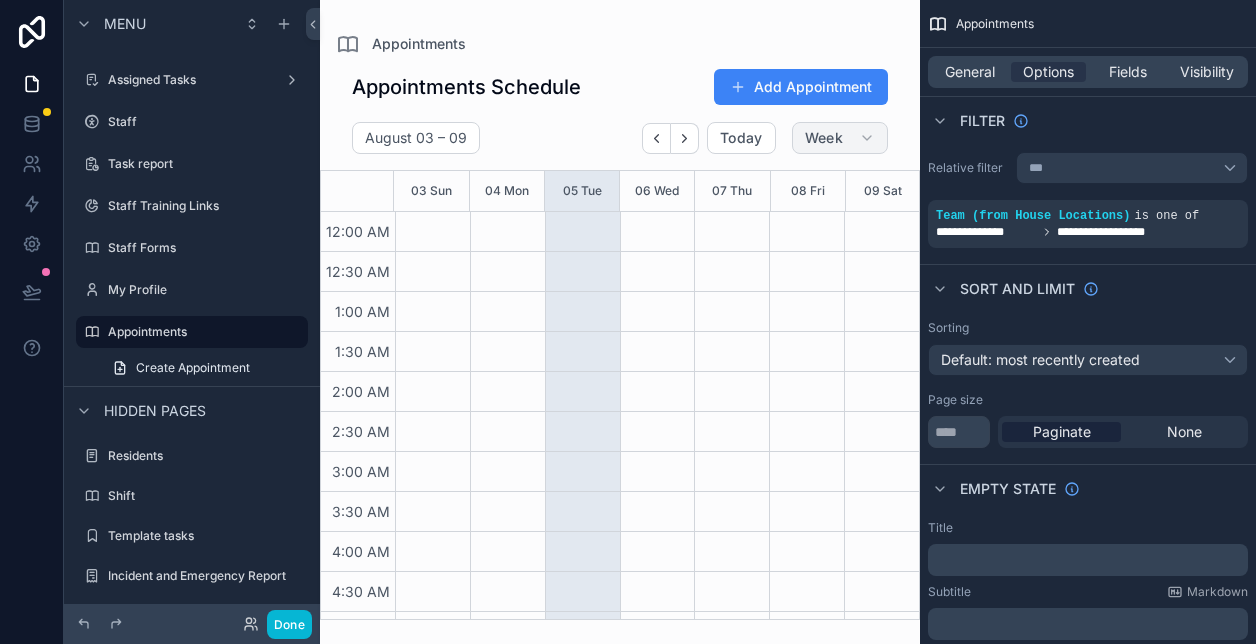 click on "Week" at bounding box center (824, 138) 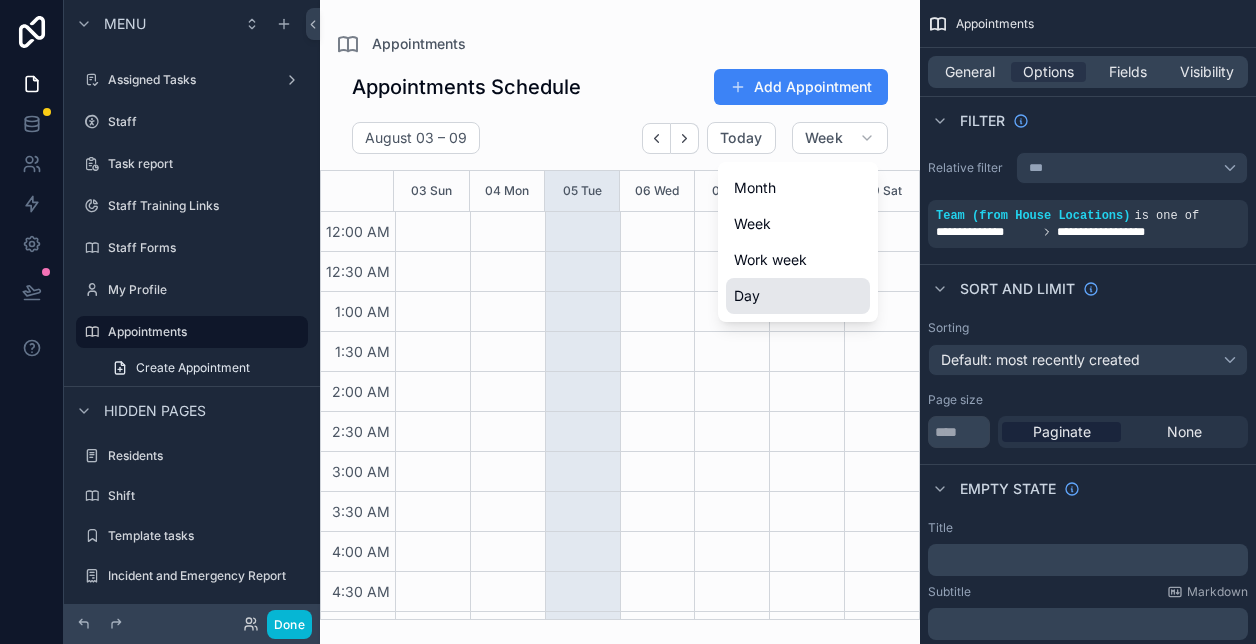 click on "Day" at bounding box center [798, 296] 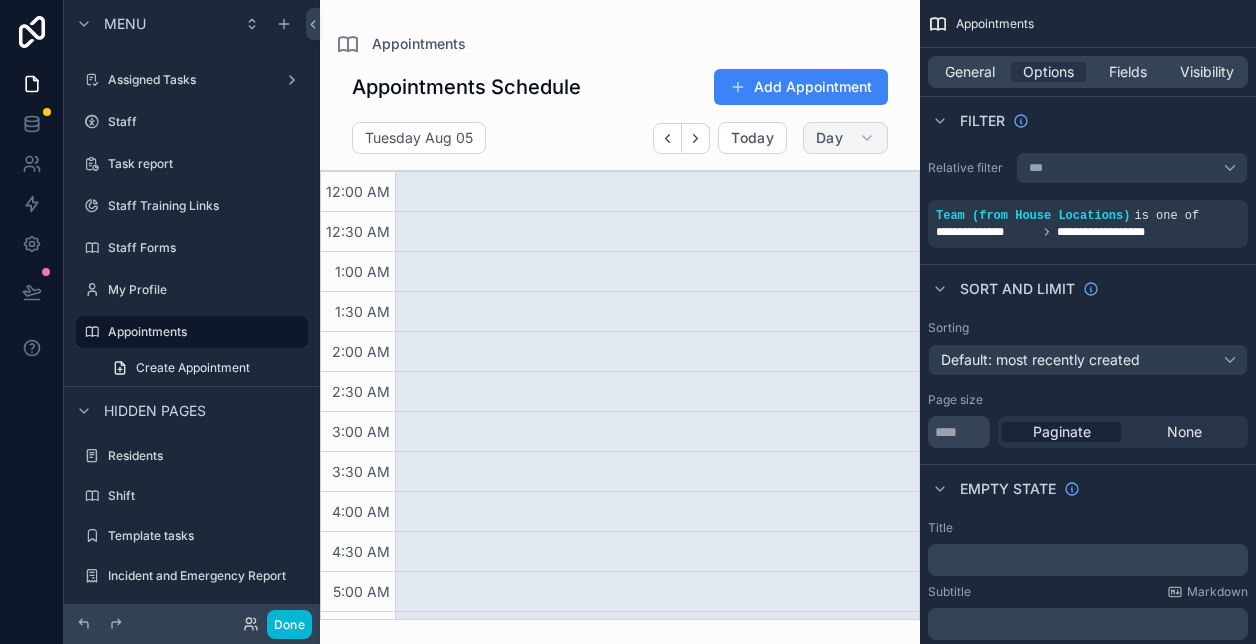 click on "Day" at bounding box center [829, 138] 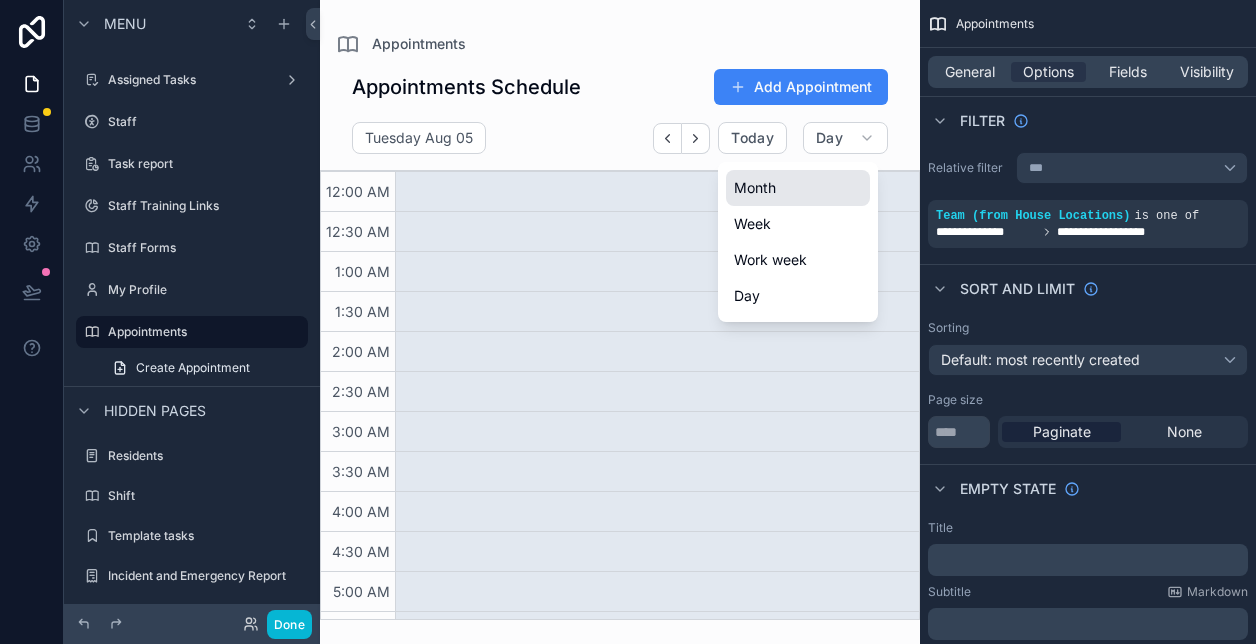 click on "Month" at bounding box center (798, 188) 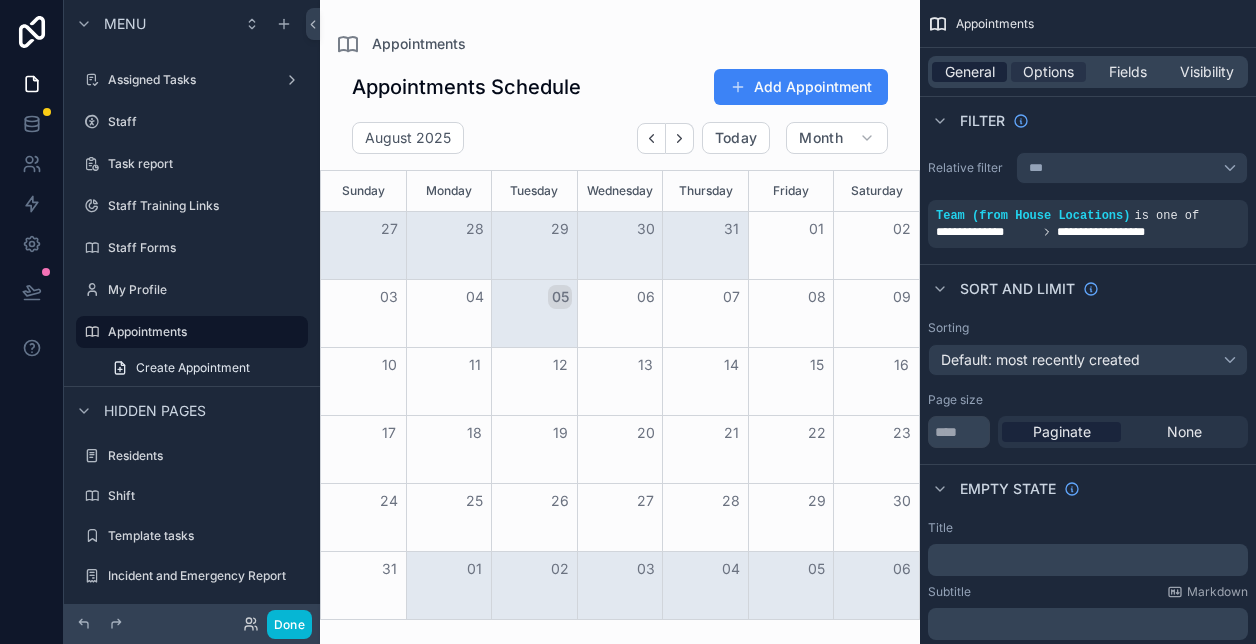 click on "General" at bounding box center [970, 72] 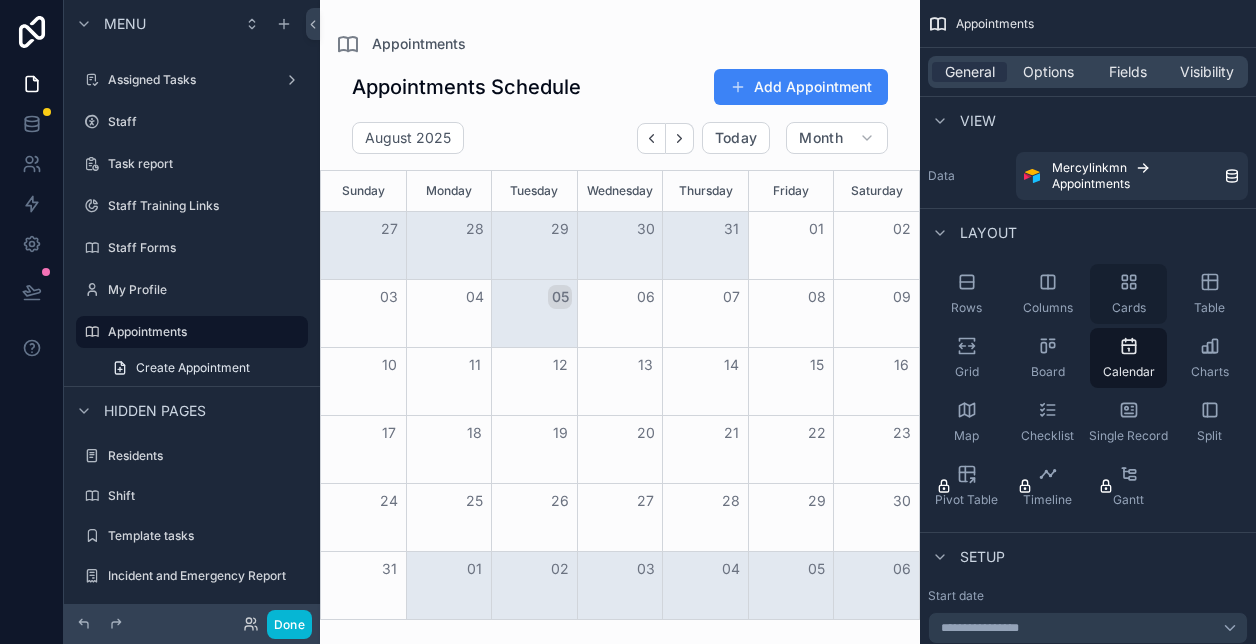 click on "Cards" at bounding box center [1129, 308] 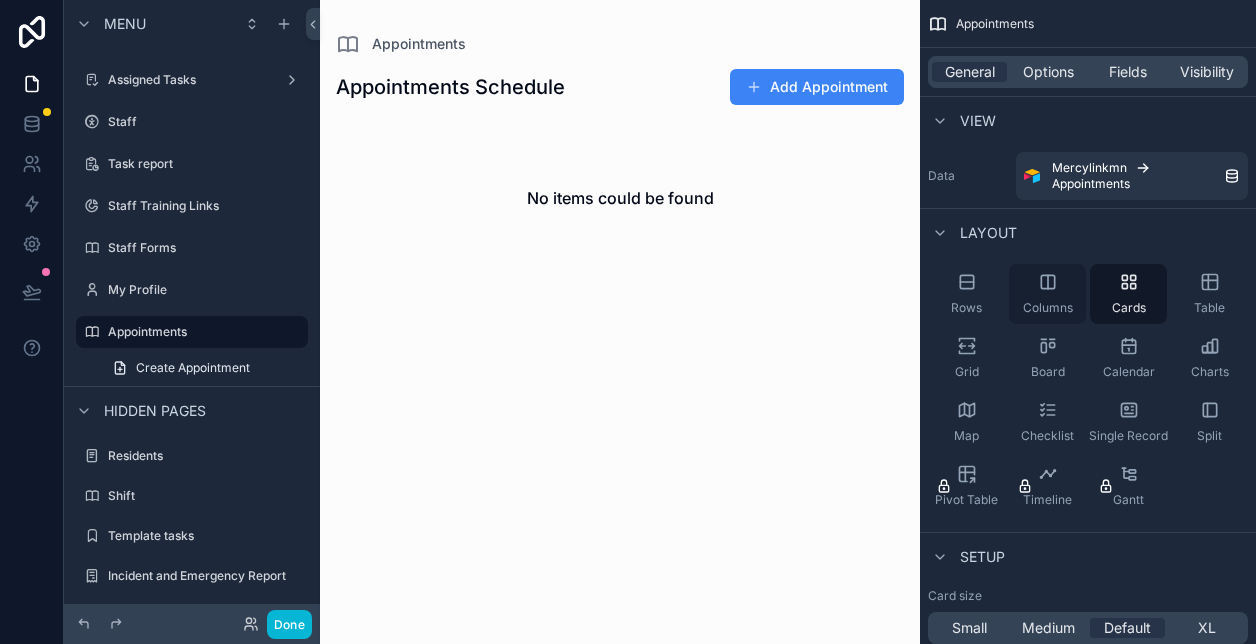 click on "Columns" at bounding box center (1047, 294) 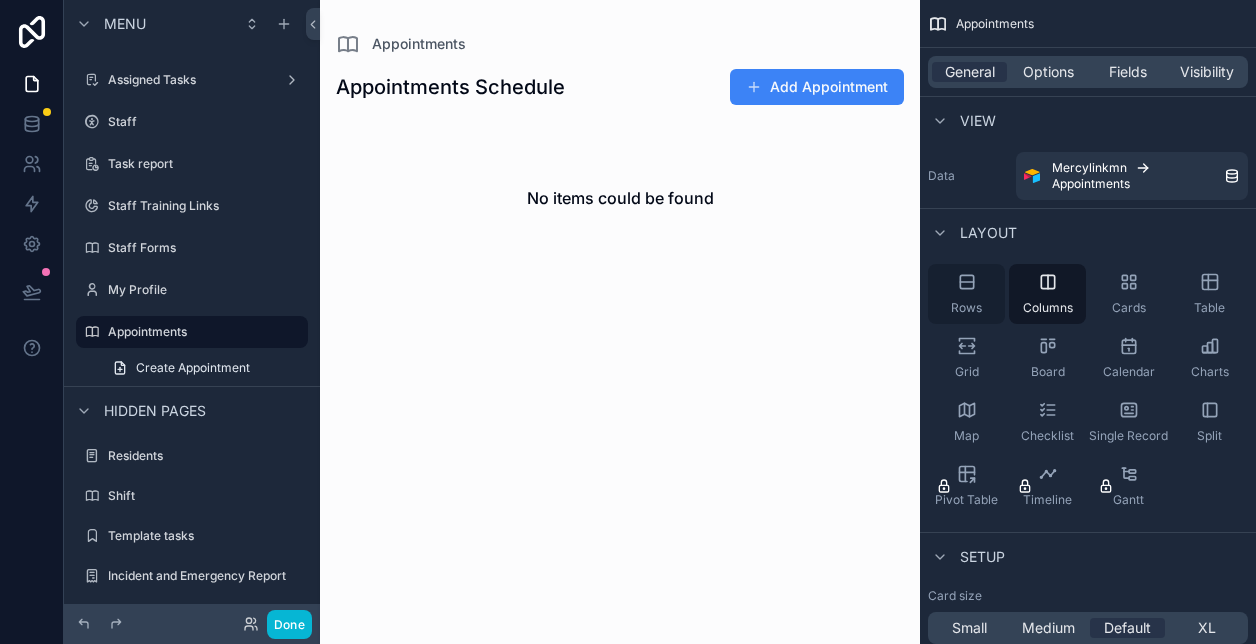 click on "Rows" at bounding box center (966, 294) 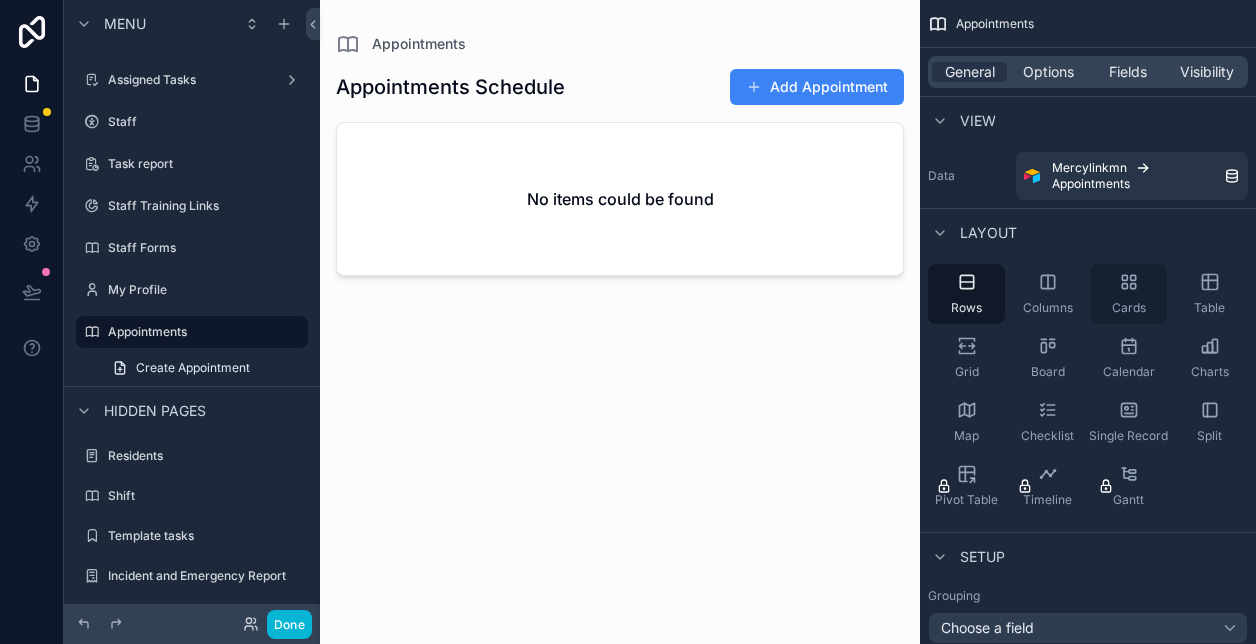 click on "Cards" at bounding box center (1128, 294) 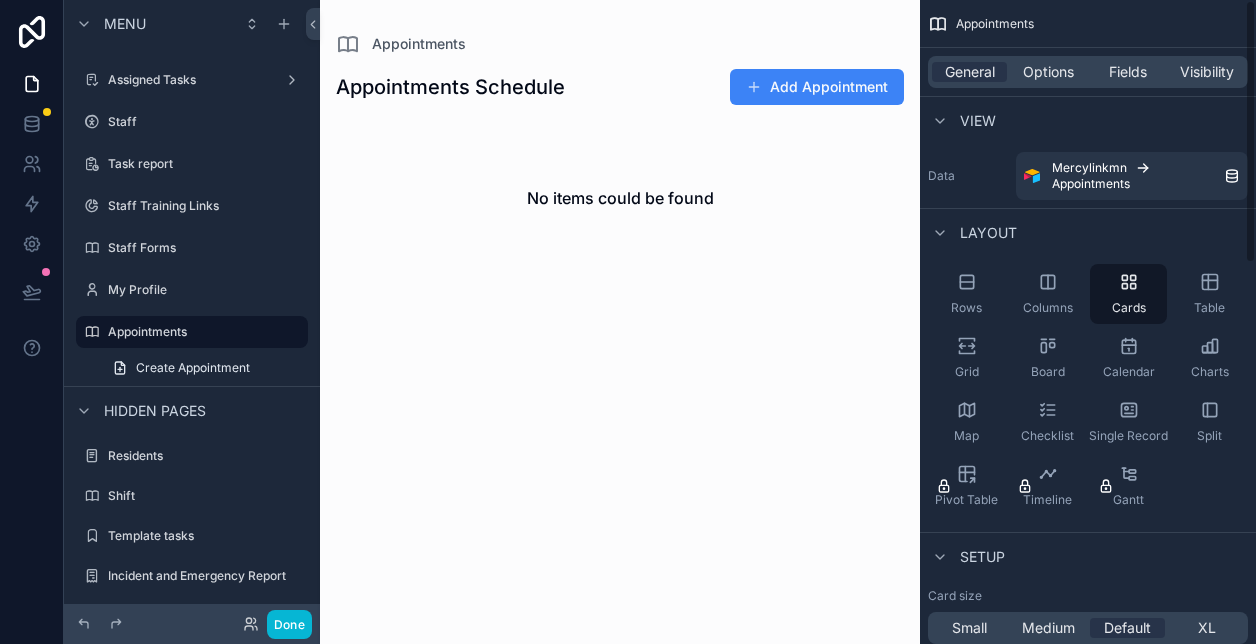 click on "Data Mercylinkmn Appointments" at bounding box center (1088, 176) 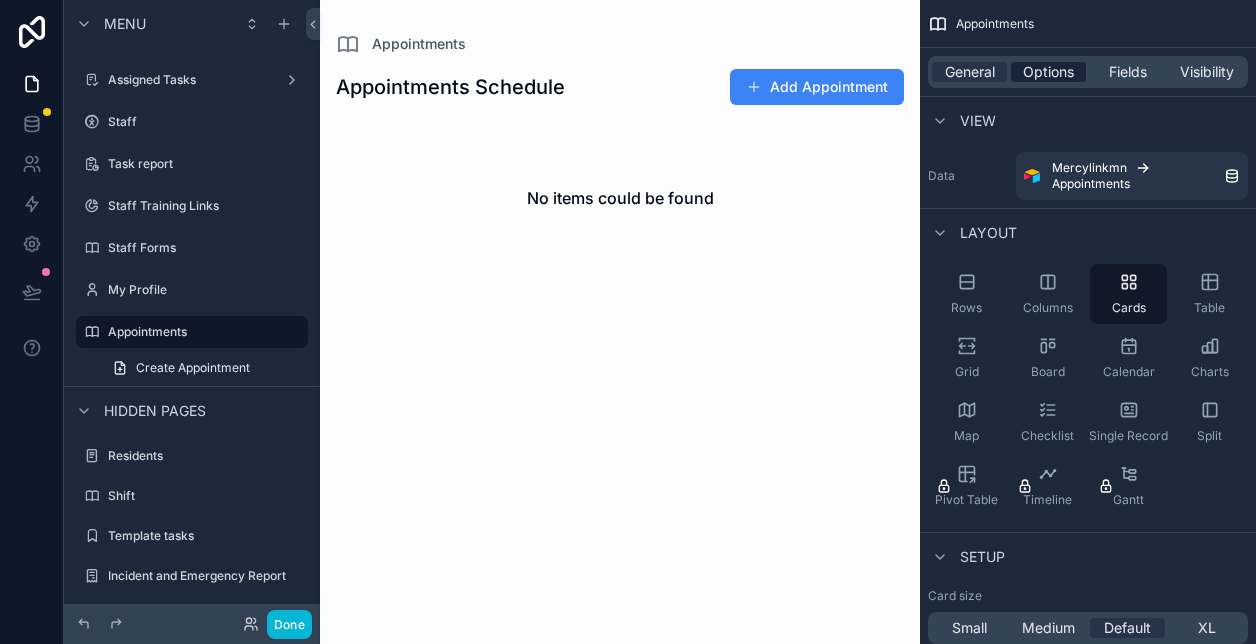 click on "Options" at bounding box center (1048, 72) 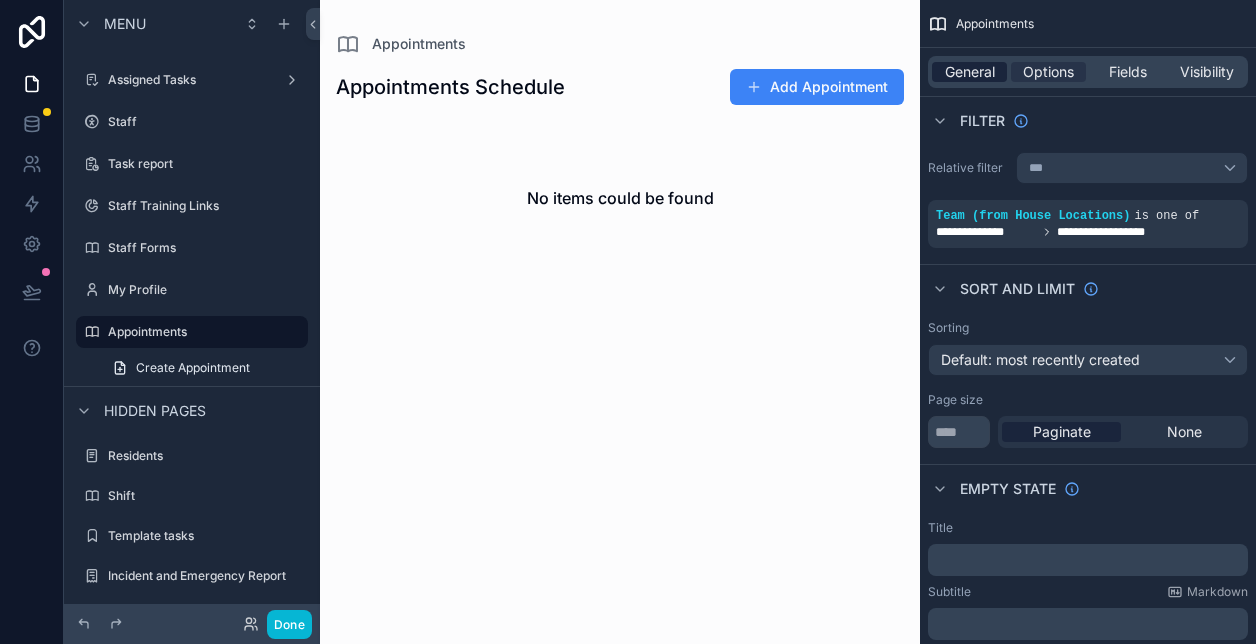 click on "General" at bounding box center [970, 72] 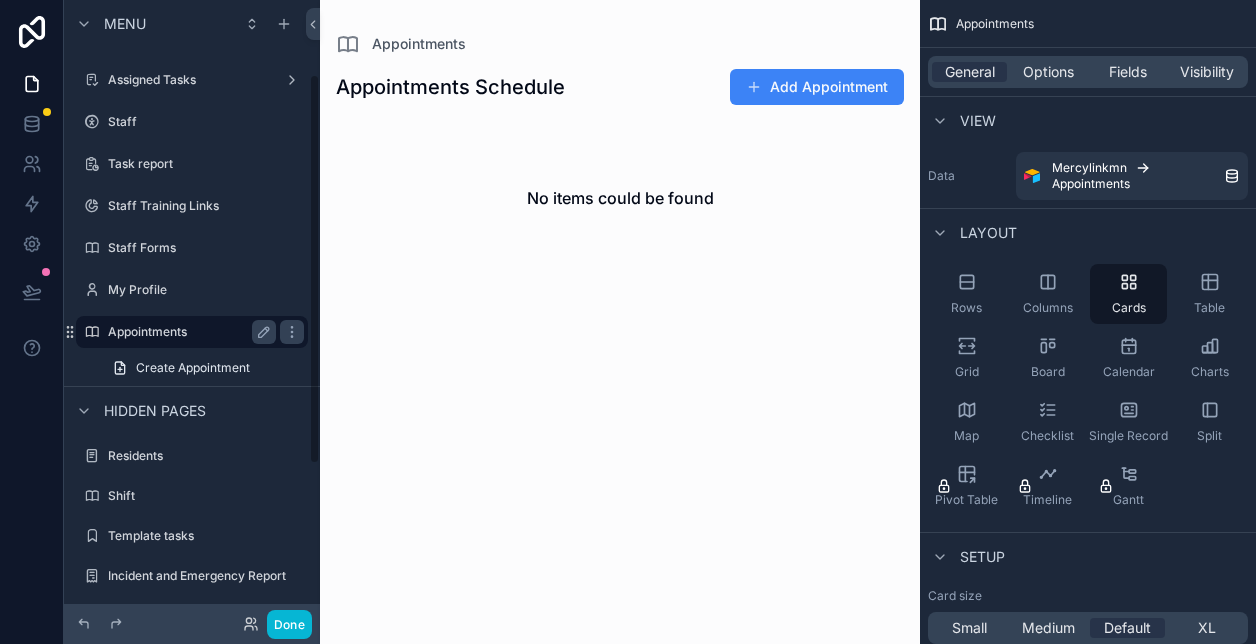 click on "Appointments" at bounding box center (188, 332) 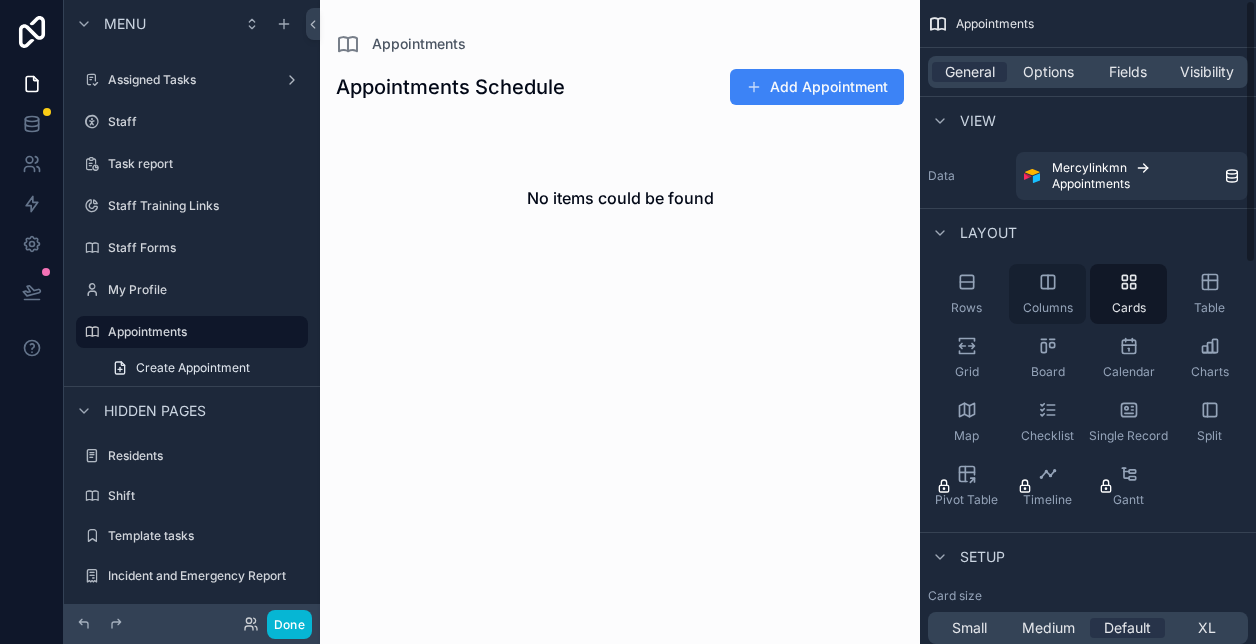click on "Columns" at bounding box center (1047, 294) 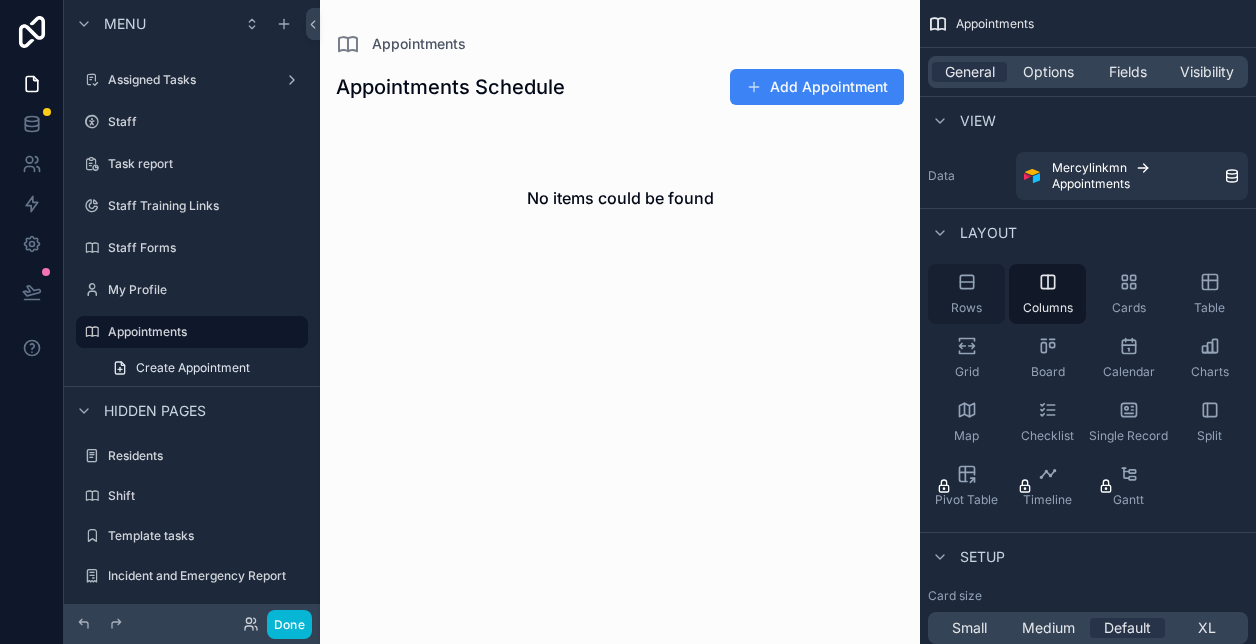 click on "Rows" at bounding box center [966, 294] 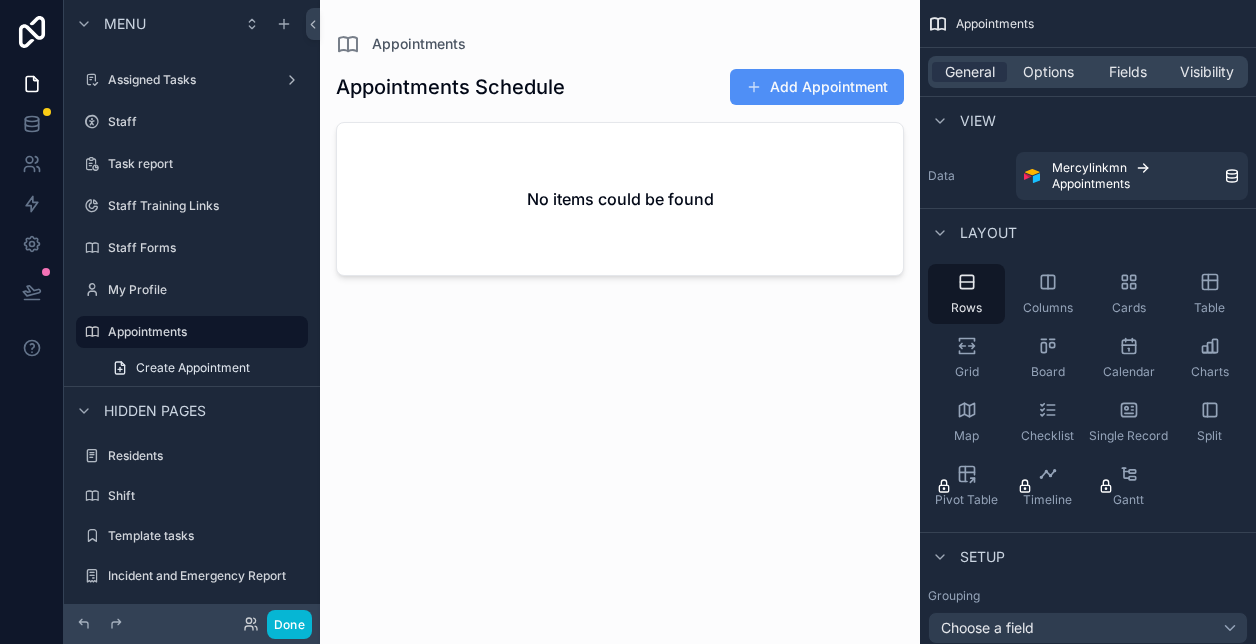 click on "Add Appointment" at bounding box center [817, 87] 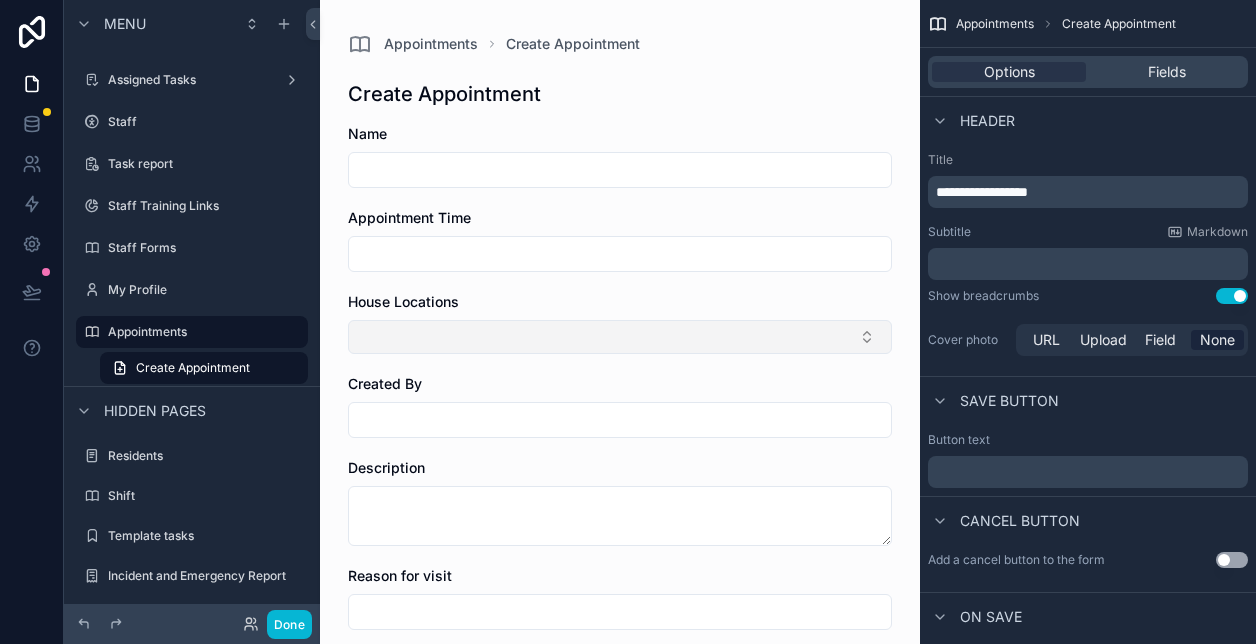 click at bounding box center (620, 337) 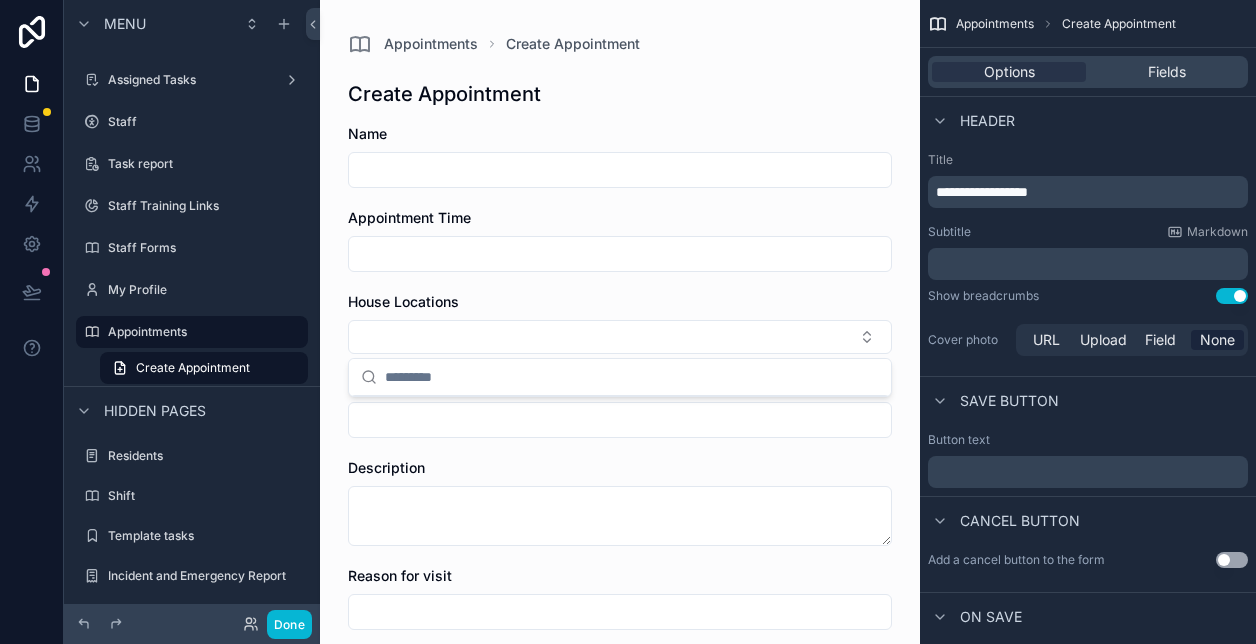 click on "Name Appointment Time House Locations Created By Description Reason for visit Clinic Name Clinic Address Resource Professional Save" at bounding box center (620, 625) 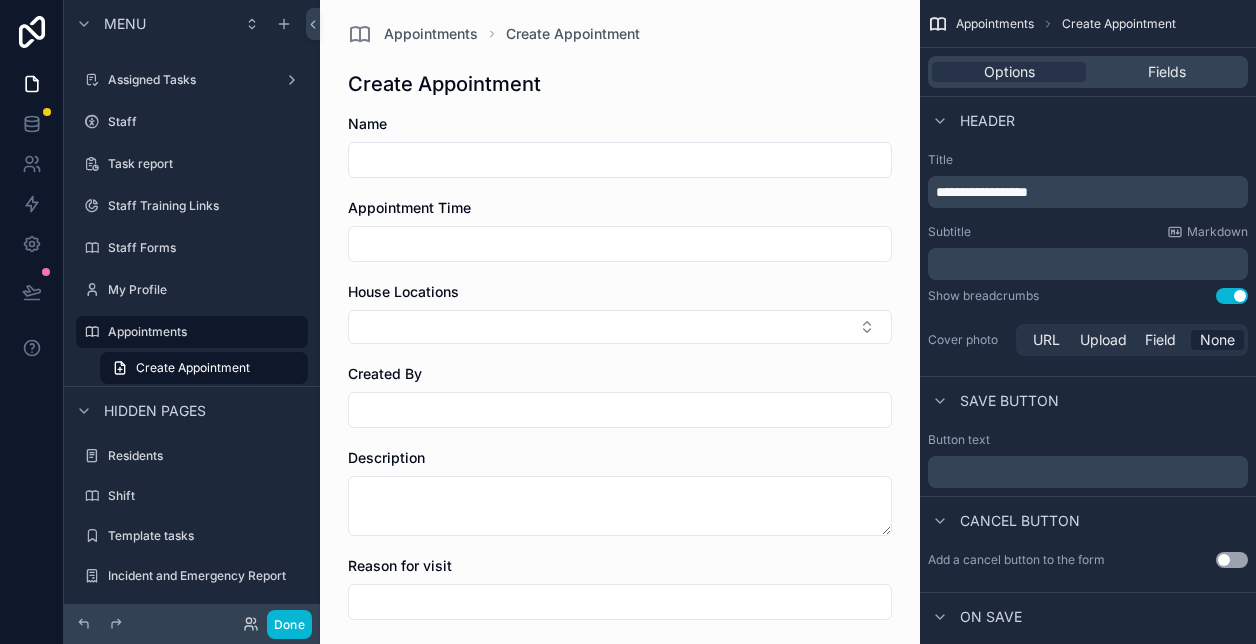 scroll, scrollTop: 0, scrollLeft: 0, axis: both 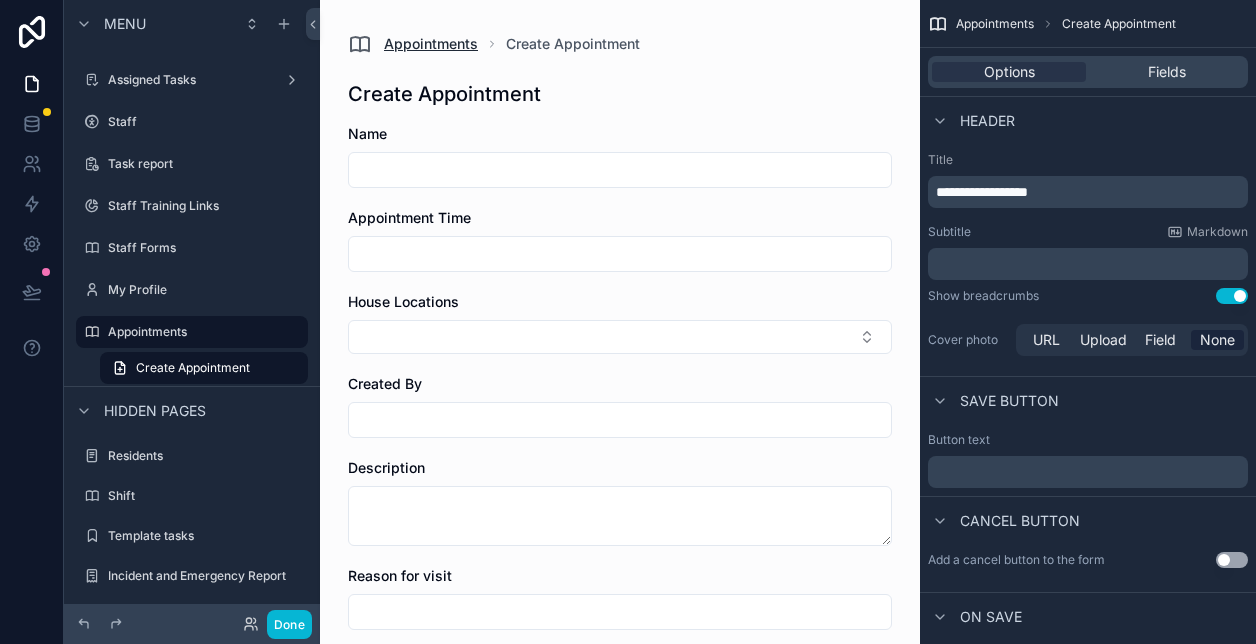 click on "Appointments" at bounding box center [431, 44] 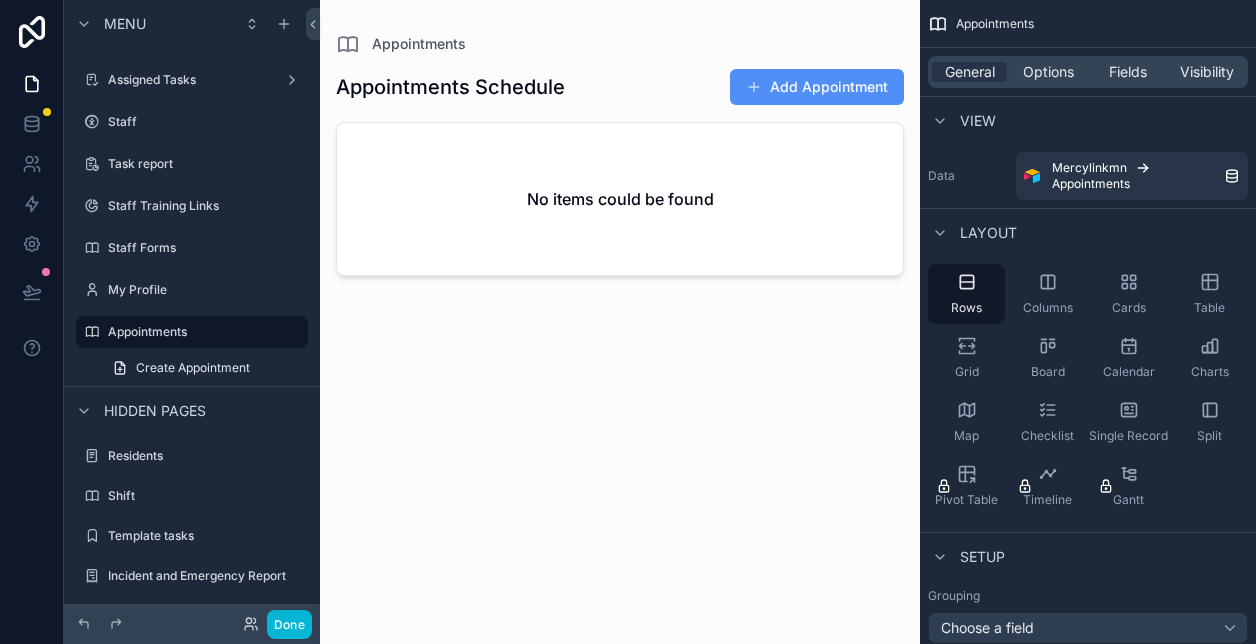 click on "Add Appointment" at bounding box center [817, 87] 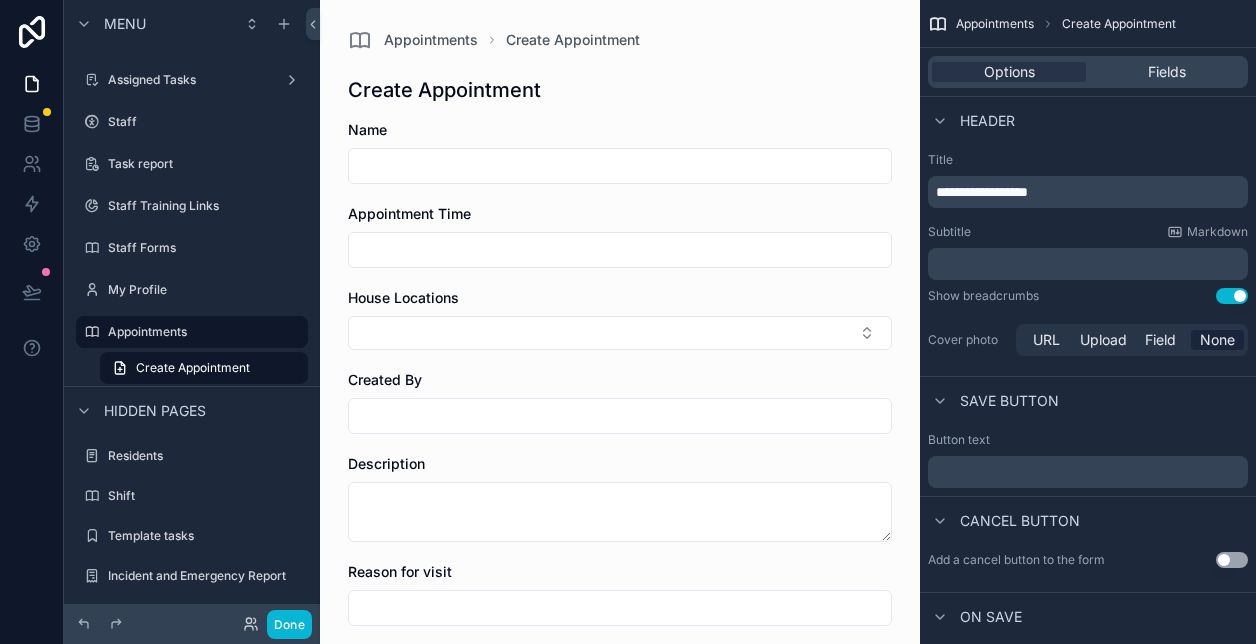 scroll, scrollTop: 0, scrollLeft: 0, axis: both 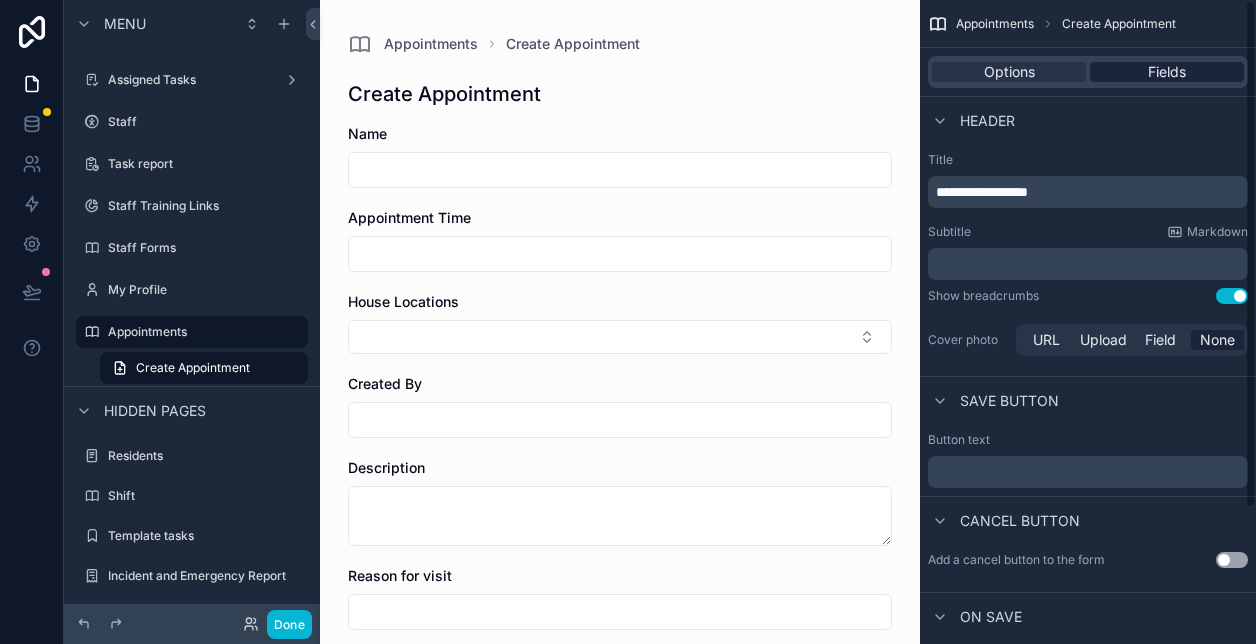 click on "Fields" at bounding box center (1167, 72) 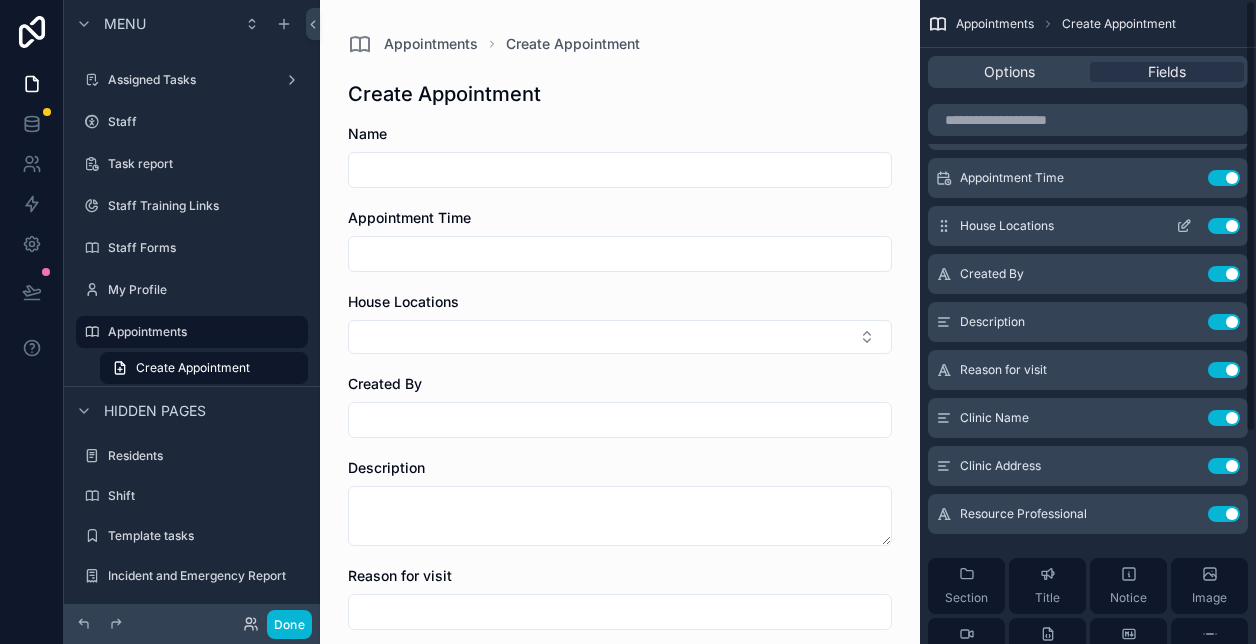 scroll, scrollTop: 0, scrollLeft: 0, axis: both 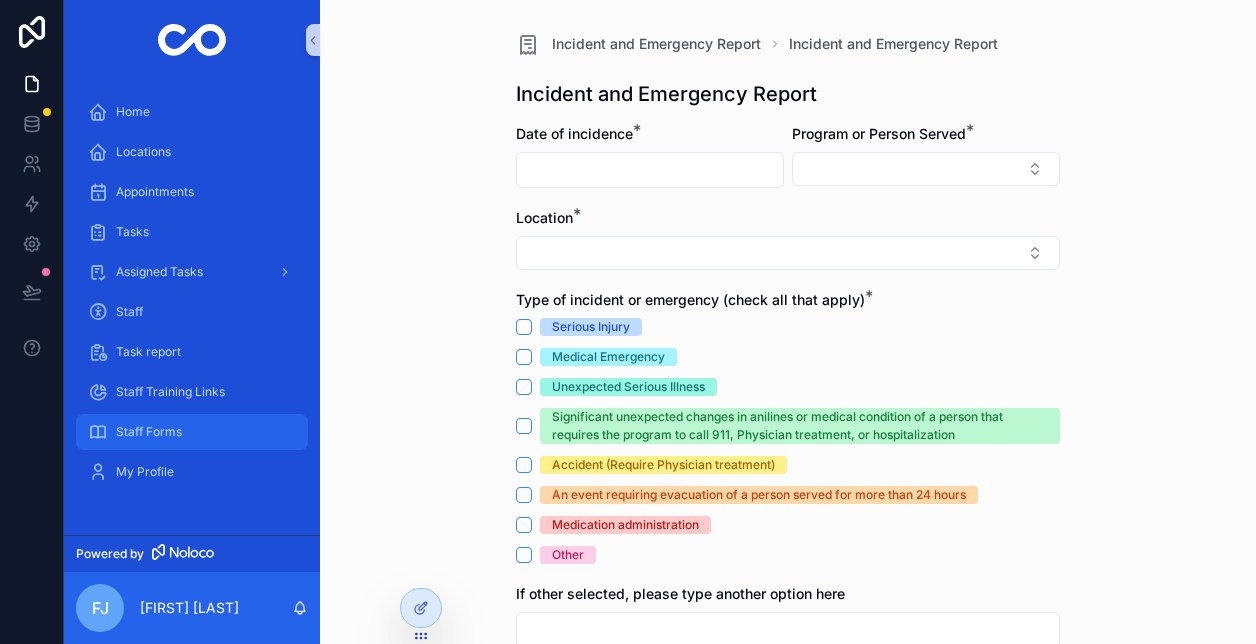 click on "Staff Forms" at bounding box center (192, 432) 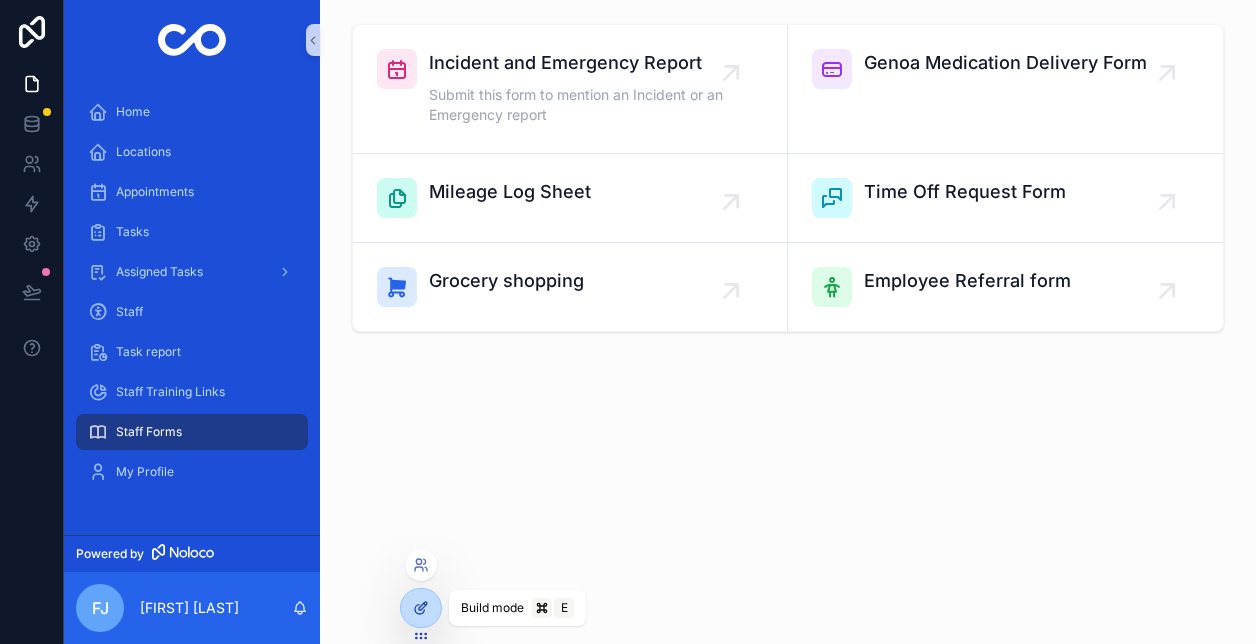 click 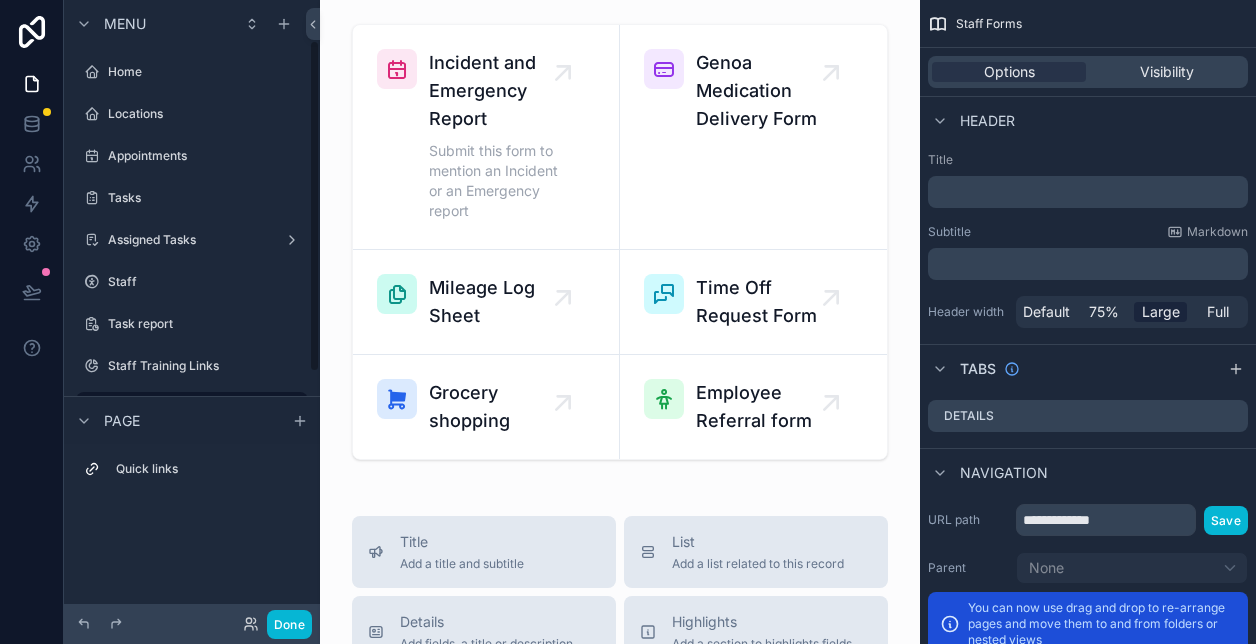 scroll, scrollTop: 76, scrollLeft: 0, axis: vertical 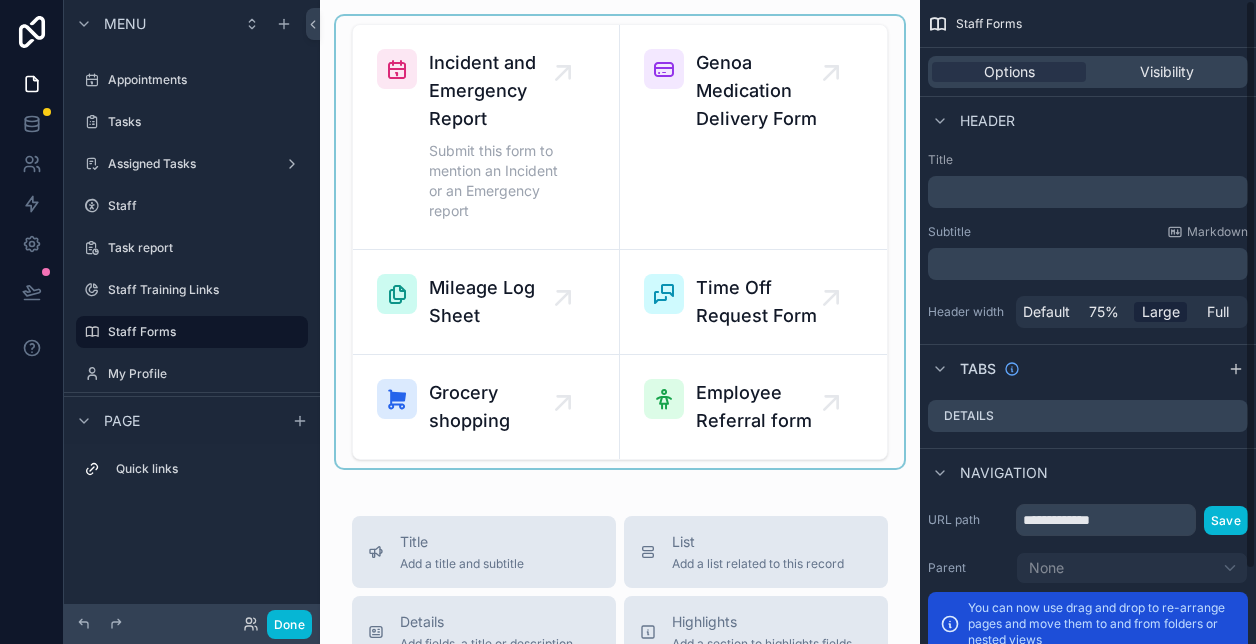 click at bounding box center (620, 242) 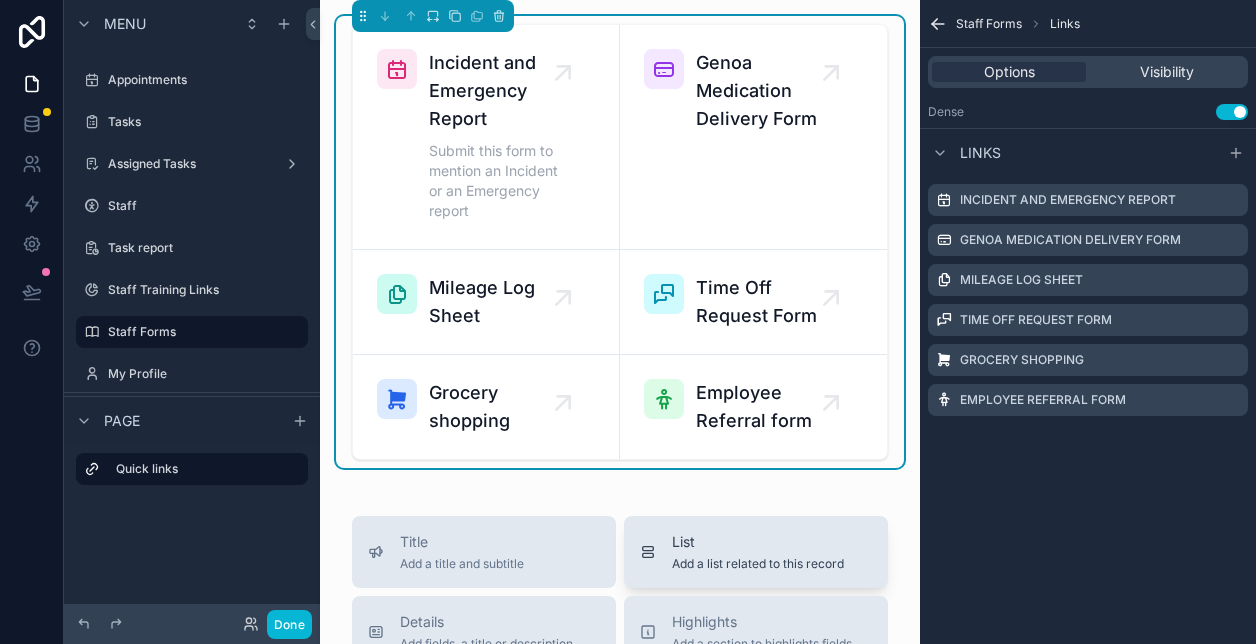 click on "Add a list related to this record" at bounding box center [758, 564] 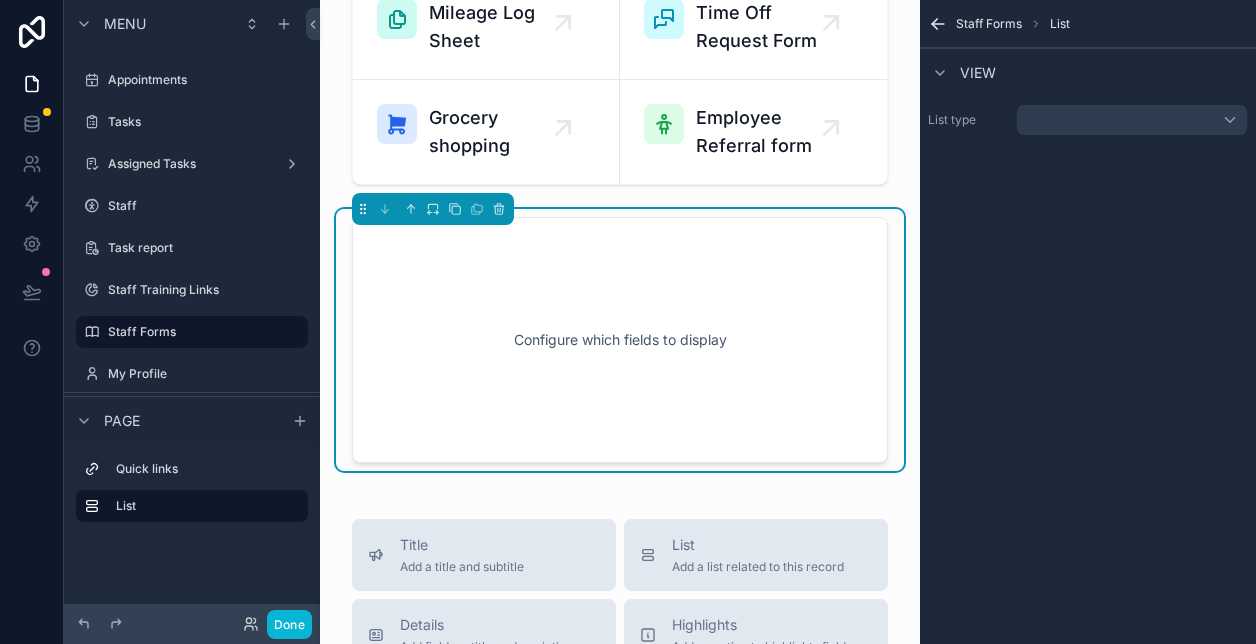 scroll, scrollTop: 293, scrollLeft: 0, axis: vertical 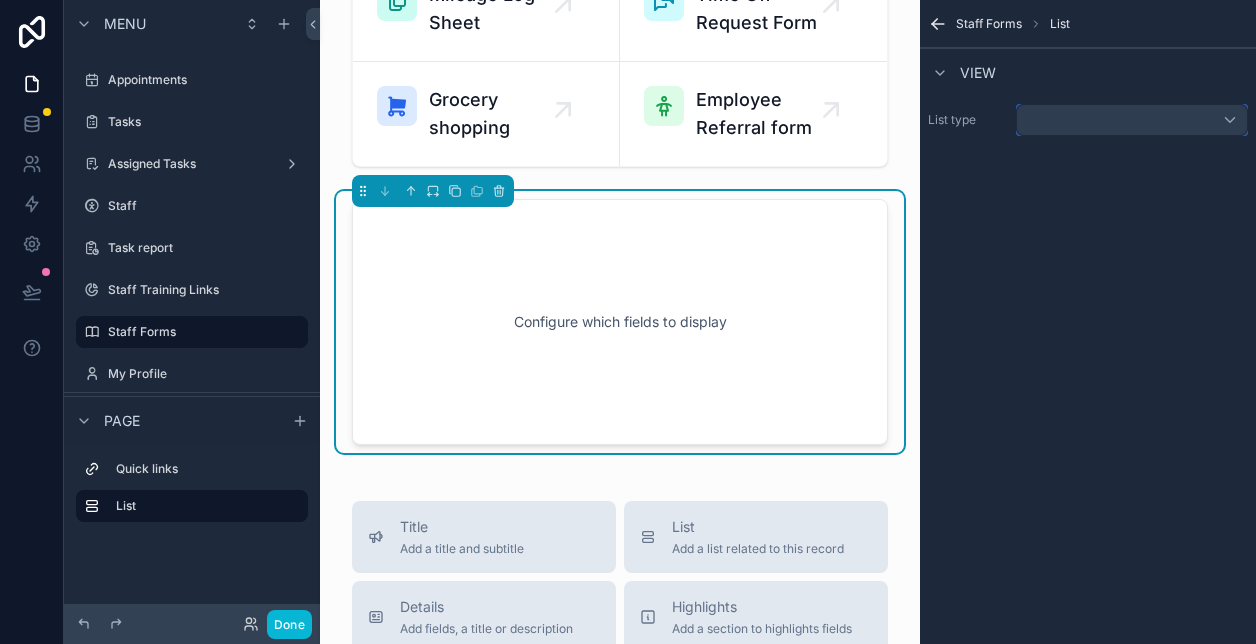 click at bounding box center (1132, 120) 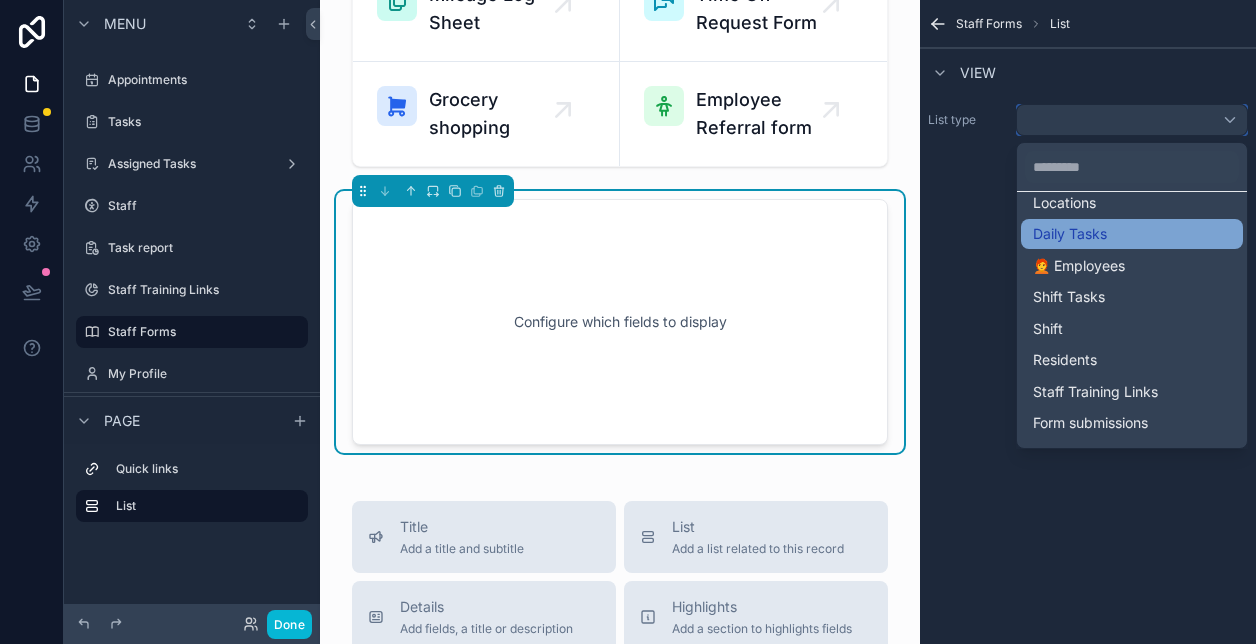 scroll, scrollTop: 137, scrollLeft: 0, axis: vertical 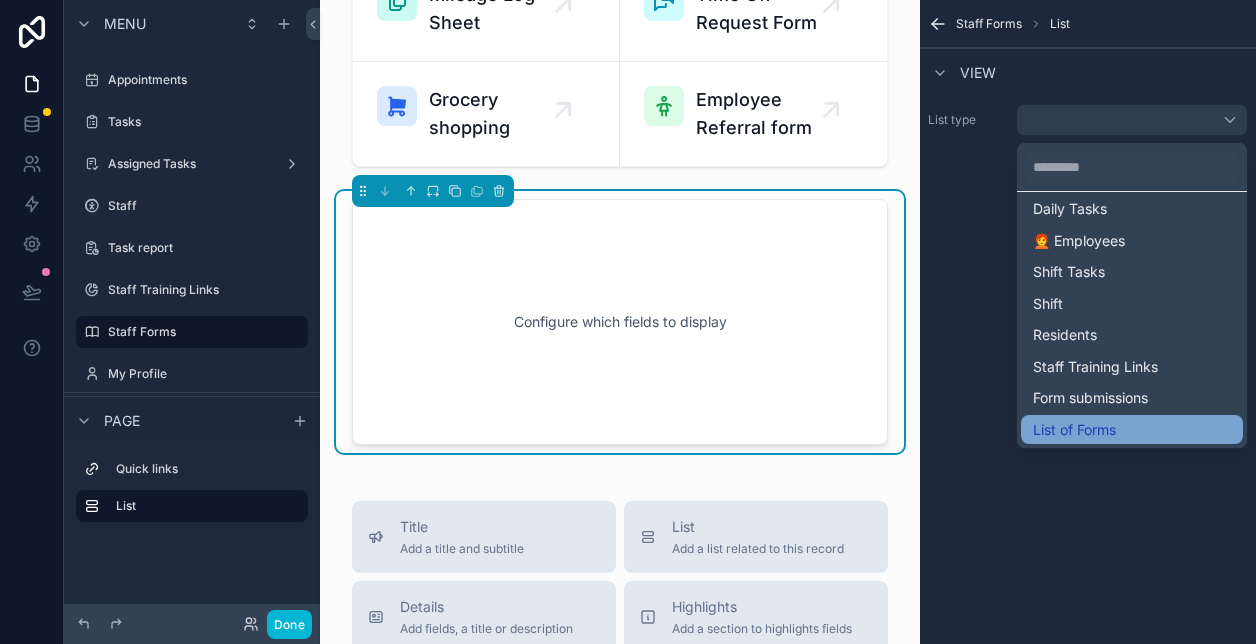 click on "List of Forms" at bounding box center [1074, 430] 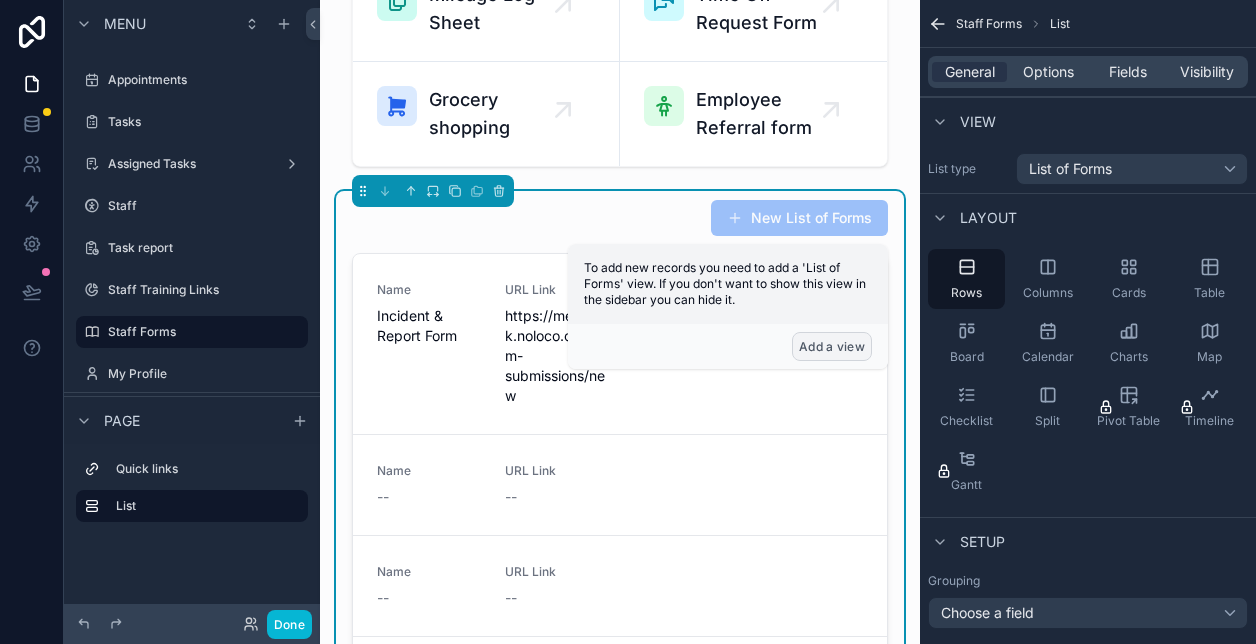 click on "Add a view" at bounding box center (832, 346) 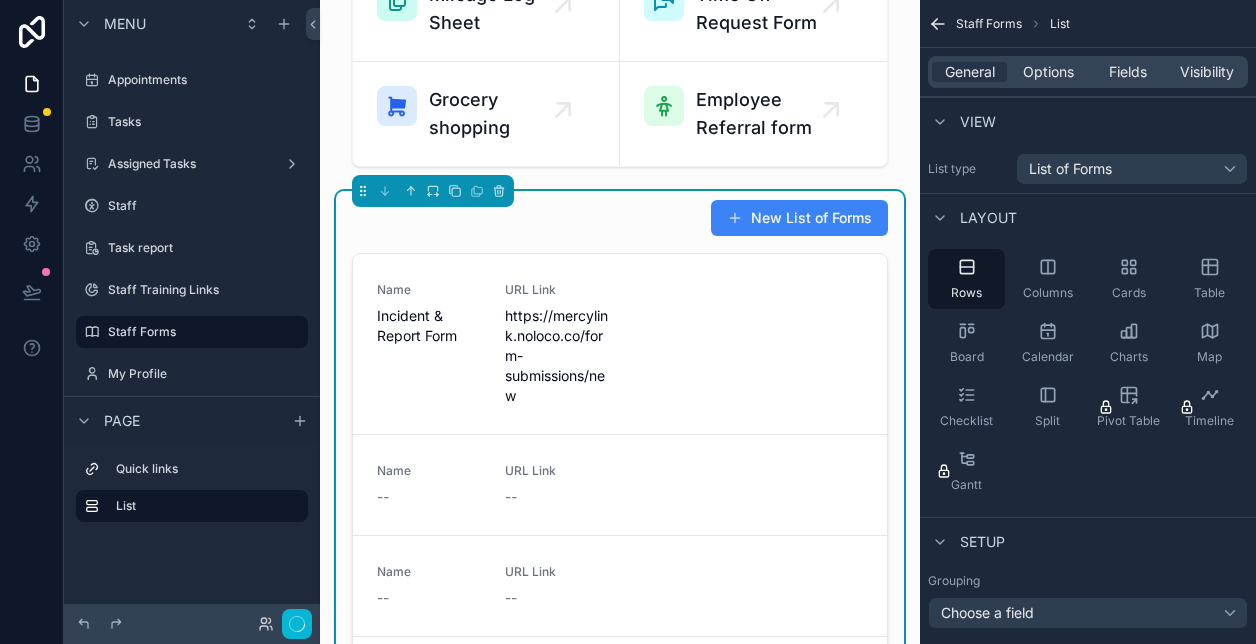 scroll, scrollTop: 160, scrollLeft: 0, axis: vertical 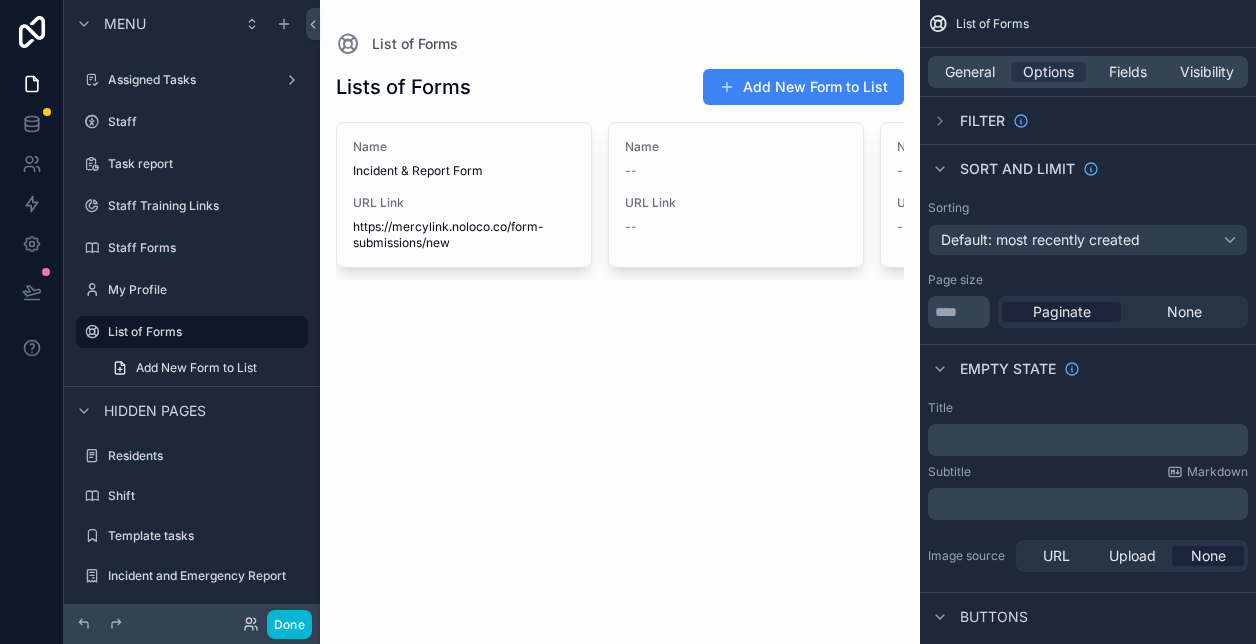 click at bounding box center [620, 172] 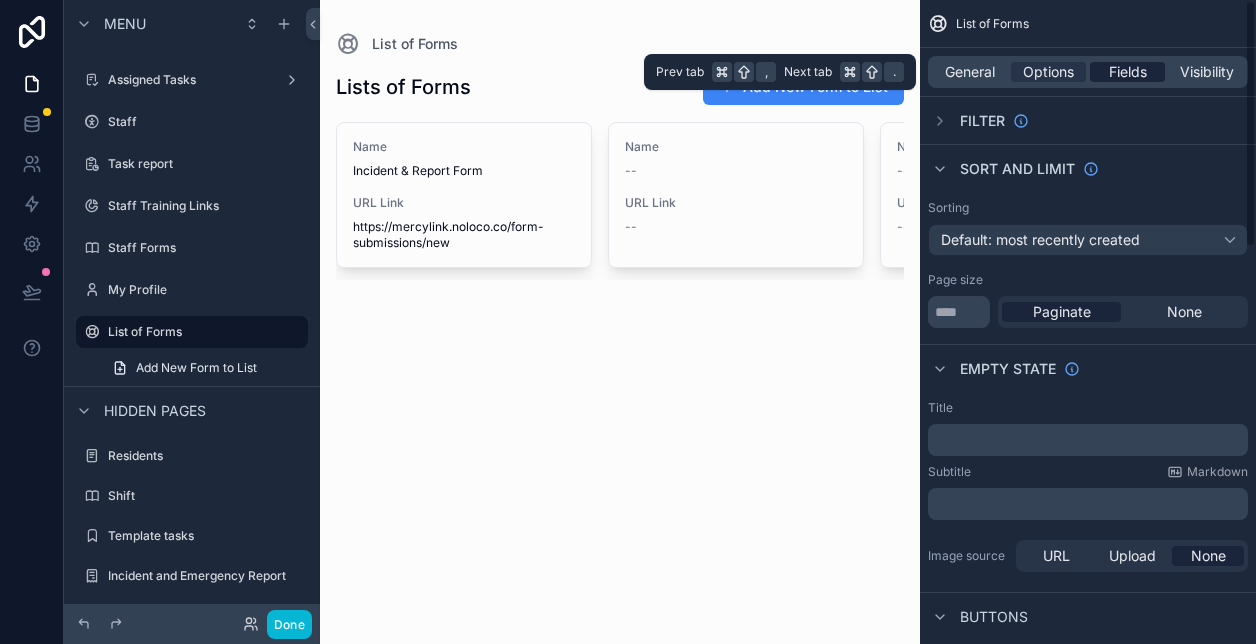 click on "Fields" at bounding box center (1128, 72) 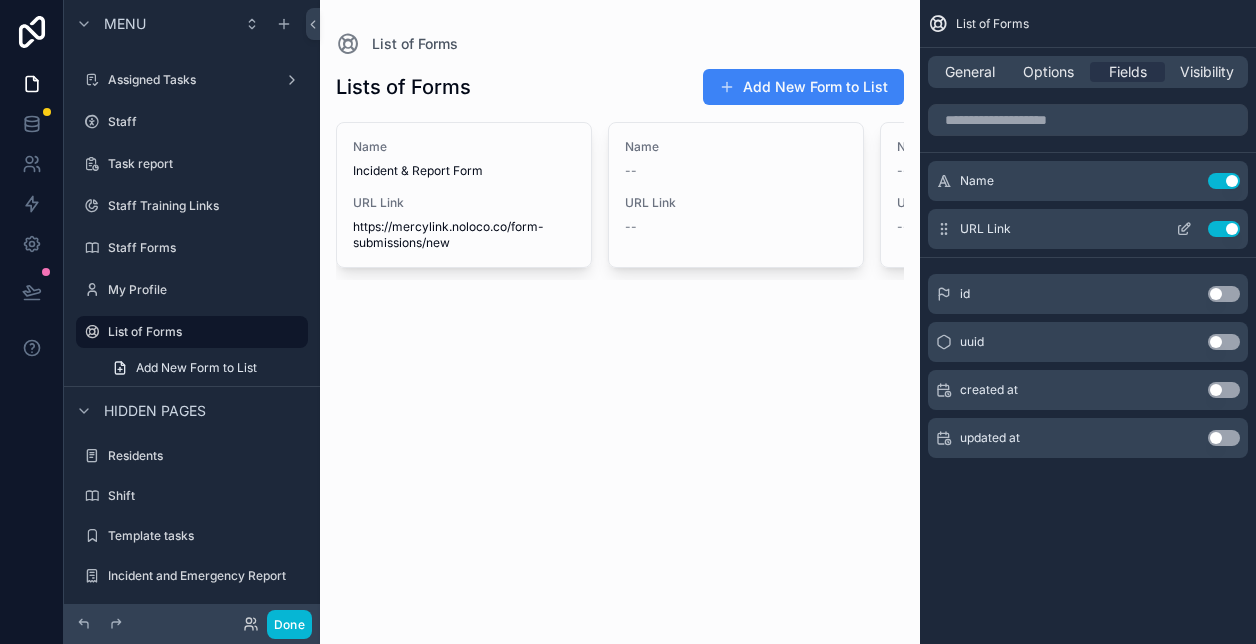 click on "Use setting" at bounding box center [1224, 229] 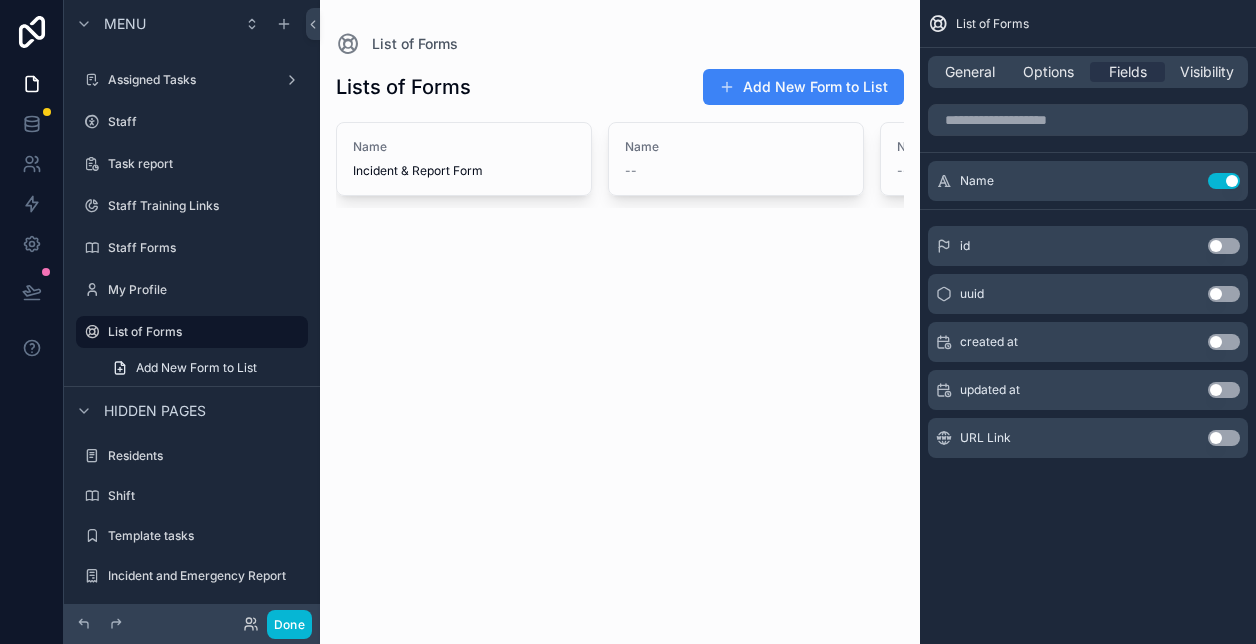 click on "id Use setting" at bounding box center [1088, 246] 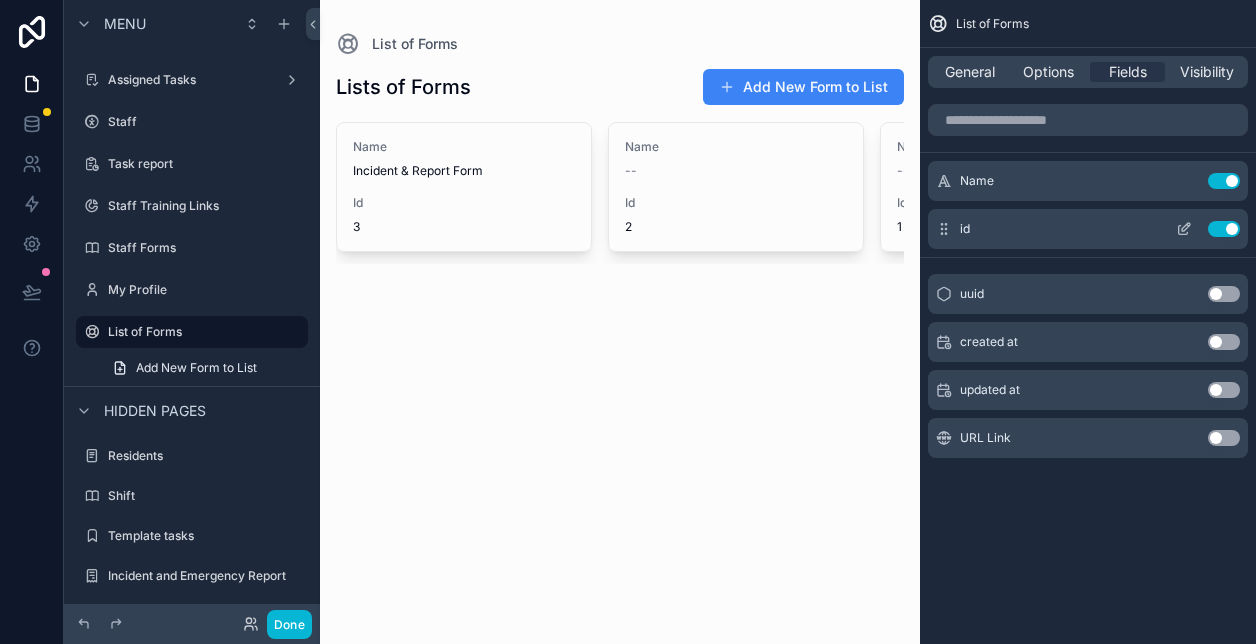 click on "Use setting" at bounding box center [1224, 229] 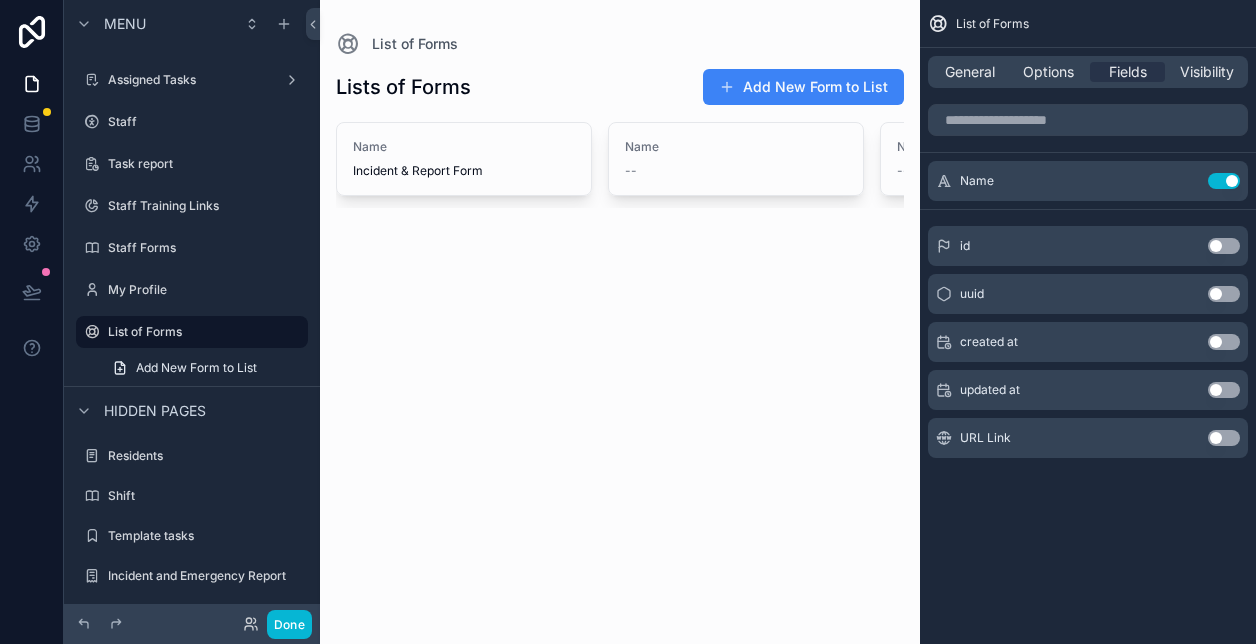 click on "Use setting" at bounding box center [1224, 438] 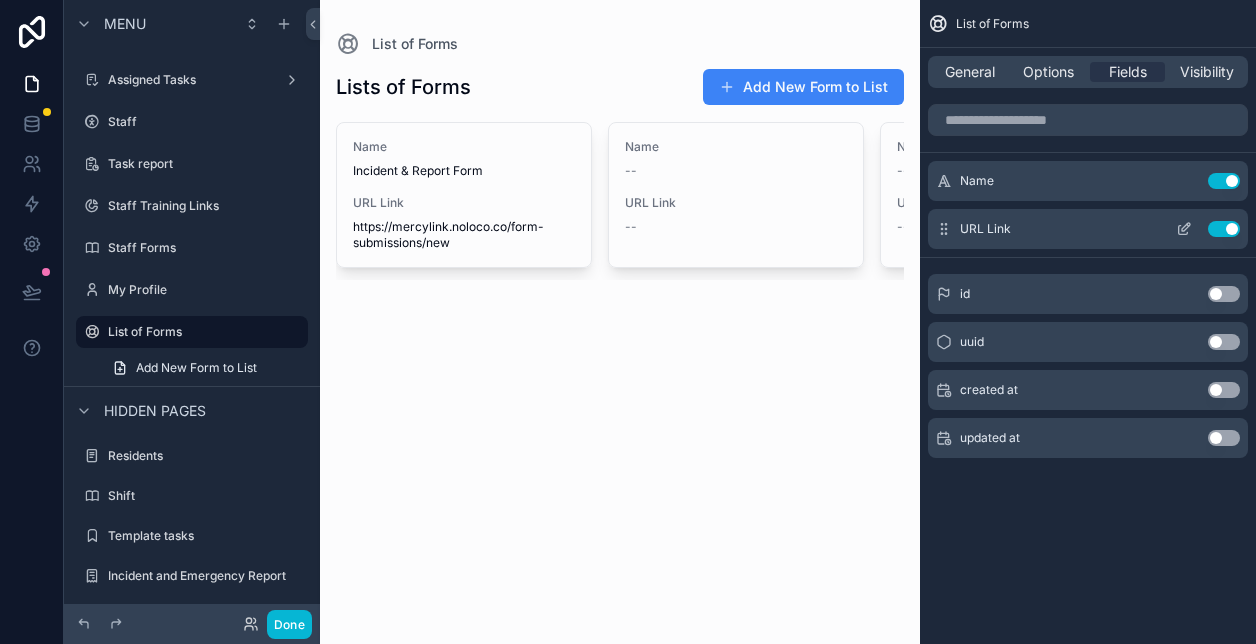 click 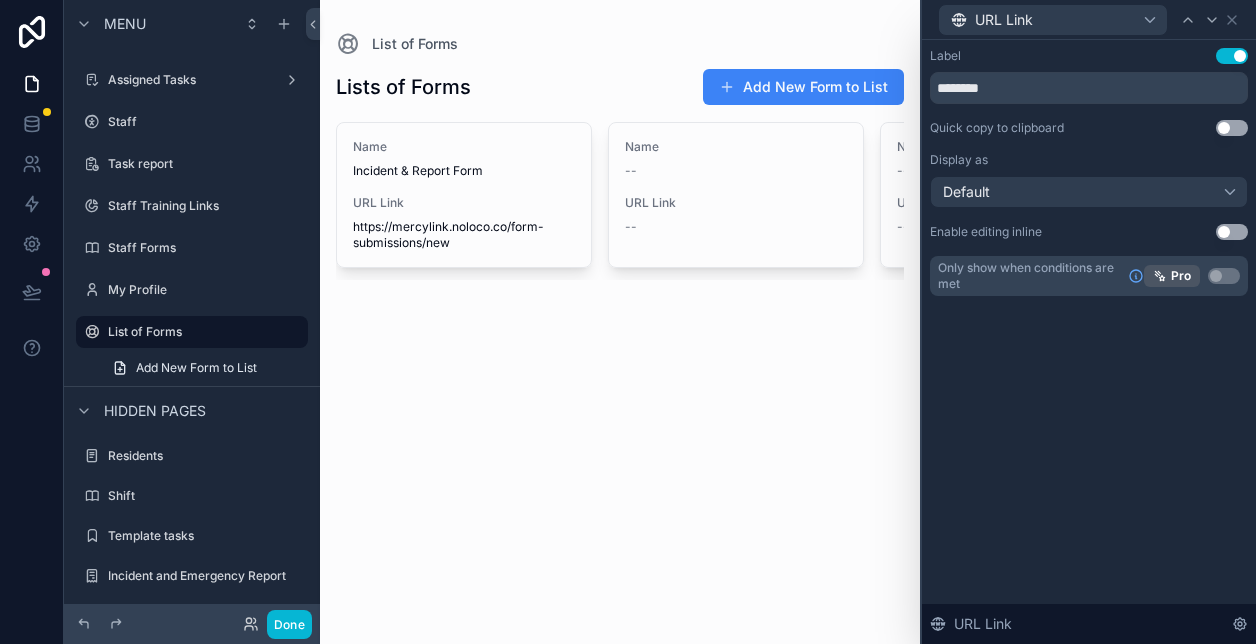 click on "Use setting" at bounding box center [1232, 56] 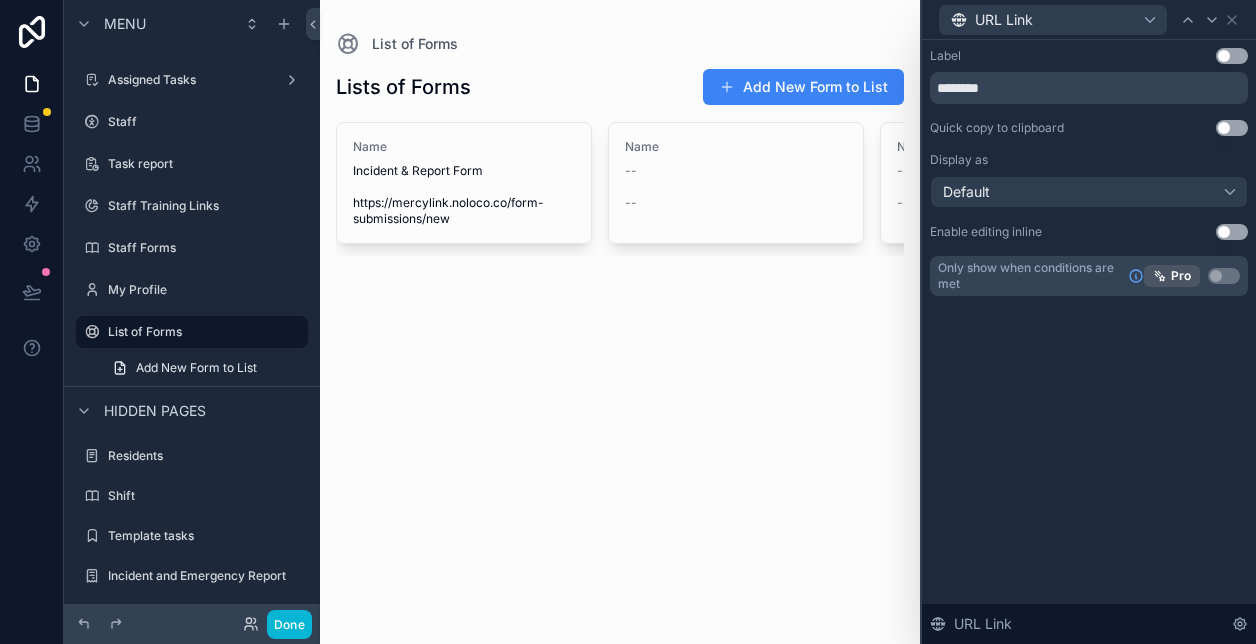 click on "Label Use setting ******** Quick copy to clipboard Use setting Display as Default Enable editing inline Use setting Only show when conditions are met Pro Use setting URL Link" at bounding box center [1089, 342] 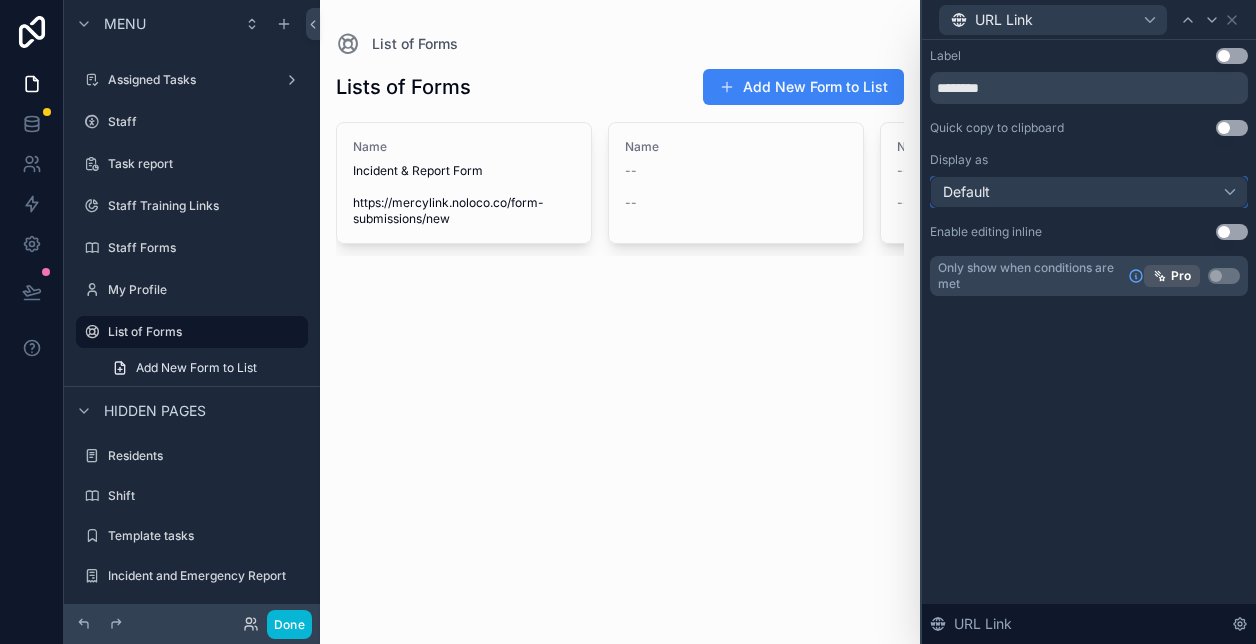 click on "Default" at bounding box center (1089, 192) 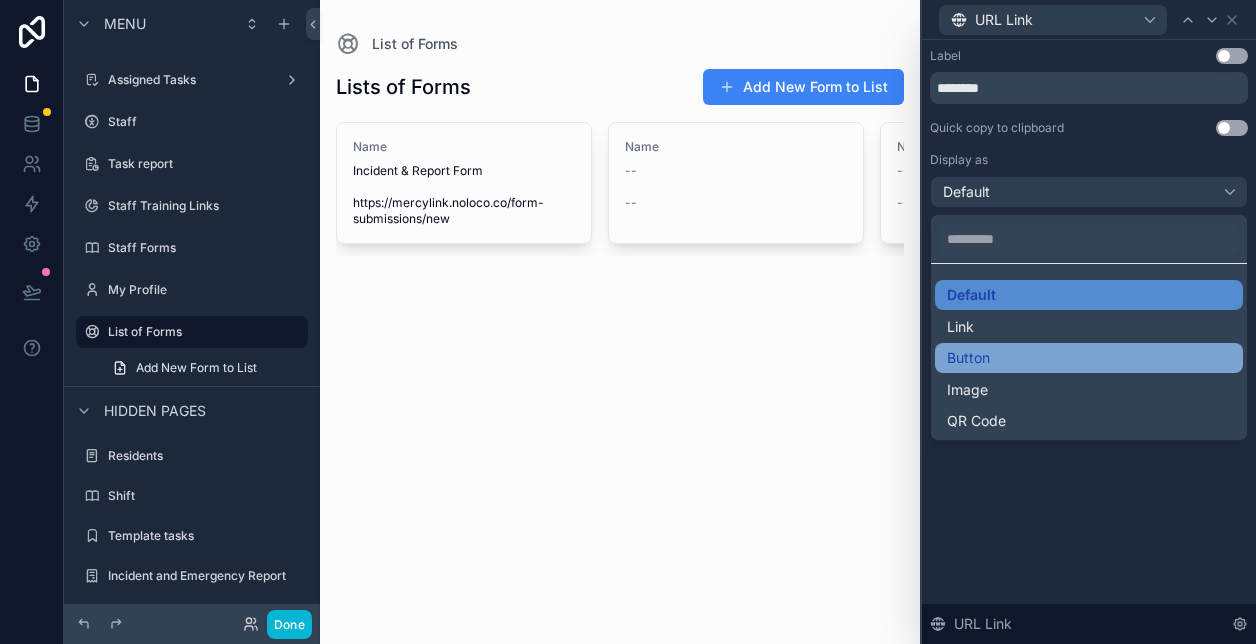 click on "Button" at bounding box center (968, 358) 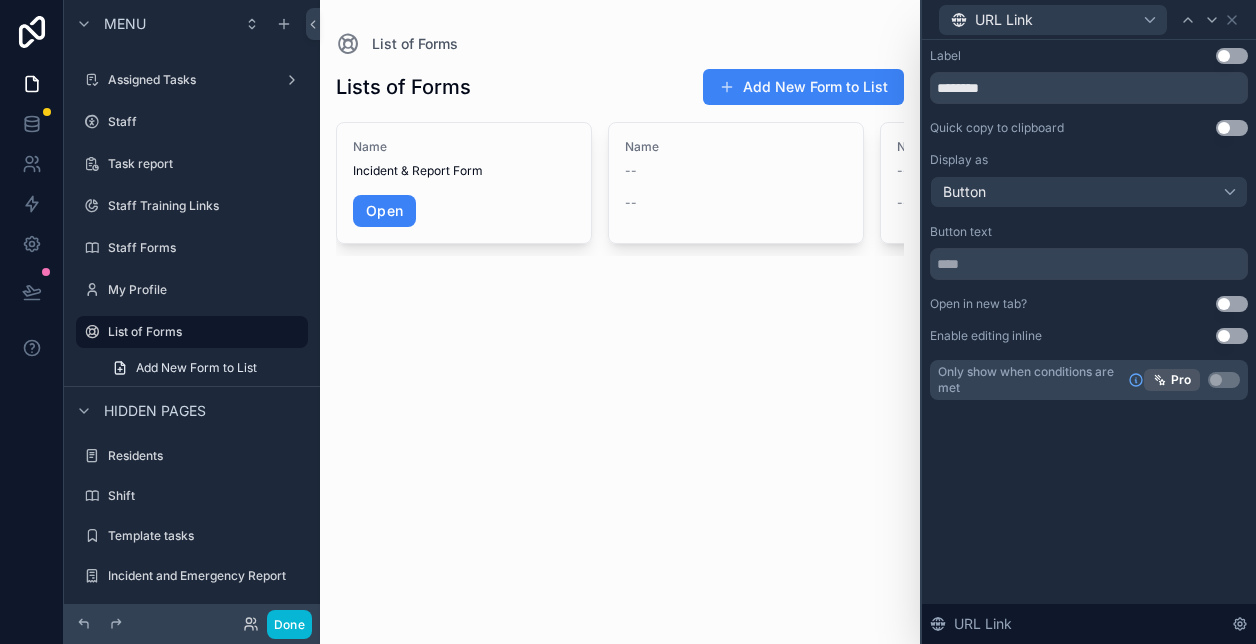 click on "Label Use setting ******** Quick copy to clipboard Use setting Display as Button Button text Open in new tab? Use setting Enable editing inline Use setting Only show when conditions are met Pro Use setting URL Link" at bounding box center [1089, 342] 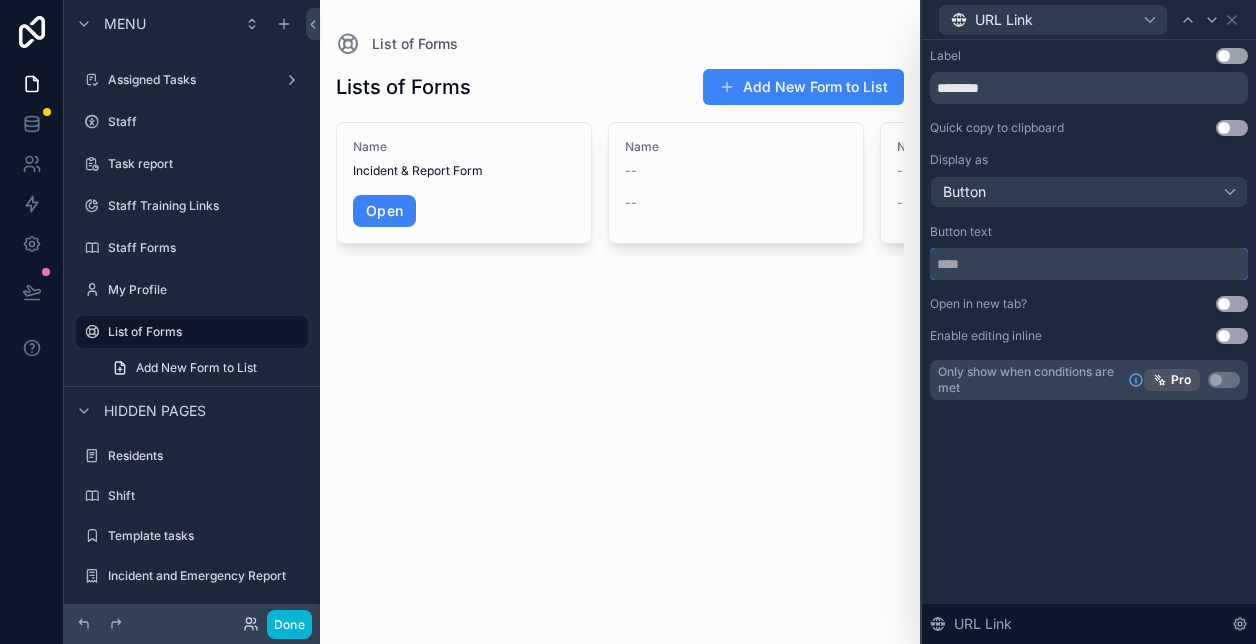 click at bounding box center [1089, 264] 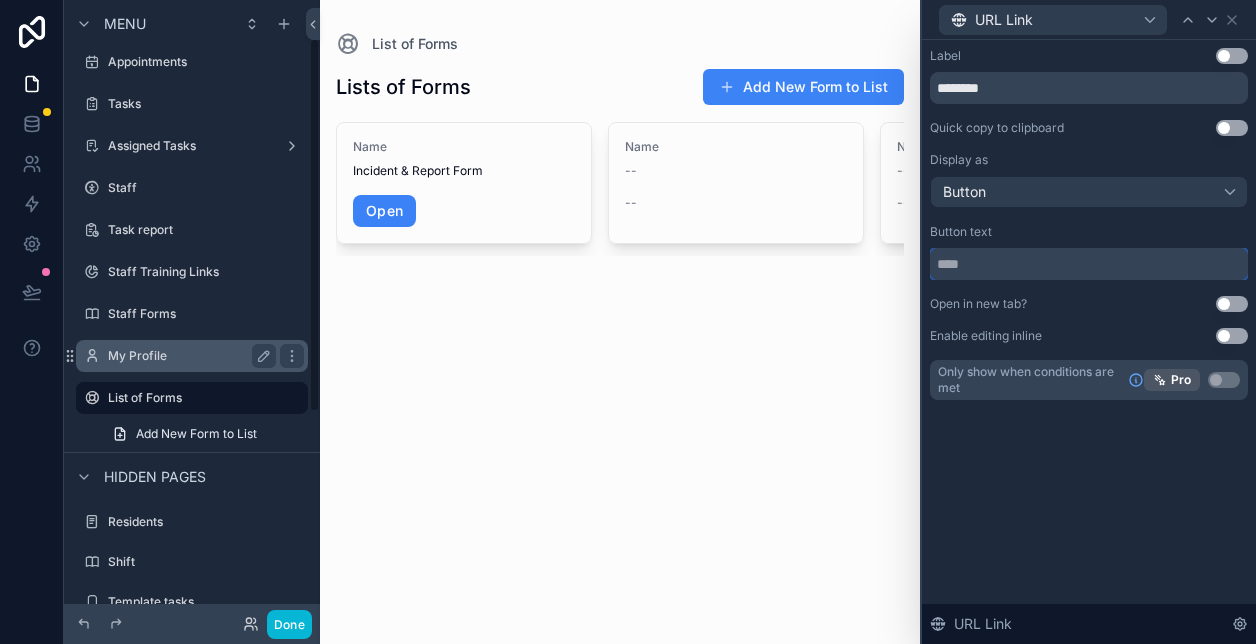scroll, scrollTop: 52, scrollLeft: 0, axis: vertical 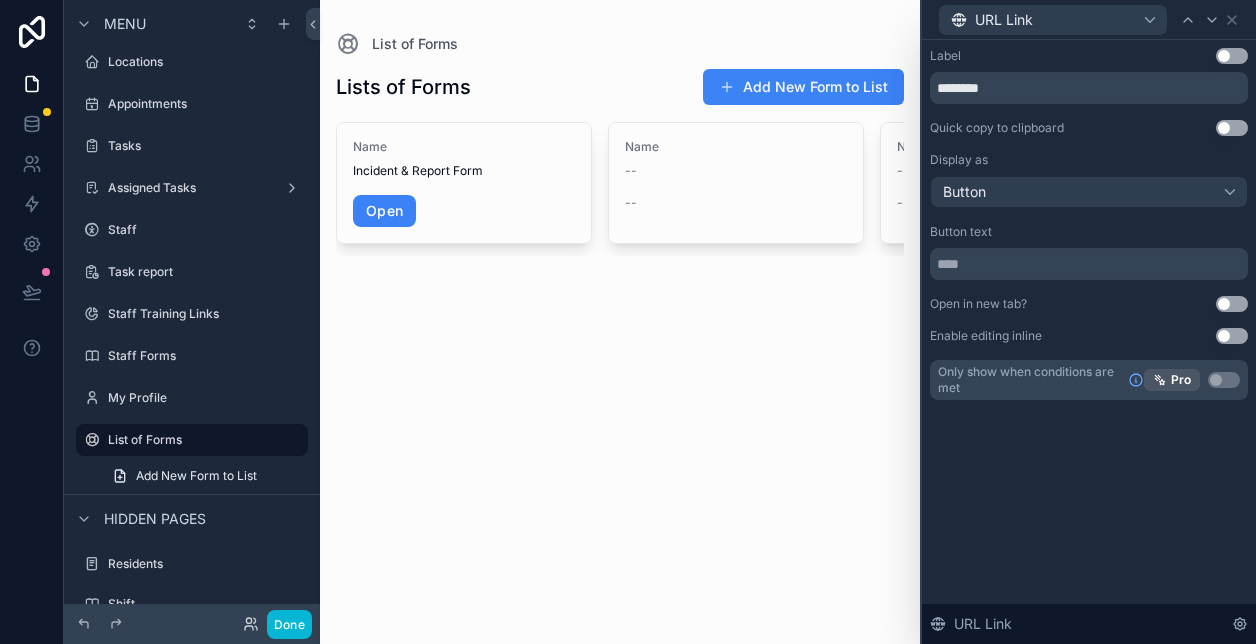 click on "List of Forms Lists of Forms Add New Form to List Name Incident & Report Form Open Name -- -- Name -- -- Previous Next" at bounding box center (620, 322) 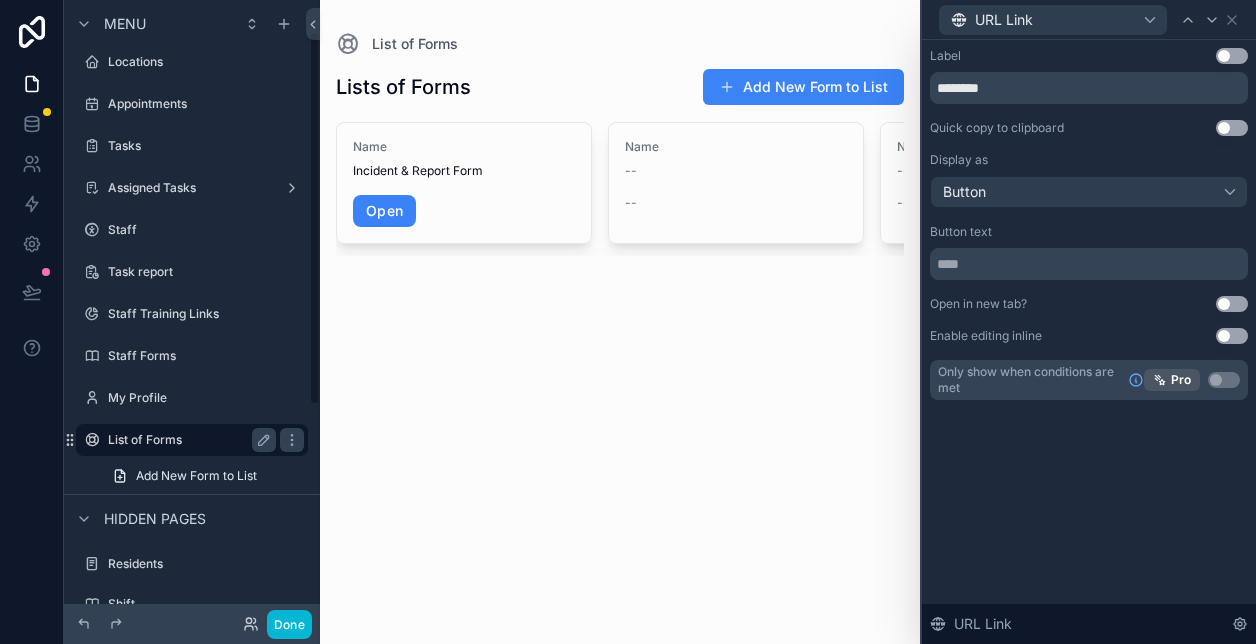 click on "List of Forms" at bounding box center (188, 440) 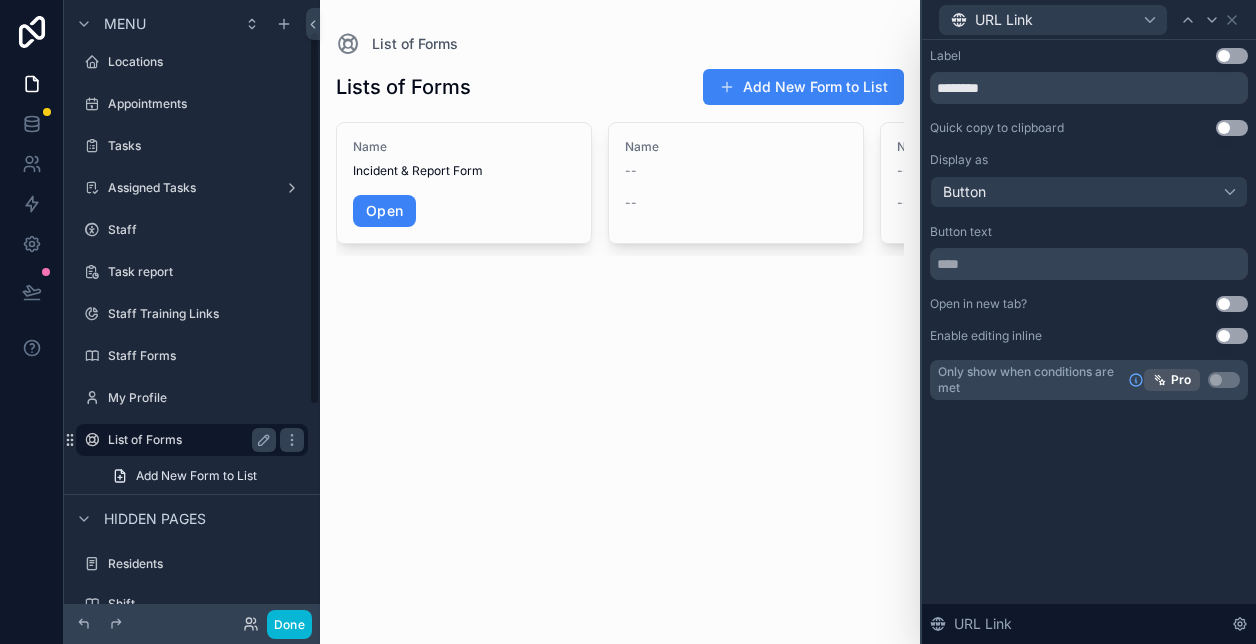 click on "List of Forms" at bounding box center (188, 440) 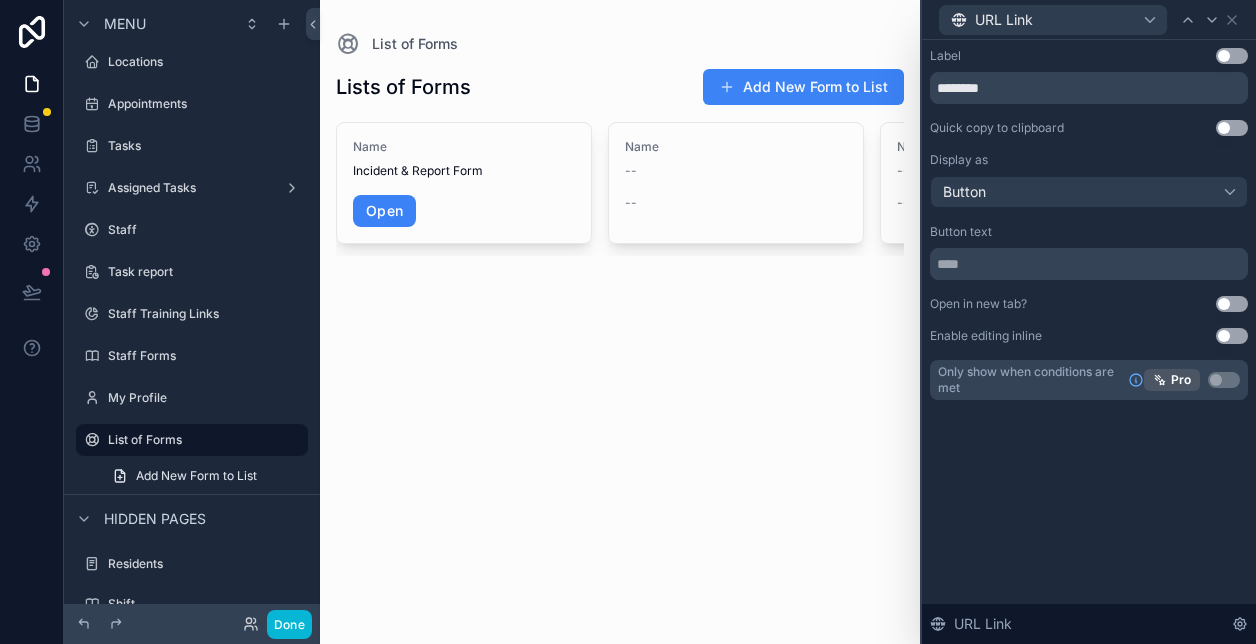 click on "URL Link" at bounding box center (1089, 20) 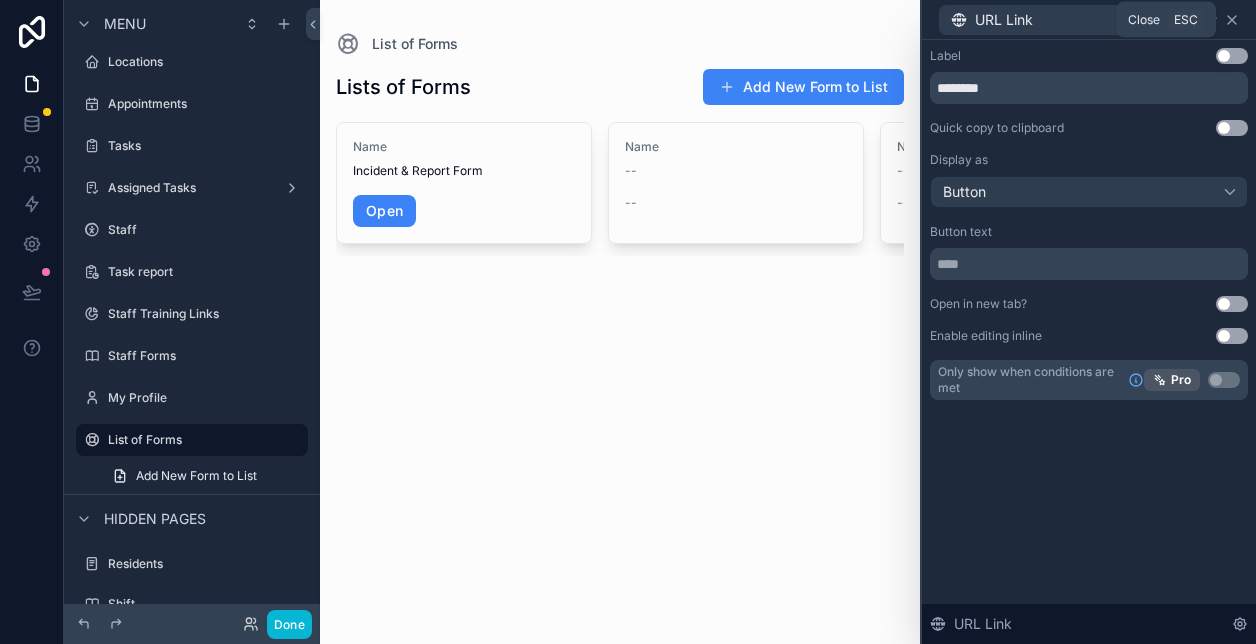 click 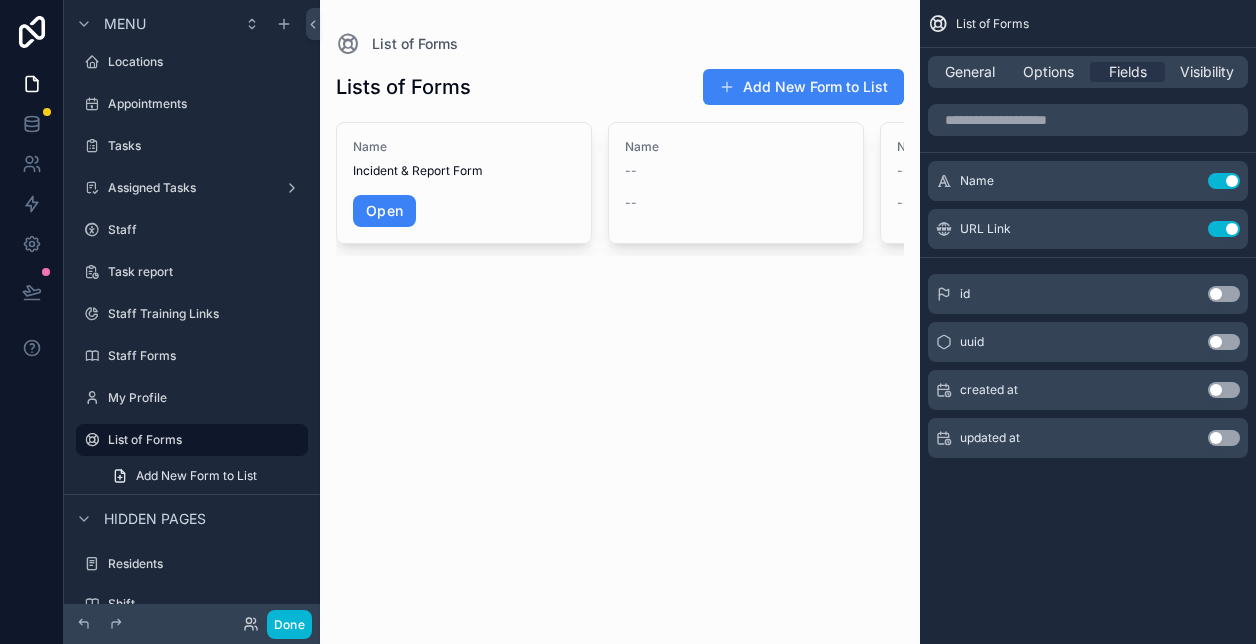 click on "List of Forms Lists of Forms Add New Form to List Name Incident & Report Form Open Name -- -- Name -- -- Previous Next" at bounding box center [620, 322] 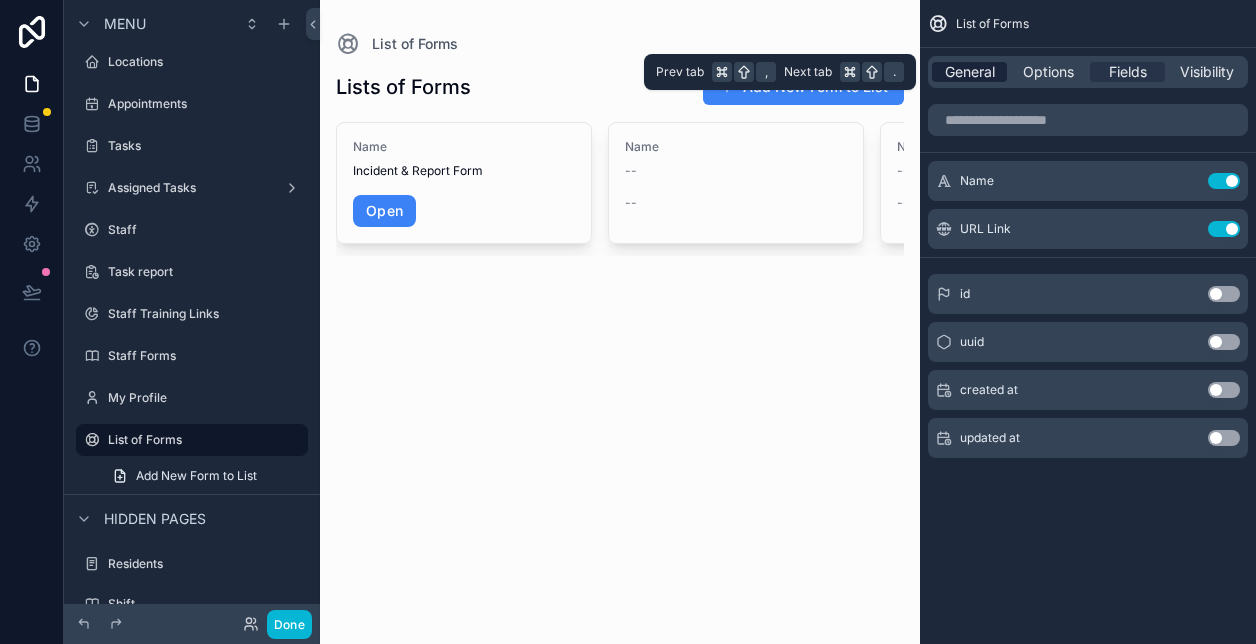 click on "General" at bounding box center (970, 72) 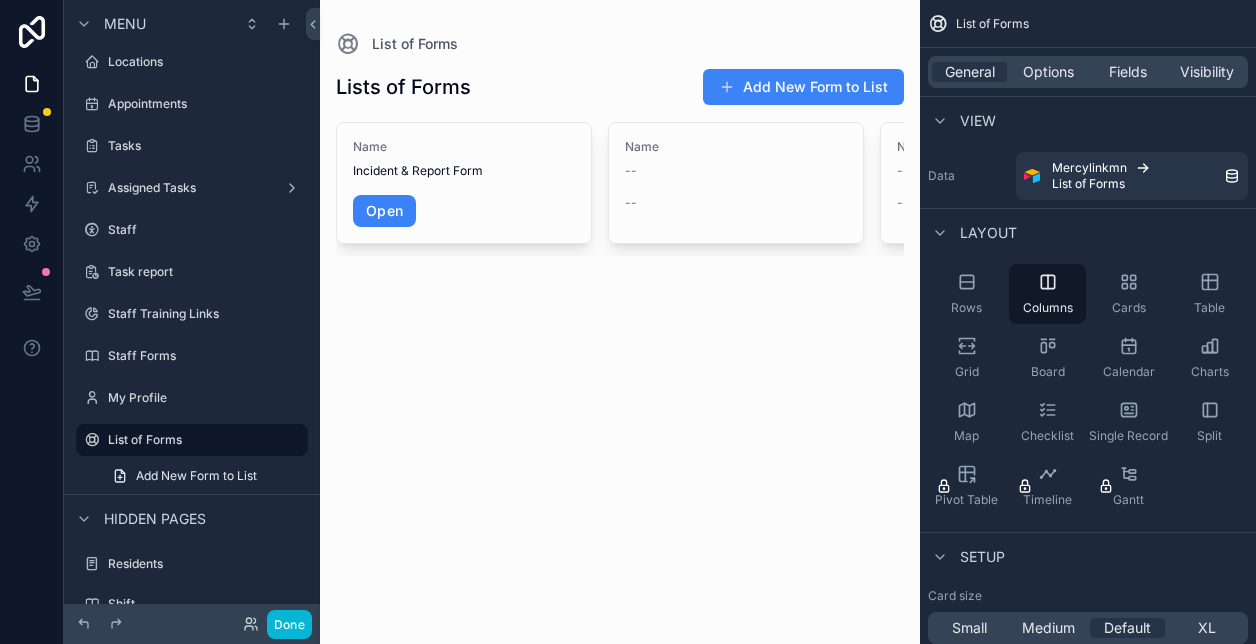 click on "List of Forms Lists of Forms Add New Form to List Name Incident & Report Form Open Name -- -- Name -- -- Previous Next" at bounding box center (620, 322) 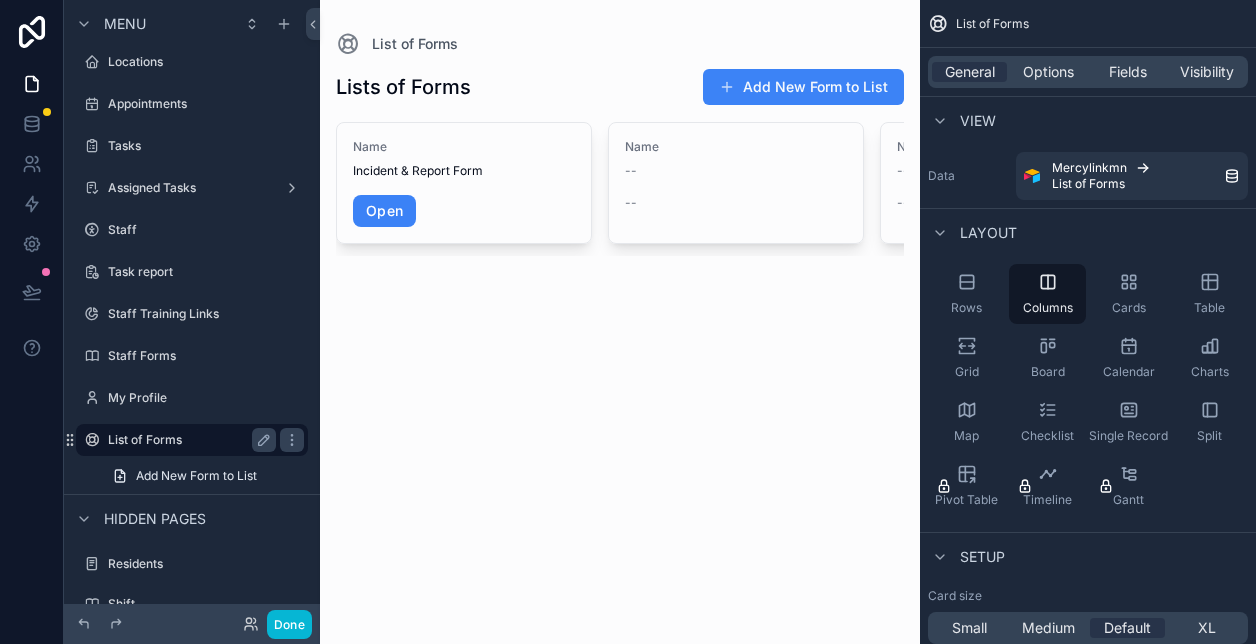 click on "List of Forms" at bounding box center [188, 440] 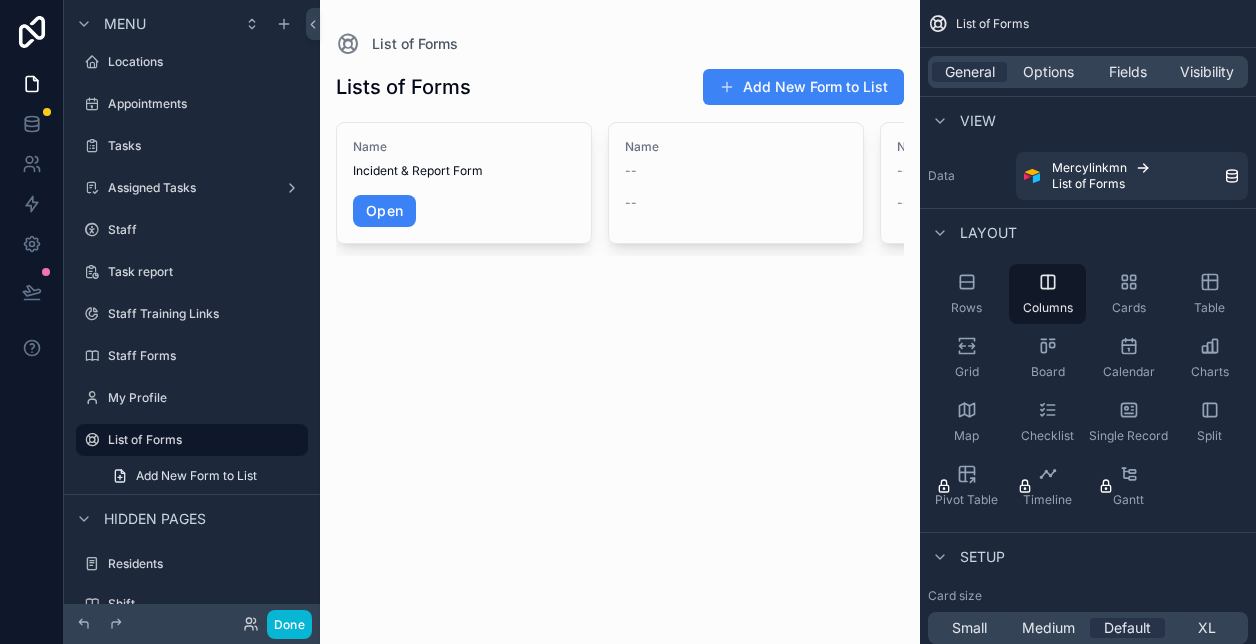drag, startPoint x: 387, startPoint y: 69, endPoint x: 365, endPoint y: 69, distance: 22 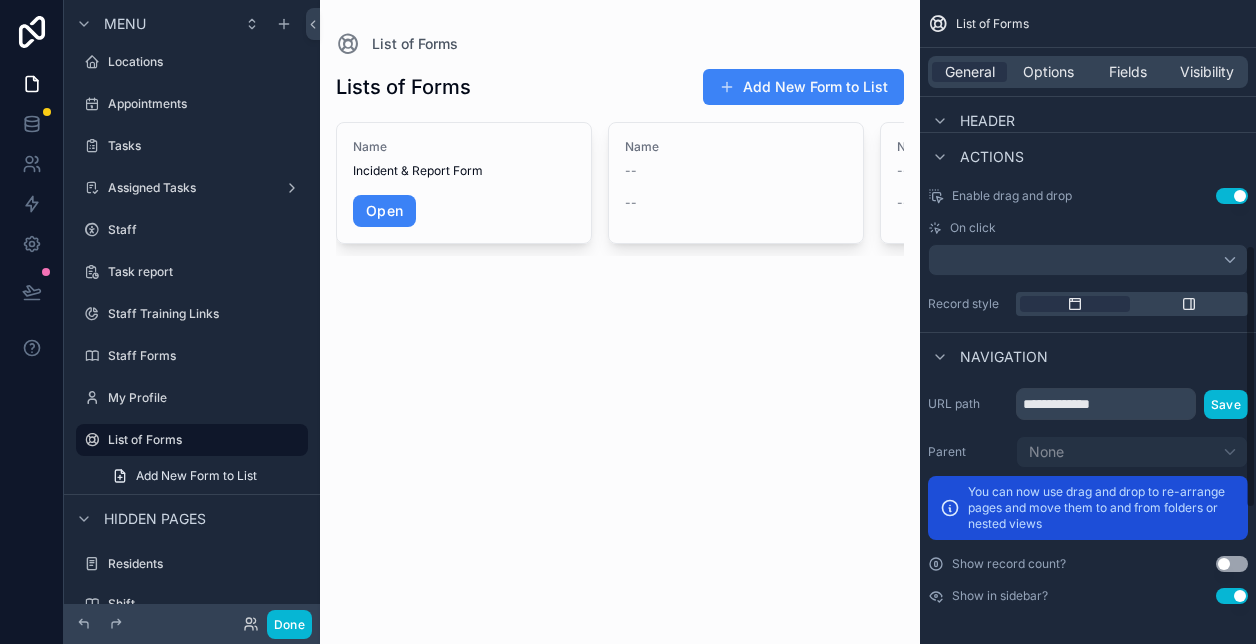 scroll, scrollTop: 0, scrollLeft: 0, axis: both 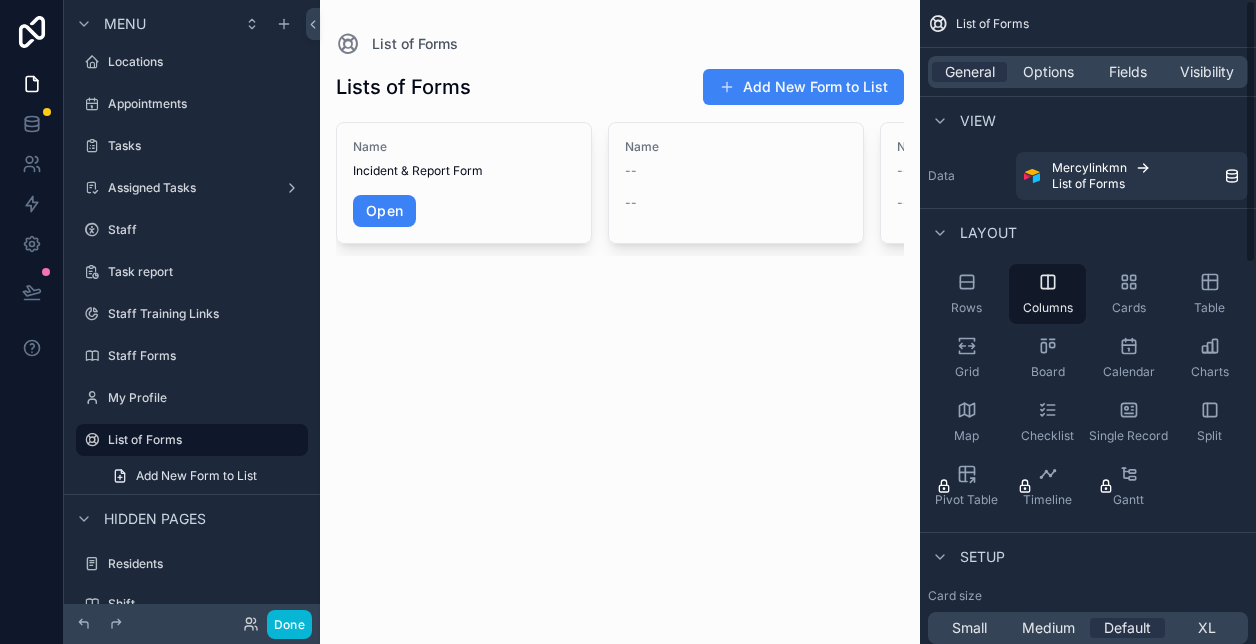 click on "List of Forms Lists of Forms Add New Form to List Name Incident & Report Form Open Name -- -- Name -- -- Previous Next" at bounding box center (620, 322) 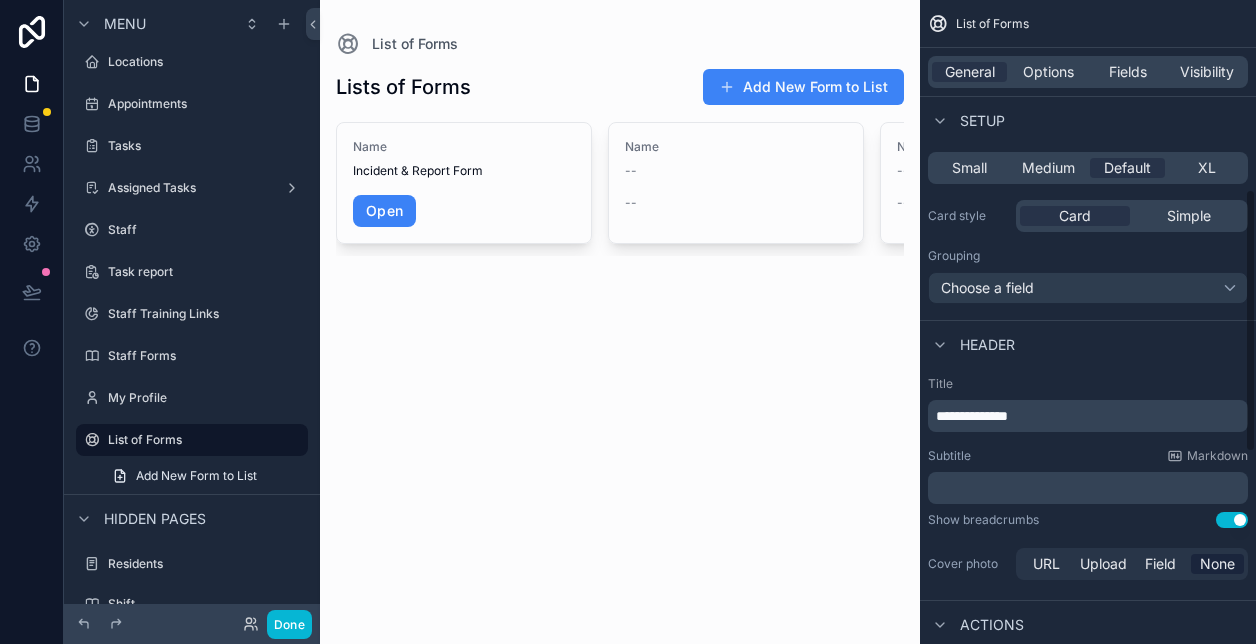 scroll, scrollTop: 463, scrollLeft: 0, axis: vertical 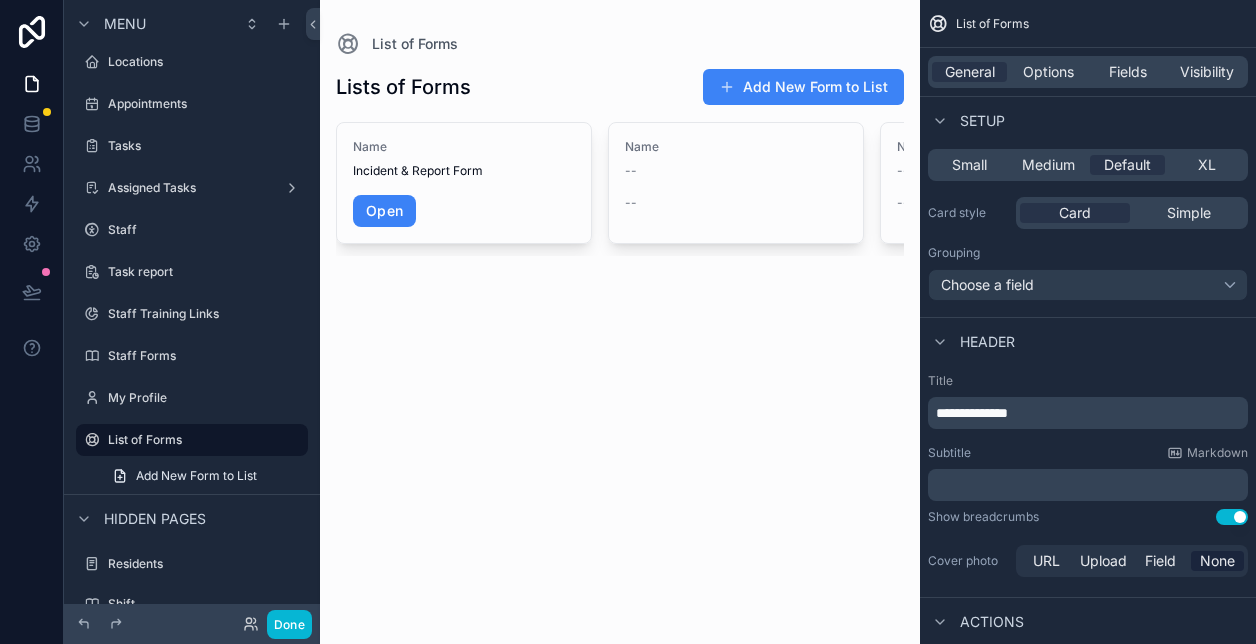 click on "**********" at bounding box center [972, 413] 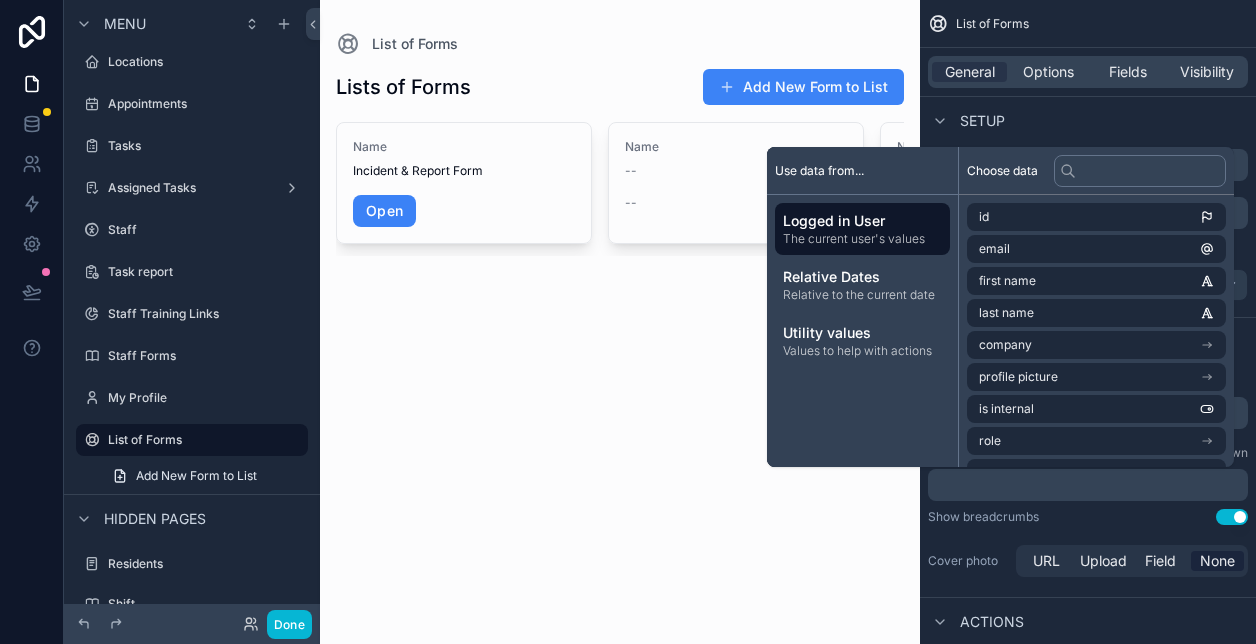 click on "﻿" at bounding box center (1090, 485) 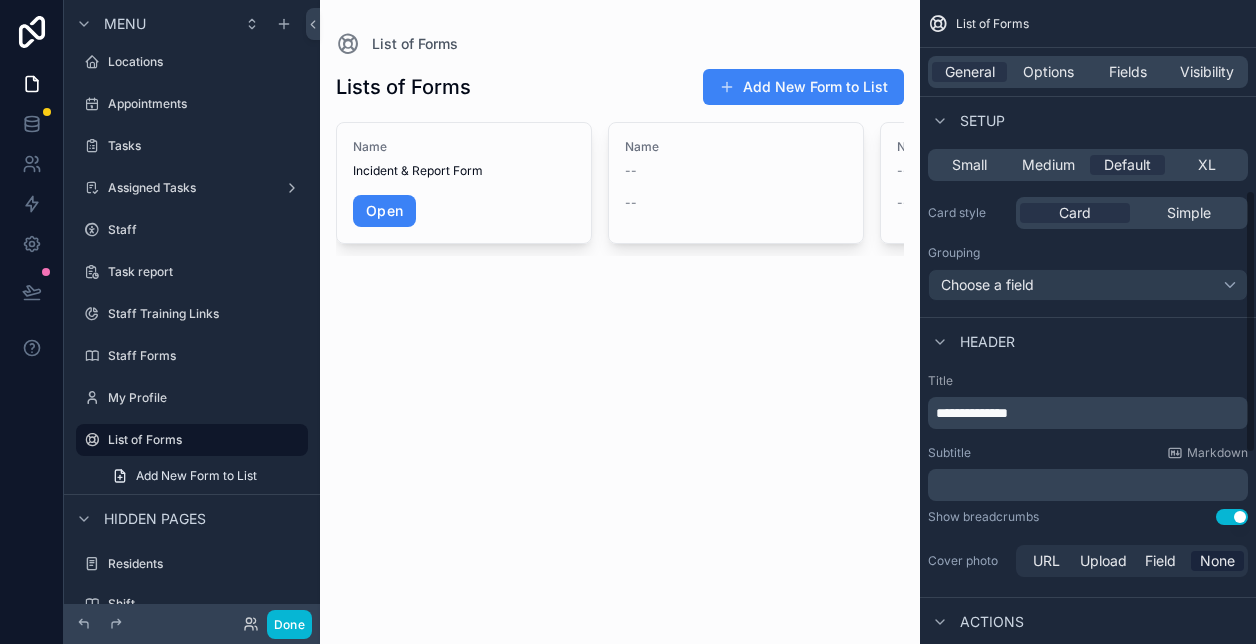 click on "**********" at bounding box center (1088, 477) 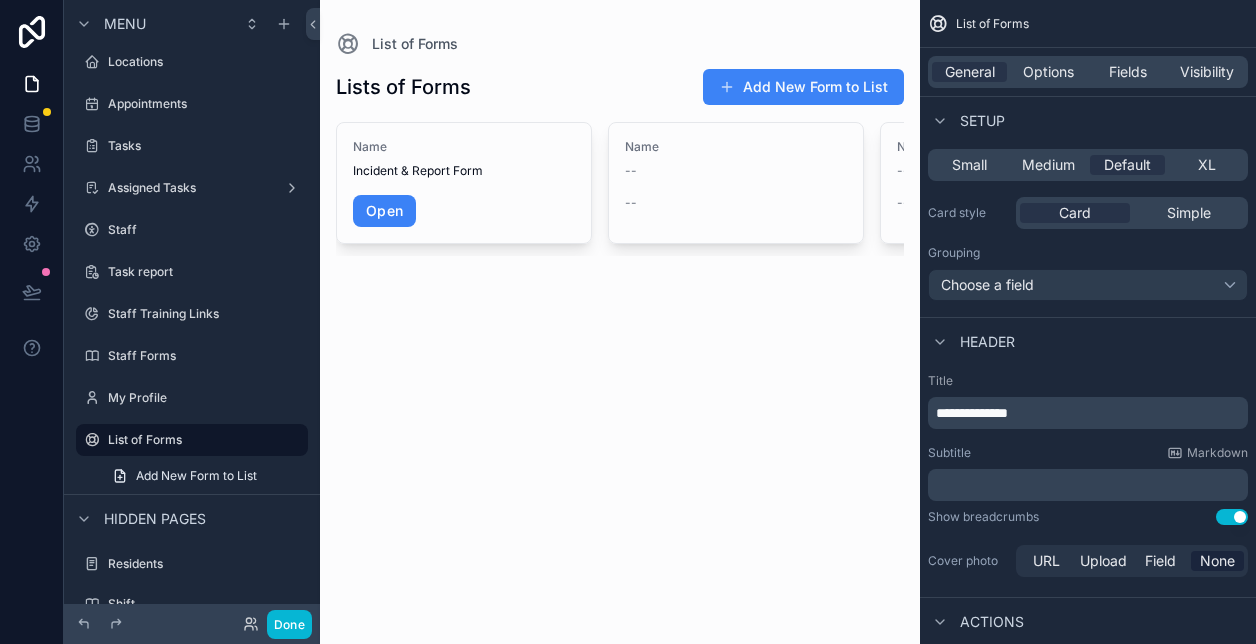 click on "﻿" at bounding box center [1090, 485] 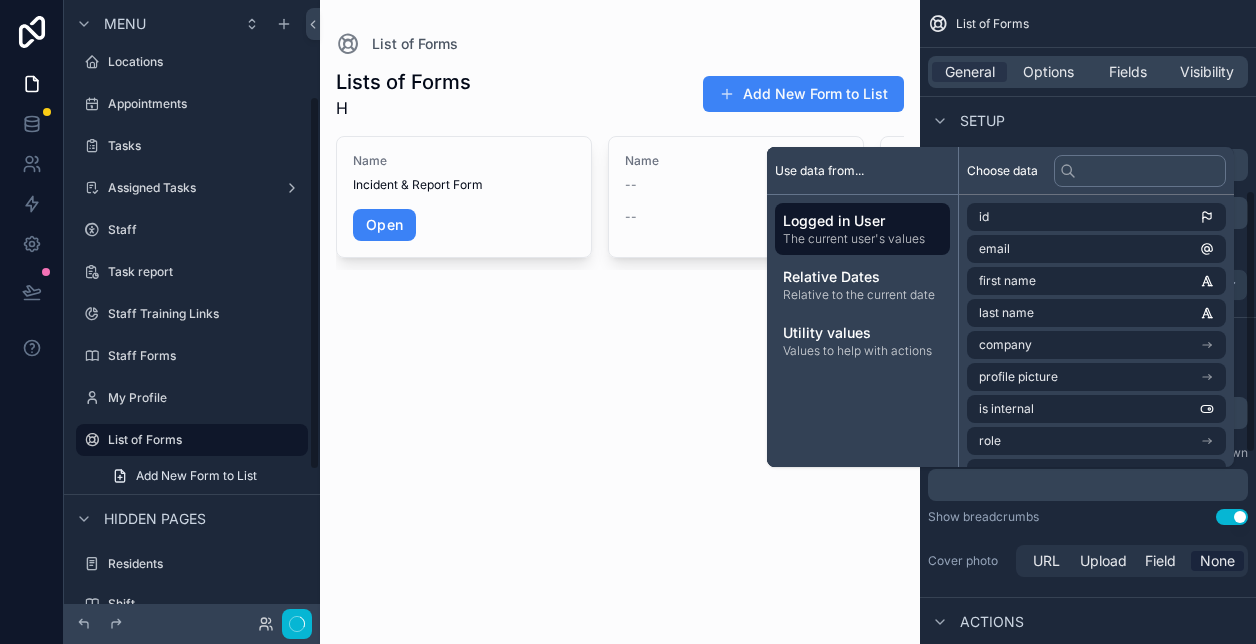 scroll, scrollTop: 160, scrollLeft: 0, axis: vertical 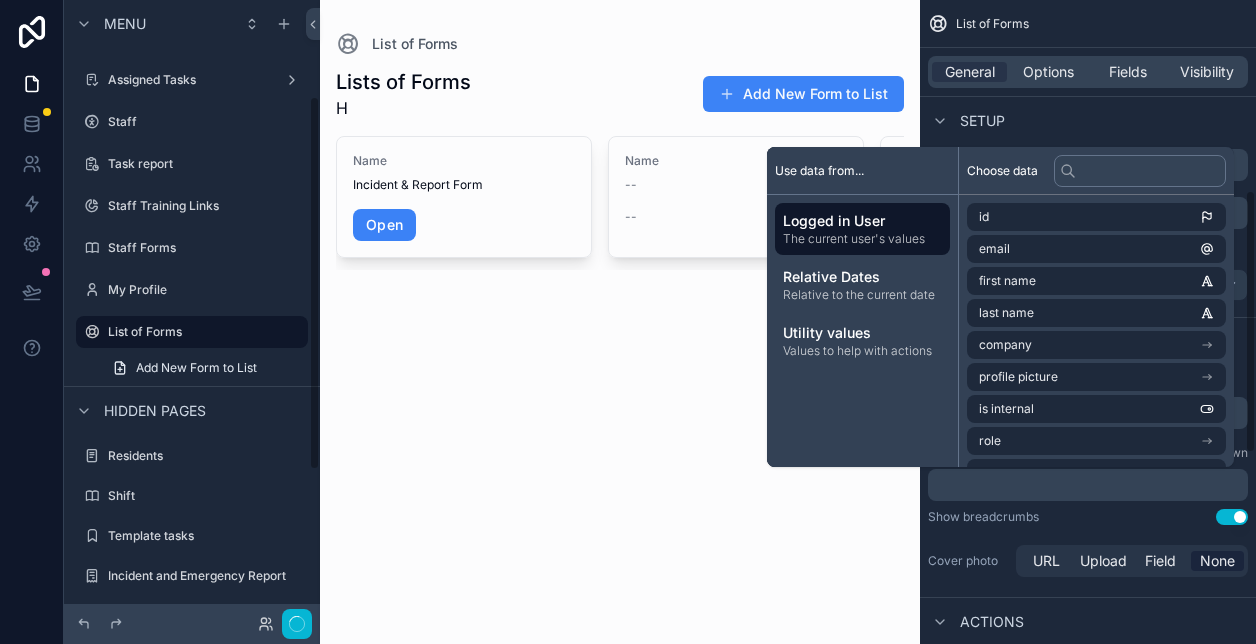 type 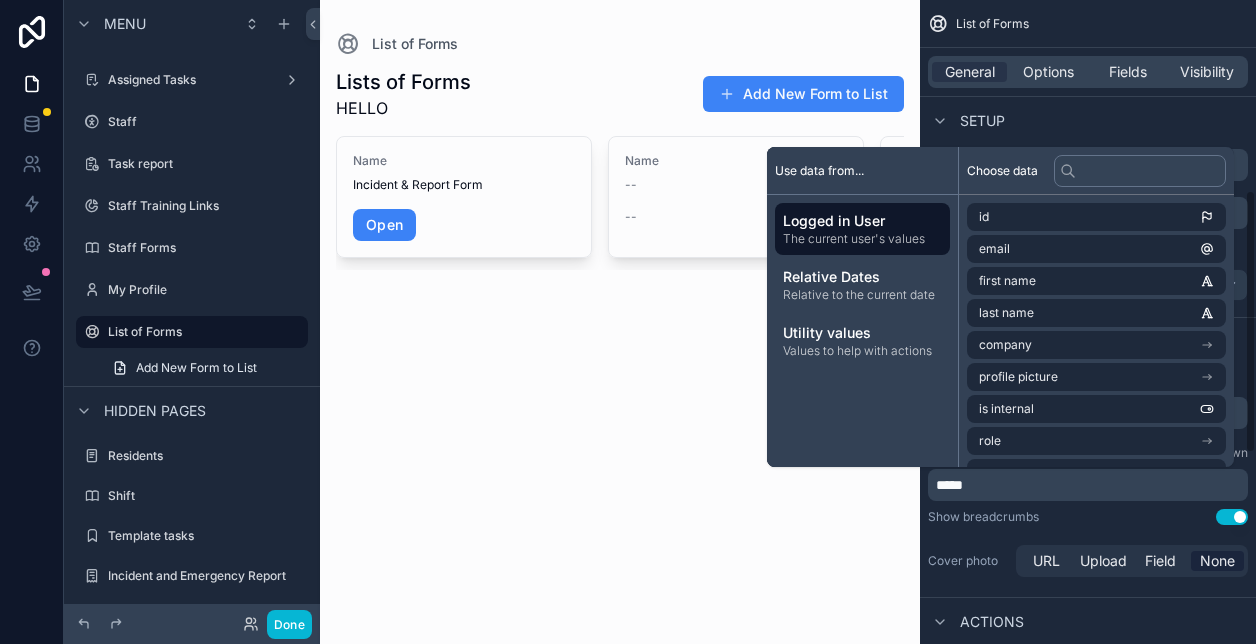 click on "Show breadcrumbs" at bounding box center (983, 517) 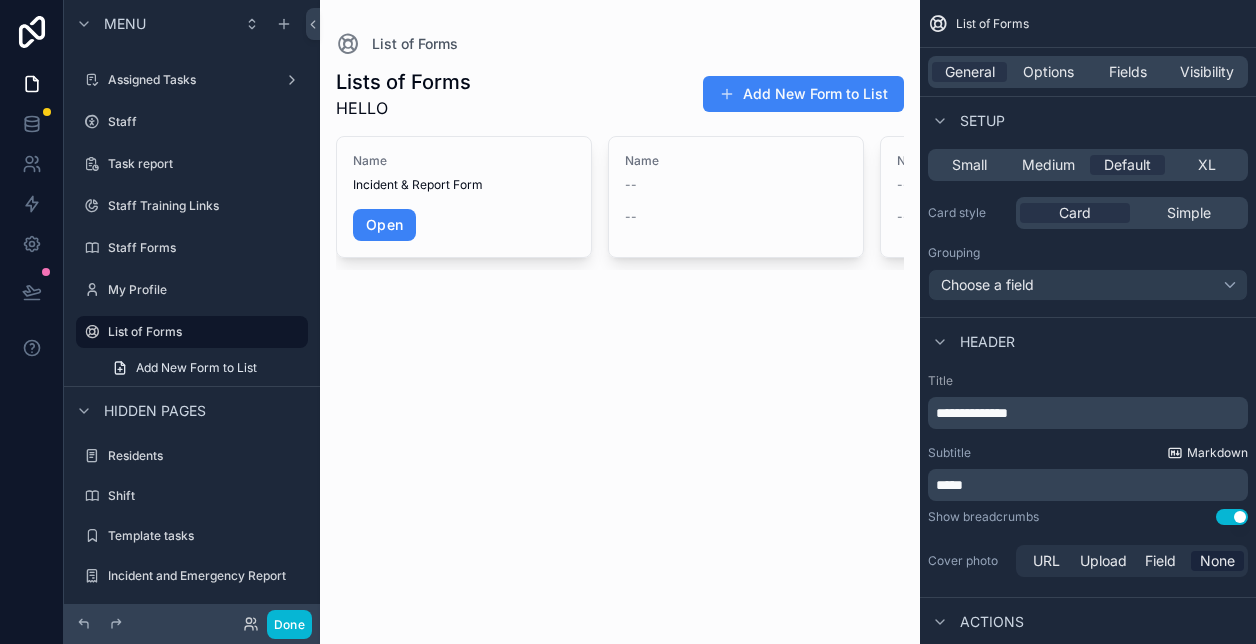 click 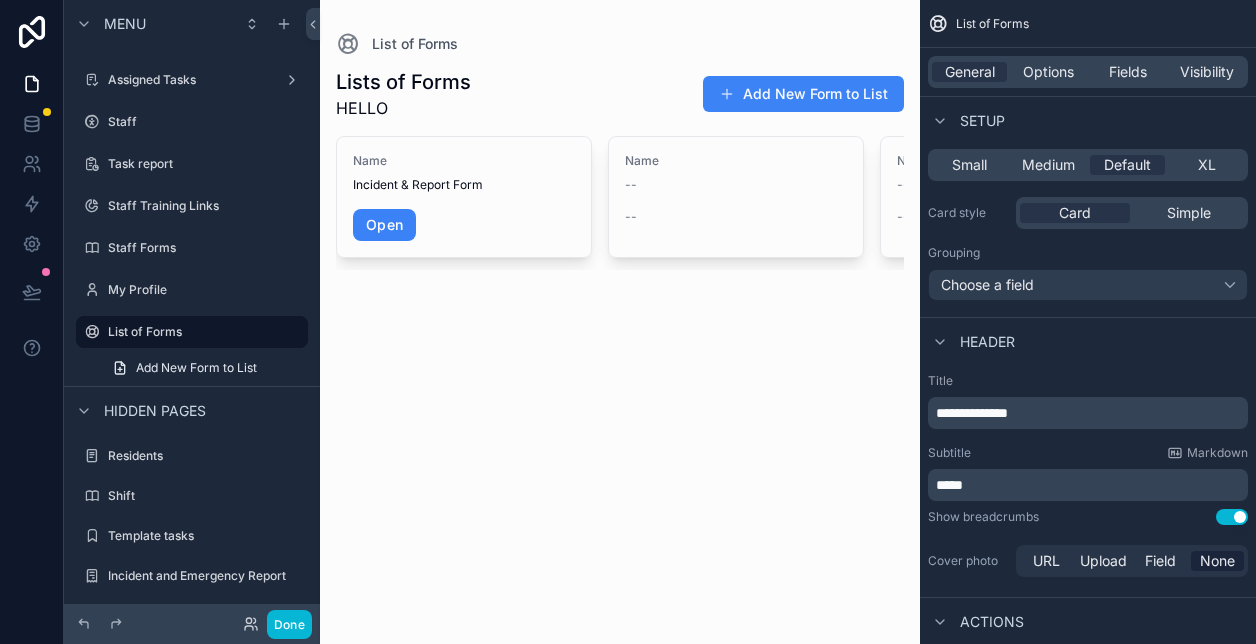 click on "*****" at bounding box center (1090, 485) 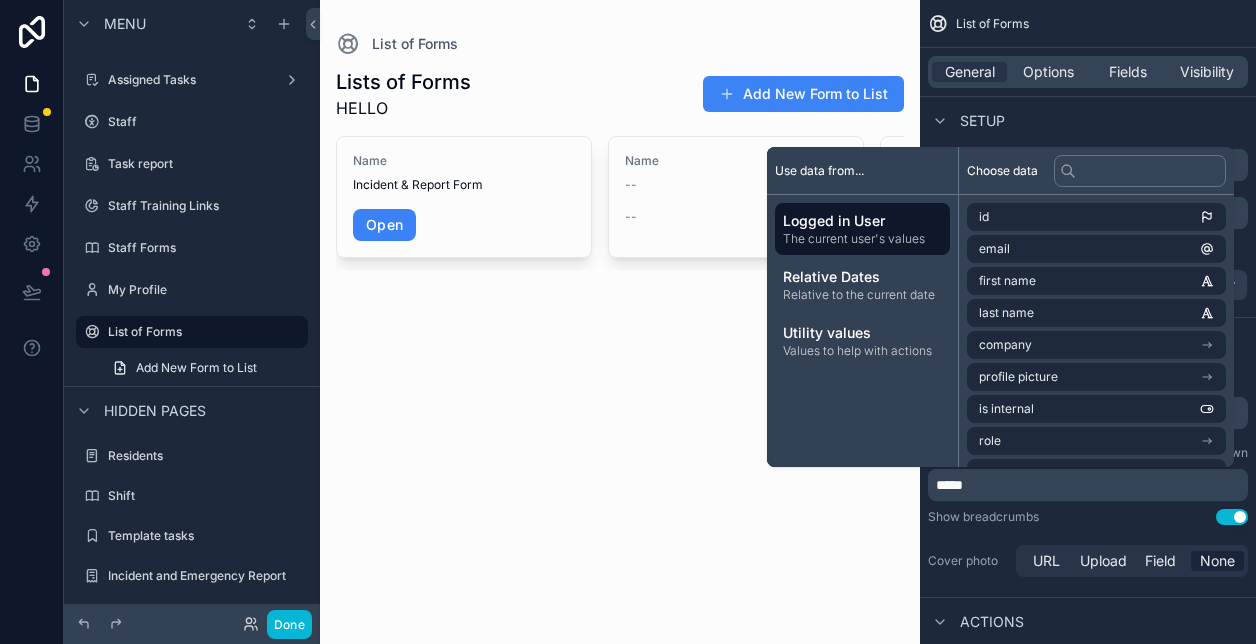 scroll, scrollTop: 0, scrollLeft: 0, axis: both 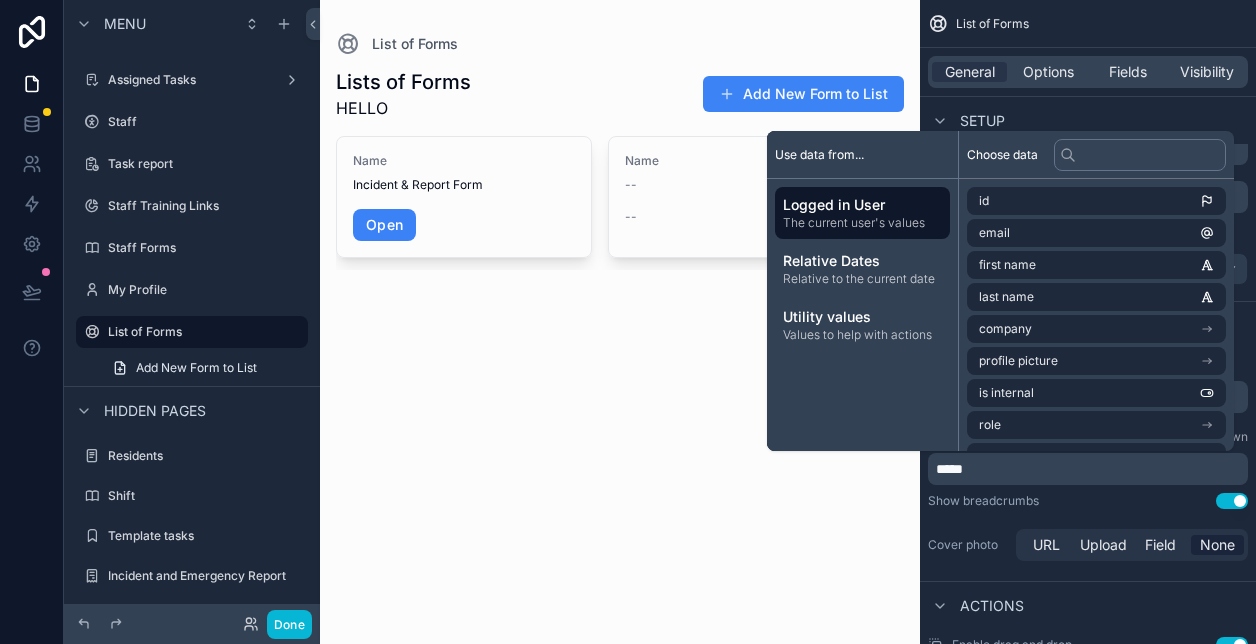 click on "Show breadcrumbs" at bounding box center [983, 501] 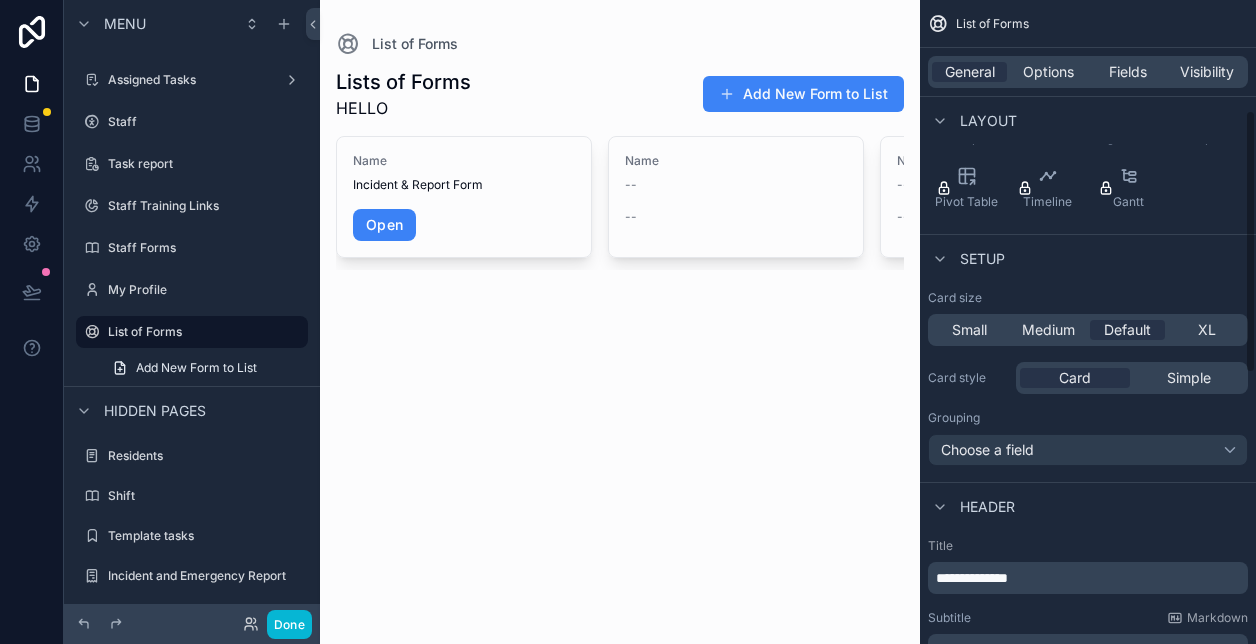 scroll, scrollTop: 270, scrollLeft: 0, axis: vertical 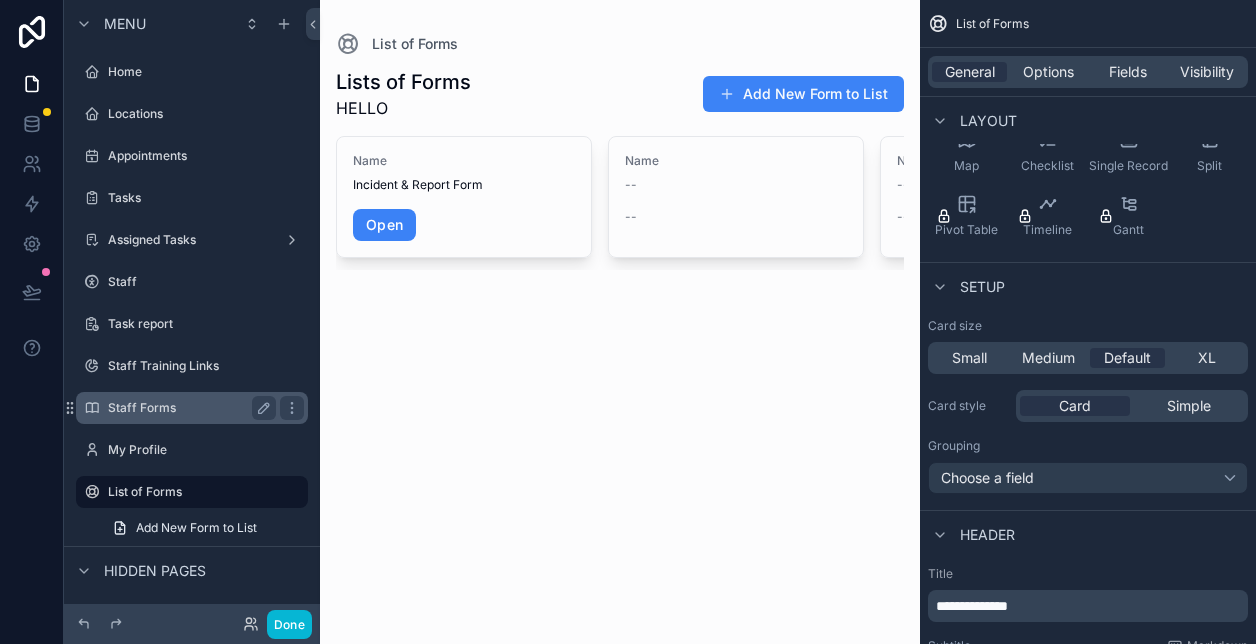 click on "Staff Forms" at bounding box center (188, 408) 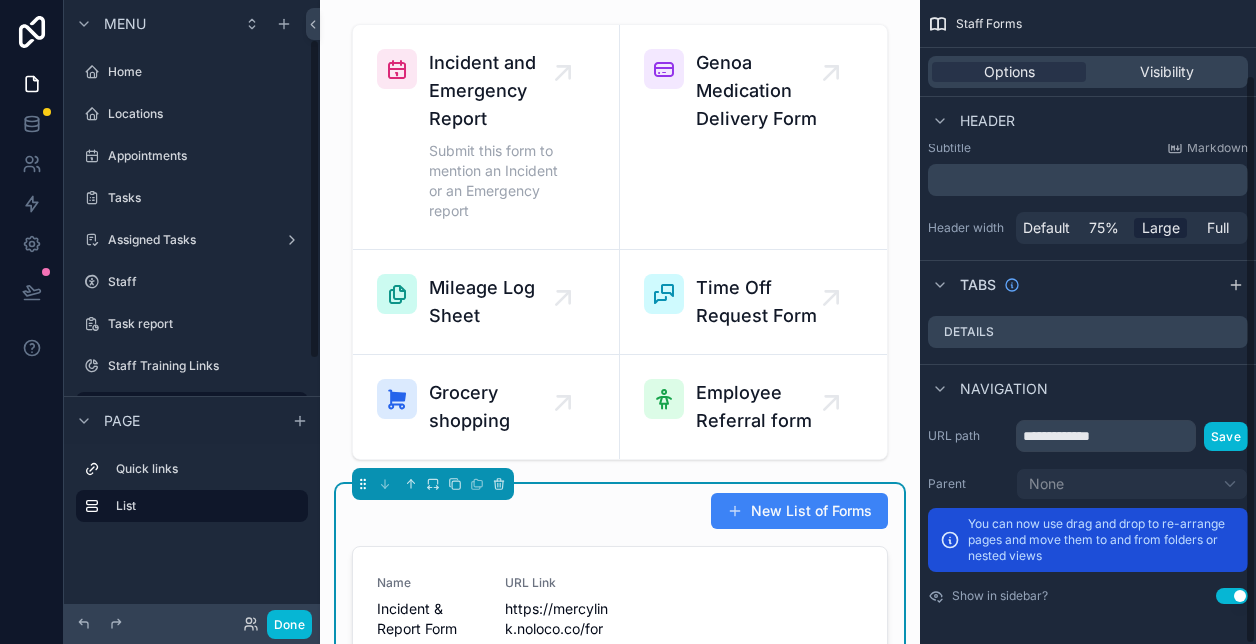 scroll, scrollTop: 76, scrollLeft: 0, axis: vertical 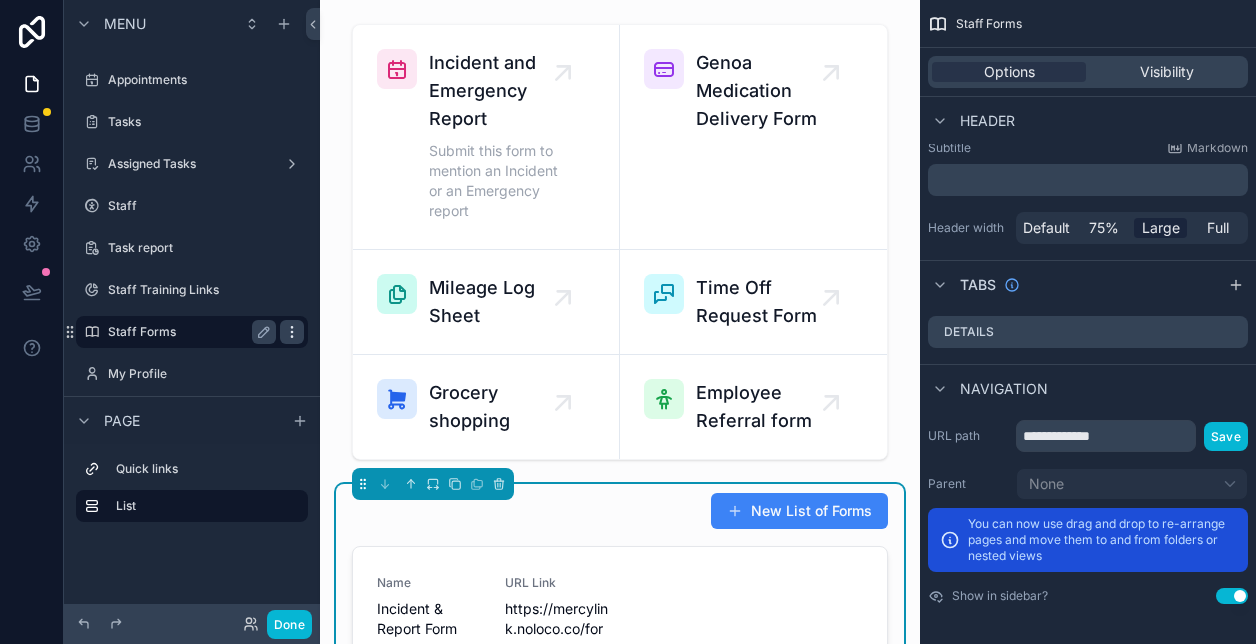 click 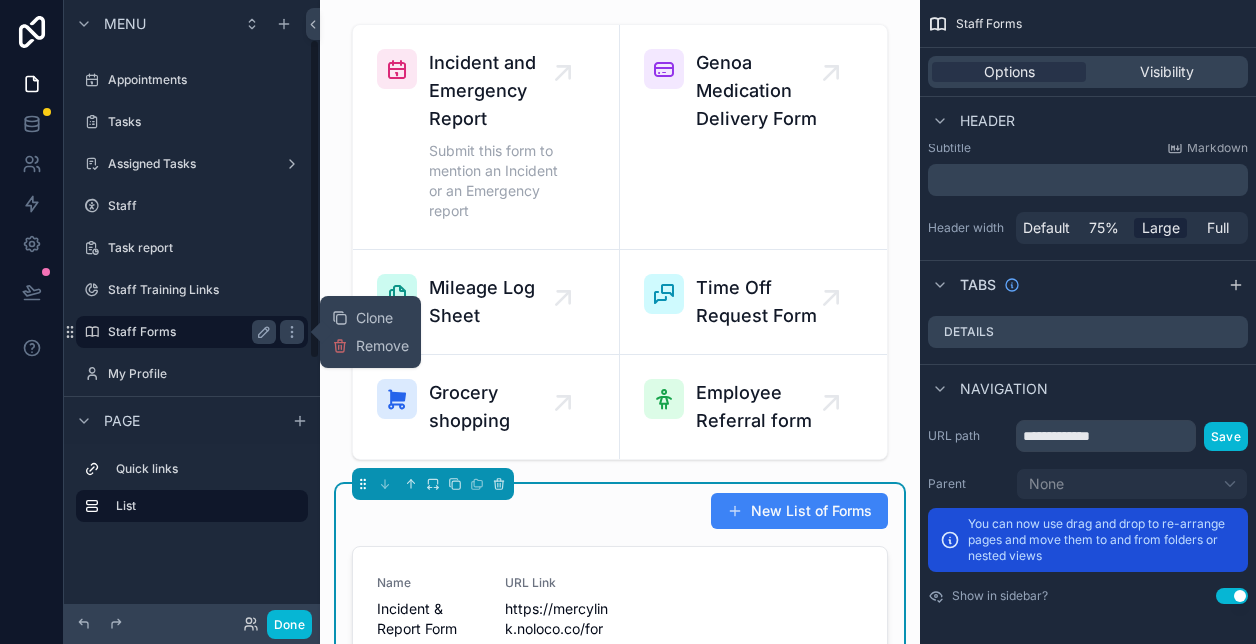 click on "Staff Forms" at bounding box center (188, 332) 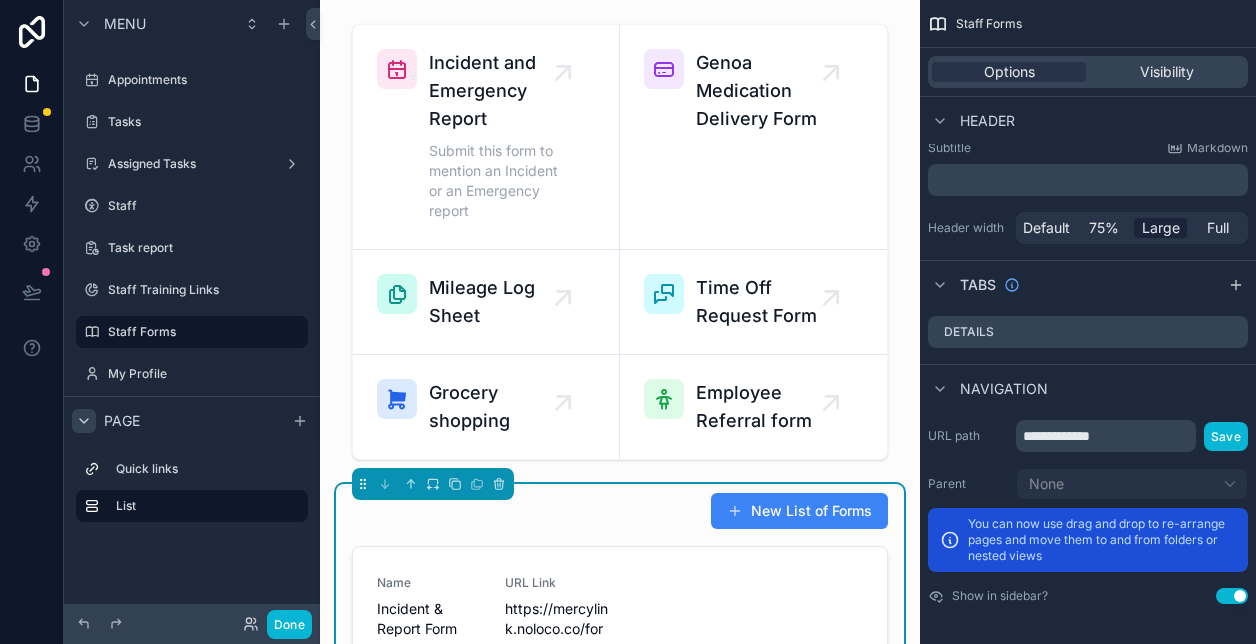 click 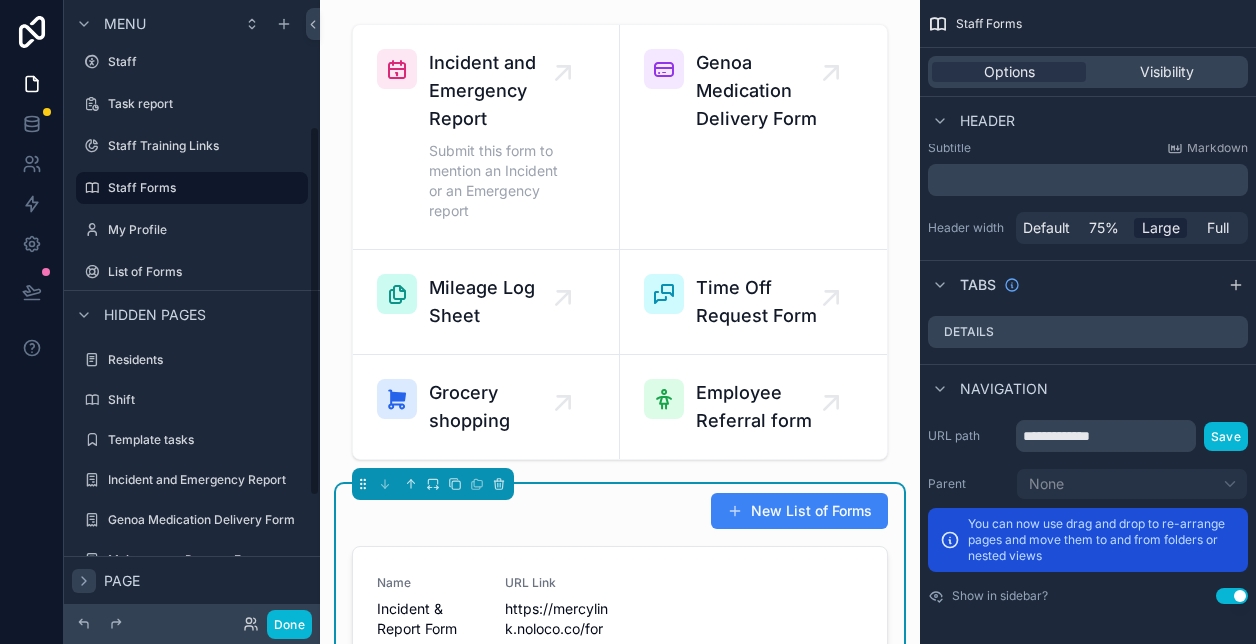 scroll, scrollTop: 110, scrollLeft: 0, axis: vertical 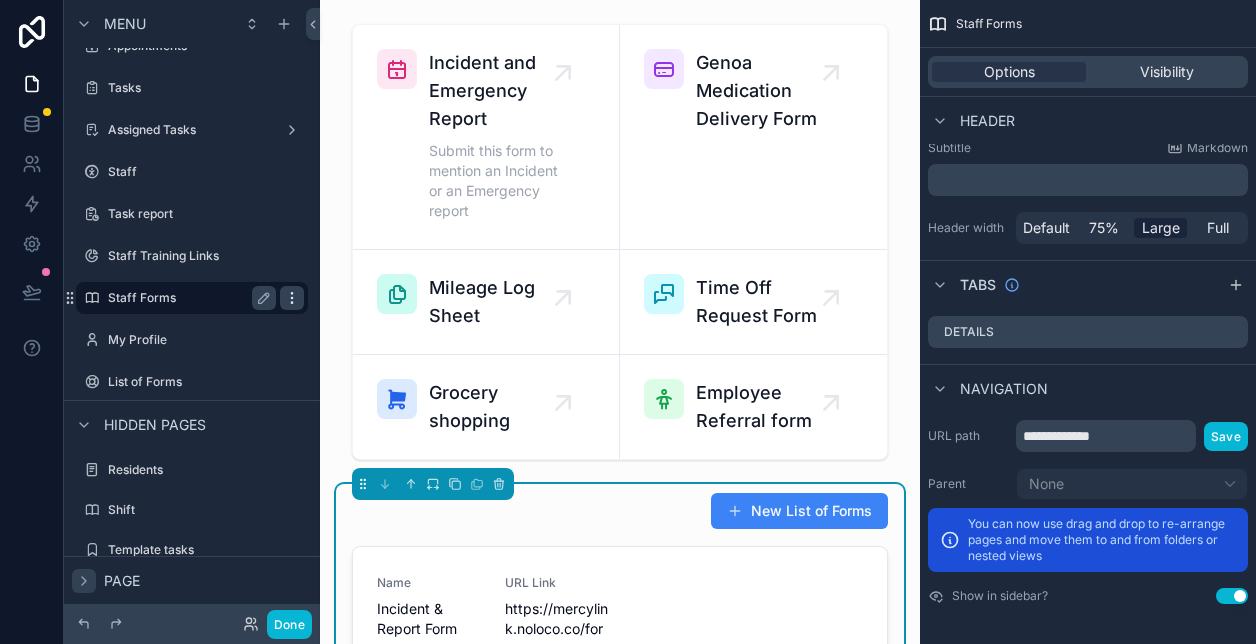 click 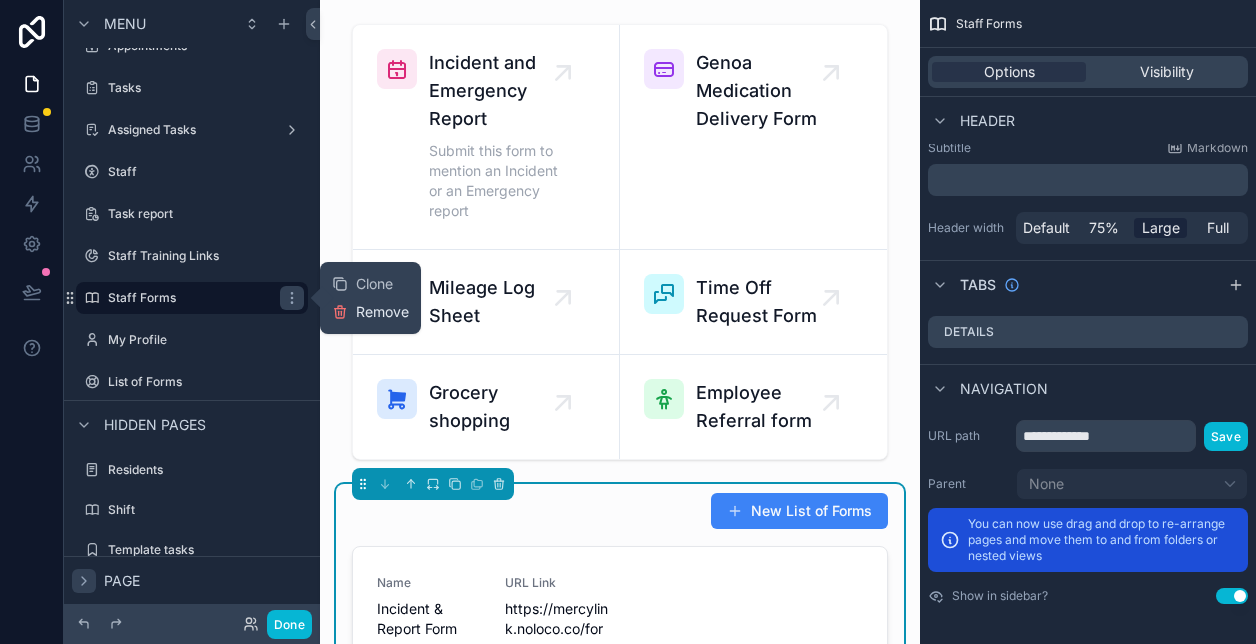 click on "Remove" at bounding box center [382, 312] 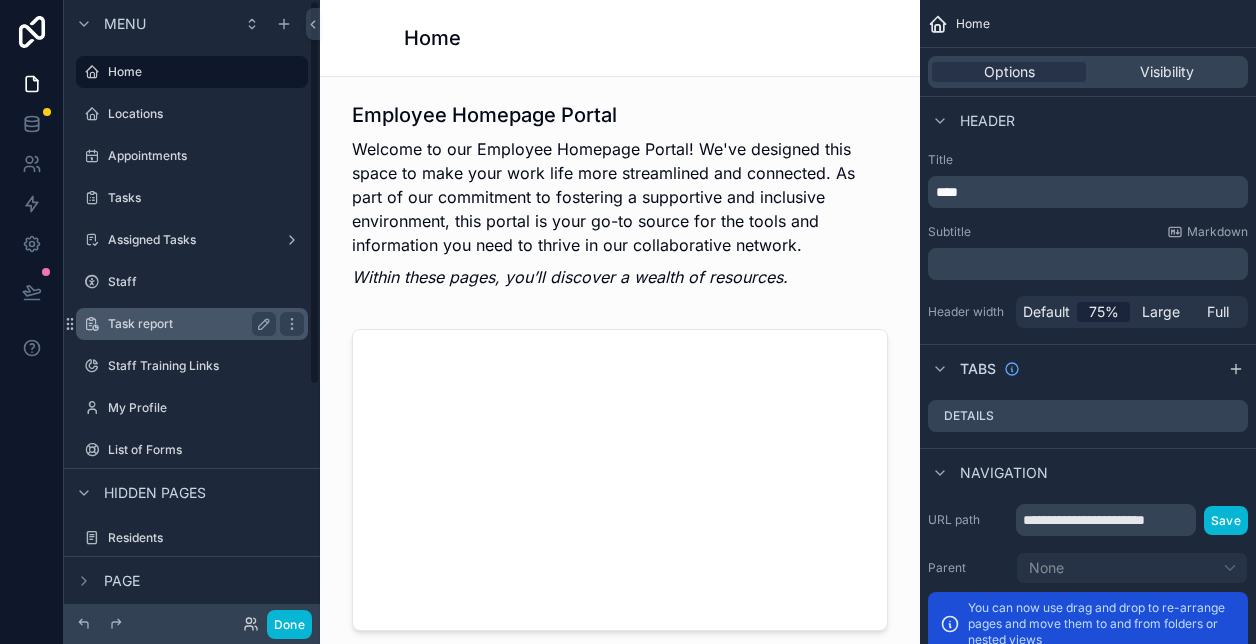 scroll, scrollTop: 2, scrollLeft: 0, axis: vertical 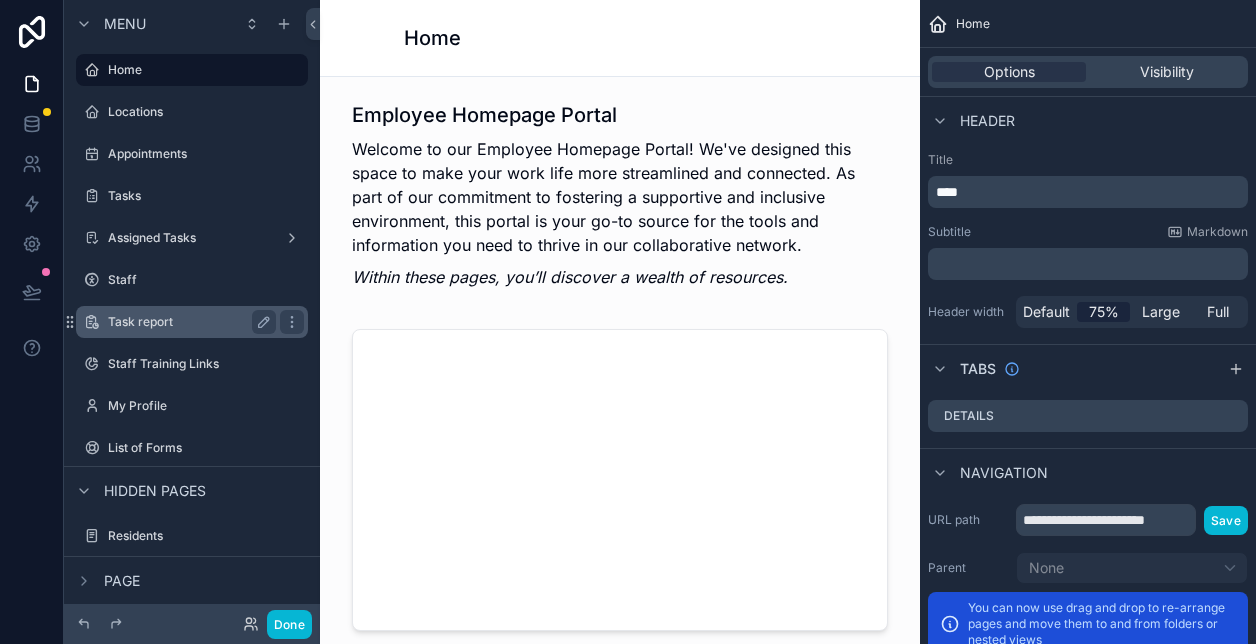 click on "Task report" at bounding box center [188, 322] 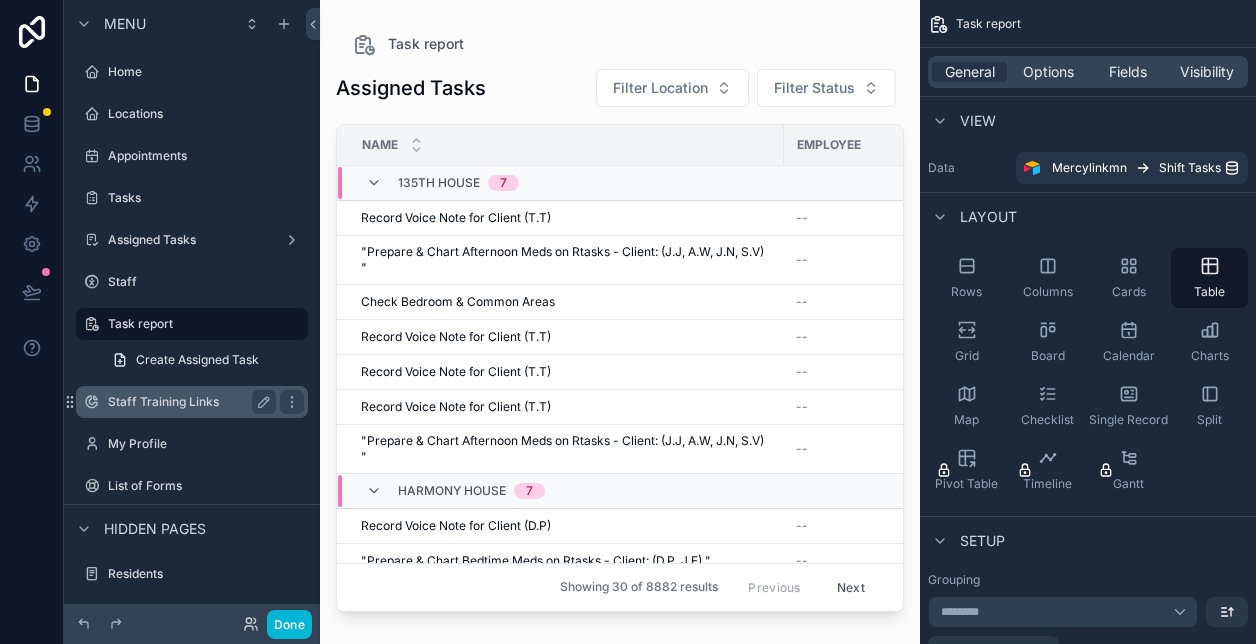 click on "Staff Training Links" at bounding box center (188, 402) 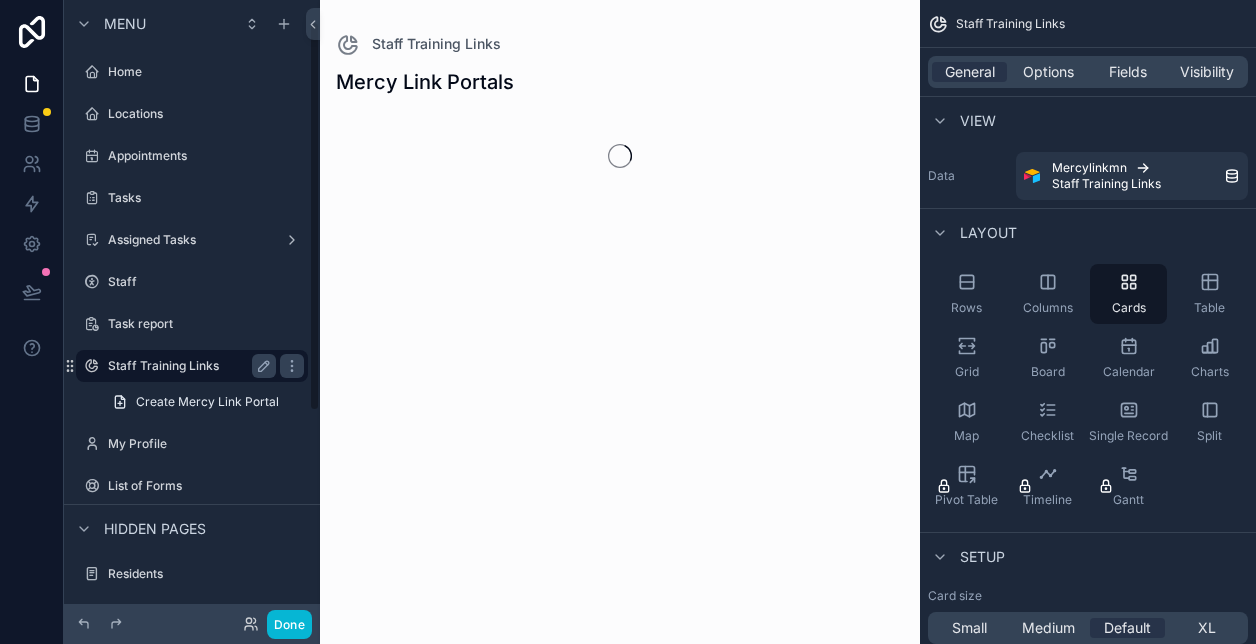 scroll, scrollTop: 34, scrollLeft: 0, axis: vertical 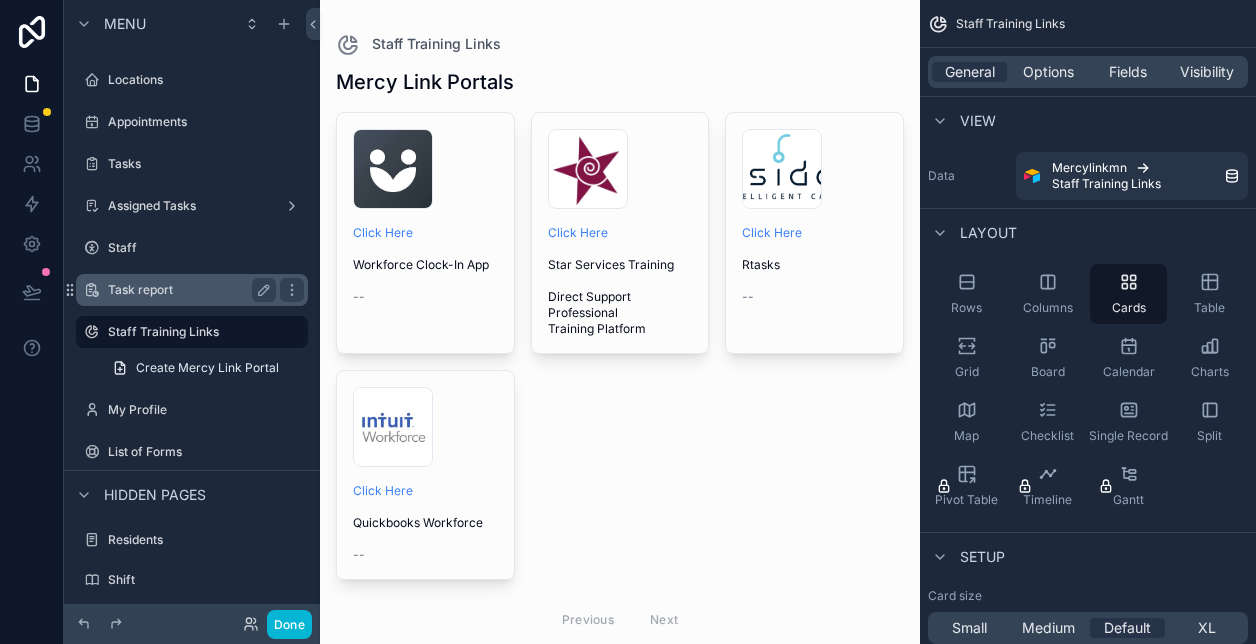 click on "Task report" at bounding box center (188, 290) 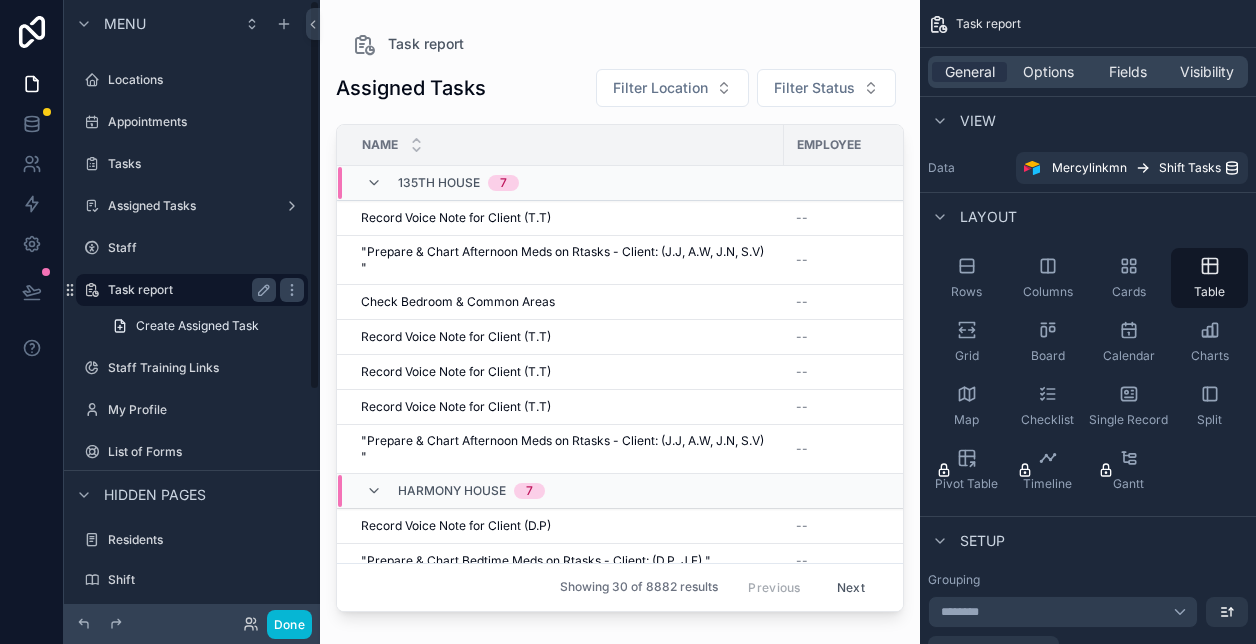 scroll, scrollTop: 0, scrollLeft: 0, axis: both 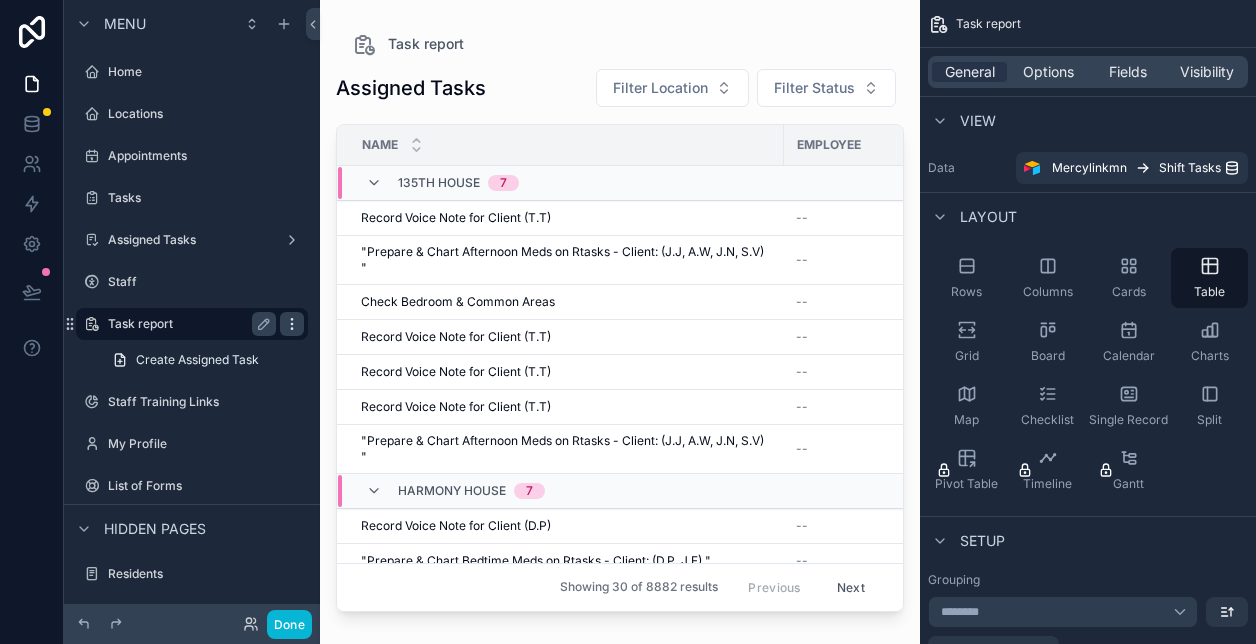click 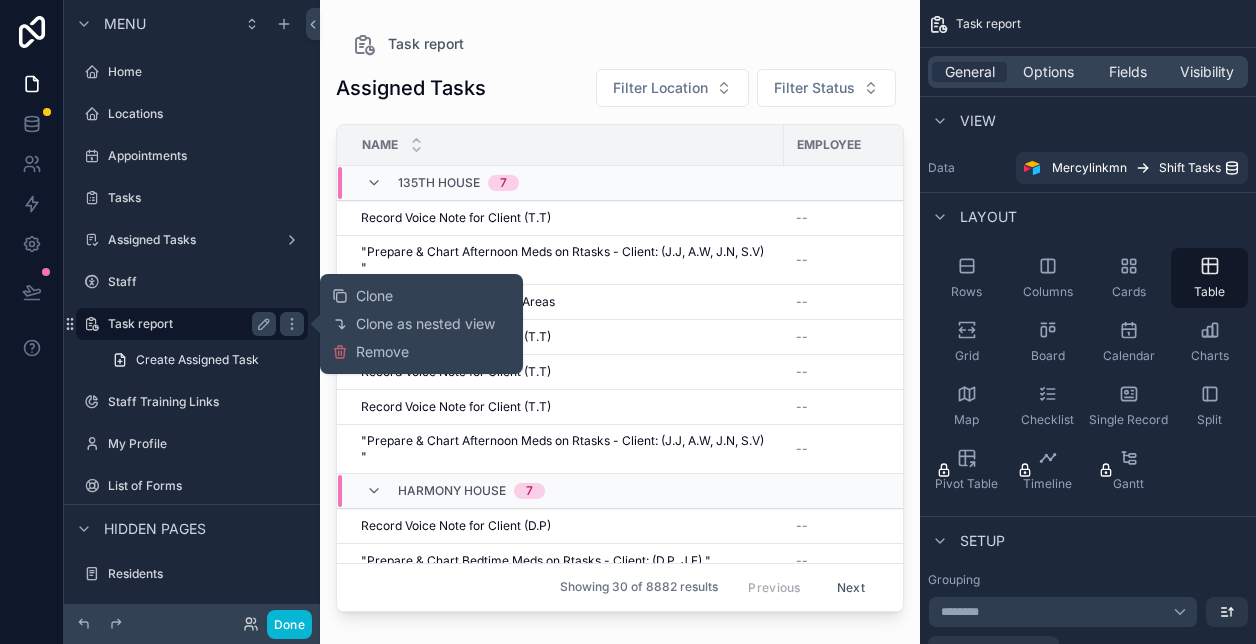 click on "Task report" at bounding box center (188, 324) 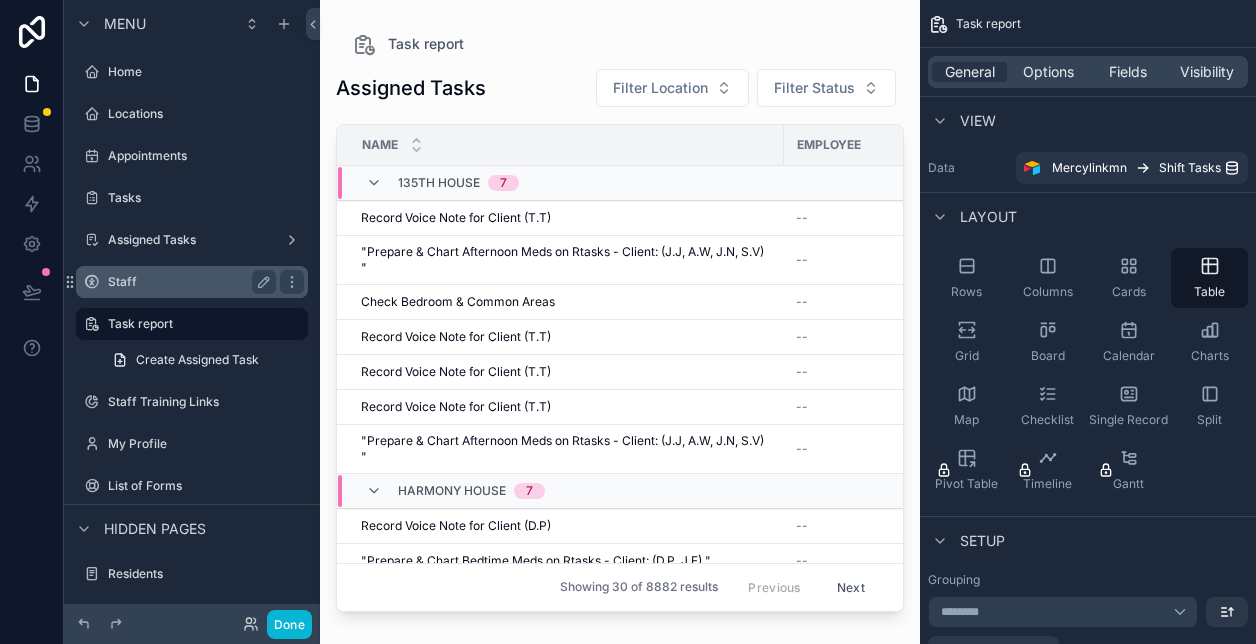 click on "Staff" at bounding box center [192, 282] 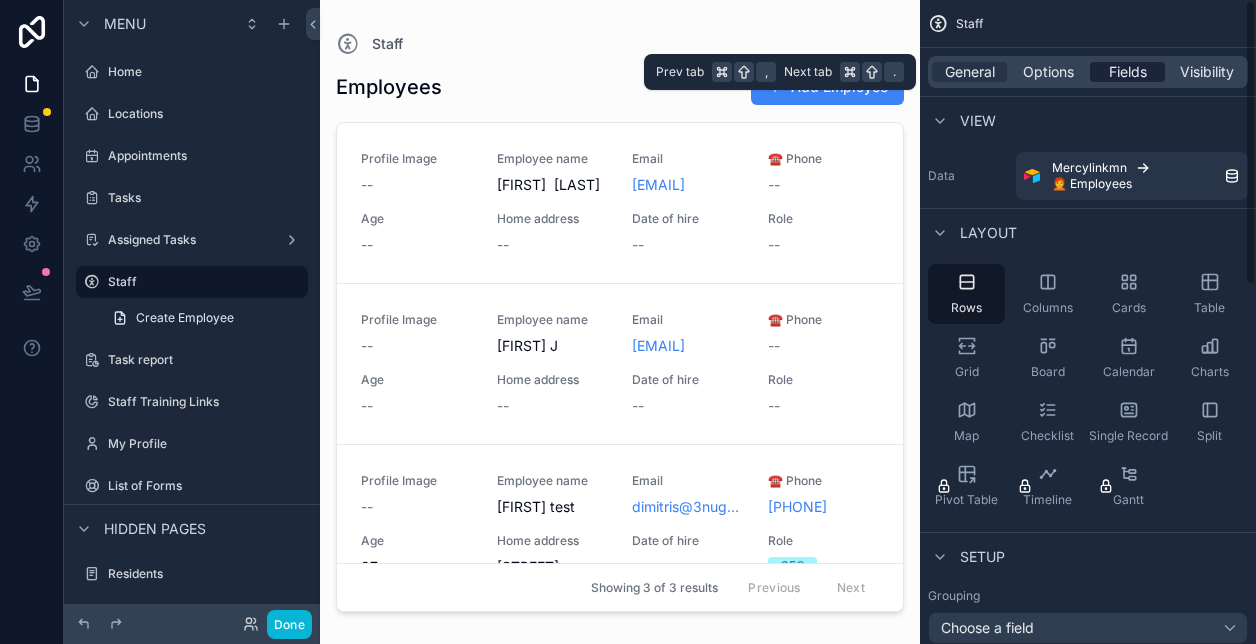 click on "Fields" at bounding box center (1127, 72) 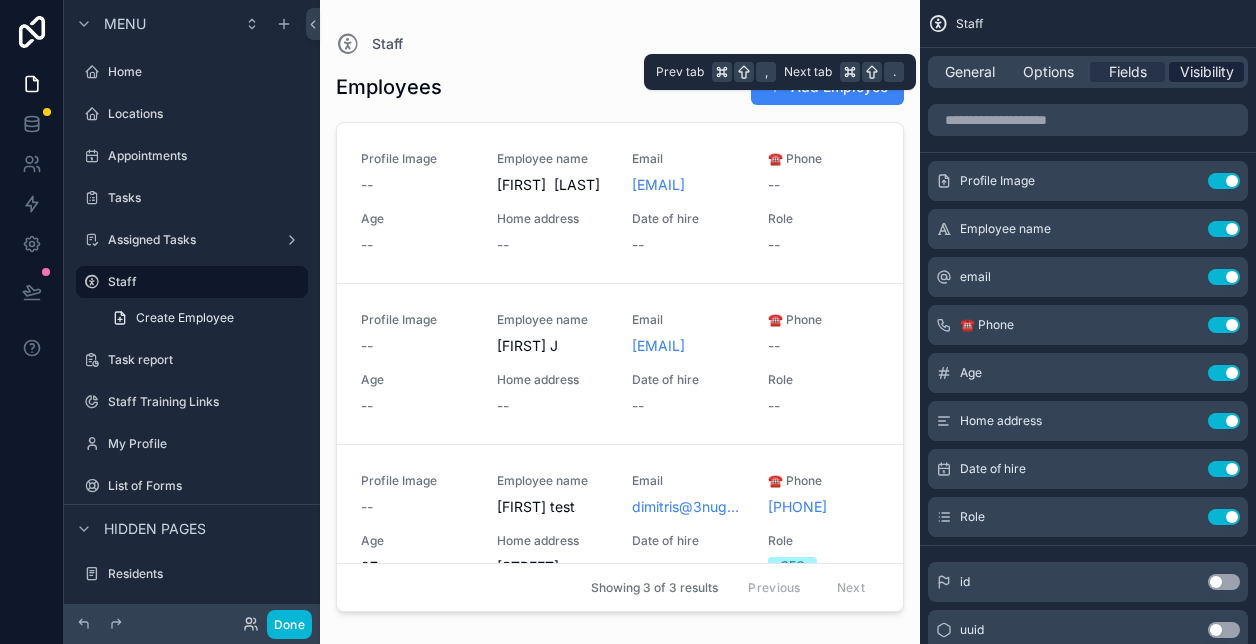click on "Visibility" at bounding box center (1207, 72) 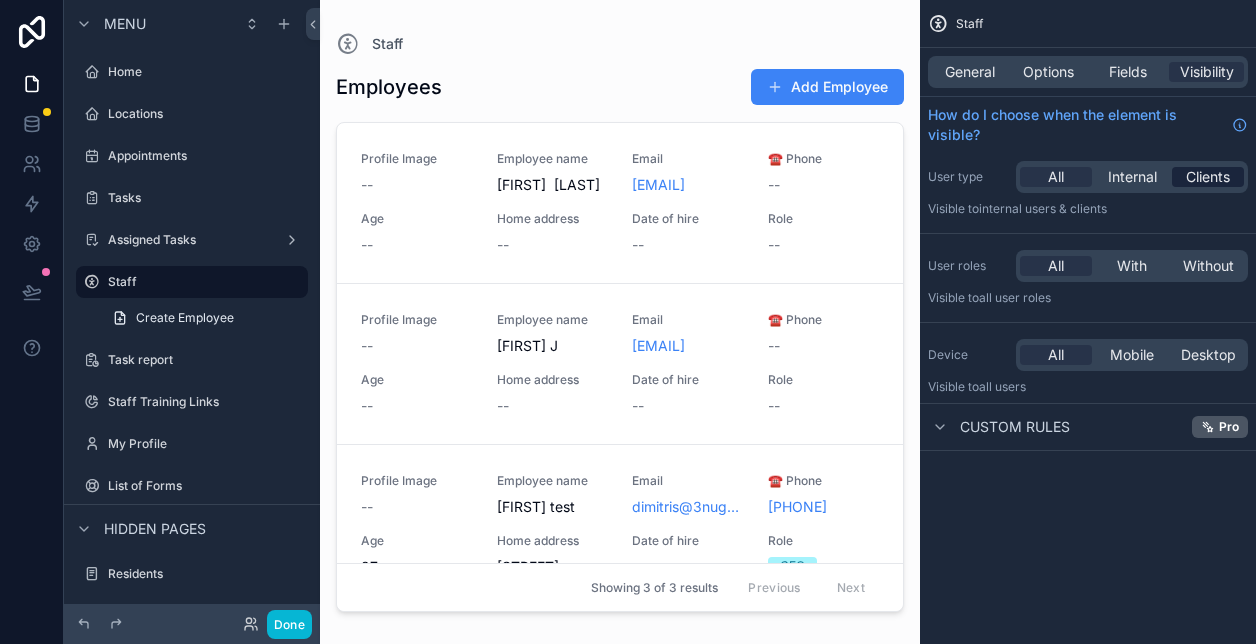 click on "Clients" at bounding box center [1208, 177] 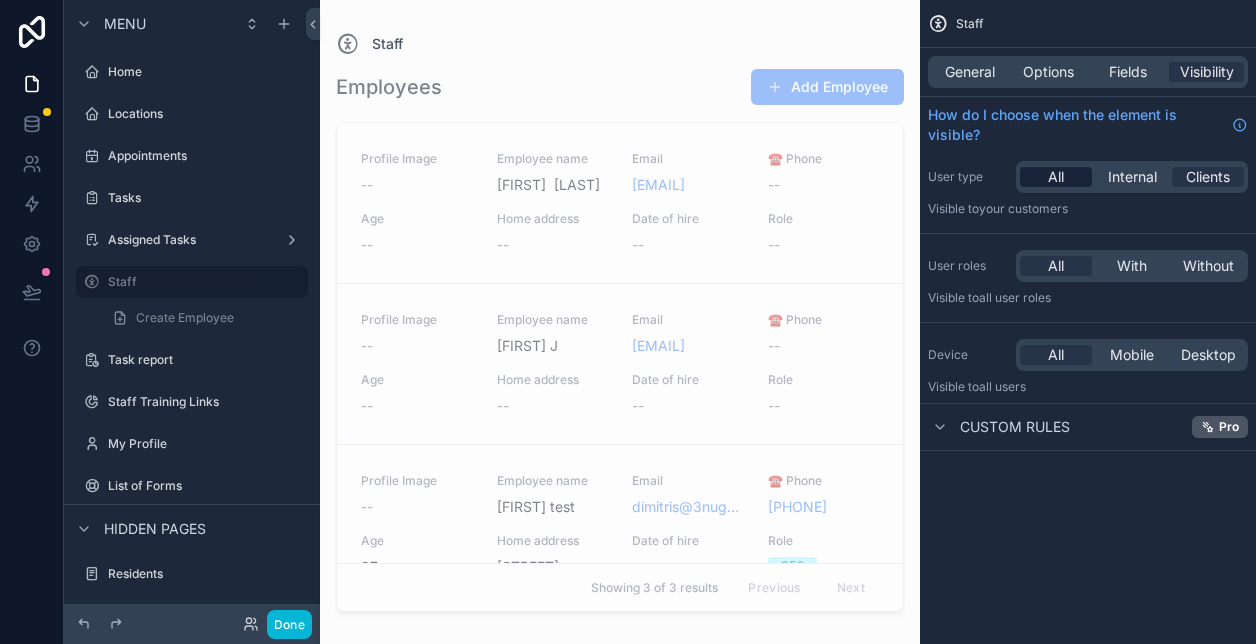click on "All" at bounding box center [1056, 177] 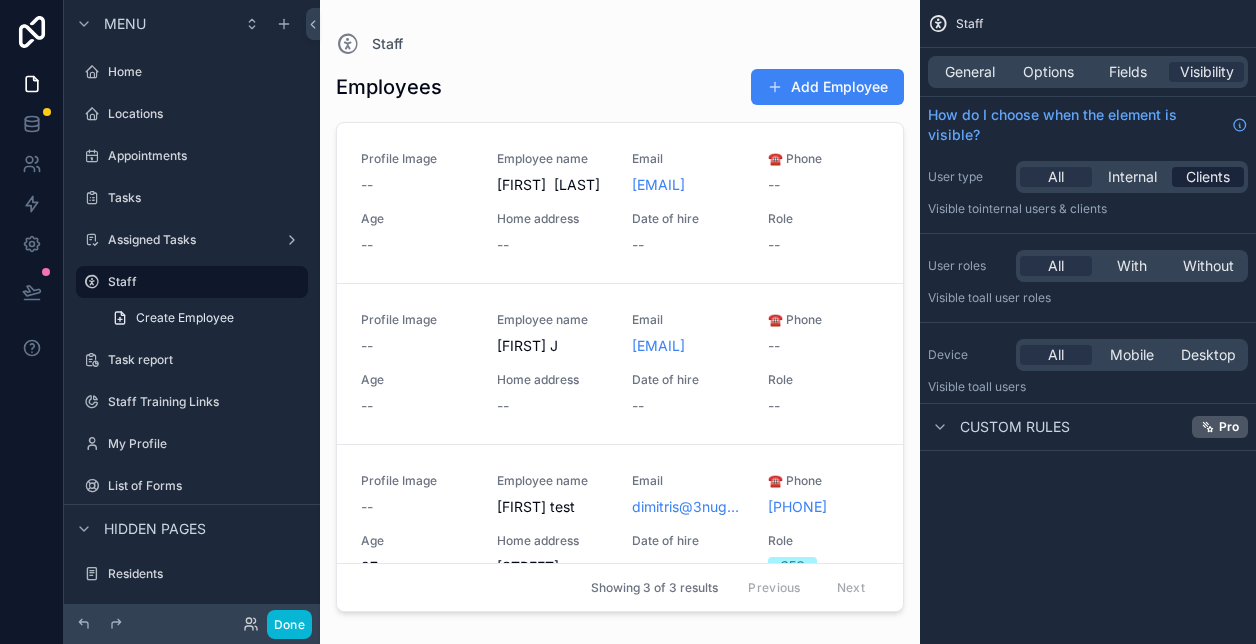 click on "Clients" at bounding box center (1208, 177) 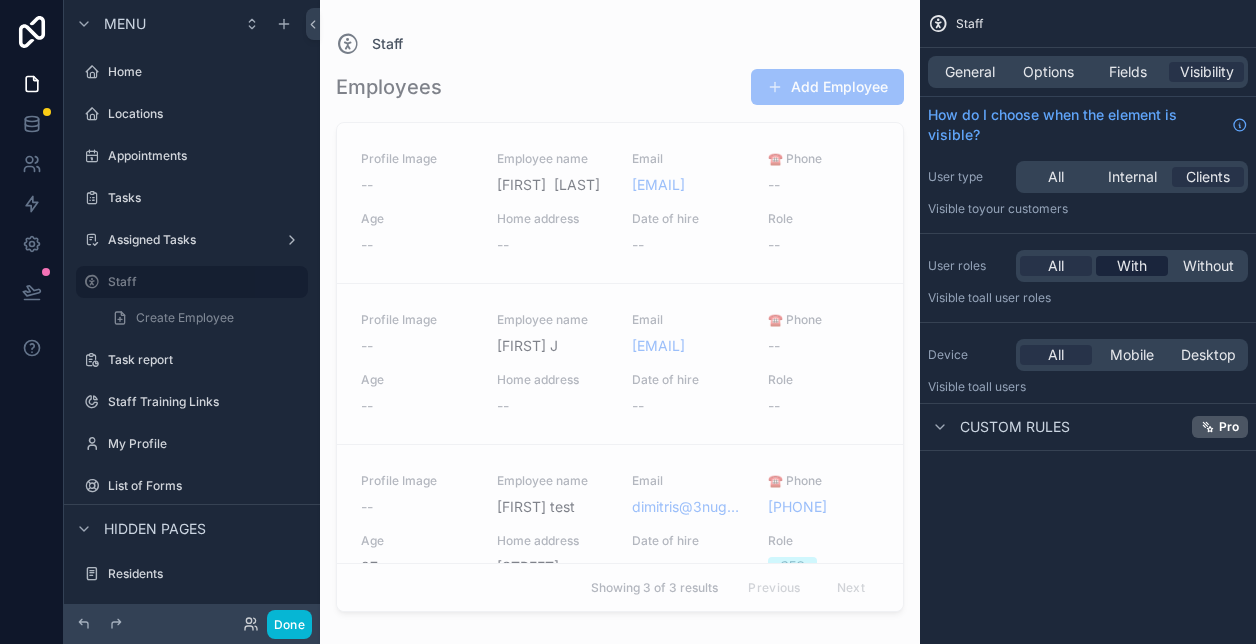 click on "With" at bounding box center [1132, 266] 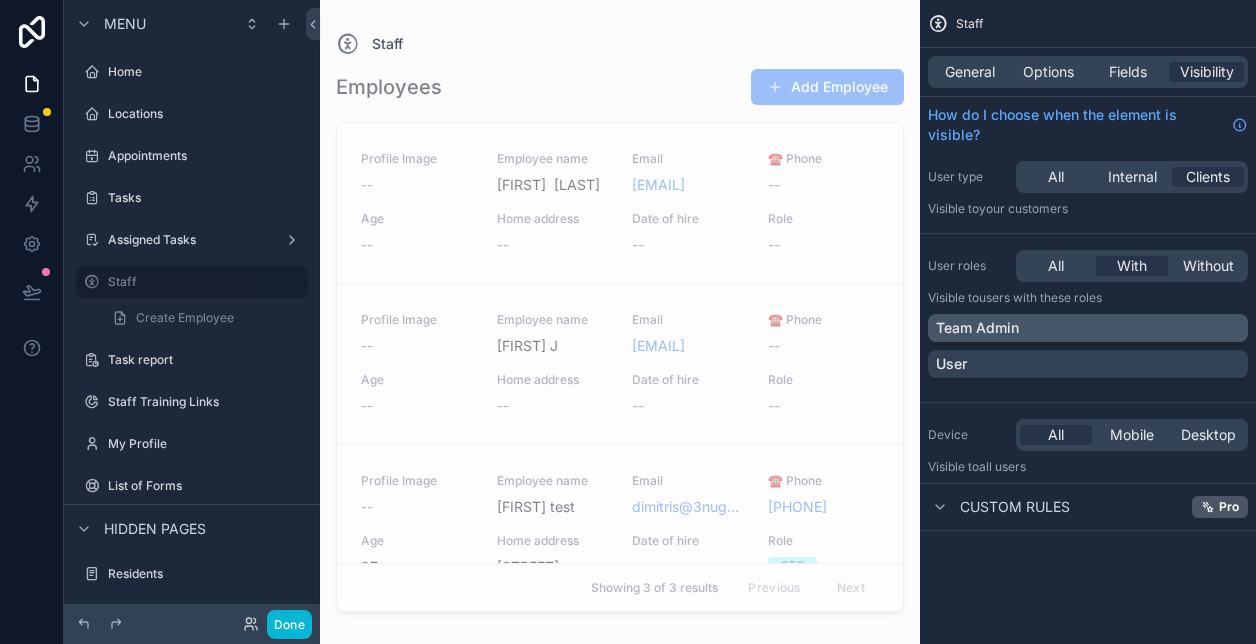 click on "Team Admin" at bounding box center (1088, 328) 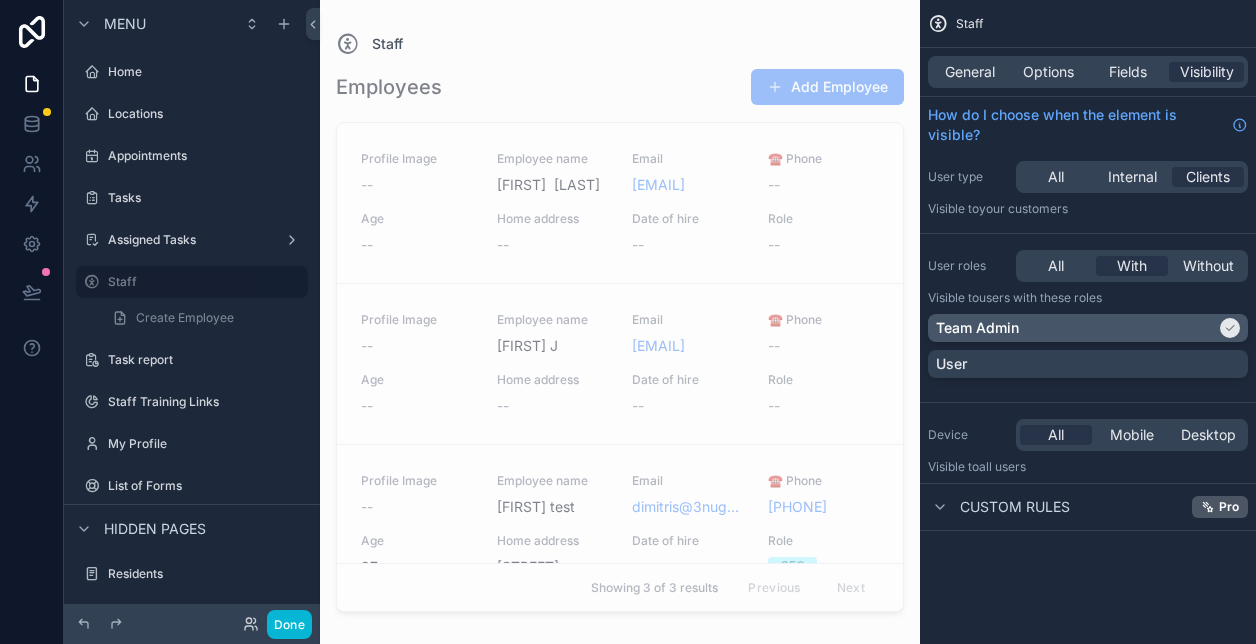 click on "Team Admin" at bounding box center (1076, 328) 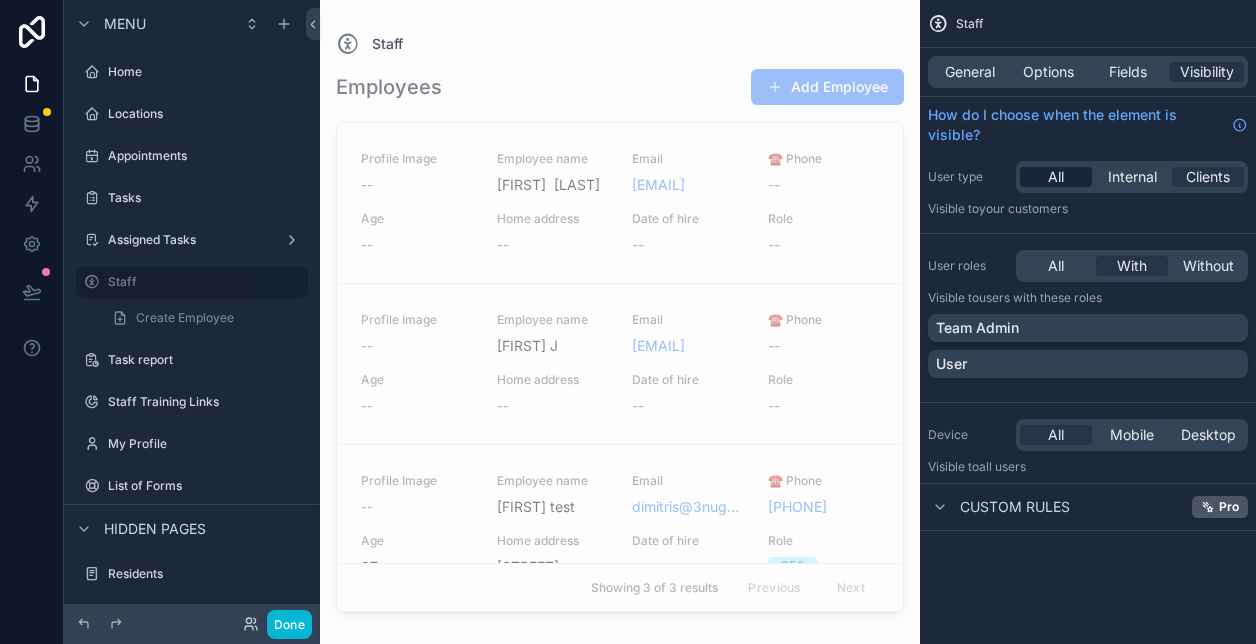click on "All" at bounding box center (1056, 177) 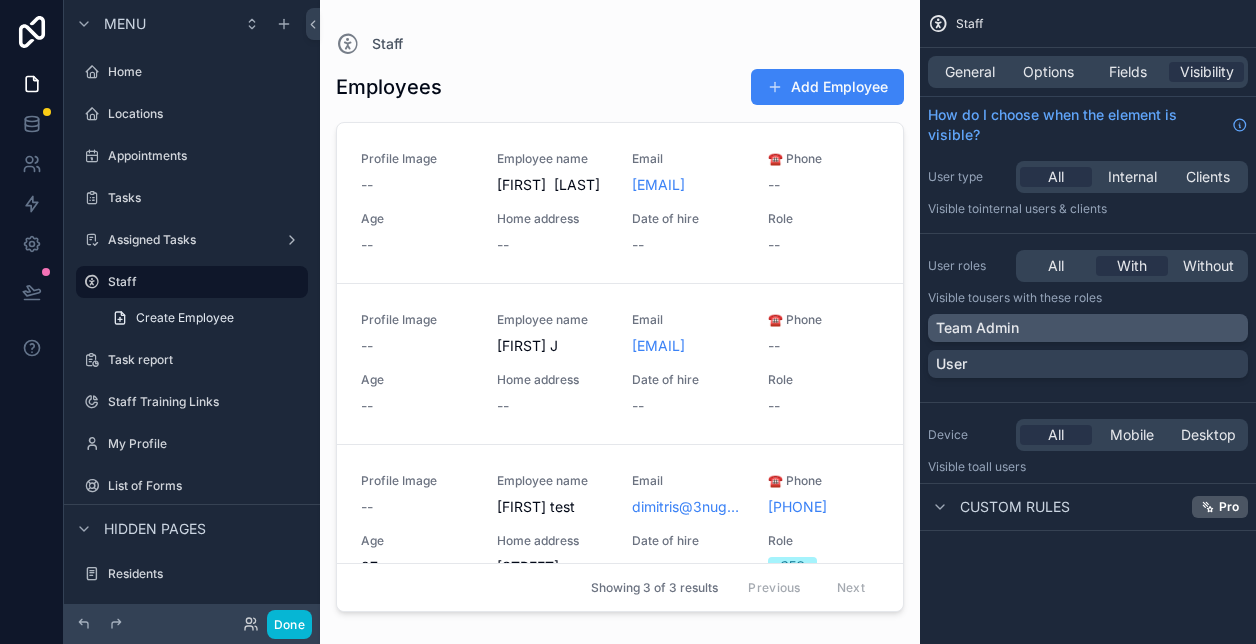 click on "Team Admin" at bounding box center (1088, 328) 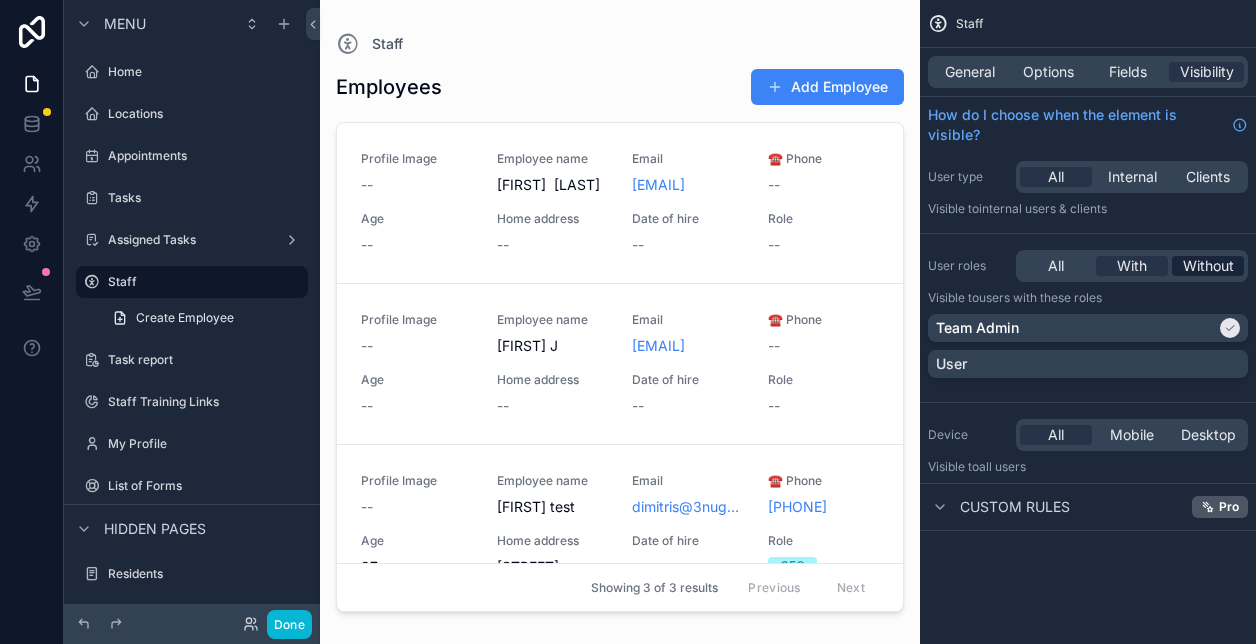 click on "Without" at bounding box center [1208, 266] 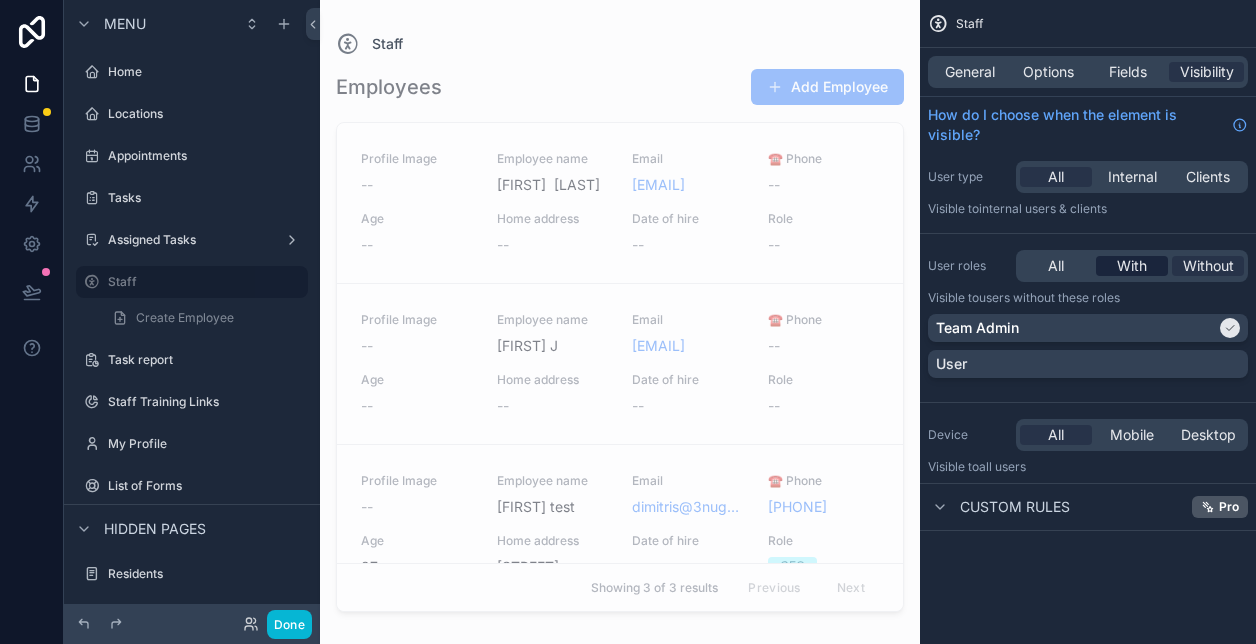click on "With" at bounding box center (1132, 266) 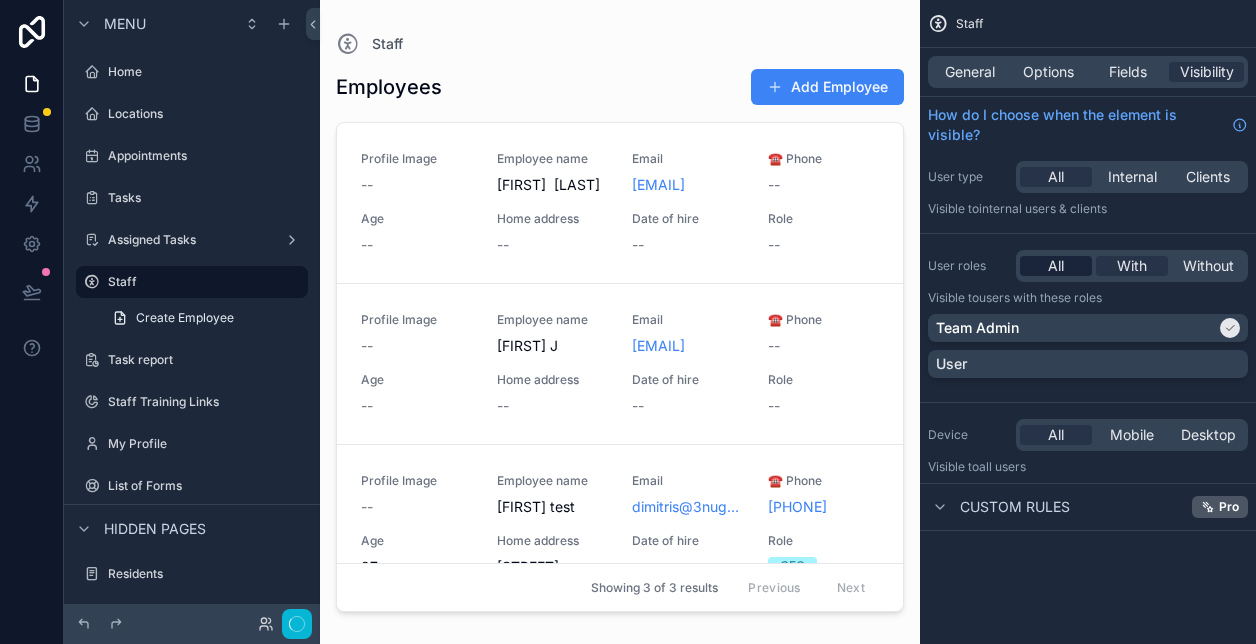 click on "All" at bounding box center (1056, 266) 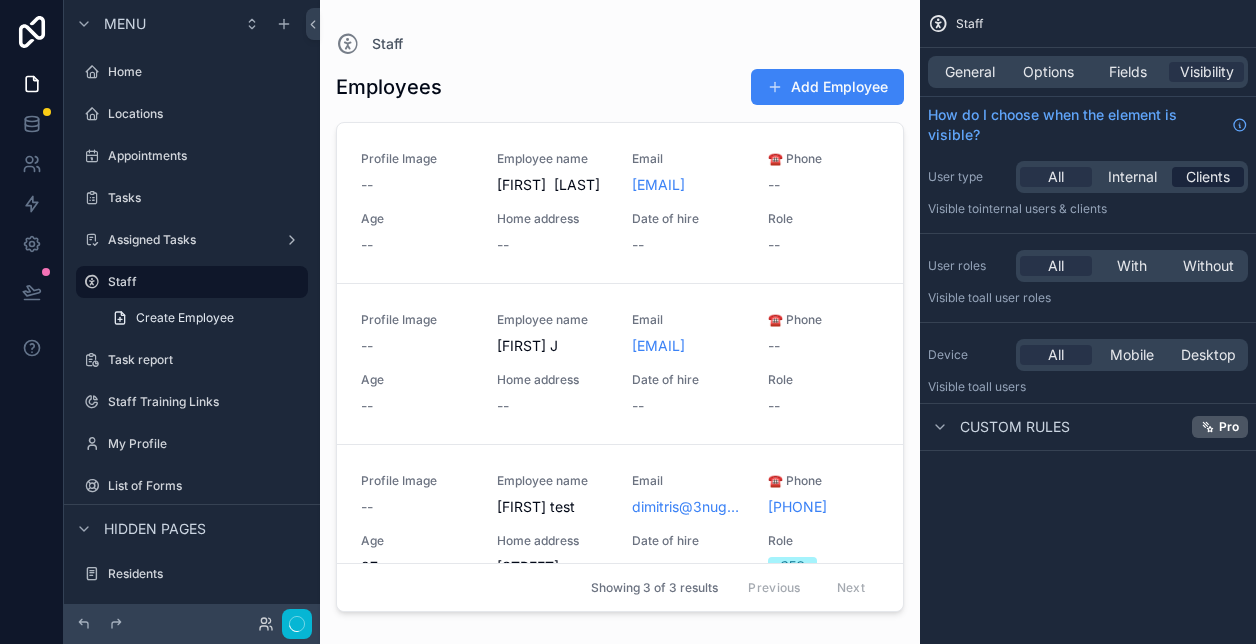 click on "Clients" at bounding box center [1208, 177] 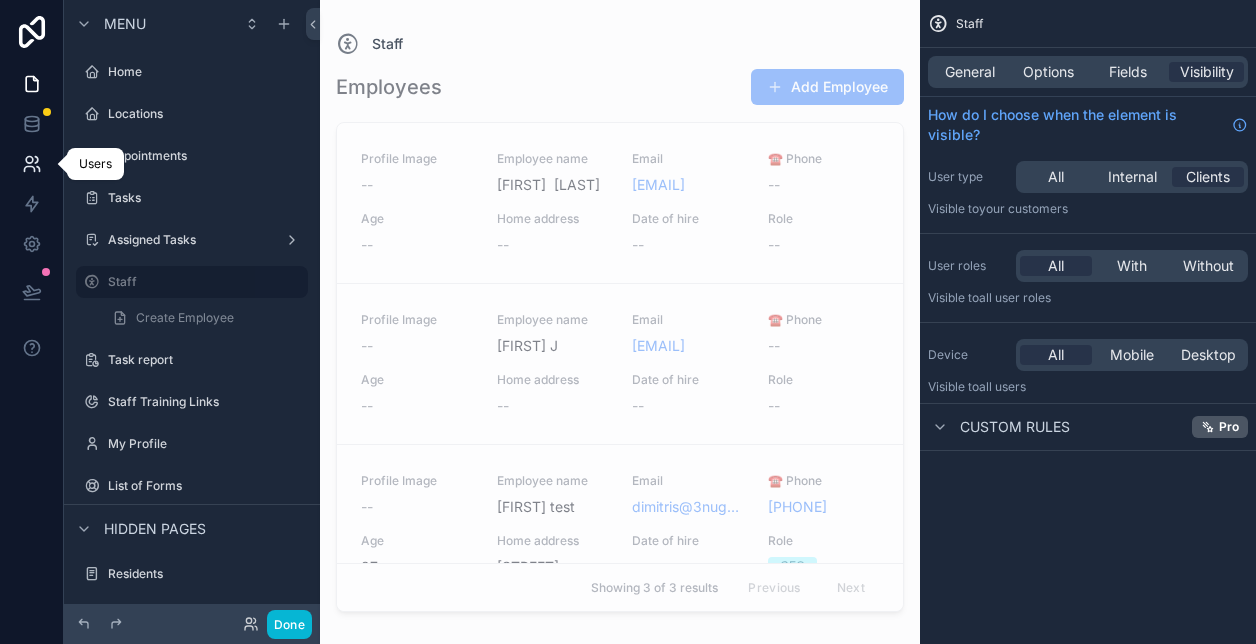 click 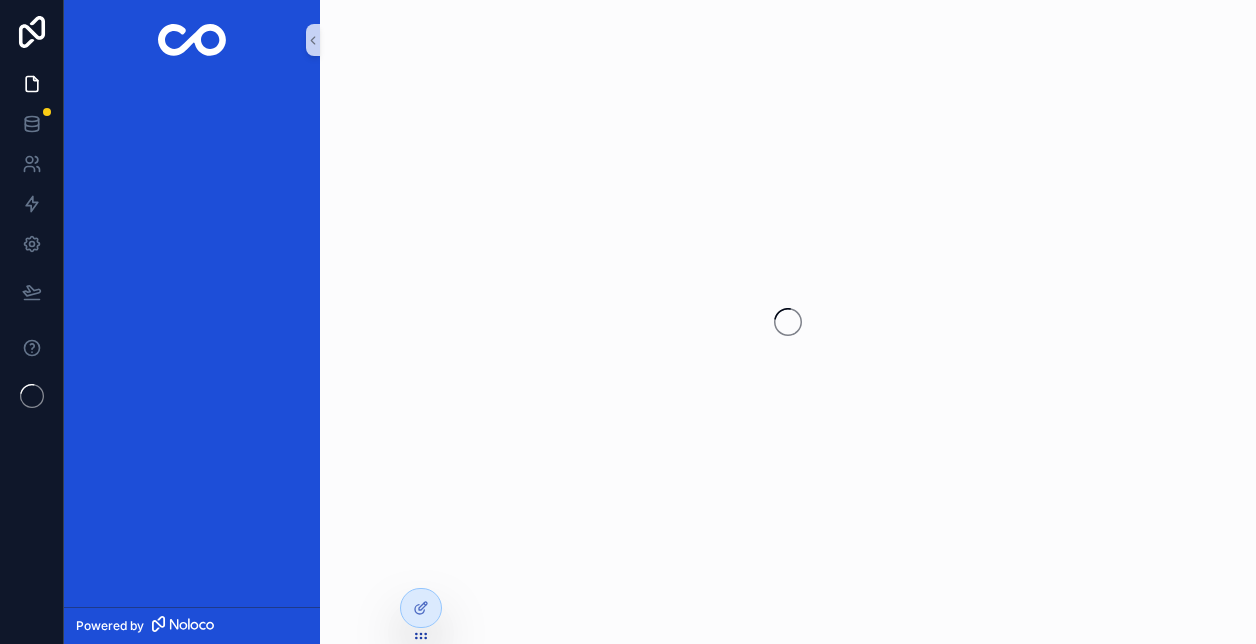 scroll, scrollTop: 0, scrollLeft: 0, axis: both 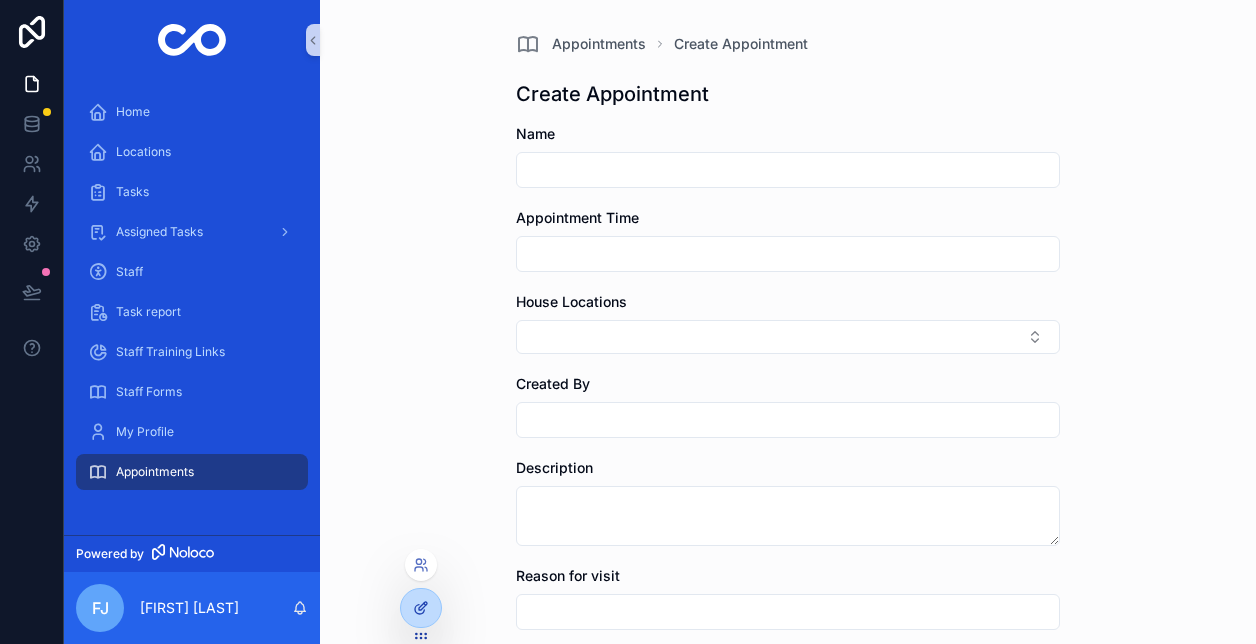 click 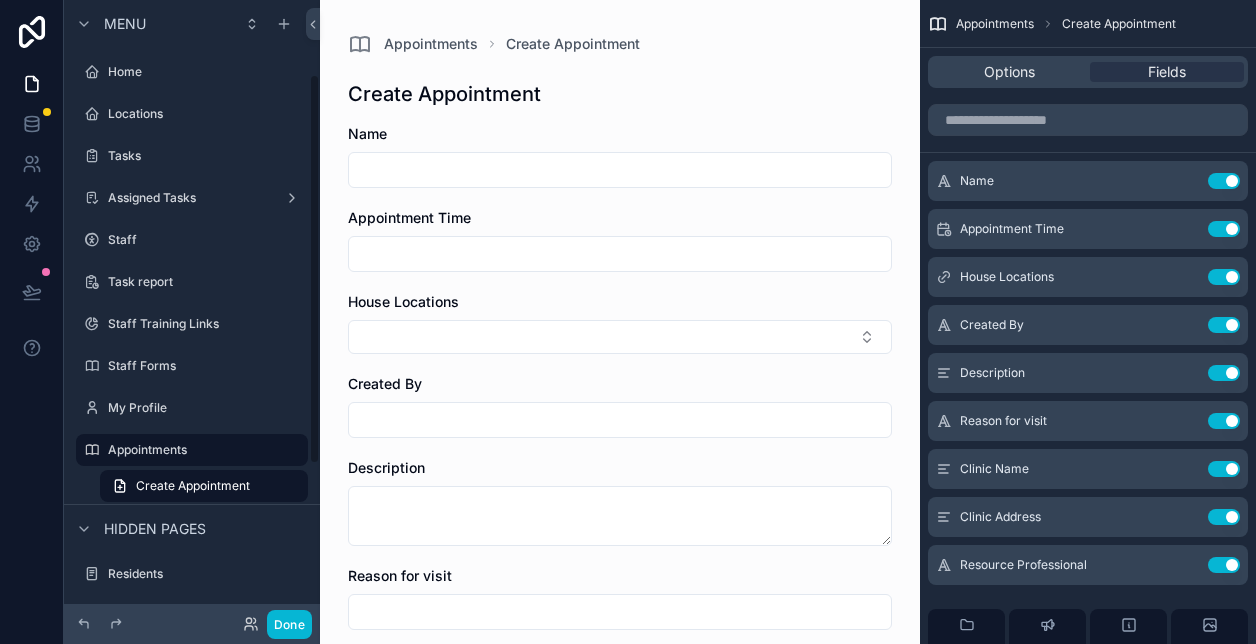 scroll, scrollTop: 118, scrollLeft: 0, axis: vertical 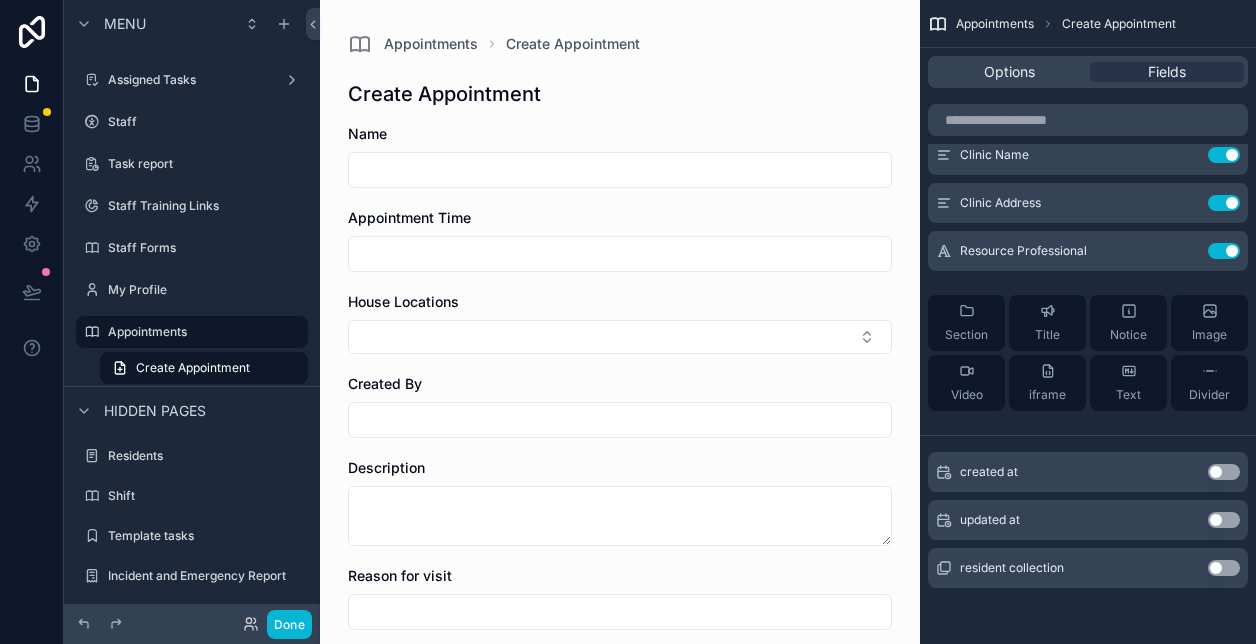 click on "Use setting" at bounding box center [1224, 568] 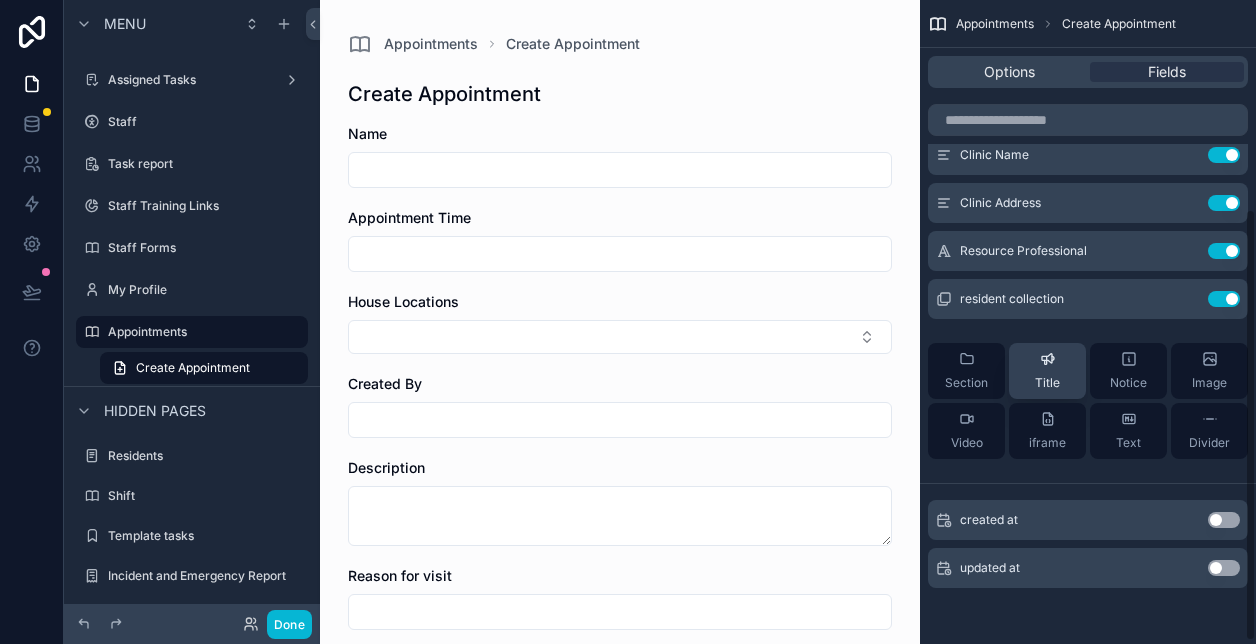 scroll, scrollTop: 0, scrollLeft: 0, axis: both 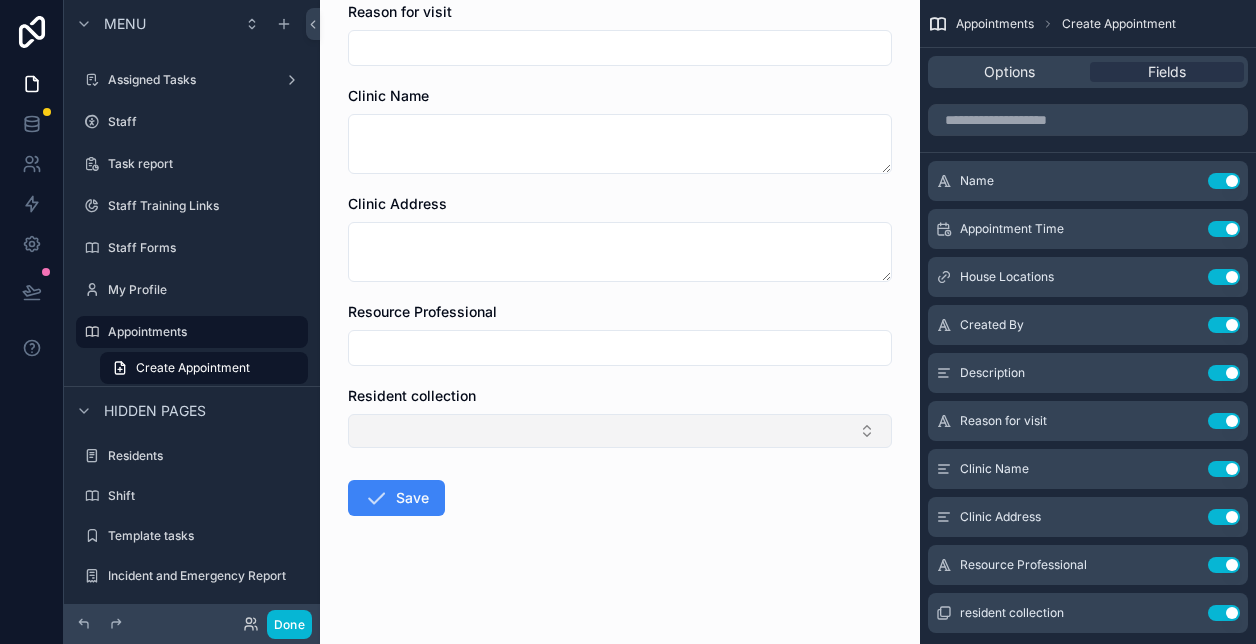 click at bounding box center (620, 431) 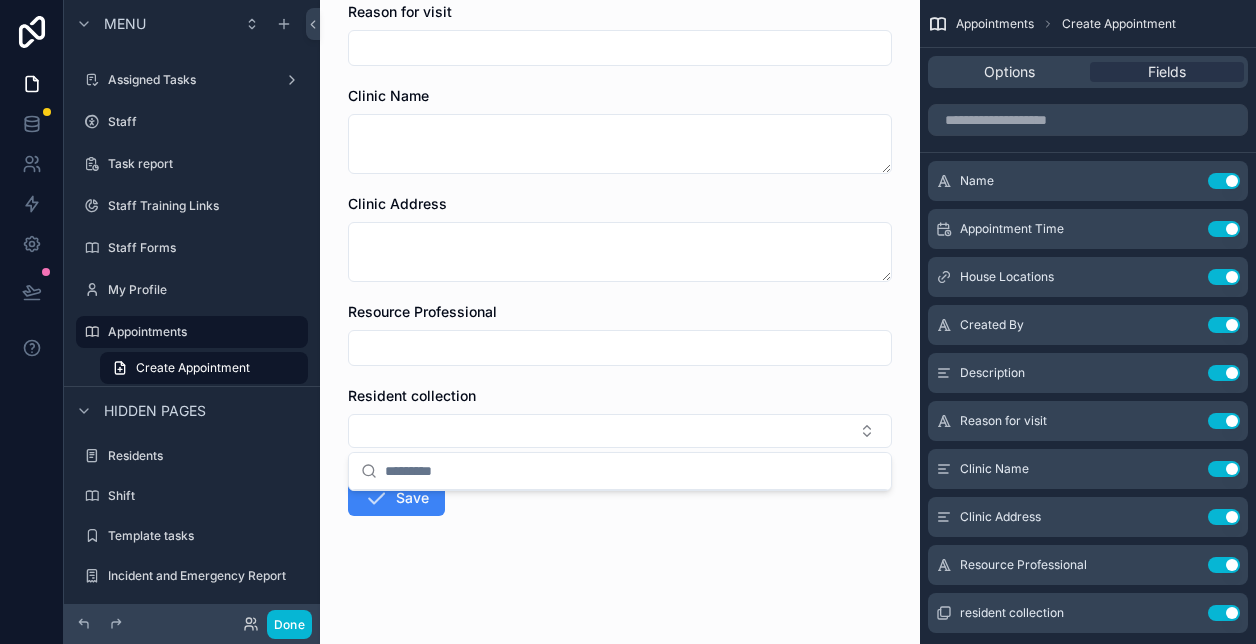 click on "Resident collection" at bounding box center (620, 396) 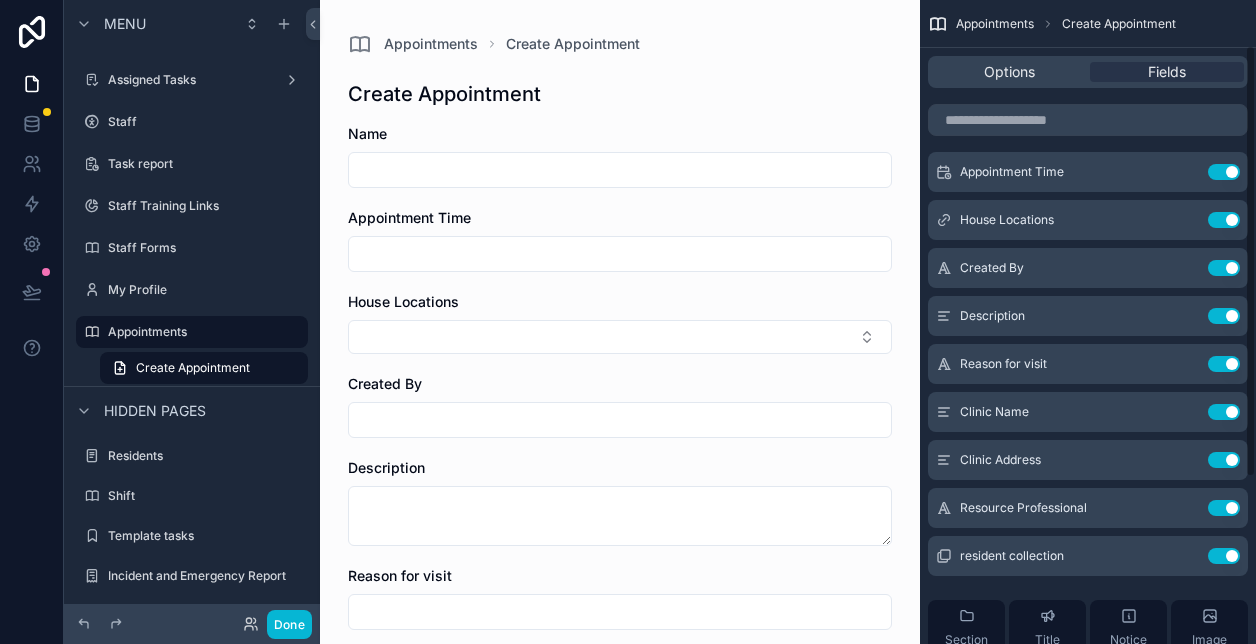 scroll, scrollTop: 67, scrollLeft: 0, axis: vertical 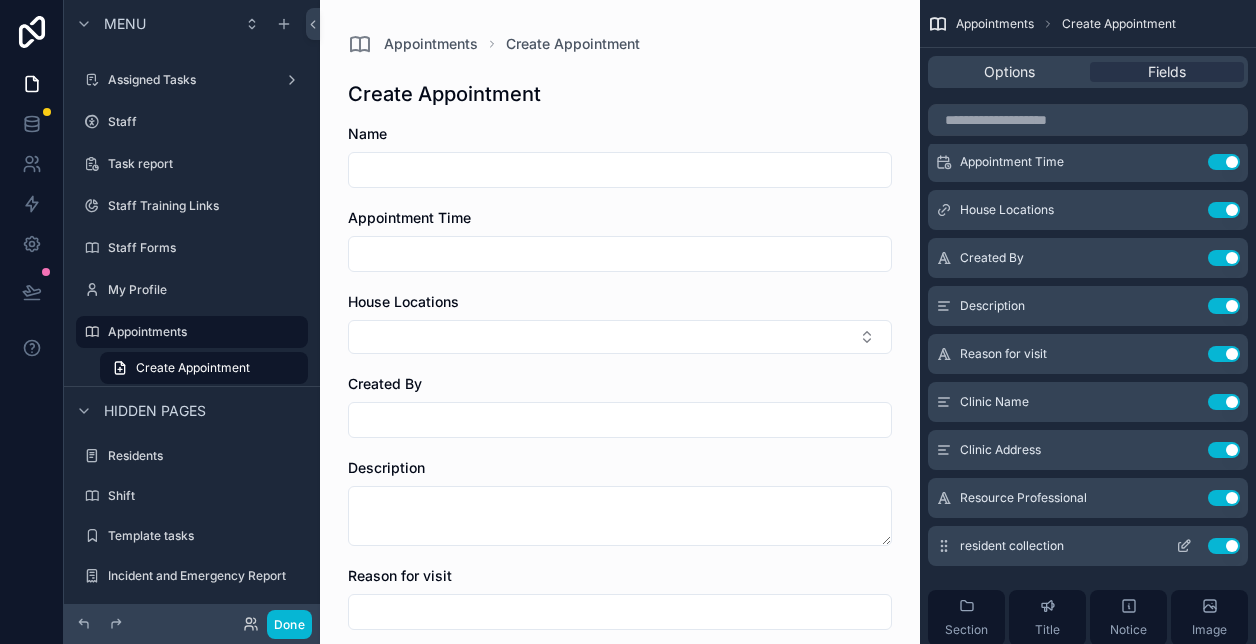click 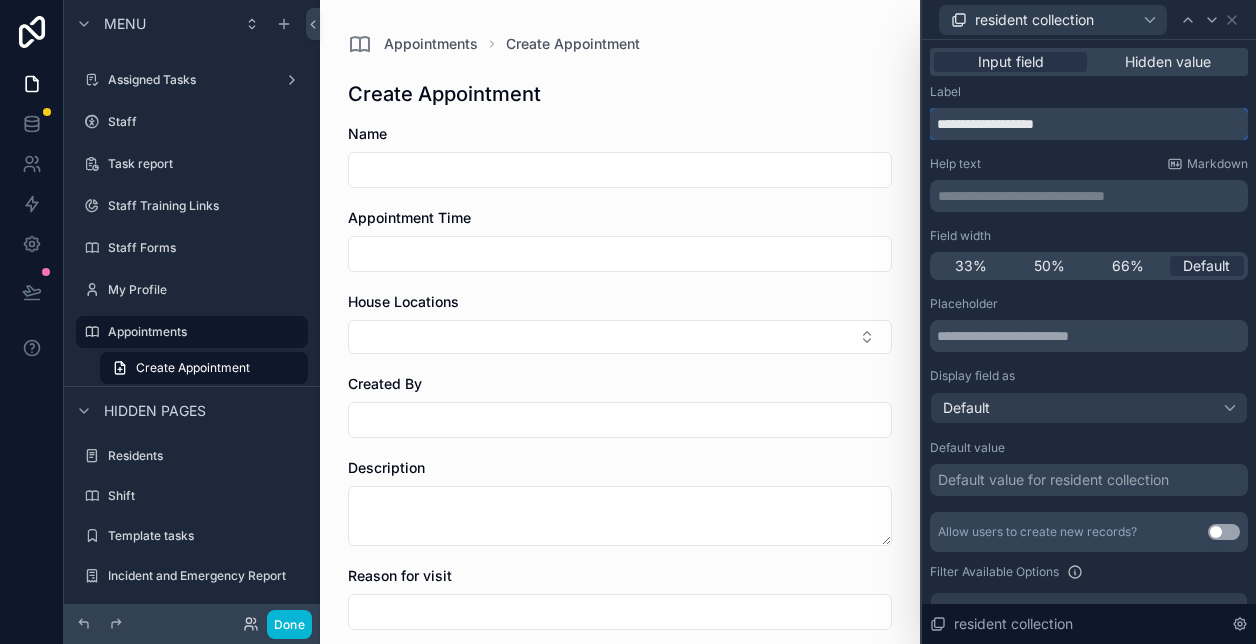 drag, startPoint x: 1082, startPoint y: 122, endPoint x: 1003, endPoint y: 128, distance: 79.22752 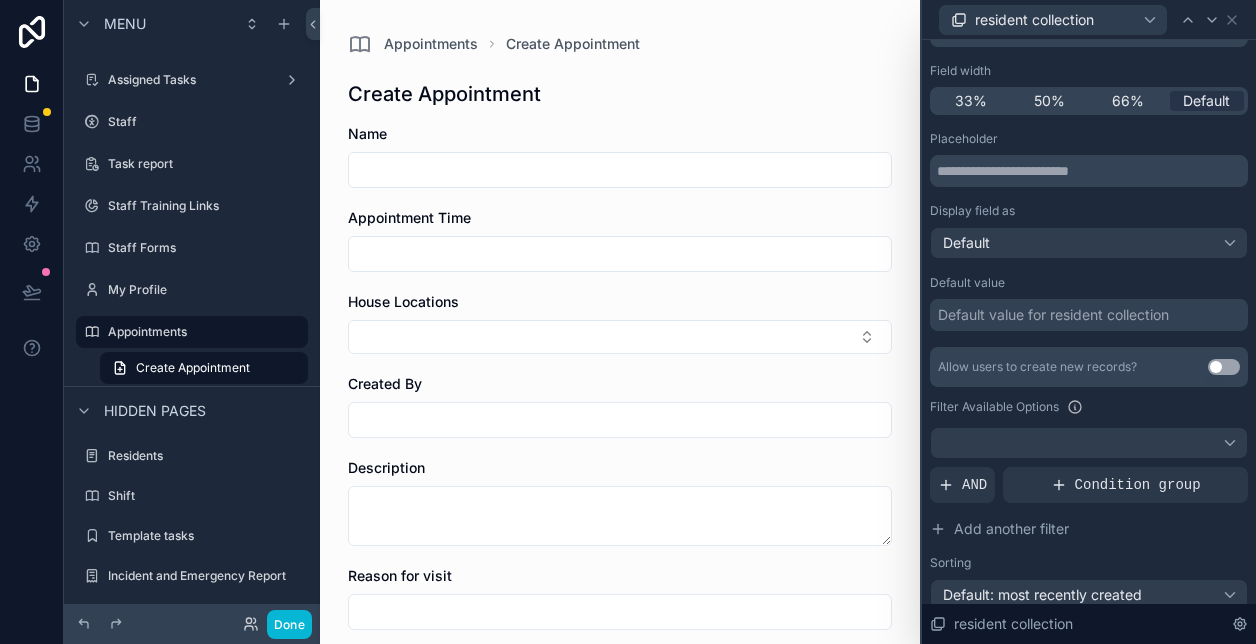 scroll, scrollTop: 292, scrollLeft: 0, axis: vertical 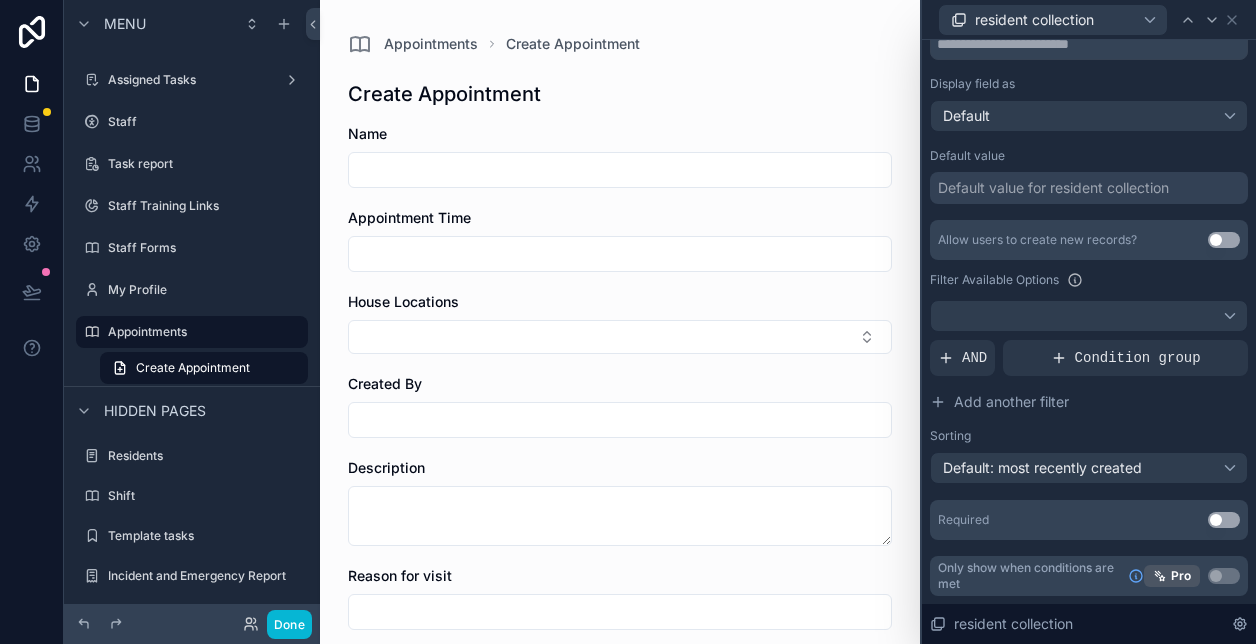 type on "********" 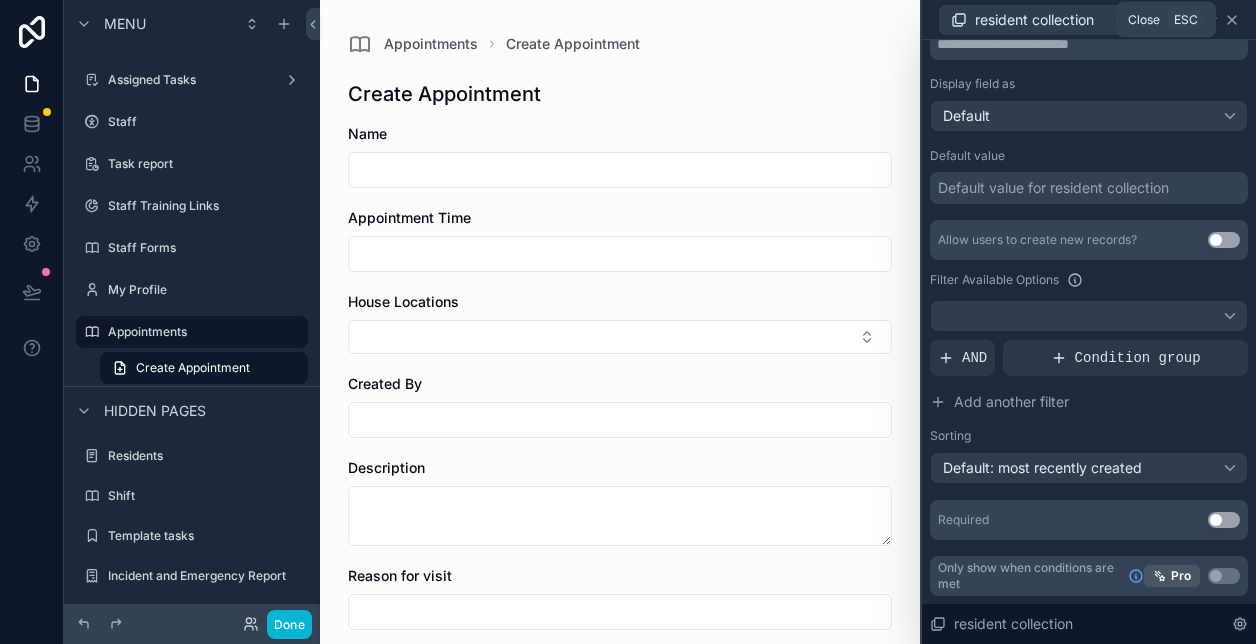 click 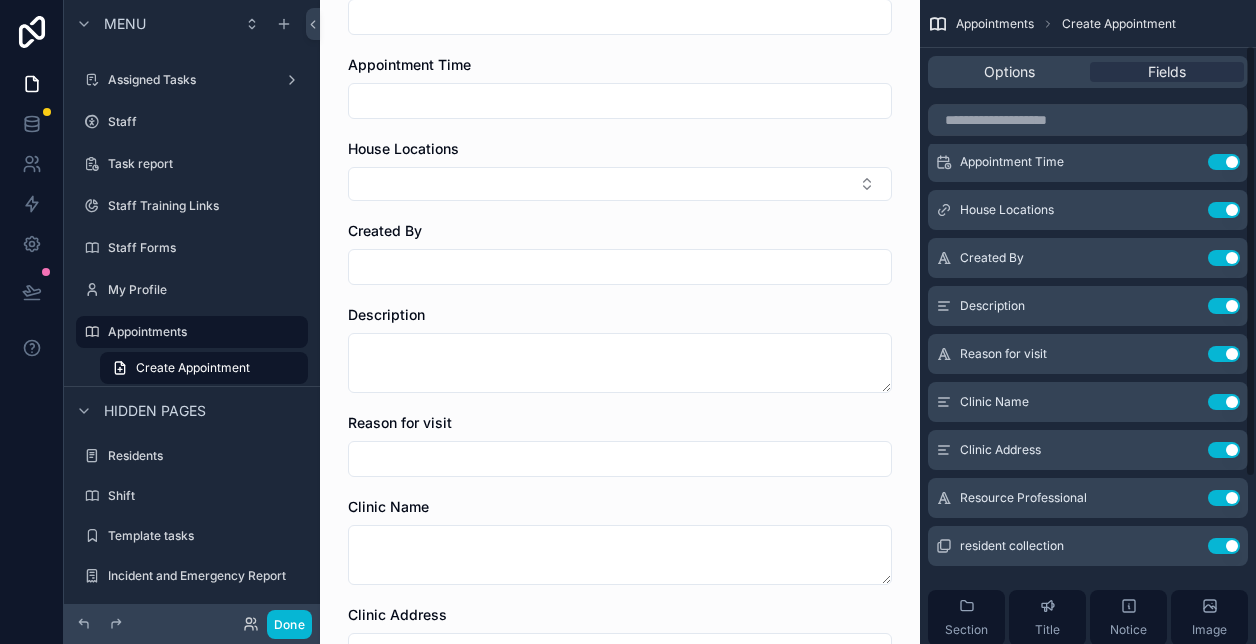 scroll, scrollTop: 154, scrollLeft: 0, axis: vertical 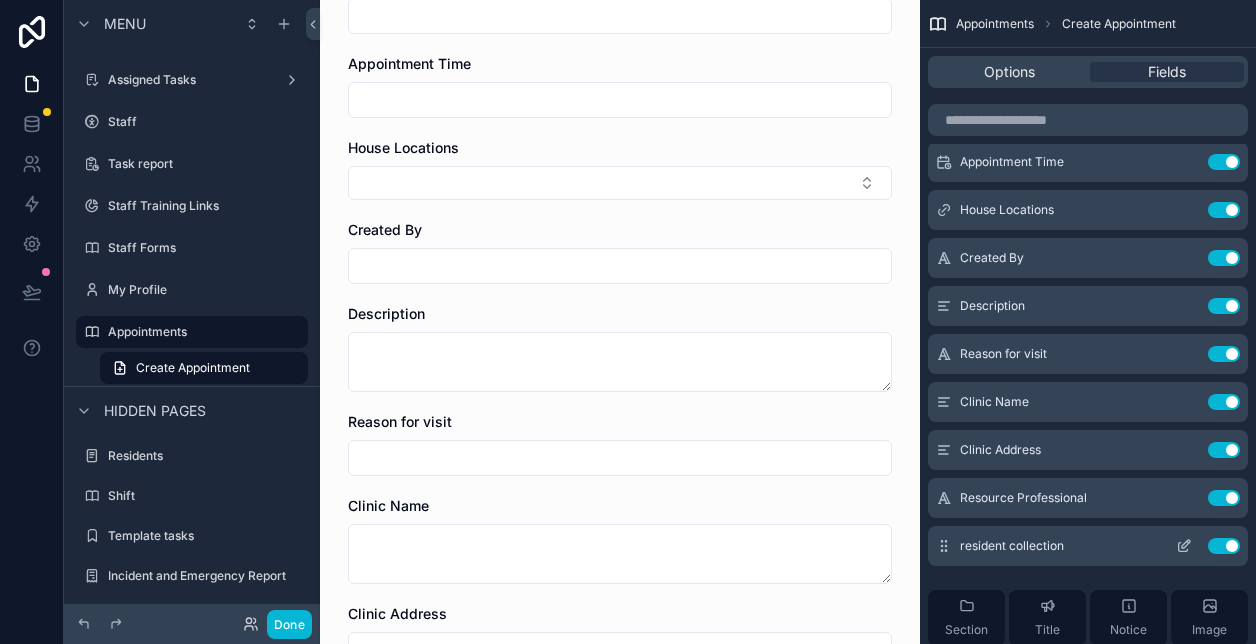 click 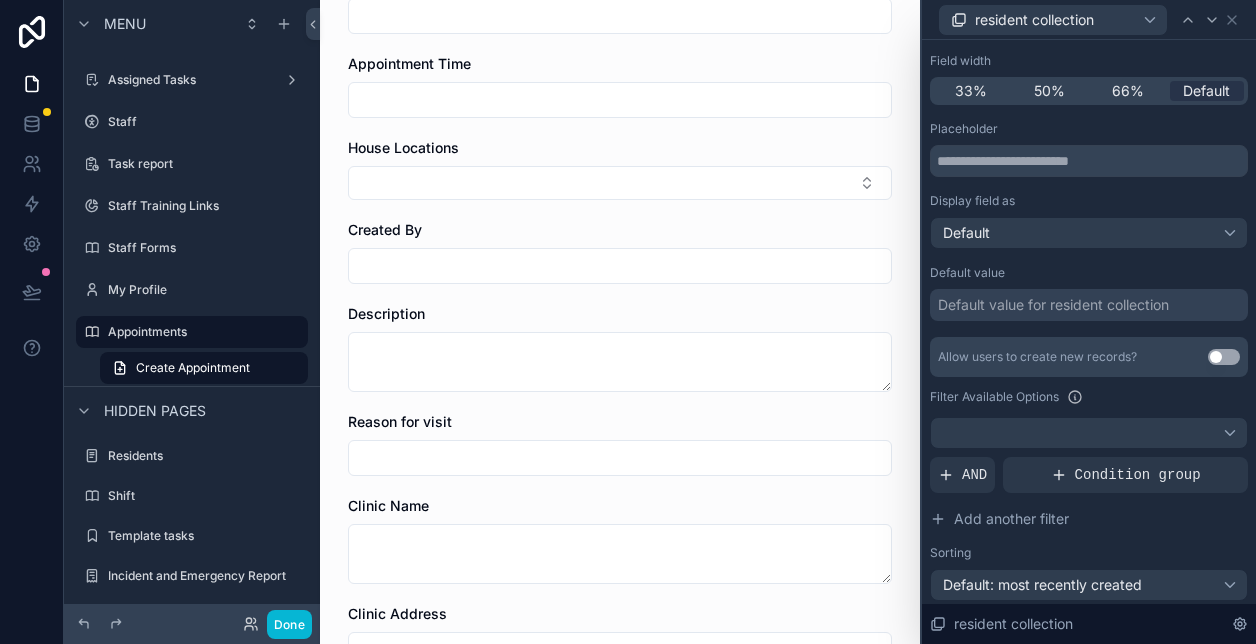 scroll, scrollTop: 292, scrollLeft: 0, axis: vertical 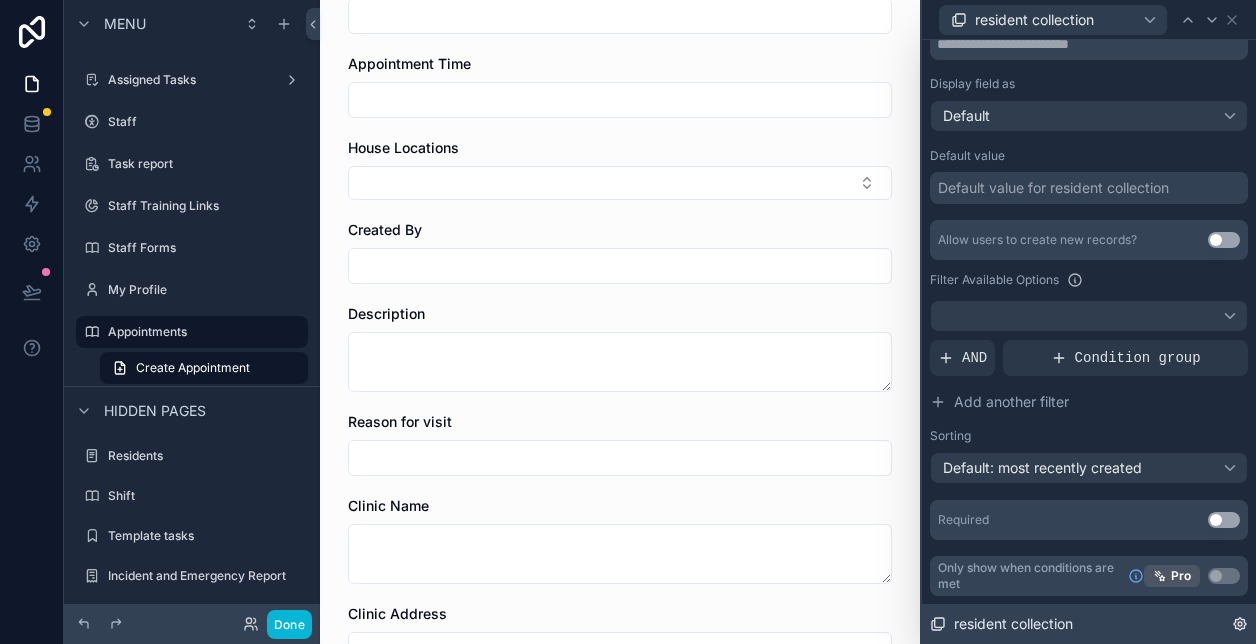click on "resident collection" at bounding box center (1089, 624) 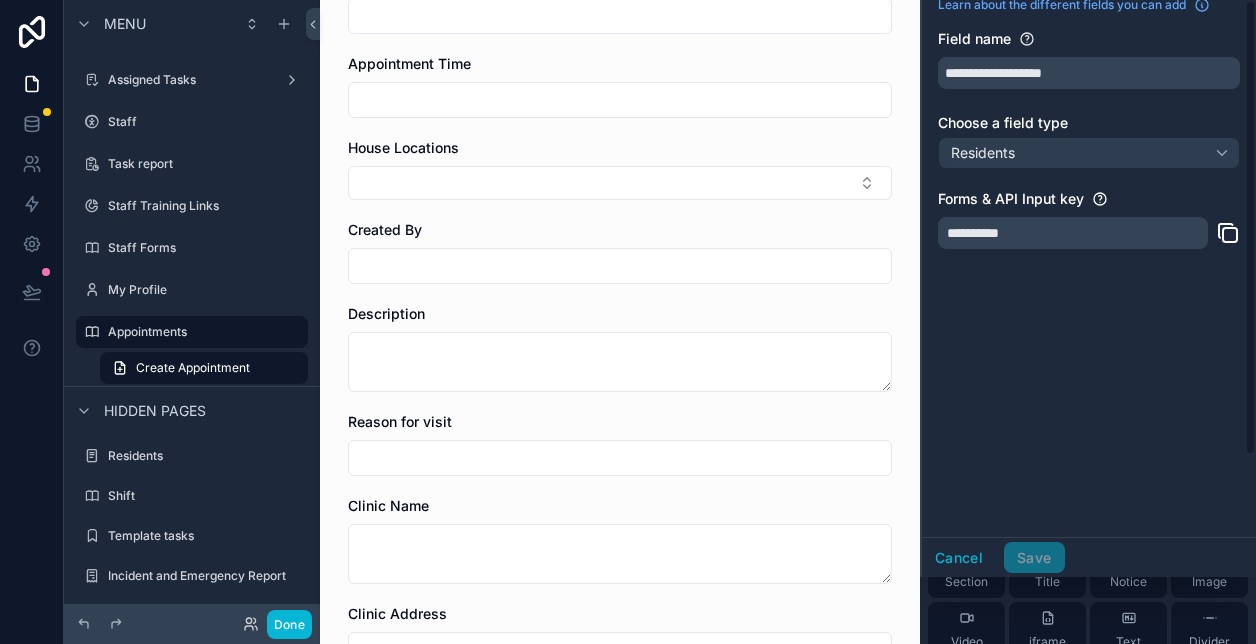 scroll, scrollTop: 0, scrollLeft: 0, axis: both 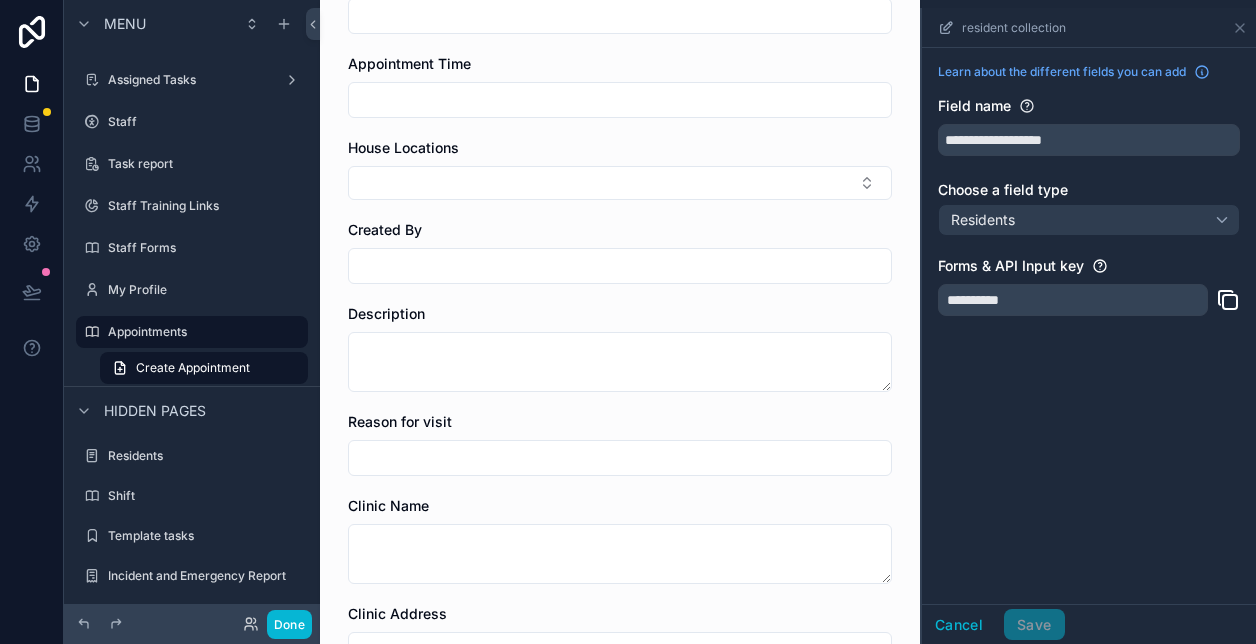 click on "Appointments Create Appointment Create Appointment Name Appointment Time House Locations Created By Description Reason for visit Clinic Name Clinic Address Resource Professional Resident  Save" at bounding box center [620, 450] 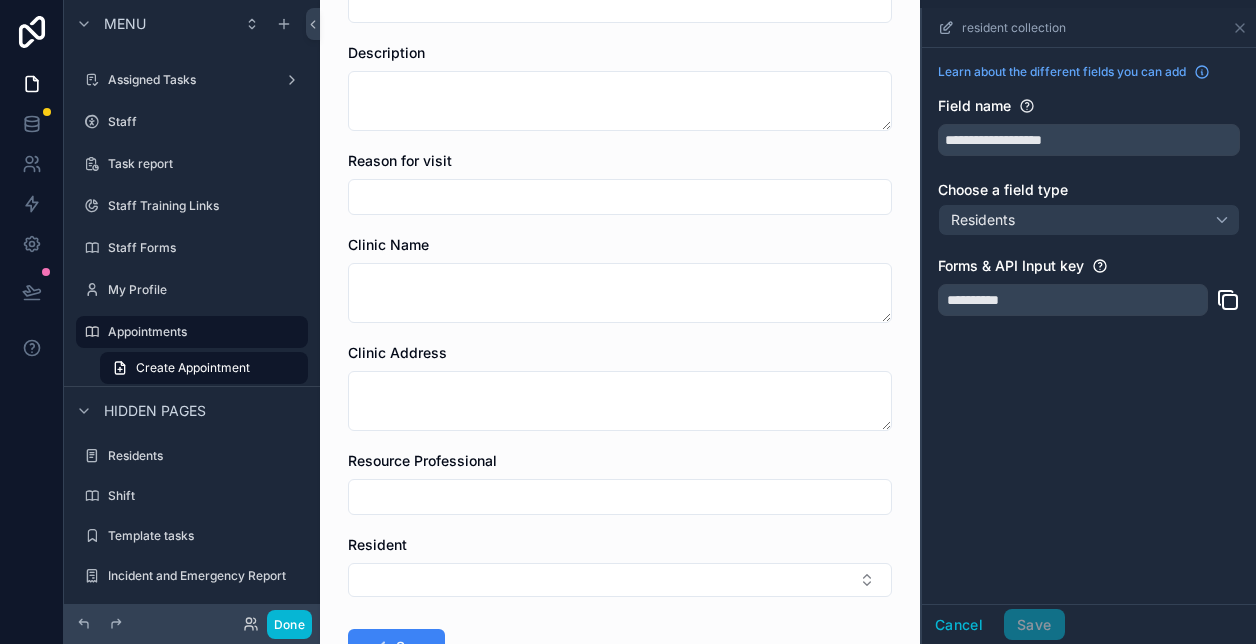 scroll, scrollTop: 564, scrollLeft: 0, axis: vertical 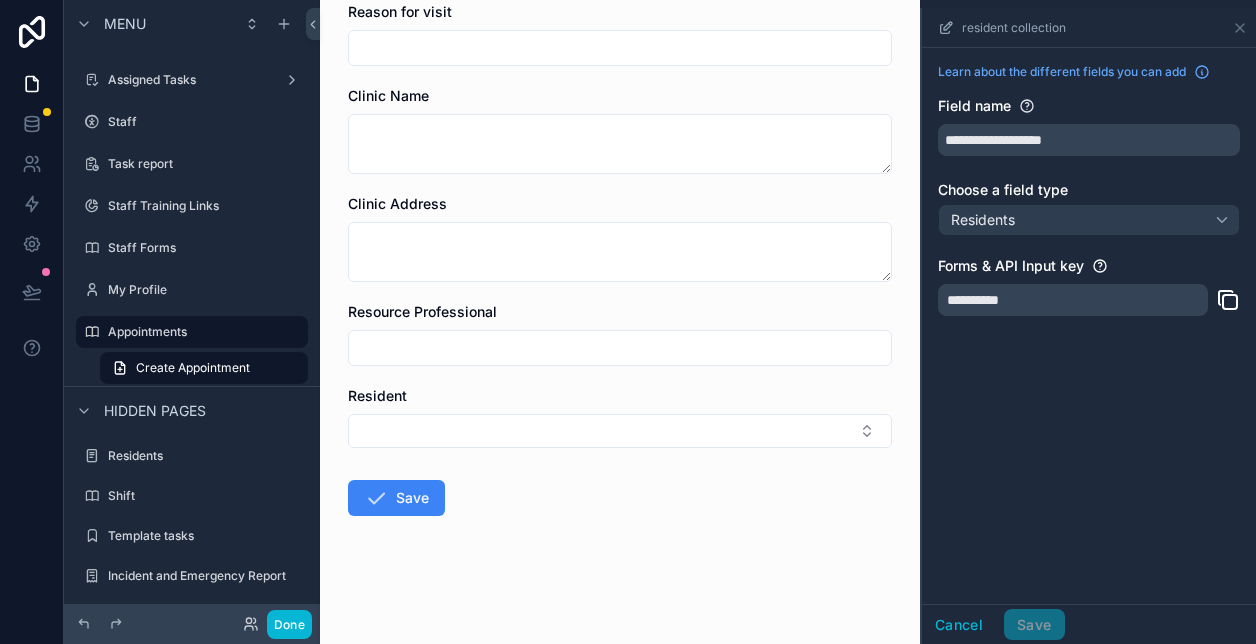 click on "Name Appointment Time House Locations Created By Description Reason for visit Clinic Name Clinic Address Resource Professional Resident  Save" at bounding box center [620, 102] 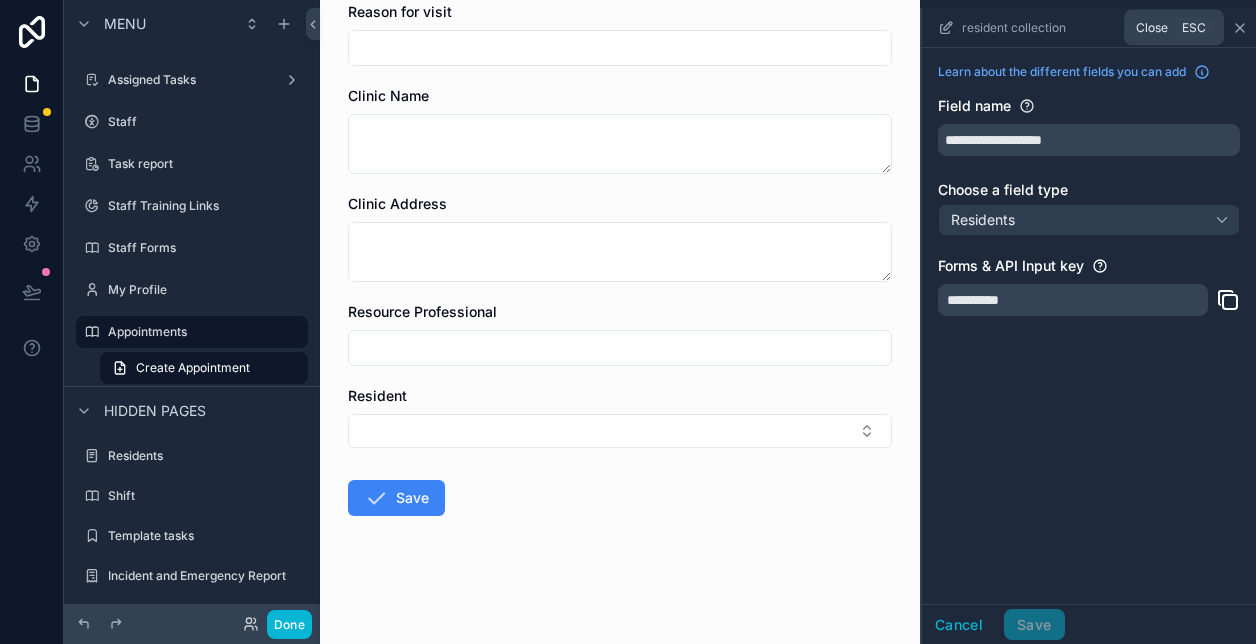 click 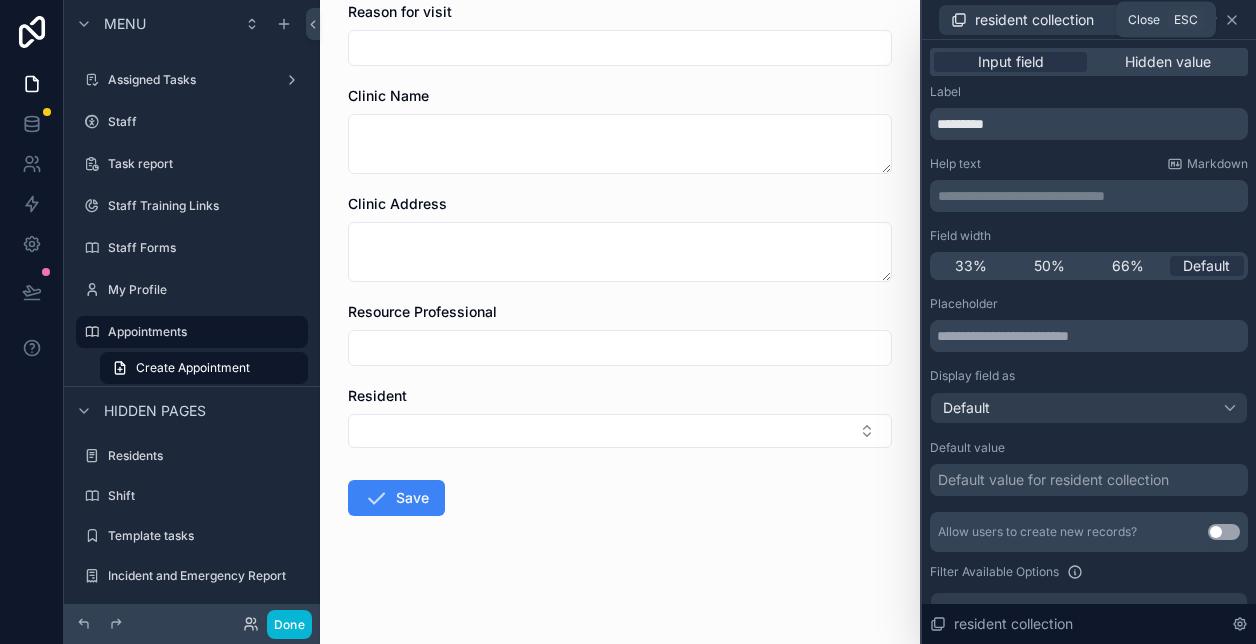 click 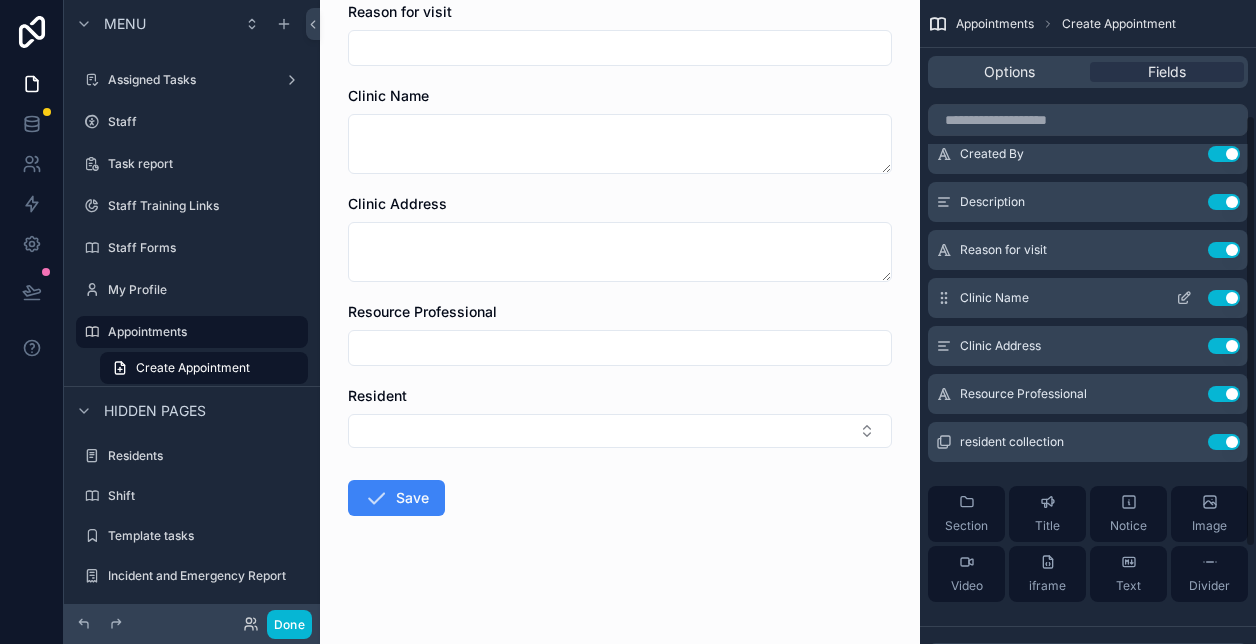 scroll, scrollTop: 174, scrollLeft: 0, axis: vertical 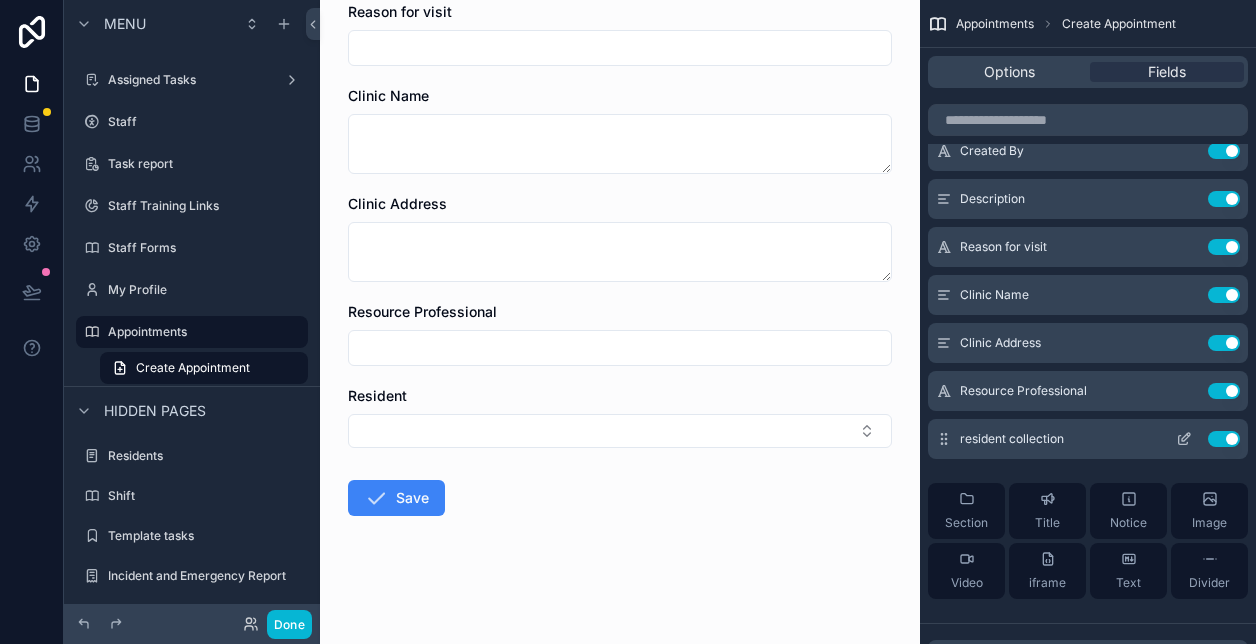 click 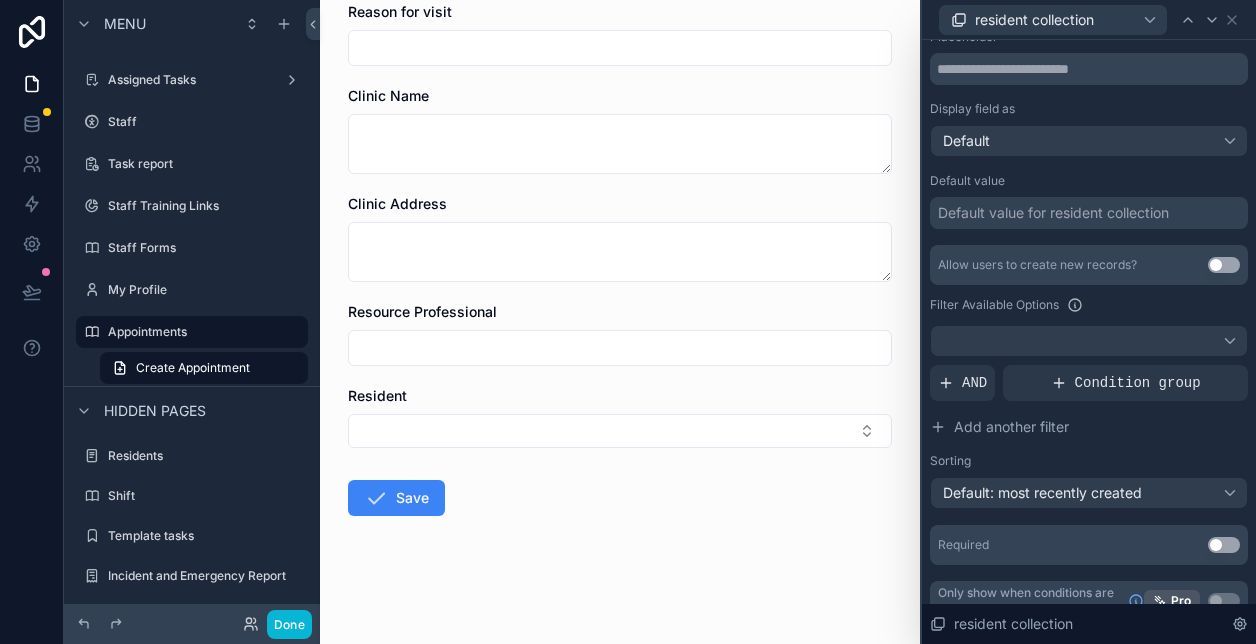 scroll, scrollTop: 292, scrollLeft: 0, axis: vertical 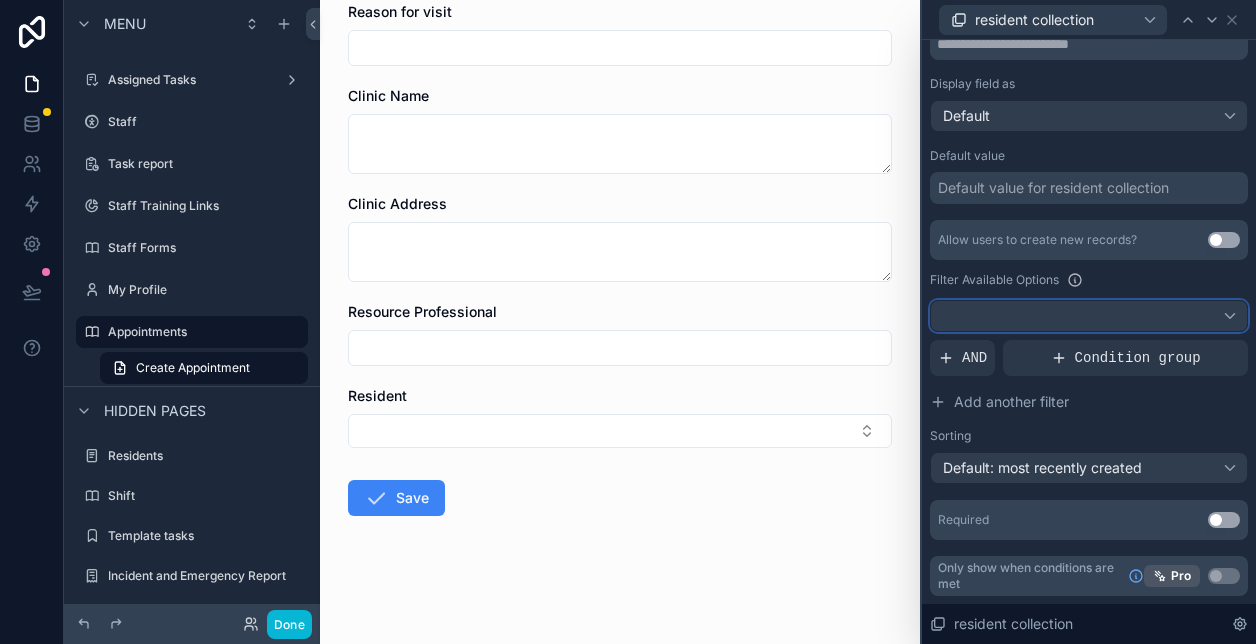 click at bounding box center (1089, 316) 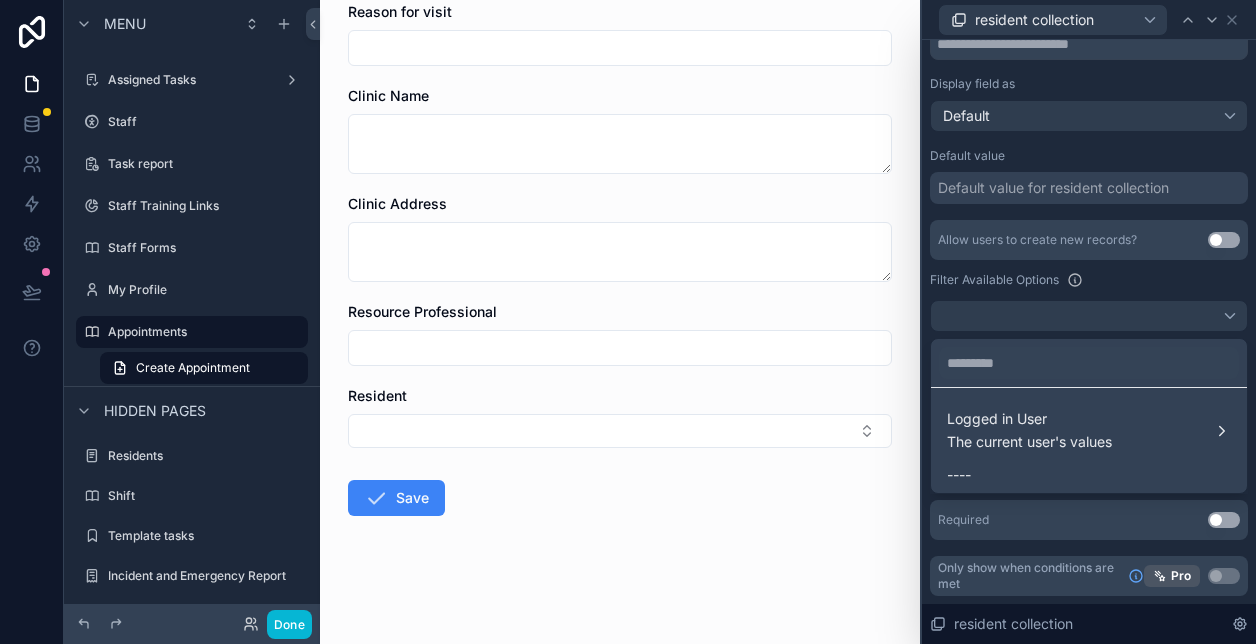click at bounding box center (1089, 322) 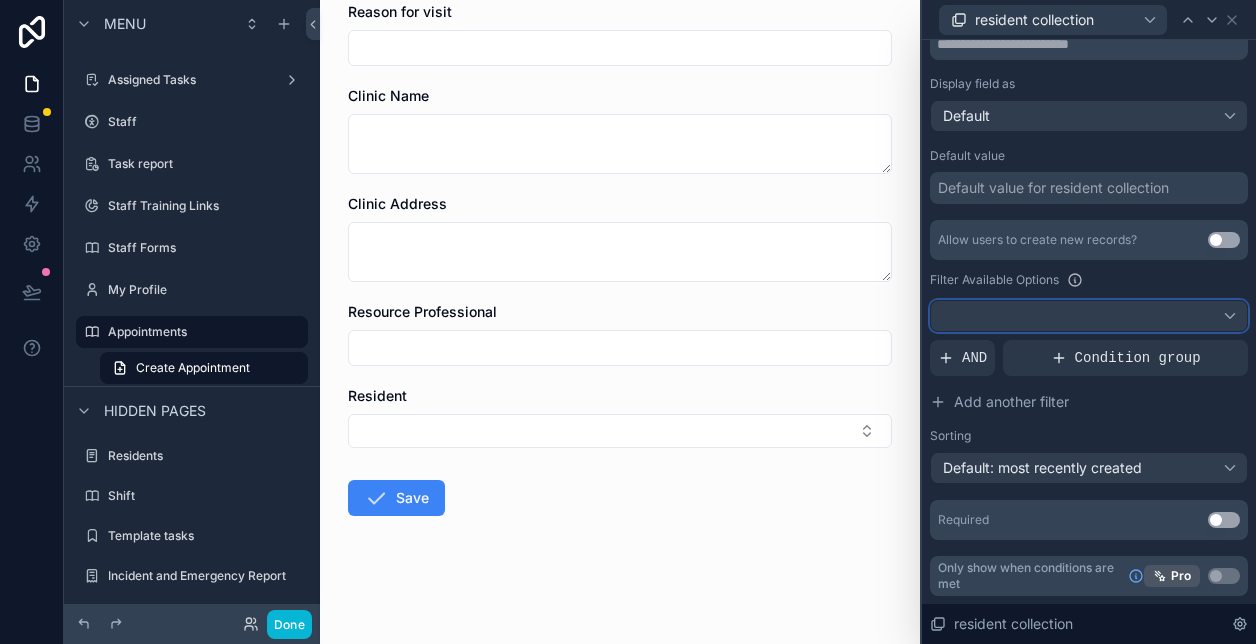 click at bounding box center (1089, 316) 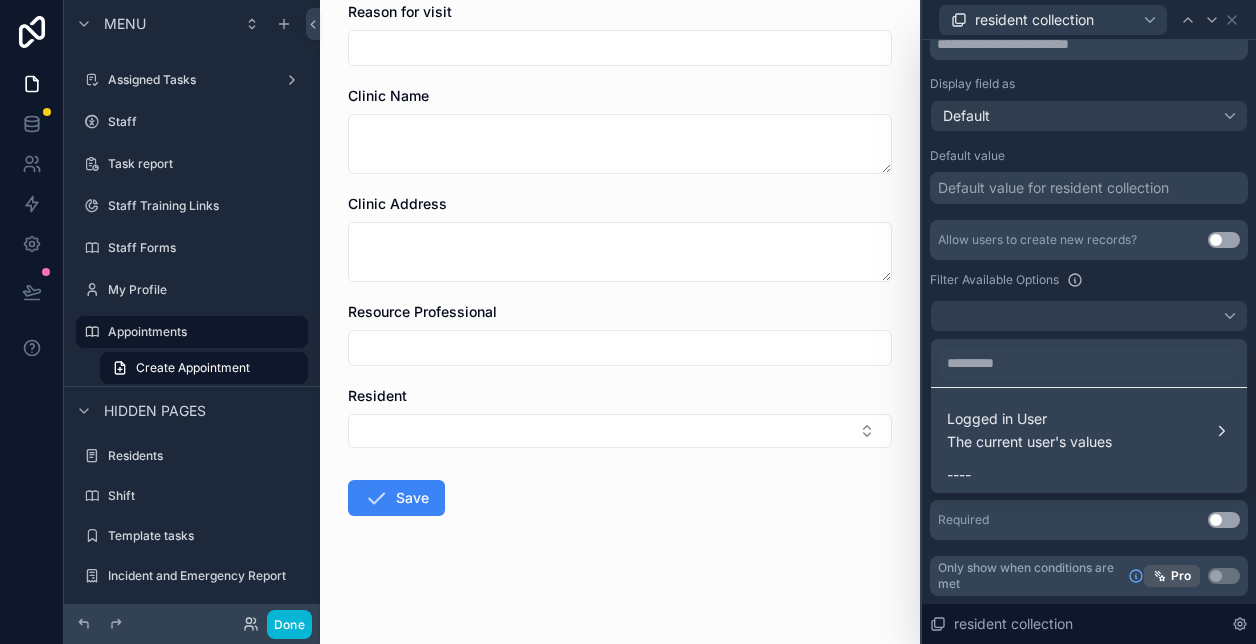click at bounding box center [1089, 322] 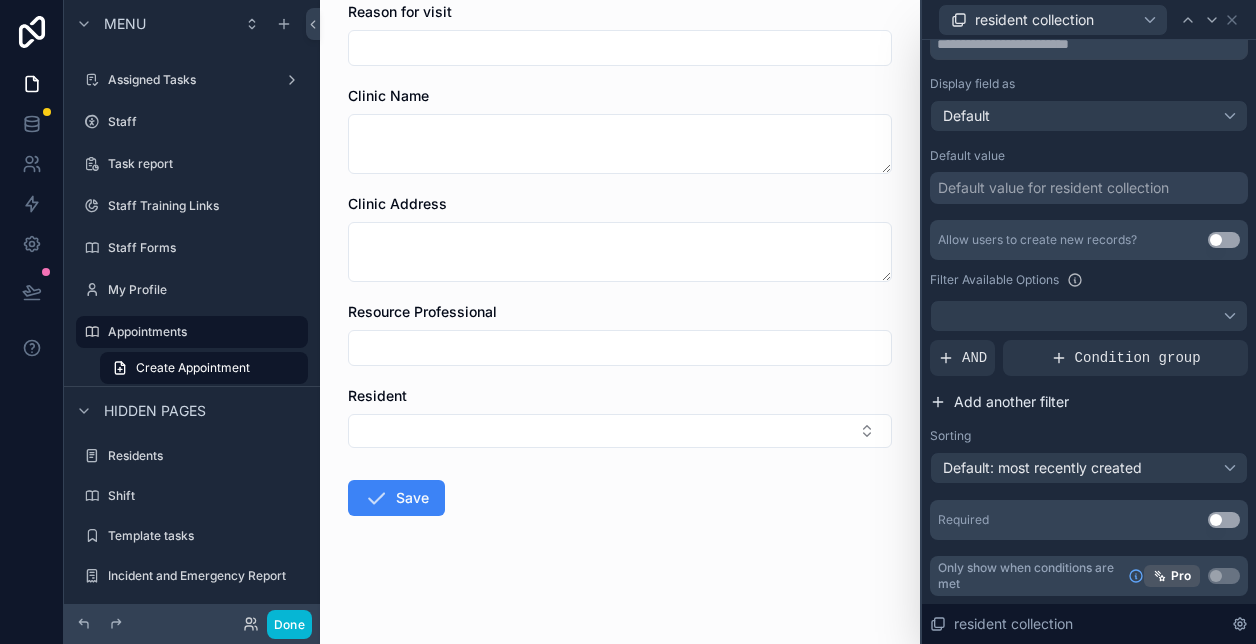 click on "Add another filter" at bounding box center (1011, 402) 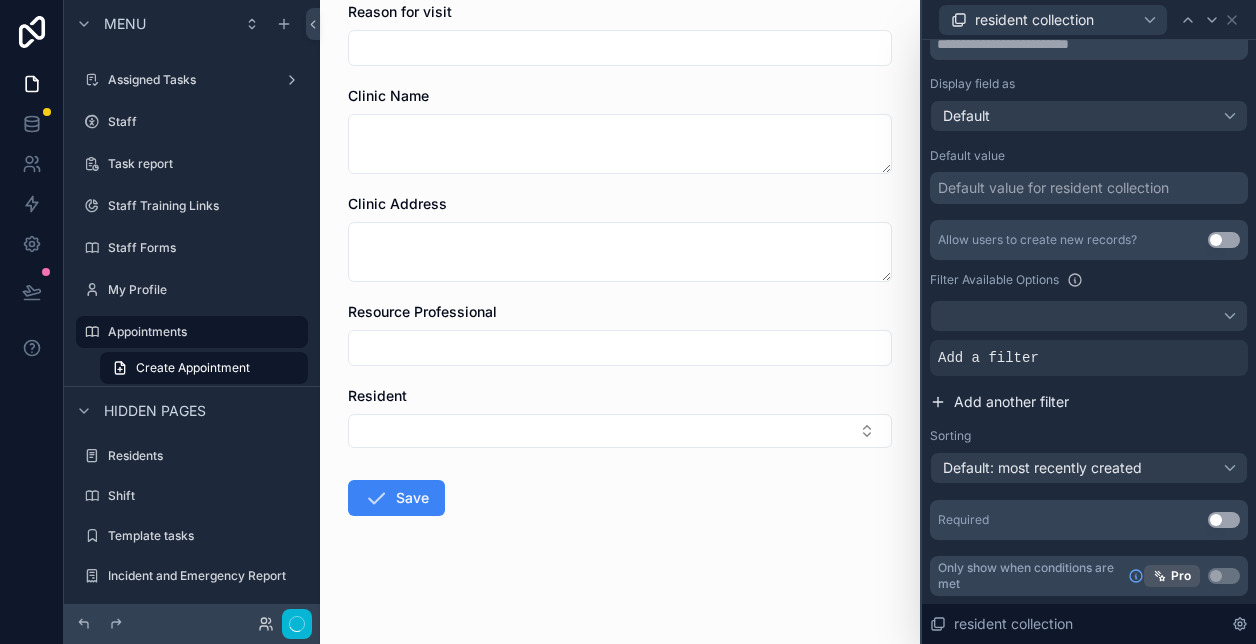 scroll, scrollTop: 0, scrollLeft: 0, axis: both 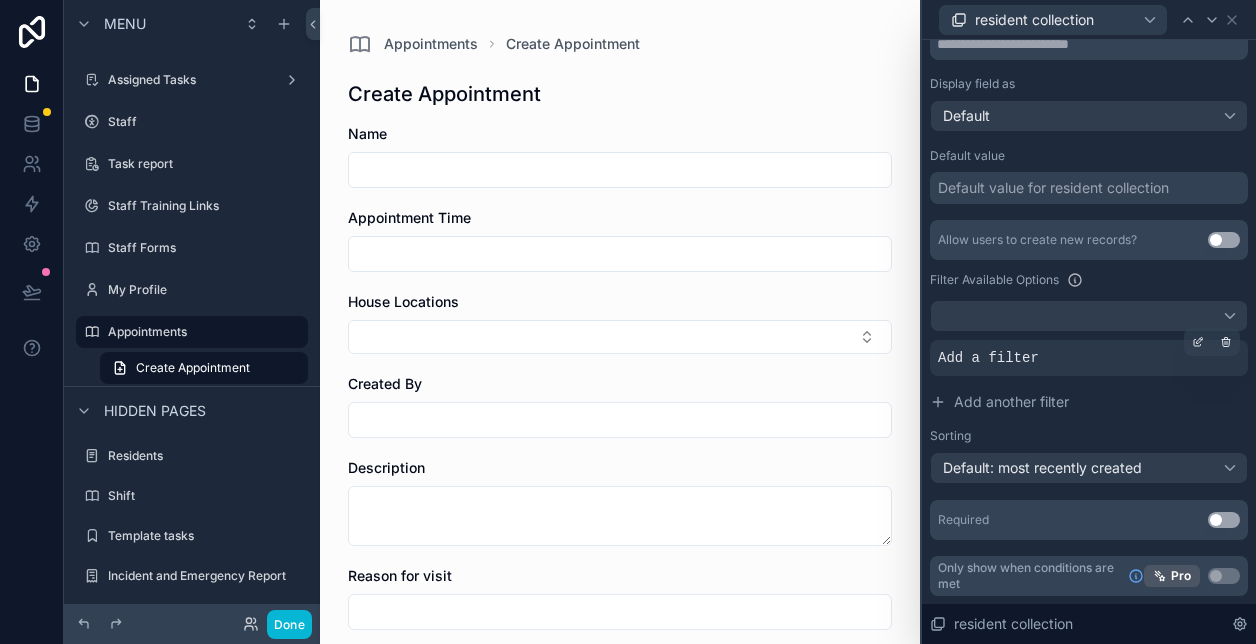 click on "Add a filter" at bounding box center (988, 358) 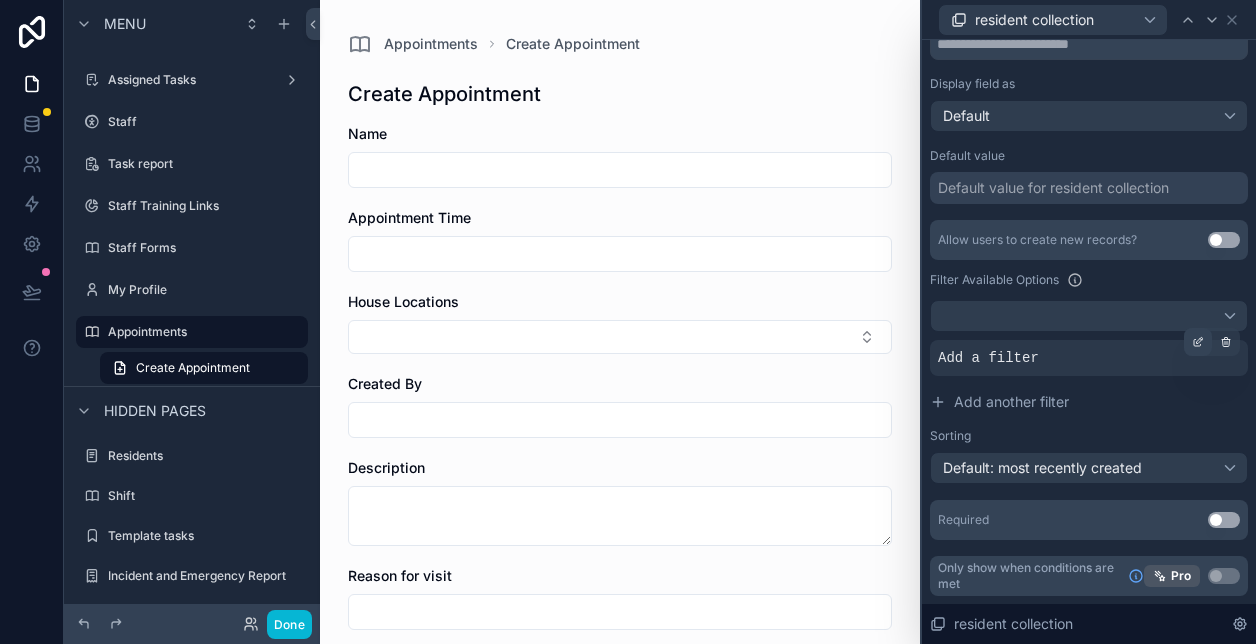 click 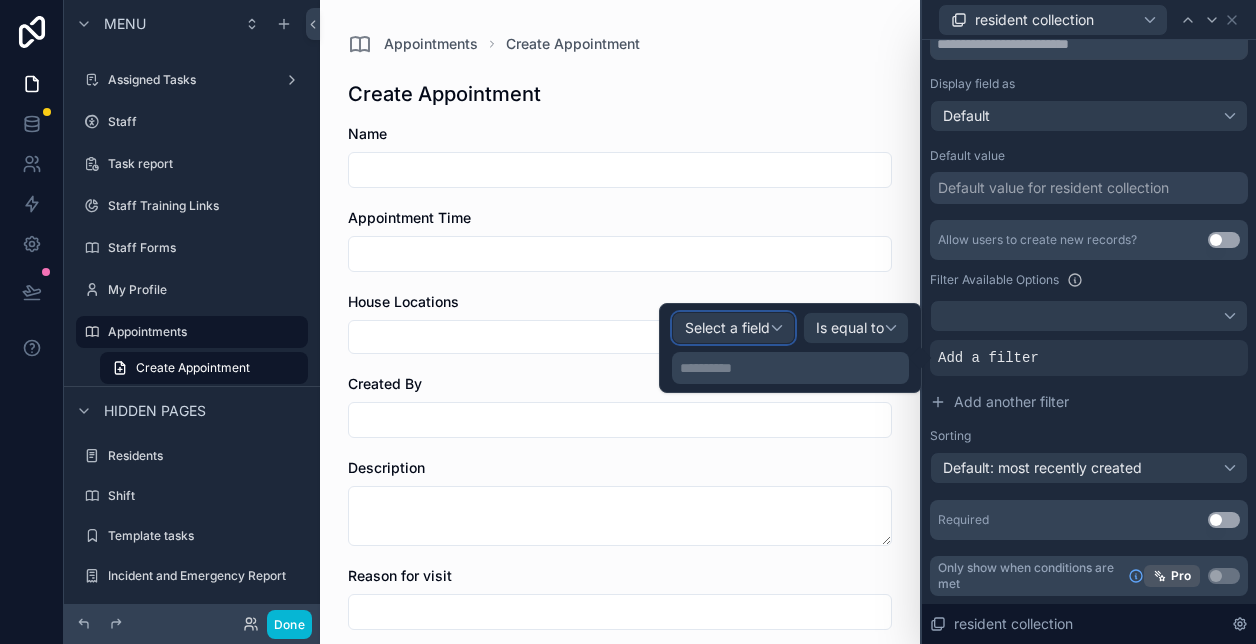 click on "Select a field" at bounding box center [727, 327] 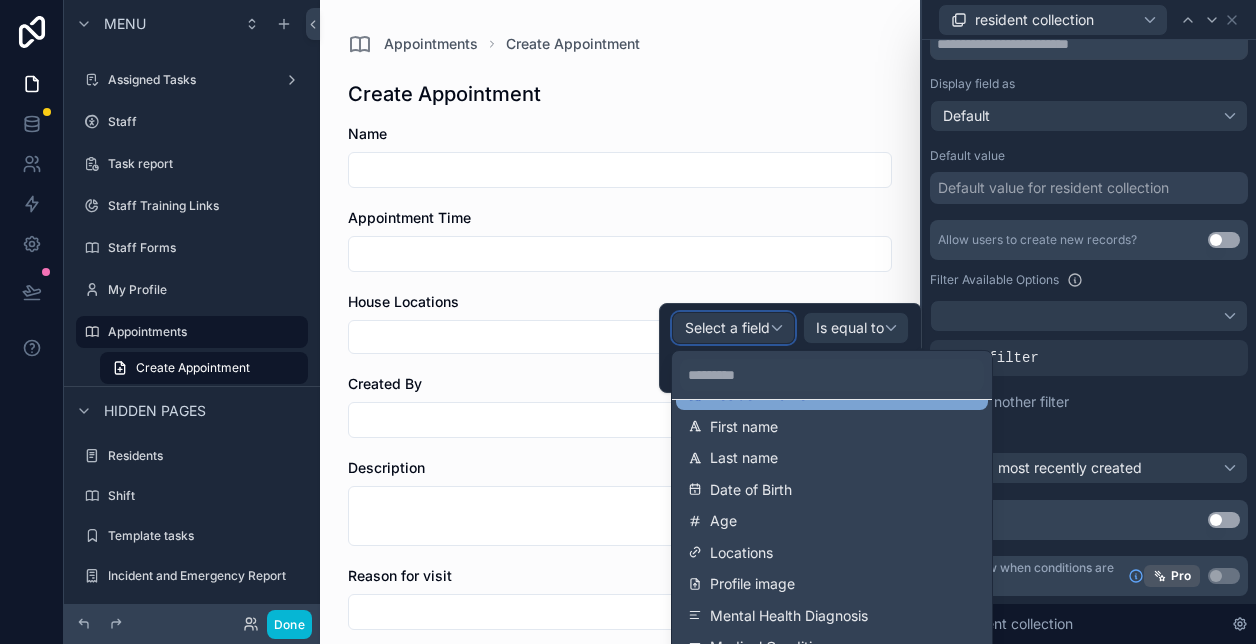 scroll, scrollTop: 163, scrollLeft: 0, axis: vertical 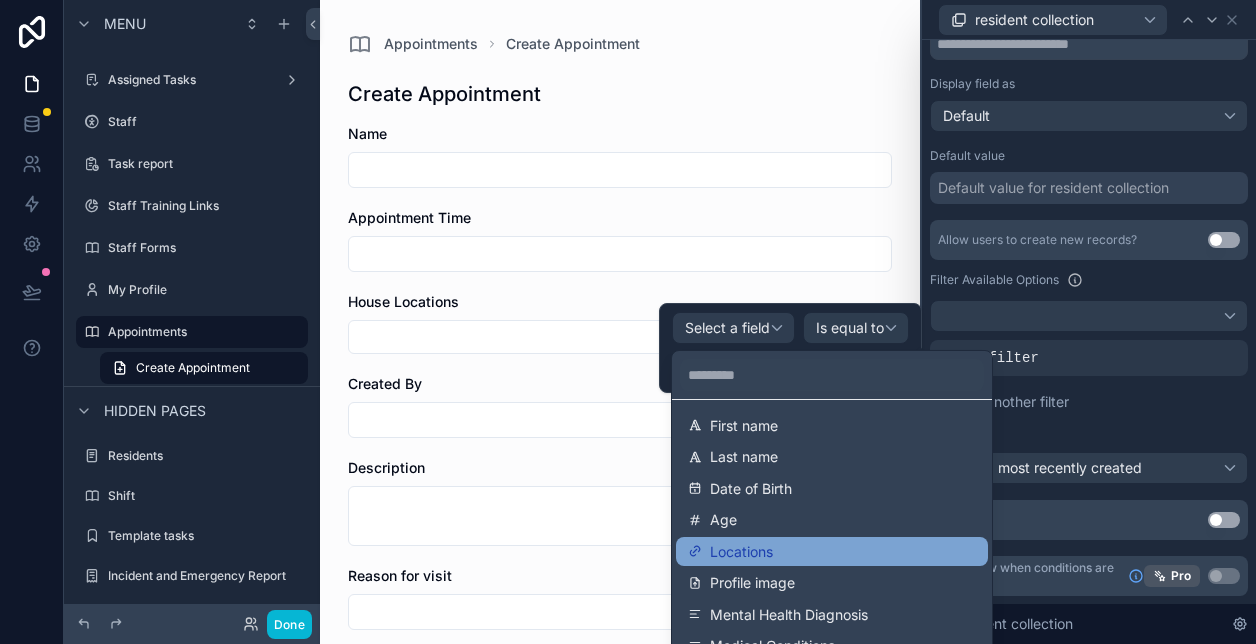 click on "Locations" at bounding box center (741, 552) 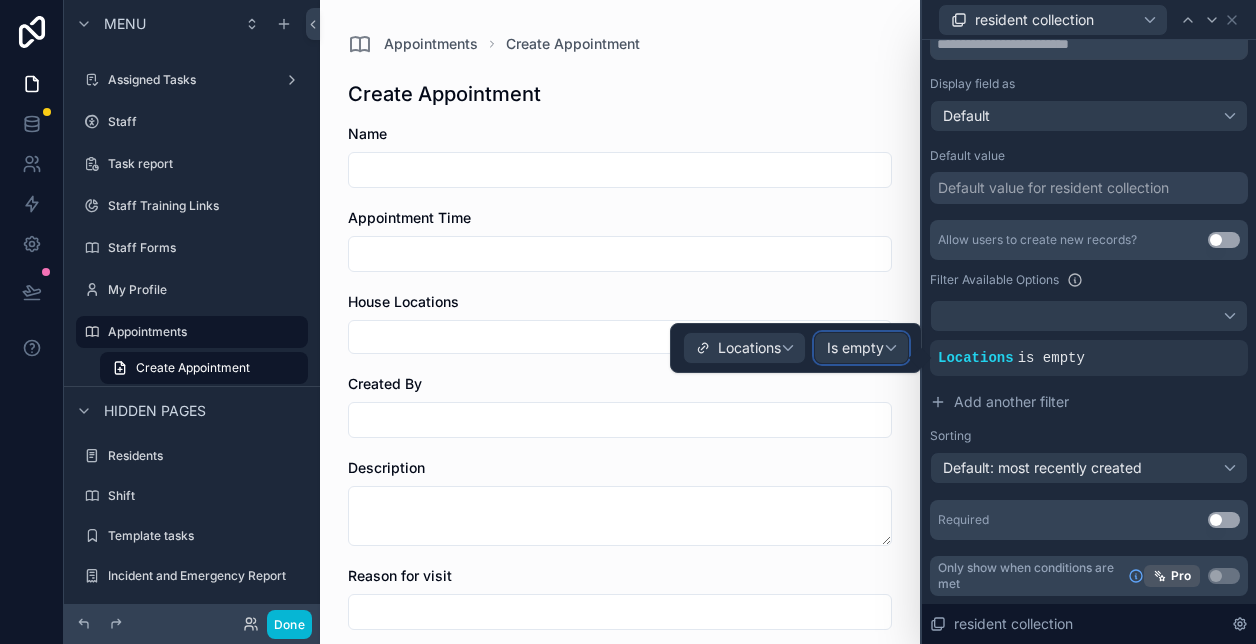 click on "Is empty" at bounding box center [855, 348] 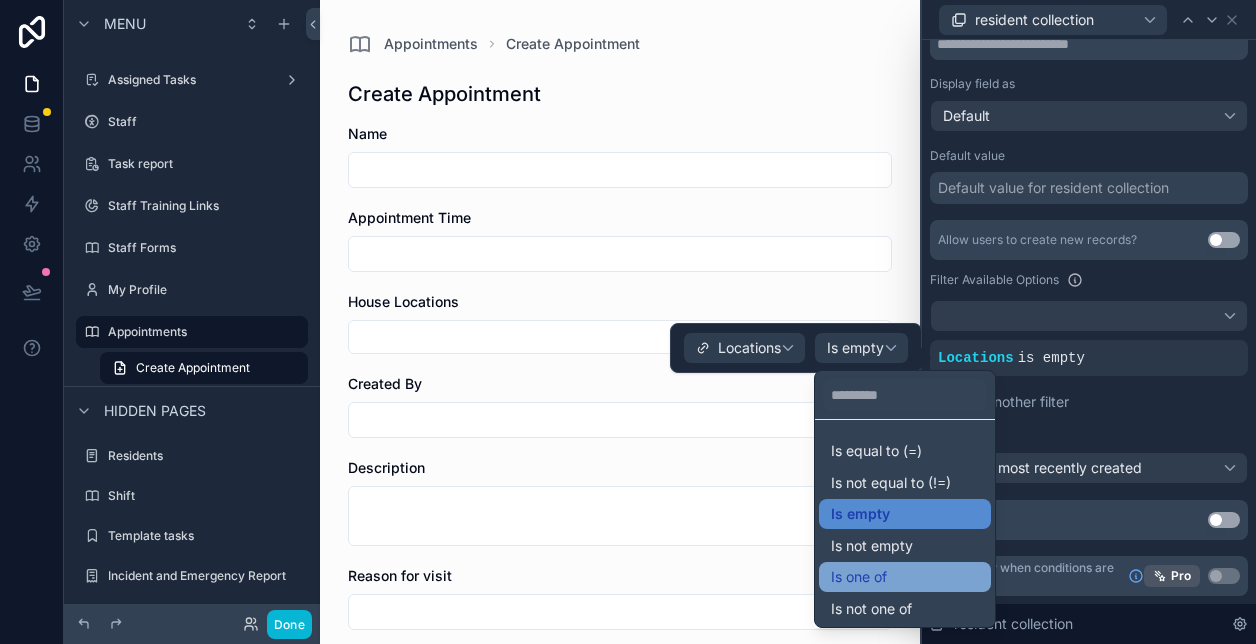 click on "Is one of" at bounding box center (859, 577) 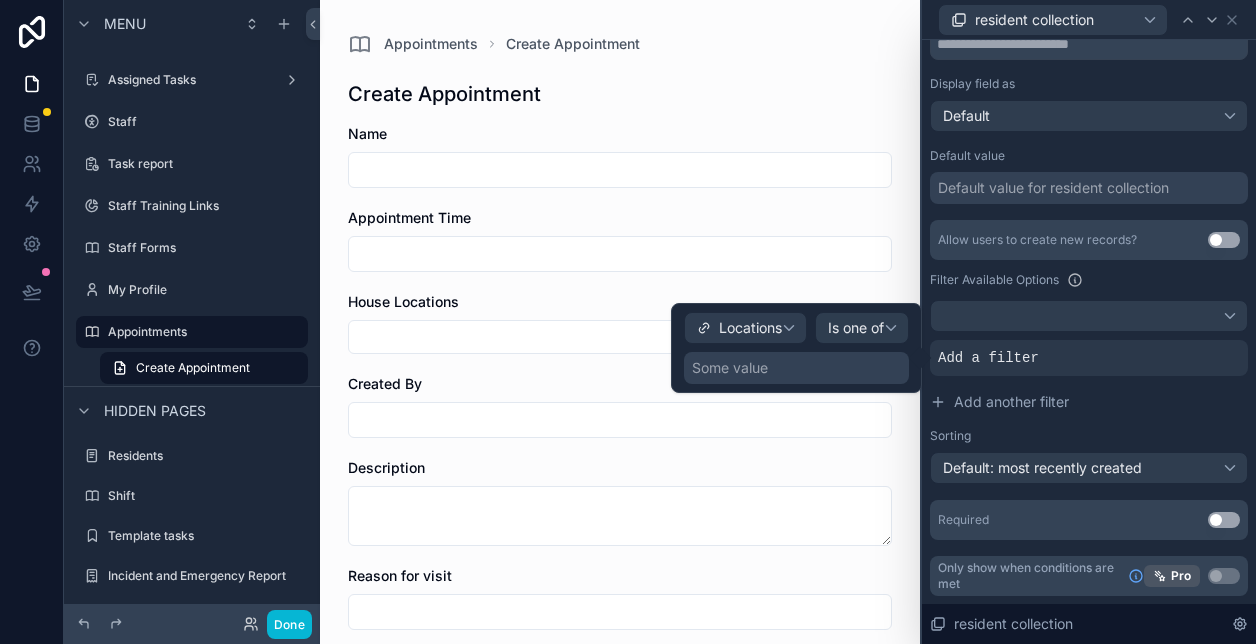 click on "Some value" at bounding box center [730, 368] 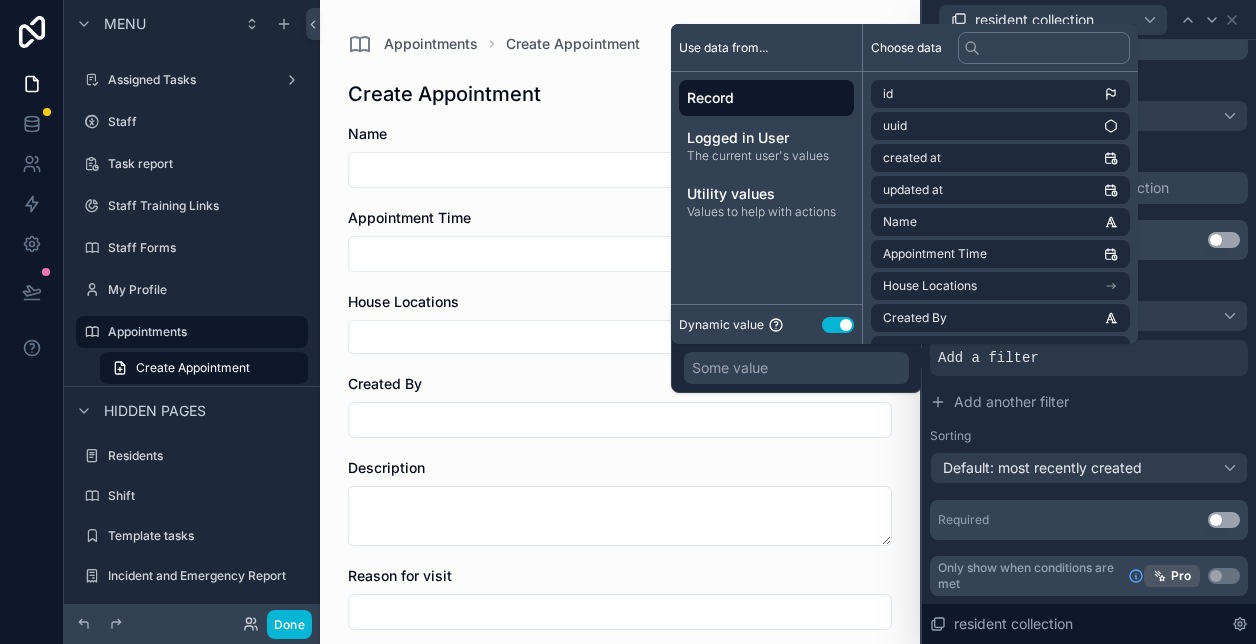 click on "Record" at bounding box center (766, 98) 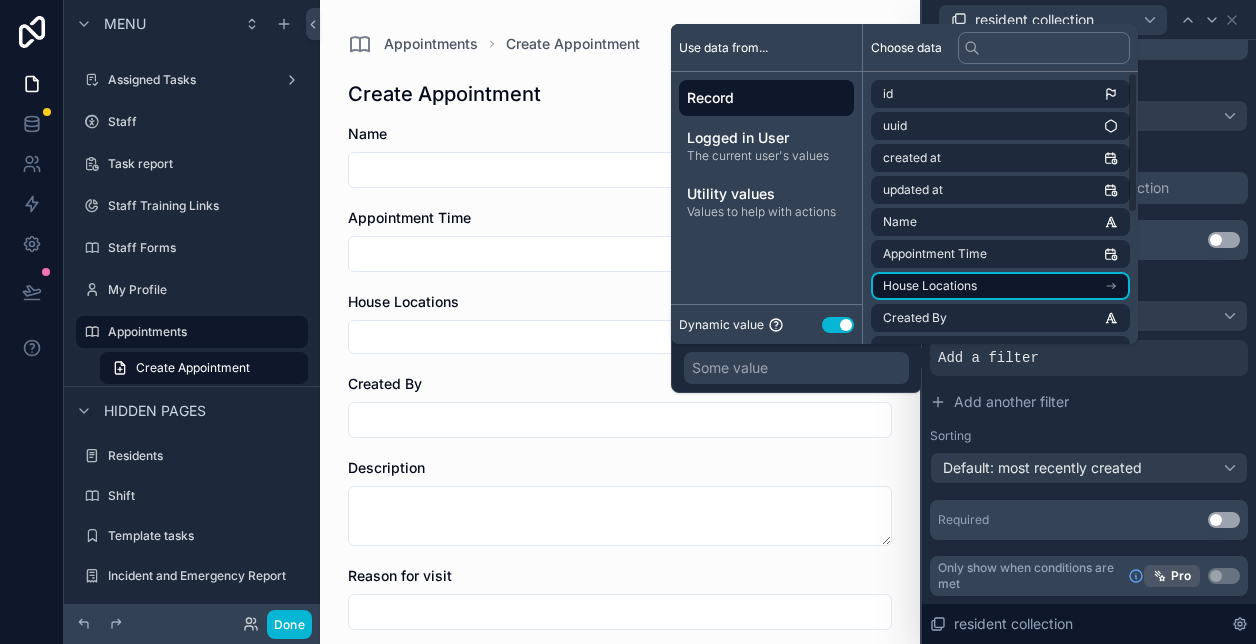 click on "House Locations" at bounding box center (1000, 286) 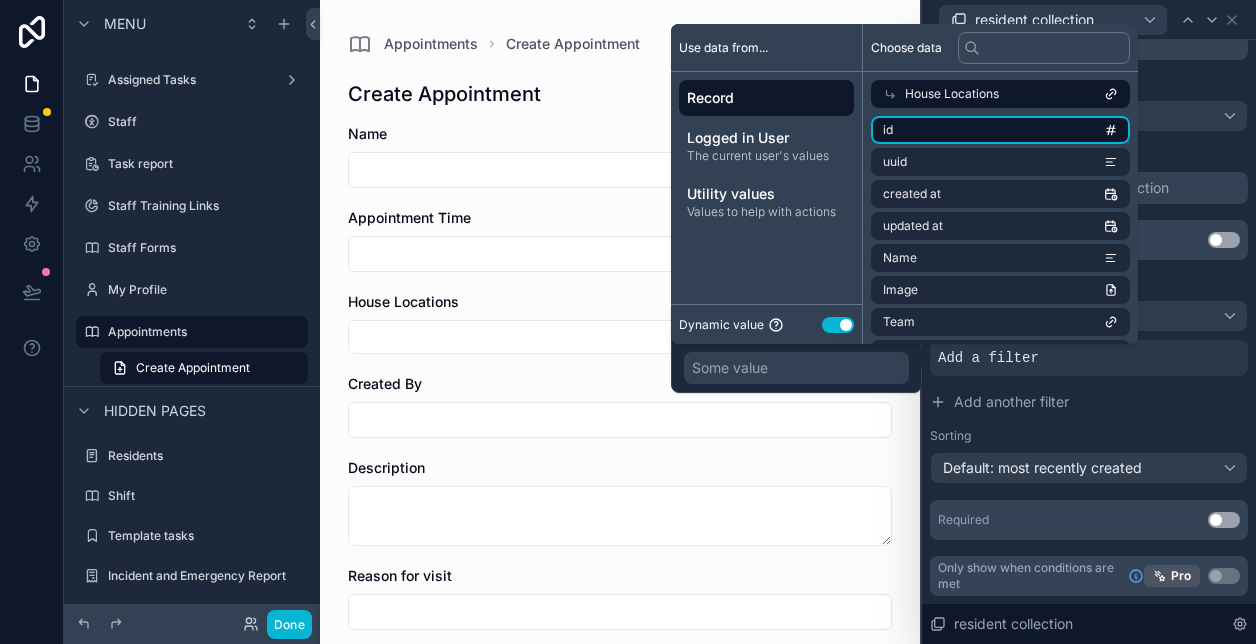 click on "id" at bounding box center (1000, 130) 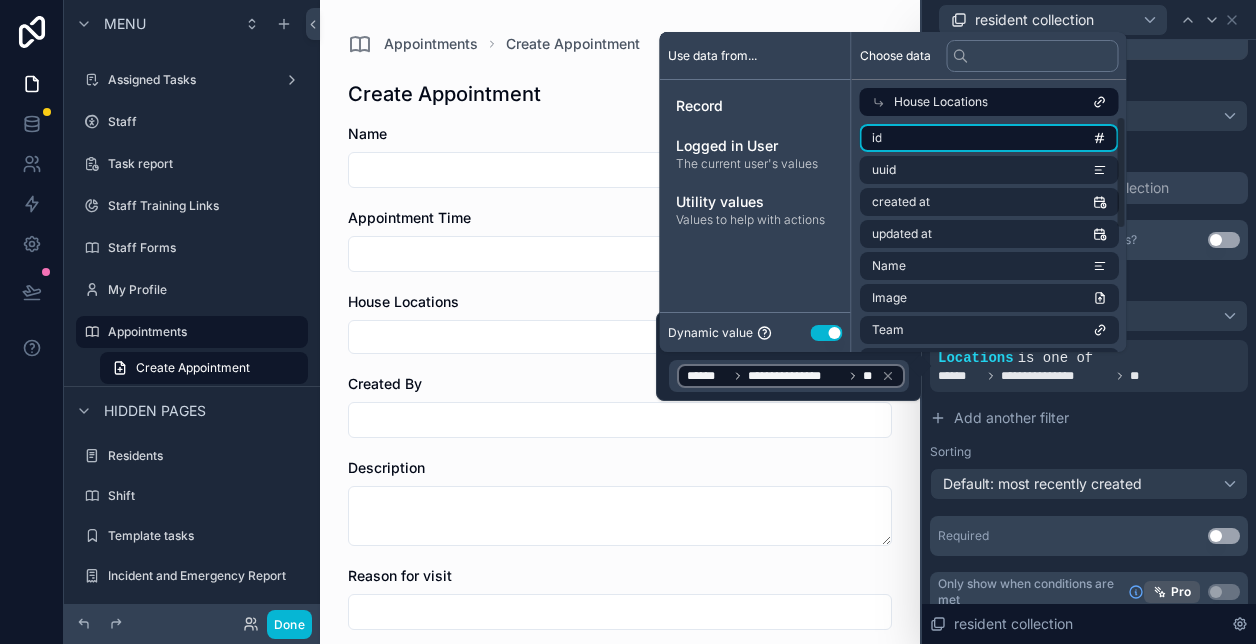 click on "id" at bounding box center [877, 138] 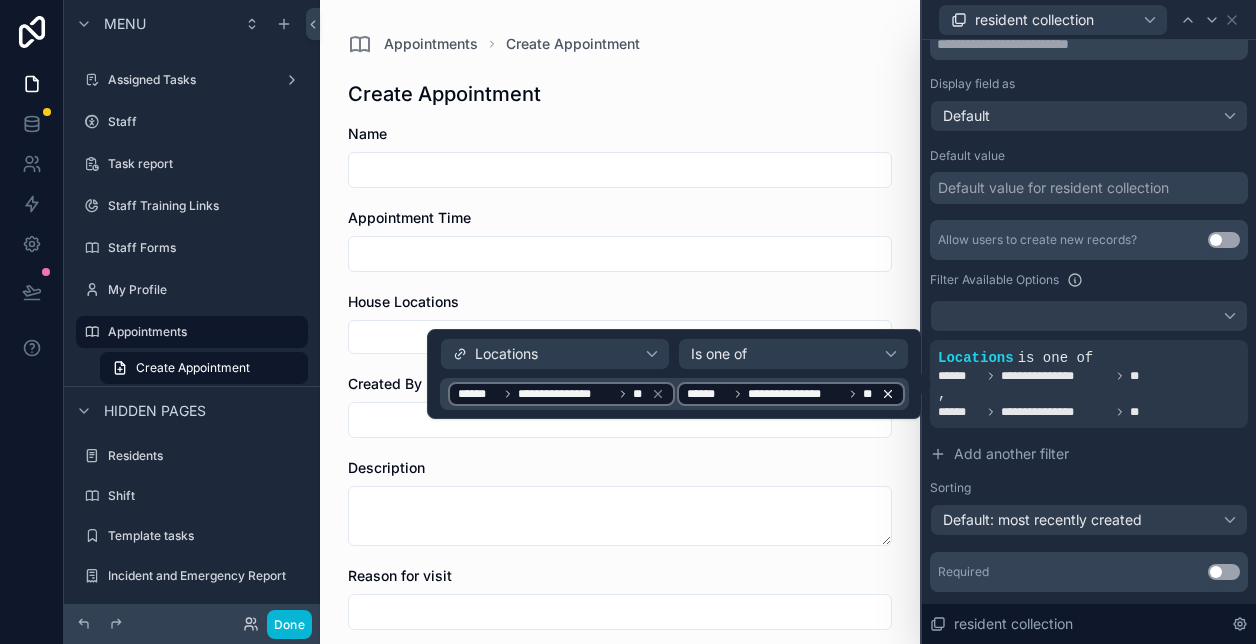 click 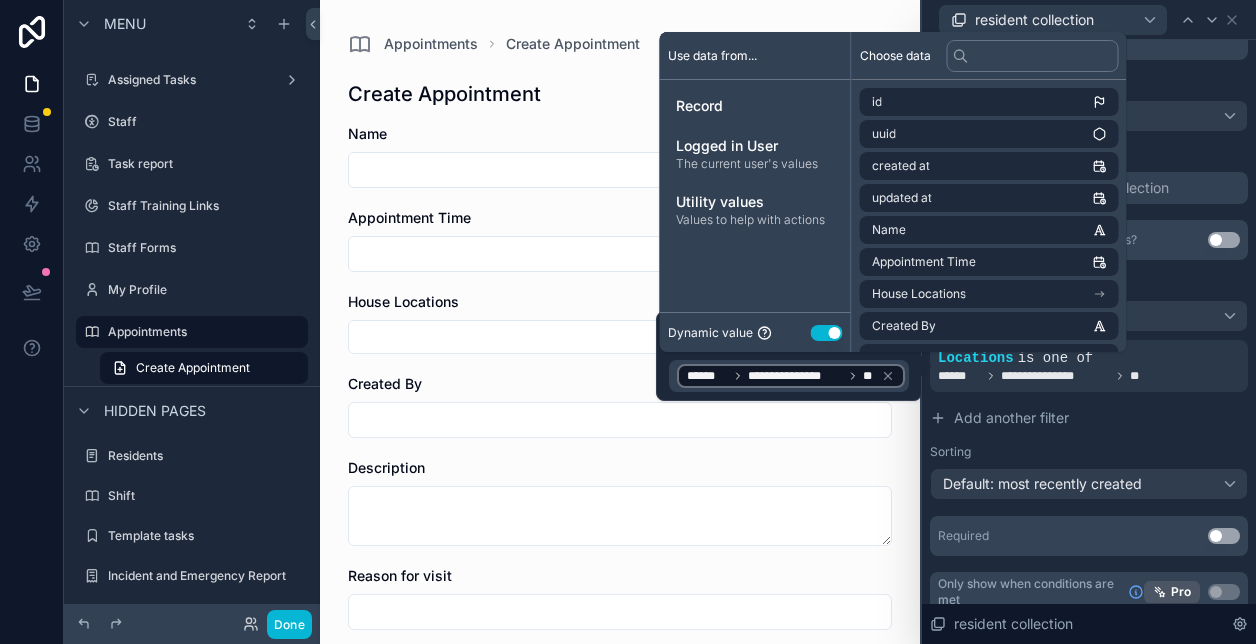 click on "Appointments Create Appointment Create Appointment Name Appointment Time House Locations Created By Description Reason for visit Clinic Name Clinic Address Resource Professional Resident  Save" at bounding box center (620, 604) 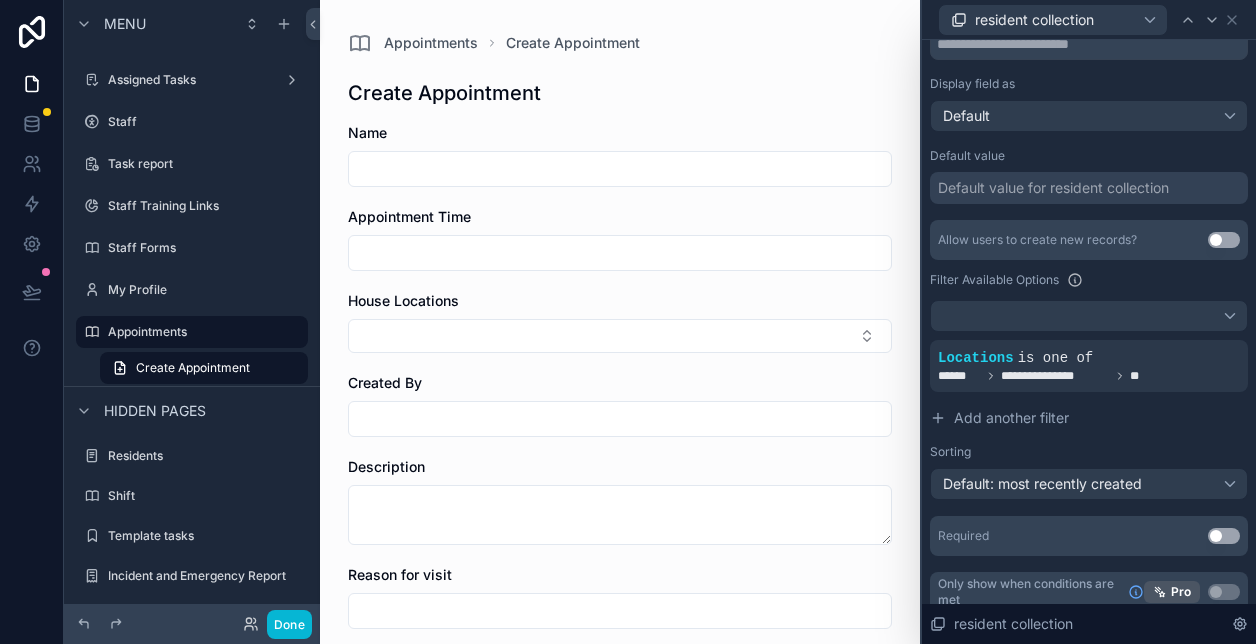 scroll, scrollTop: 0, scrollLeft: 0, axis: both 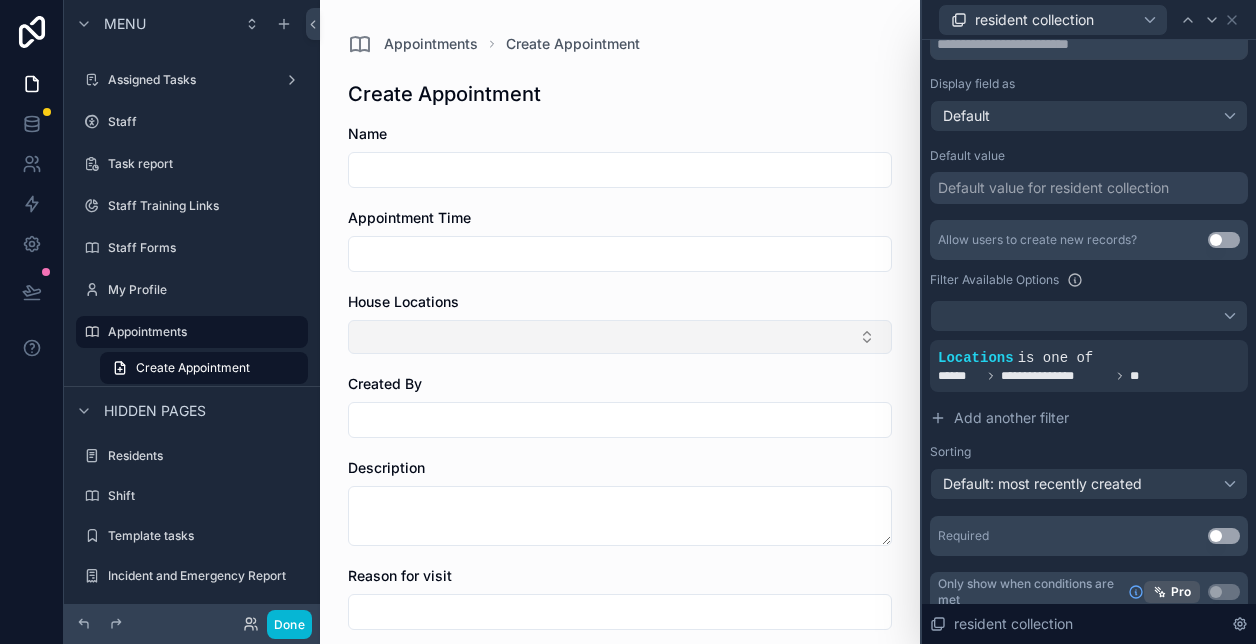 click at bounding box center [620, 337] 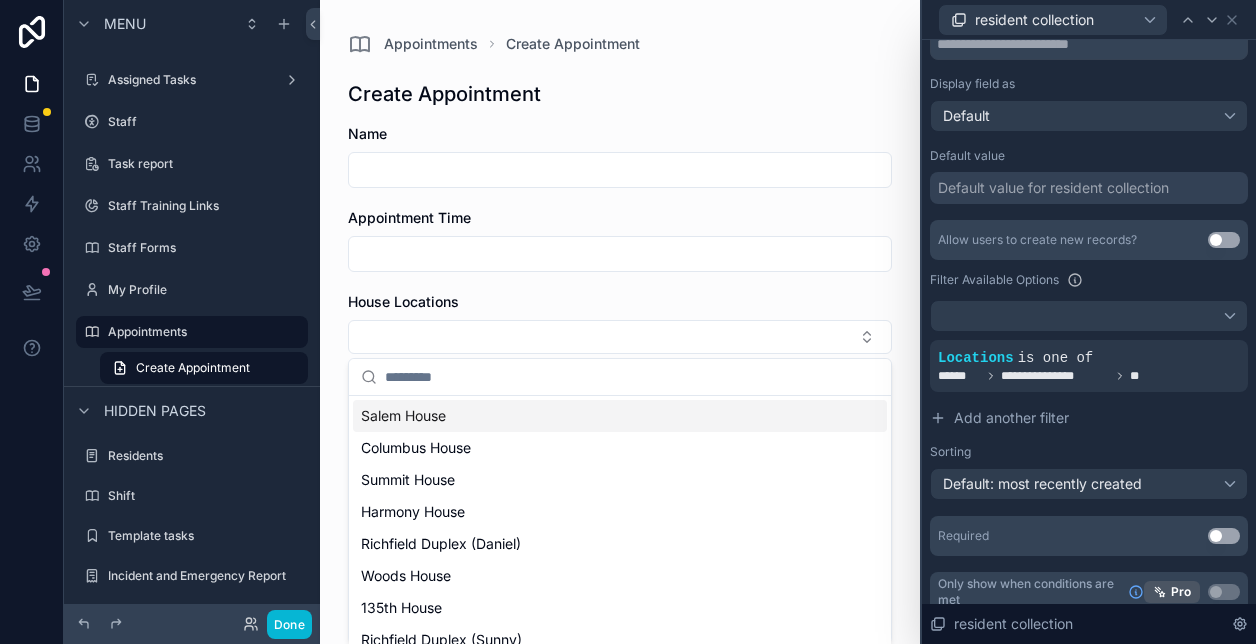 click on "Salem House" at bounding box center [403, 416] 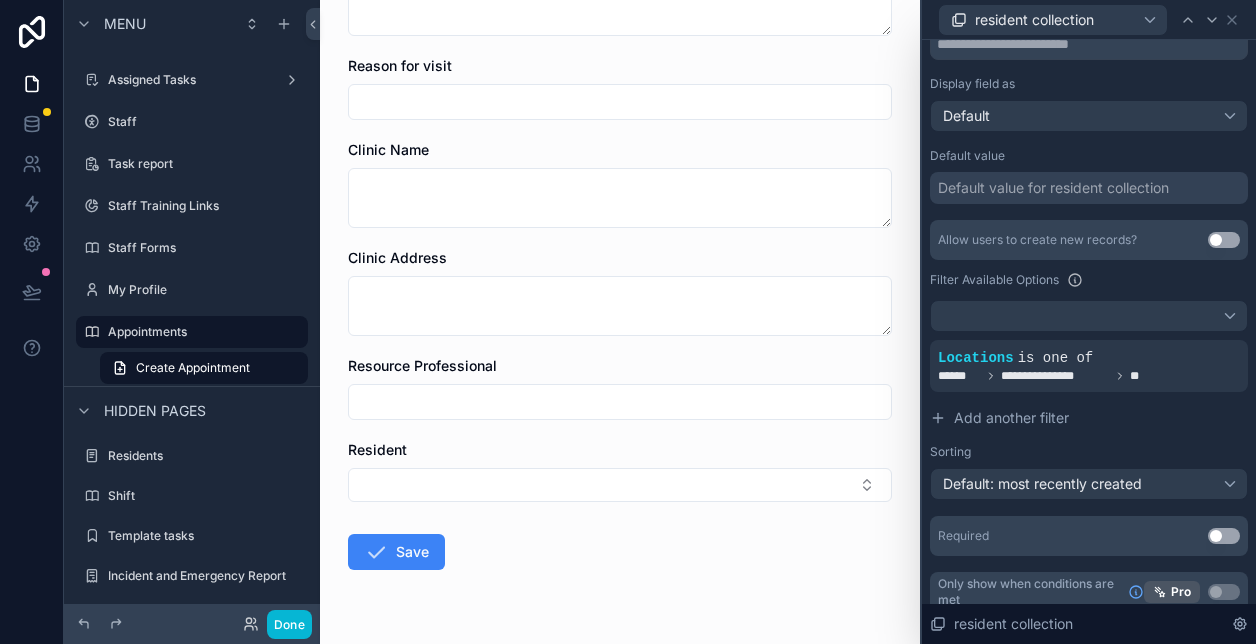 scroll, scrollTop: 568, scrollLeft: 0, axis: vertical 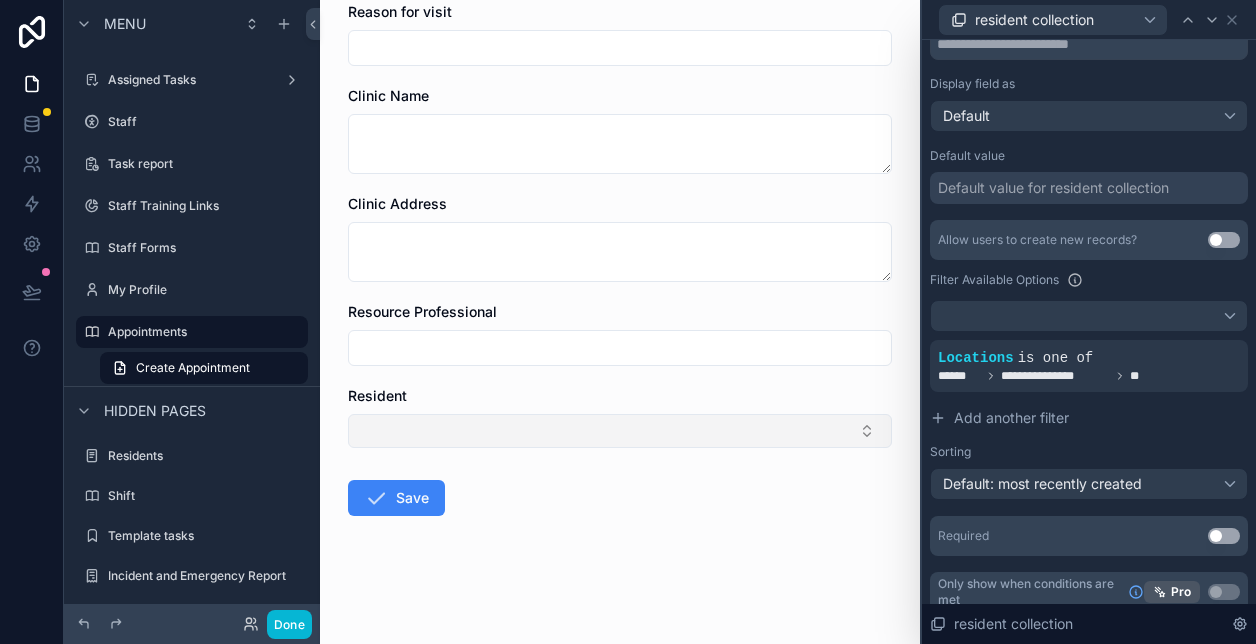 click at bounding box center [620, 431] 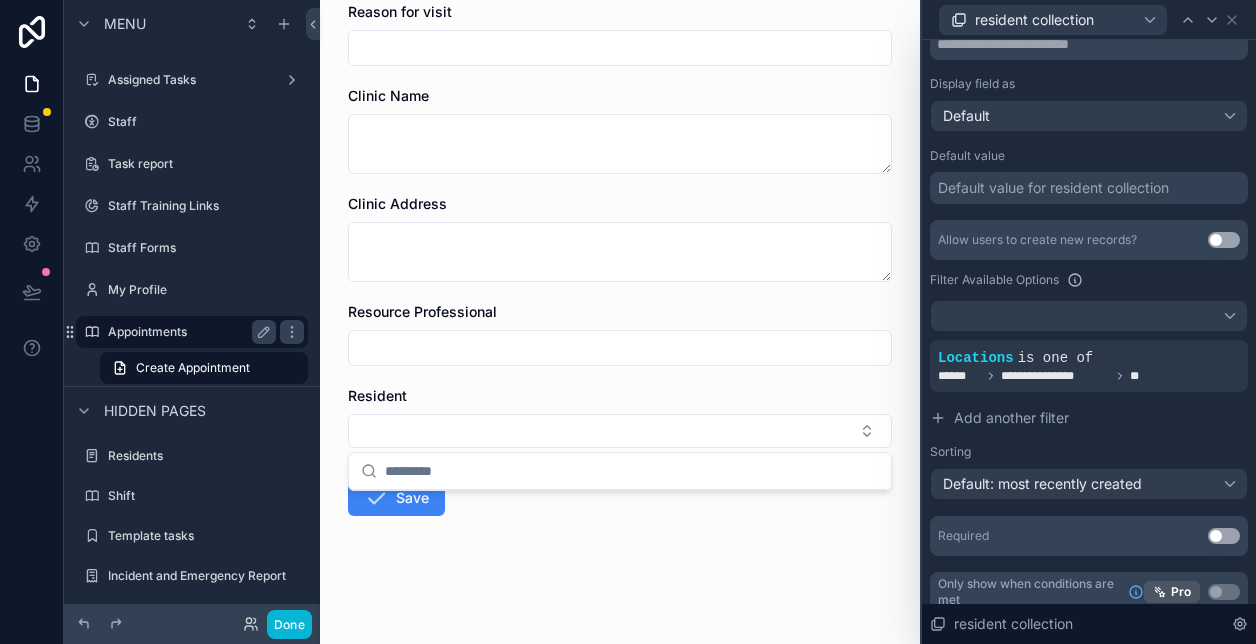 click on "Appointments" at bounding box center [188, 332] 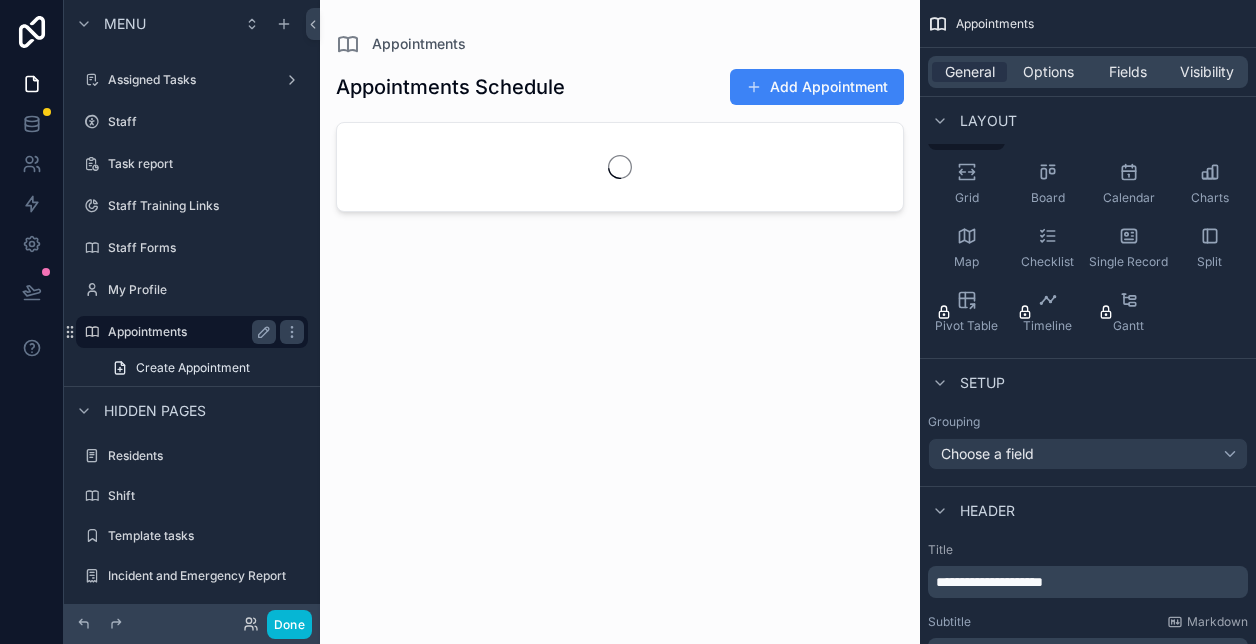 scroll, scrollTop: 0, scrollLeft: 0, axis: both 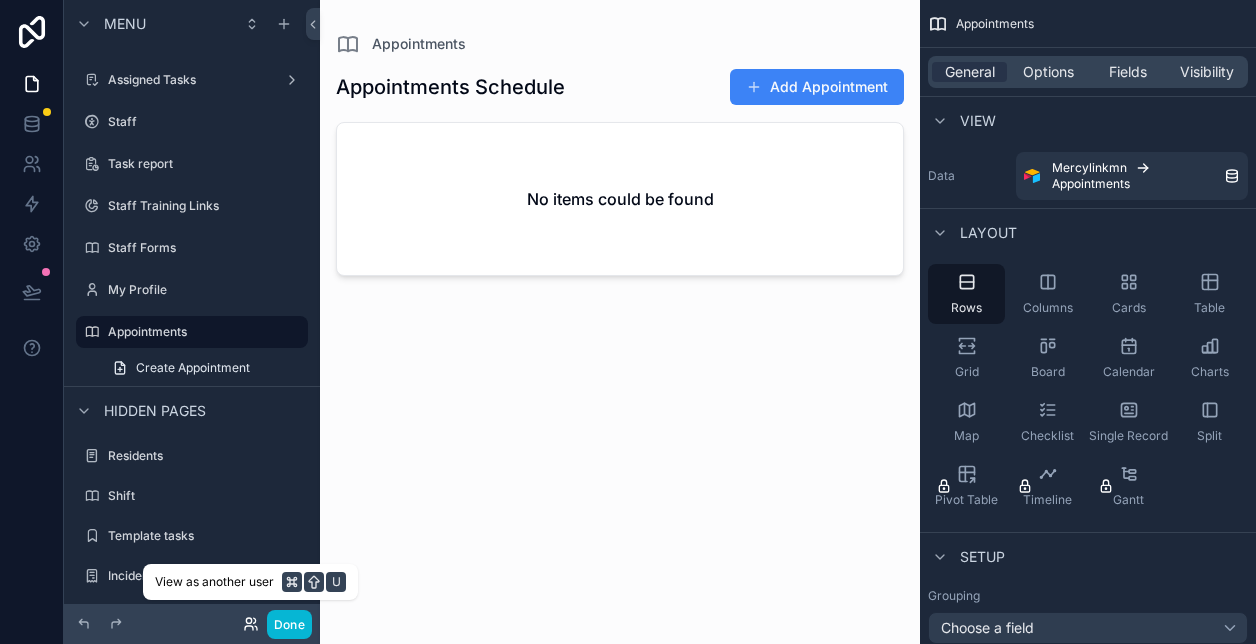 click 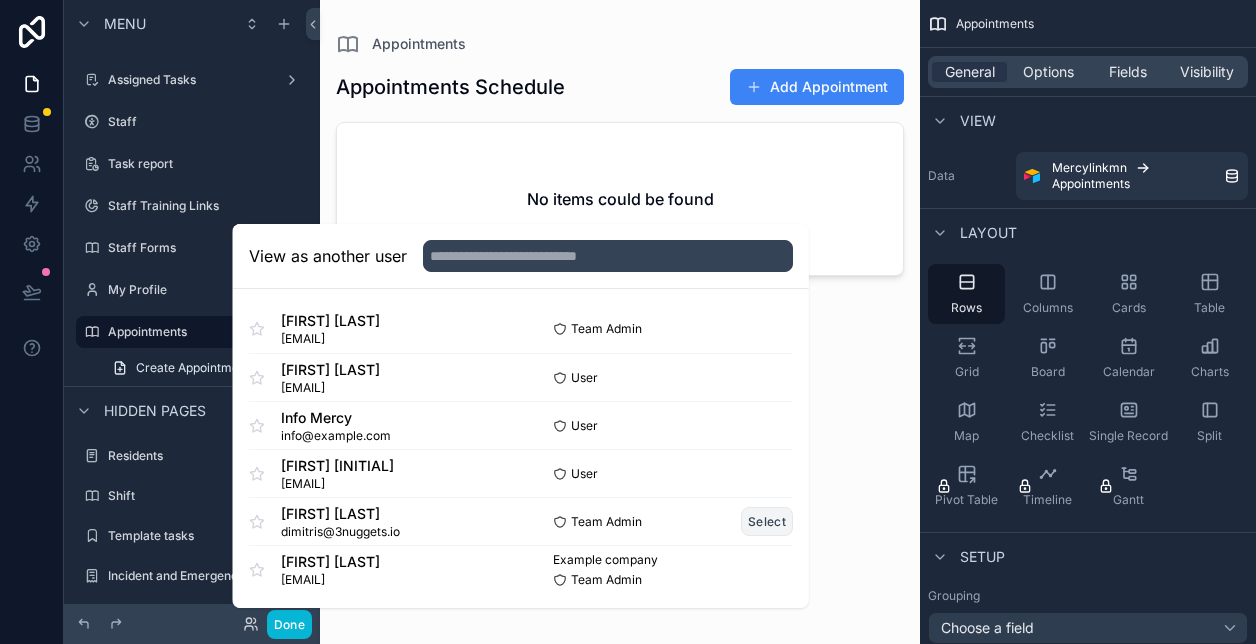 click on "Select" at bounding box center (767, 521) 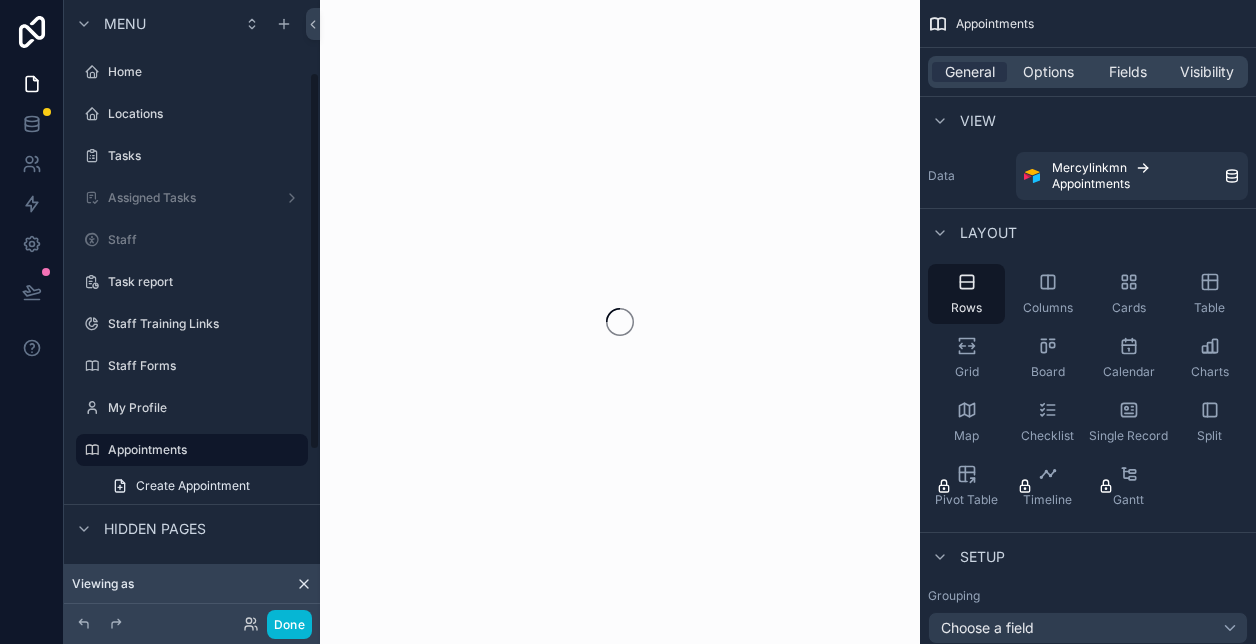 scroll, scrollTop: 0, scrollLeft: 0, axis: both 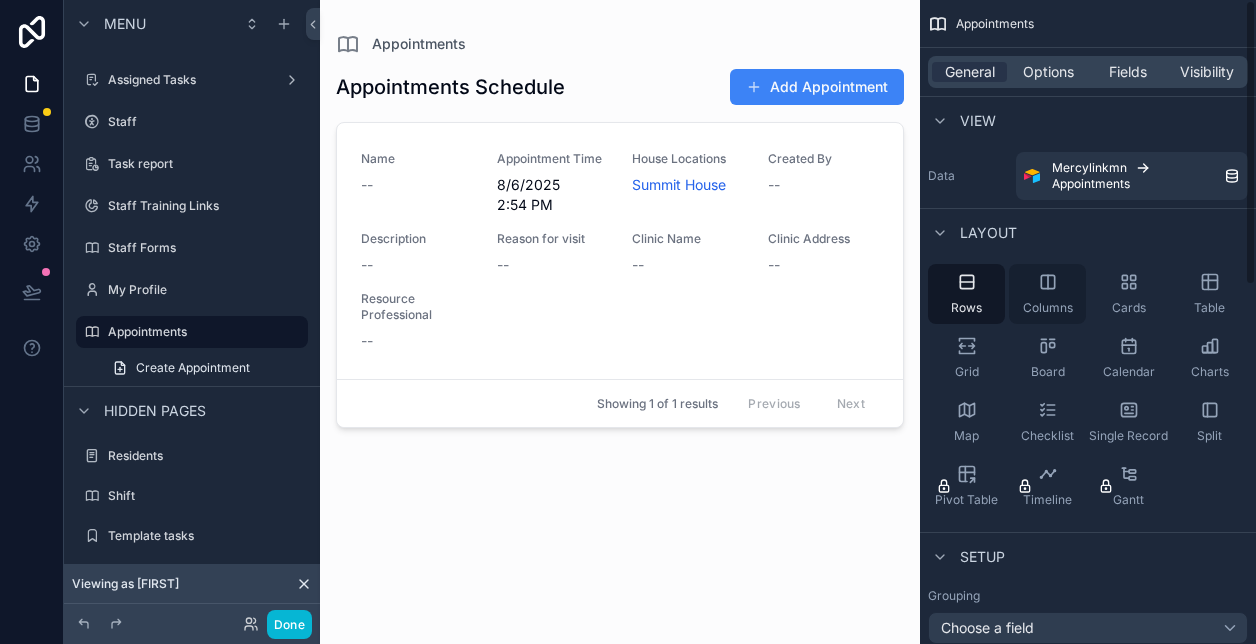 click 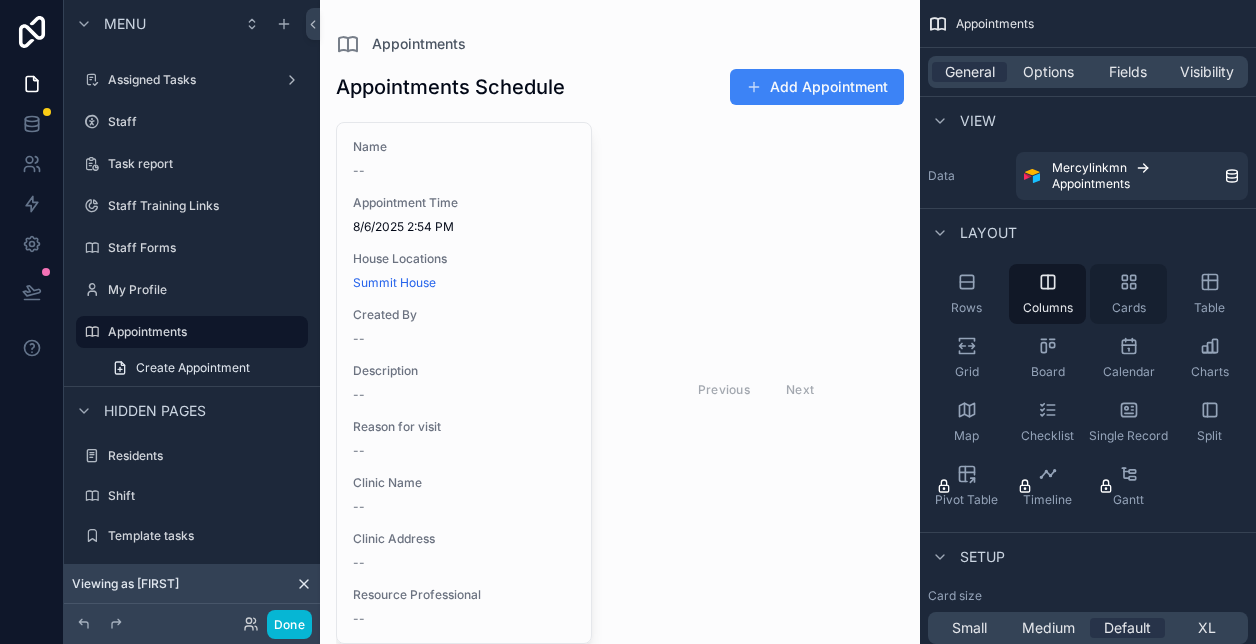 click on "Cards" at bounding box center (1128, 294) 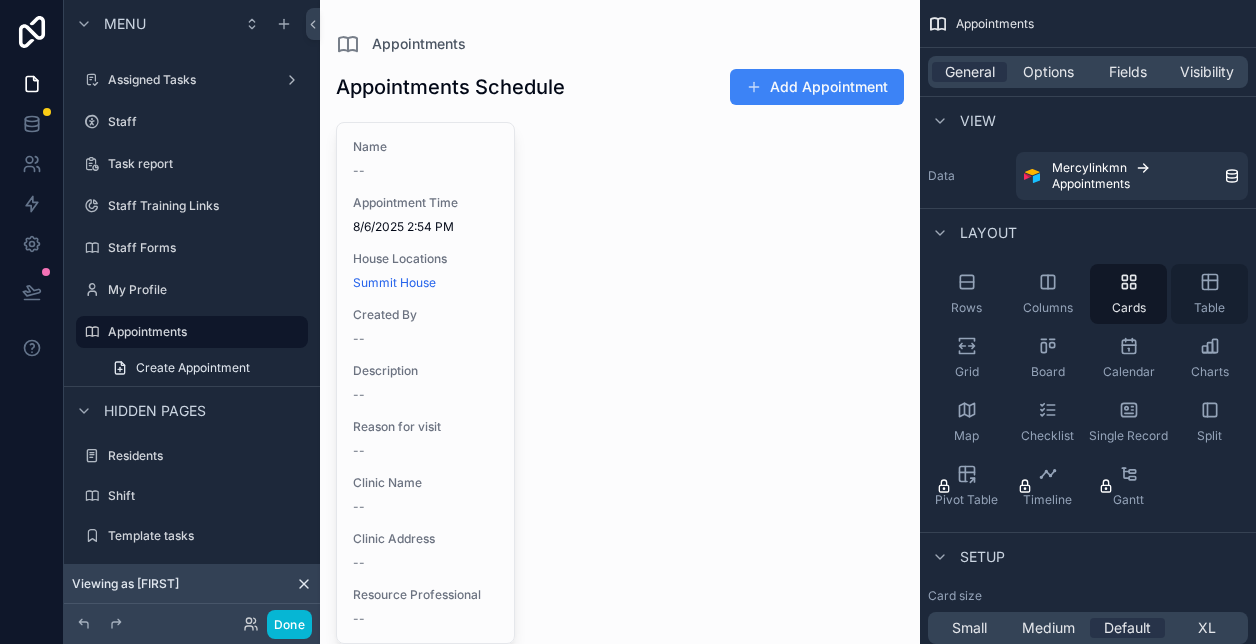click on "Table" at bounding box center [1209, 294] 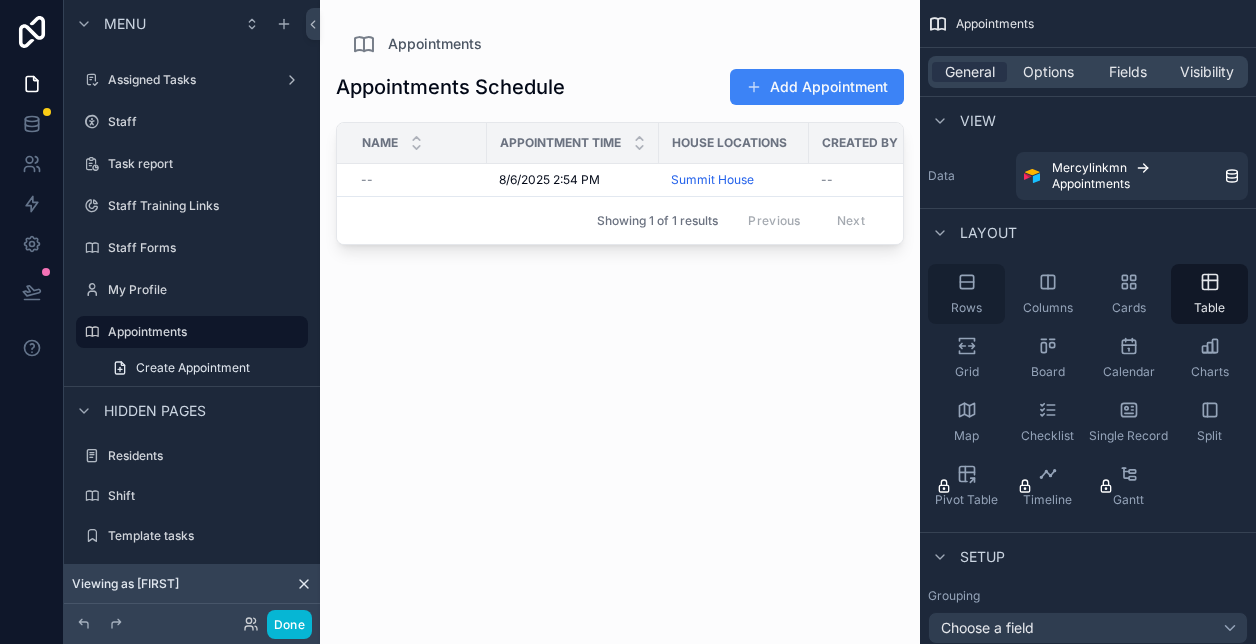 click on "Rows" at bounding box center (966, 294) 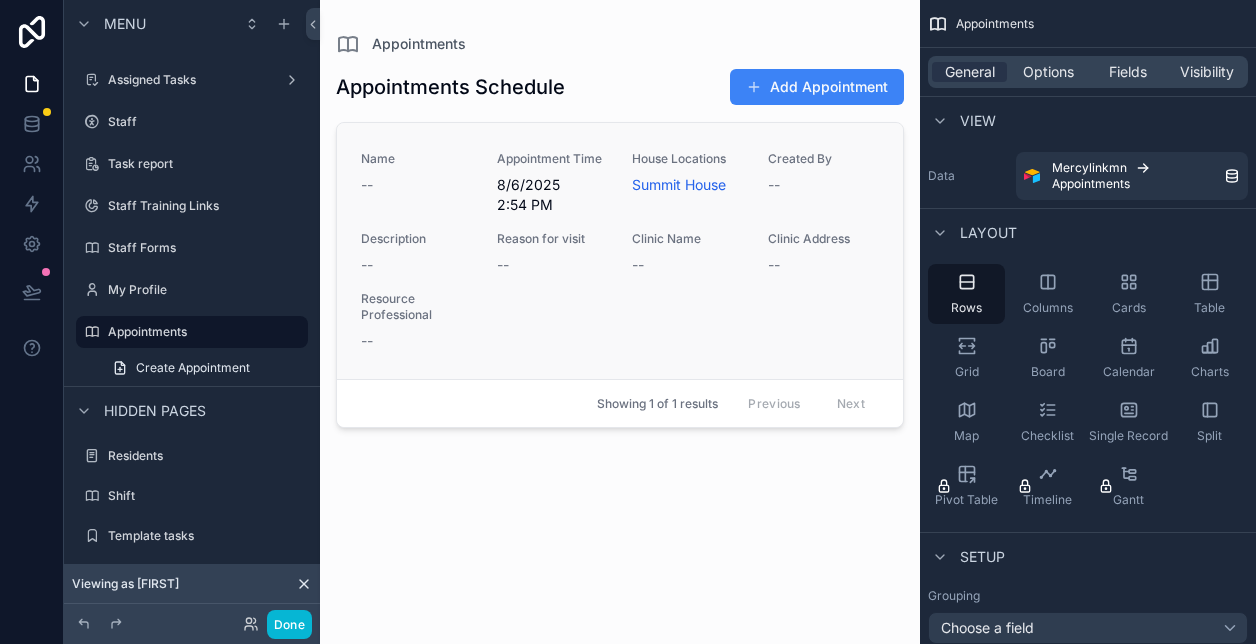 click on "Appointment Time" at bounding box center [553, 159] 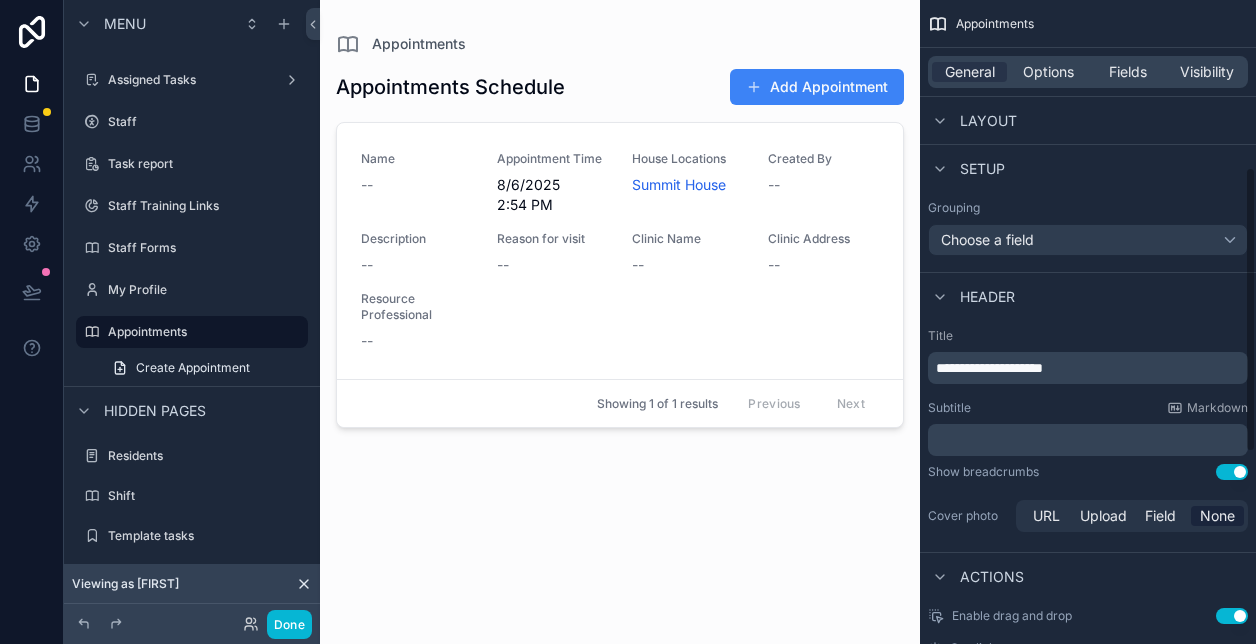 scroll, scrollTop: 351, scrollLeft: 0, axis: vertical 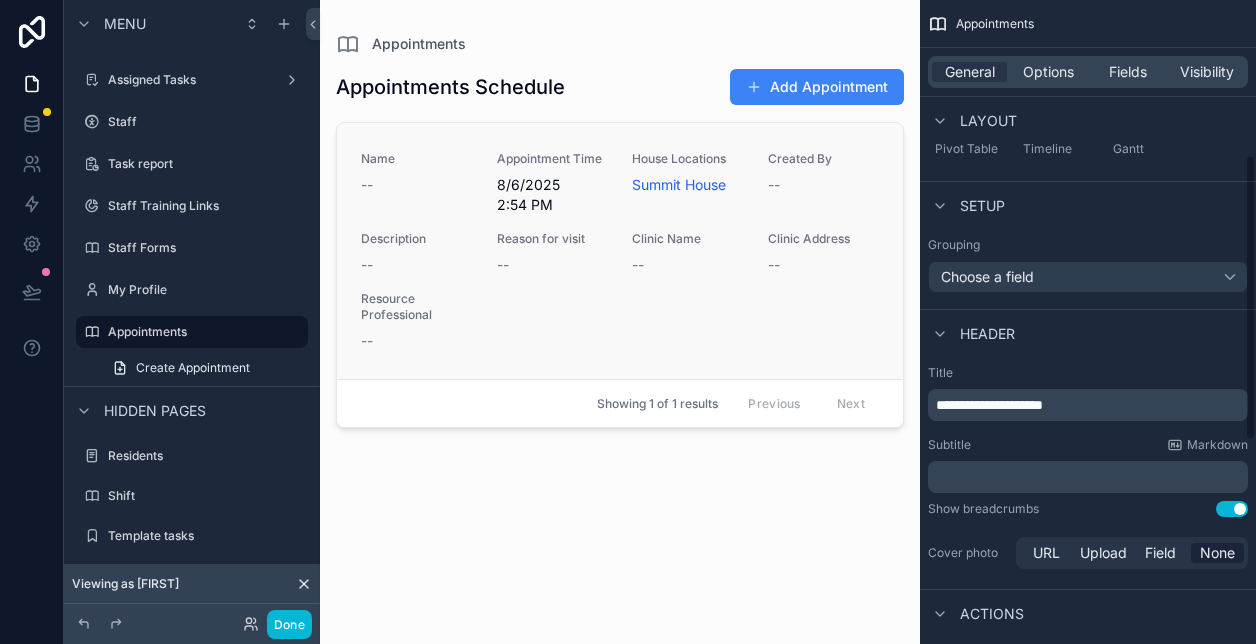 click on "Name -- Appointment Time 8/6/2025 2:54 PM House Locations Summit House  Created By -- Description -- Reason for visit -- Clinic Name -- Clinic Address -- Resource Professional --" at bounding box center (620, 251) 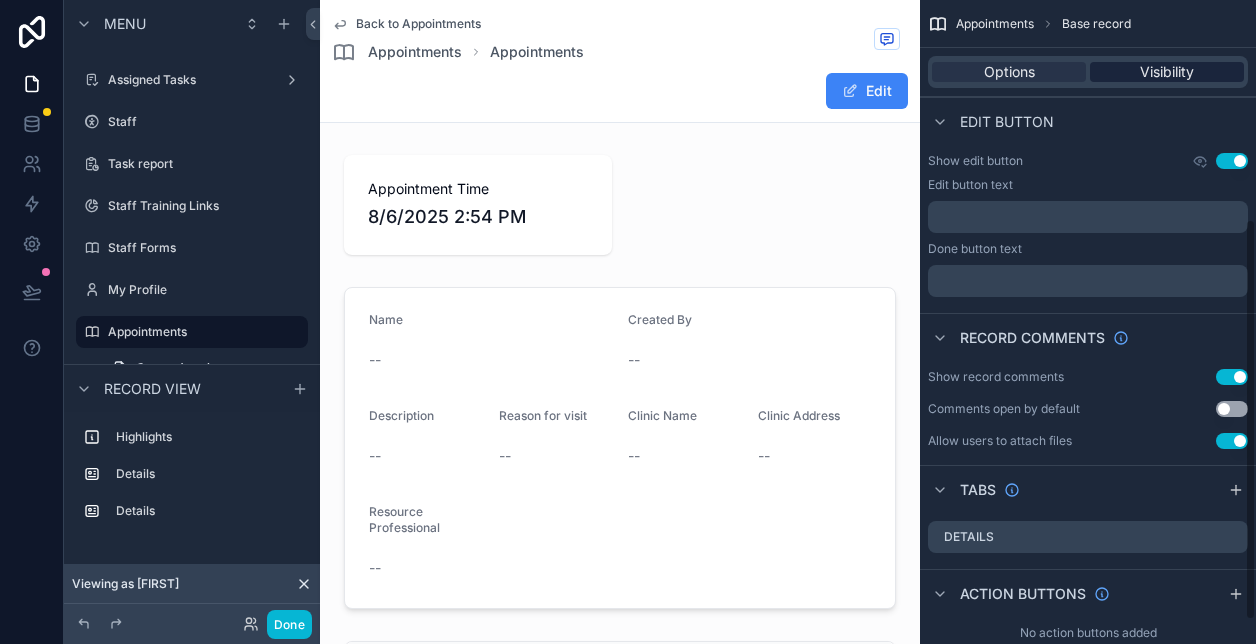 click on "Visibility" at bounding box center (1167, 72) 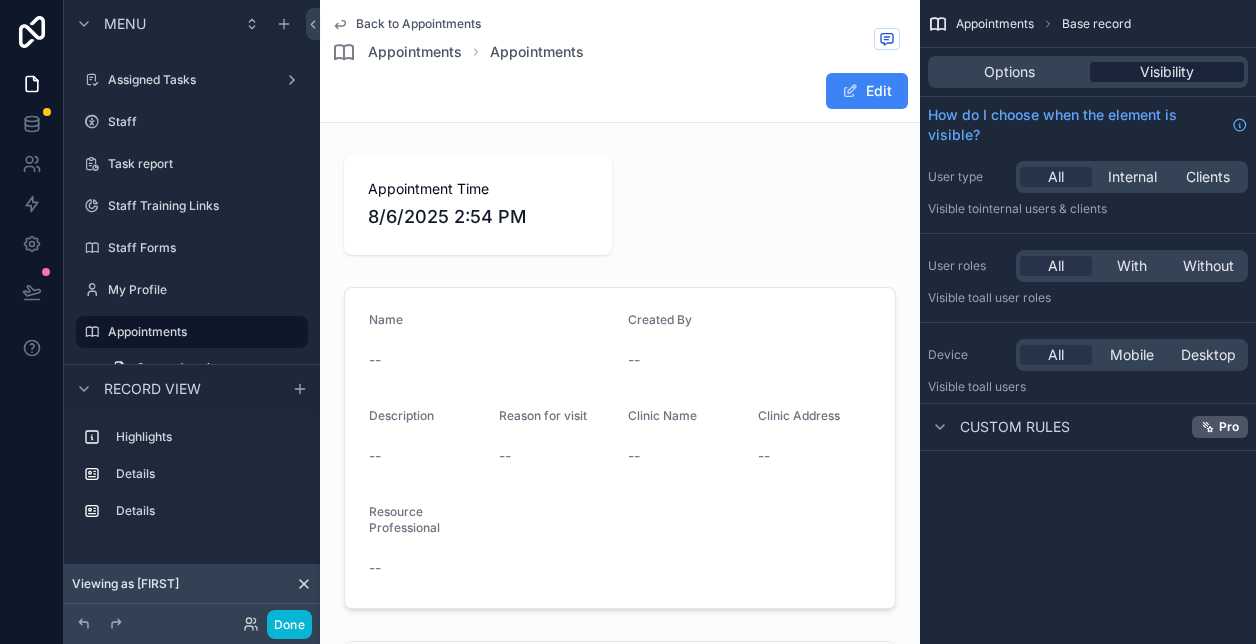 scroll, scrollTop: 0, scrollLeft: 0, axis: both 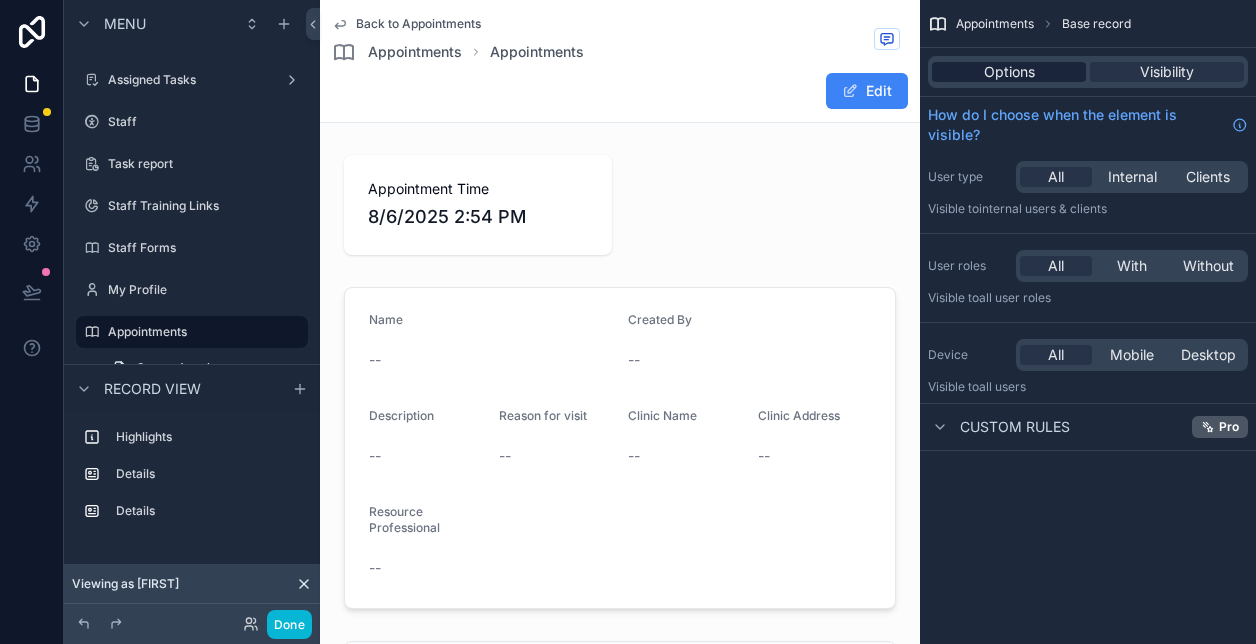 click on "Options" at bounding box center [1009, 72] 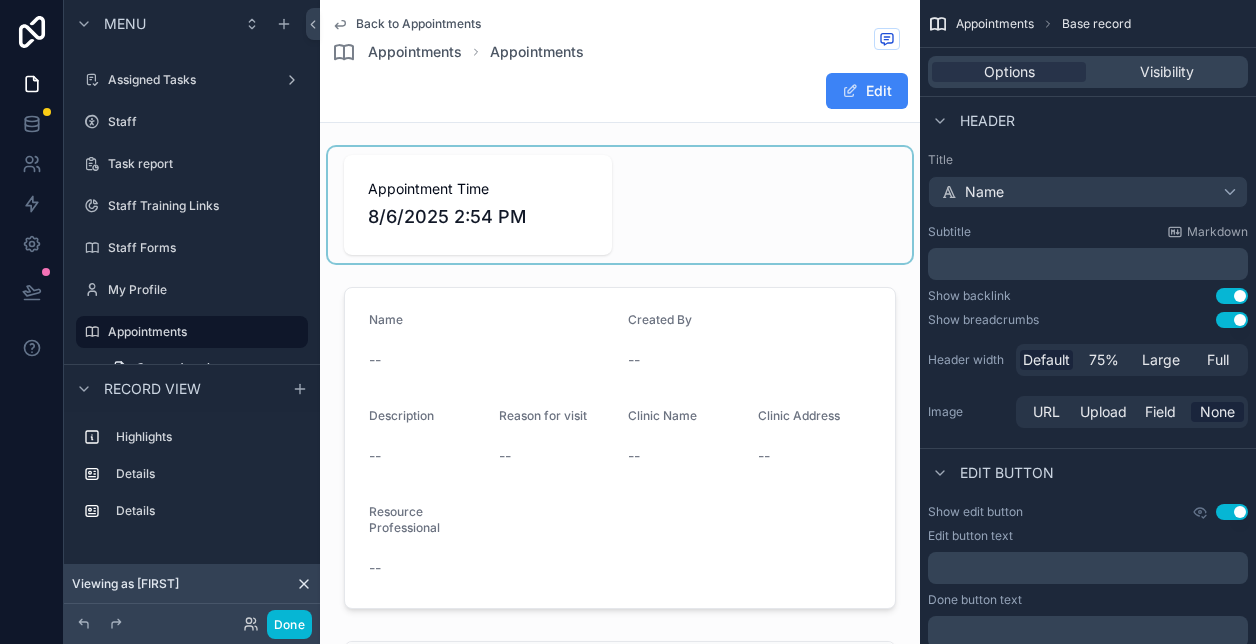 click at bounding box center (620, 205) 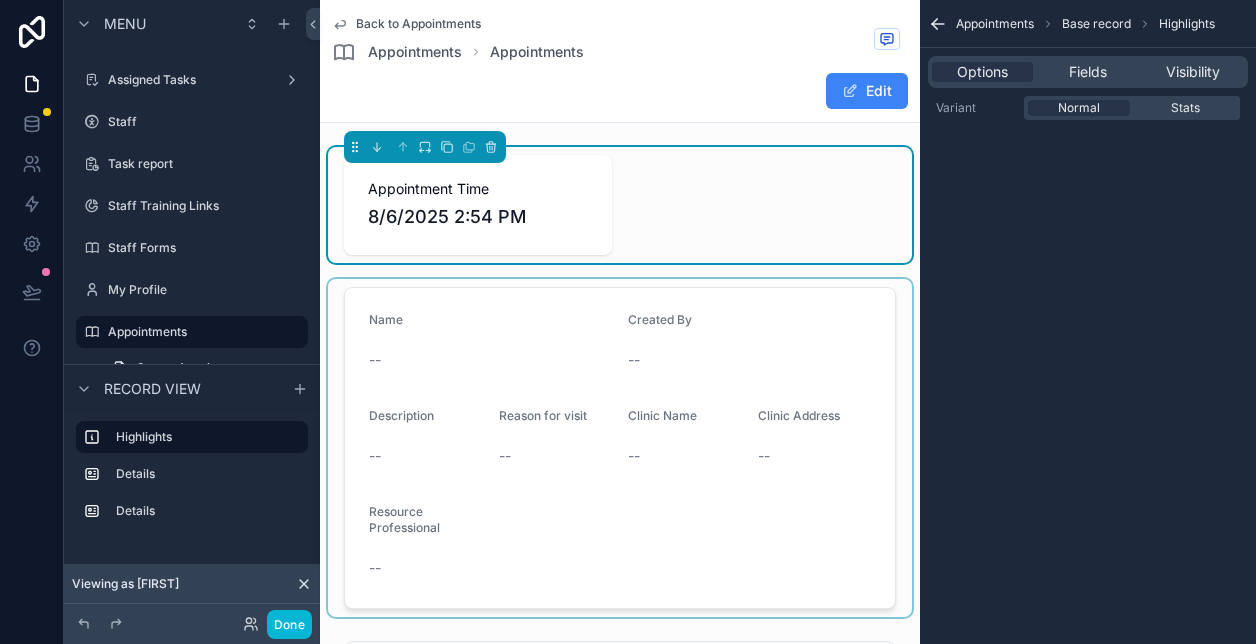 click at bounding box center (620, 448) 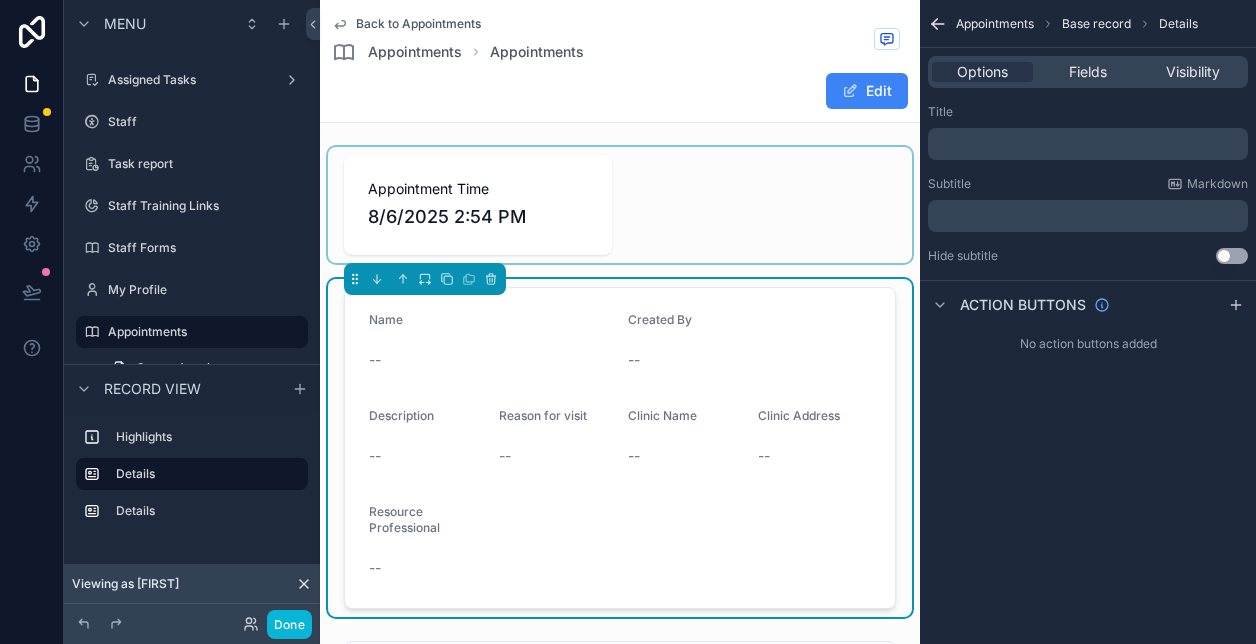 click at bounding box center (620, 205) 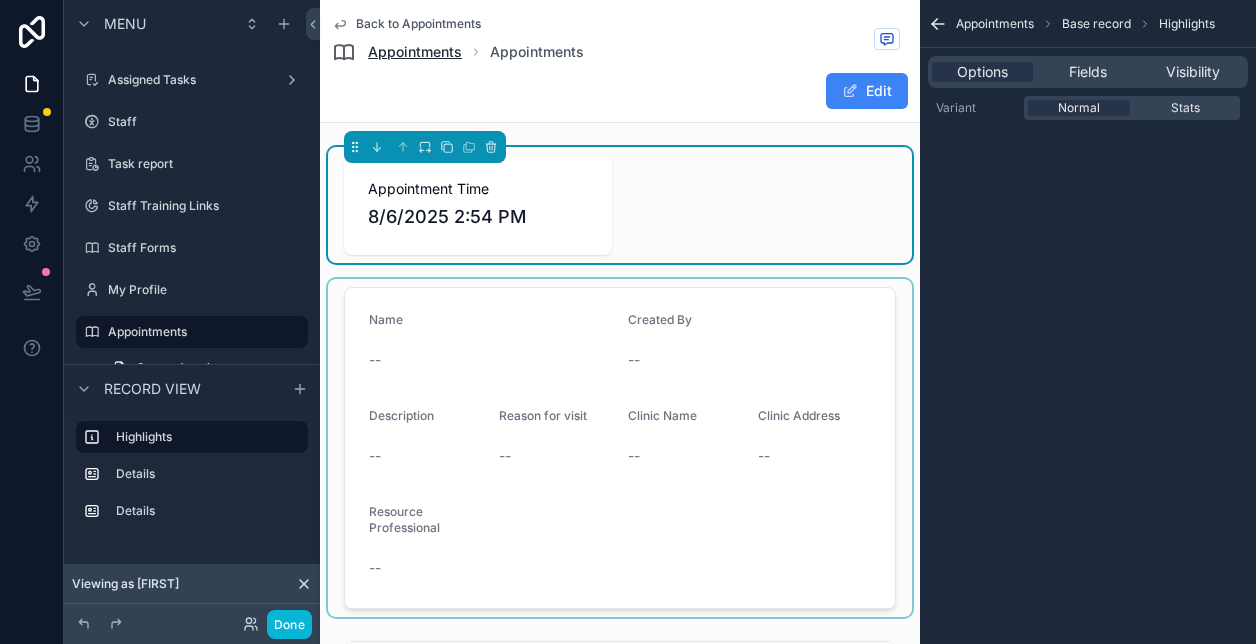 click on "Appointments" at bounding box center (415, 52) 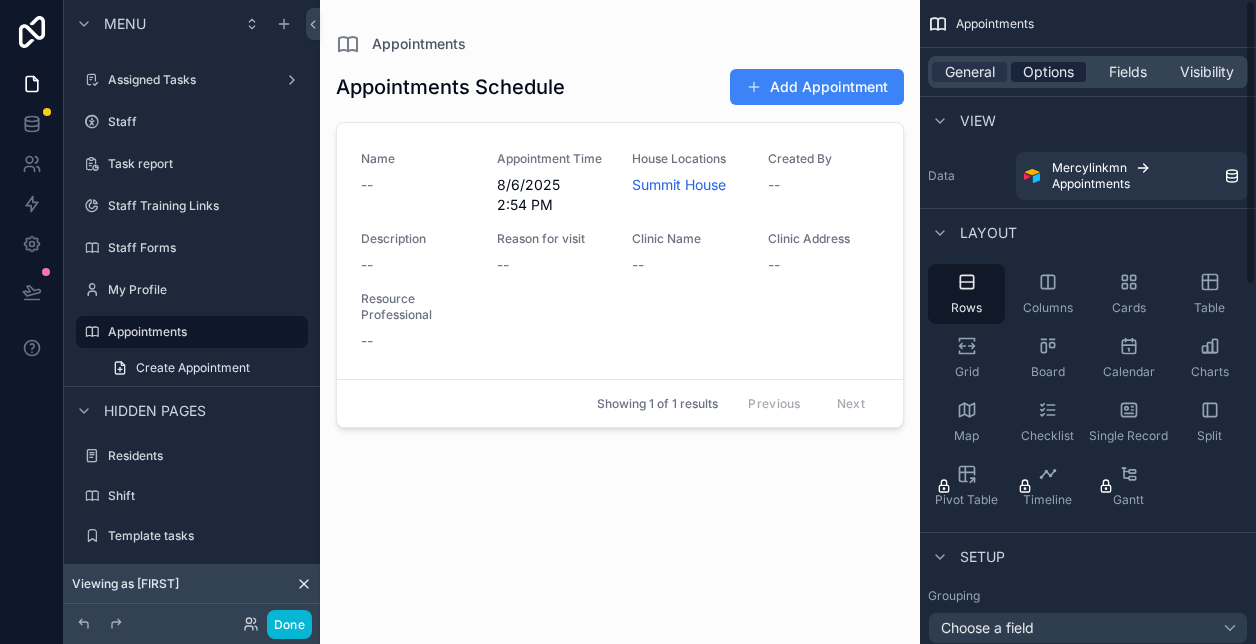 click on "Options" at bounding box center (1048, 72) 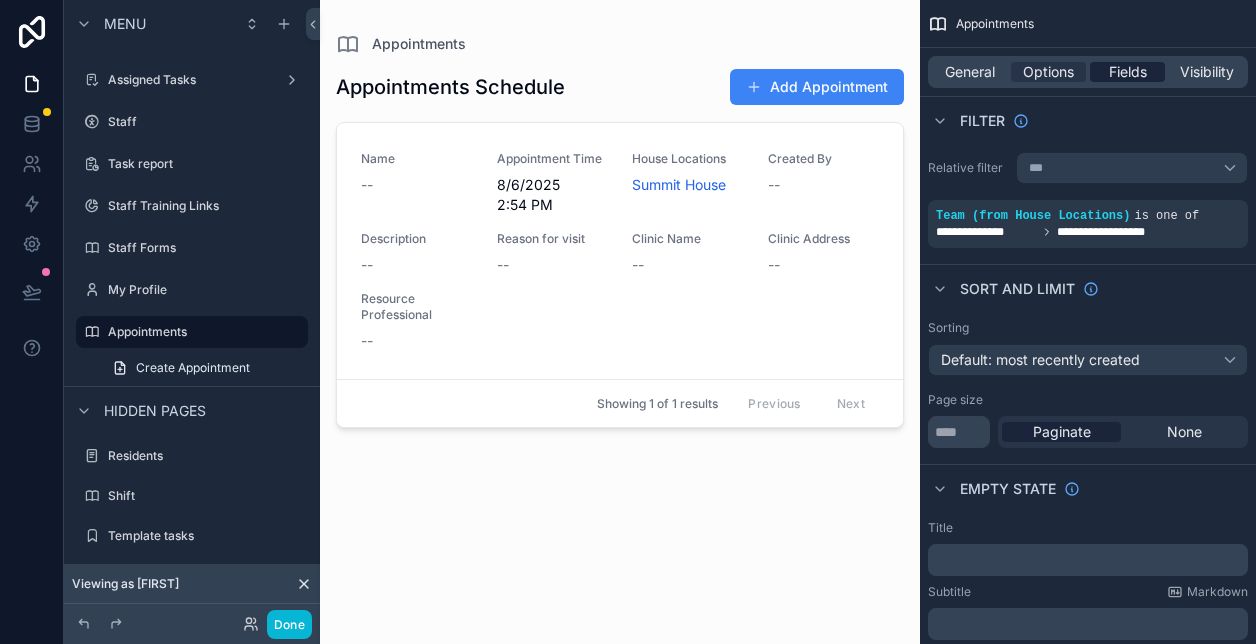 click on "Fields" at bounding box center (1128, 72) 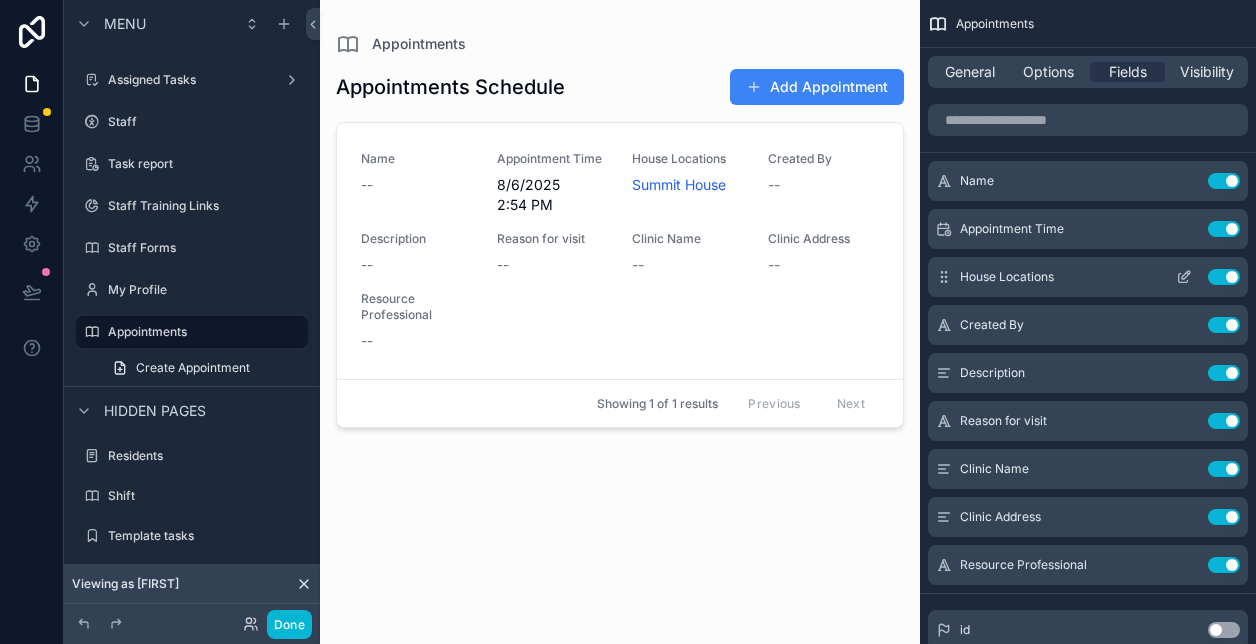 click on "Use setting" at bounding box center (1224, 277) 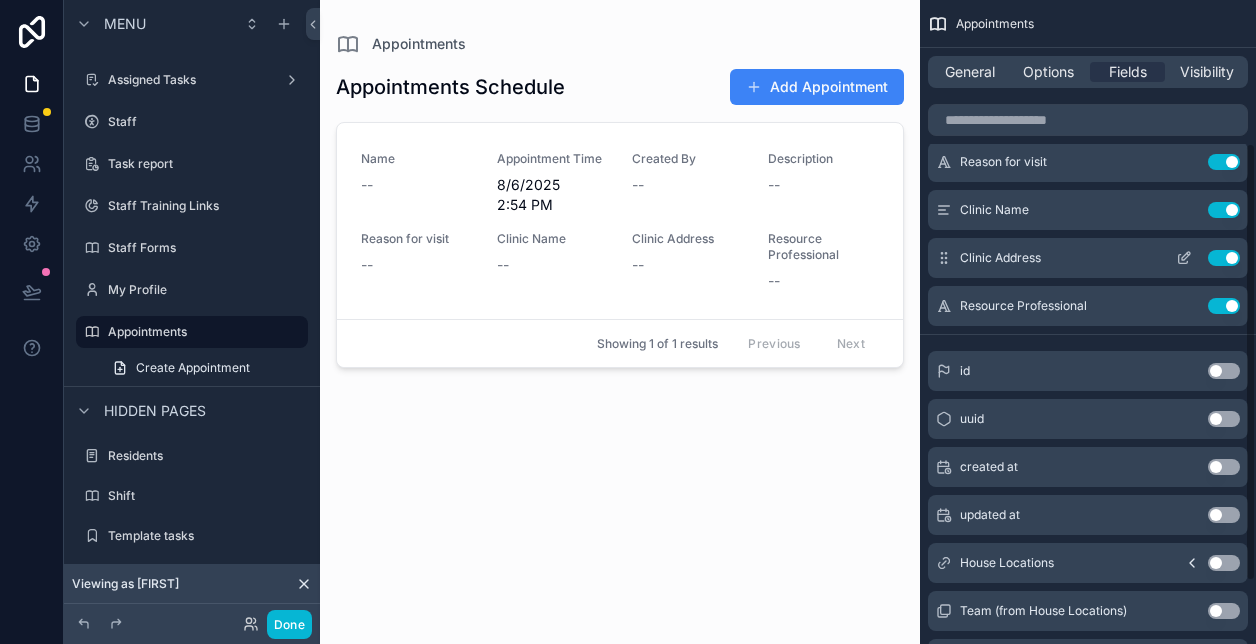 scroll, scrollTop: 219, scrollLeft: 0, axis: vertical 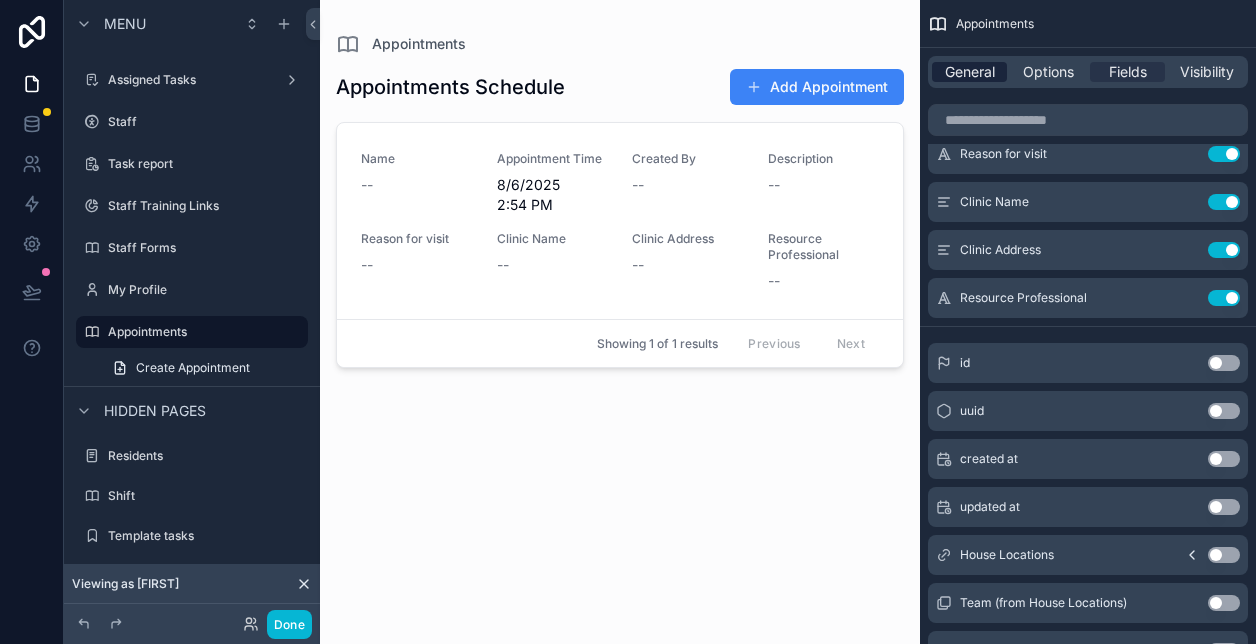 click on "General" at bounding box center [970, 72] 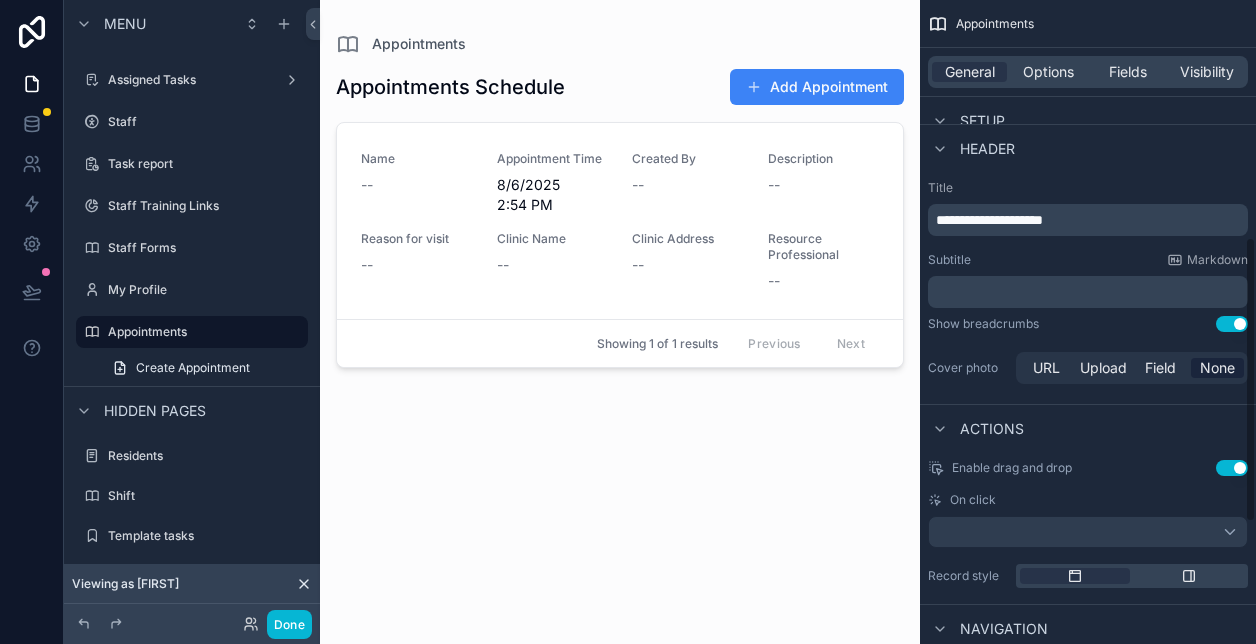 scroll, scrollTop: 534, scrollLeft: 0, axis: vertical 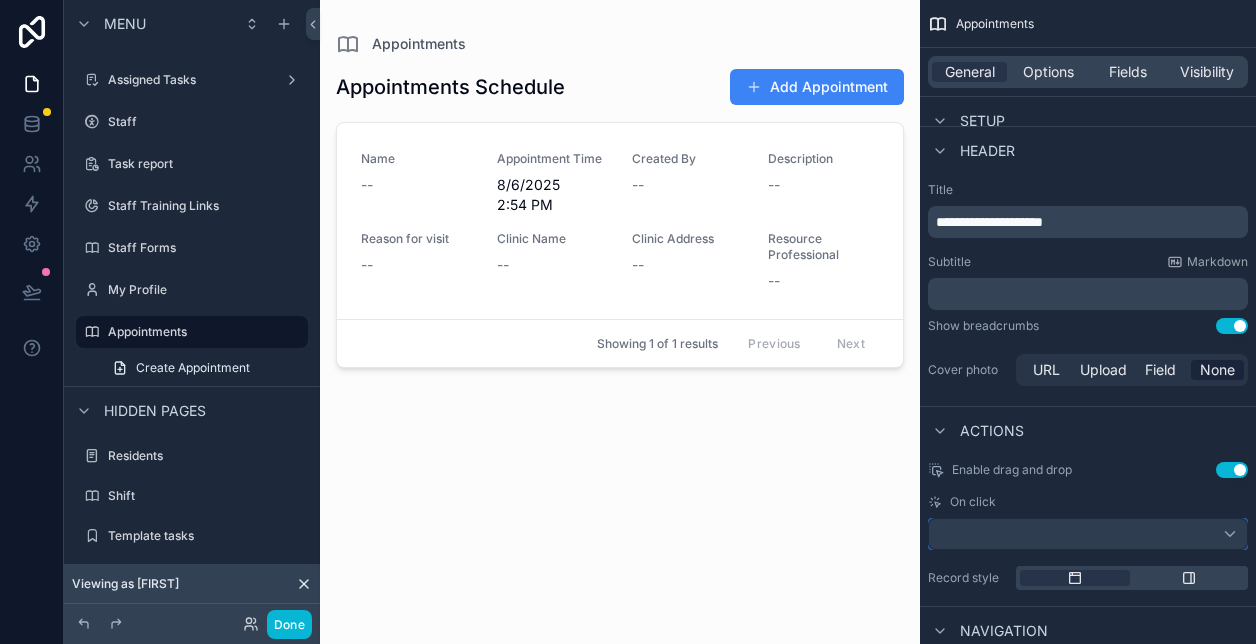 click at bounding box center (1088, 534) 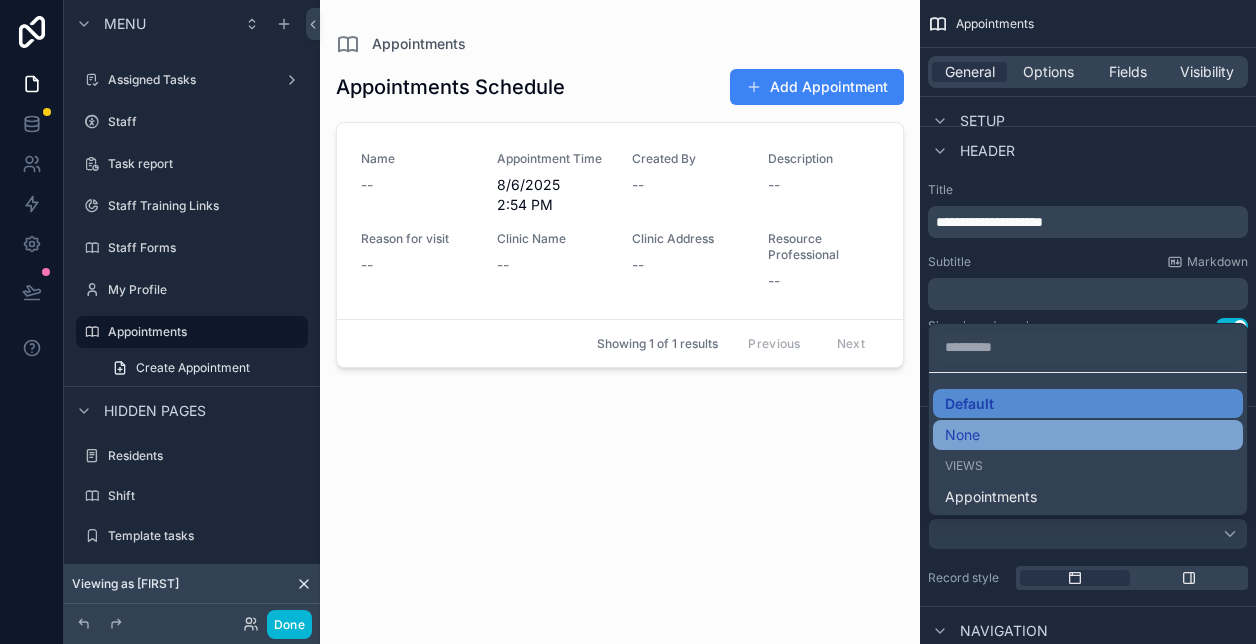 click on "None" at bounding box center [962, 435] 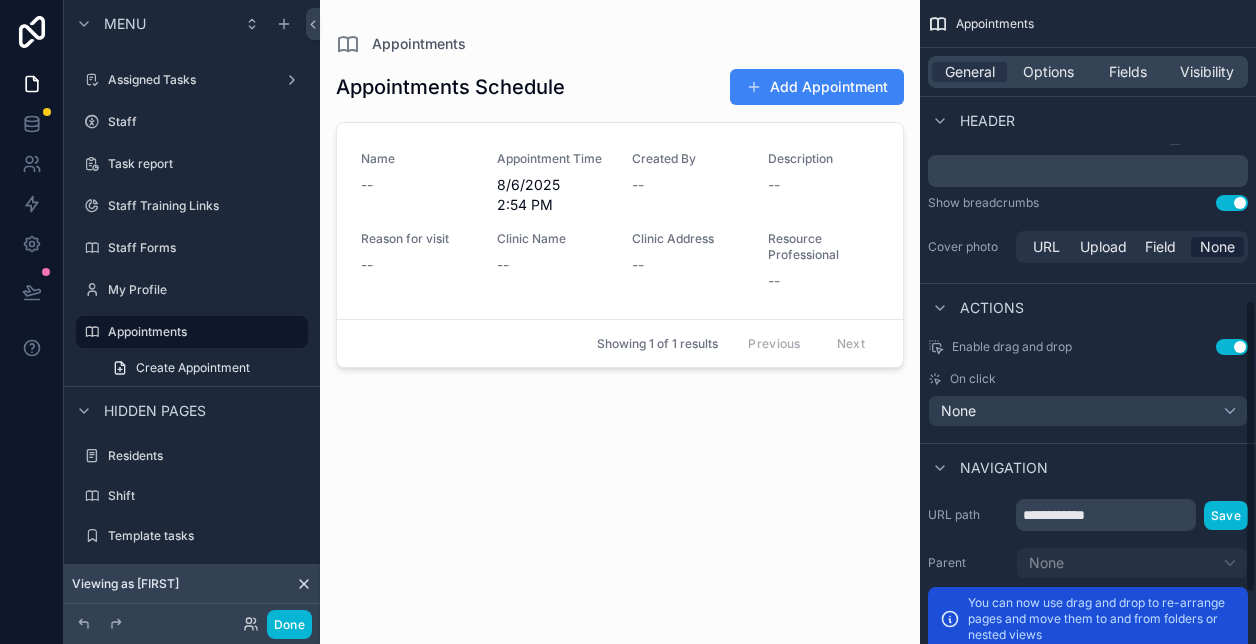 scroll, scrollTop: 661, scrollLeft: 0, axis: vertical 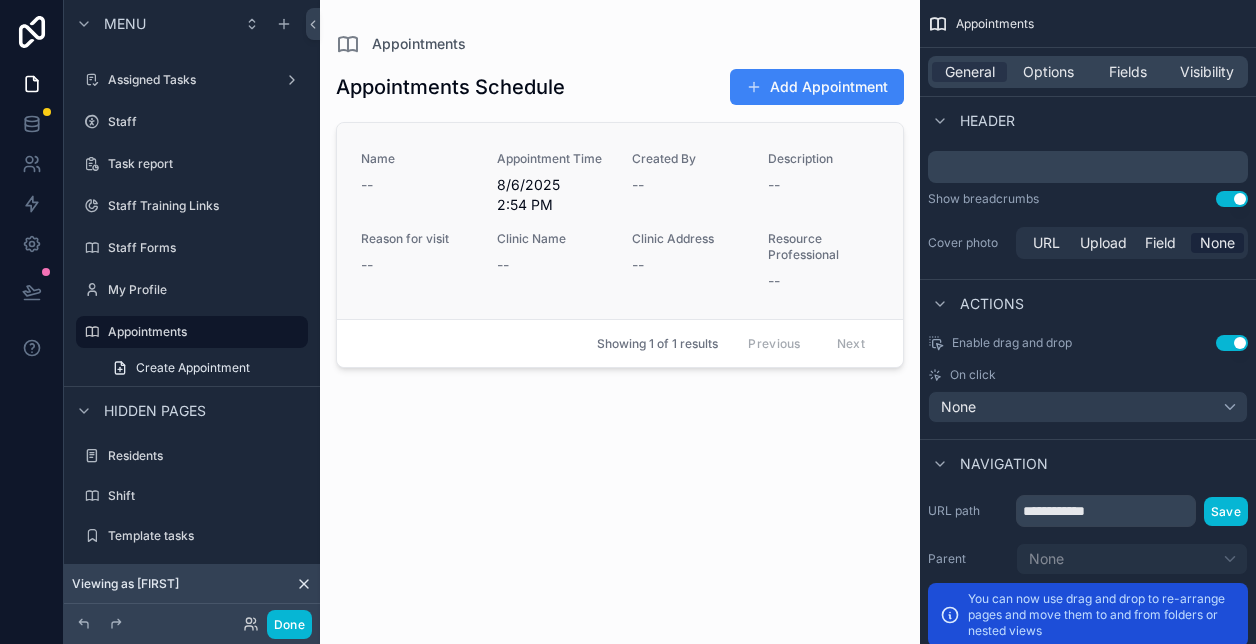 click on "Name -- Appointment Time 8/6/2025 2:54 PM Created By -- Description -- Reason for visit -- Clinic Name -- Clinic Address -- Resource Professional --" at bounding box center [620, 221] 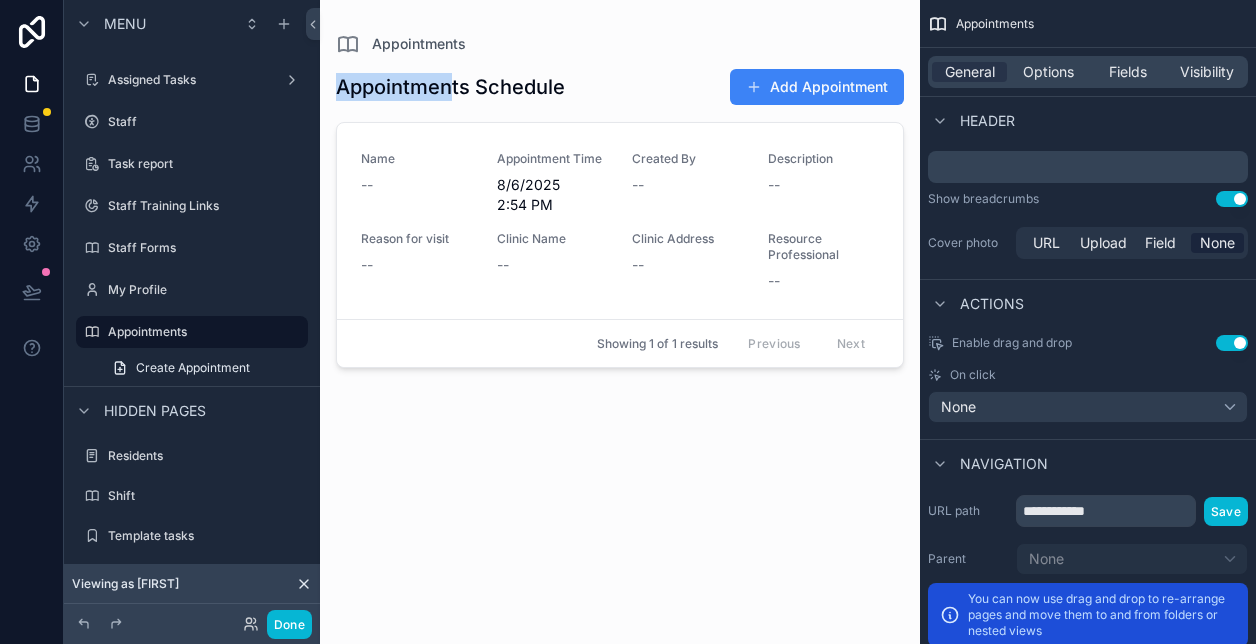 drag, startPoint x: 449, startPoint y: 100, endPoint x: 340, endPoint y: 95, distance: 109.11462 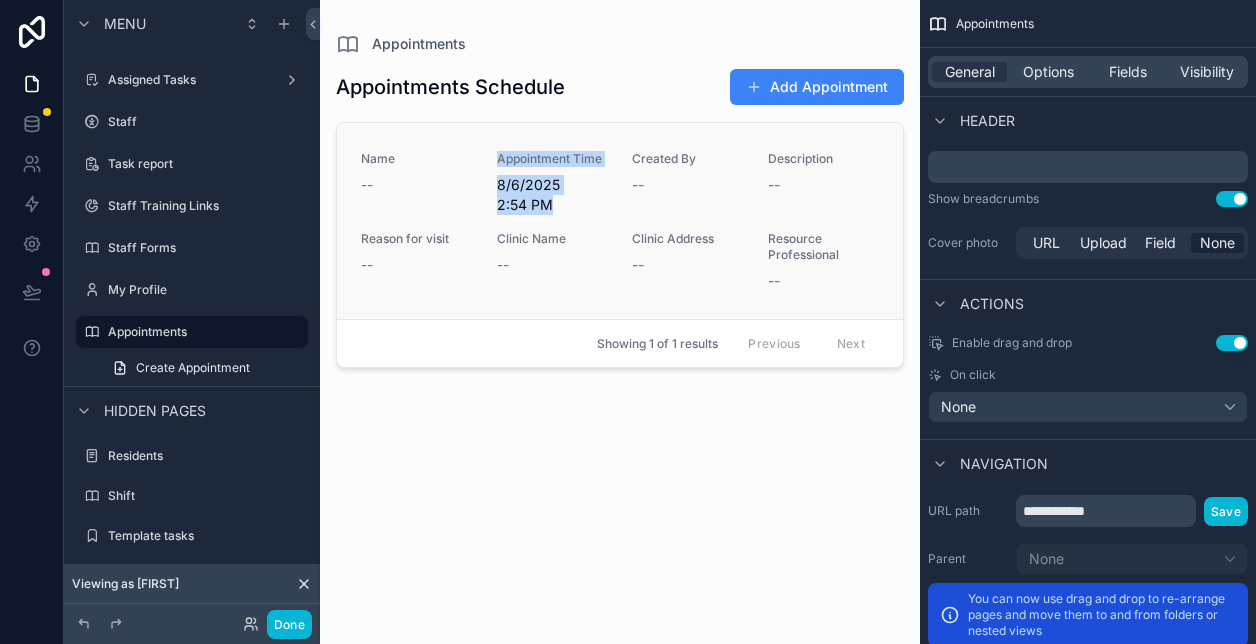 drag, startPoint x: 596, startPoint y: 209, endPoint x: 478, endPoint y: 187, distance: 120.033325 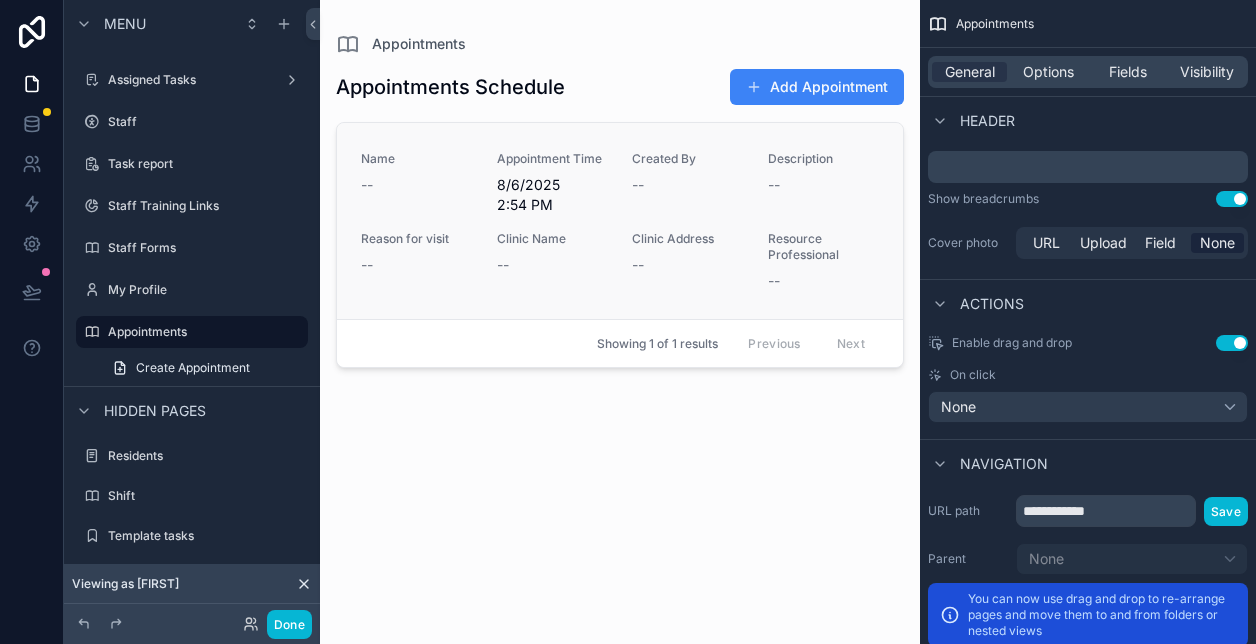 click on "Name -- Appointment Time 8/6/2025 2:54 PM Created By -- Description -- Reason for visit -- Clinic Name -- Clinic Address -- Resource Professional --" at bounding box center [620, 221] 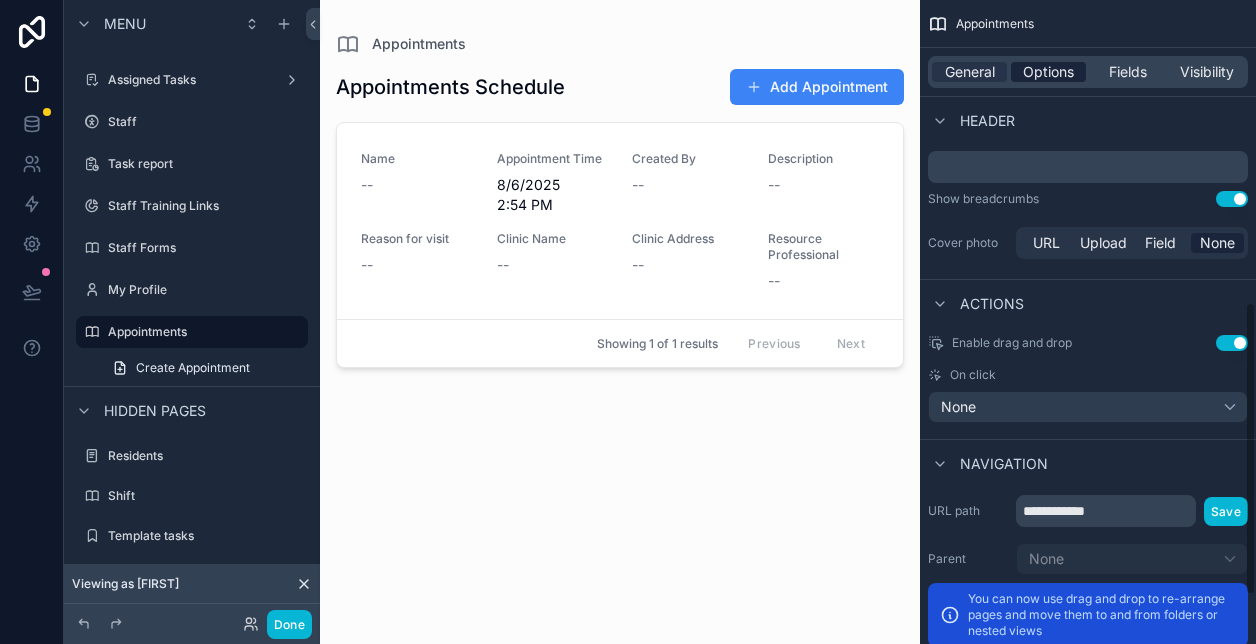 click on "Options" at bounding box center (1048, 72) 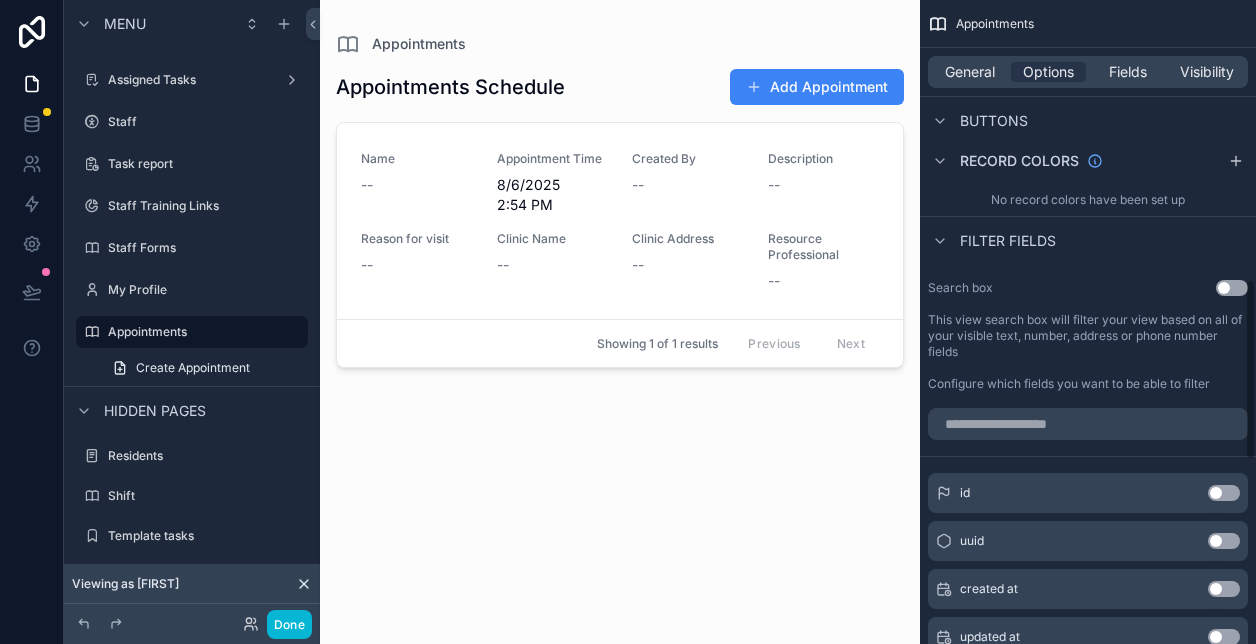 scroll, scrollTop: 988, scrollLeft: 0, axis: vertical 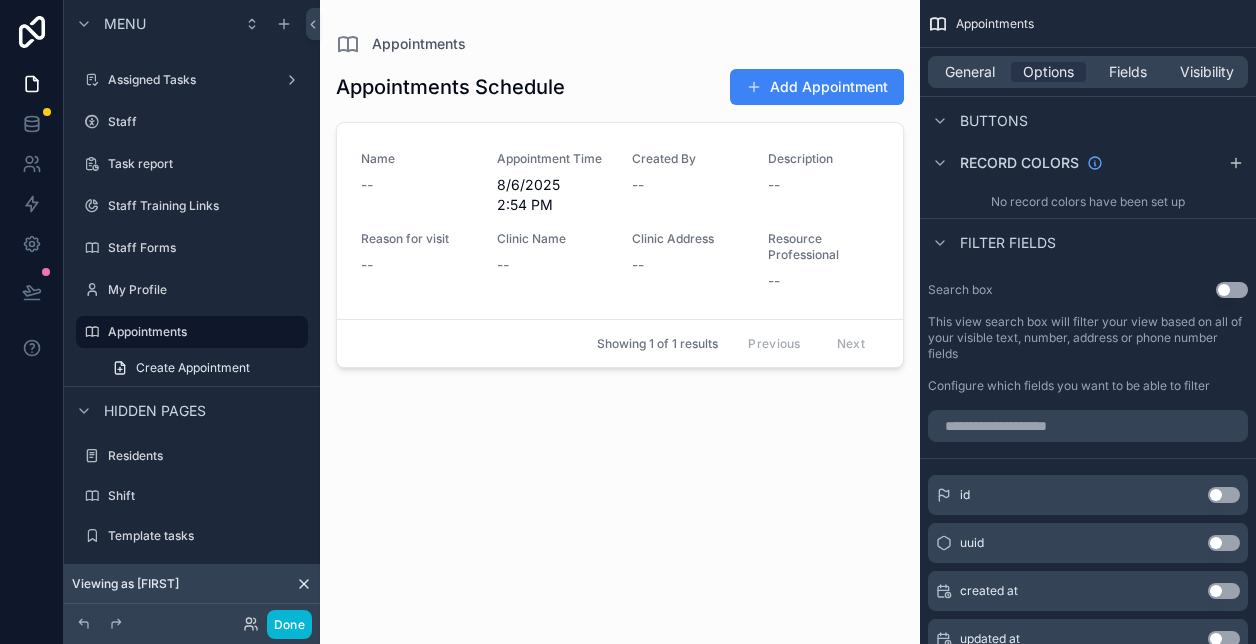 click on "Record colors" at bounding box center (1088, 162) 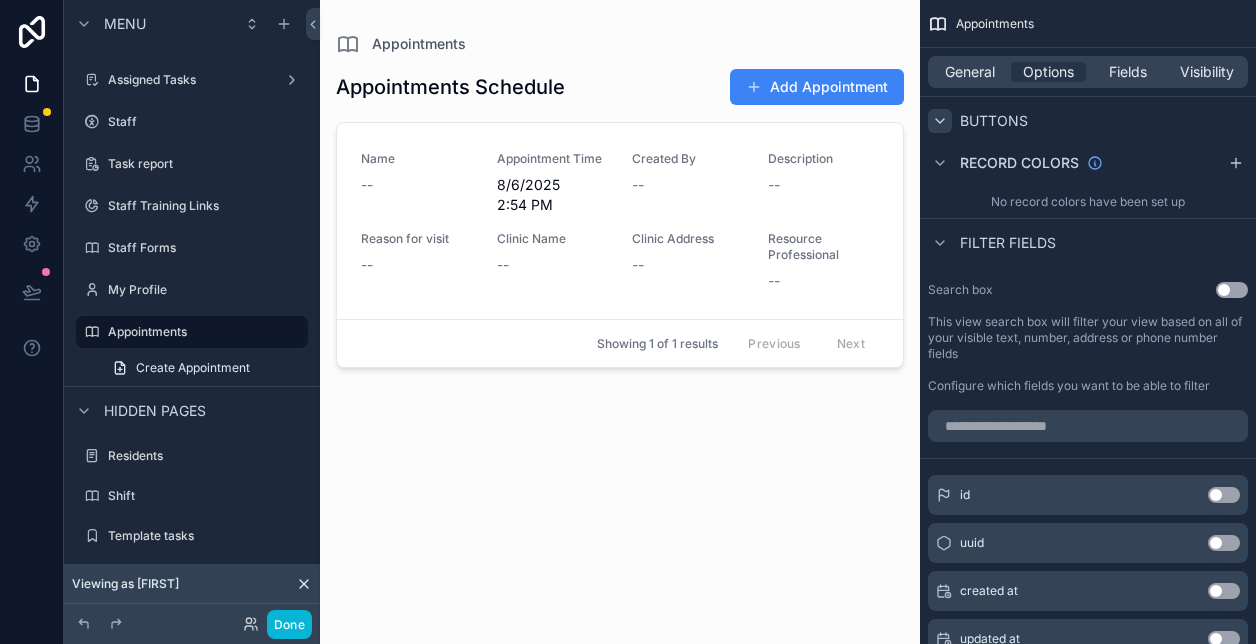 click 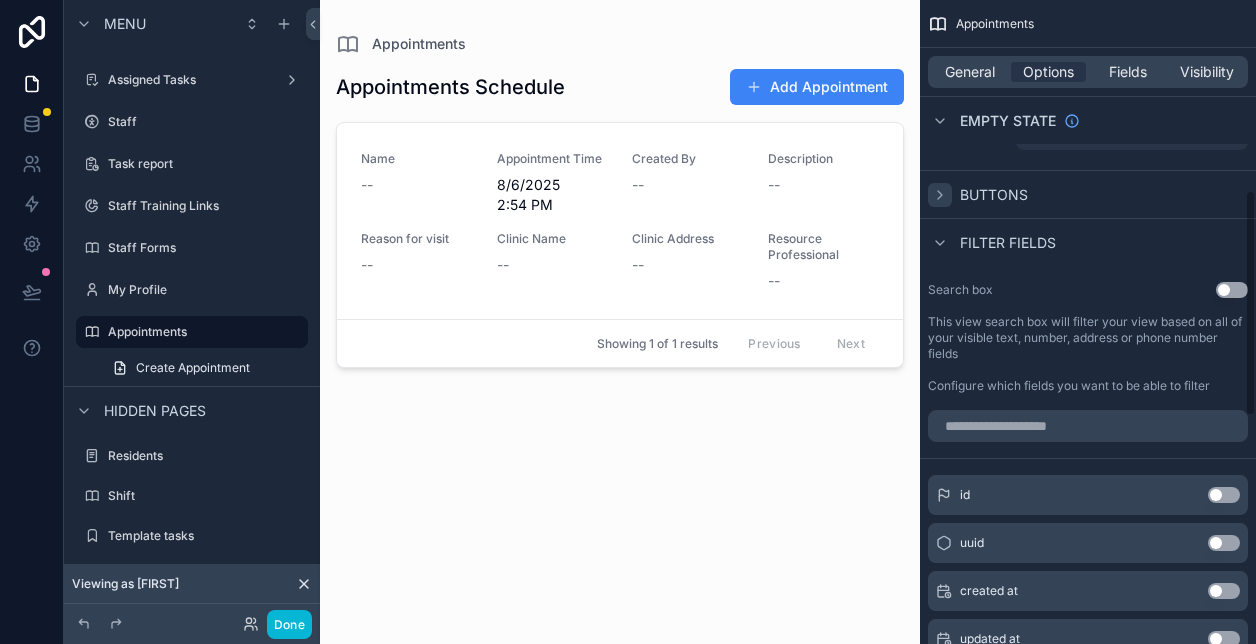click 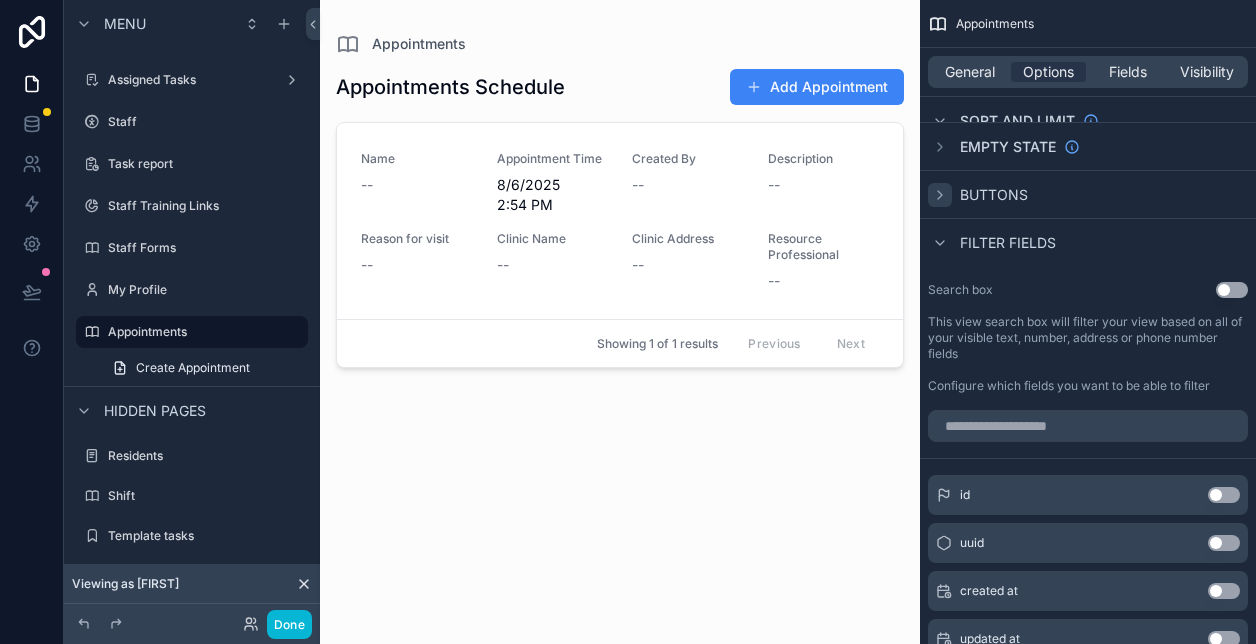 click on "Empty state" at bounding box center (1088, 146) 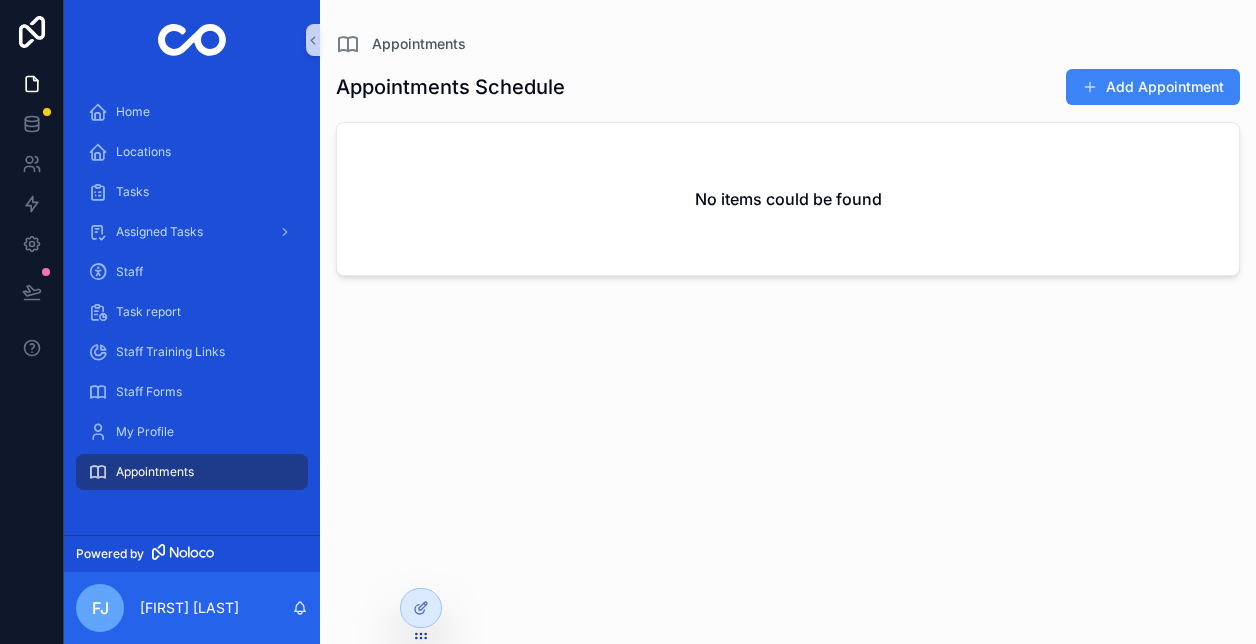 scroll, scrollTop: 0, scrollLeft: 0, axis: both 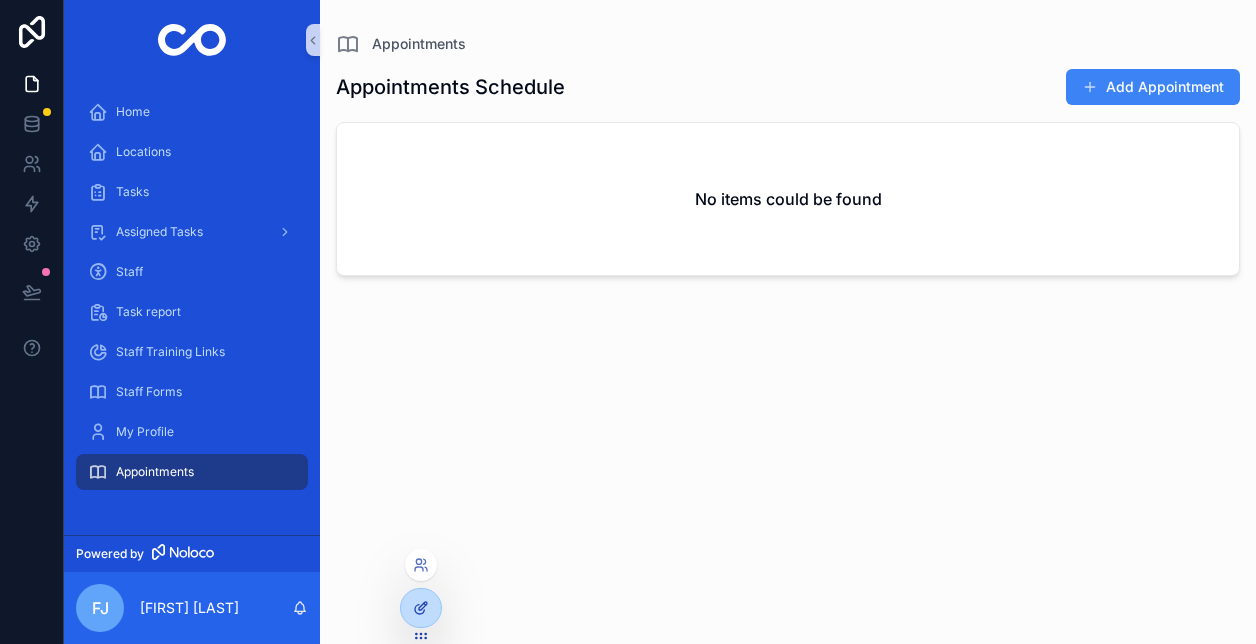 click at bounding box center [421, 608] 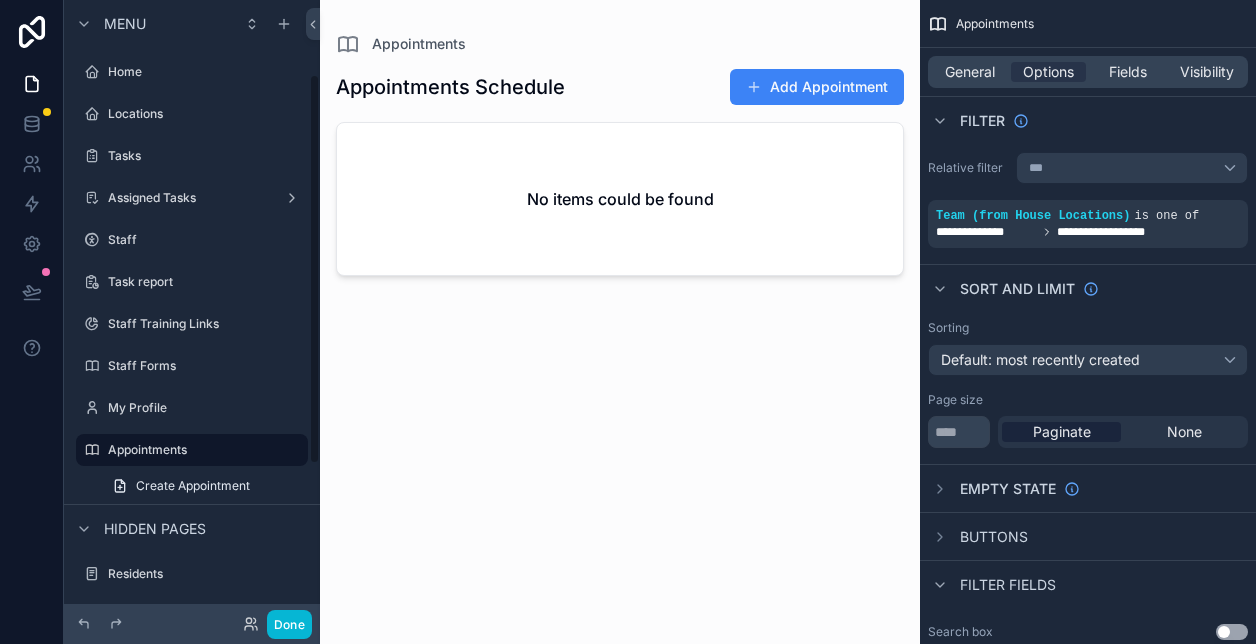 scroll, scrollTop: 118, scrollLeft: 0, axis: vertical 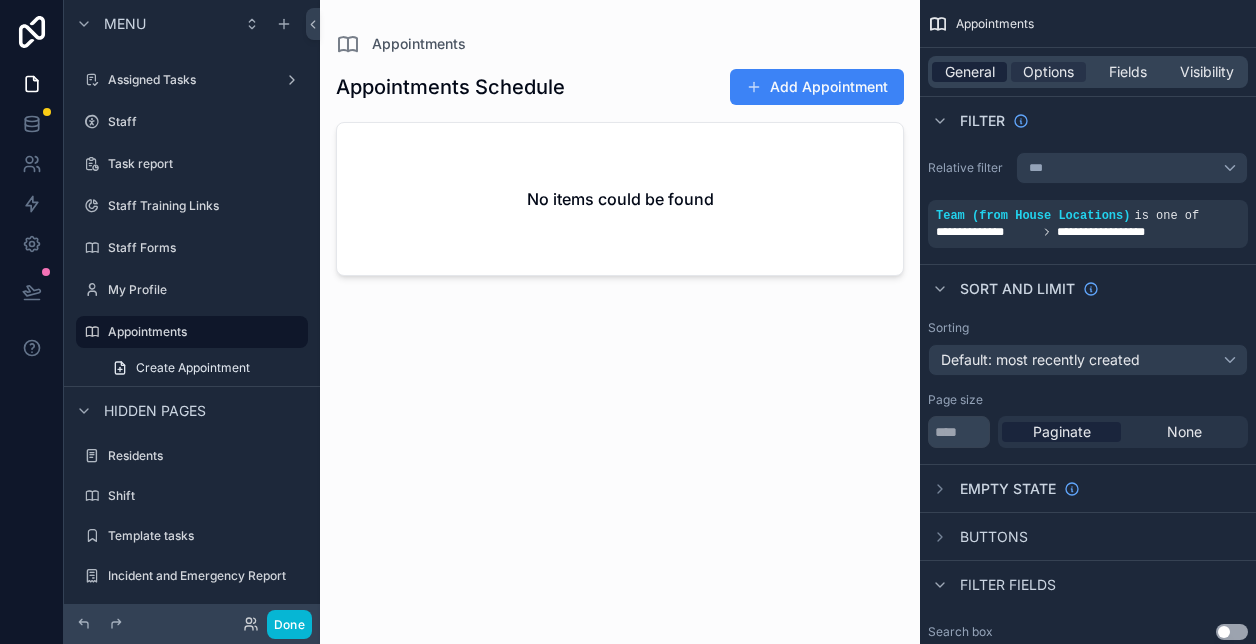 click on "General" at bounding box center (970, 72) 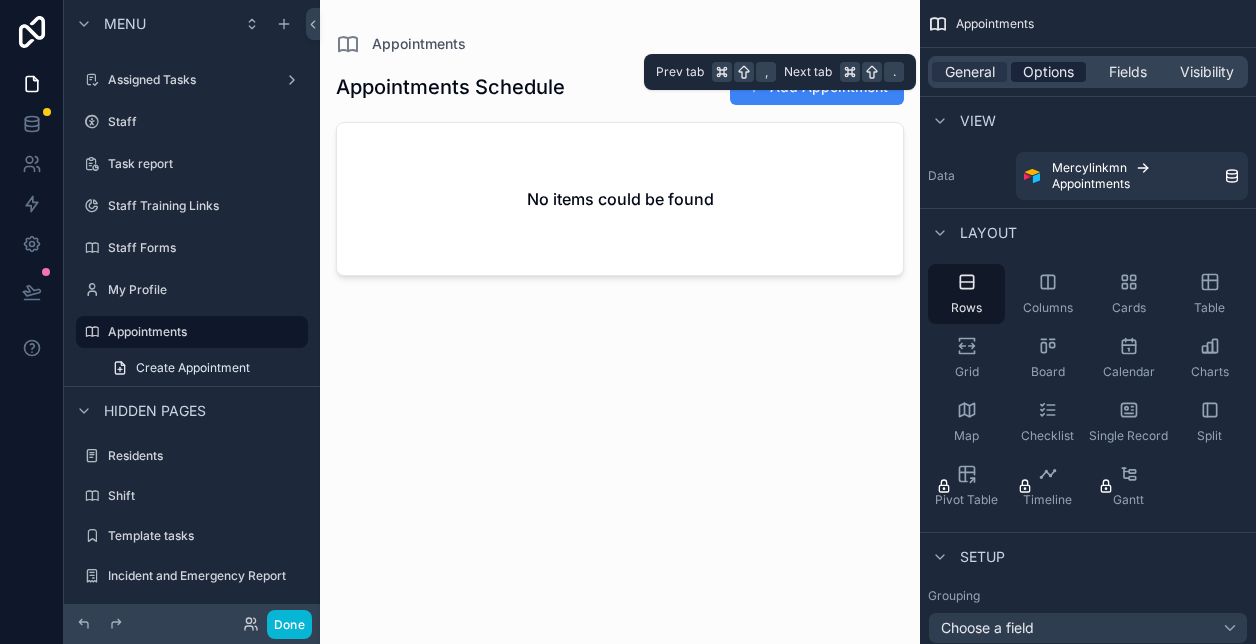 click on "Options" at bounding box center (1048, 72) 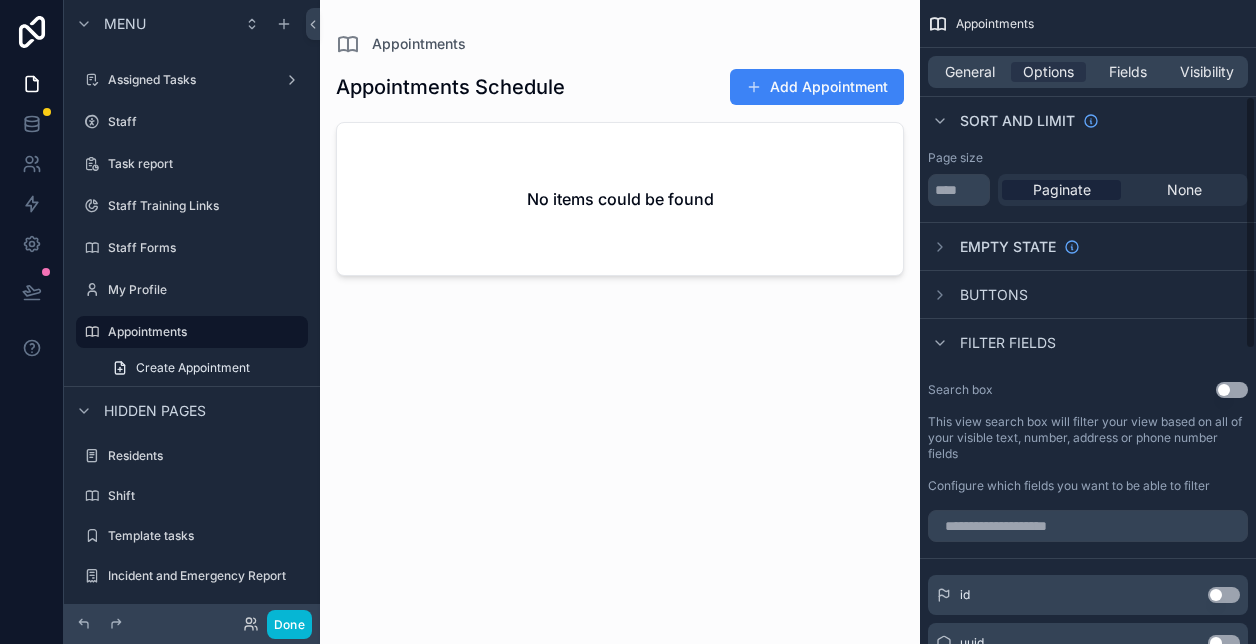 scroll, scrollTop: 238, scrollLeft: 0, axis: vertical 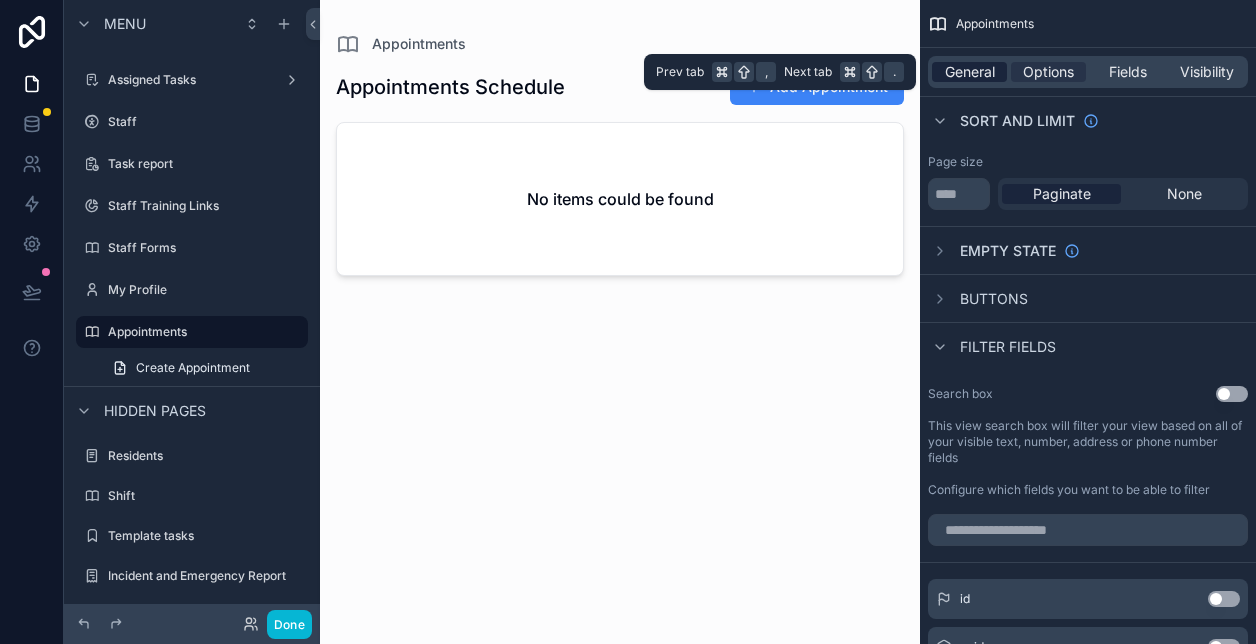 click on "General" at bounding box center (970, 72) 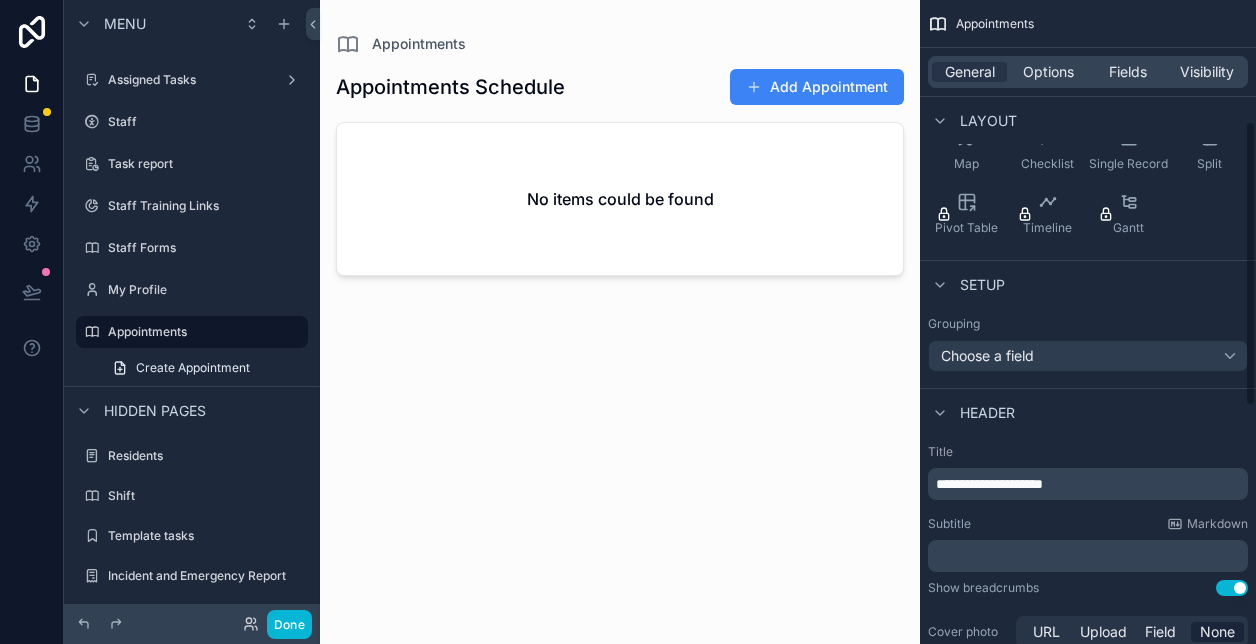 scroll, scrollTop: 274, scrollLeft: 0, axis: vertical 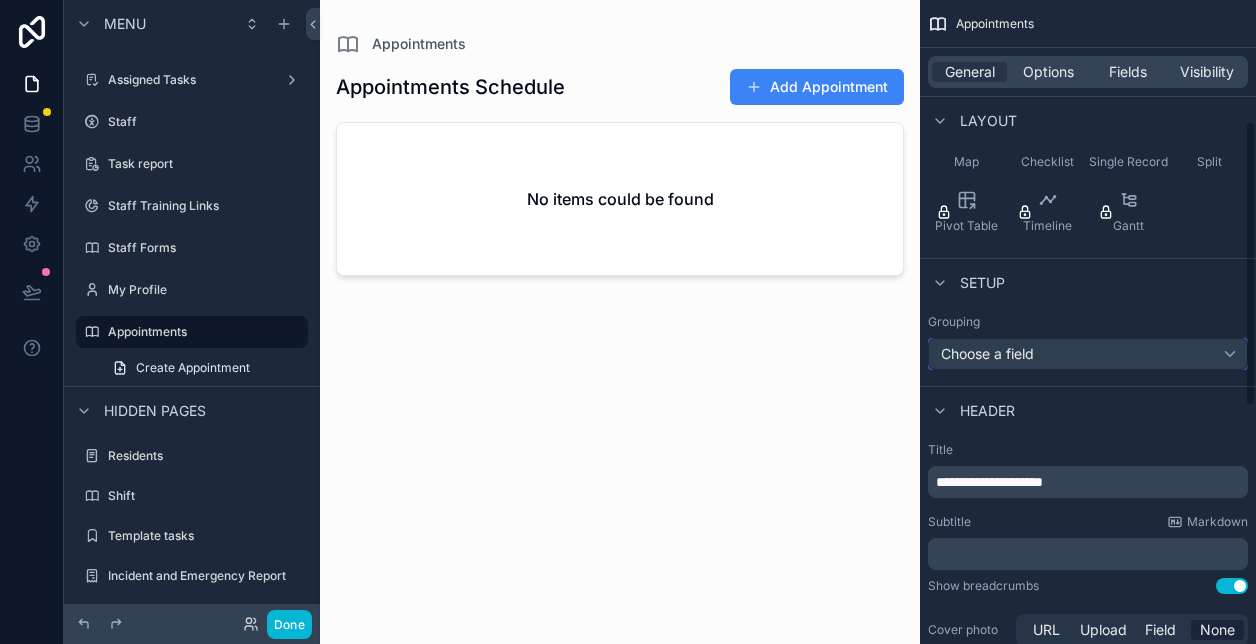 click on "Choose a field" at bounding box center [1088, 354] 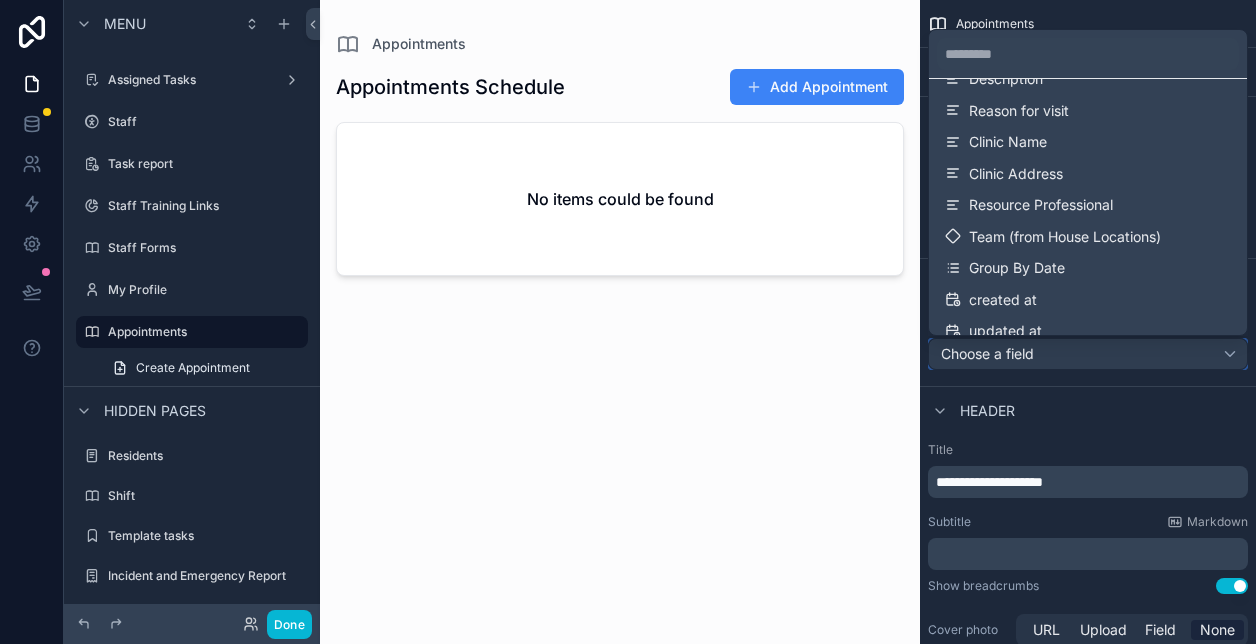 scroll, scrollTop: 271, scrollLeft: 0, axis: vertical 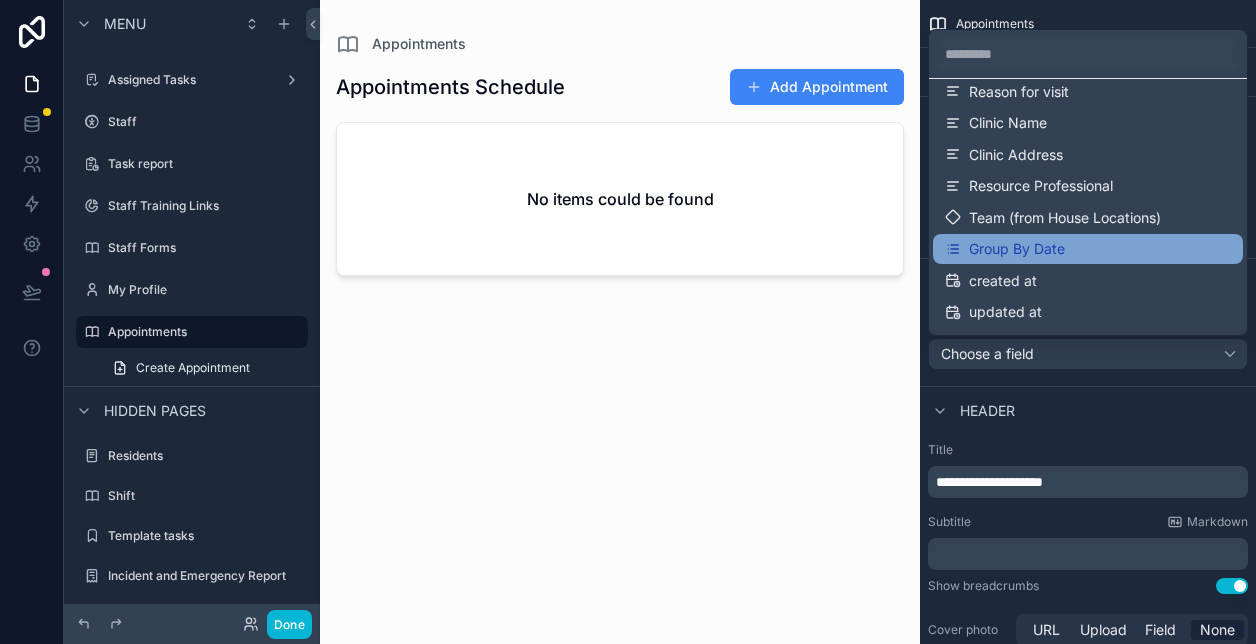 click on "Group By Date" at bounding box center (1017, 249) 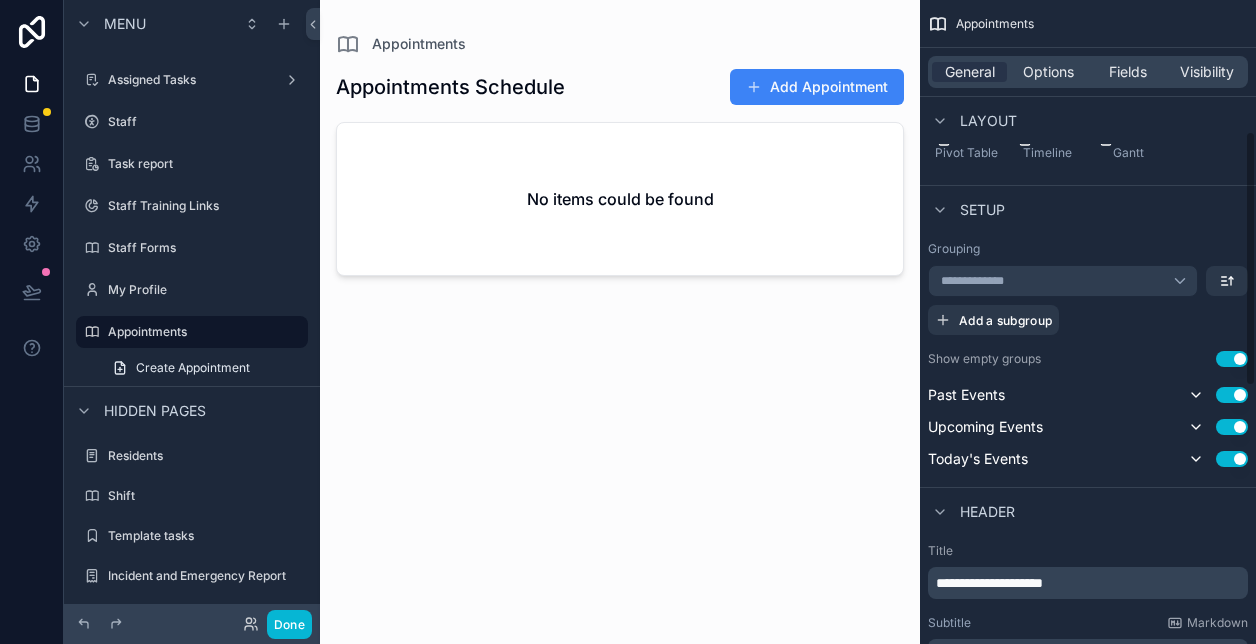 scroll, scrollTop: 350, scrollLeft: 0, axis: vertical 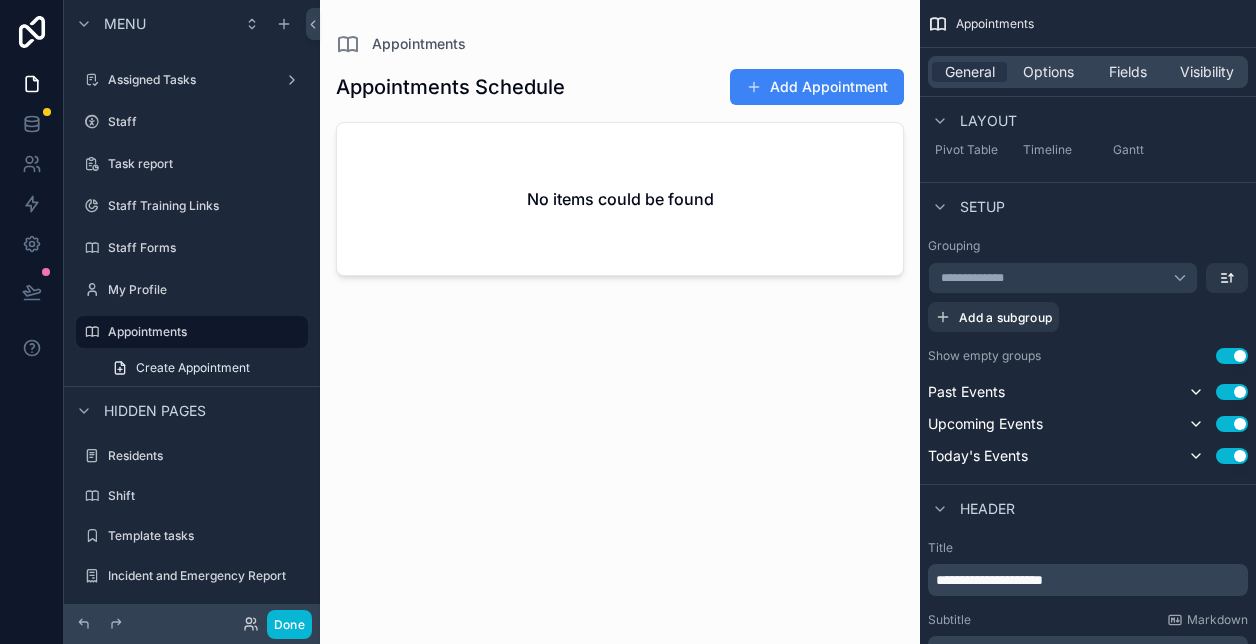 click on "Use setting" at bounding box center [1232, 356] 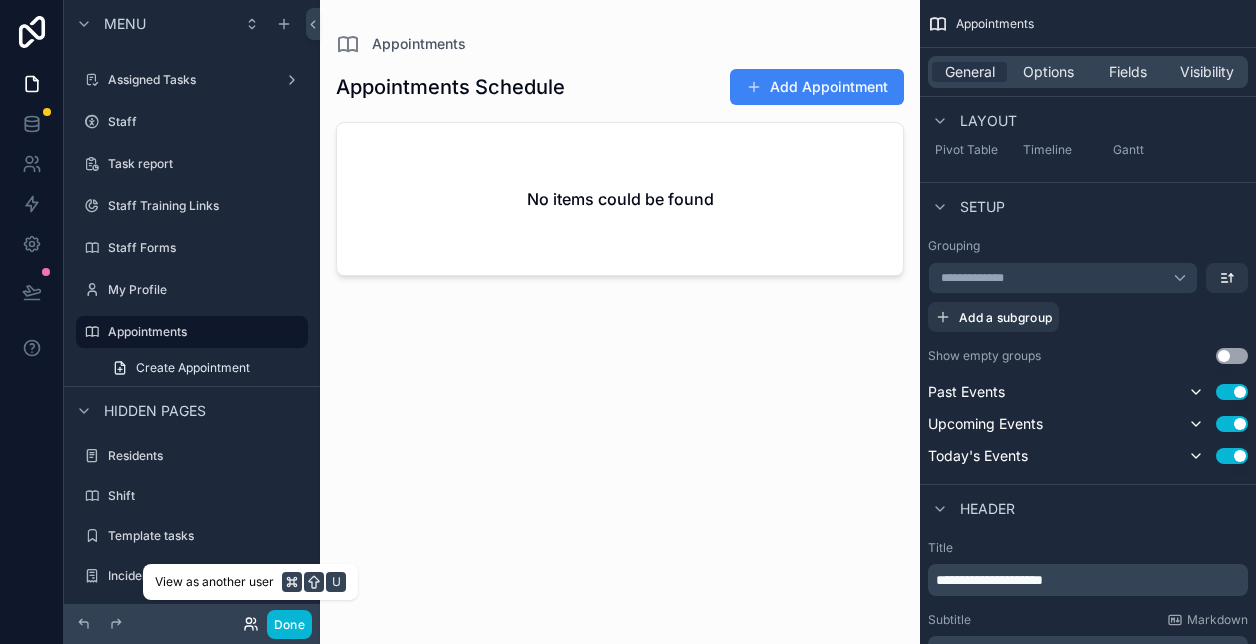 click 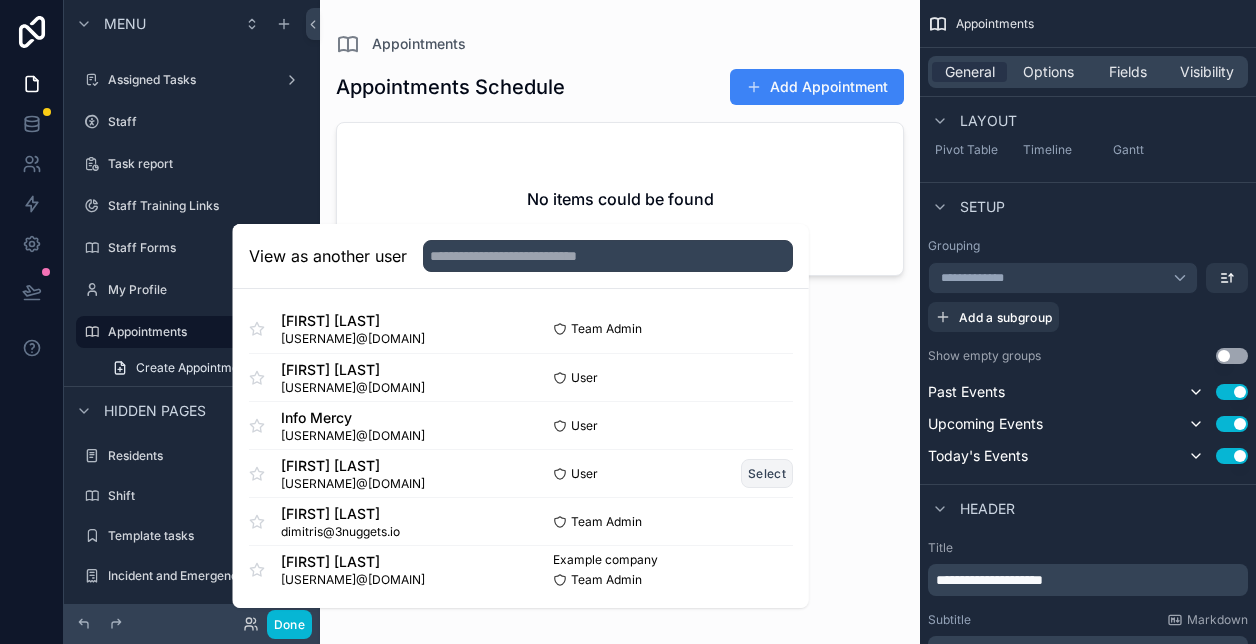 click on "Select" at bounding box center (767, 473) 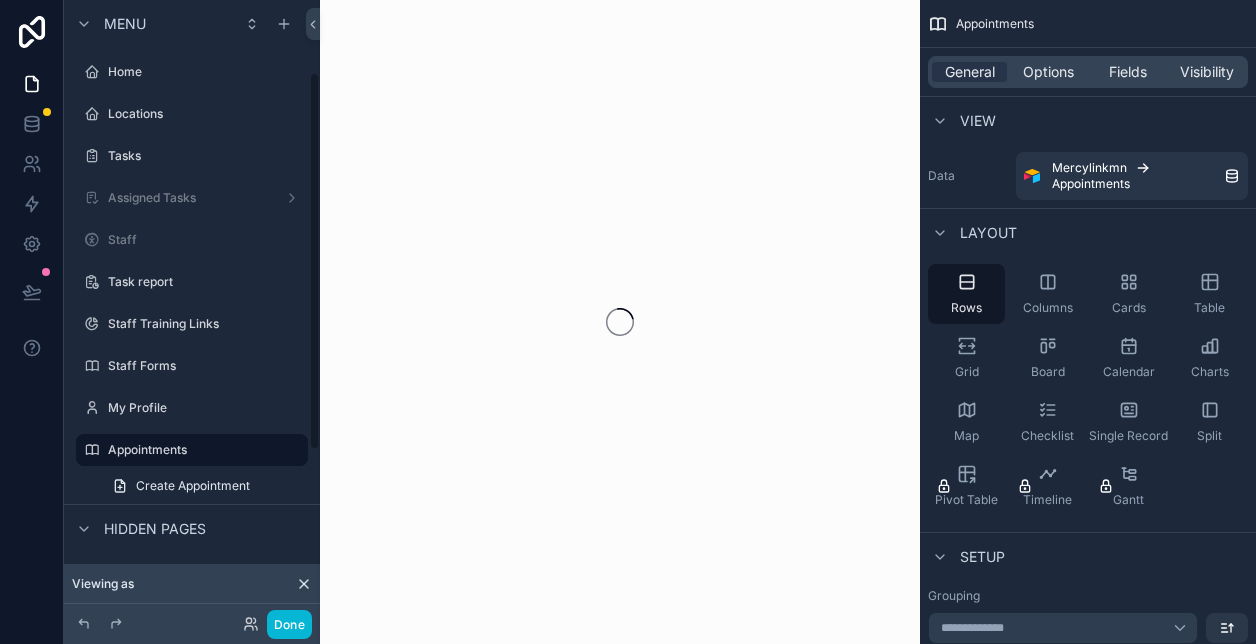 scroll, scrollTop: 0, scrollLeft: 0, axis: both 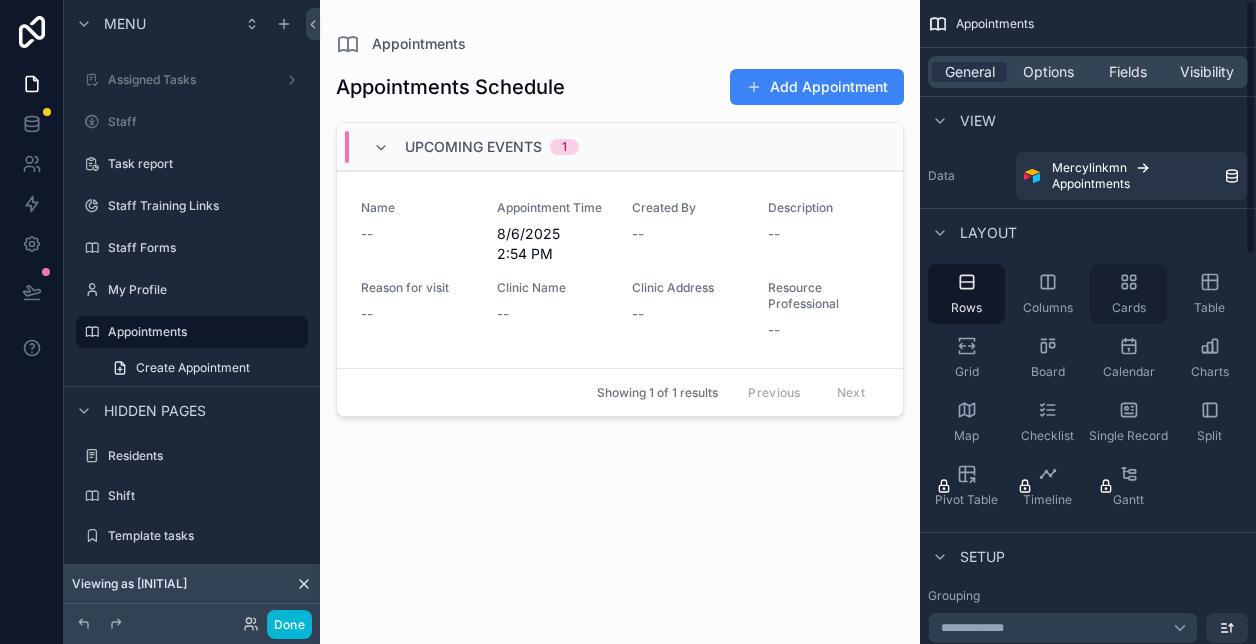 click on "Cards" at bounding box center [1128, 294] 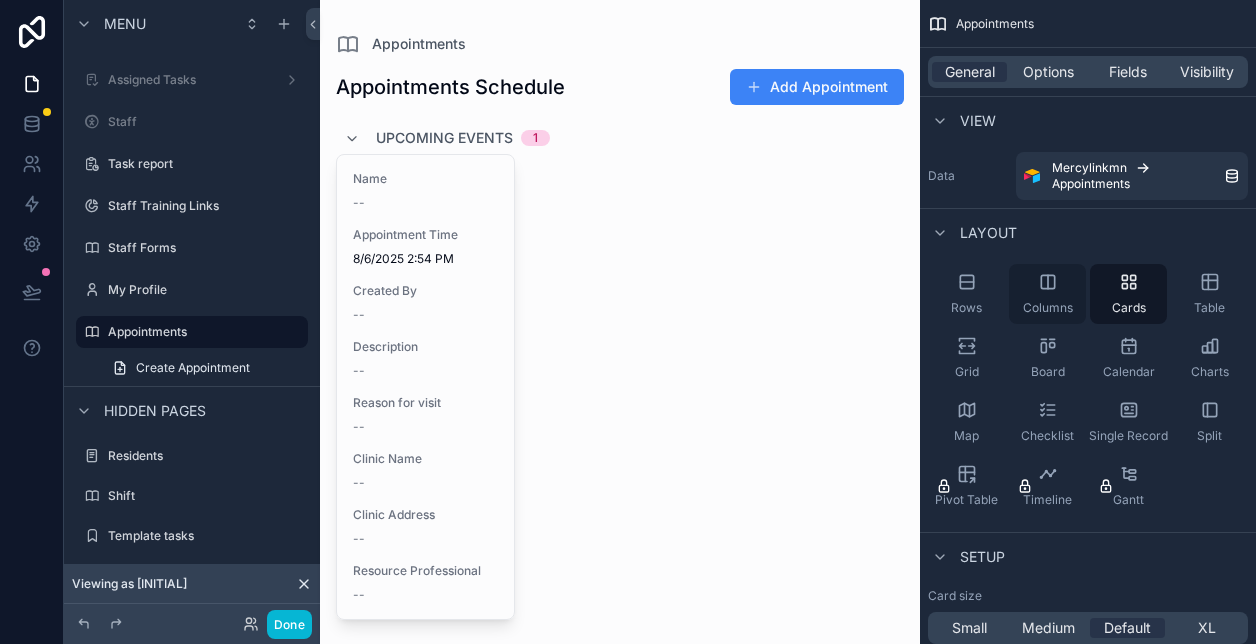 click on "Columns" at bounding box center [1047, 294] 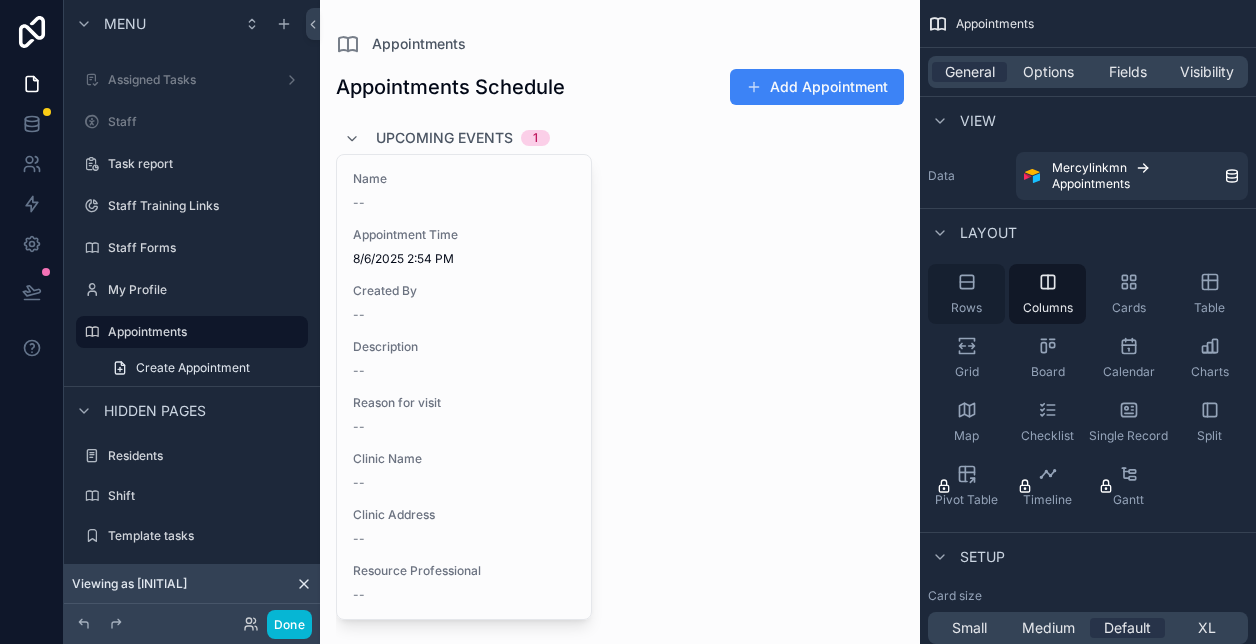 click on "Rows" at bounding box center (966, 294) 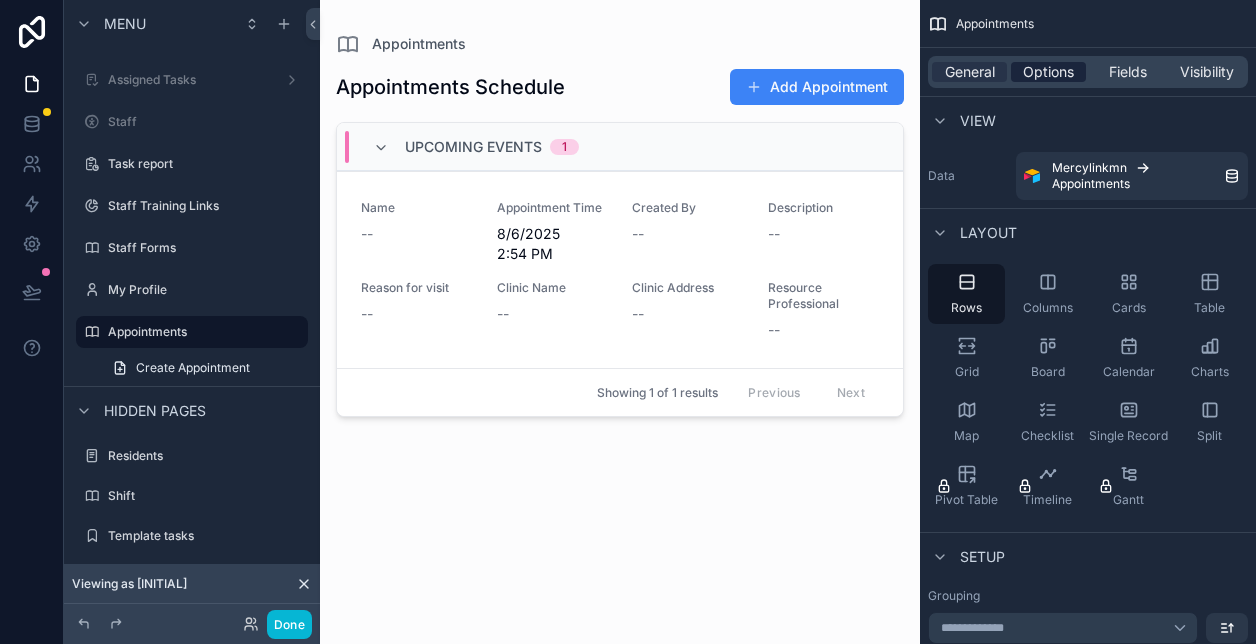 click on "Options" at bounding box center (1048, 72) 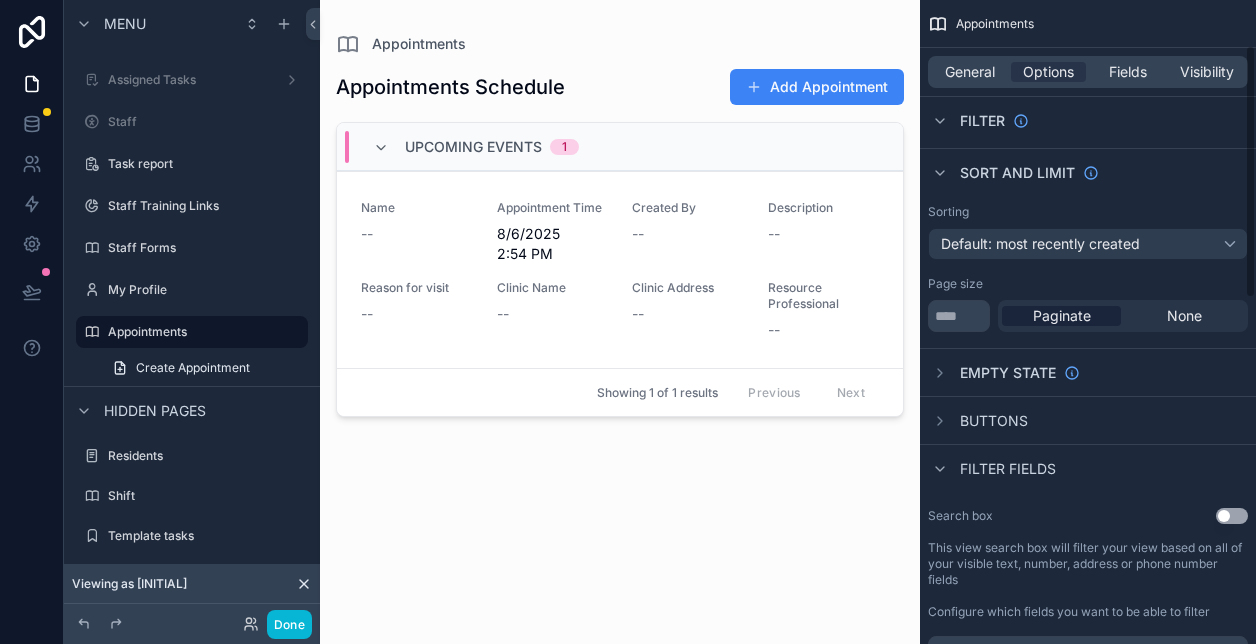 scroll, scrollTop: 117, scrollLeft: 0, axis: vertical 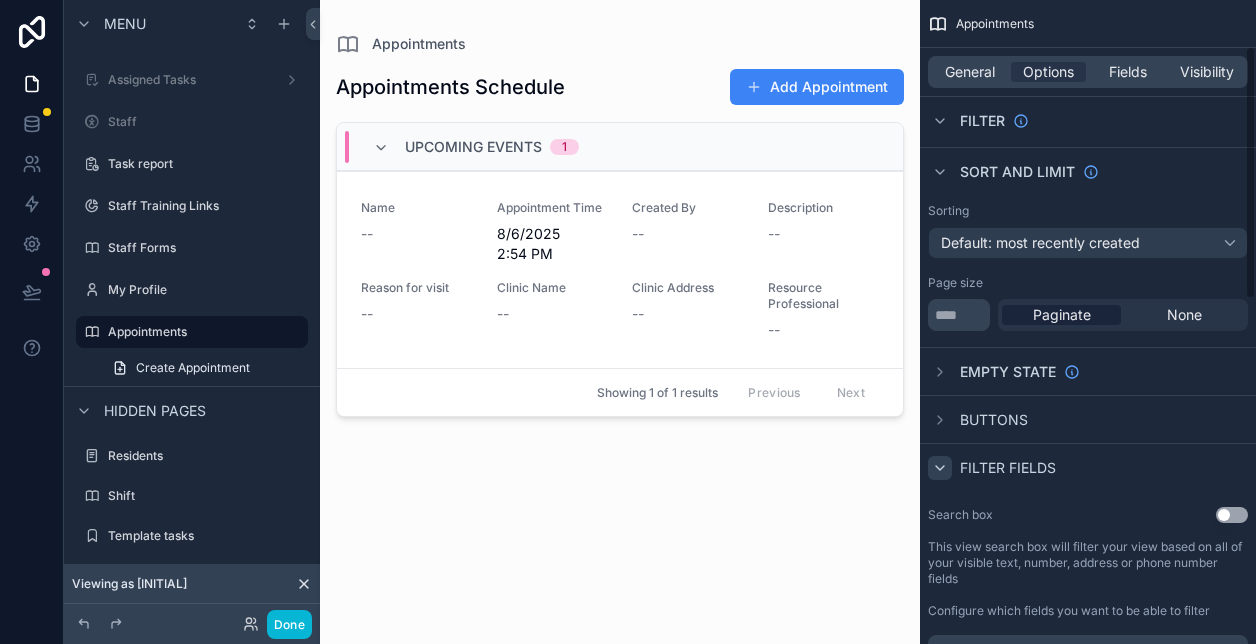 click 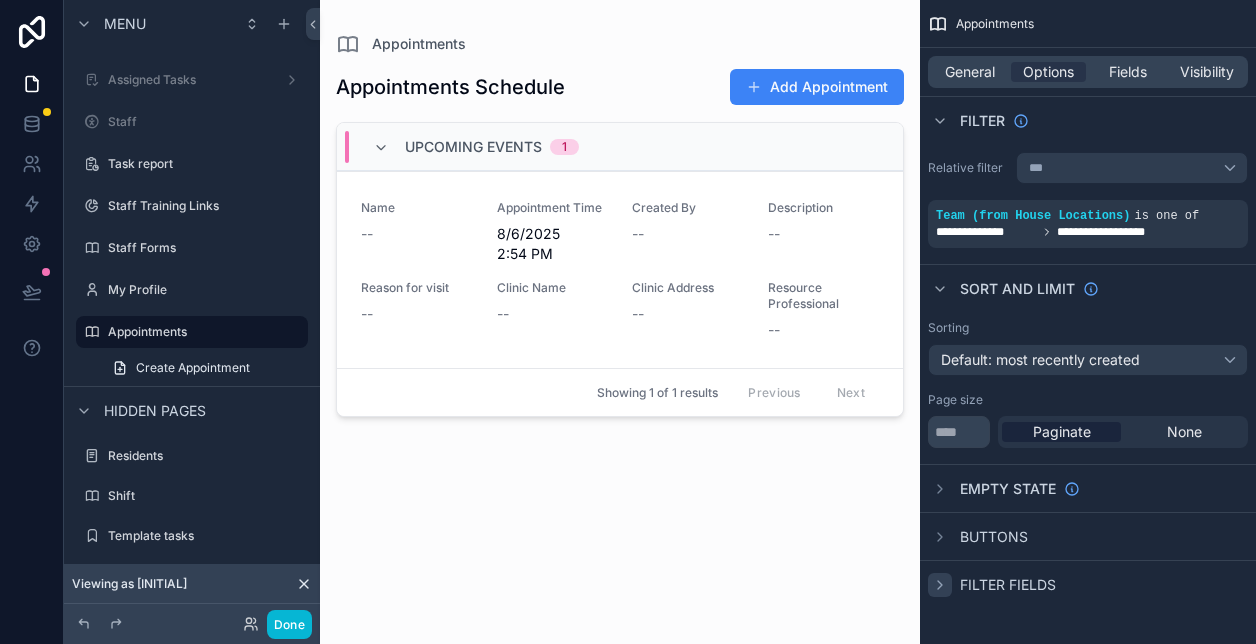 scroll, scrollTop: 0, scrollLeft: 0, axis: both 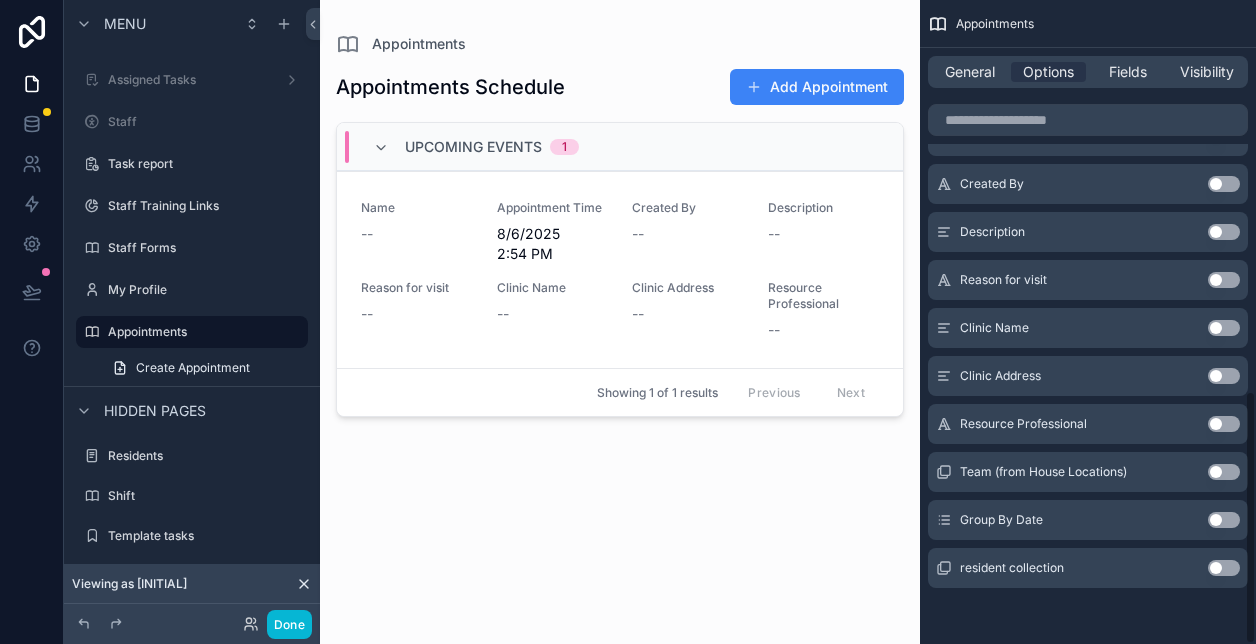 click on "Use setting" at bounding box center [1224, 520] 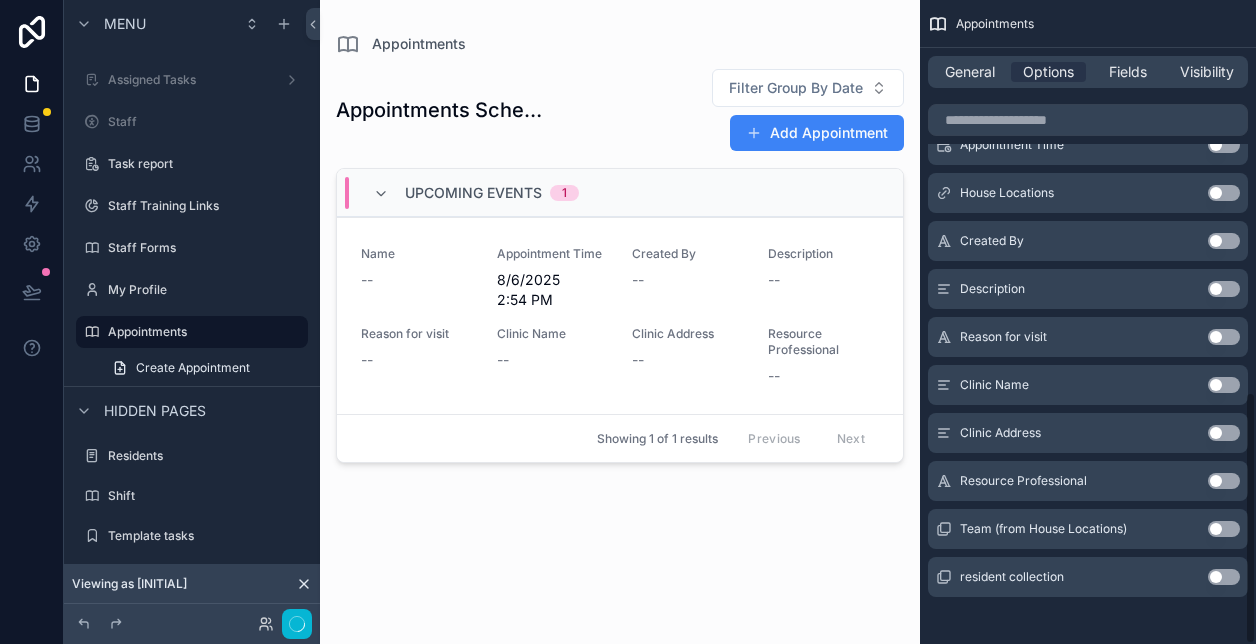 scroll, scrollTop: 998, scrollLeft: 0, axis: vertical 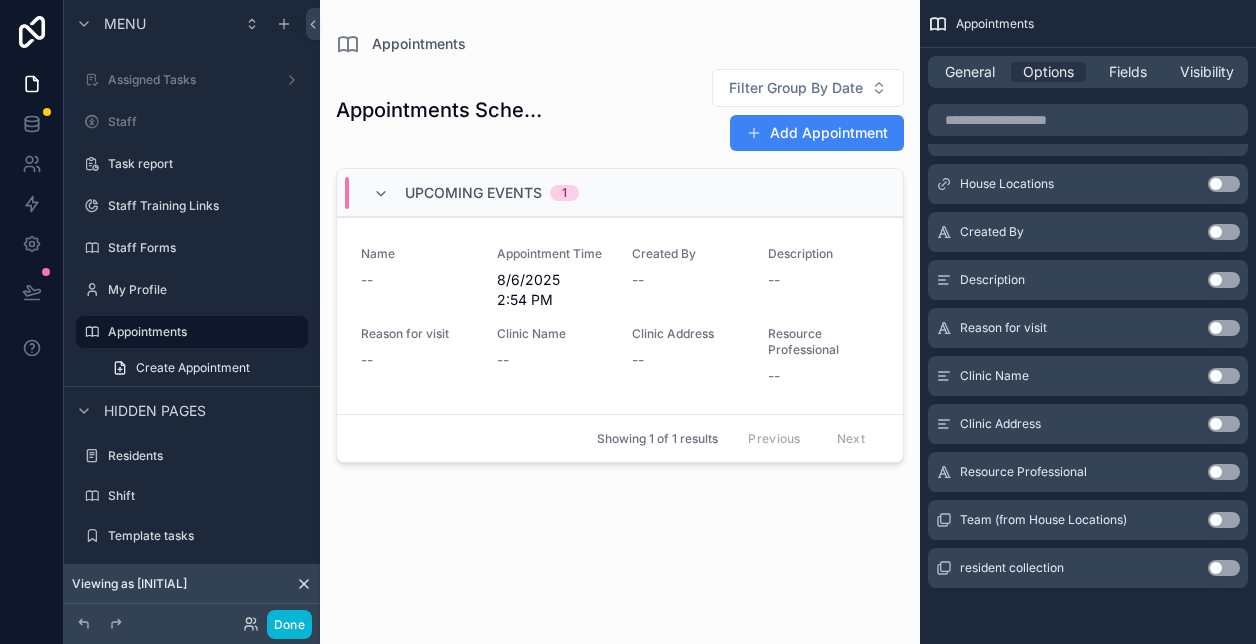 click at bounding box center [620, 310] 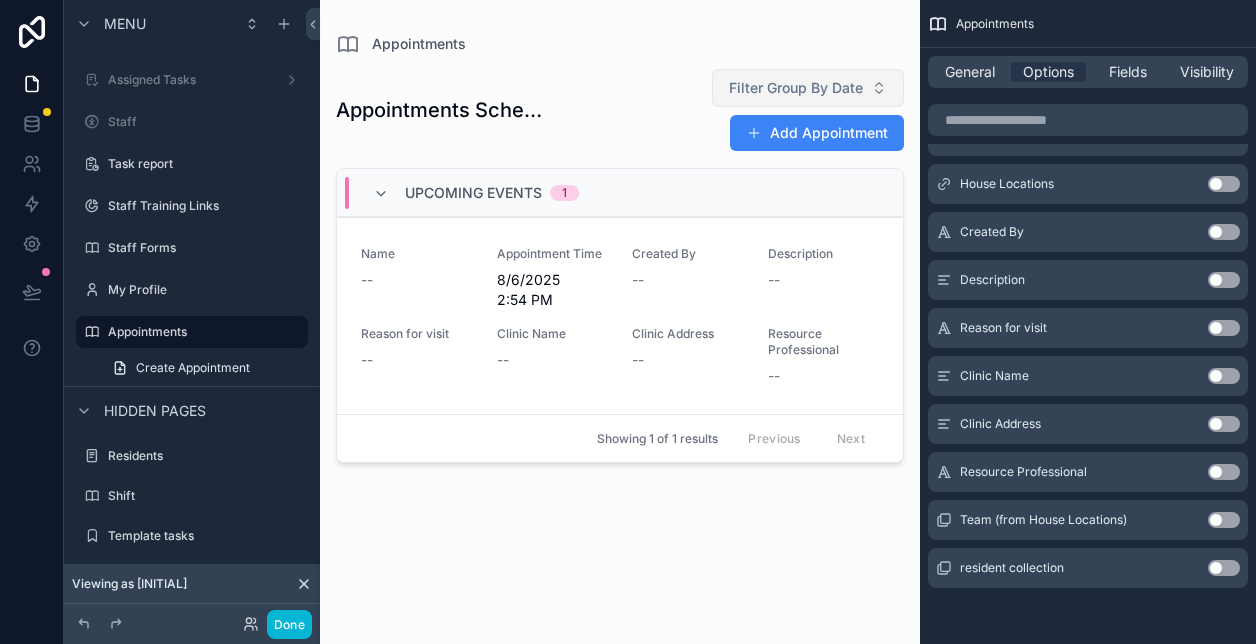 click on "Filter Group By Date" at bounding box center [796, 88] 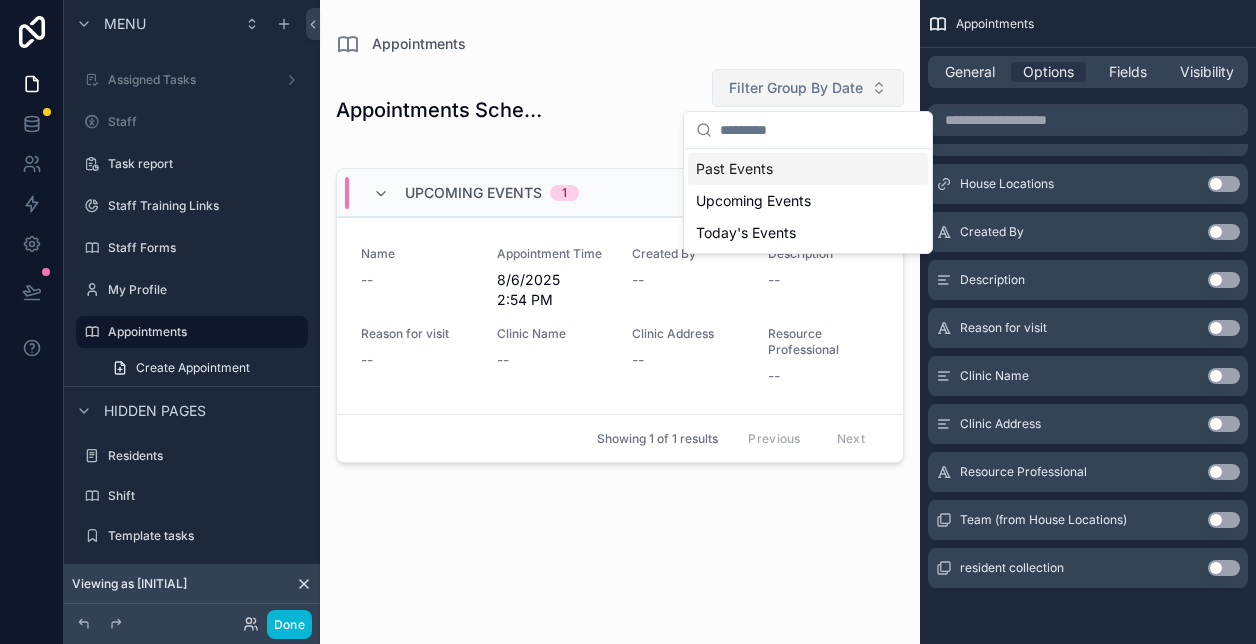 click on "Filter Group By Date" at bounding box center (796, 88) 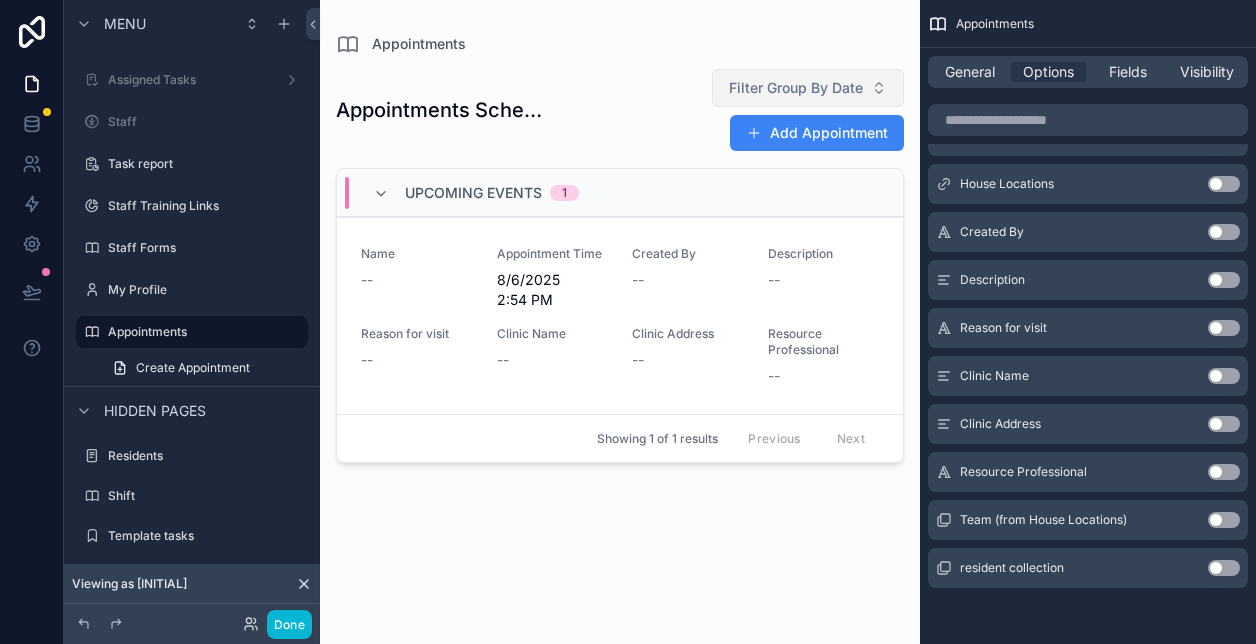 click on "Filter Group By Date" at bounding box center [796, 88] 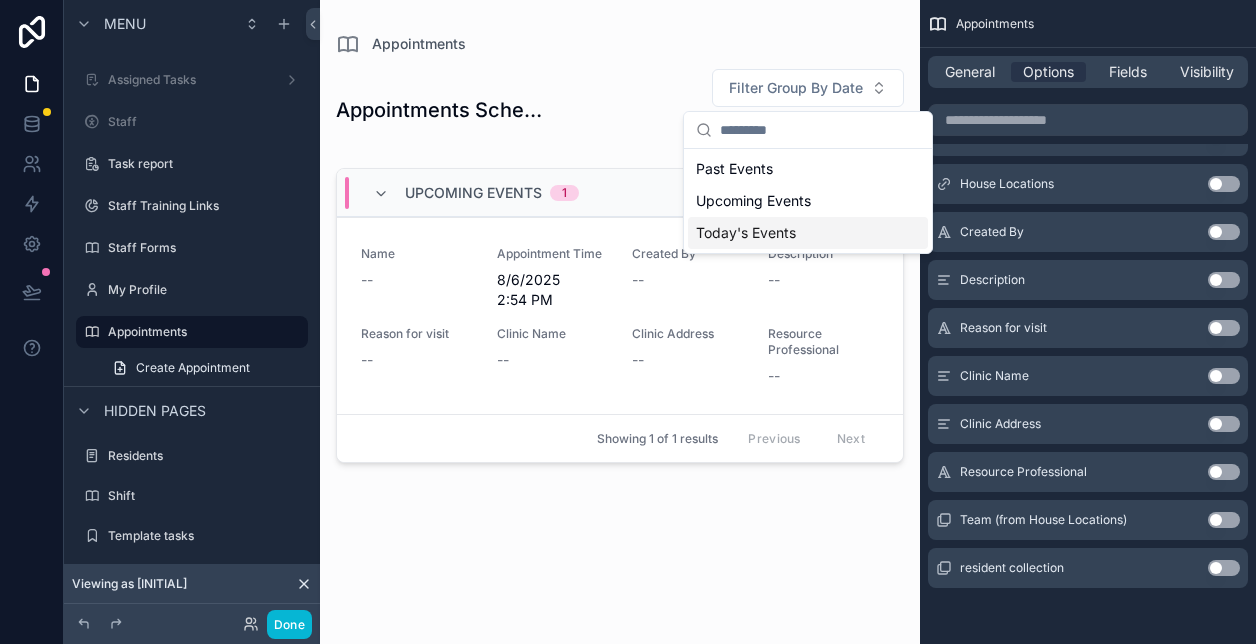 click on "Today's Events" at bounding box center [808, 233] 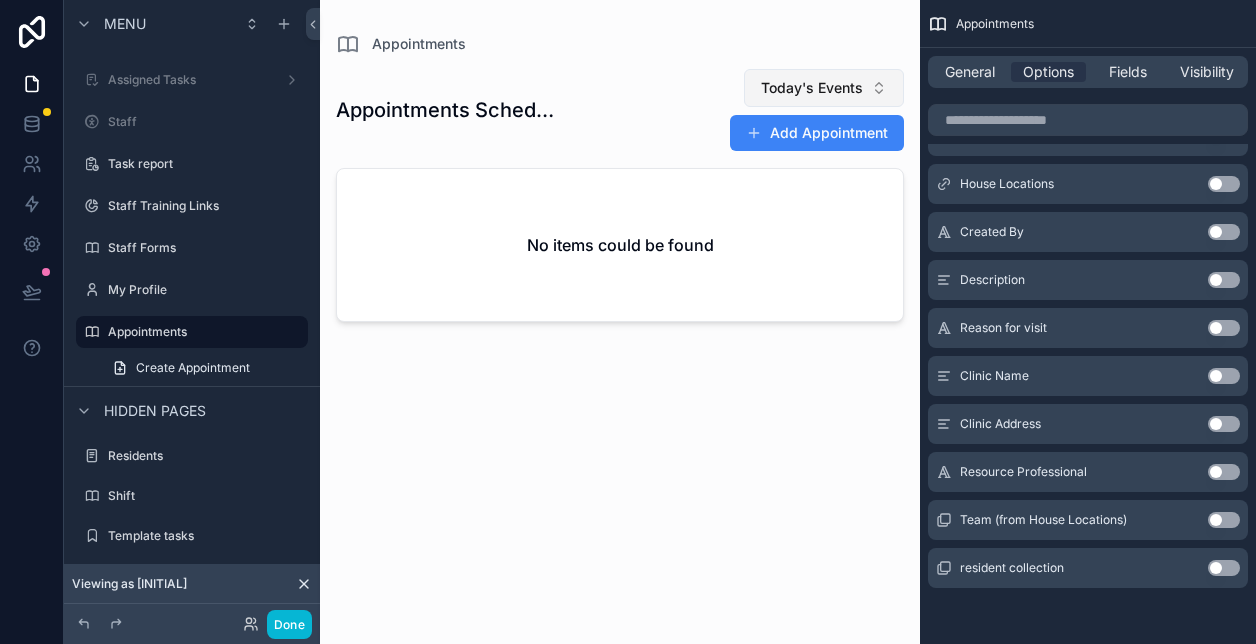 click on "Today's Events" at bounding box center (812, 88) 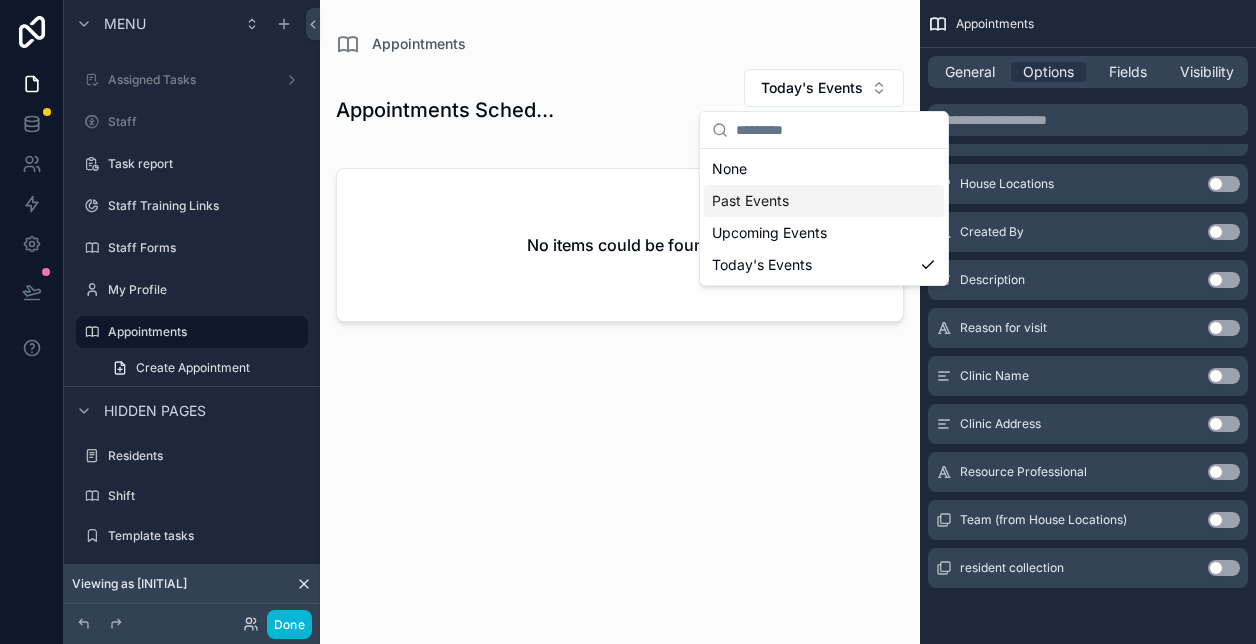 click on "Past Events" at bounding box center [824, 201] 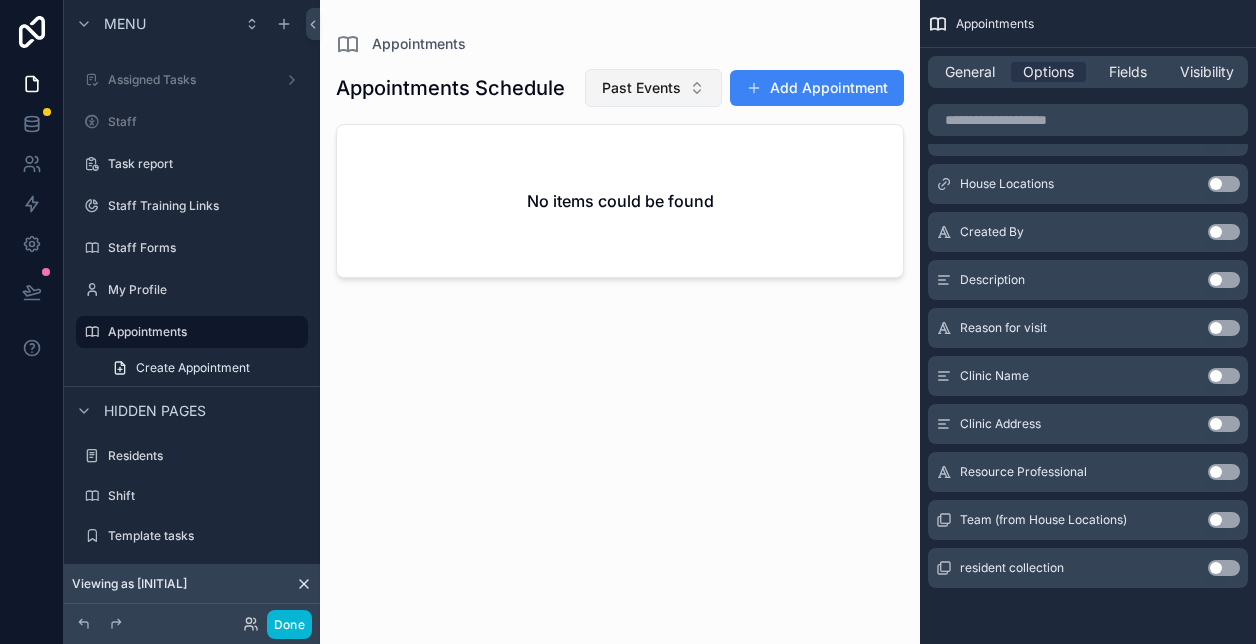 click on "Past Events" at bounding box center [641, 88] 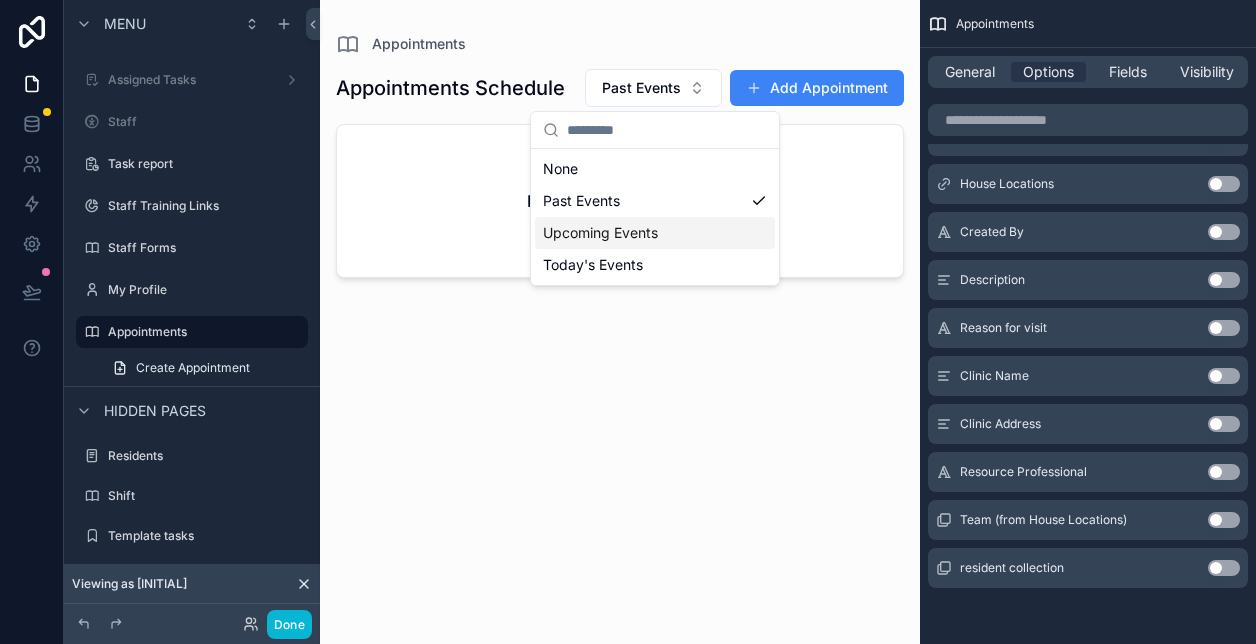 click on "Upcoming Events" at bounding box center [655, 233] 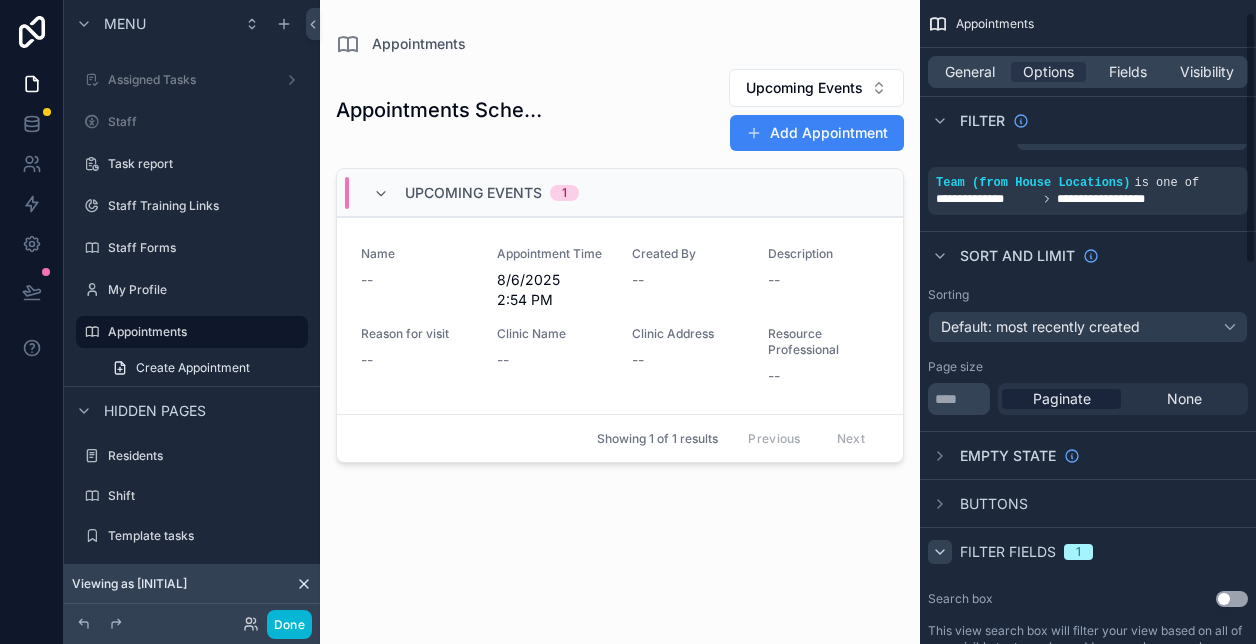 scroll, scrollTop: 0, scrollLeft: 0, axis: both 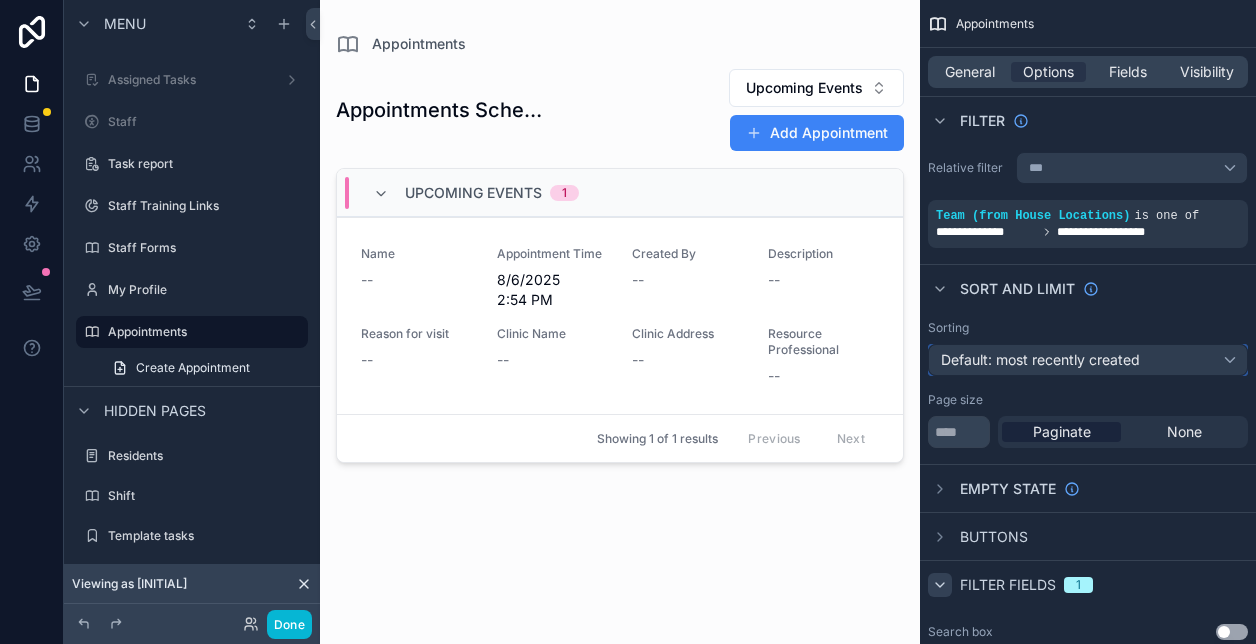 click on "Default: most recently created" at bounding box center (1040, 359) 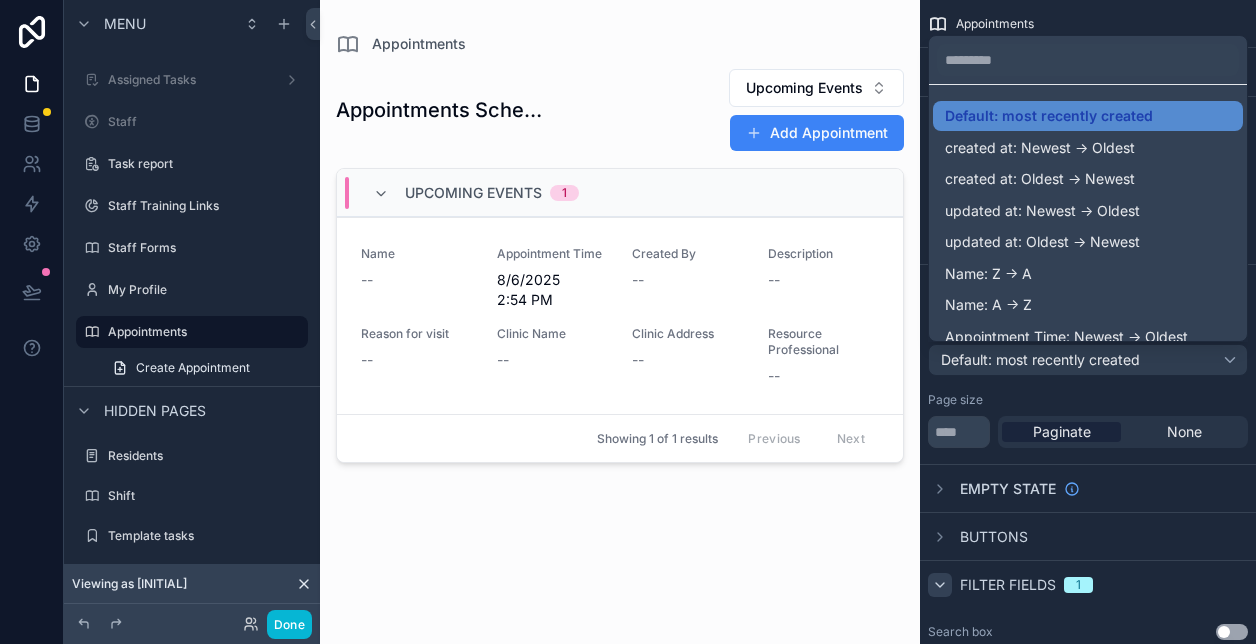 click at bounding box center (628, 322) 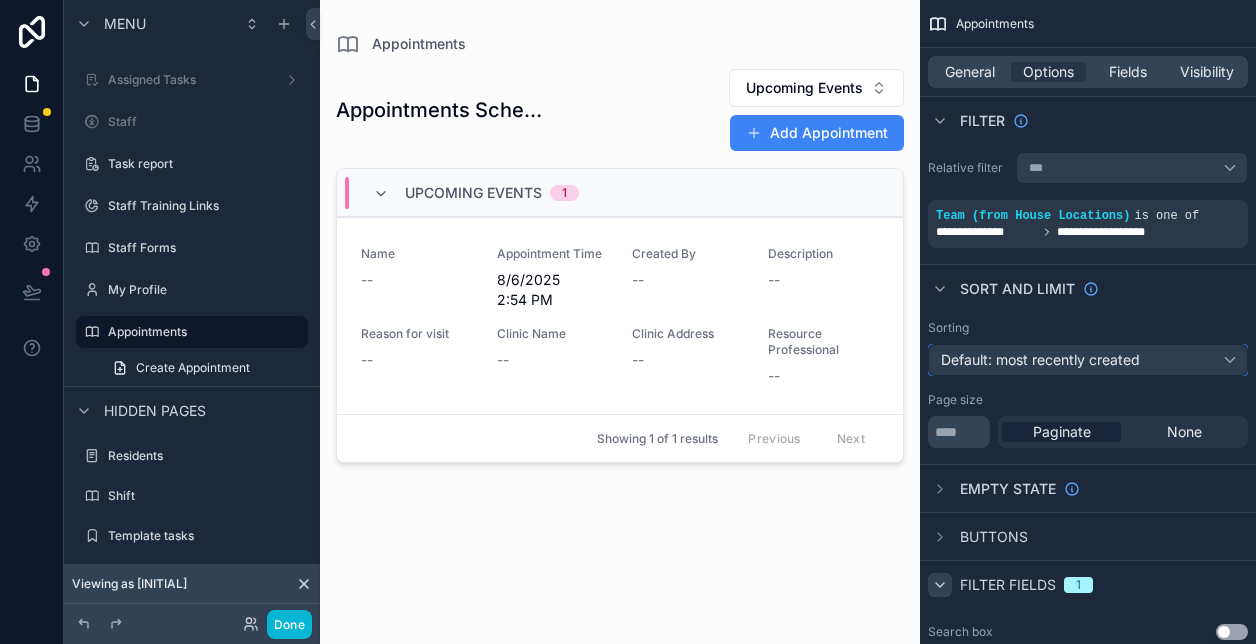 click on "Default: most recently created" at bounding box center [1040, 359] 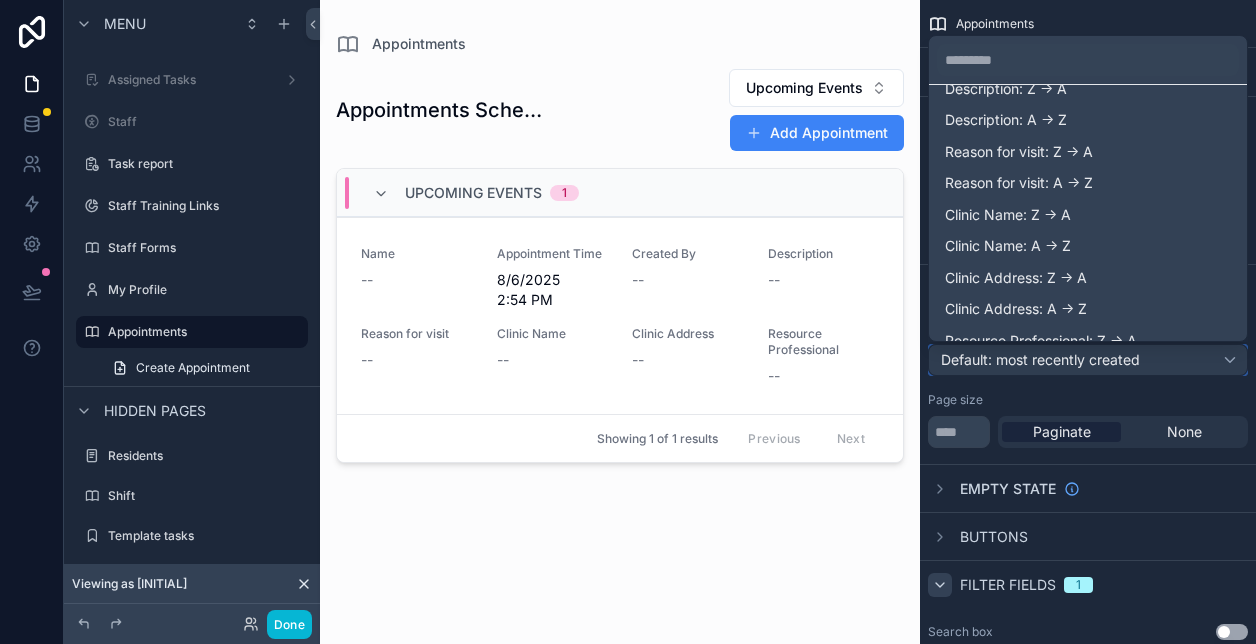 scroll, scrollTop: 423, scrollLeft: 0, axis: vertical 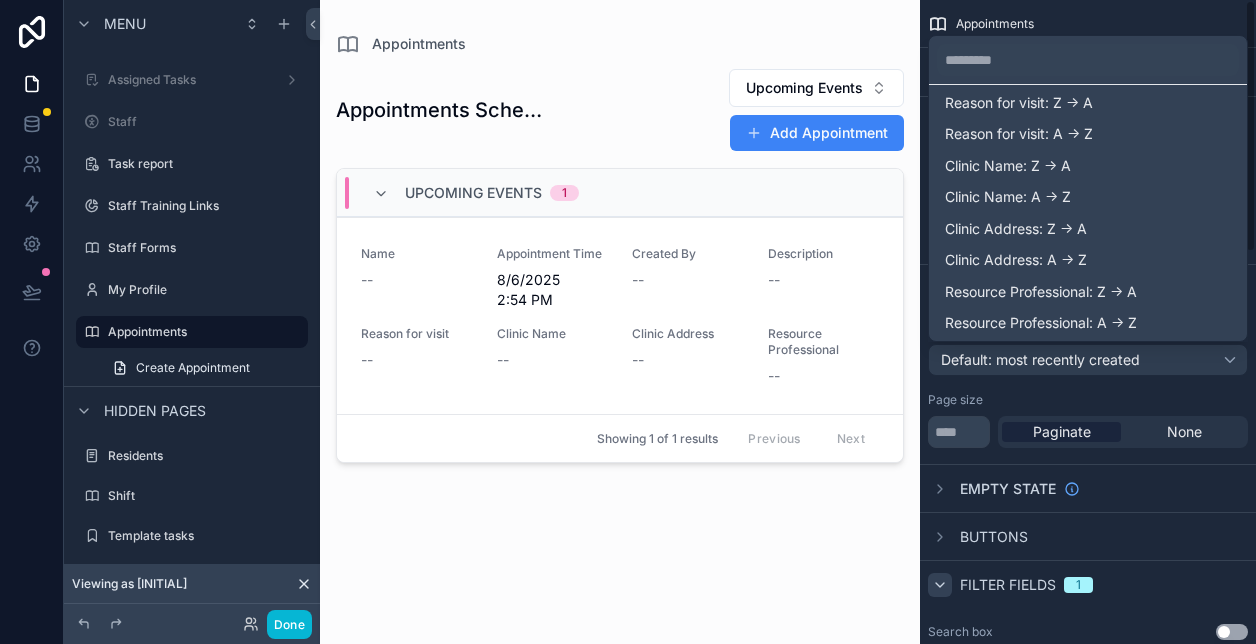 click at bounding box center (628, 322) 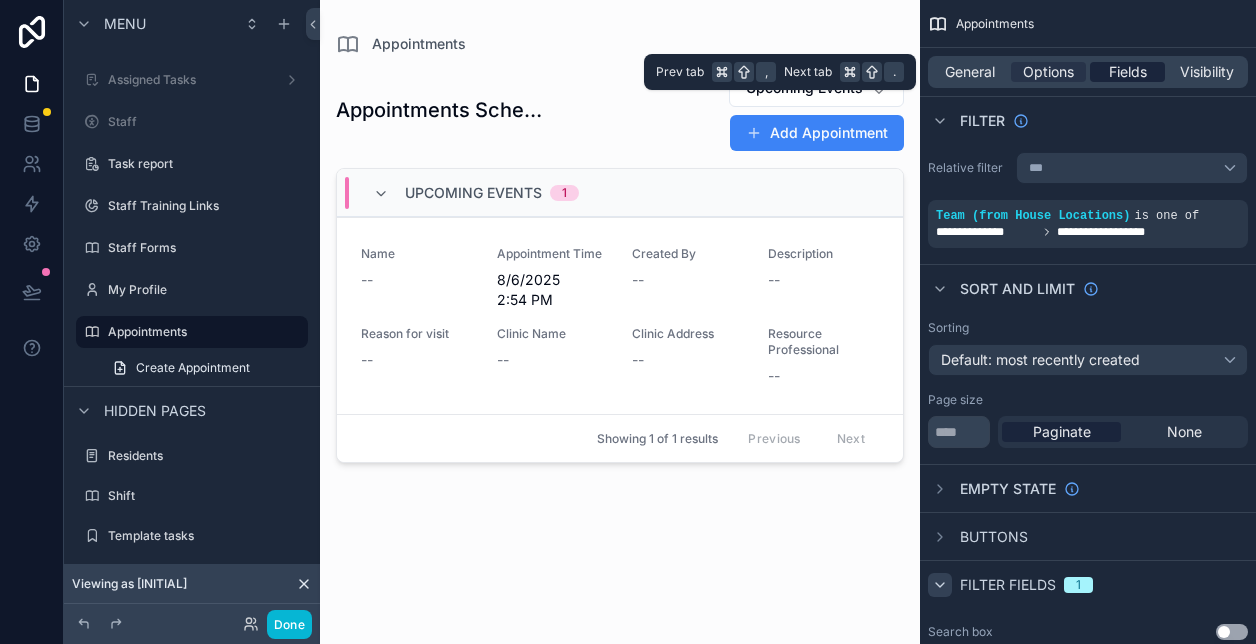 click on "Fields" at bounding box center (1128, 72) 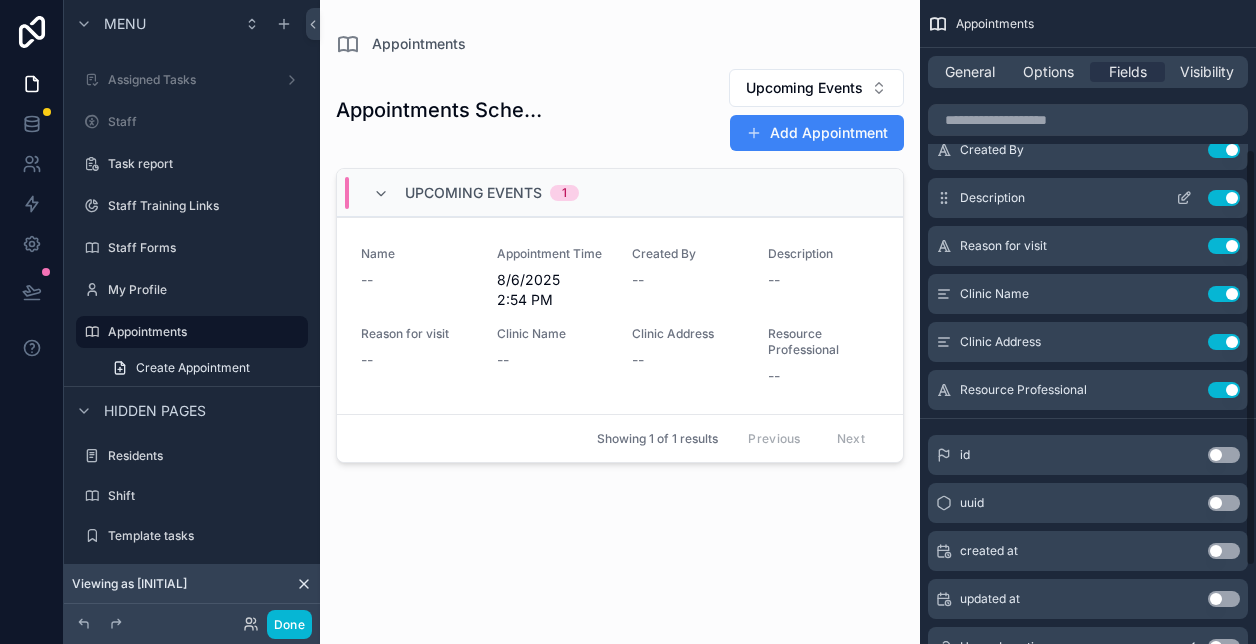 scroll, scrollTop: 350, scrollLeft: 0, axis: vertical 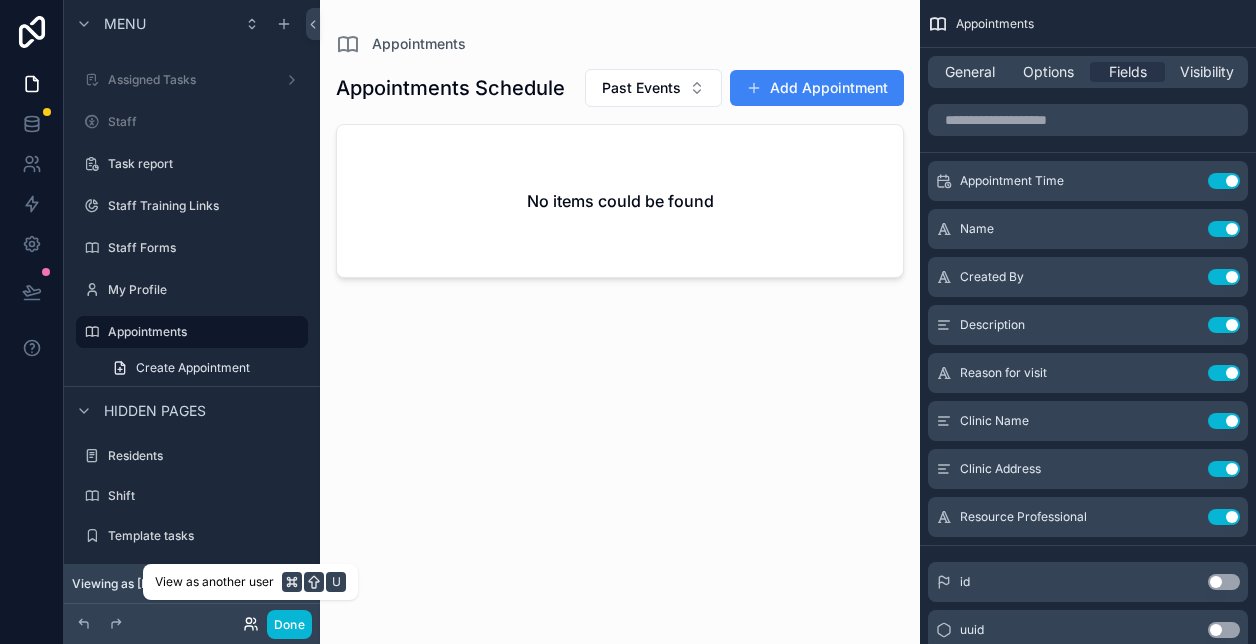 click 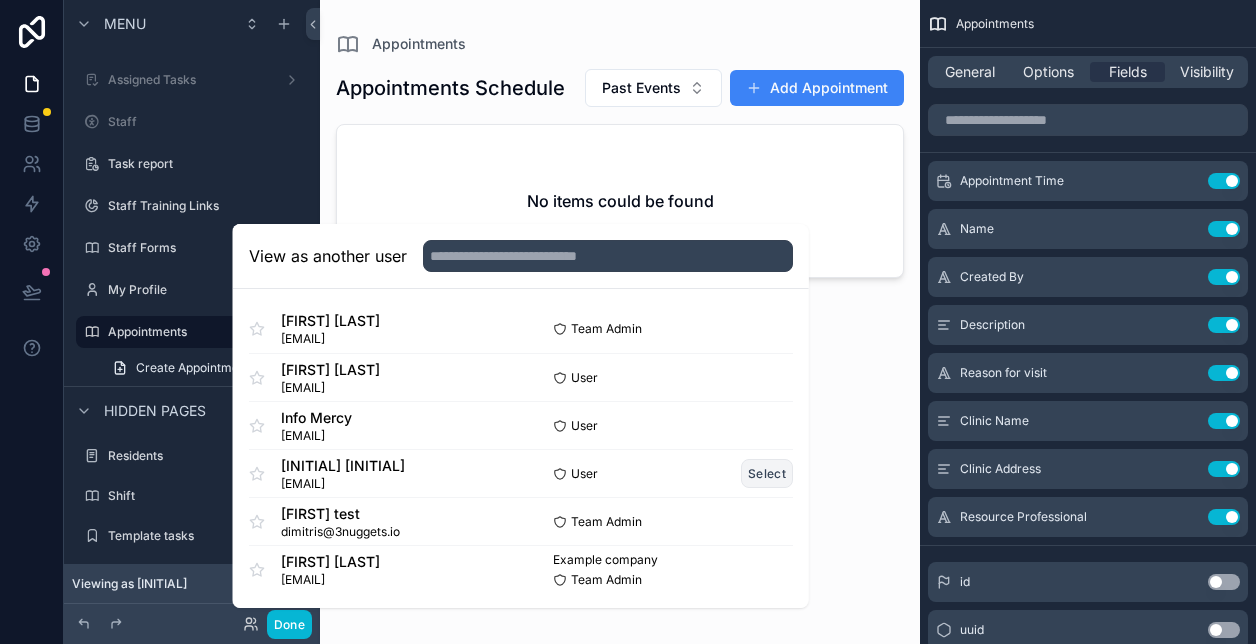 click on "Select" at bounding box center [767, 473] 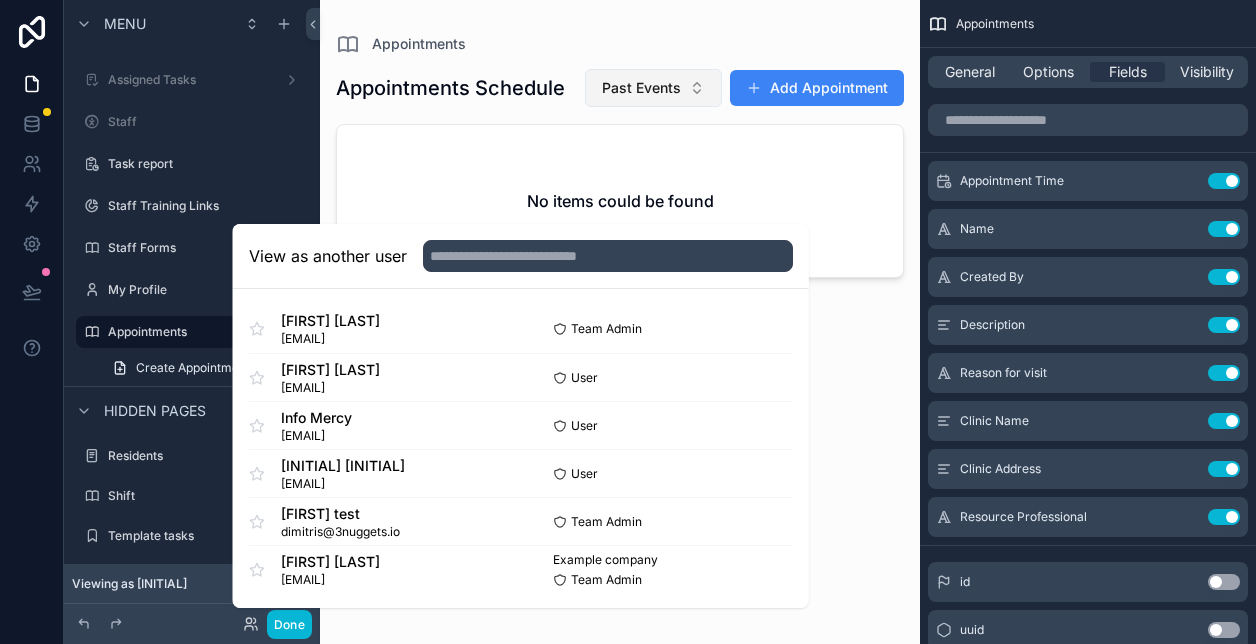 click on "Past Events" at bounding box center (653, 88) 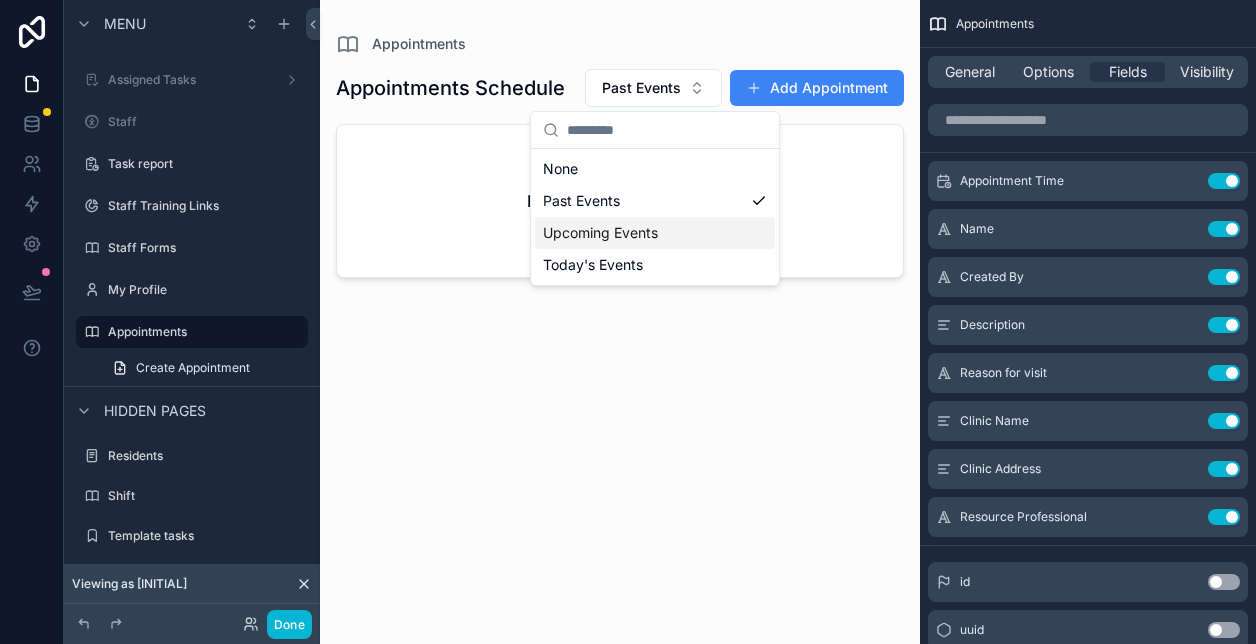 click on "Upcoming Events" at bounding box center [655, 233] 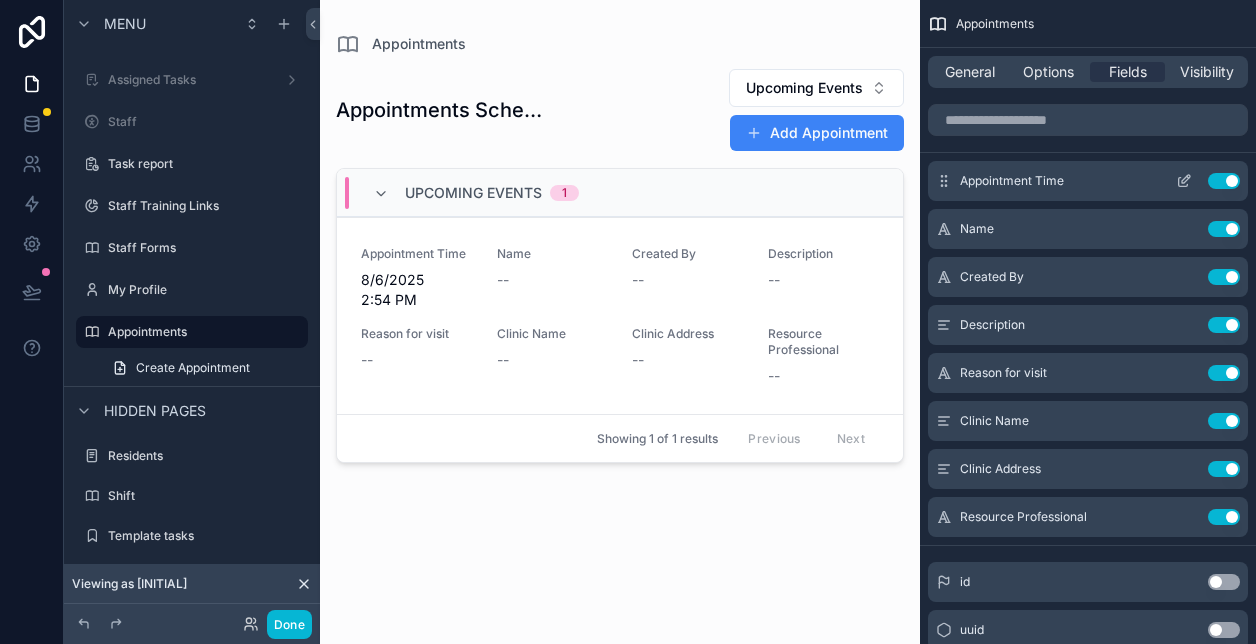 click 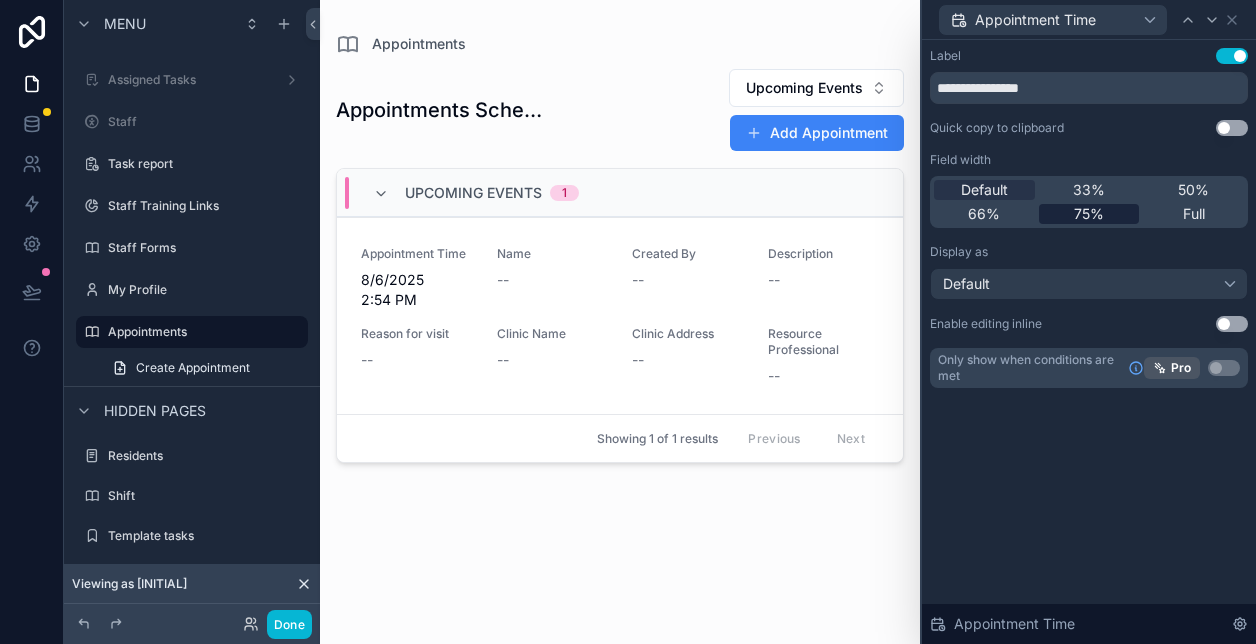 click on "75%" at bounding box center (1089, 214) 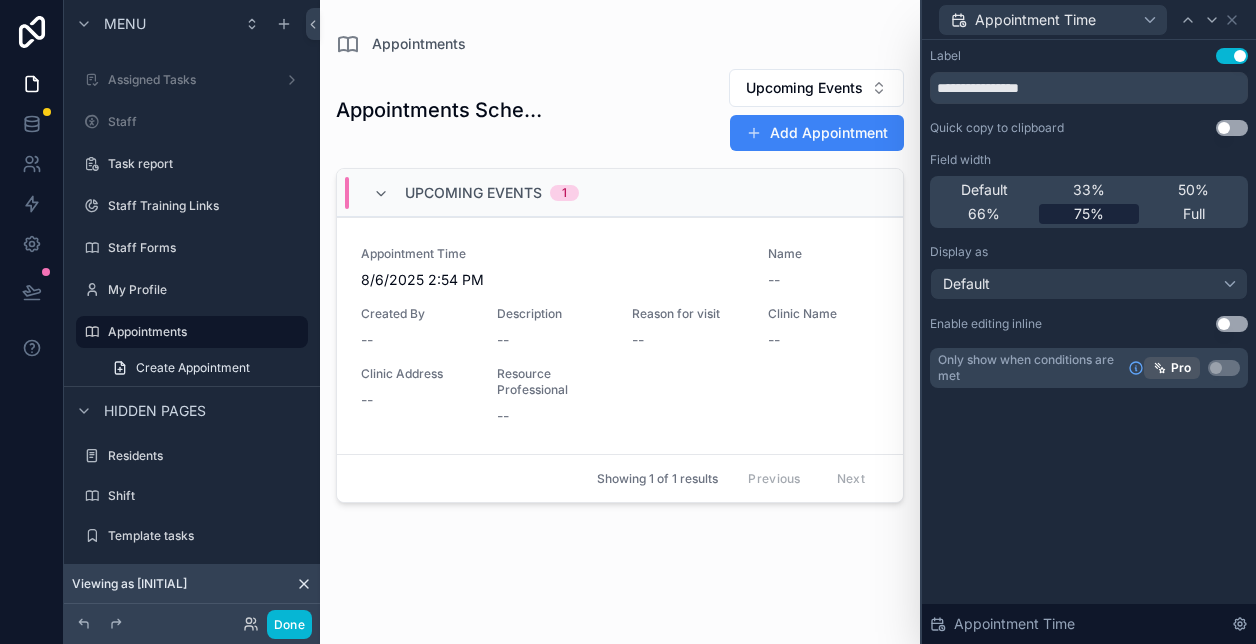 click on "75%" at bounding box center (1089, 214) 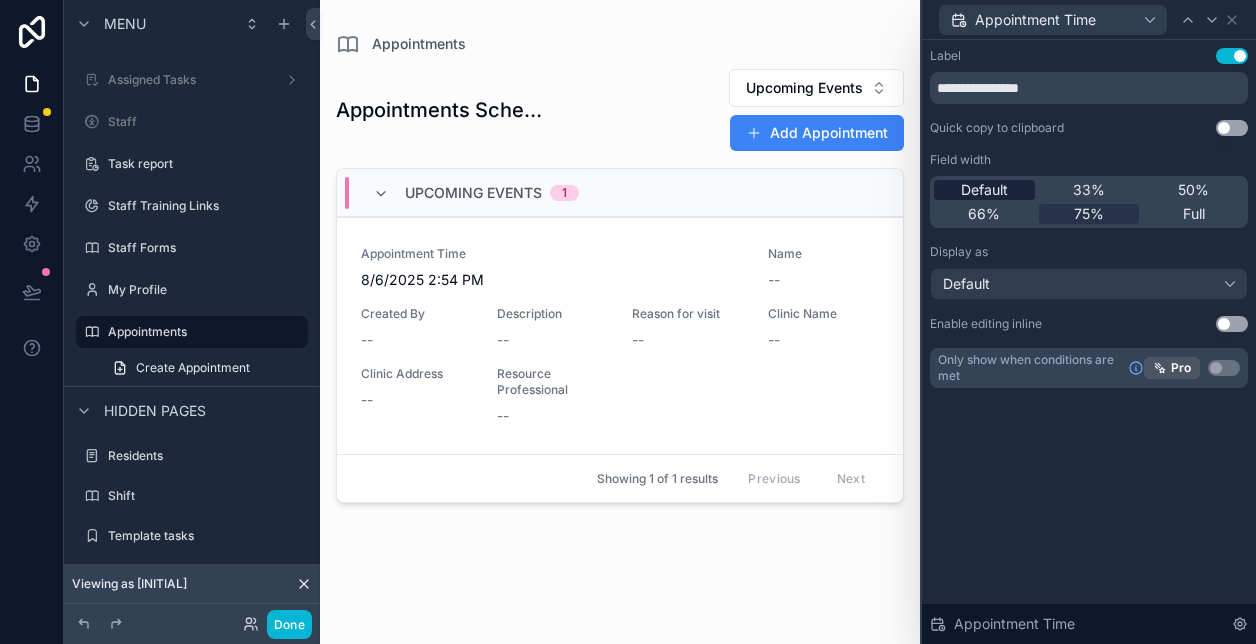 click on "Default" at bounding box center (984, 190) 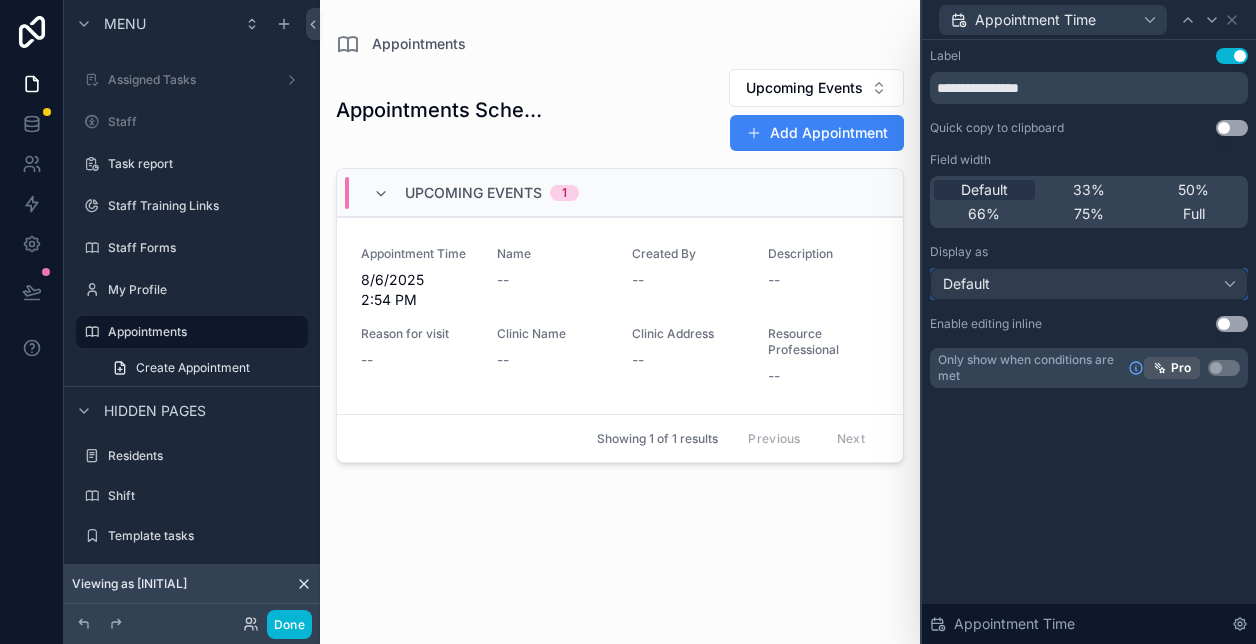 click on "Default" at bounding box center [1089, 284] 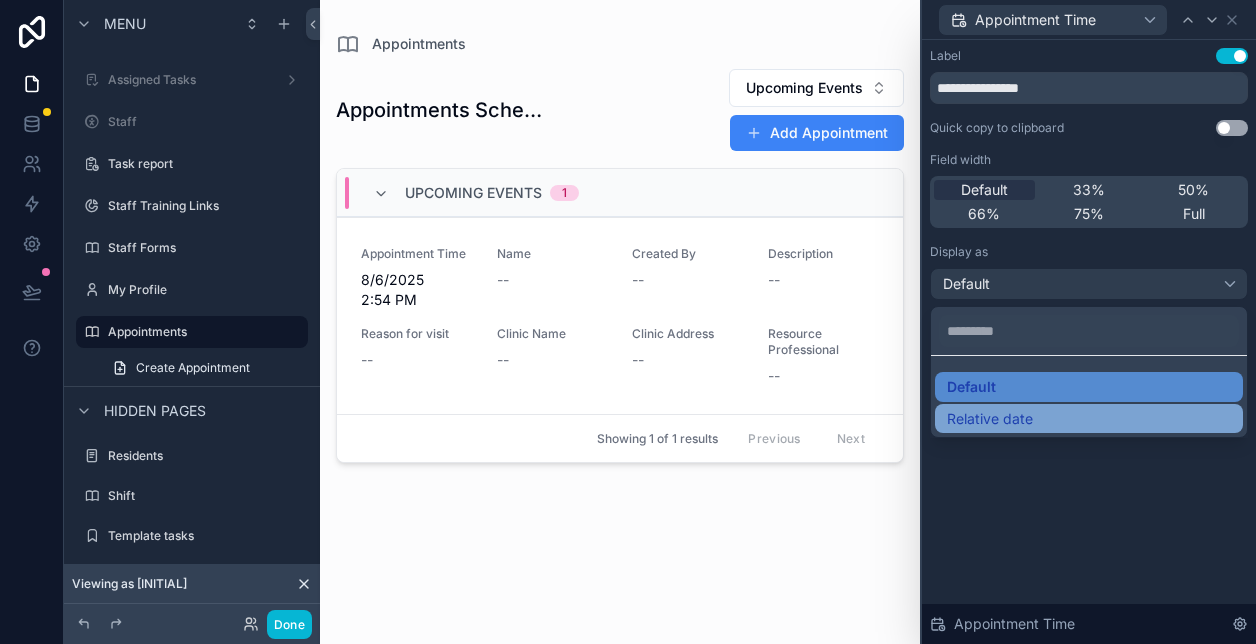 click on "Relative date" at bounding box center (990, 419) 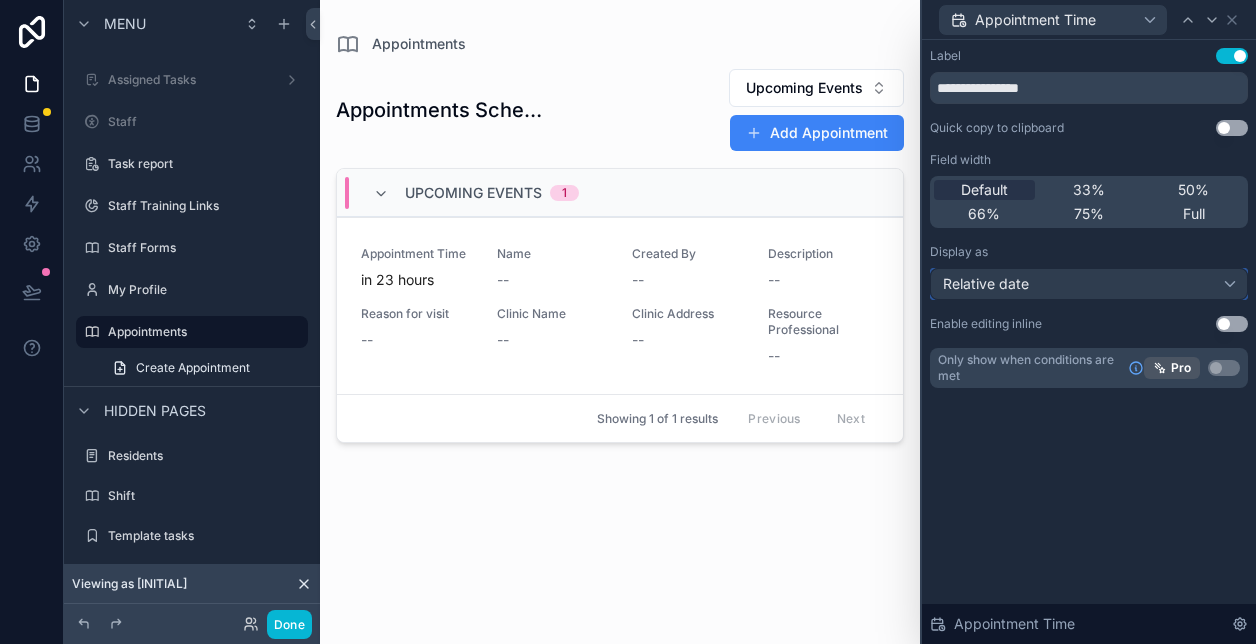 click on "Relative date" at bounding box center (1089, 284) 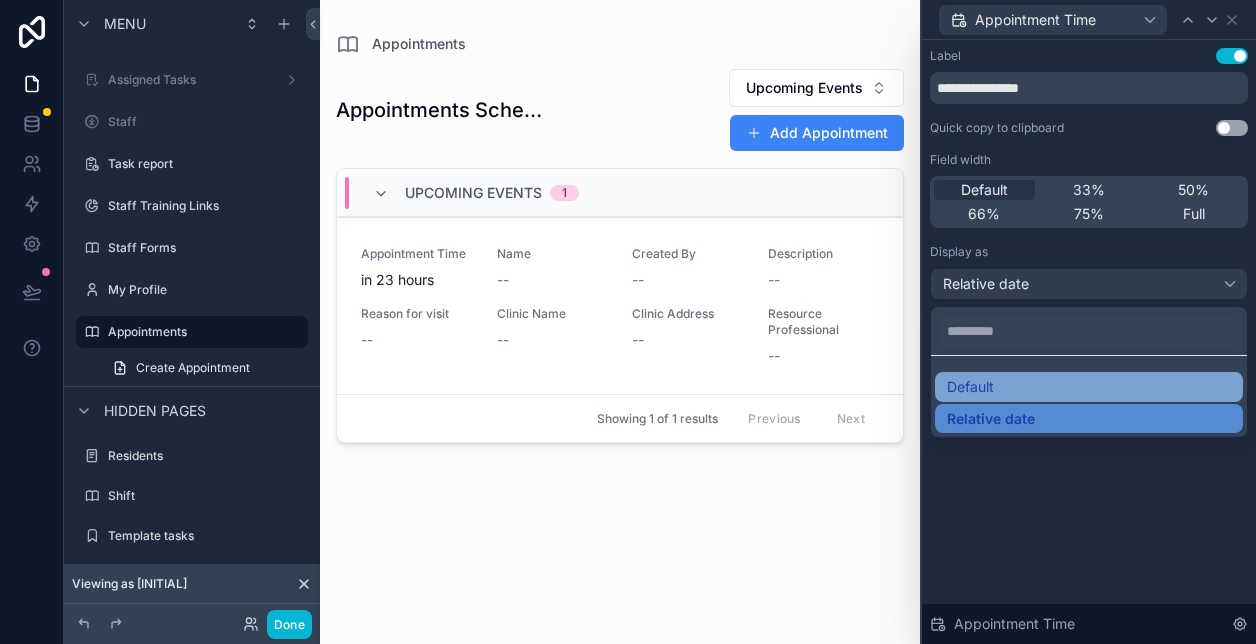 click on "Default" at bounding box center [1089, 387] 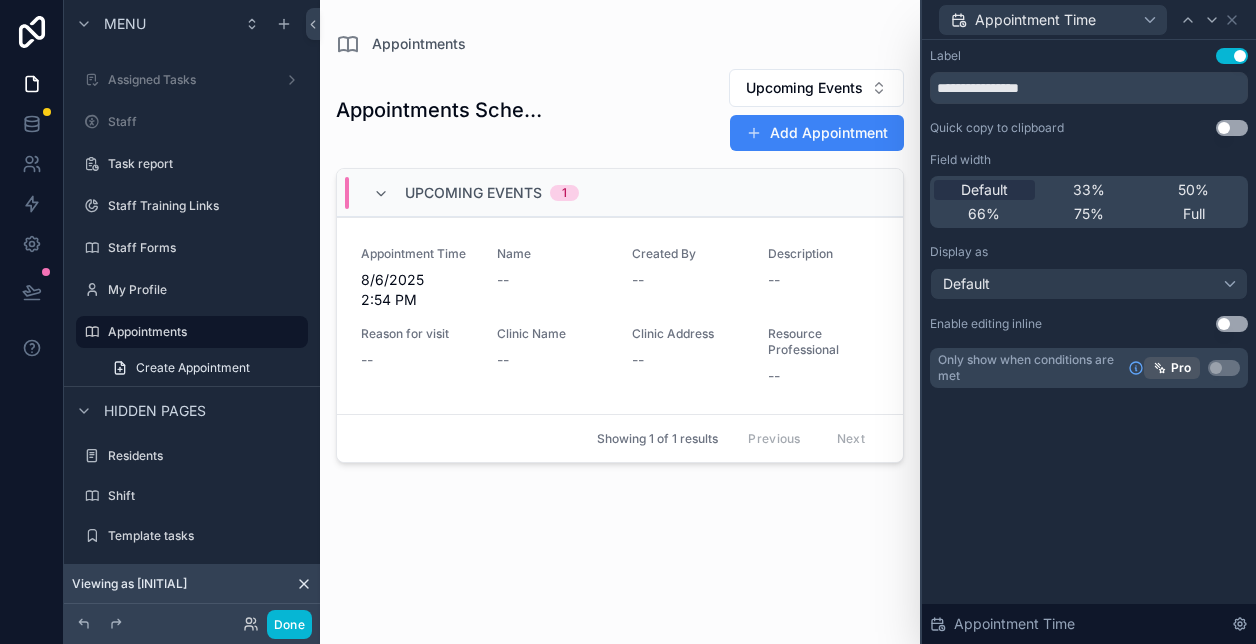 click on "Use setting" at bounding box center [1232, 324] 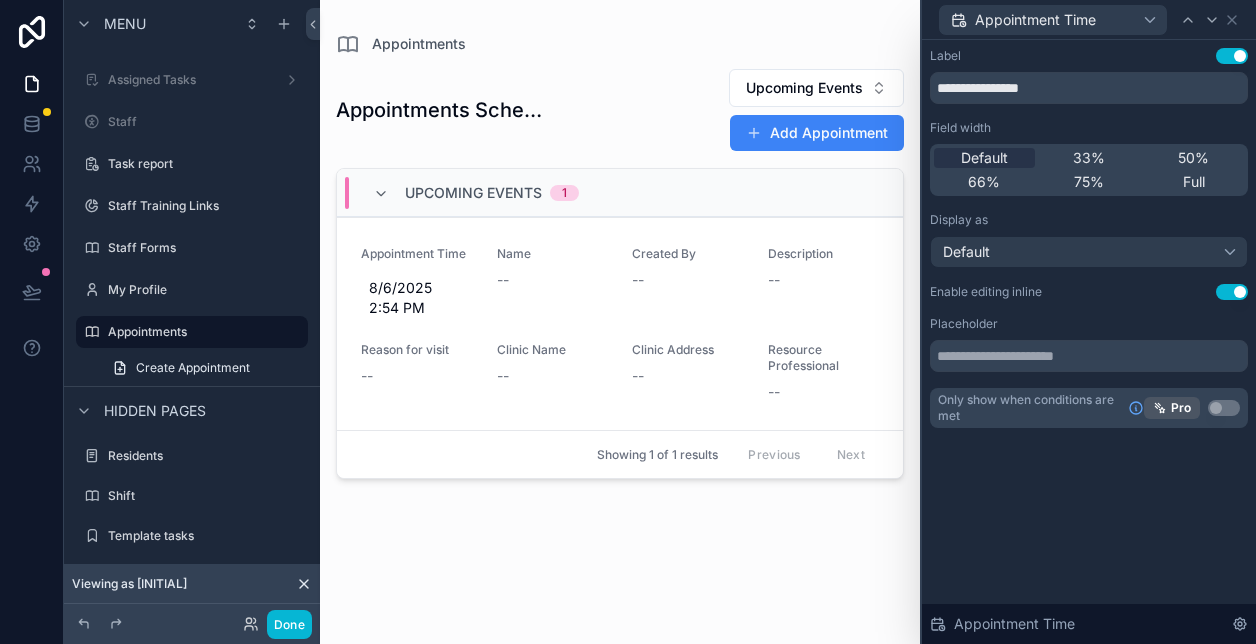 click on "Use setting" at bounding box center (1232, 292) 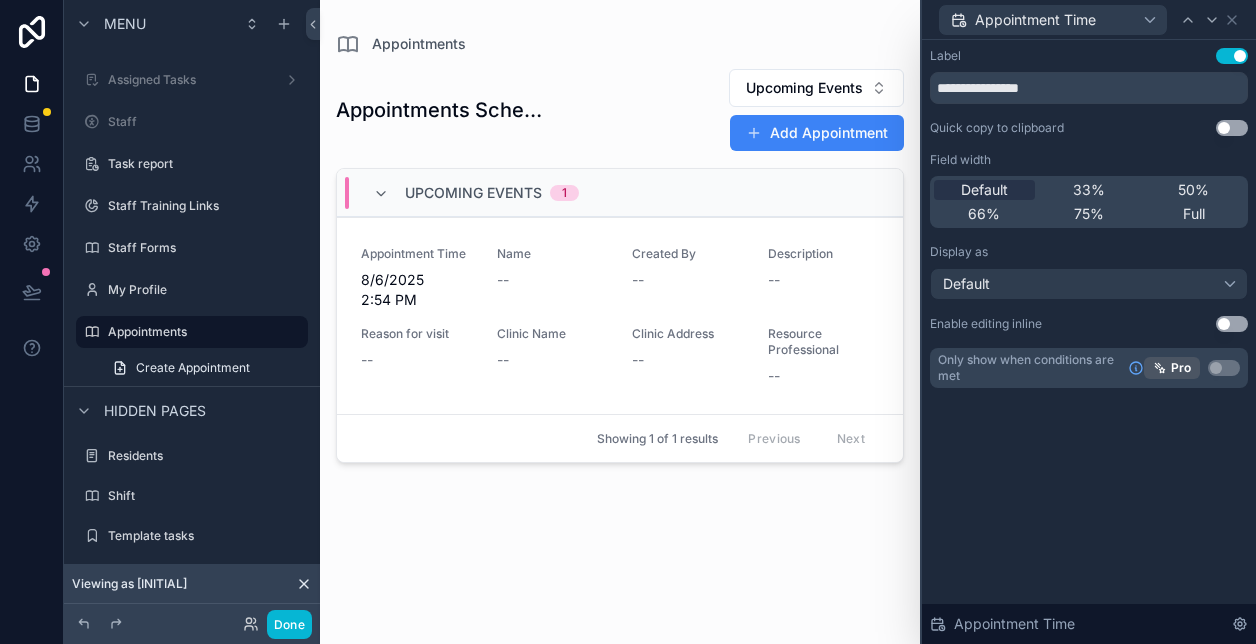 click on "**********" at bounding box center (1089, 218) 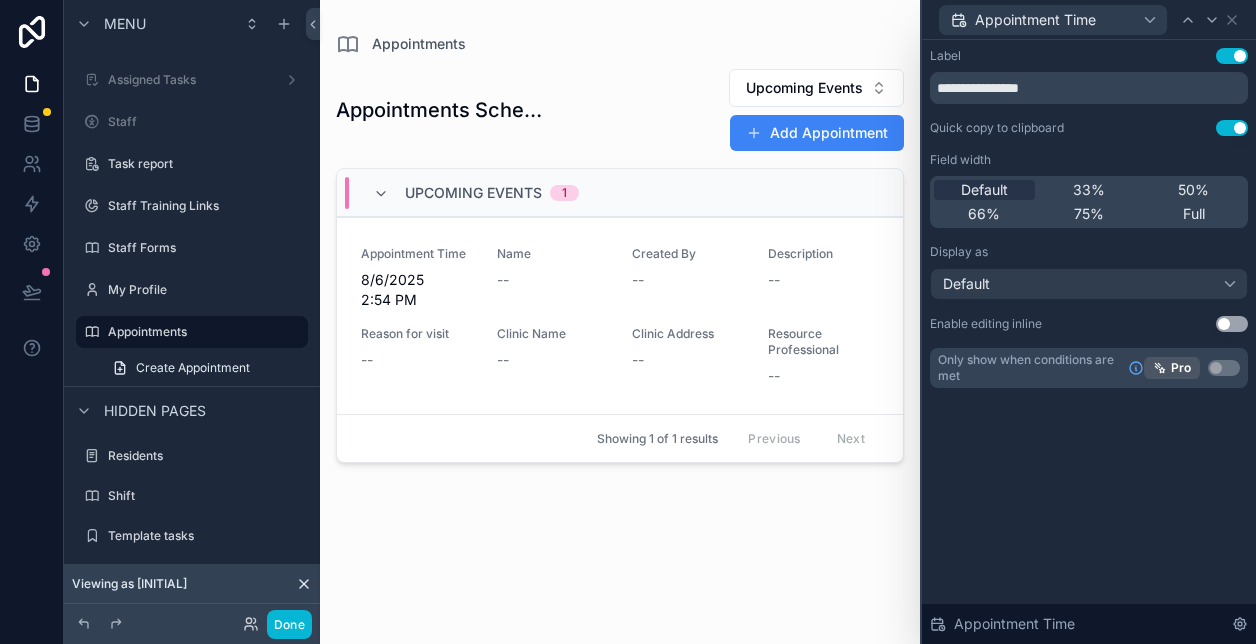 click on "Use setting" at bounding box center (1232, 128) 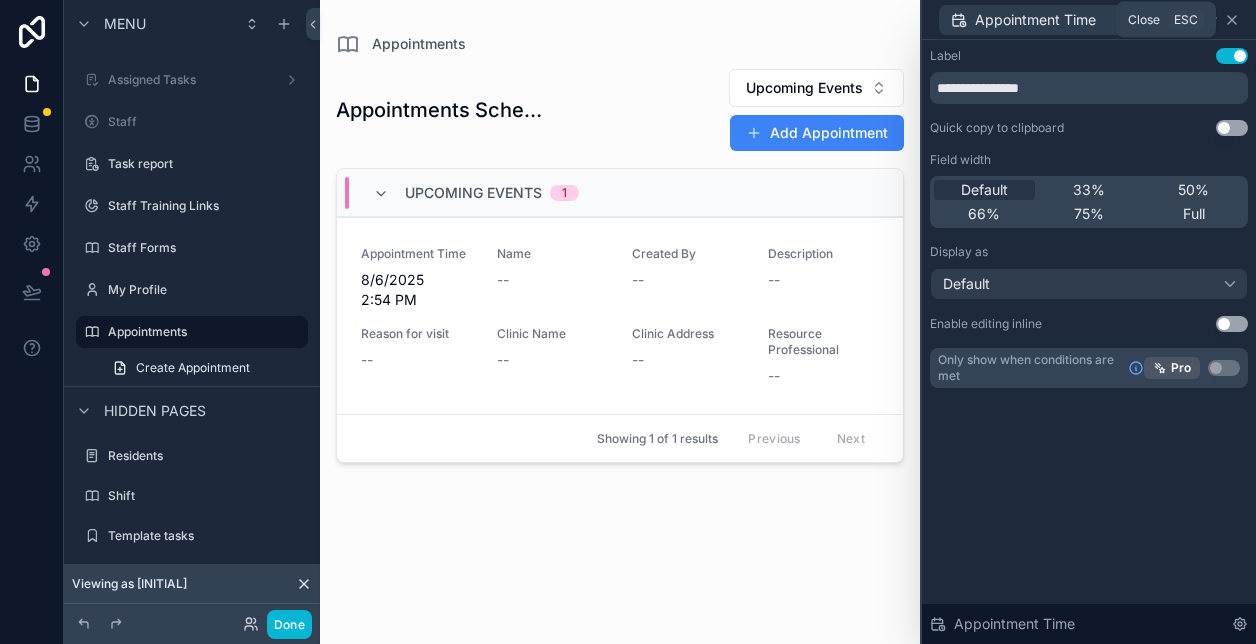 click 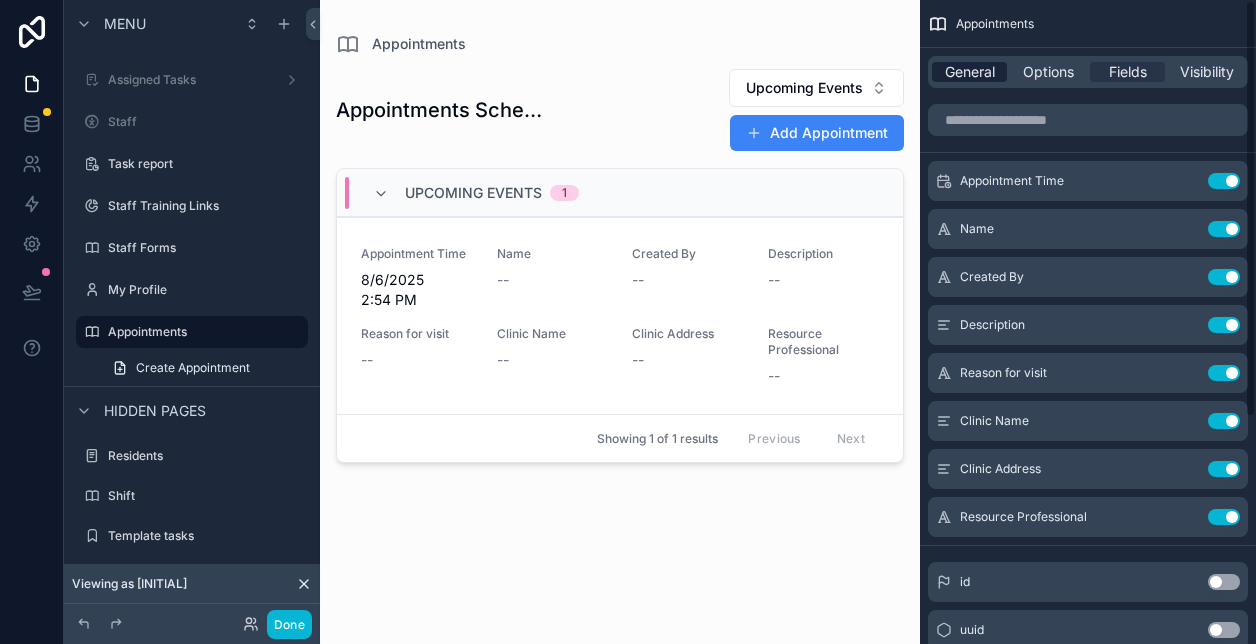 click on "General" at bounding box center (970, 72) 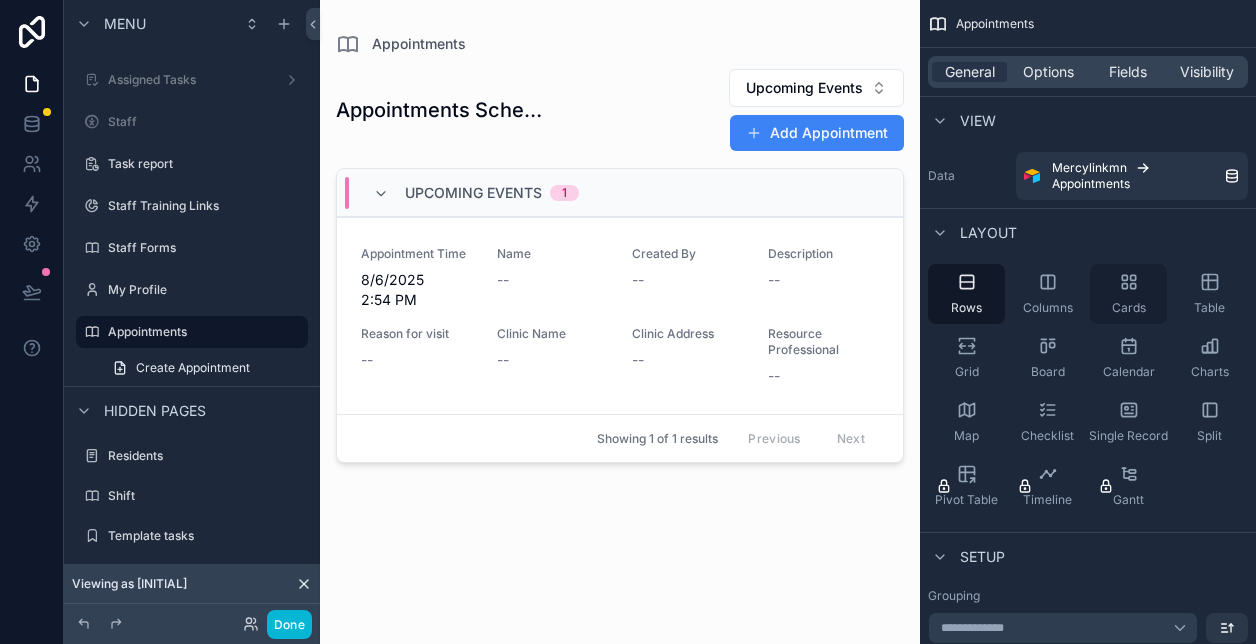 click on "Cards" at bounding box center (1128, 294) 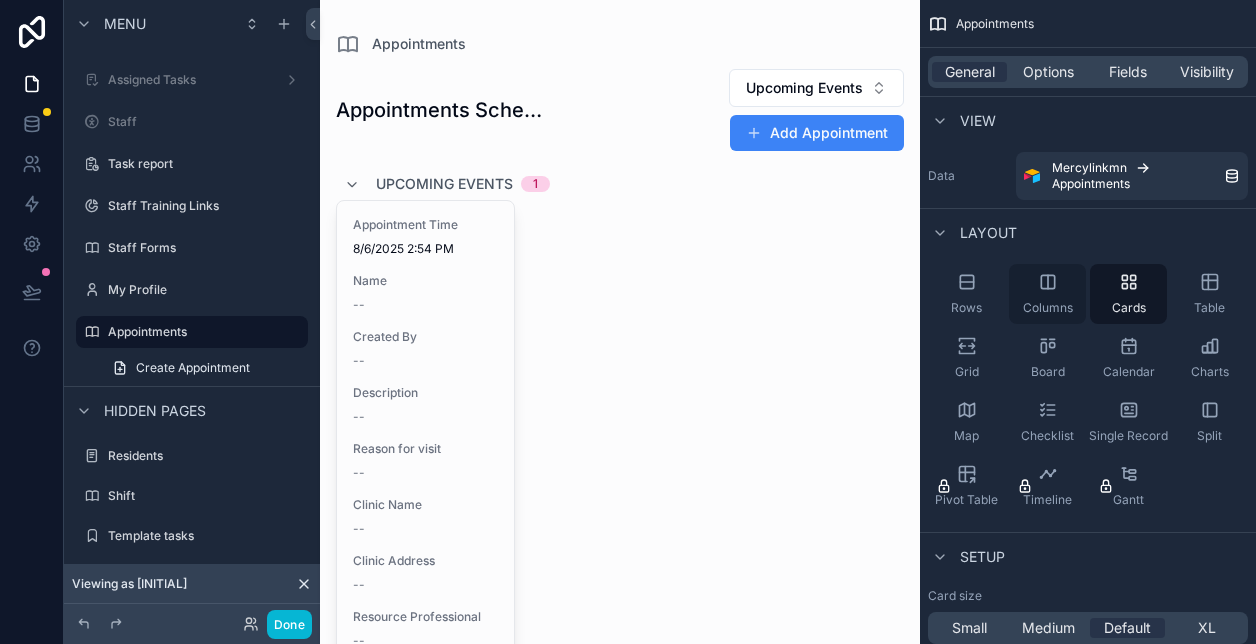 click on "Columns" at bounding box center [1047, 294] 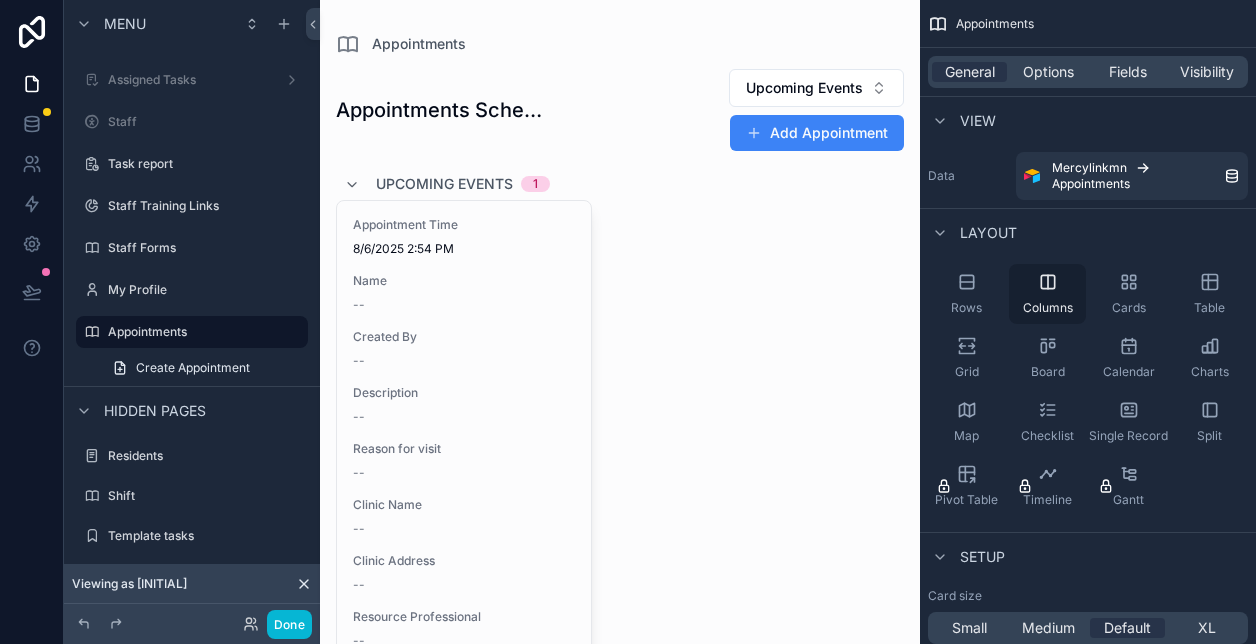 click on "Columns" at bounding box center (1048, 308) 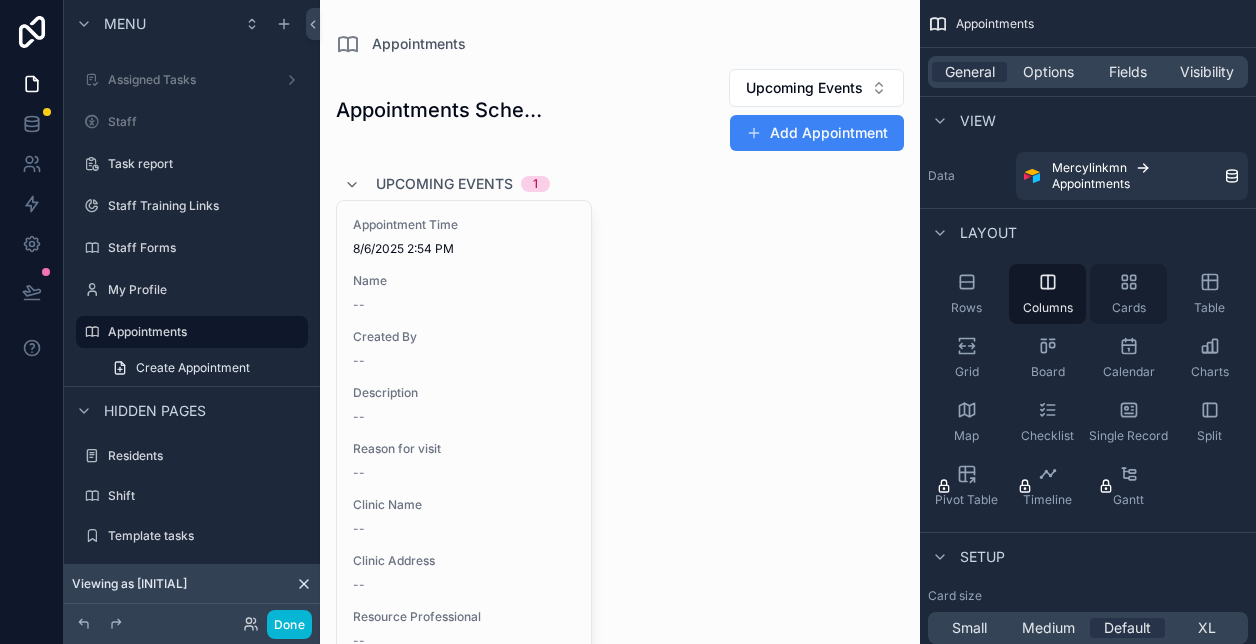 click on "Cards" at bounding box center (1128, 294) 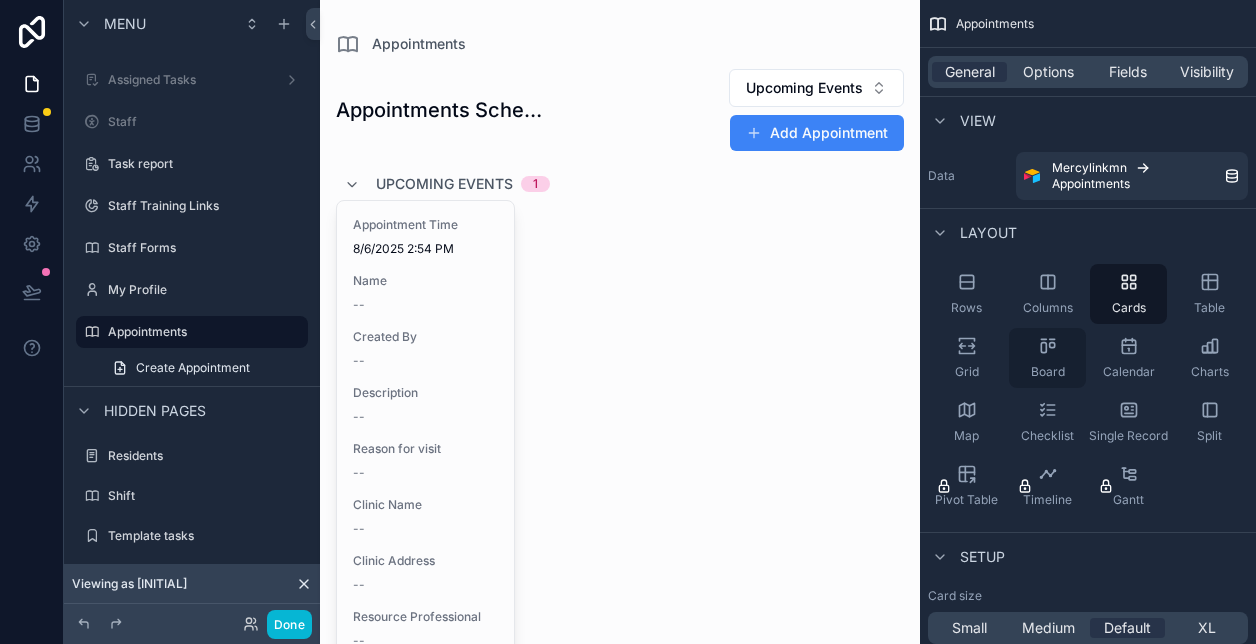 click 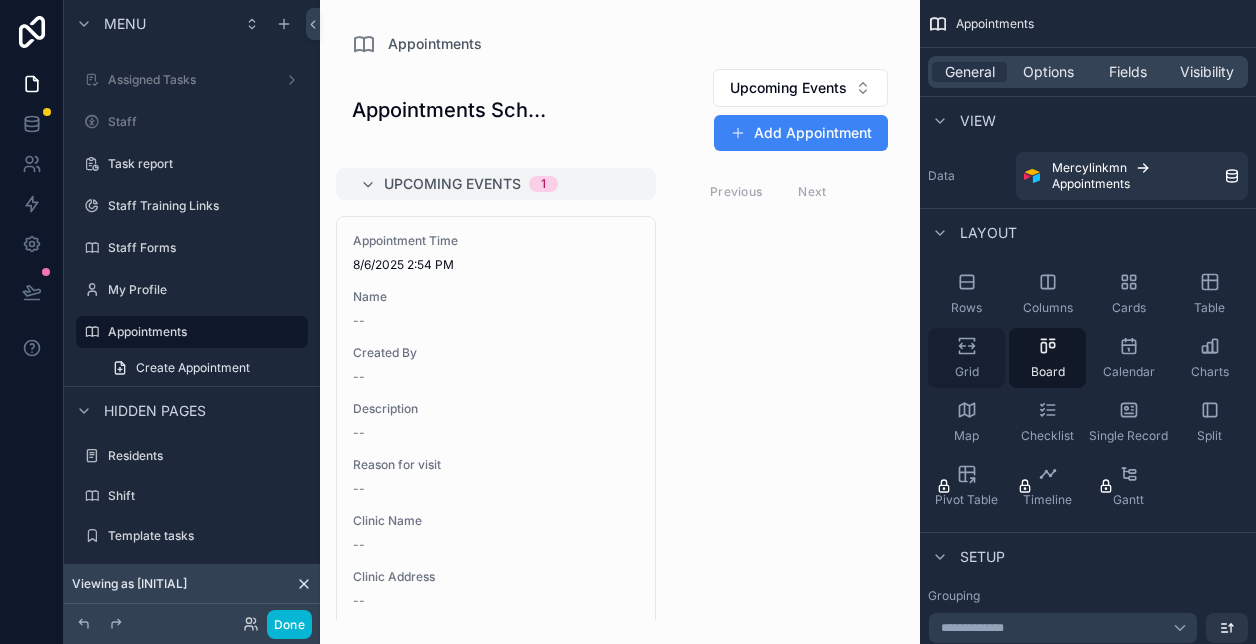 click on "Grid" at bounding box center [966, 358] 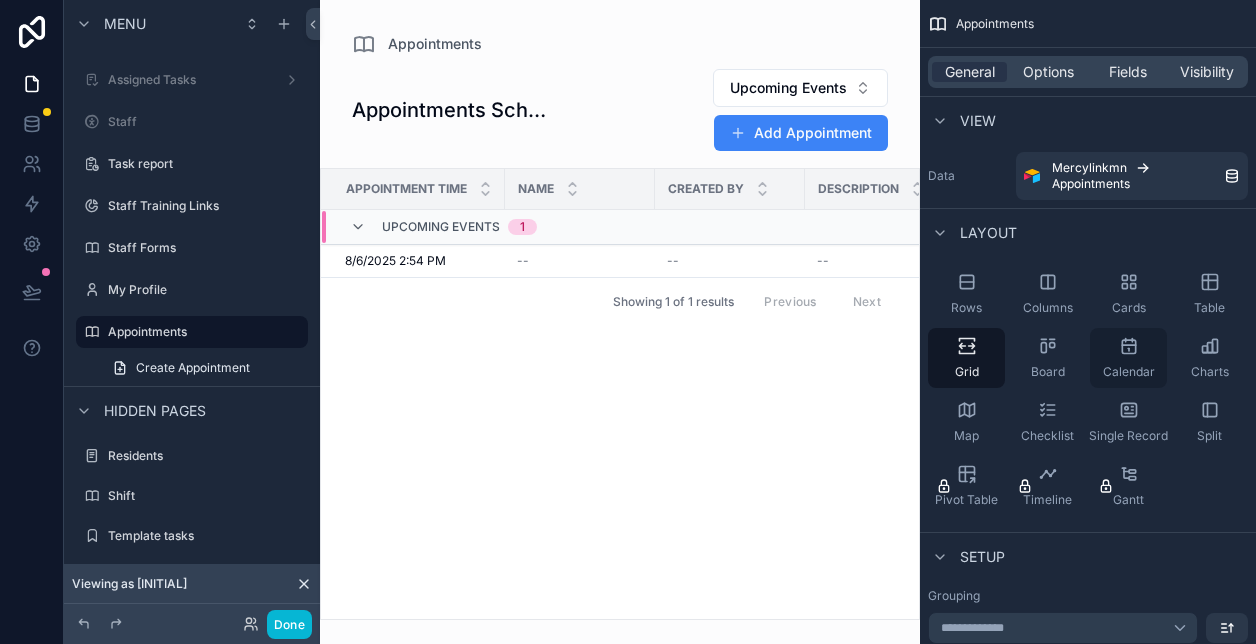click on "Calendar" at bounding box center (1128, 358) 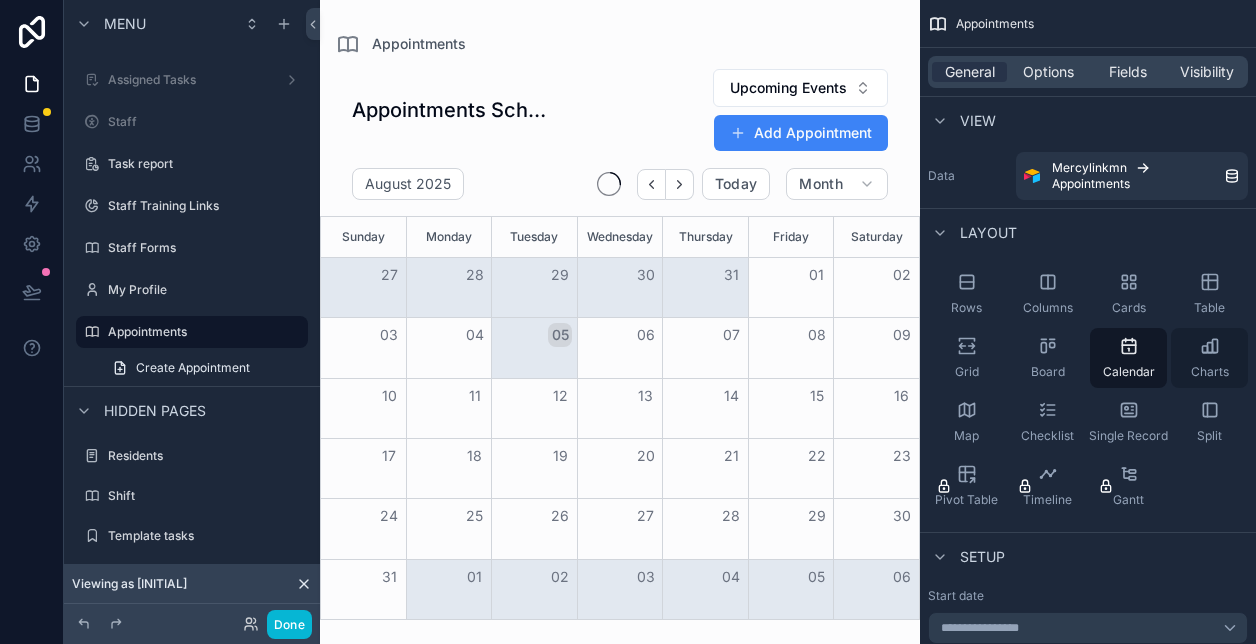 click 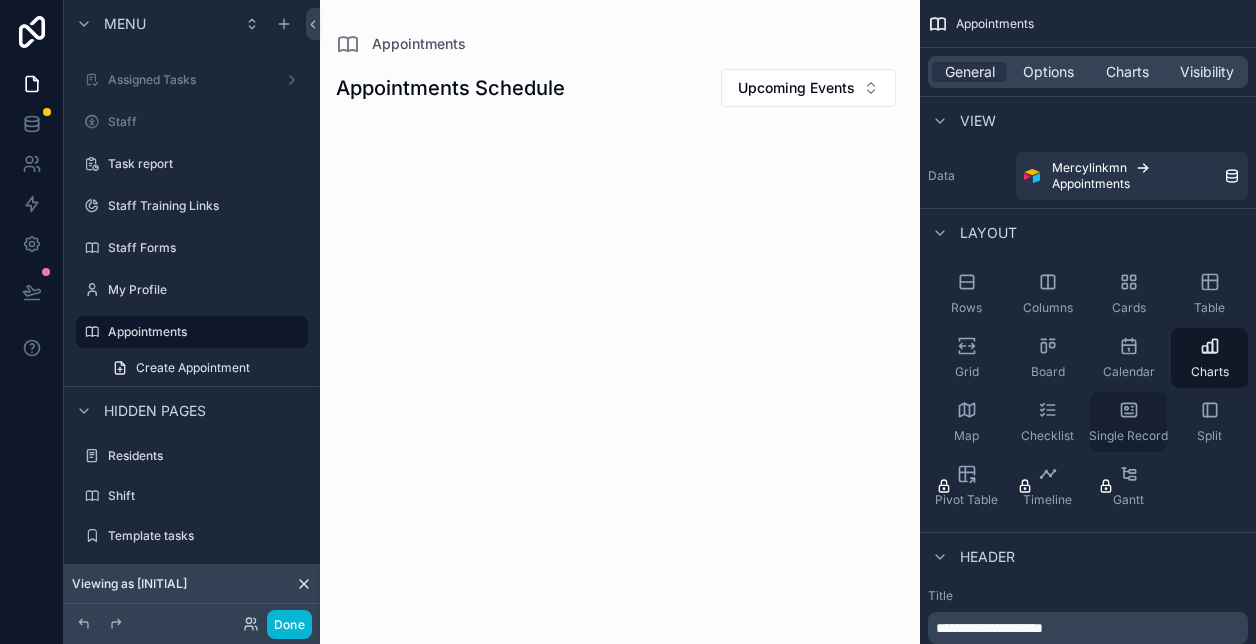 click on "Single Record" at bounding box center (1128, 422) 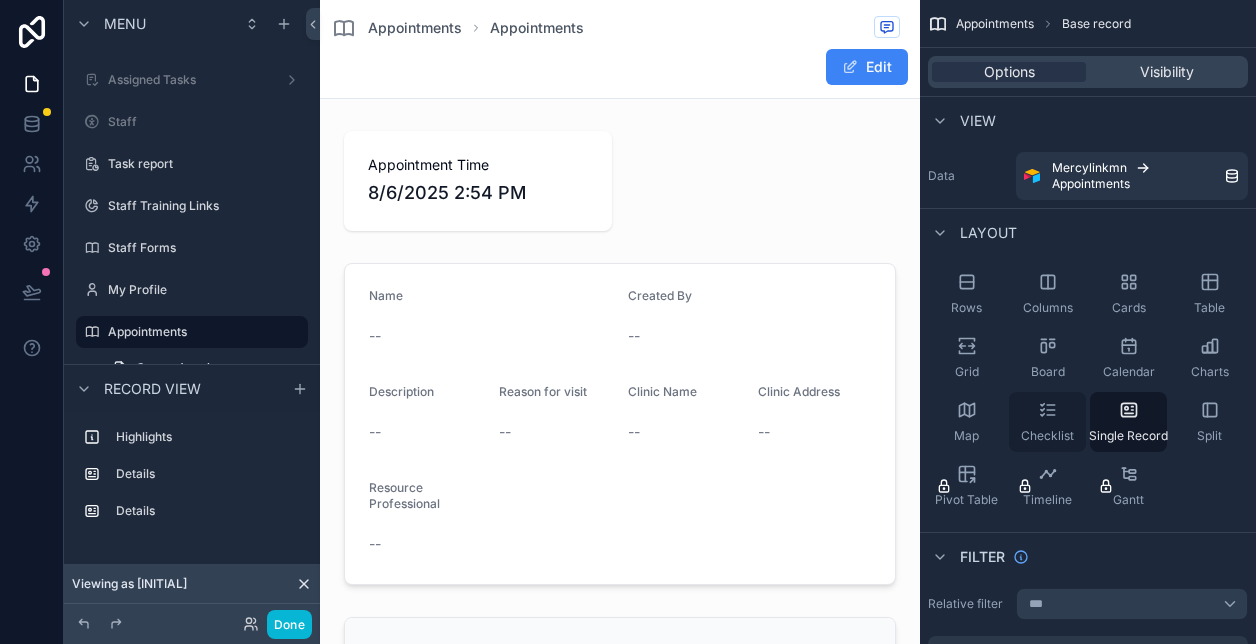 click 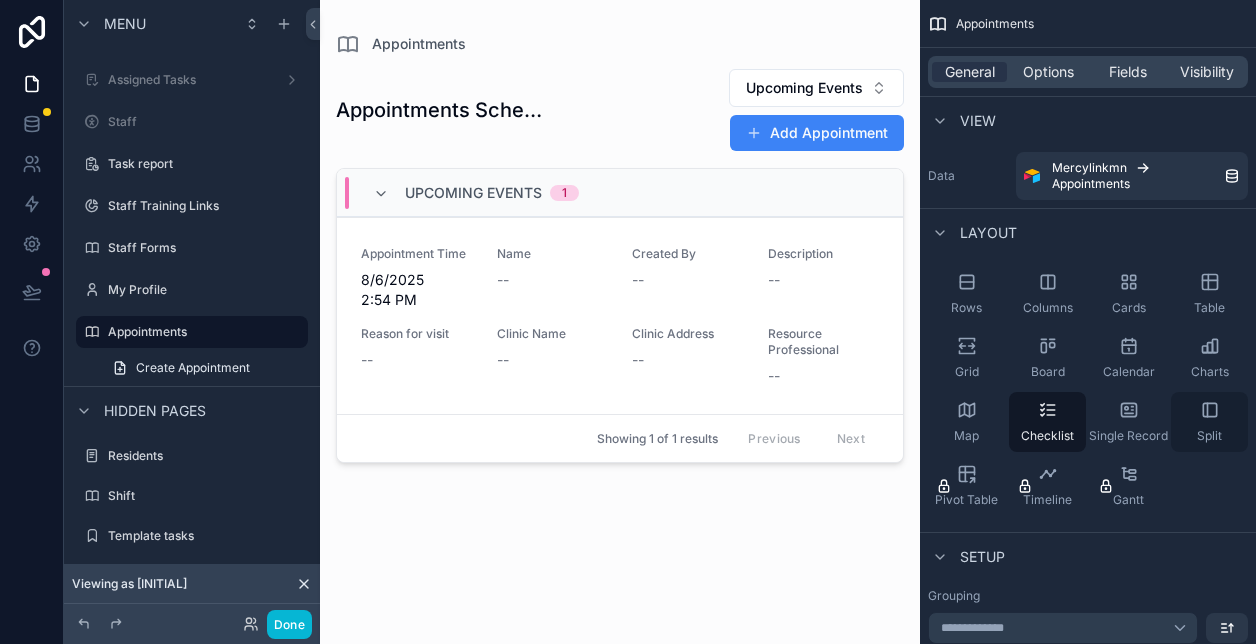 click on "Split" at bounding box center (1209, 422) 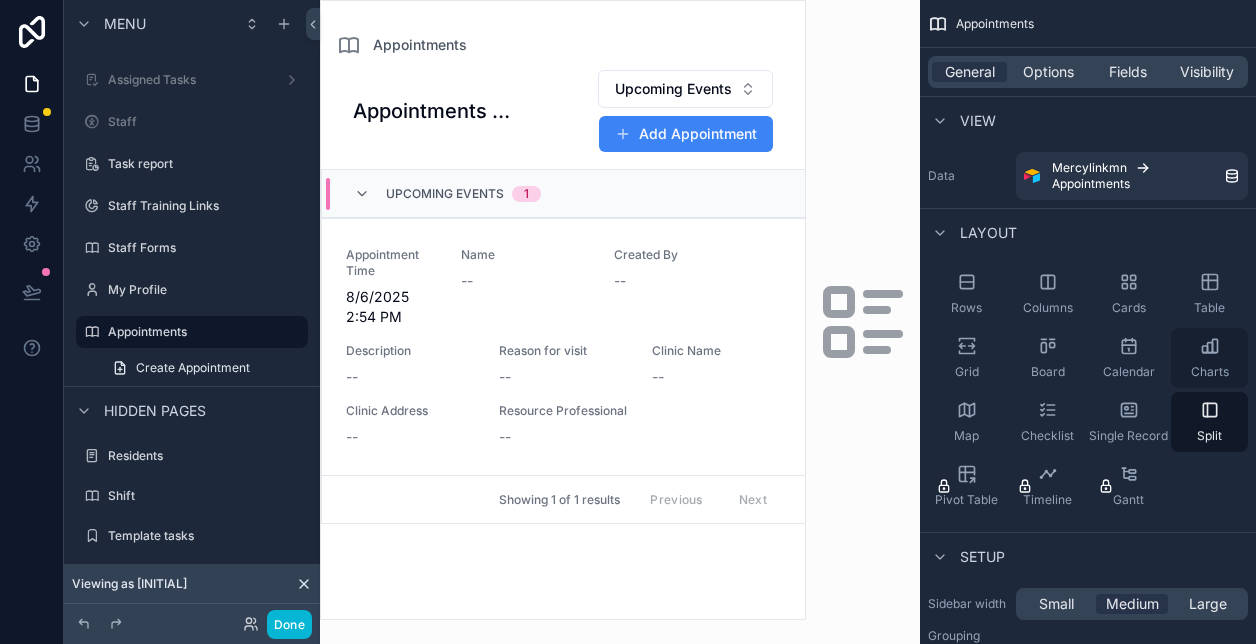 click 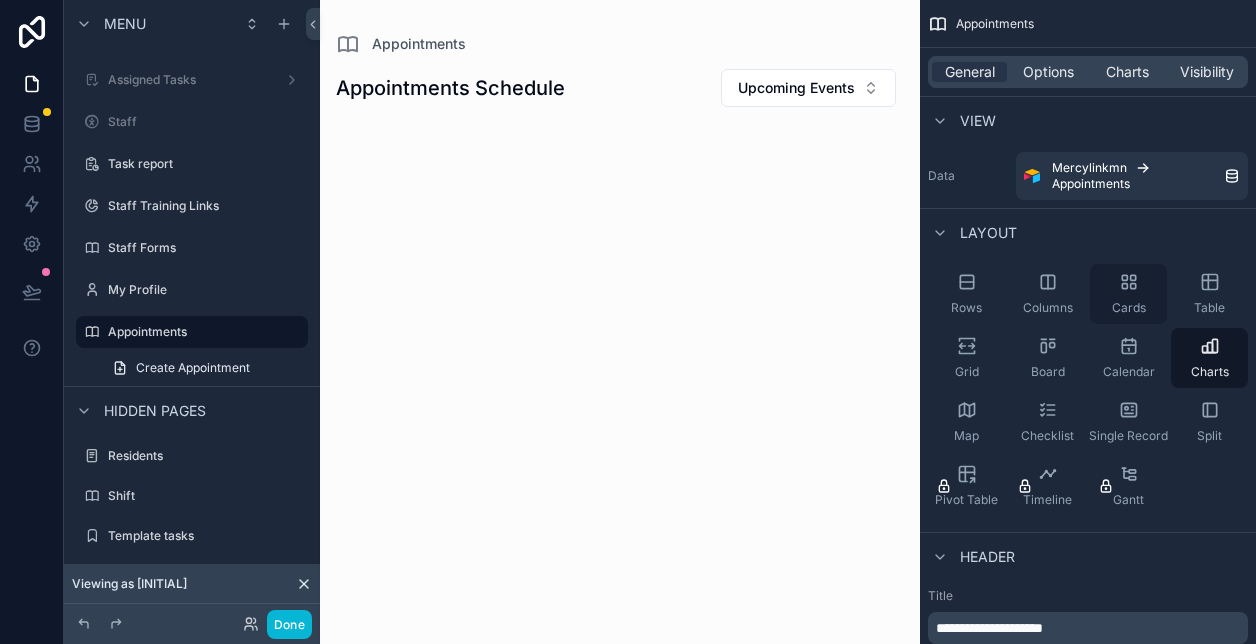 click 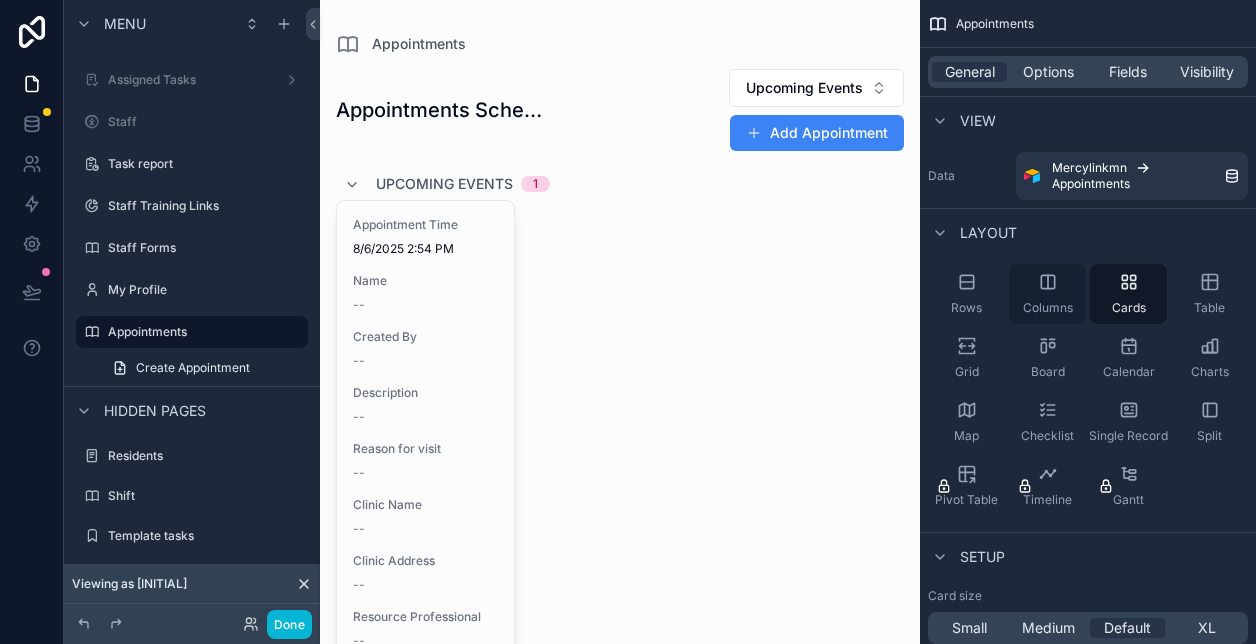 click on "Columns" at bounding box center (1047, 294) 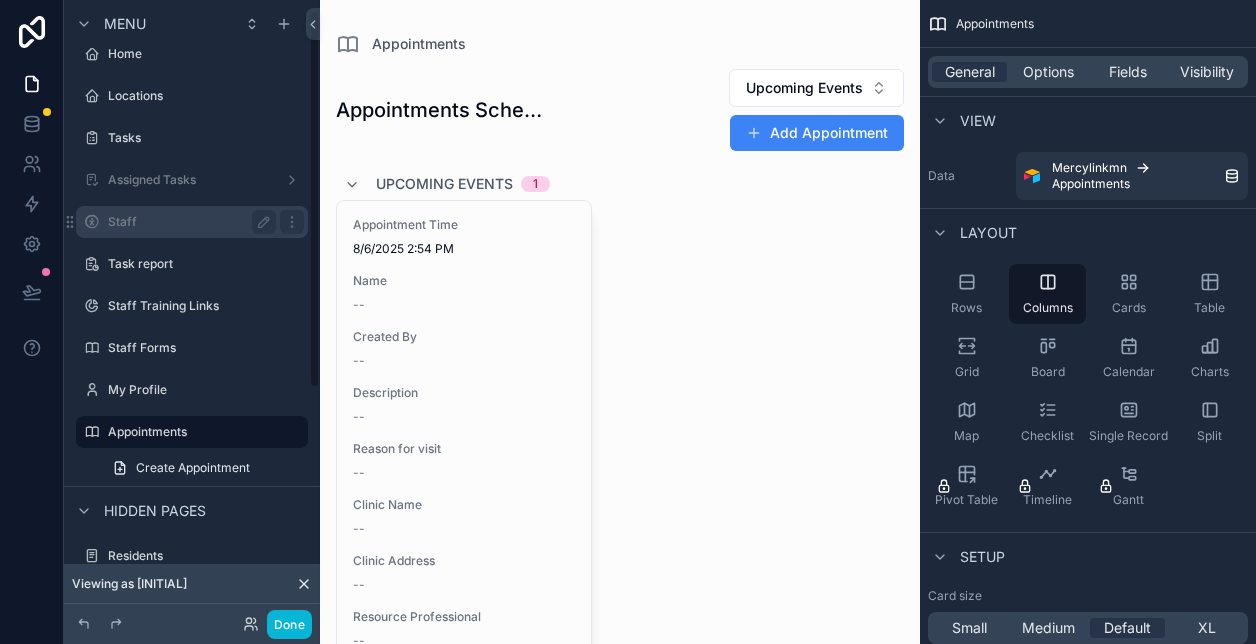 scroll, scrollTop: 15, scrollLeft: 0, axis: vertical 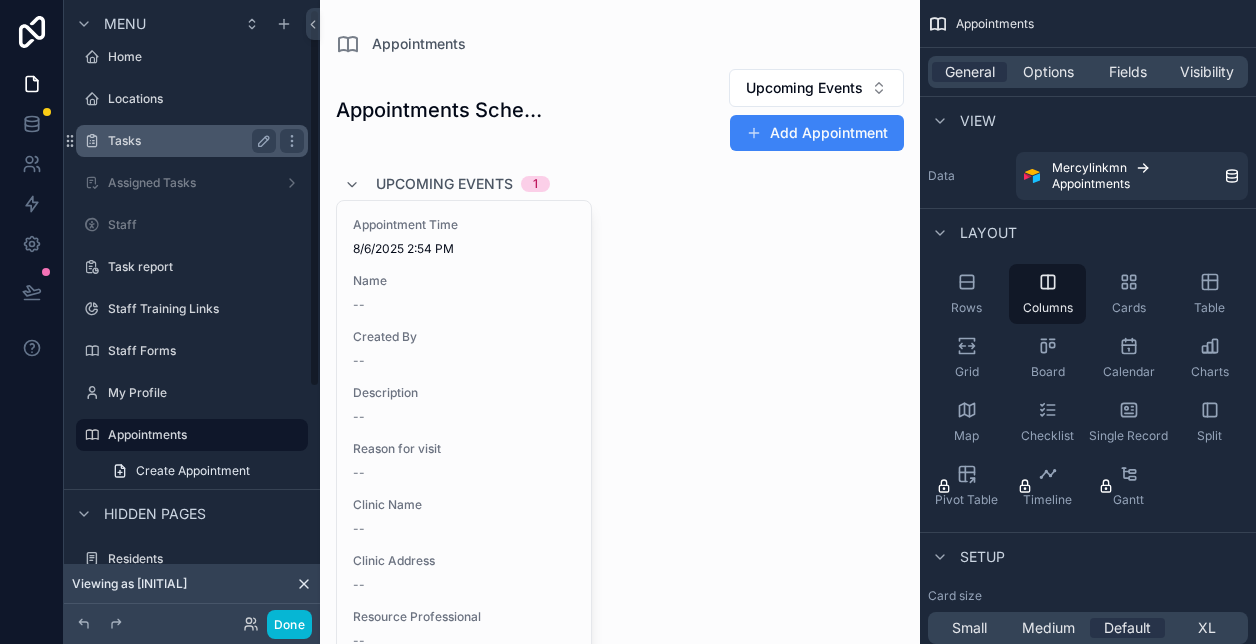 click on "Tasks" at bounding box center [188, 141] 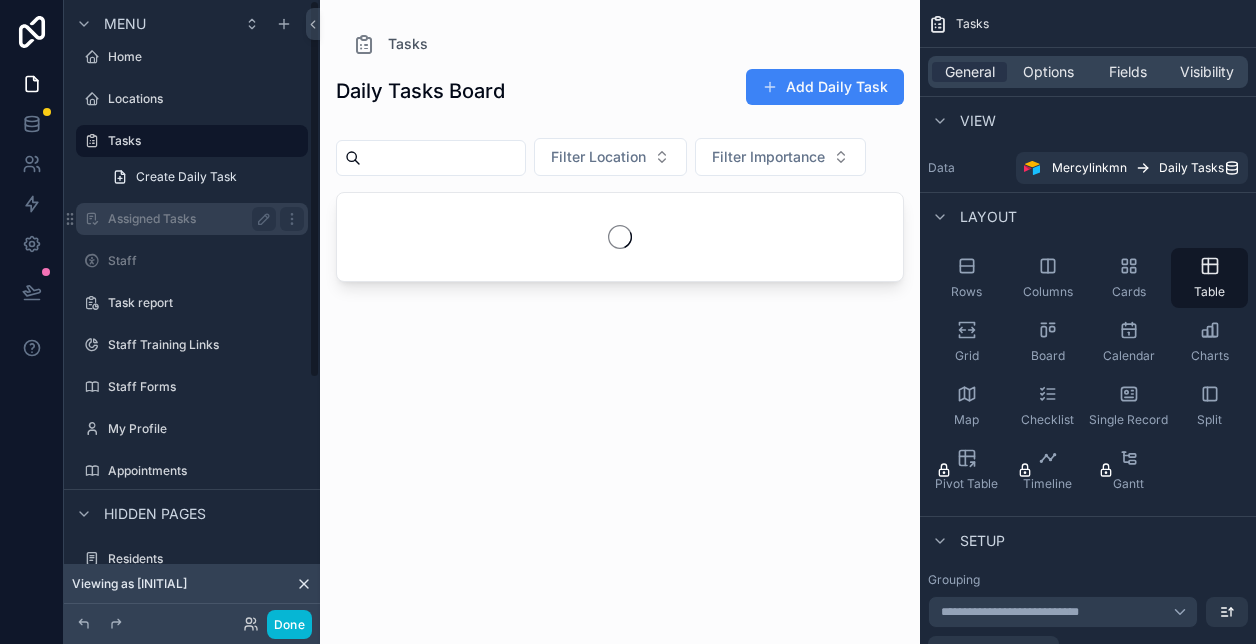 scroll, scrollTop: 0, scrollLeft: 0, axis: both 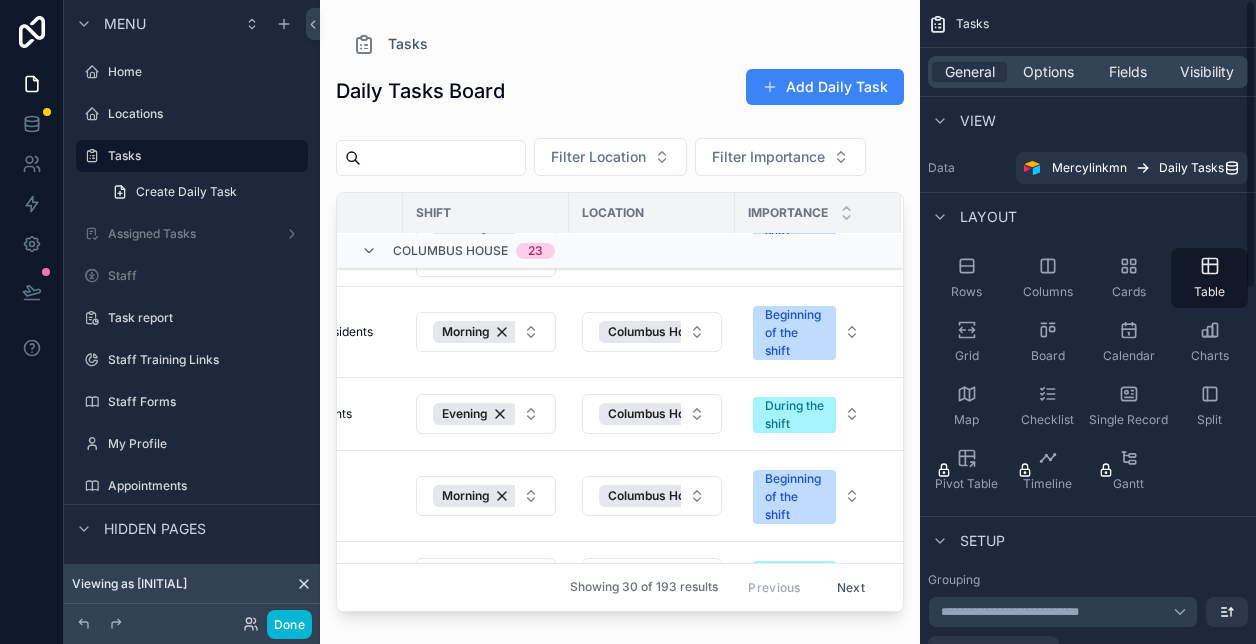 drag, startPoint x: 896, startPoint y: 441, endPoint x: 921, endPoint y: 501, distance: 65 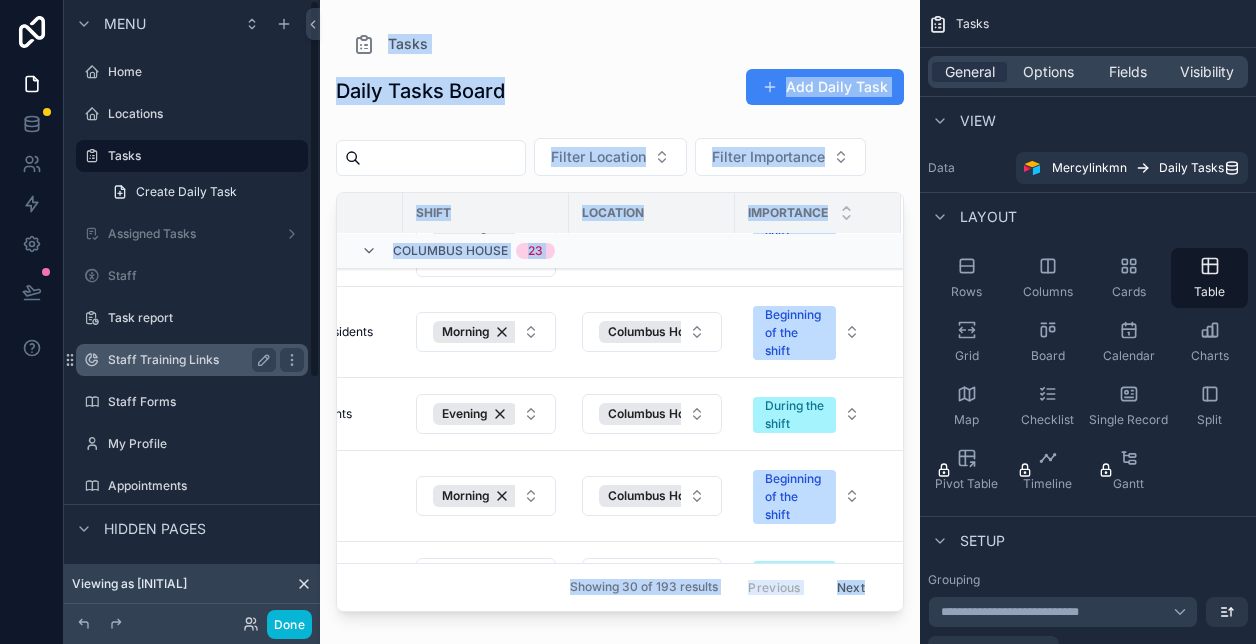 drag, startPoint x: 560, startPoint y: 382, endPoint x: 166, endPoint y: 345, distance: 395.7335 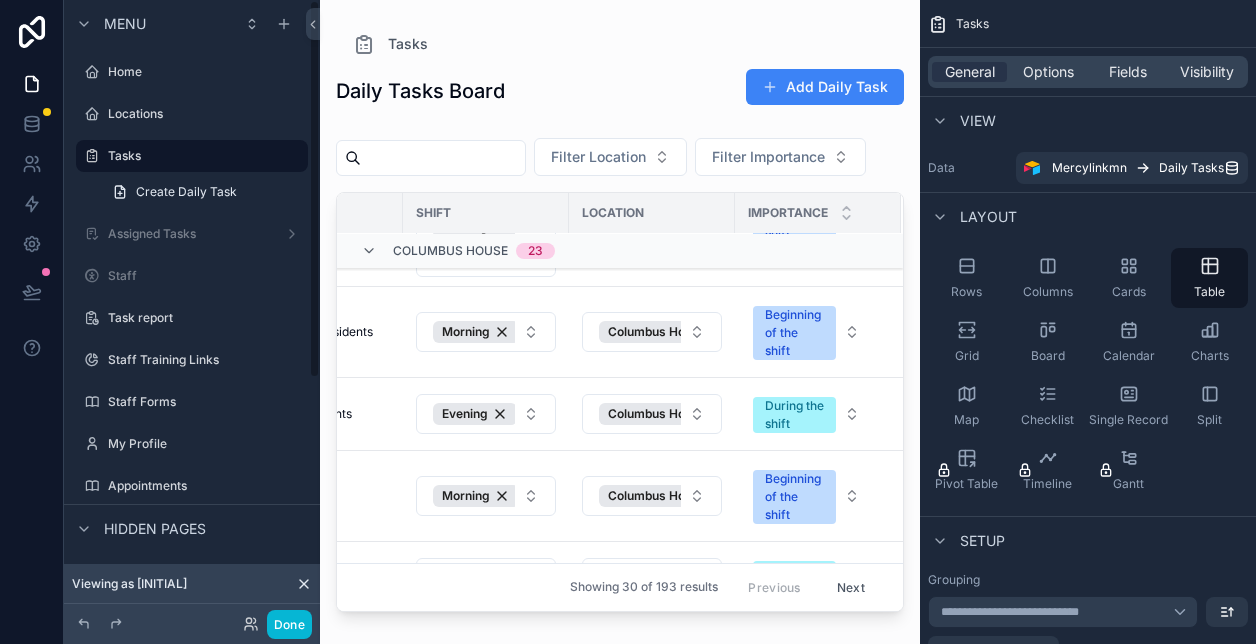 drag, startPoint x: 348, startPoint y: 304, endPoint x: 906, endPoint y: 281, distance: 558.4738 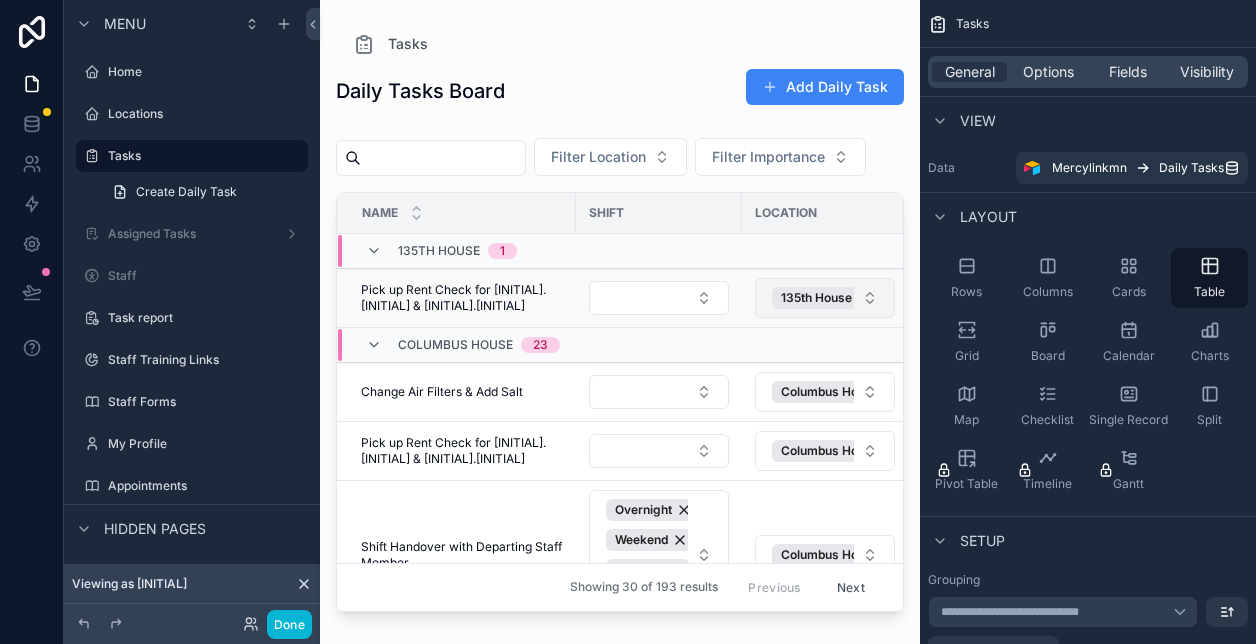 click on "135th House" at bounding box center (825, 298) 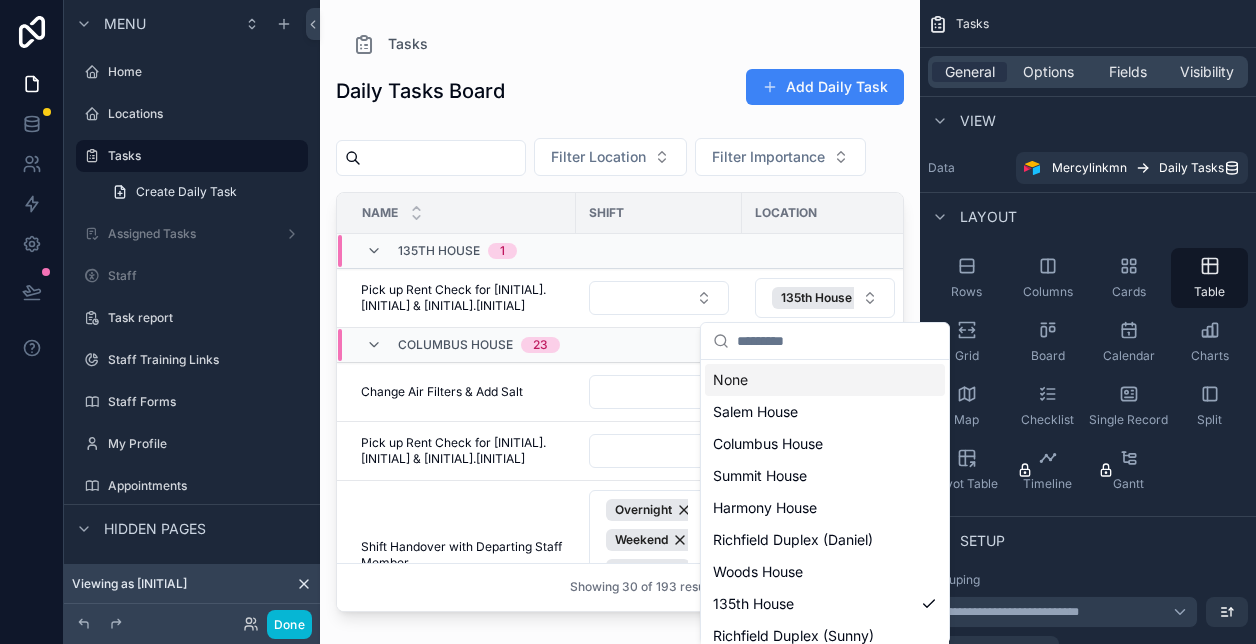 click on "Tasks Daily Tasks Board Add Daily Task Filter Location Filter Importance Name Shift Location Importance 135th House  1 Pick up Rent Check for J.J & S.V Pick up Rent Check for J.J & S.V 135th House  Select a Importance Columbus House  23 Change Air Filters & Add Salt Change Air Filters & Add Salt Columbus House  Select a Importance Pick up Rent Check for L.E & A.F Pick up Rent Check for L.E & A.F Columbus House  Select a Importance Shift Handover with Departing Staff Member Shift Handover with Departing Staff Member Overnight Weekend Evening  Morning Columbus House  Beginning of the shift Morning Check in with Residents Morning Check in with Residents Morning Columbus House  Beginning of the shift Prepare Dinner for Residents Prepare Dinner for Residents Evening  Columbus House  During the shift Prepare Breakfast  Prepare Breakfast  Morning Columbus House  Beginning of the shift Evening Blood Glucose Check for Client - J.F Evening Blood Glucose Check for Client - J.F Evening  Columbus House  During the shift" at bounding box center [620, 310] 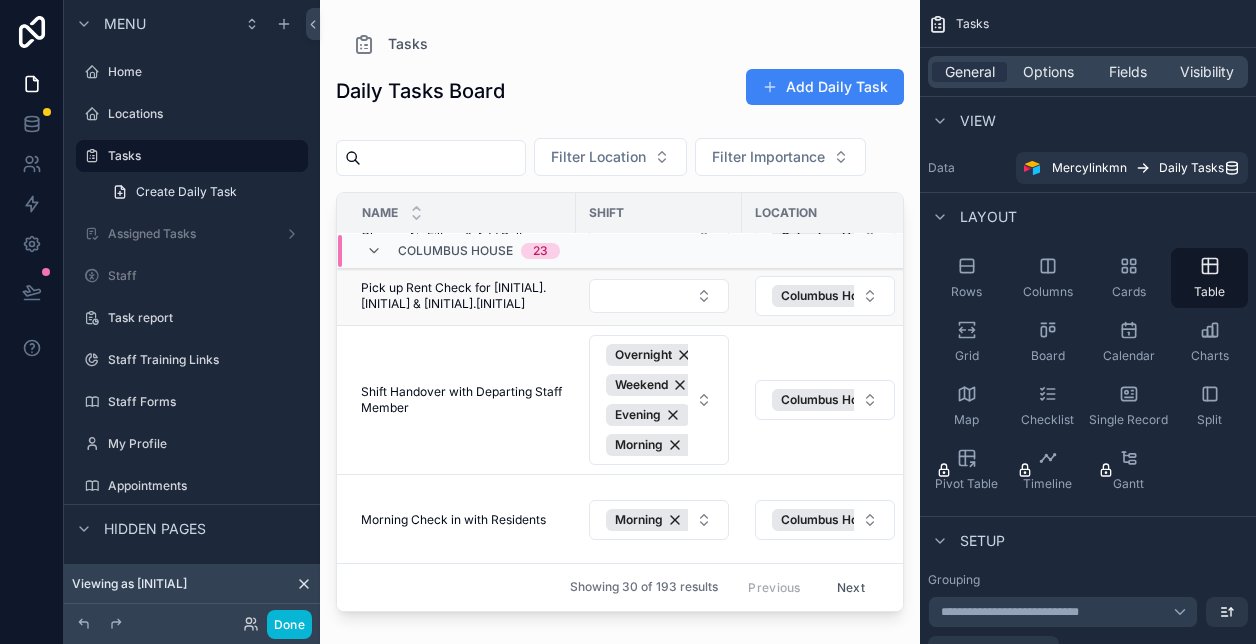 scroll, scrollTop: 0, scrollLeft: 0, axis: both 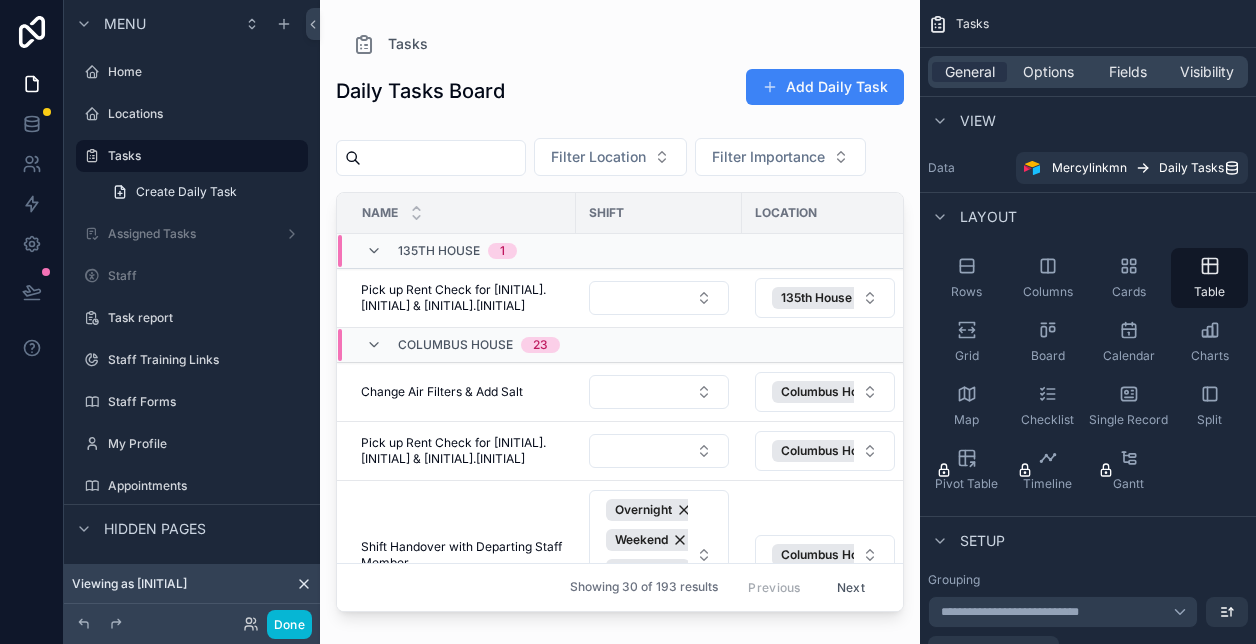 click at bounding box center (443, 158) 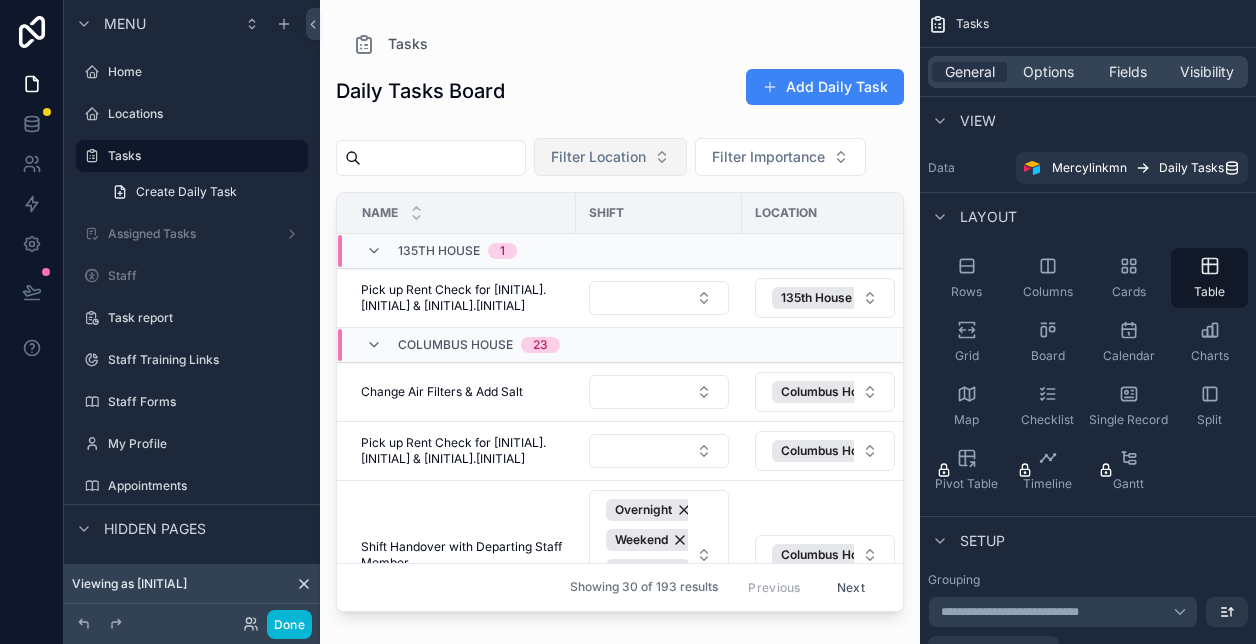 click on "Filter Location" at bounding box center [610, 157] 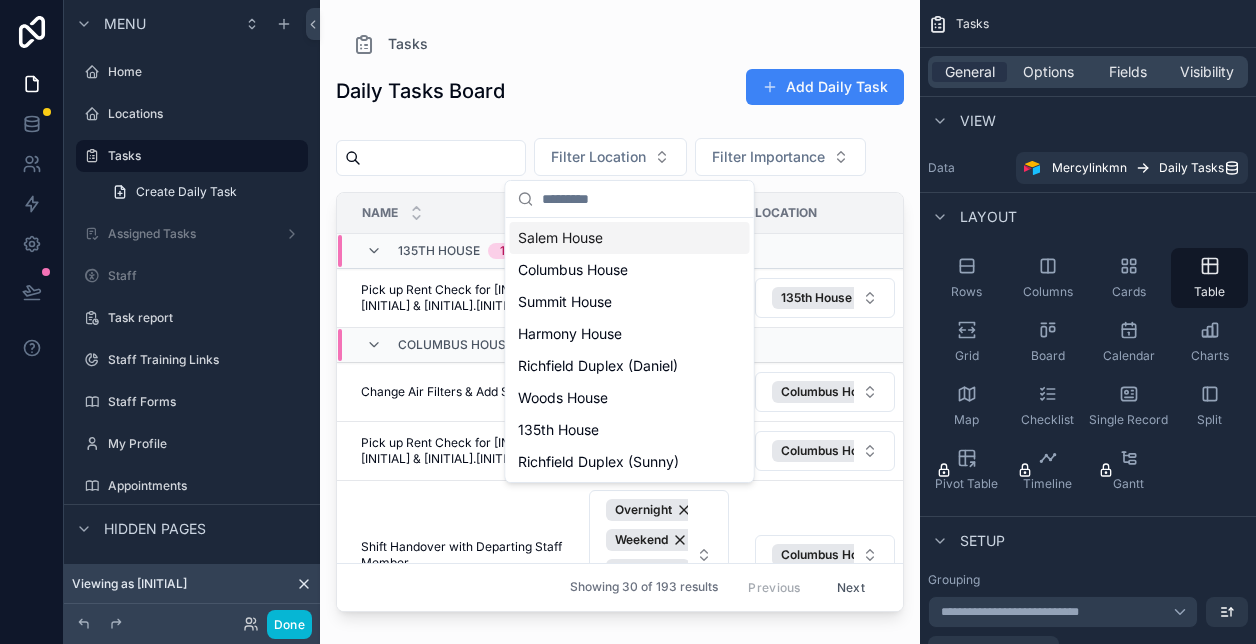 click on "Salem House" at bounding box center [560, 238] 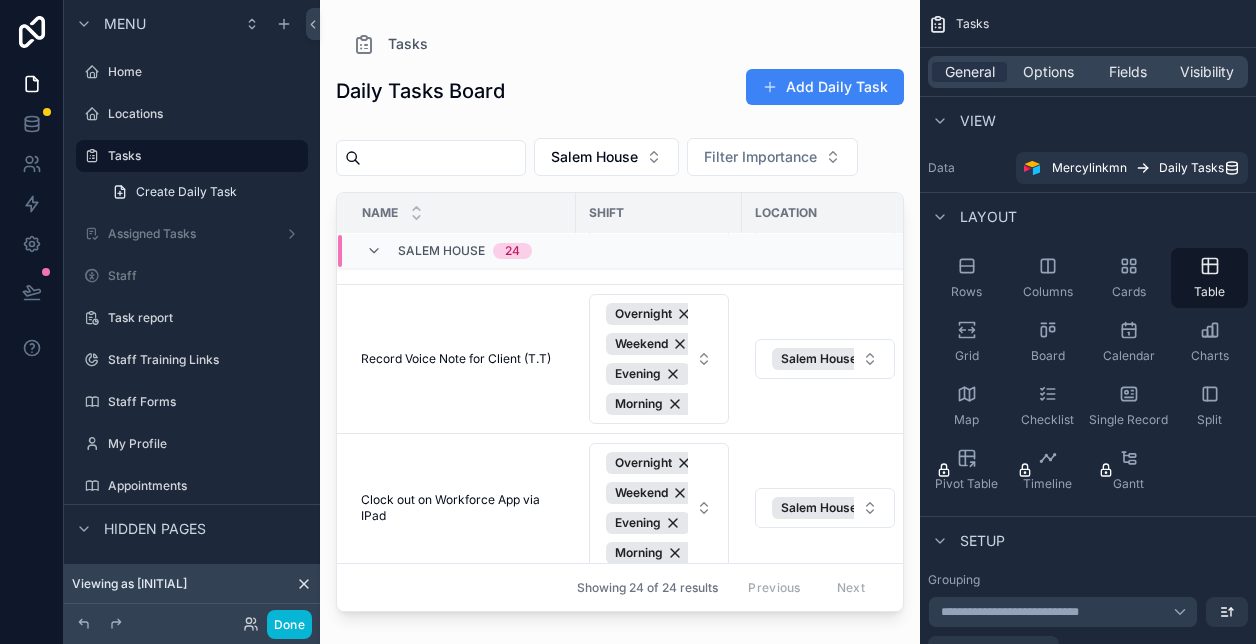 scroll, scrollTop: 2360, scrollLeft: 0, axis: vertical 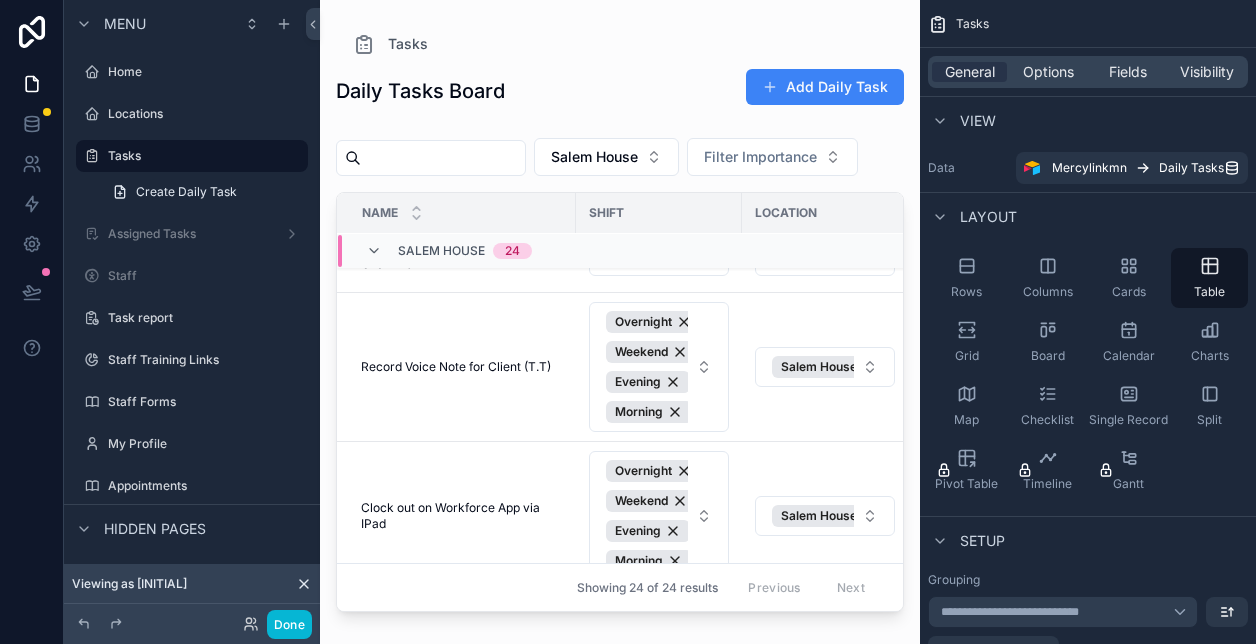 click on "Record Voice Note for Client (T.T) Record Voice Note for Client (T.T)" at bounding box center (456, 367) 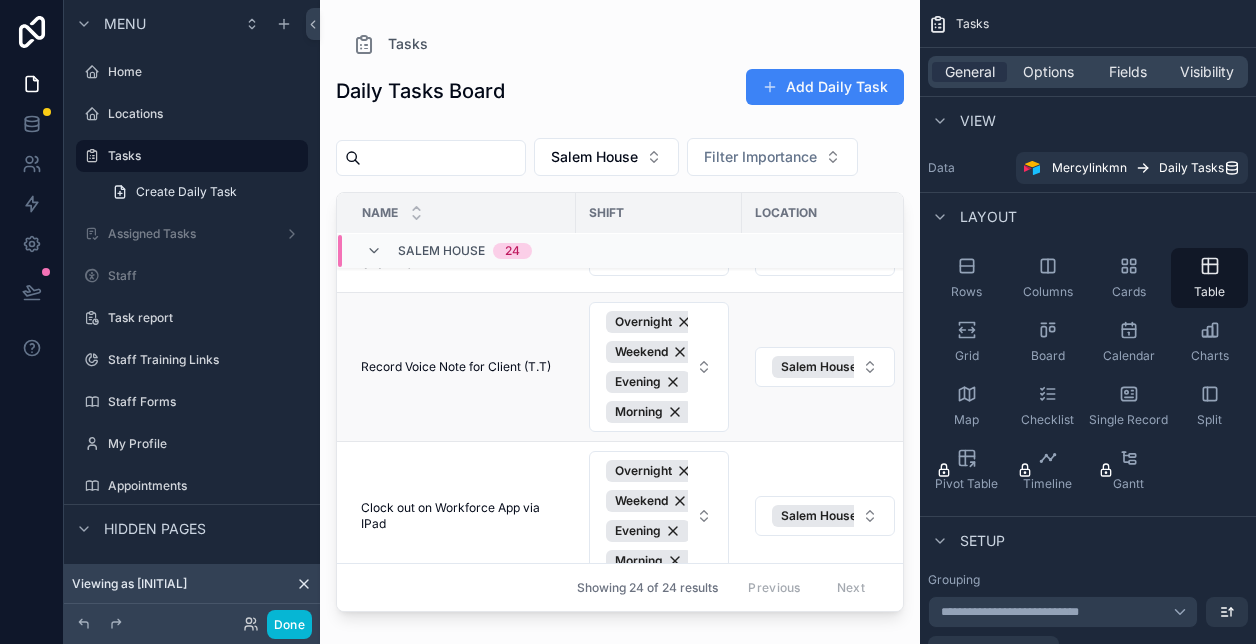 click on "Record Voice Note for Client (T.T) Record Voice Note for Client (T.T)" at bounding box center (456, 367) 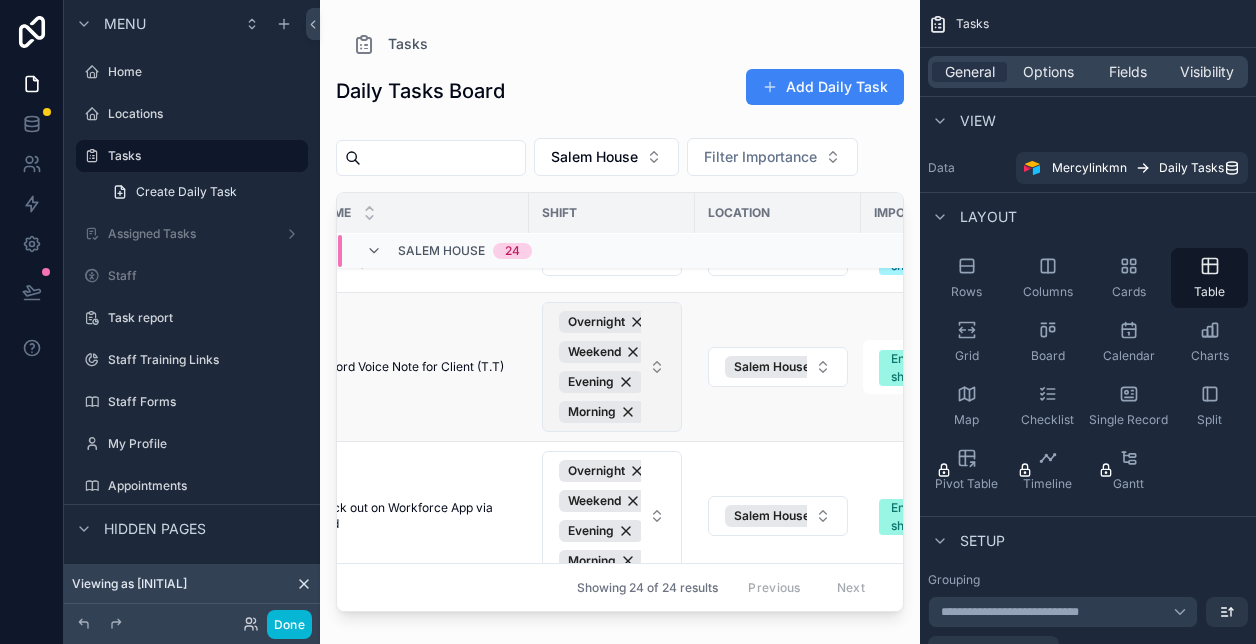 scroll, scrollTop: 2360, scrollLeft: 0, axis: vertical 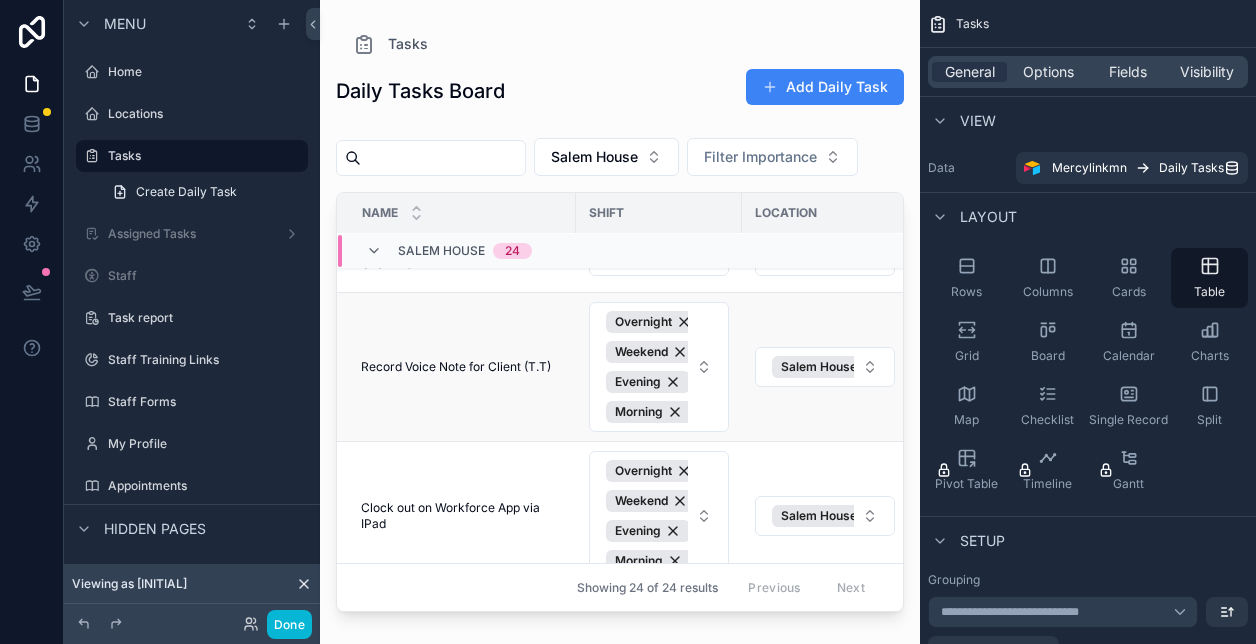 click on "Record Voice Note for Client (T.T) Record Voice Note for Client (T.T)" at bounding box center [456, 367] 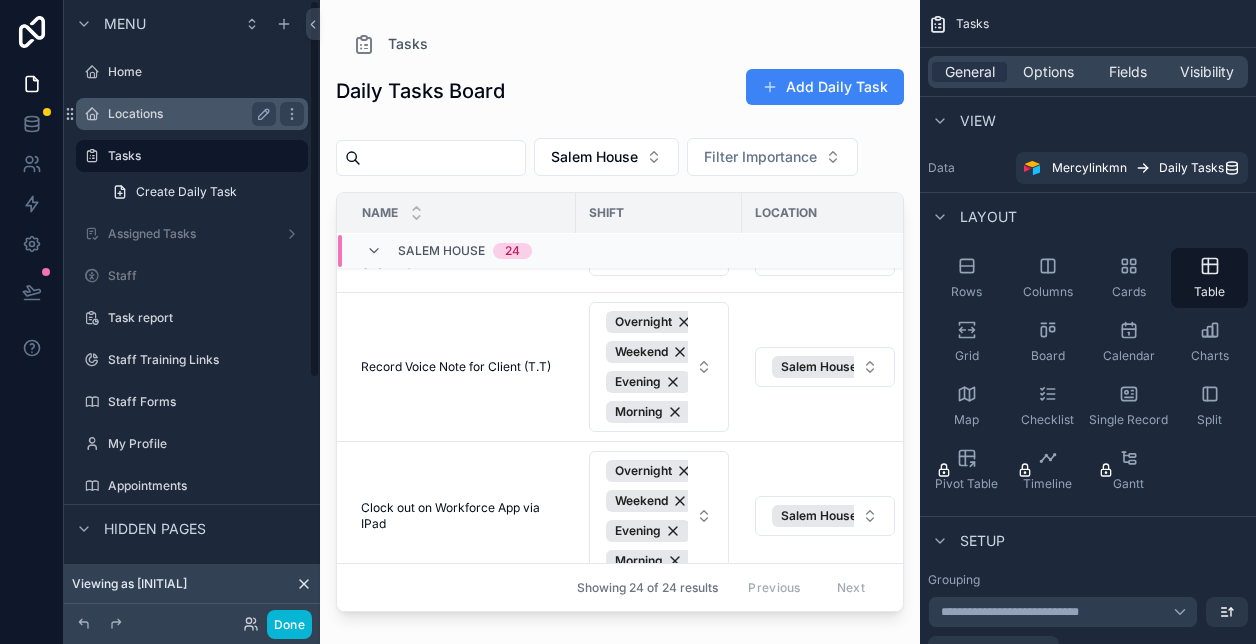 click on "Locations" at bounding box center (192, 114) 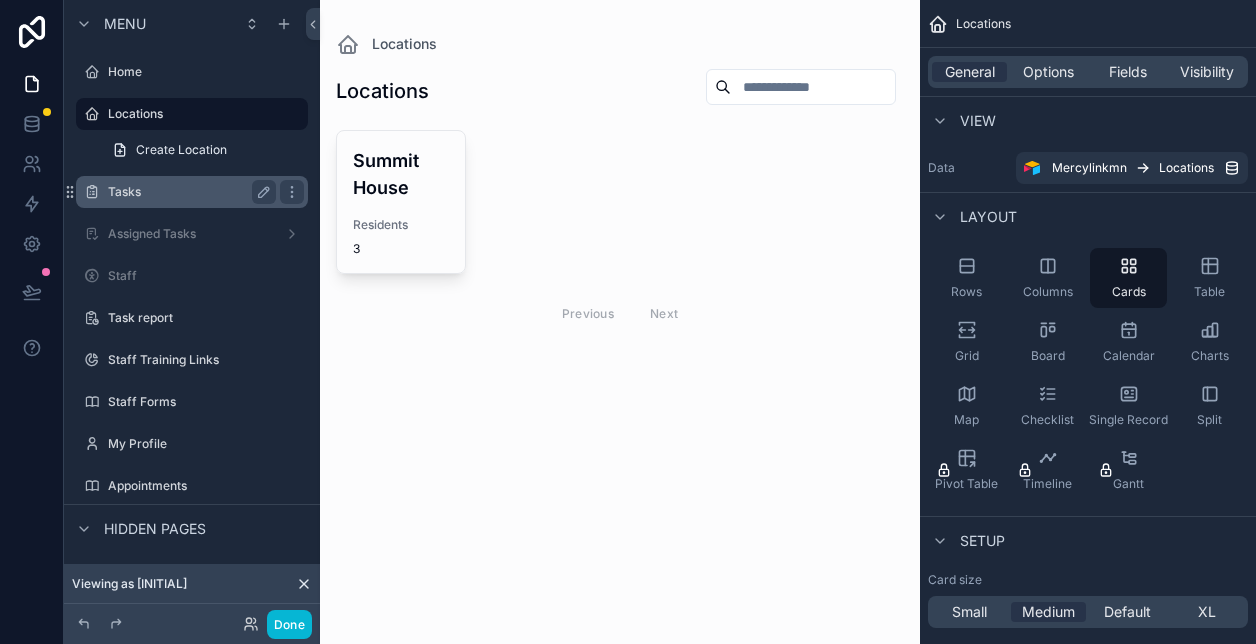 click on "Tasks" at bounding box center (188, 192) 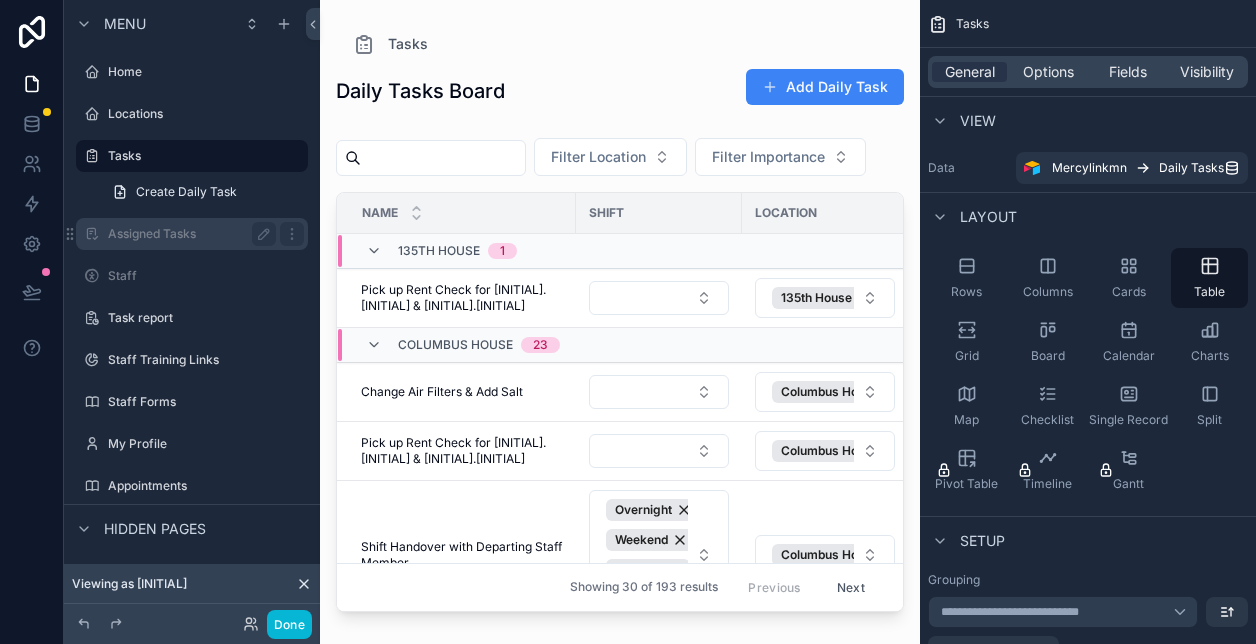click on "Assigned Tasks" at bounding box center (188, 234) 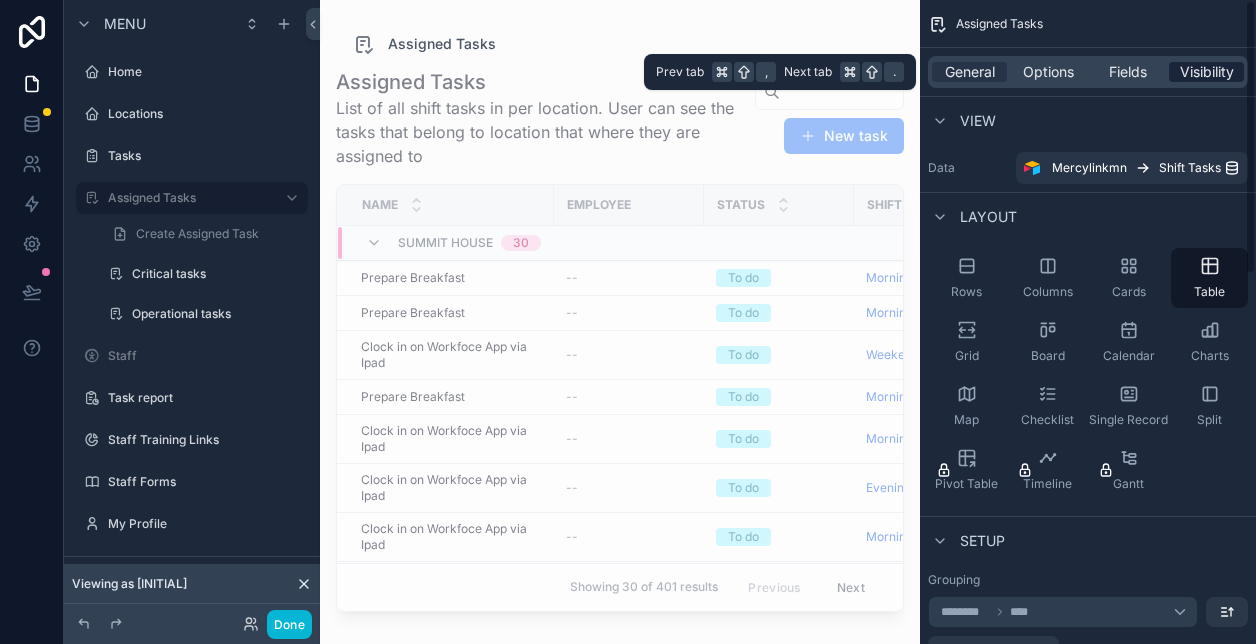 click on "Visibility" at bounding box center (1207, 72) 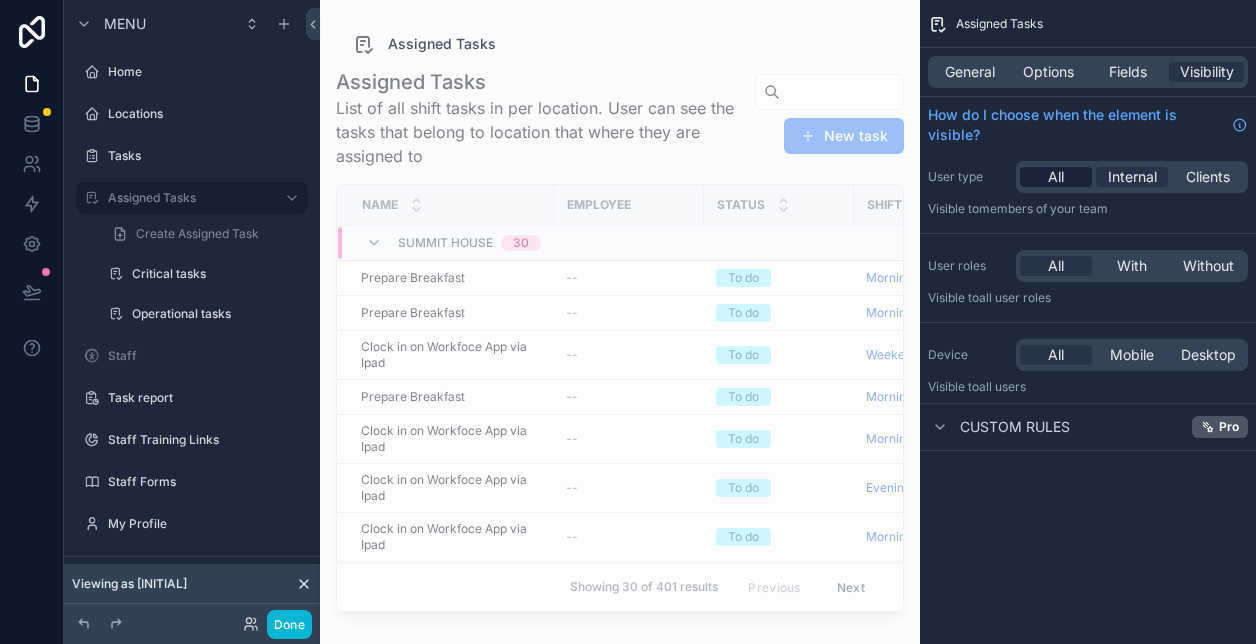 click on "All" at bounding box center (1056, 177) 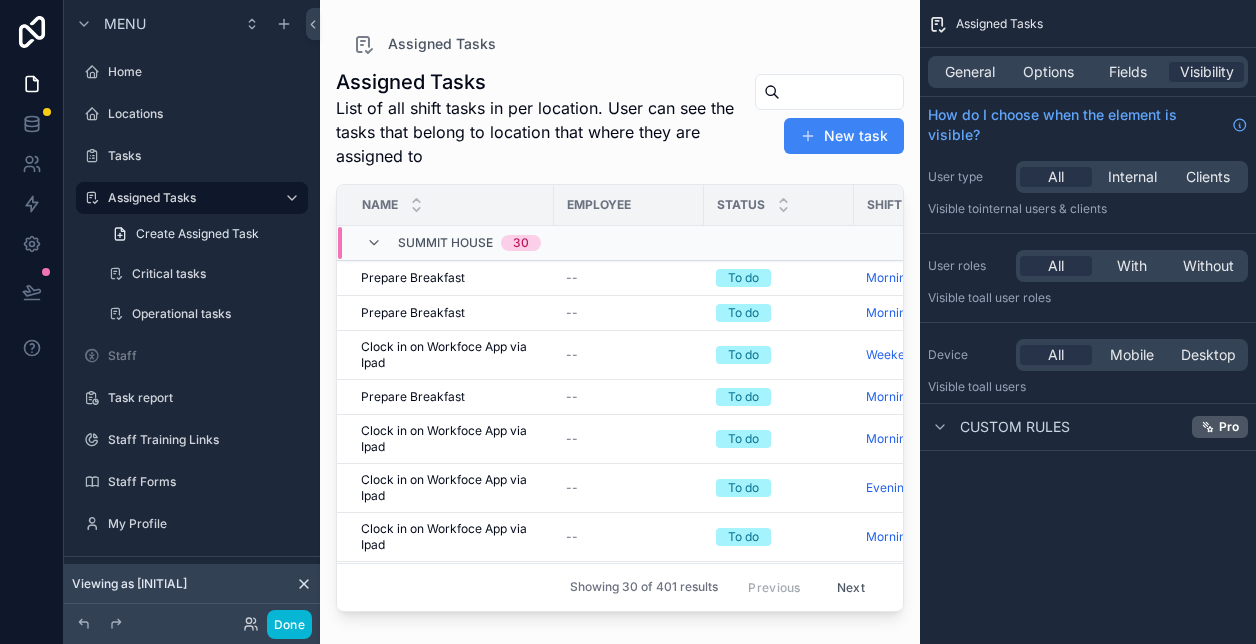 click at bounding box center (620, 310) 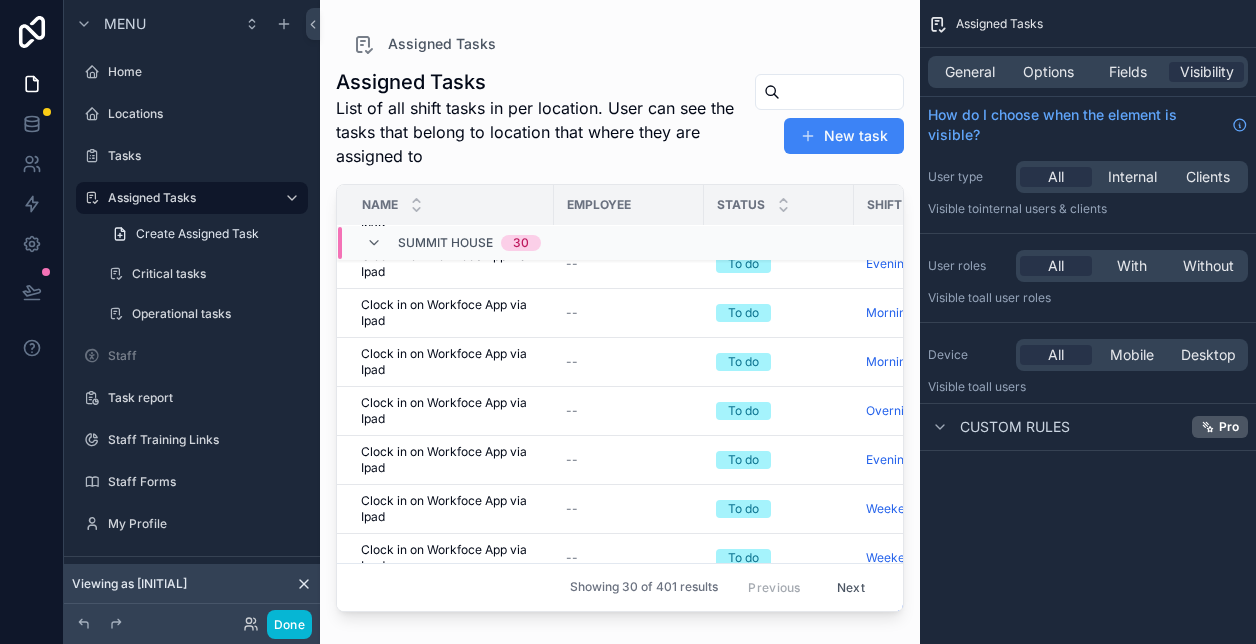 scroll, scrollTop: 259, scrollLeft: 0, axis: vertical 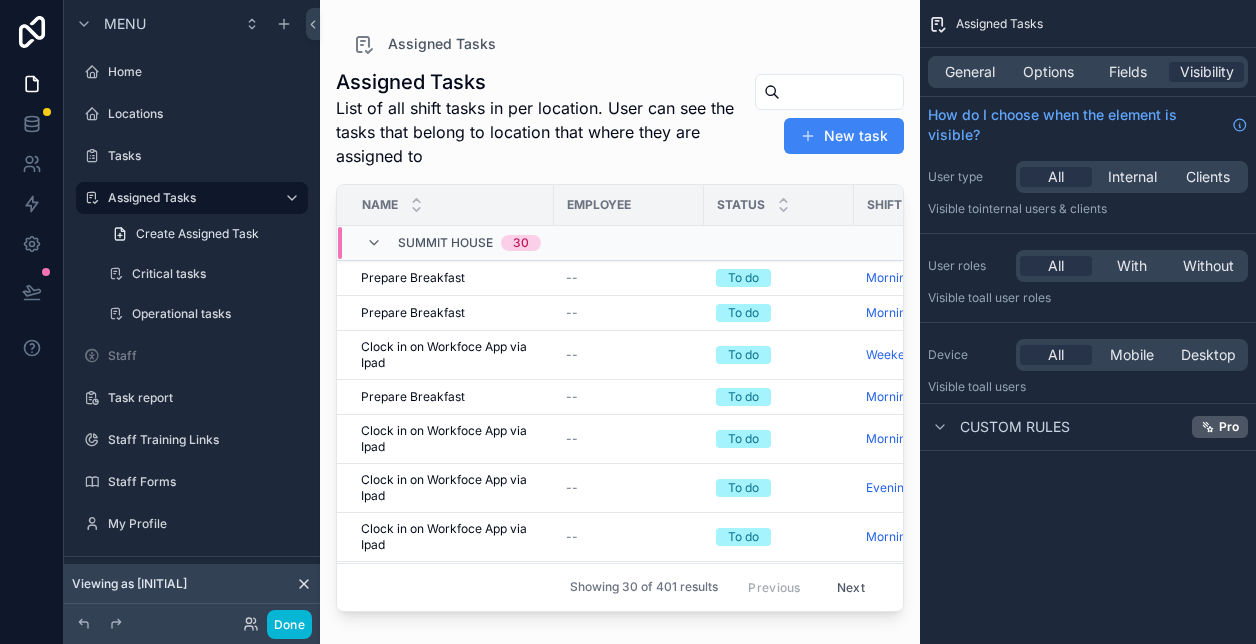 click on "Next" at bounding box center [851, 587] 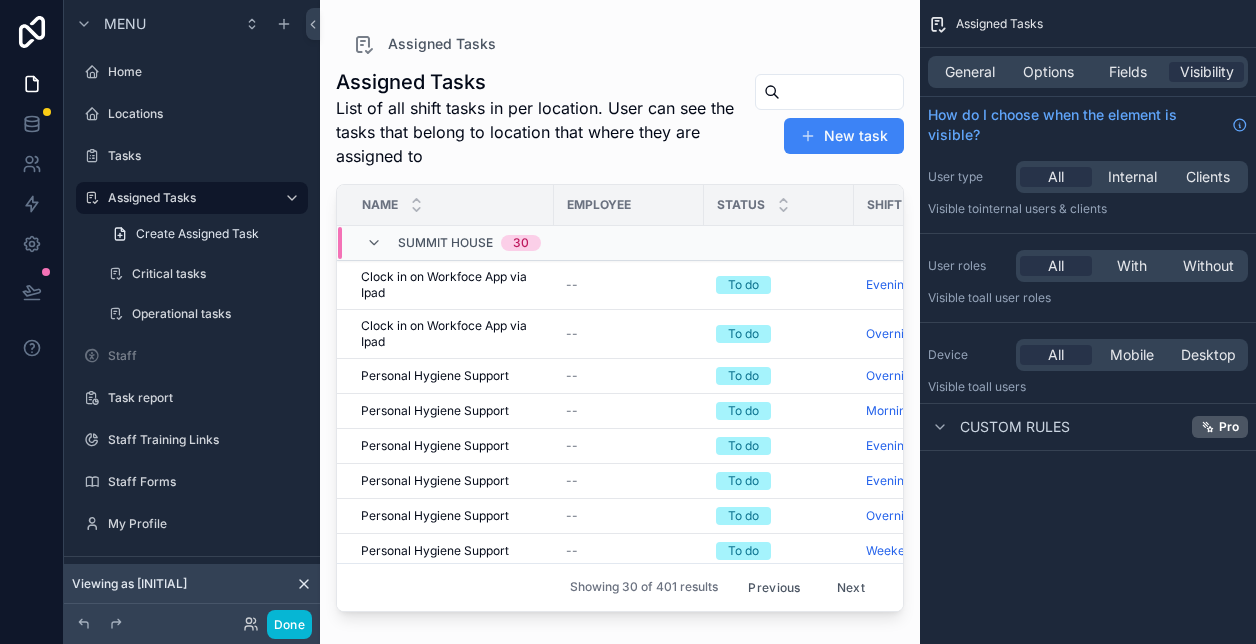 click on "Next" at bounding box center (851, 587) 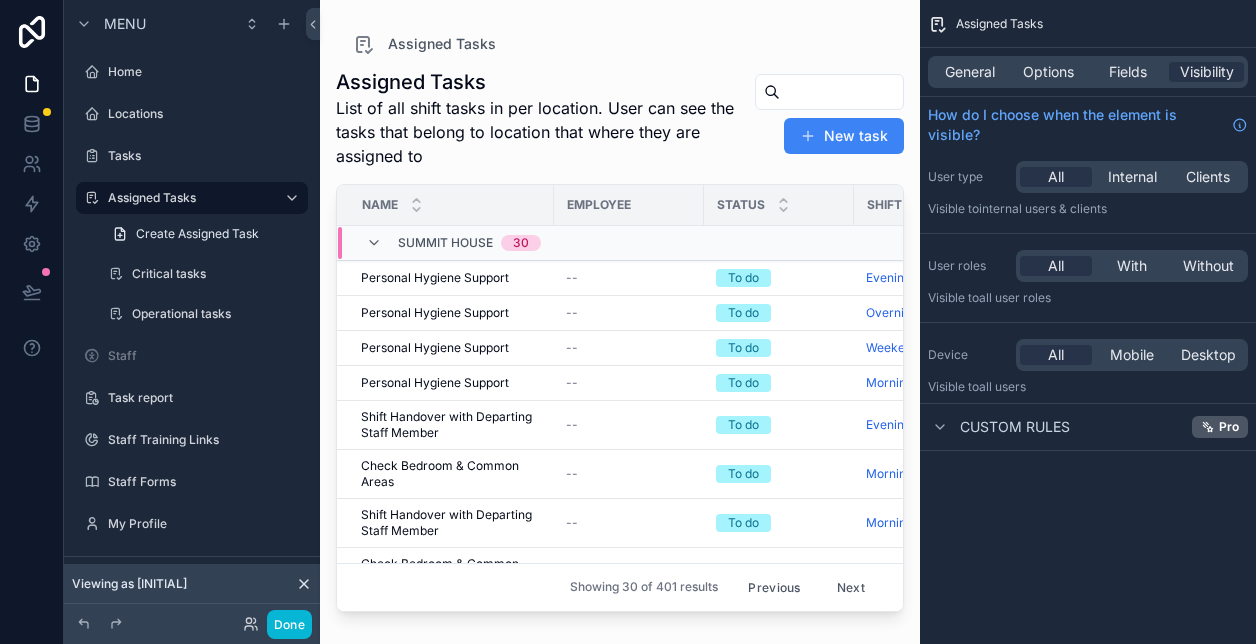 click on "Next" at bounding box center (851, 587) 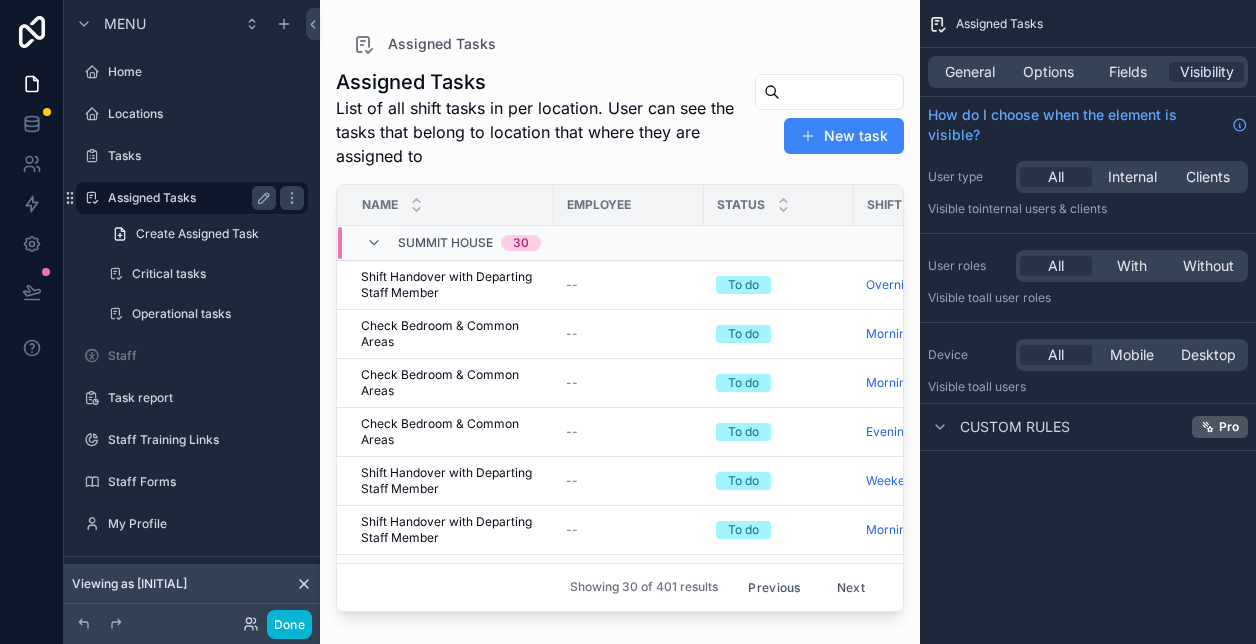 click on "Assigned Tasks" at bounding box center [188, 198] 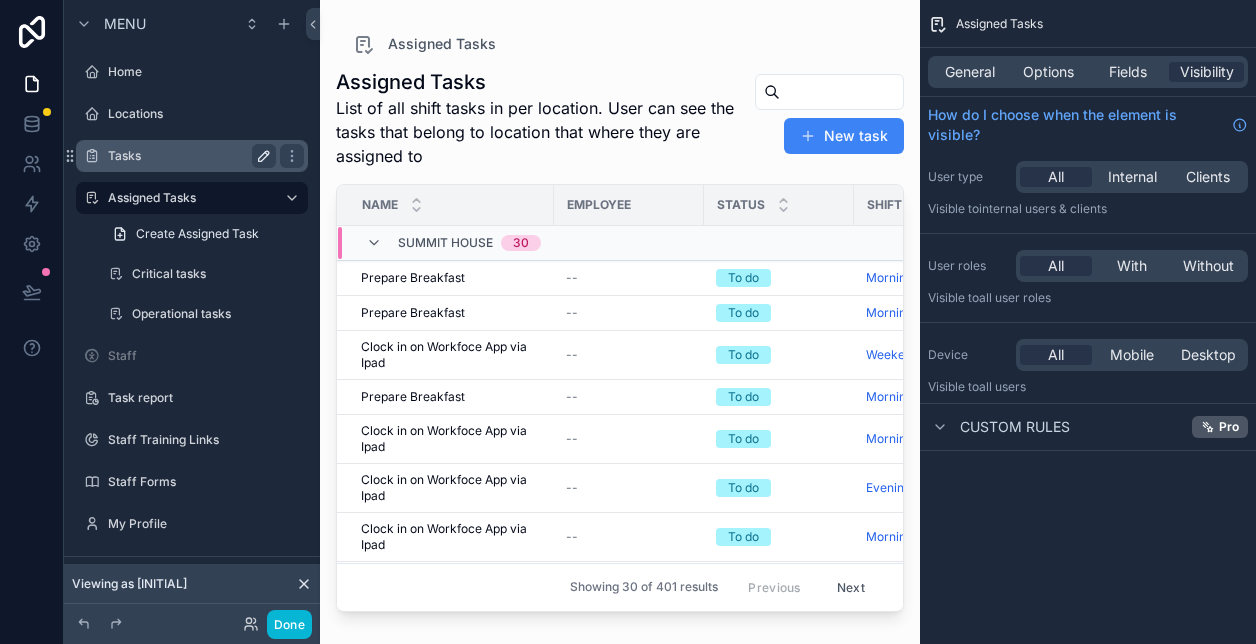 click 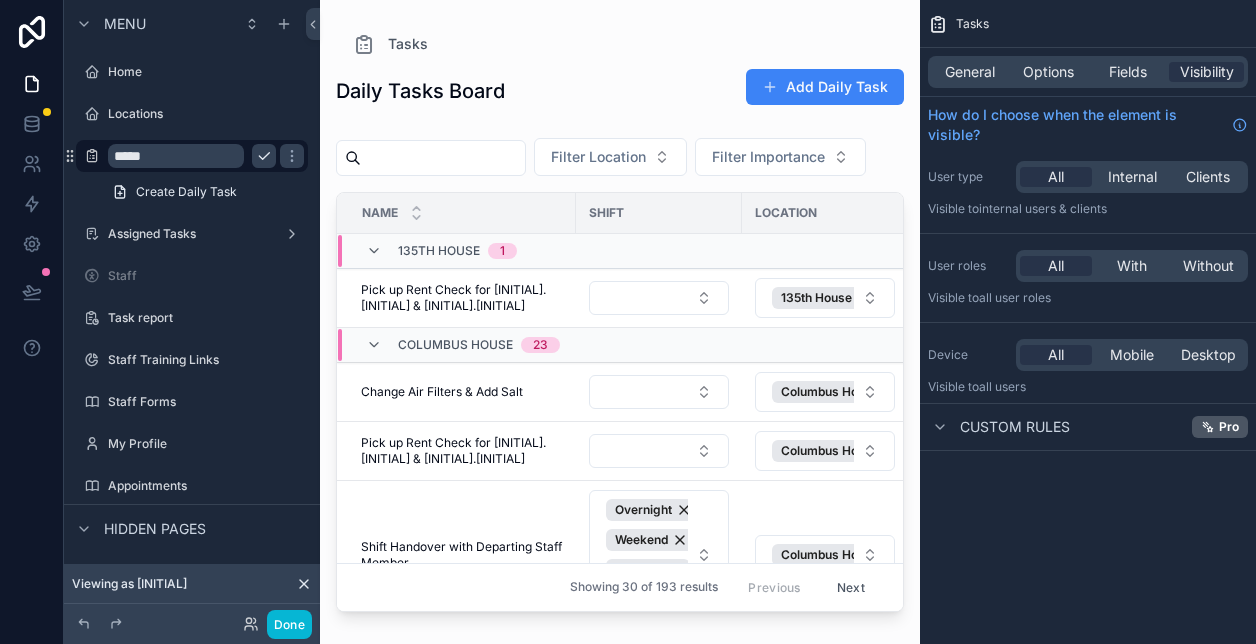 click at bounding box center (620, 310) 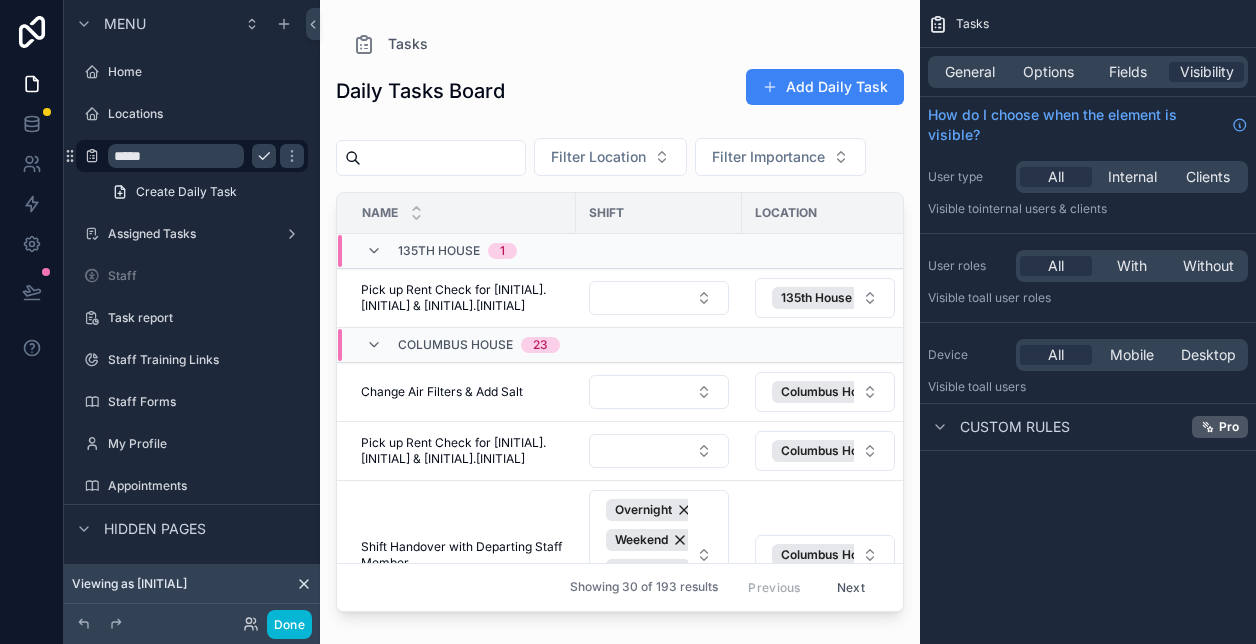 click on "General Options Fields Visibility" at bounding box center [1088, 72] 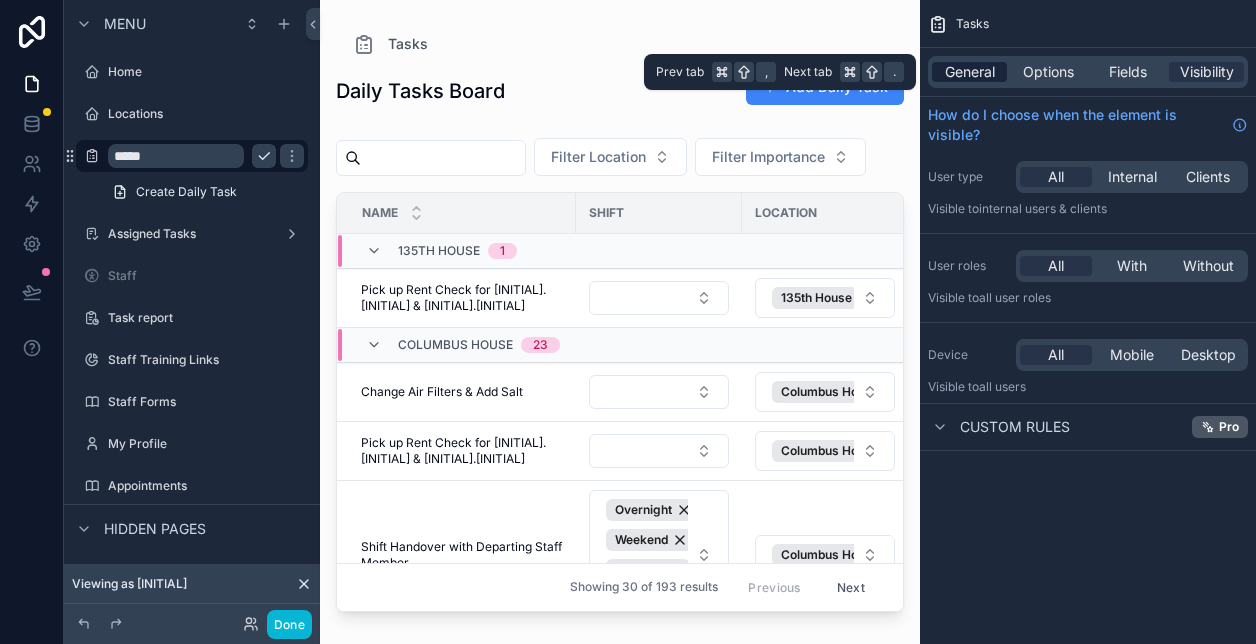 click on "General" at bounding box center [970, 72] 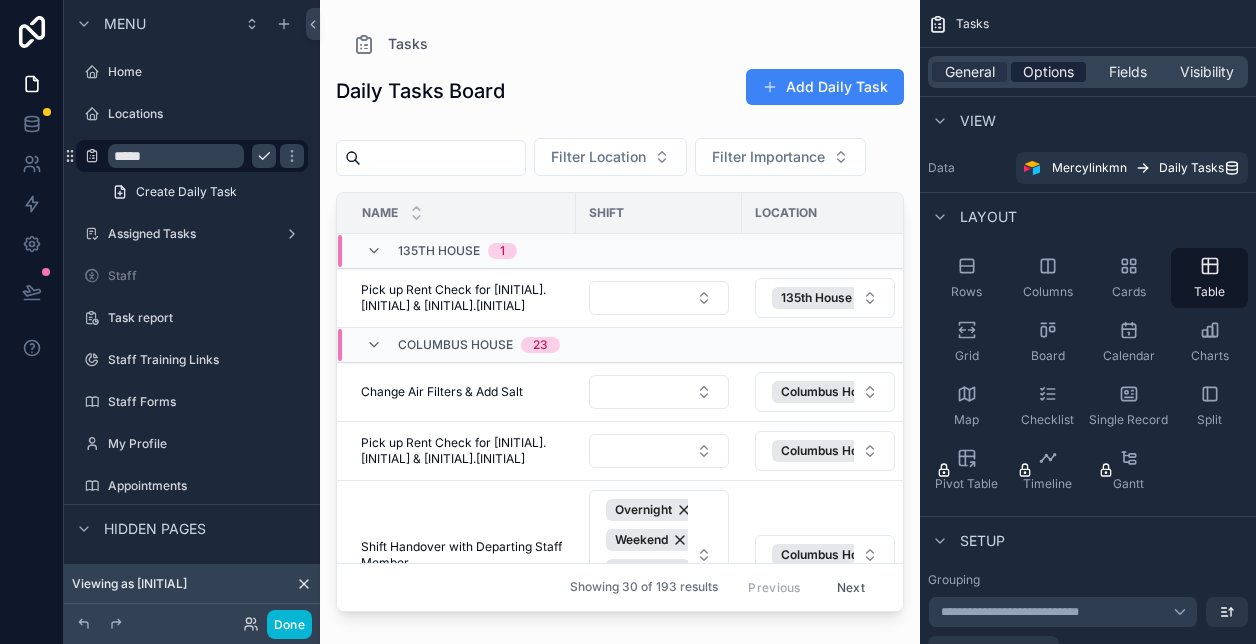 click on "Options" at bounding box center (1048, 72) 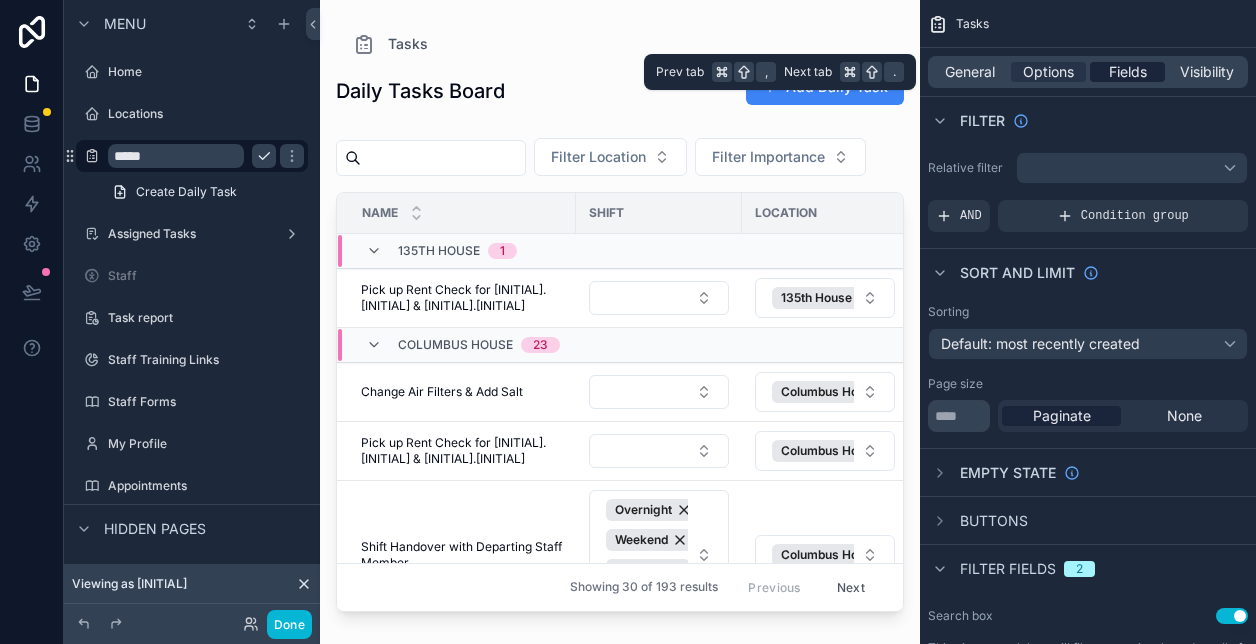 click on "Fields" at bounding box center (1128, 72) 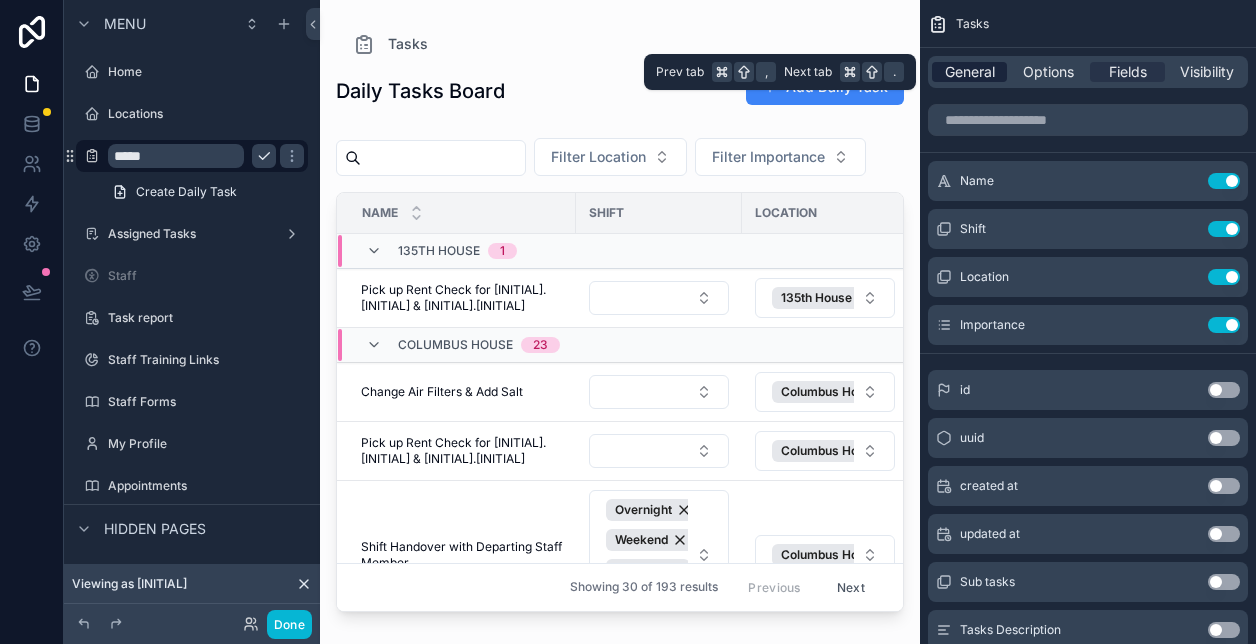 click on "General" at bounding box center (970, 72) 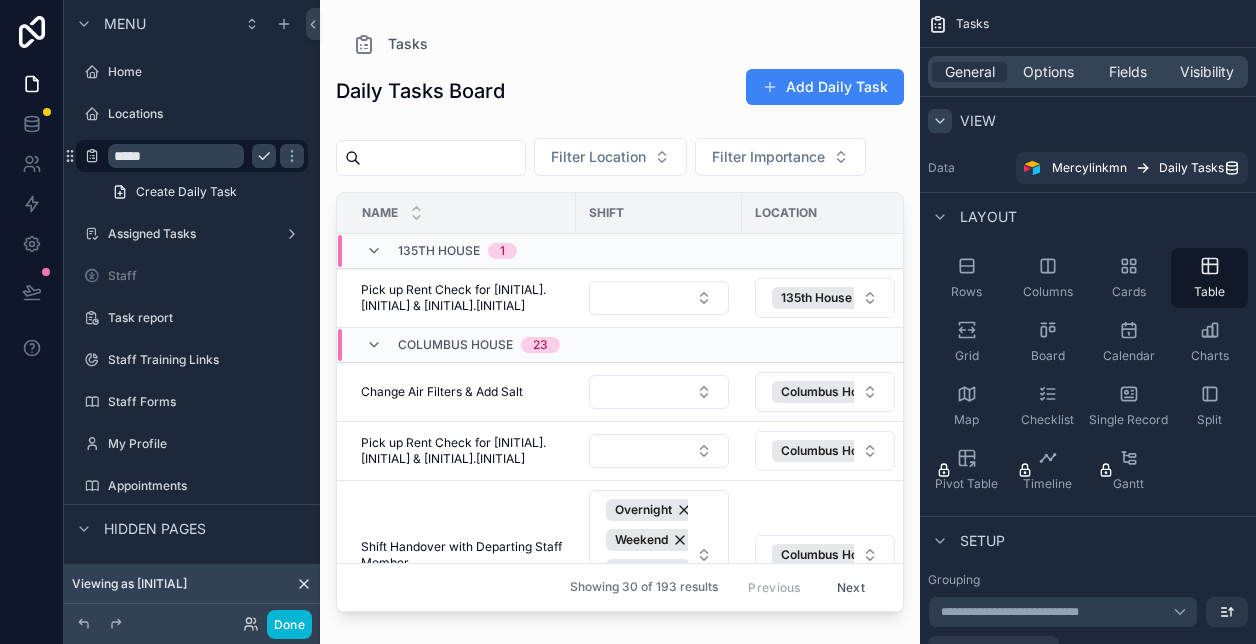 click 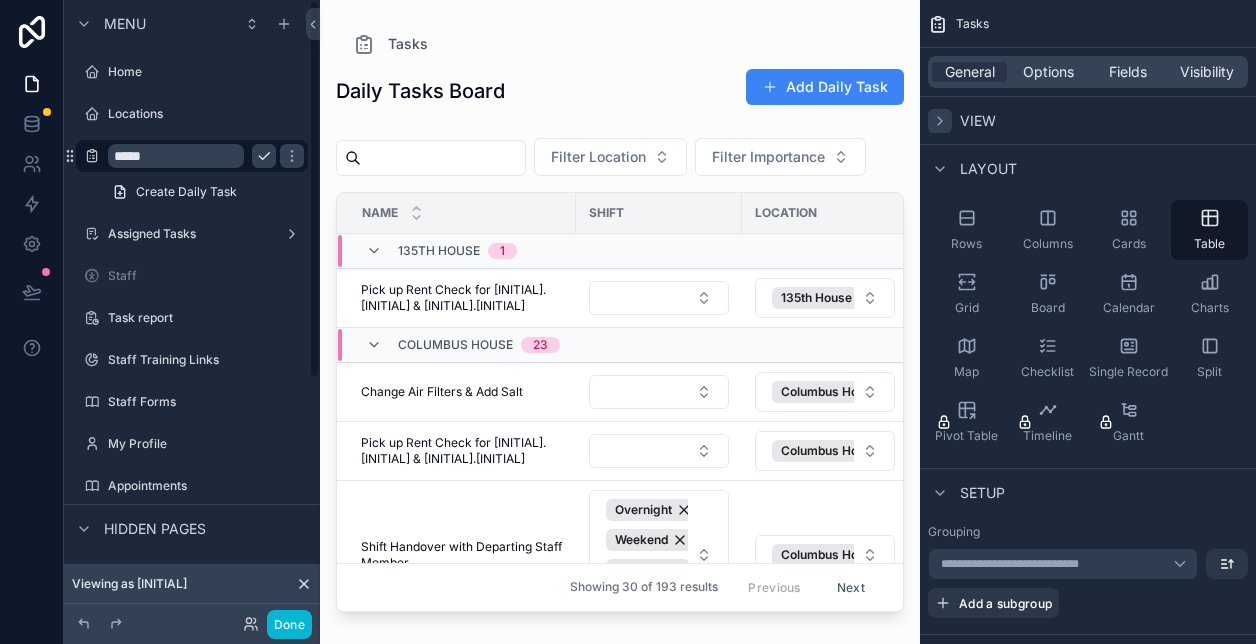 click on "*****" at bounding box center (176, 156) 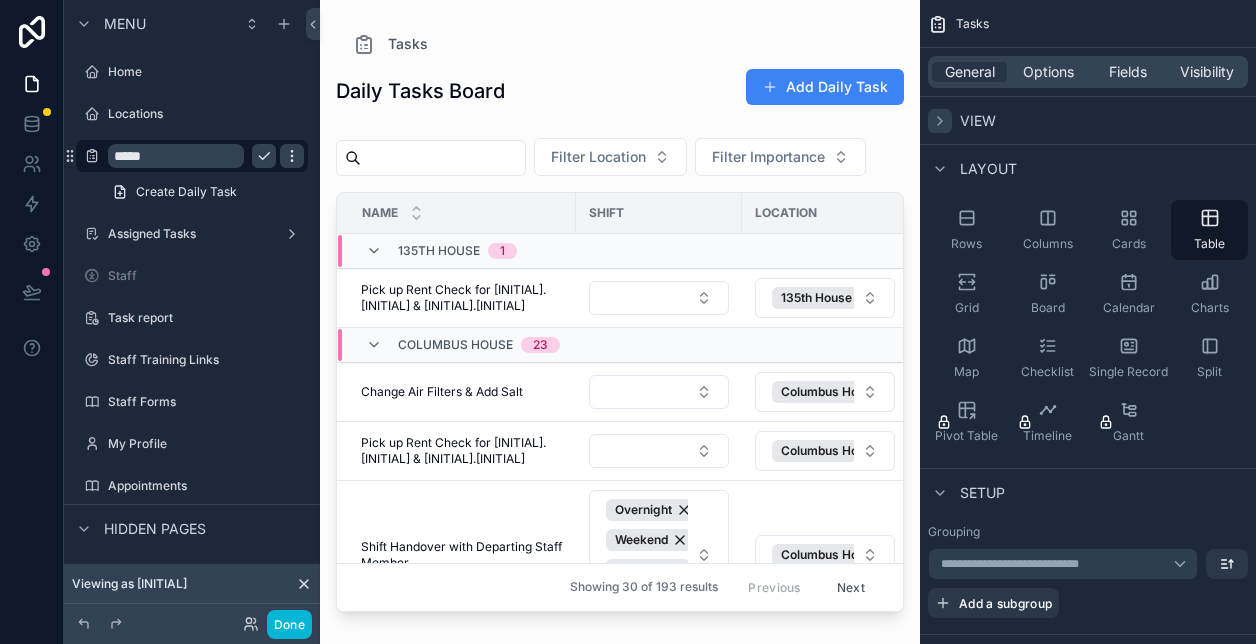 click 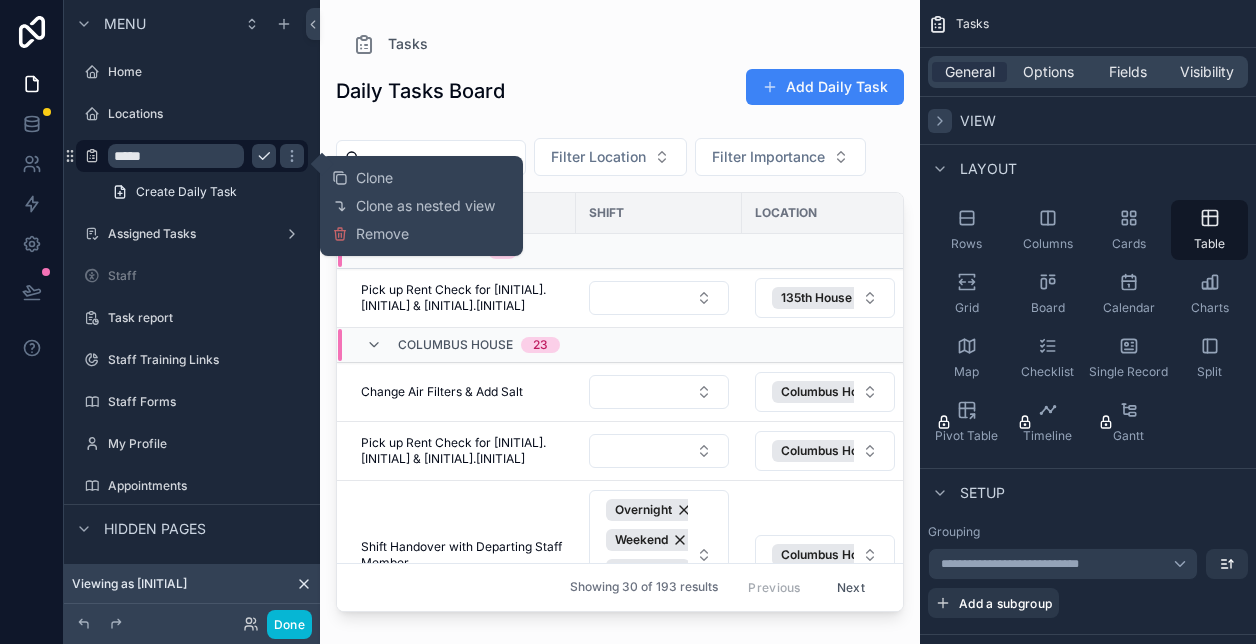 click on "*****" at bounding box center [176, 156] 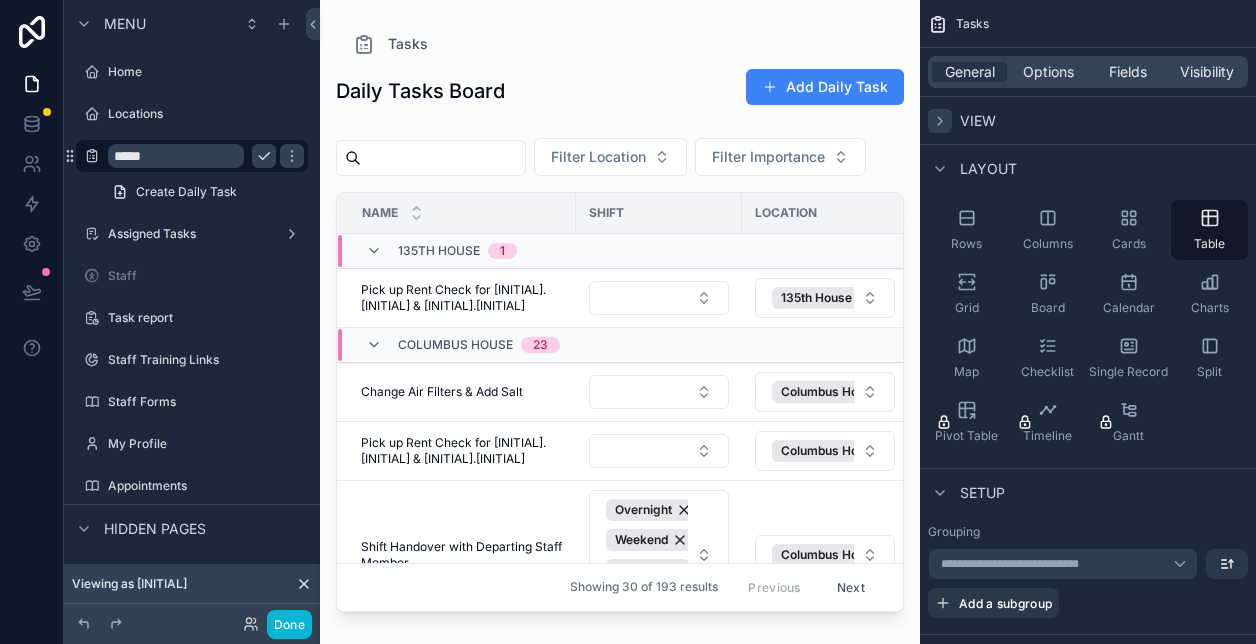 drag, startPoint x: 177, startPoint y: 158, endPoint x: 109, endPoint y: 157, distance: 68.007355 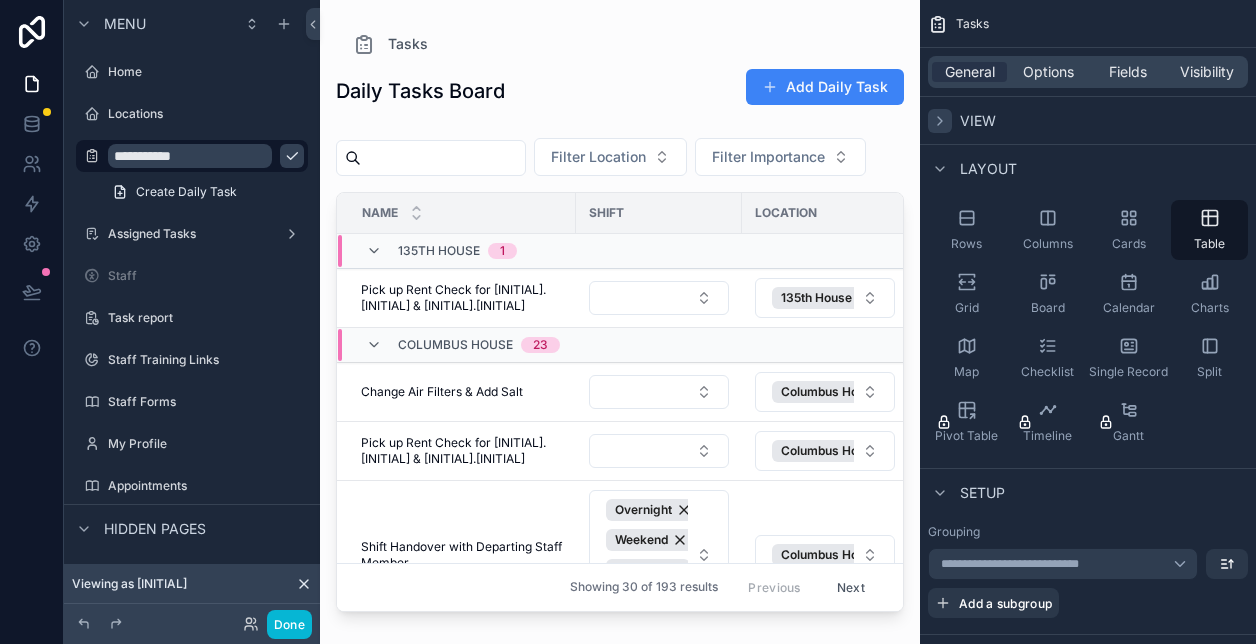 type on "**********" 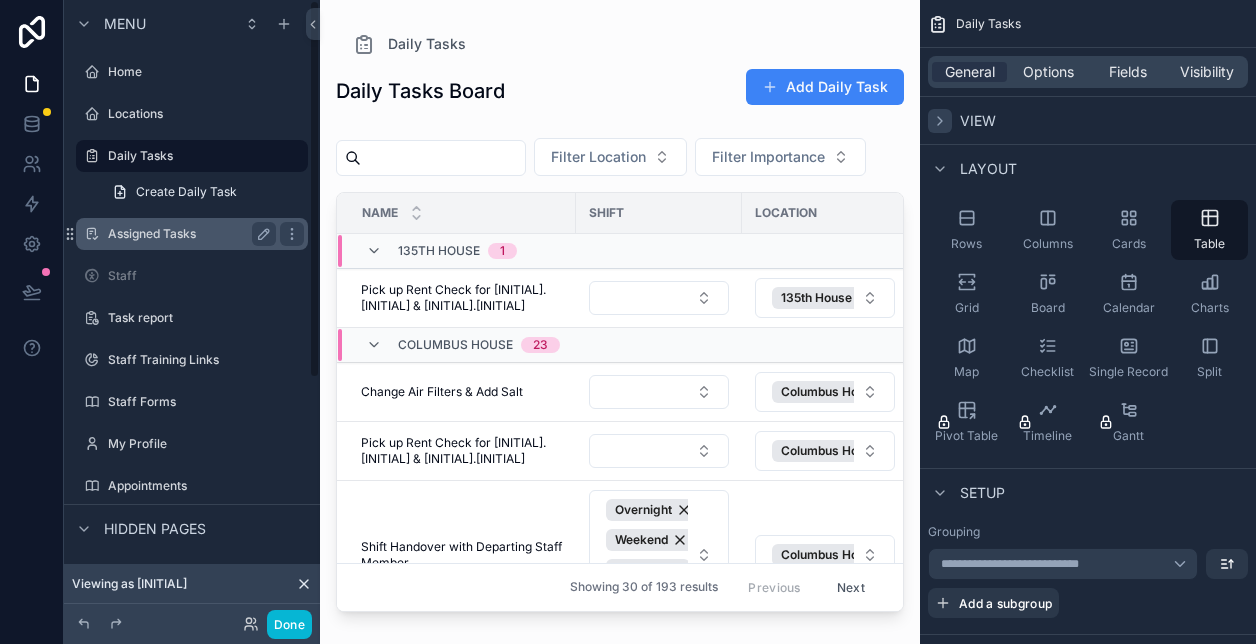 click on "Assigned Tasks" at bounding box center [188, 234] 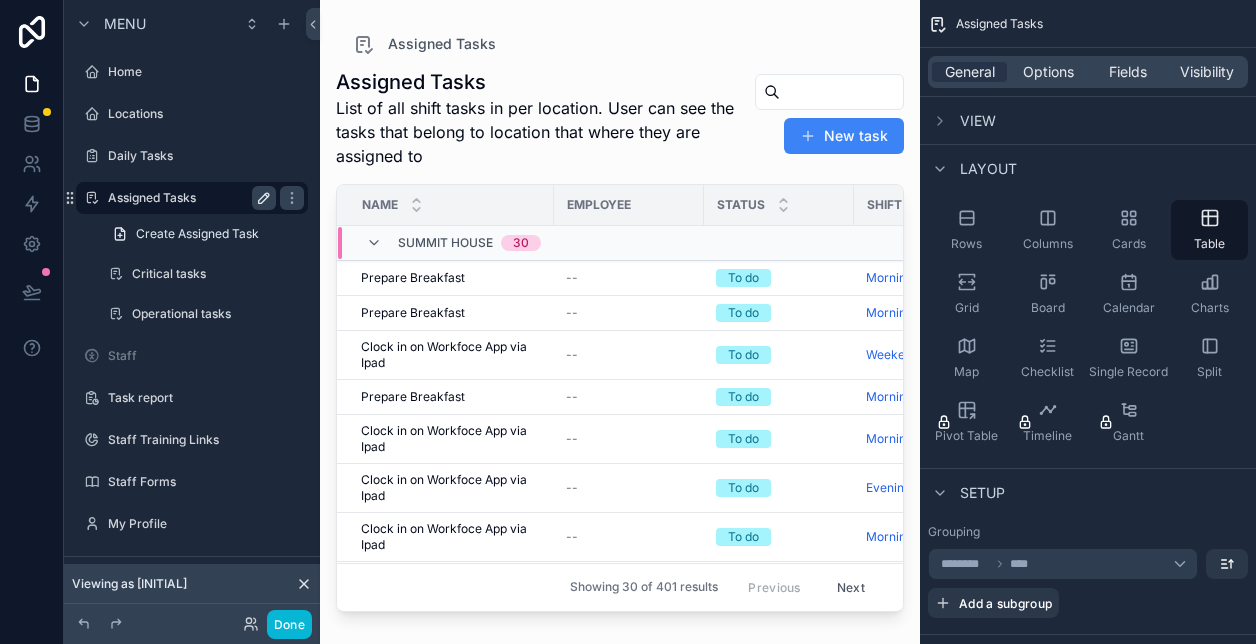 click 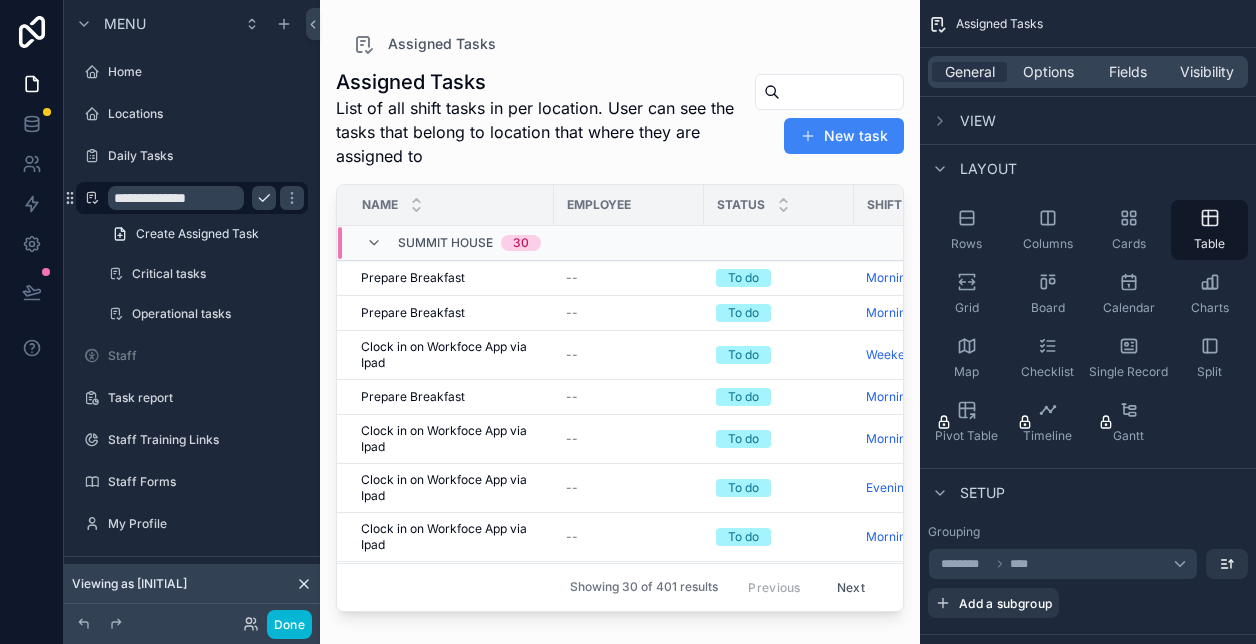 click on "**********" at bounding box center (176, 198) 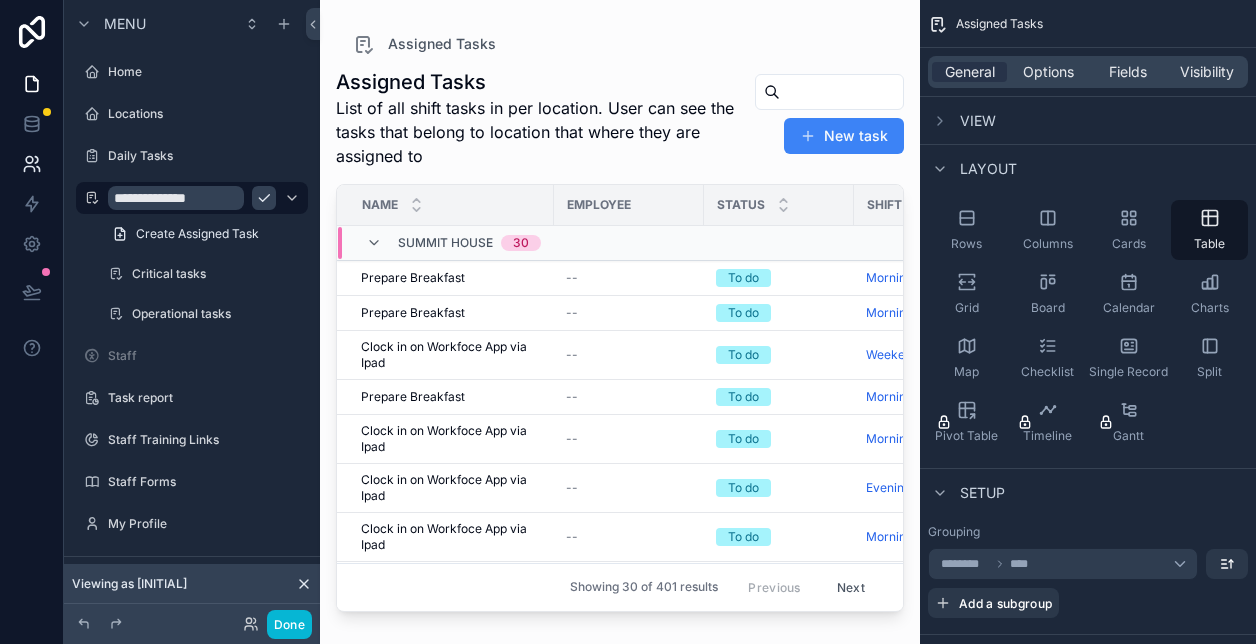 drag, startPoint x: 177, startPoint y: 199, endPoint x: 53, endPoint y: 181, distance: 125.299644 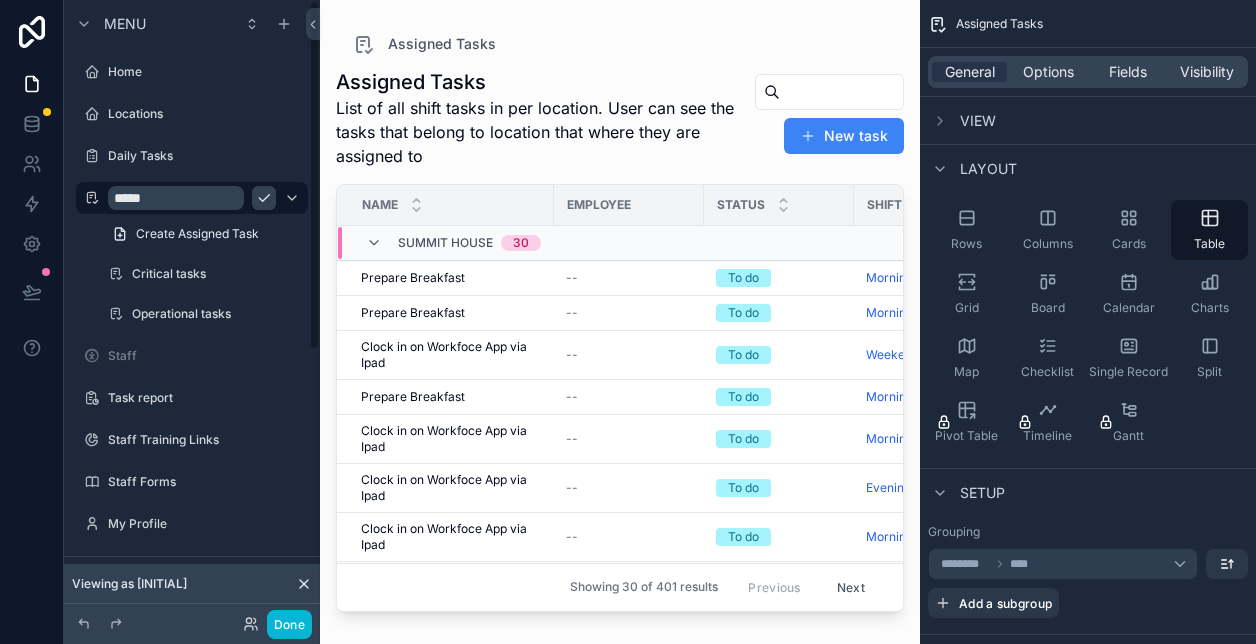 type on "*****" 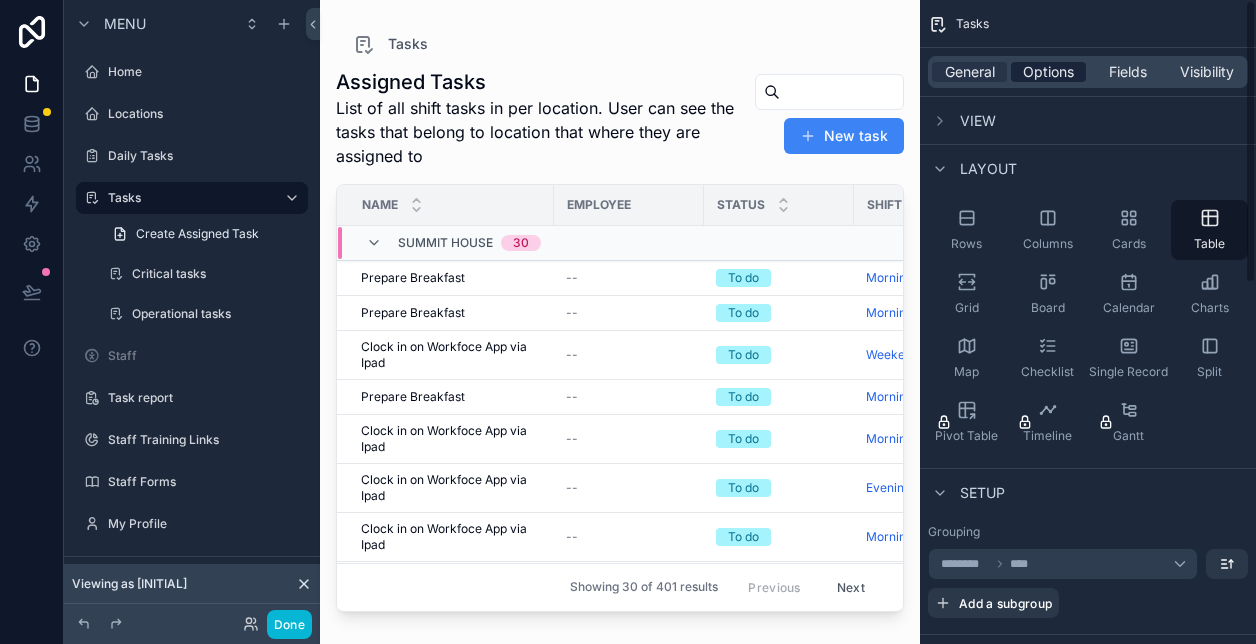 click on "Options" at bounding box center [1048, 72] 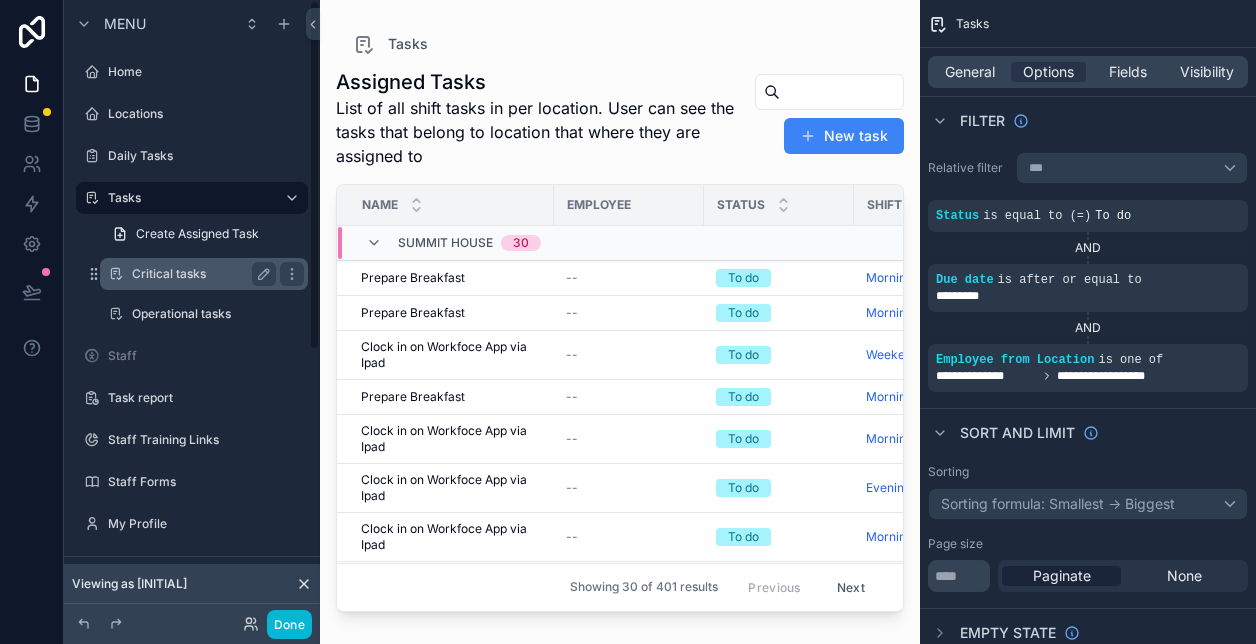 click on "Critical tasks" at bounding box center [204, 274] 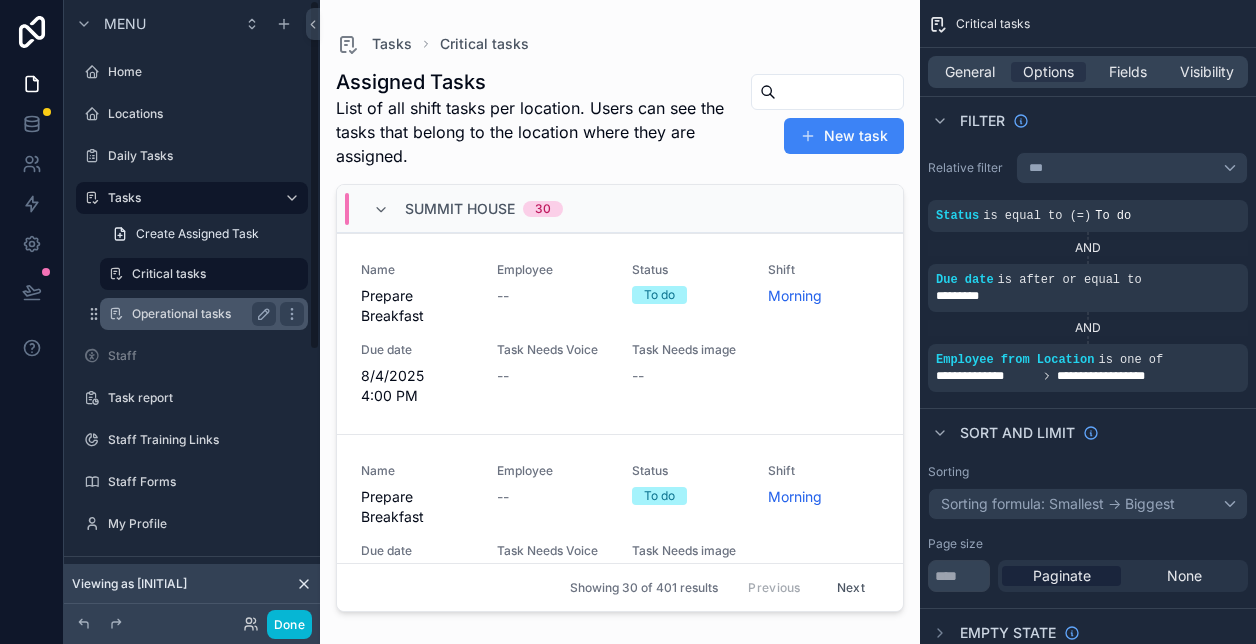click on "Operational tasks" at bounding box center (200, 314) 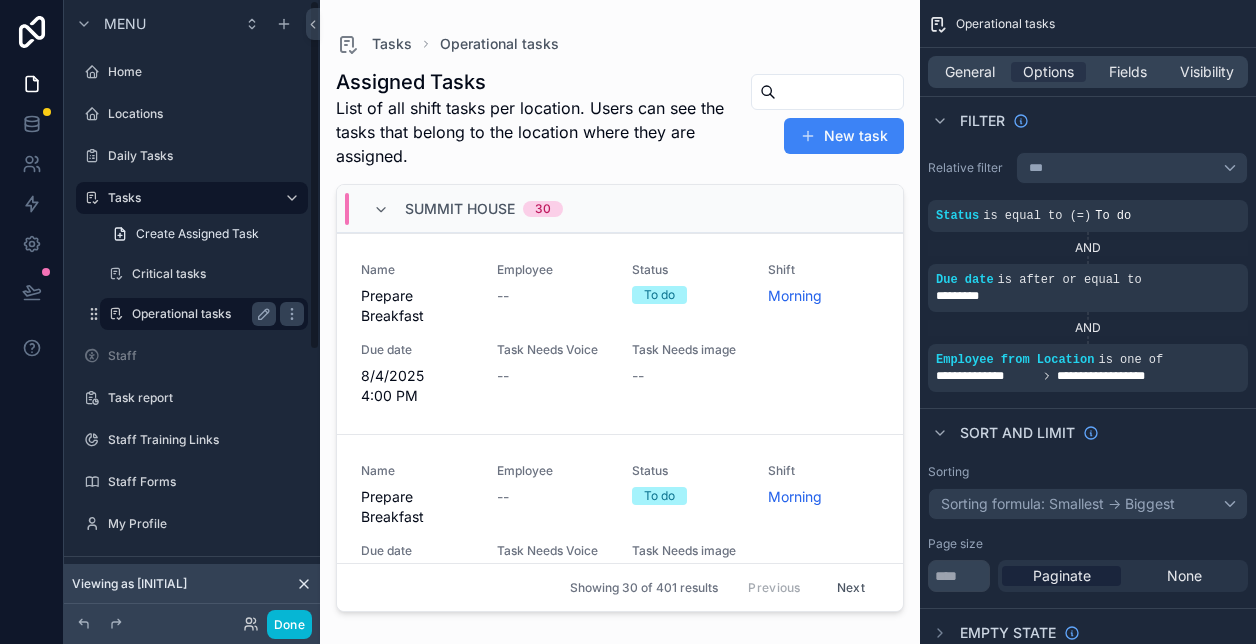 click on "Operational tasks" at bounding box center (200, 314) 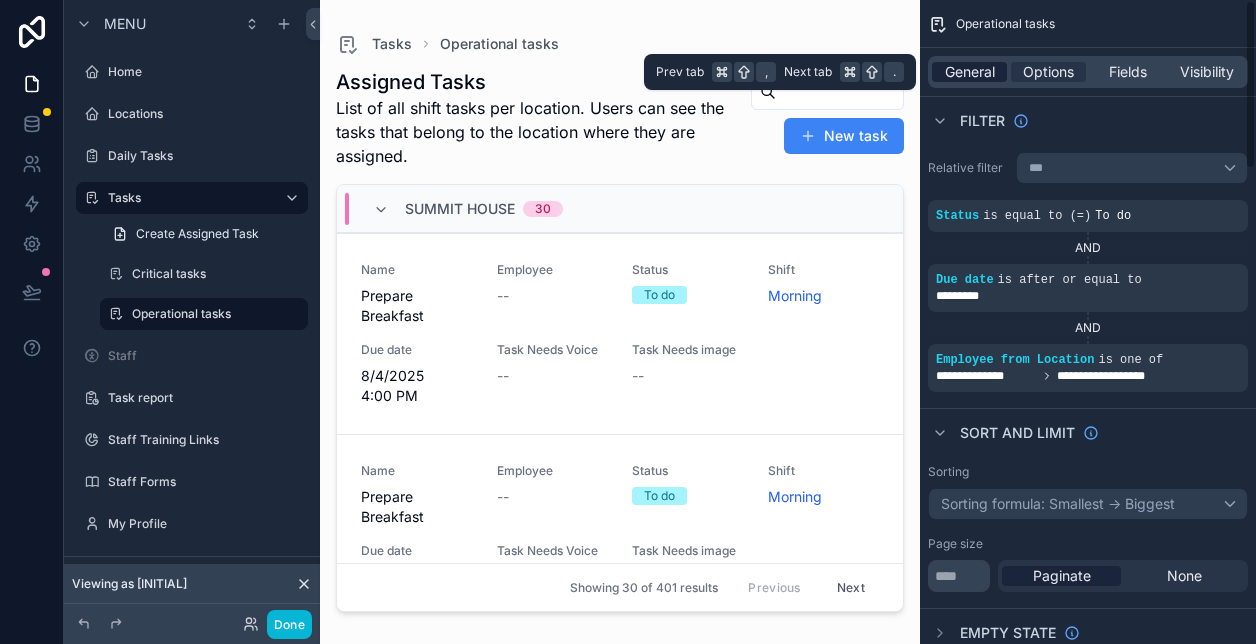 click on "General" at bounding box center (970, 72) 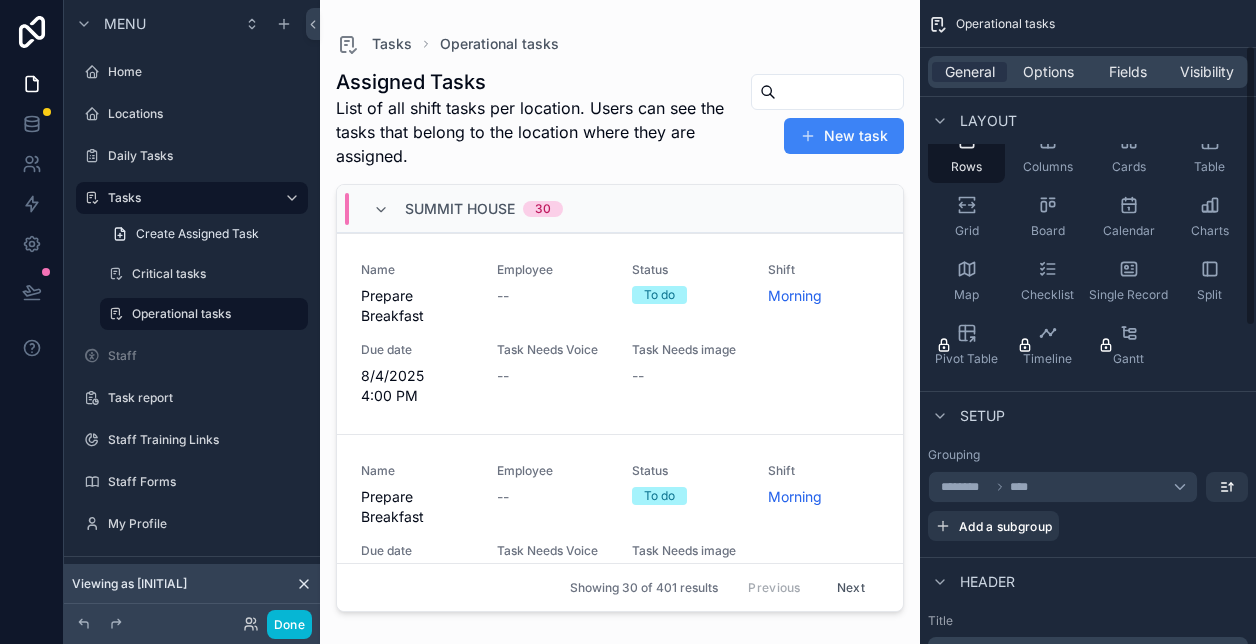 scroll, scrollTop: 105, scrollLeft: 0, axis: vertical 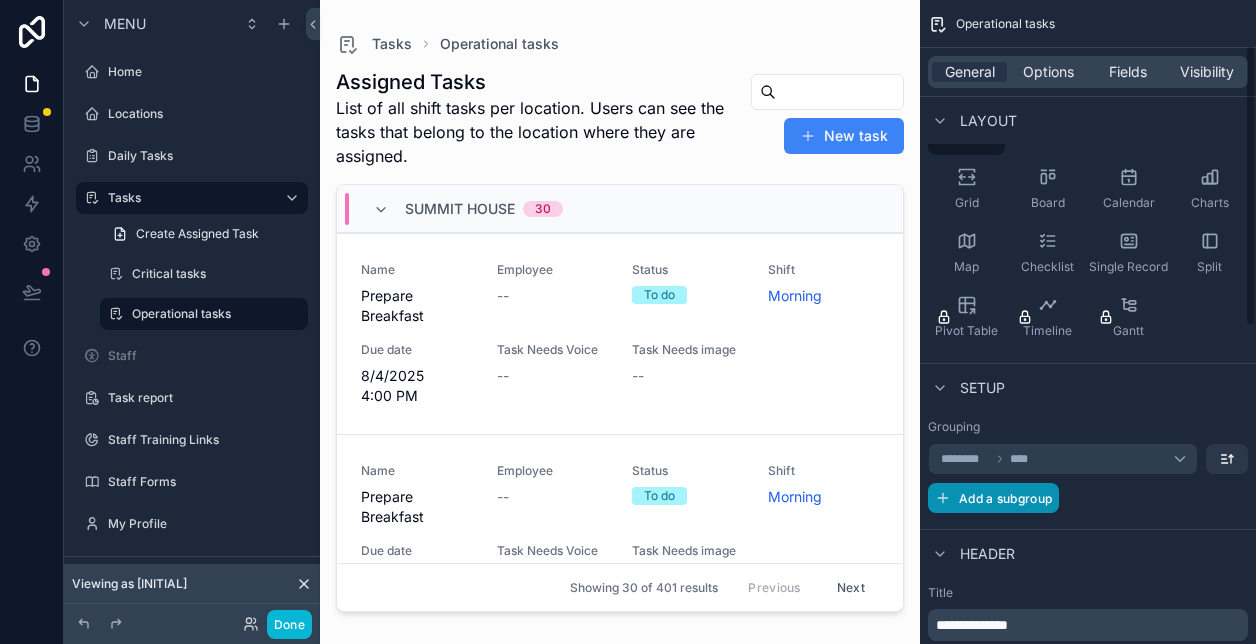 click on "Add a subgroup" at bounding box center (1005, 498) 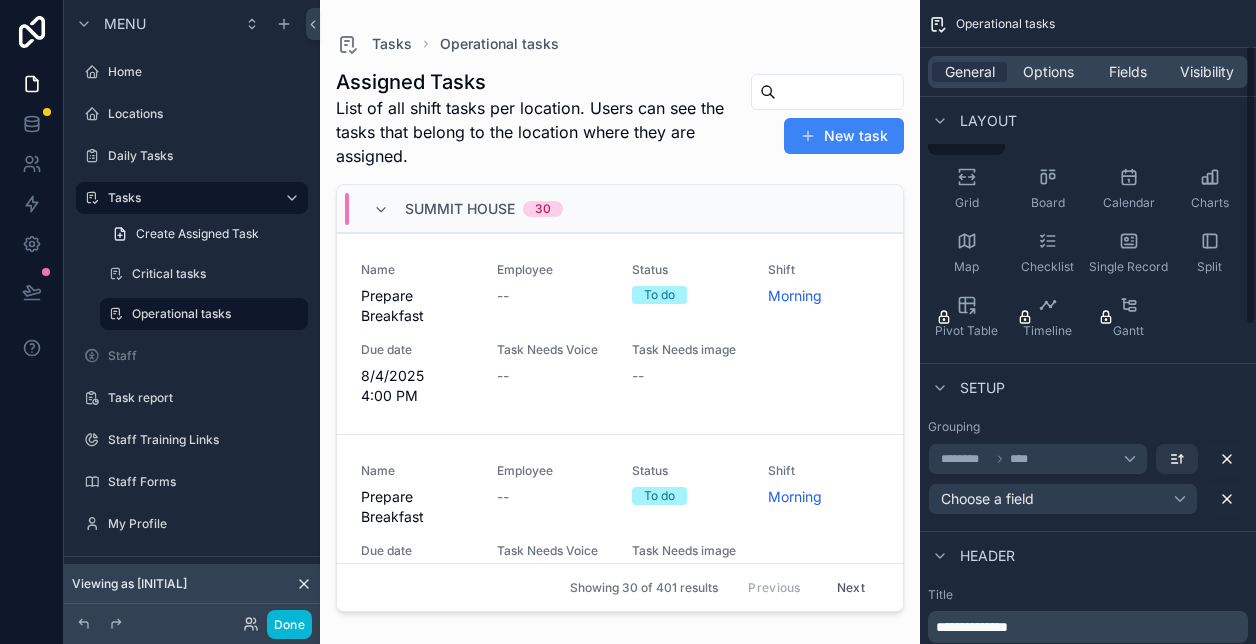 scroll, scrollTop: 110, scrollLeft: 0, axis: vertical 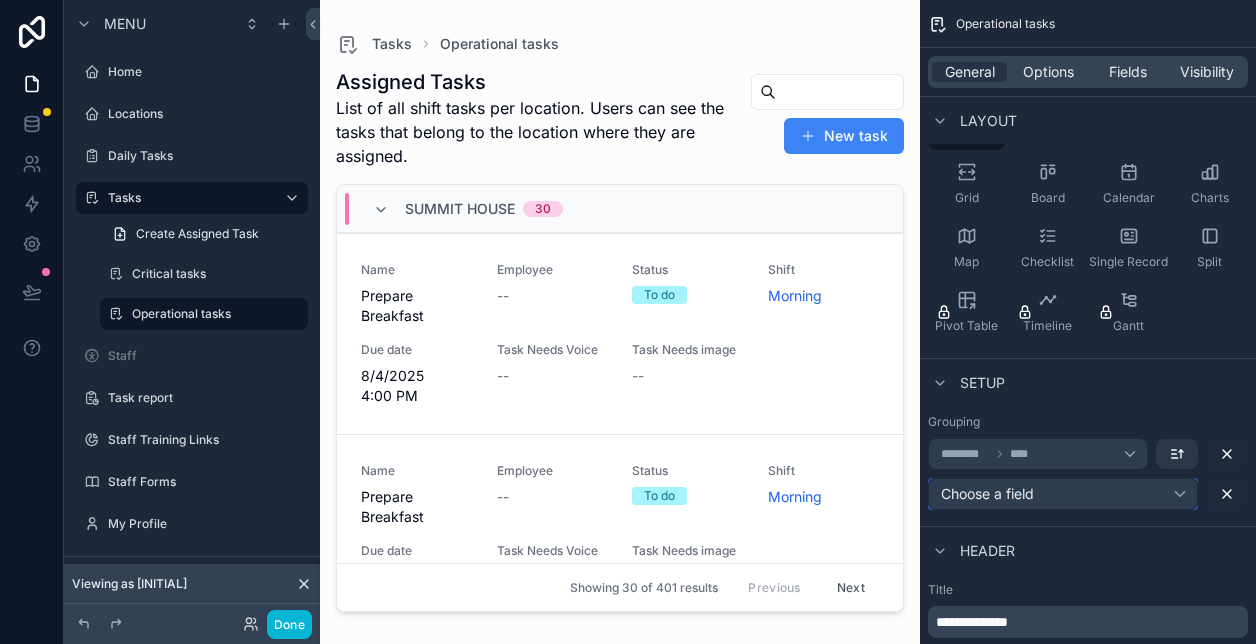 click on "Choose a field" at bounding box center [1063, 494] 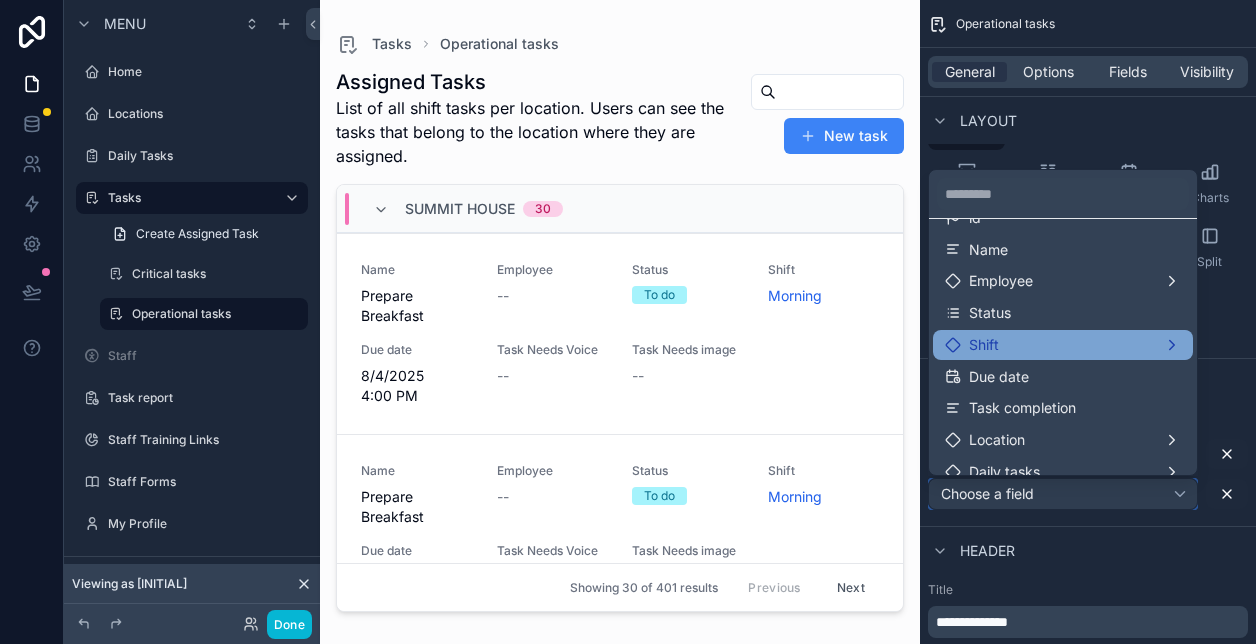 scroll, scrollTop: 98, scrollLeft: 0, axis: vertical 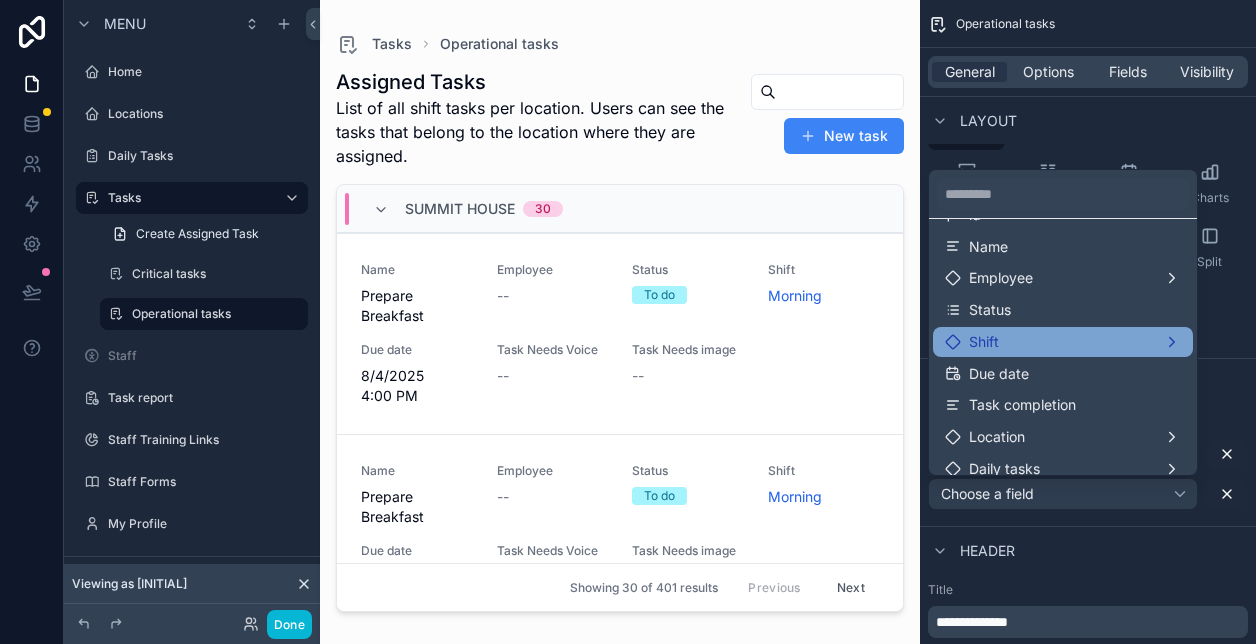 click on "Shift" at bounding box center [1063, 342] 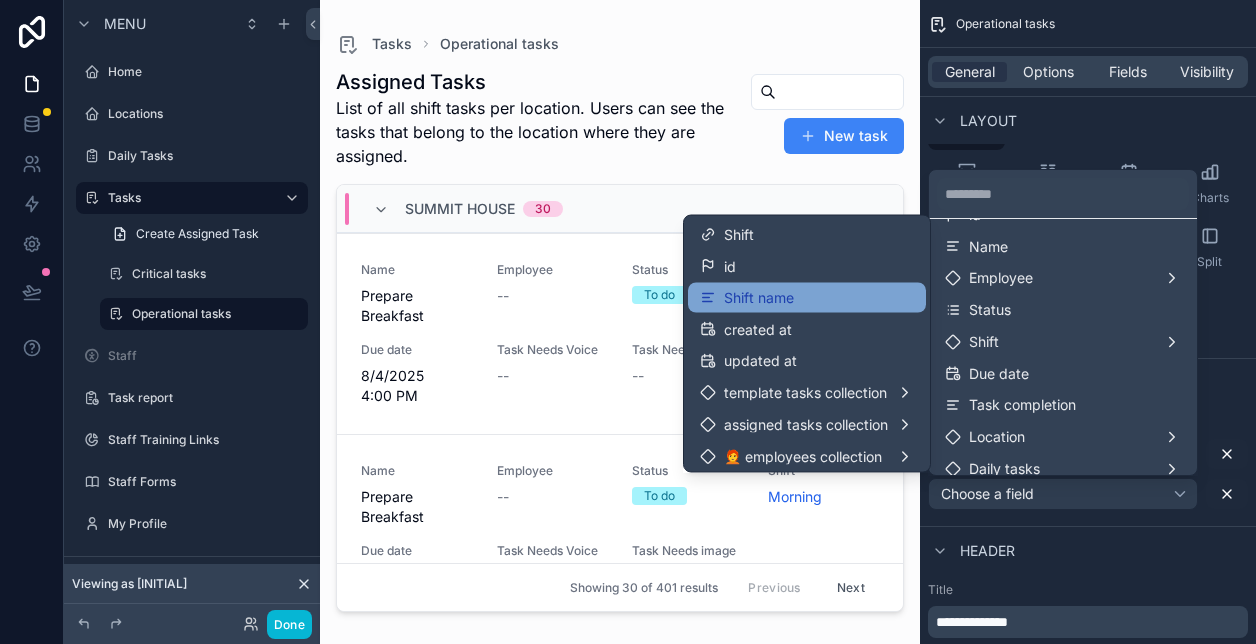 click on "Shift name" at bounding box center [807, 298] 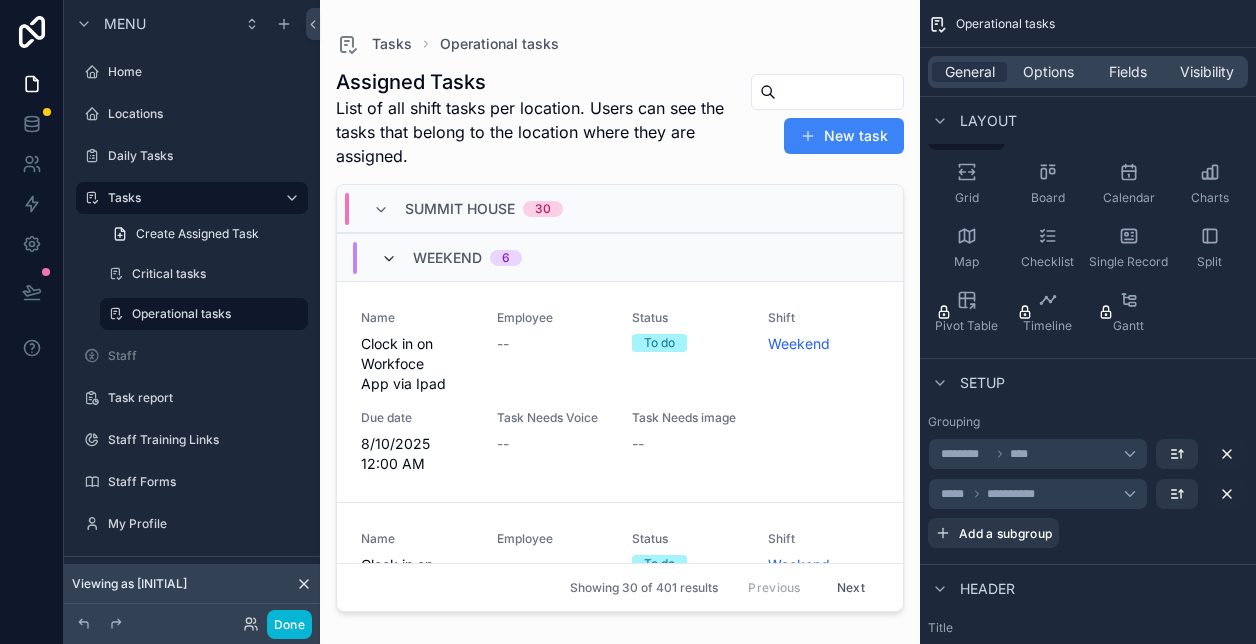 click at bounding box center (389, 259) 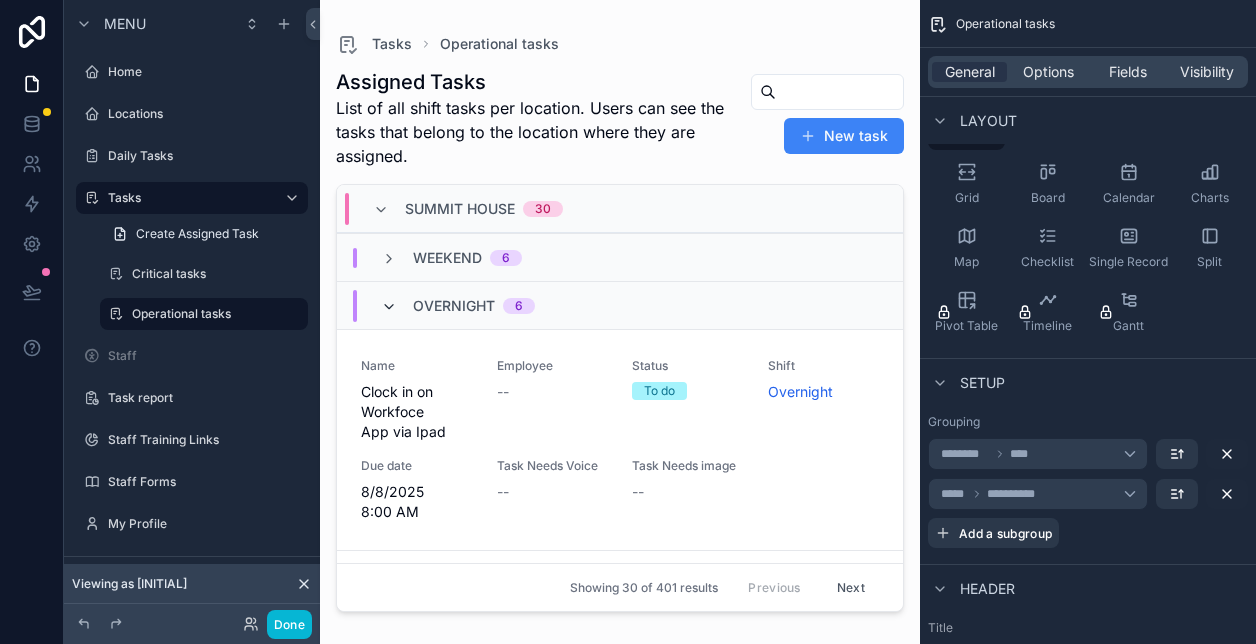 click at bounding box center (389, 307) 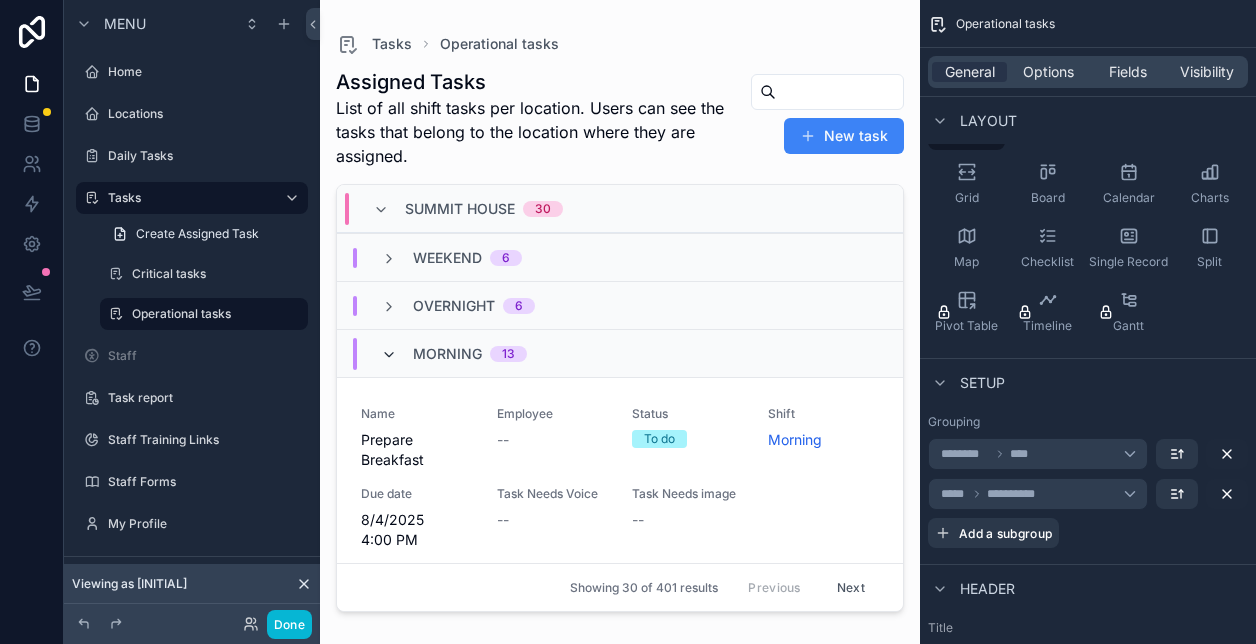 click at bounding box center (389, 355) 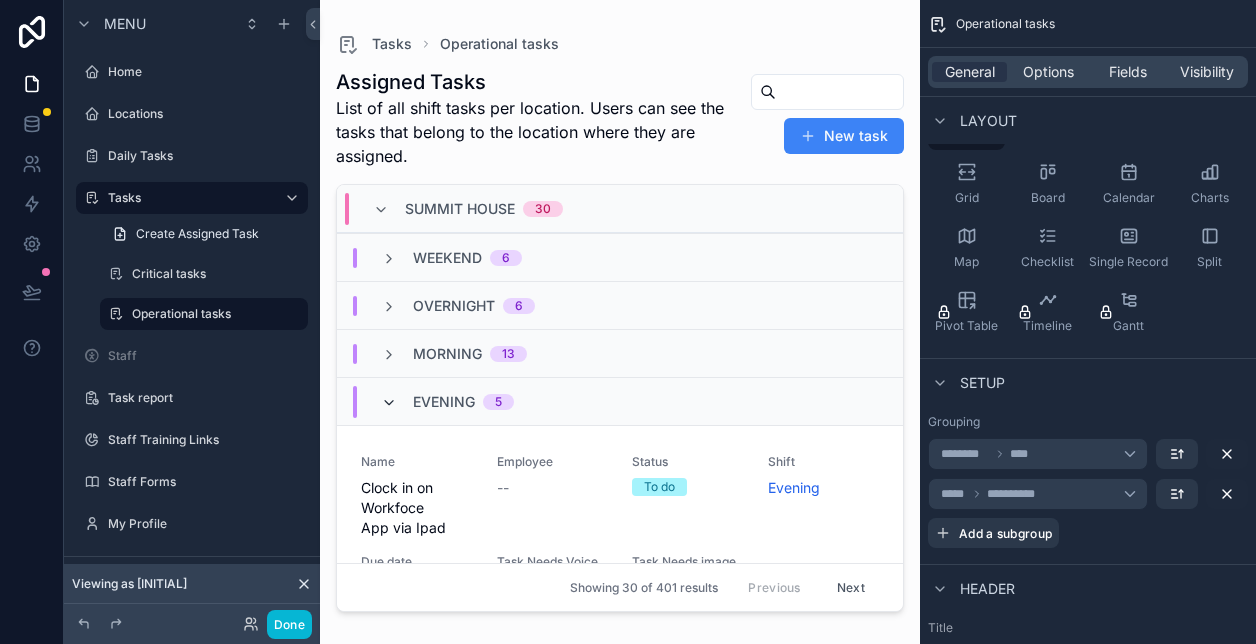 click at bounding box center [389, 403] 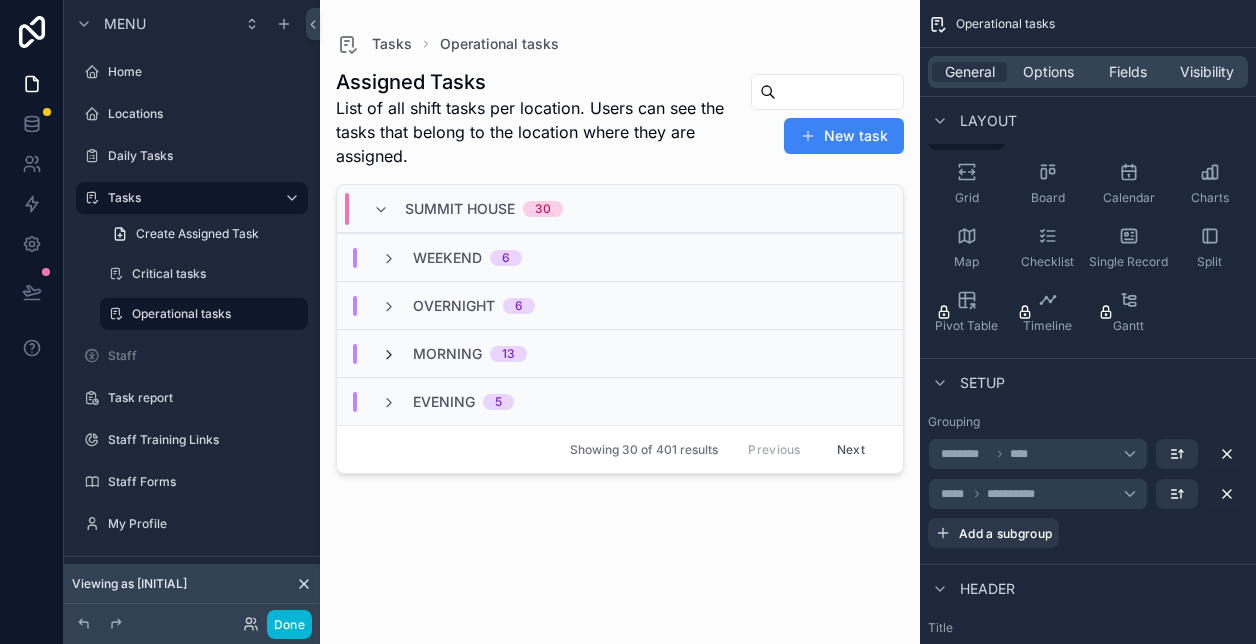 click at bounding box center (389, 355) 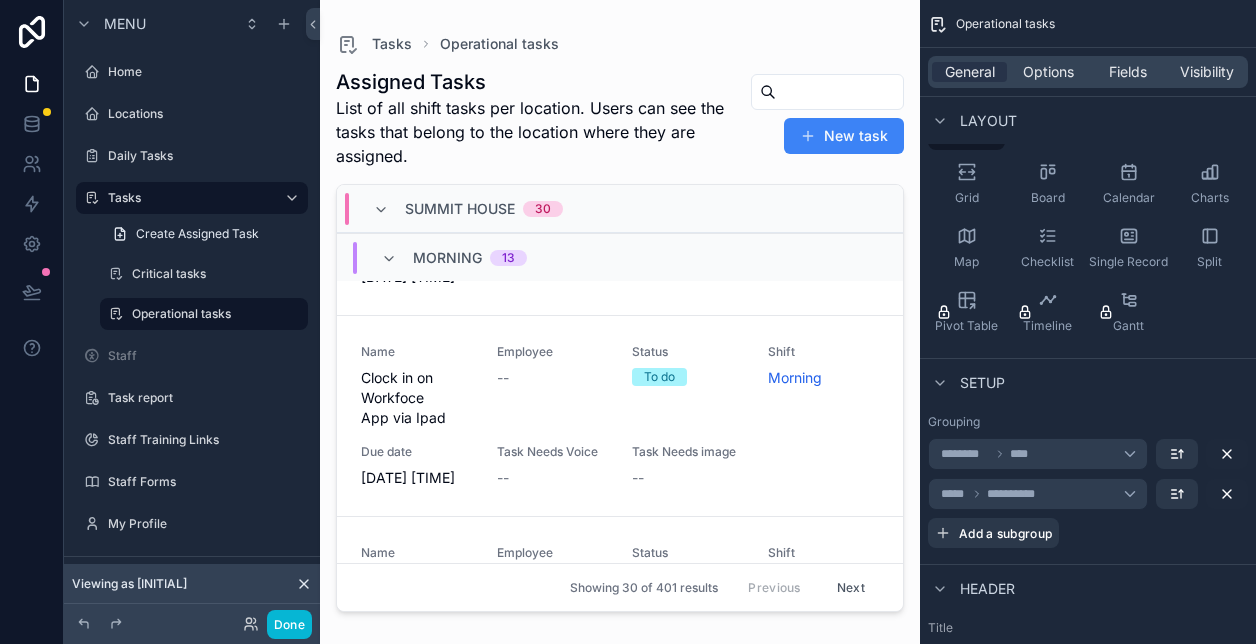 scroll, scrollTop: 0, scrollLeft: 0, axis: both 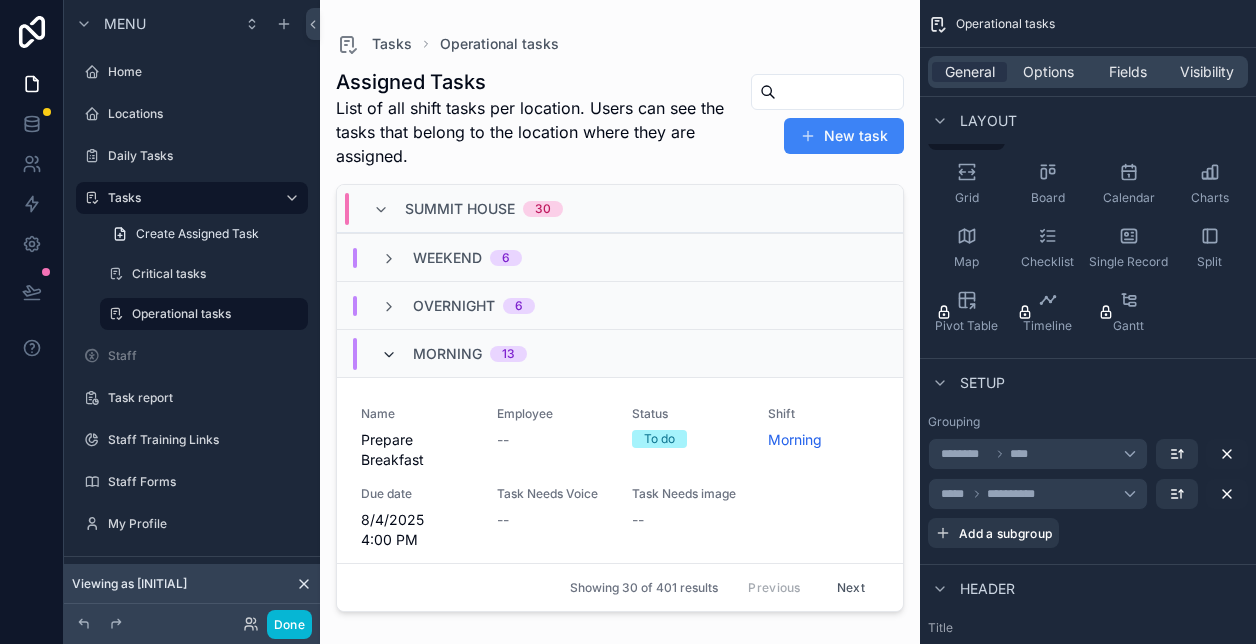 click at bounding box center (389, 355) 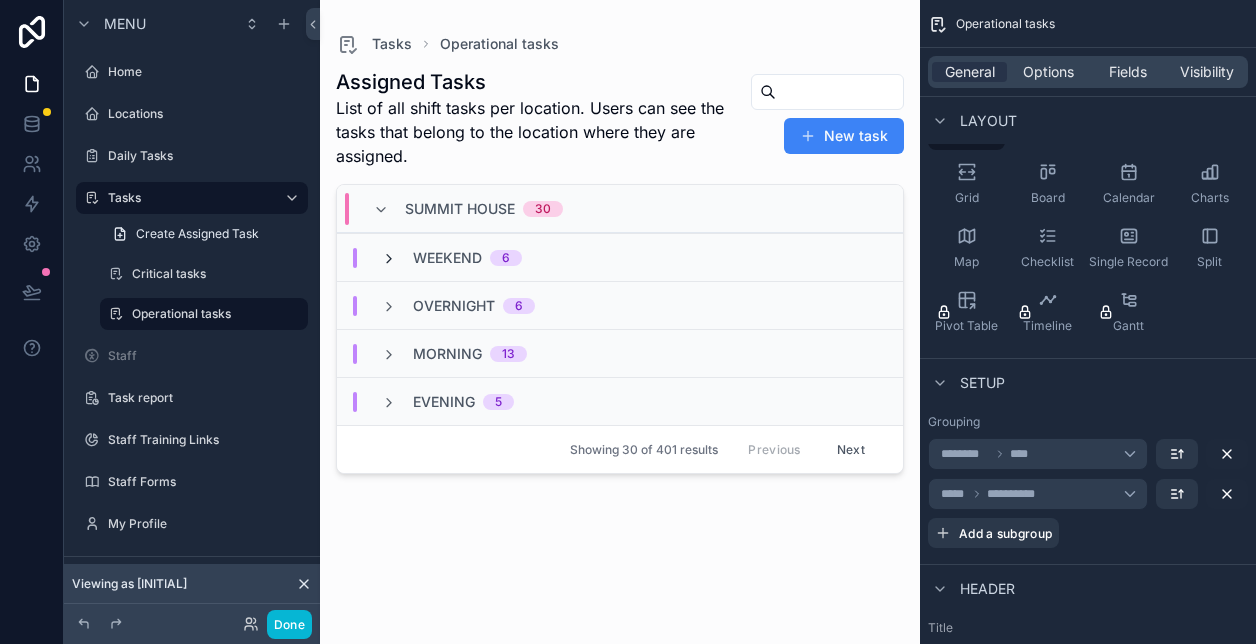 click at bounding box center (389, 259) 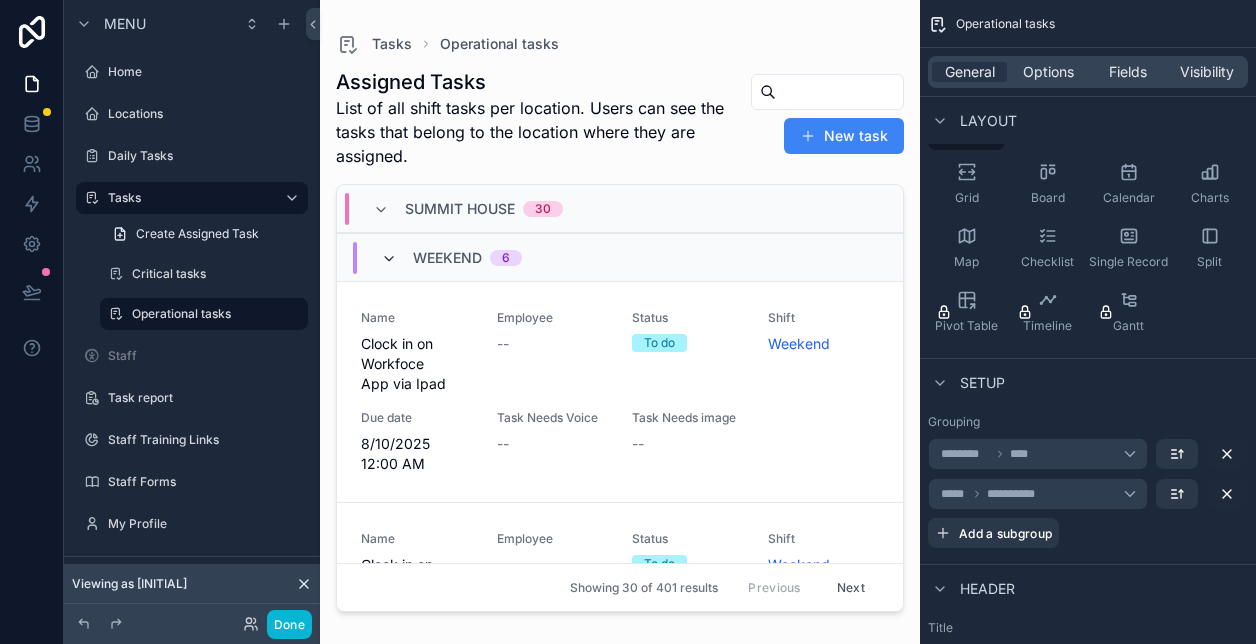 click at bounding box center [389, 259] 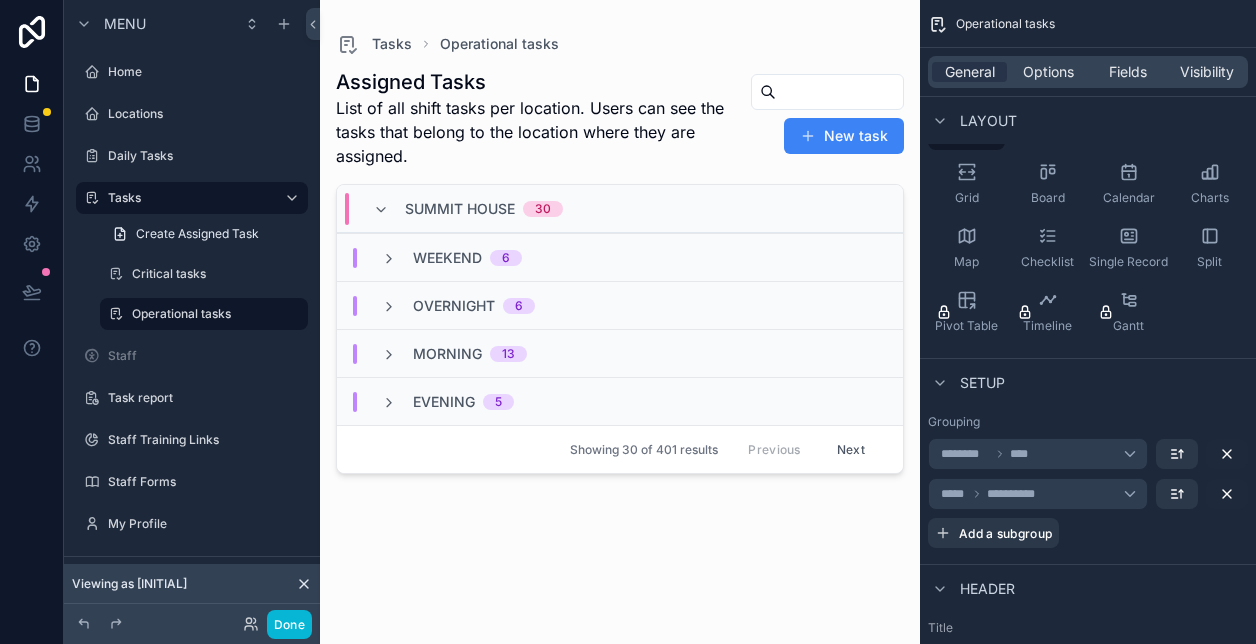 click on "Summit House" at bounding box center (460, 209) 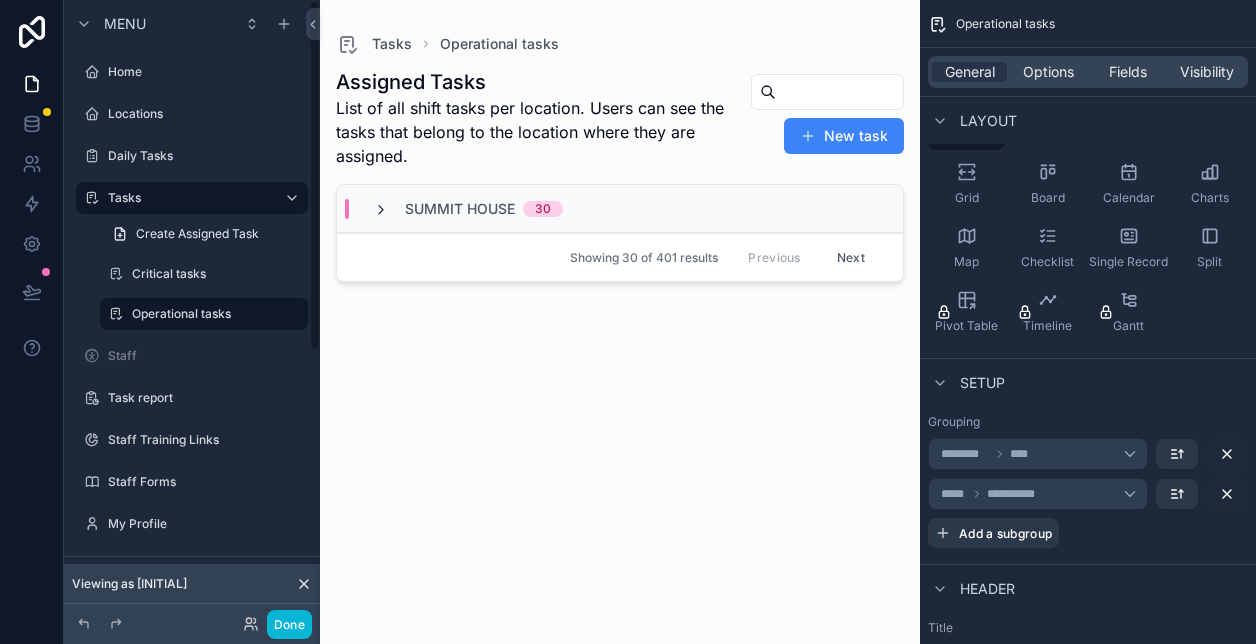 click at bounding box center [381, 210] 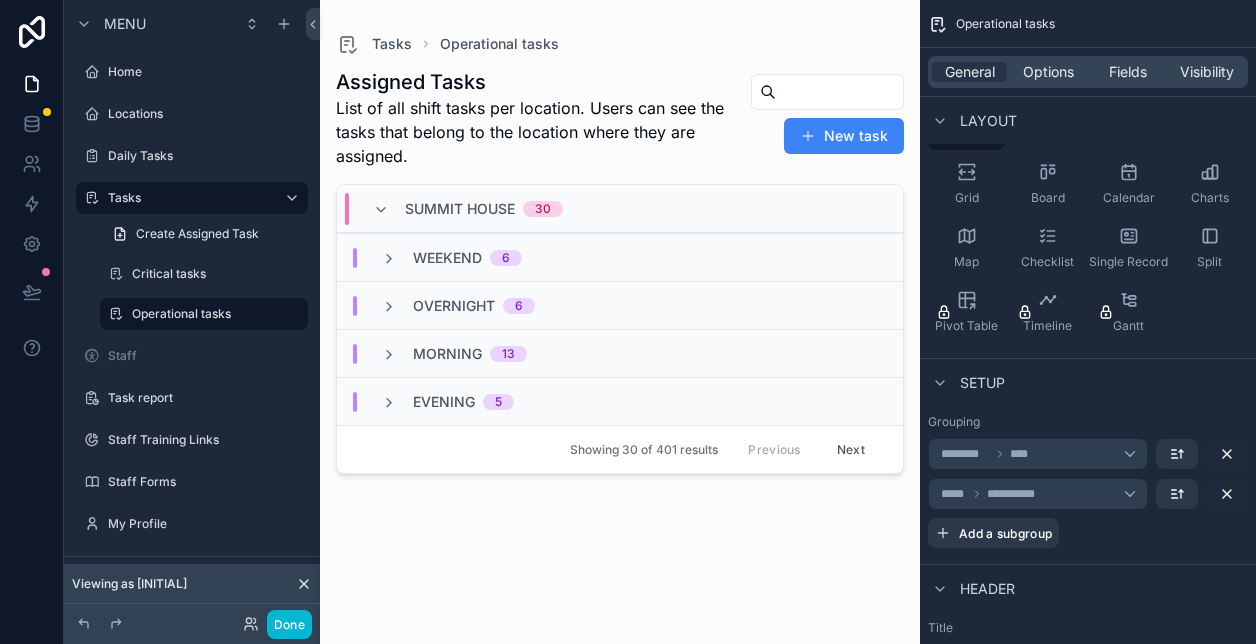 click on "Weekend 6" at bounding box center (620, 257) 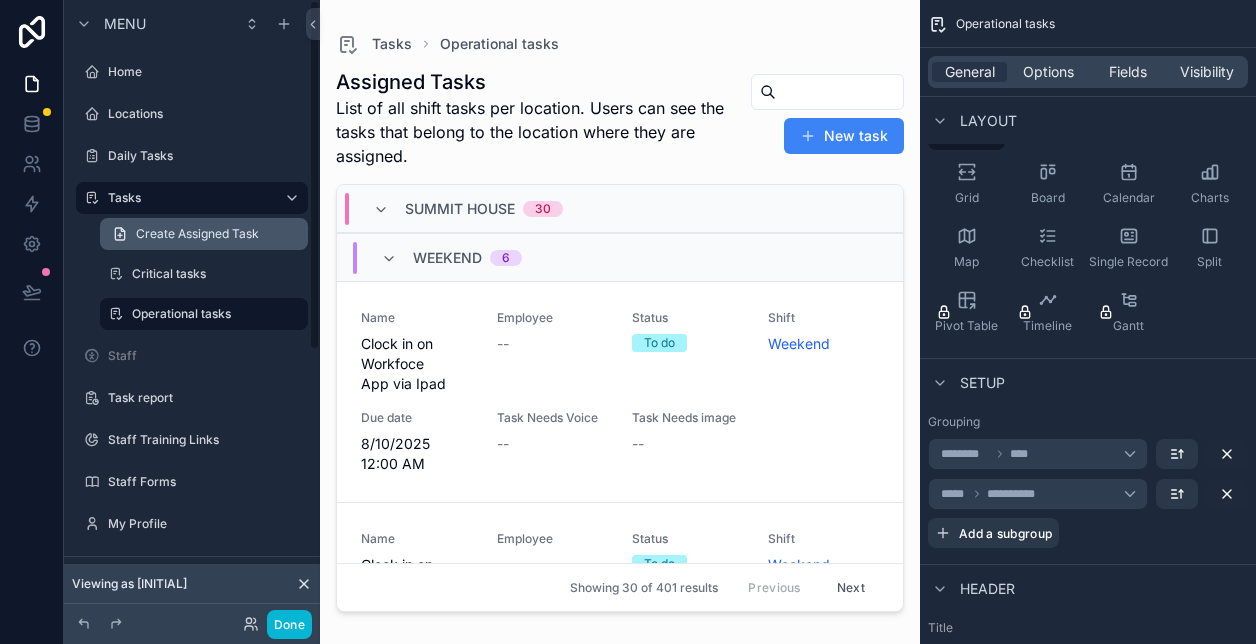click on "Create Assigned Task" at bounding box center [197, 234] 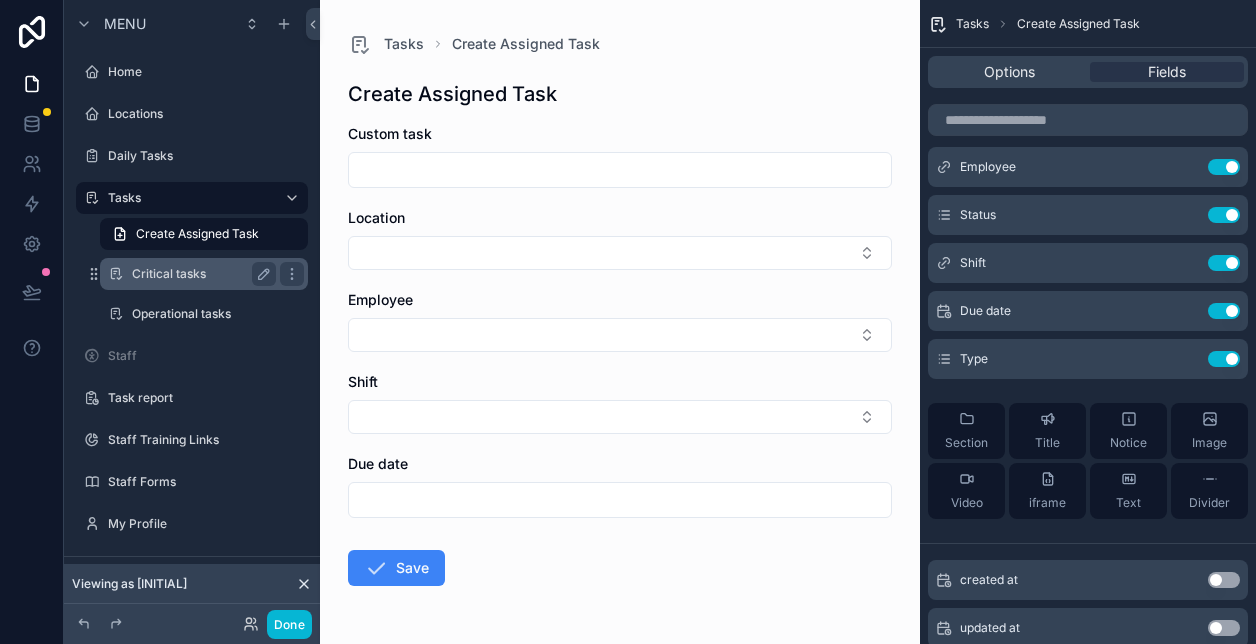 click on "Critical tasks" at bounding box center [200, 274] 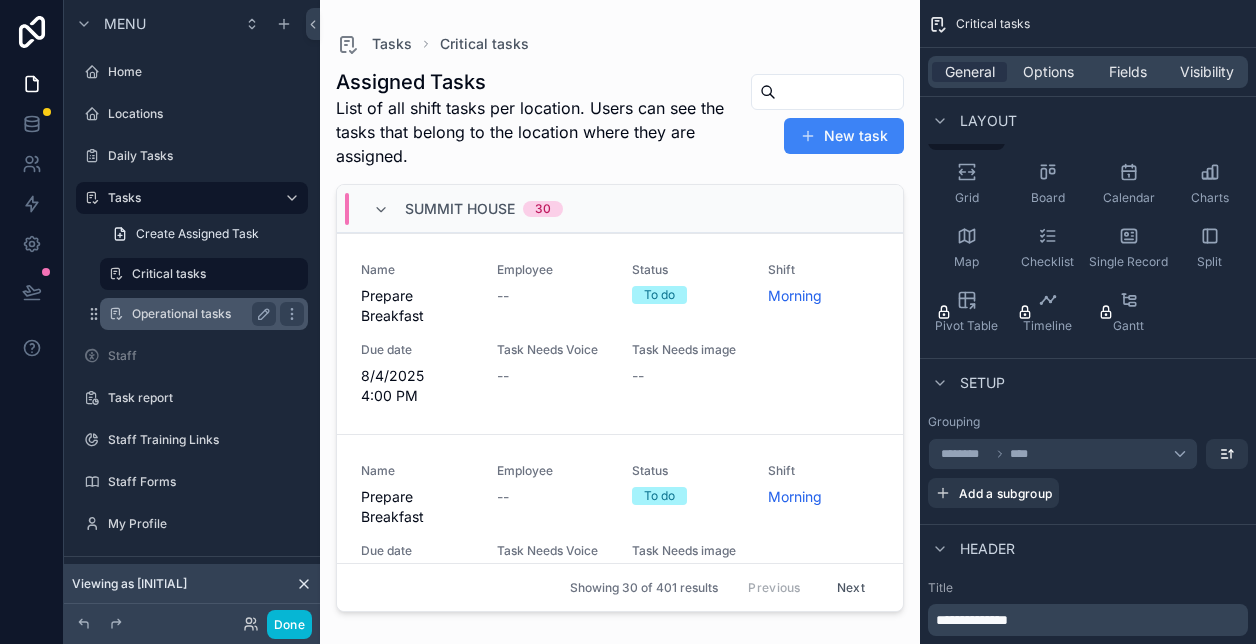 click on "Operational tasks" at bounding box center (200, 314) 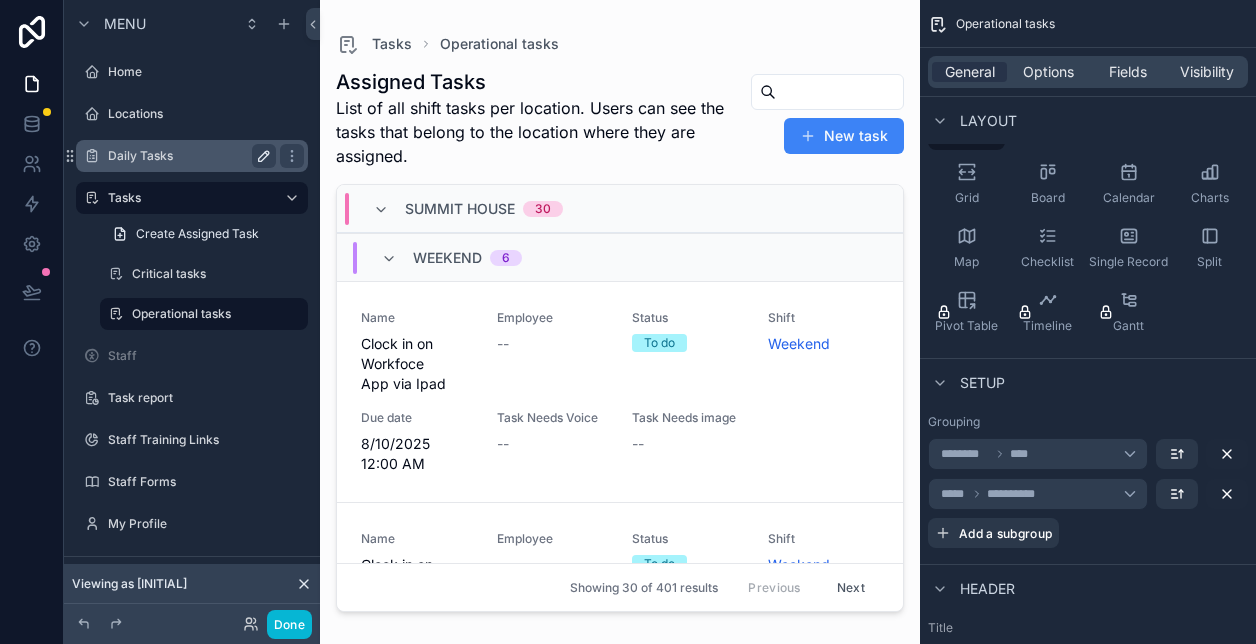 click on "Daily Tasks" at bounding box center (188, 156) 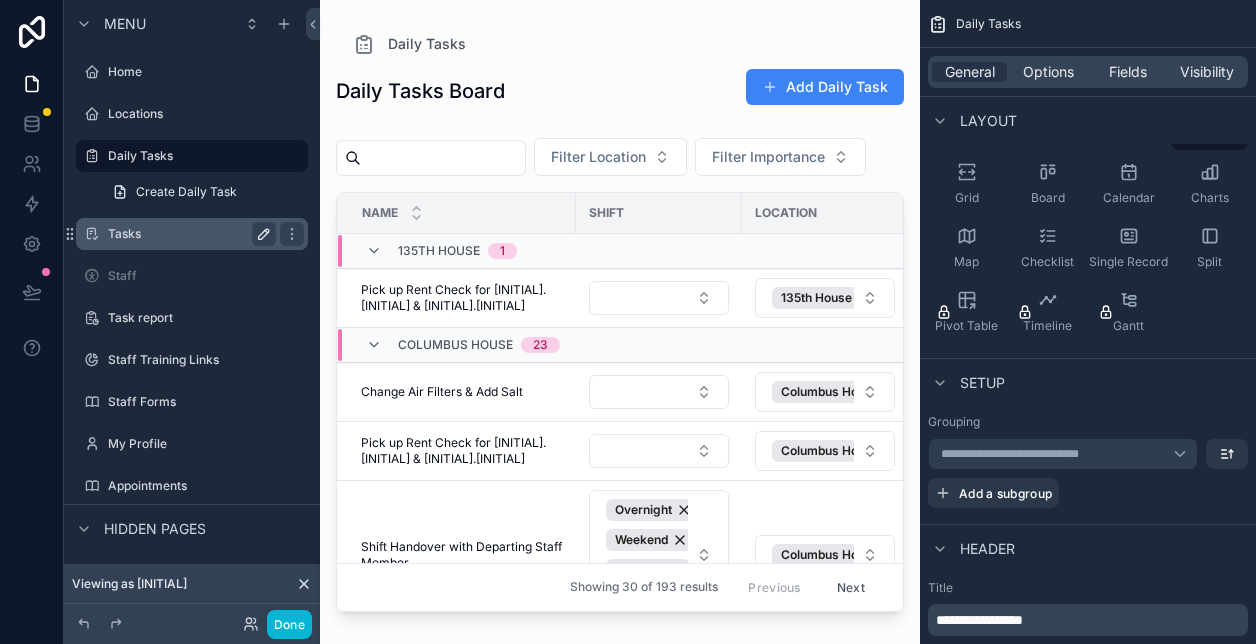 click on "Tasks" at bounding box center (188, 234) 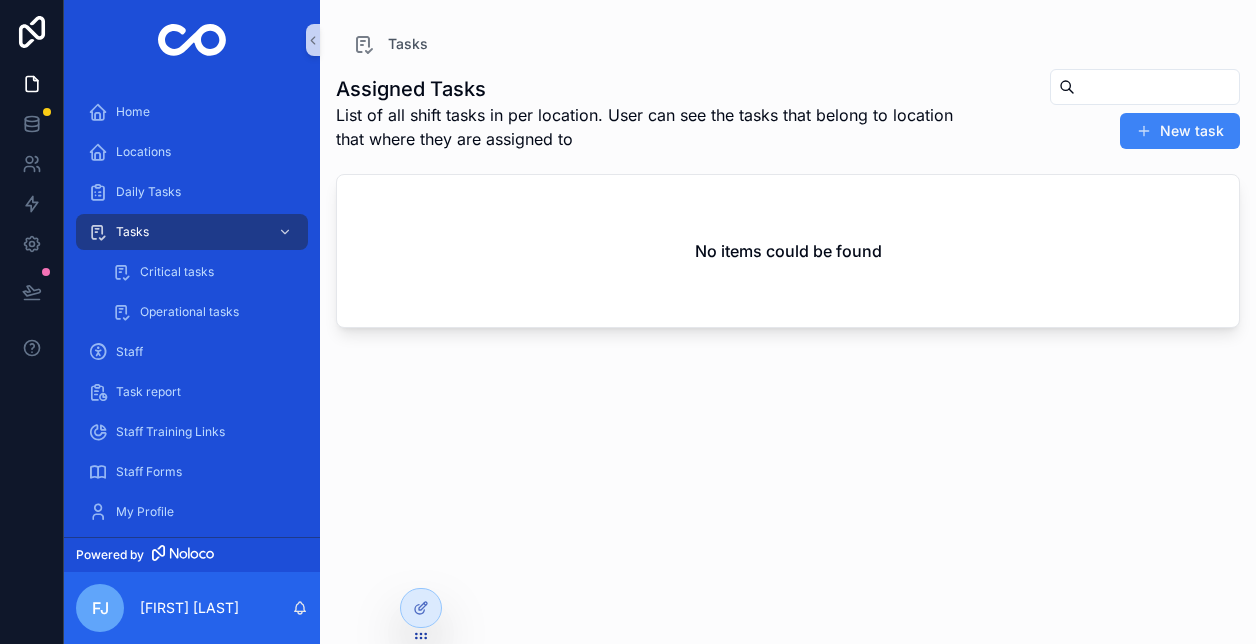 scroll, scrollTop: 0, scrollLeft: 0, axis: both 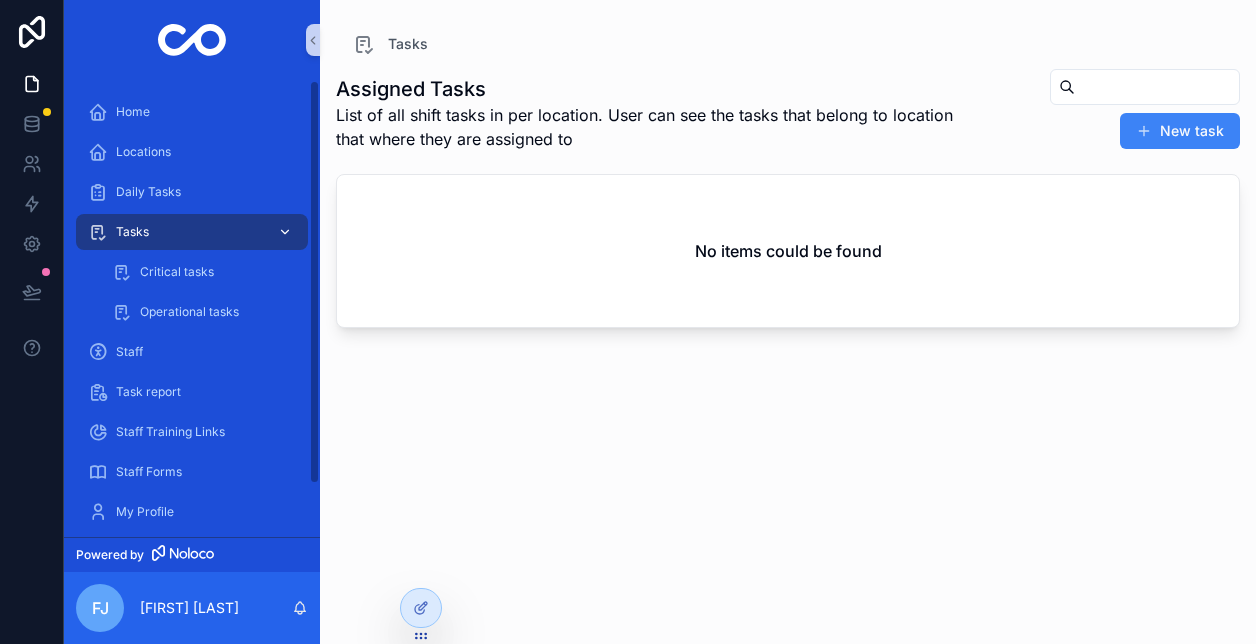 click on "Tasks" at bounding box center [132, 232] 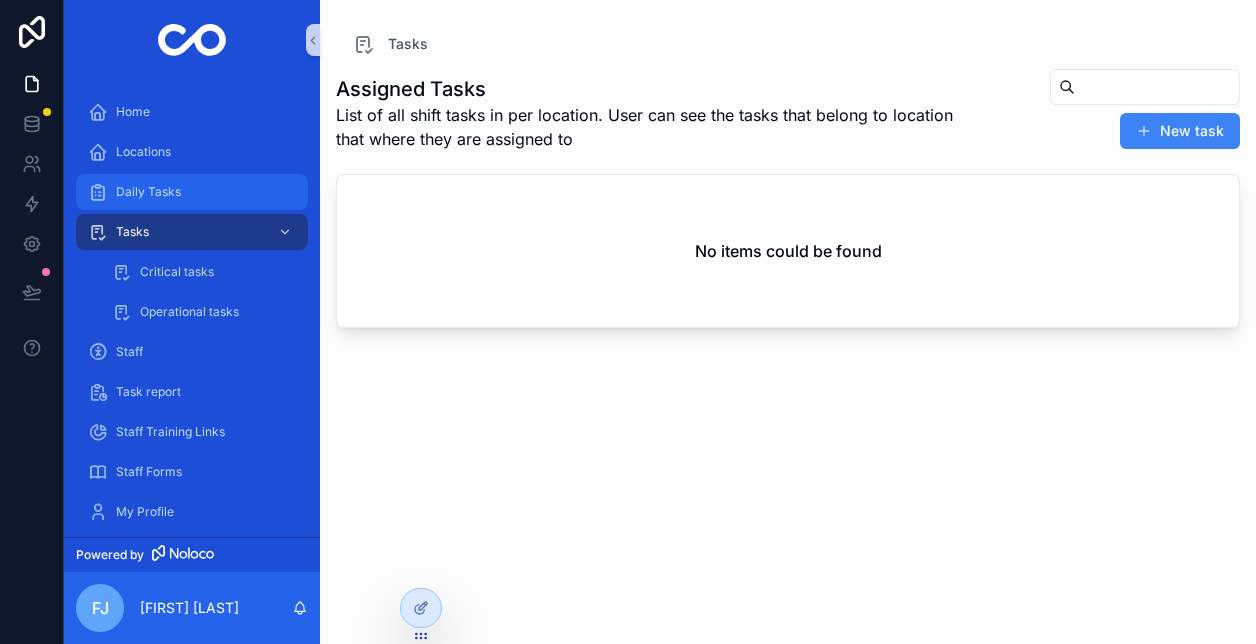 click on "Daily Tasks" at bounding box center [148, 192] 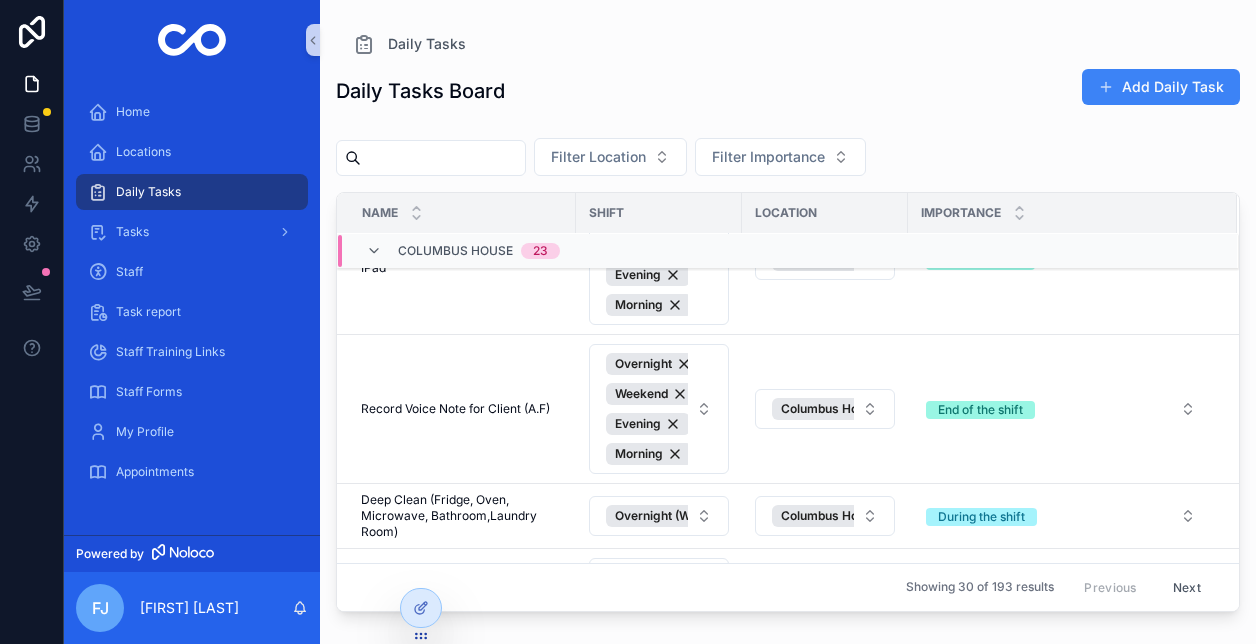 scroll, scrollTop: 0, scrollLeft: 0, axis: both 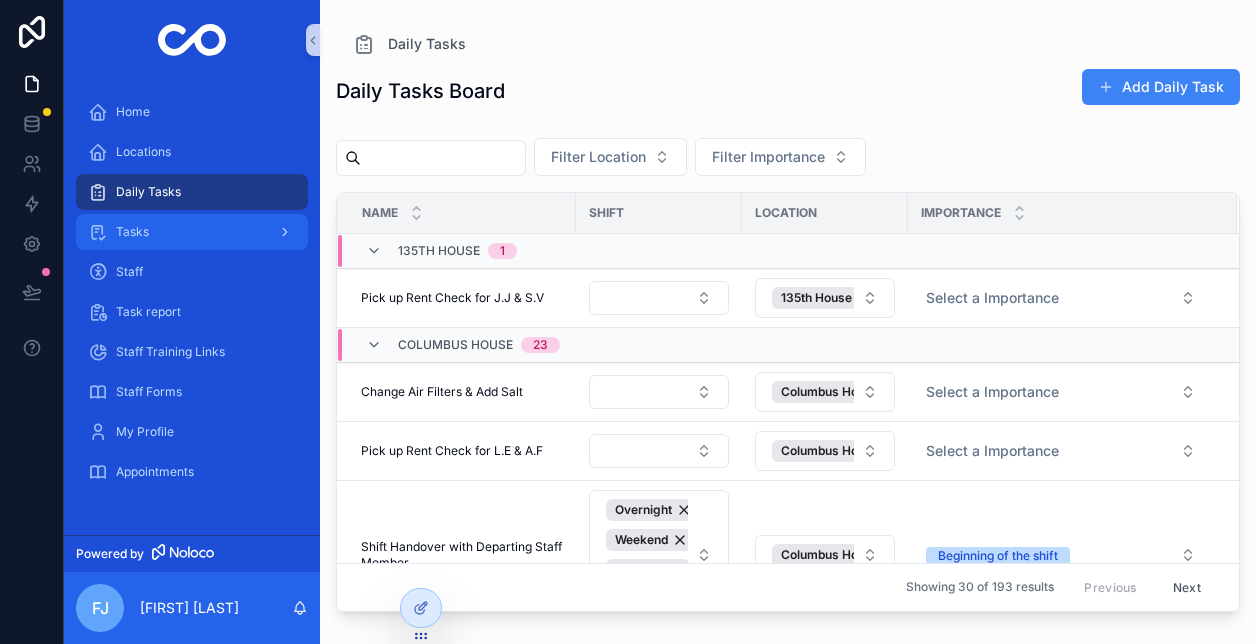 click on "Tasks" at bounding box center [132, 232] 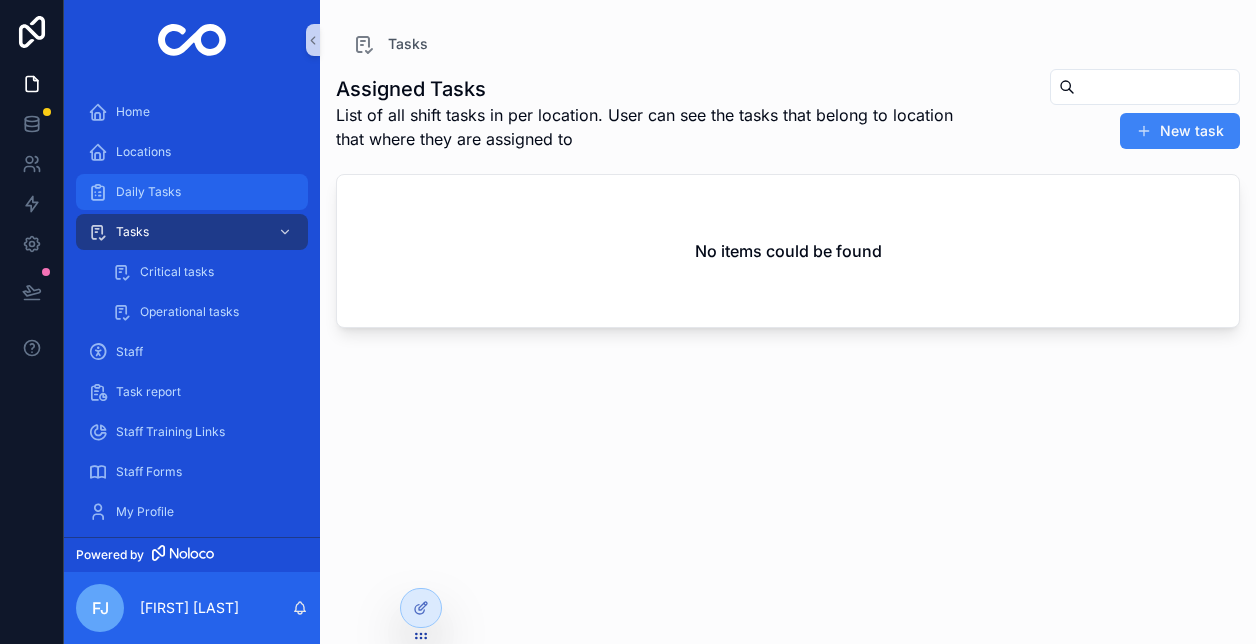 click on "Daily Tasks" at bounding box center [148, 192] 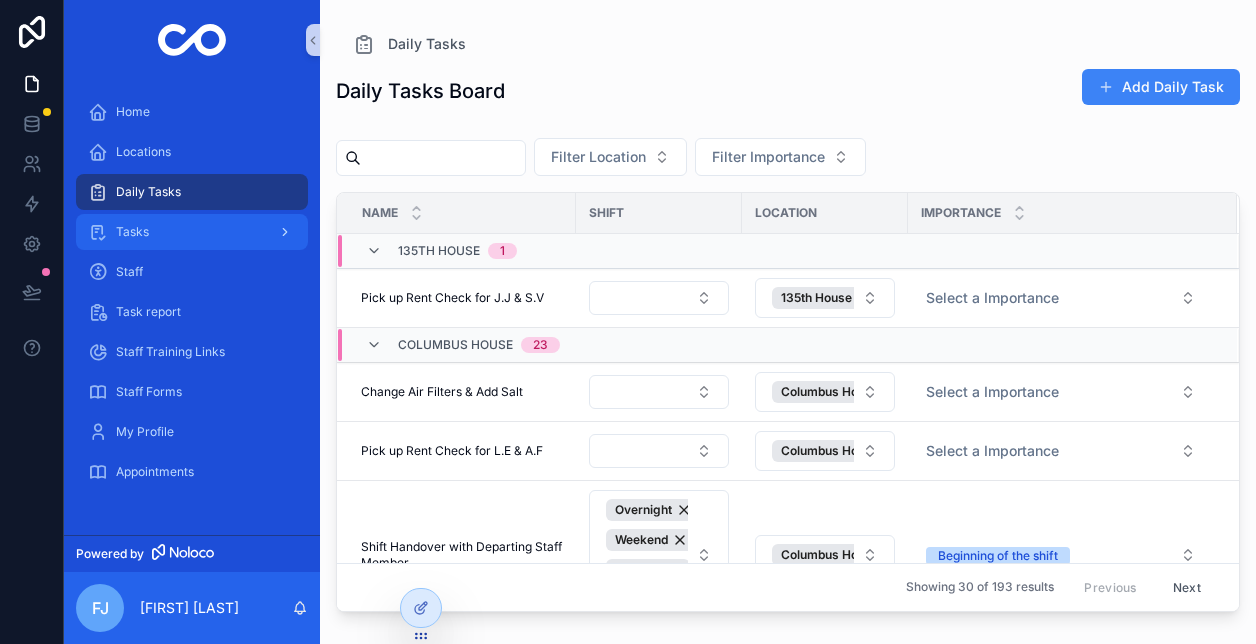 click on "Tasks" at bounding box center (192, 232) 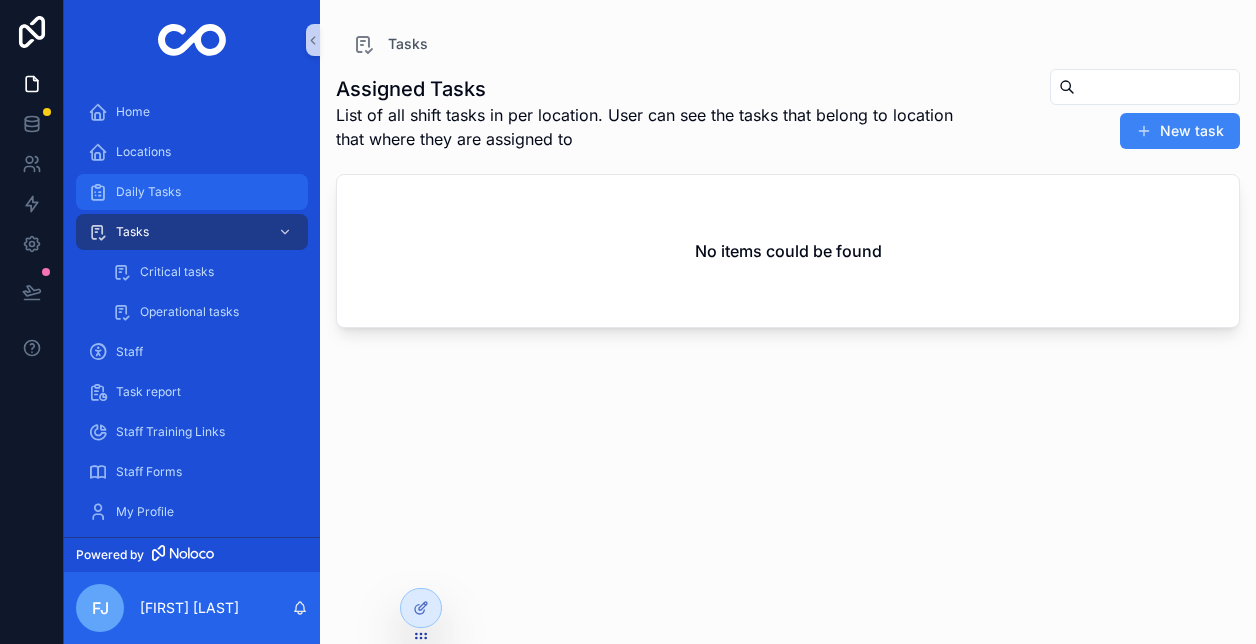 click on "Daily Tasks" at bounding box center (148, 192) 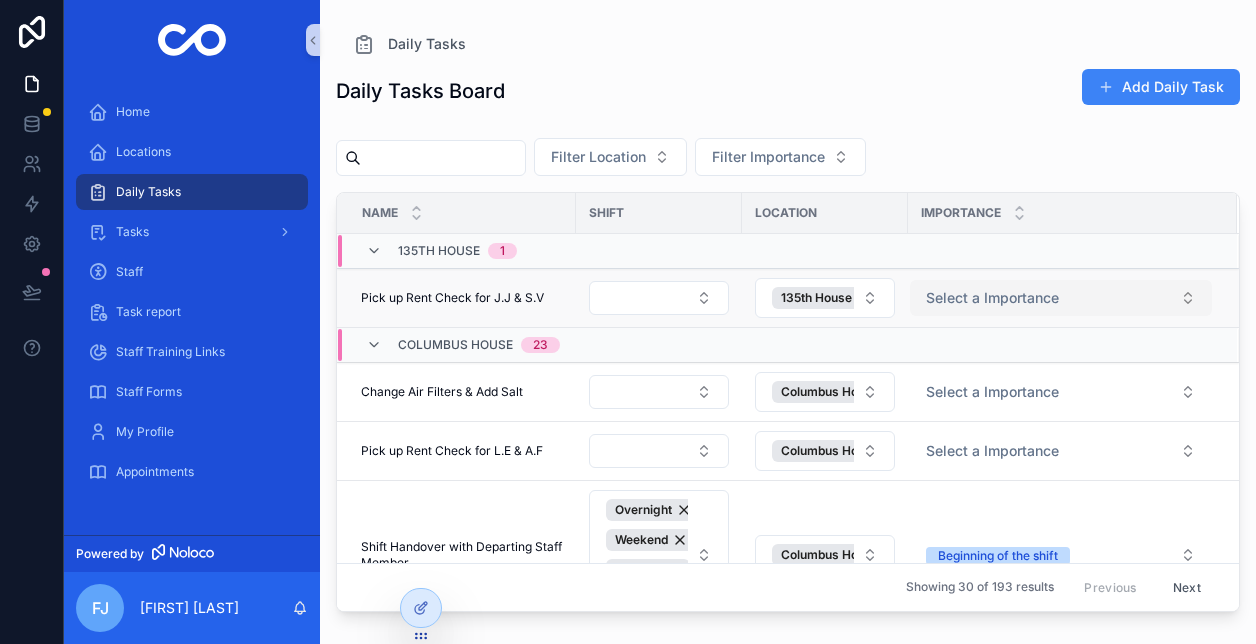 click on "Select a Importance" at bounding box center (992, 298) 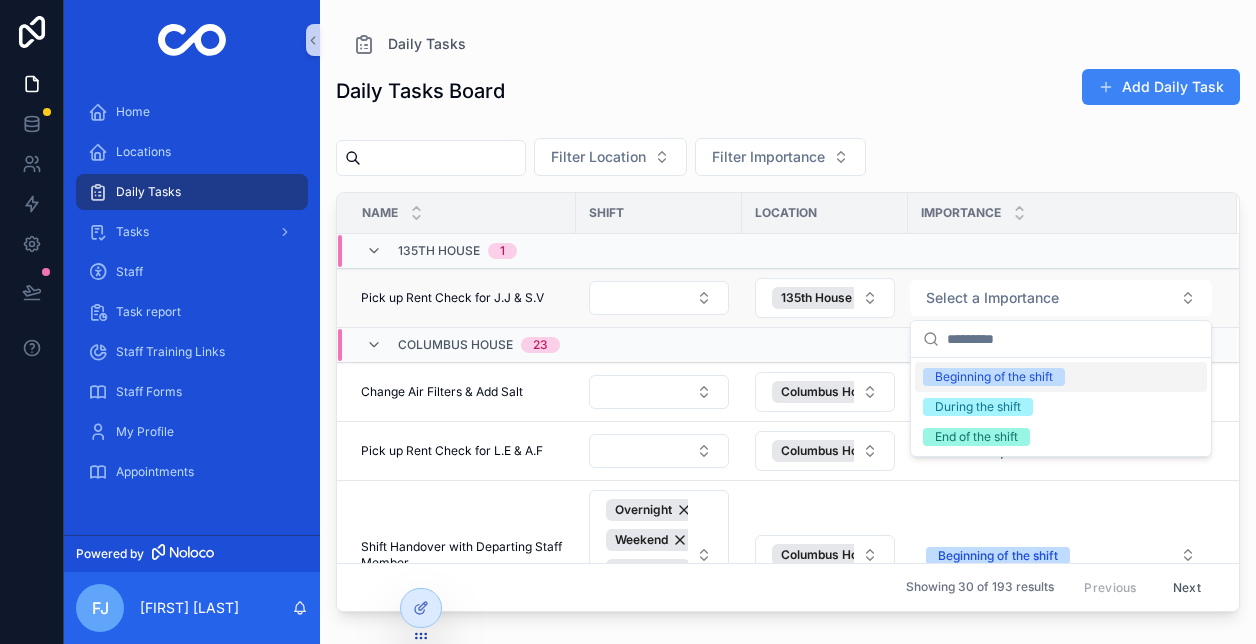 click at bounding box center (659, 298) 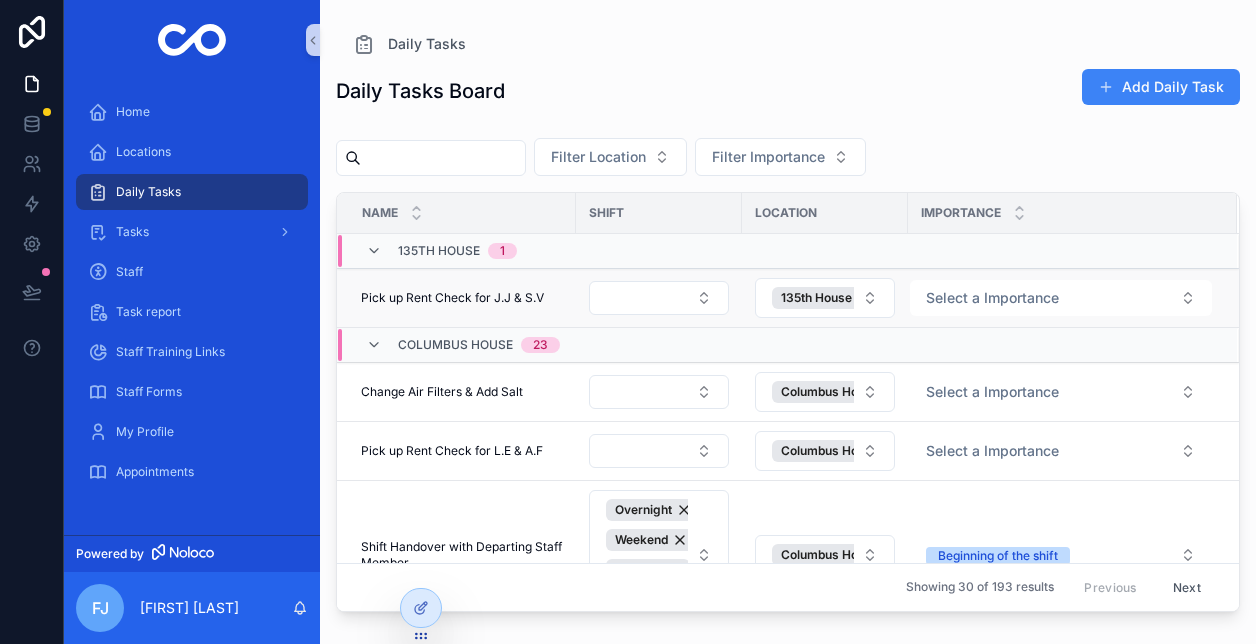 click on "Pick up Rent Check for J.J & S.V" at bounding box center (452, 298) 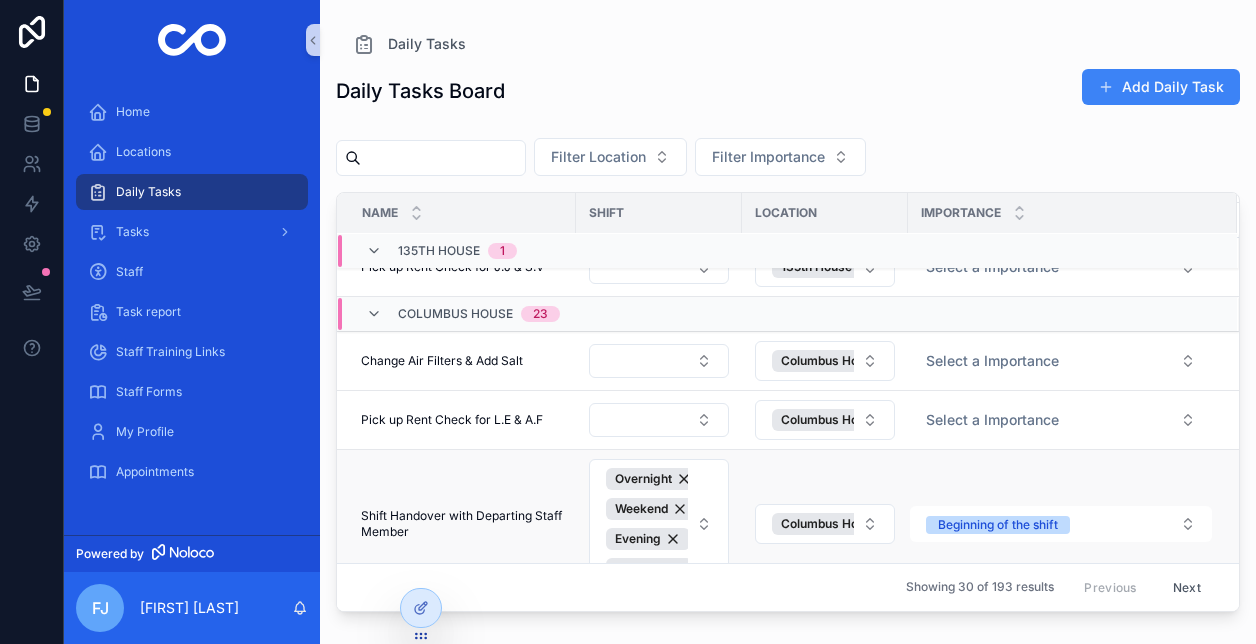 scroll, scrollTop: 0, scrollLeft: 0, axis: both 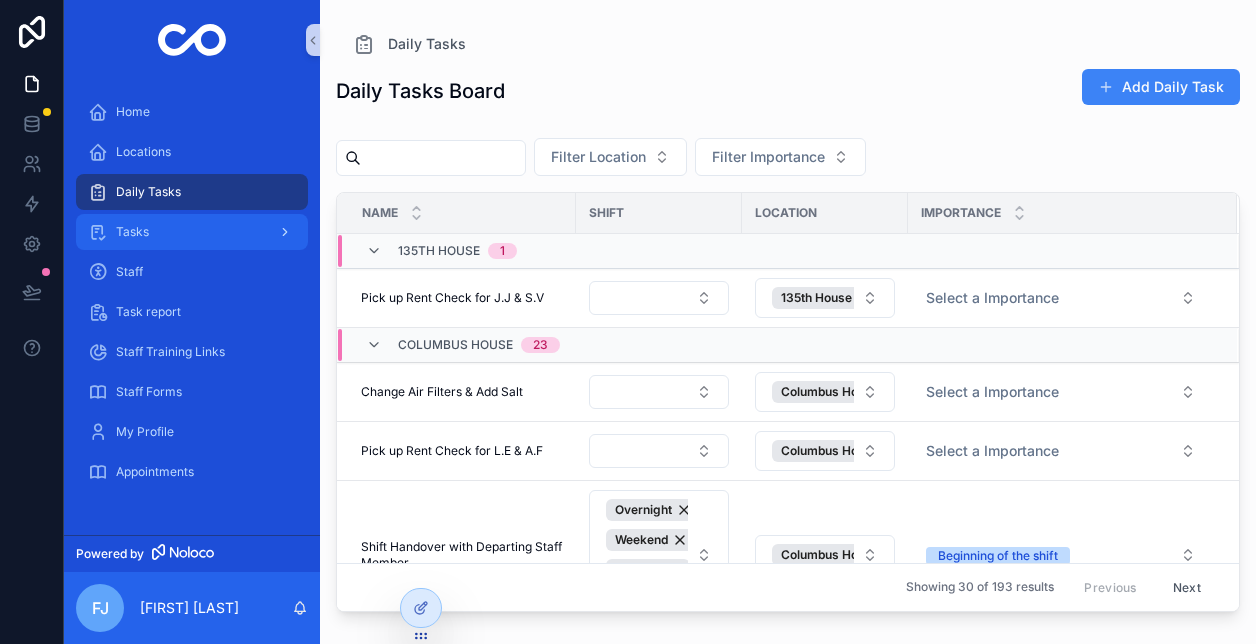 click on "Tasks" at bounding box center [132, 232] 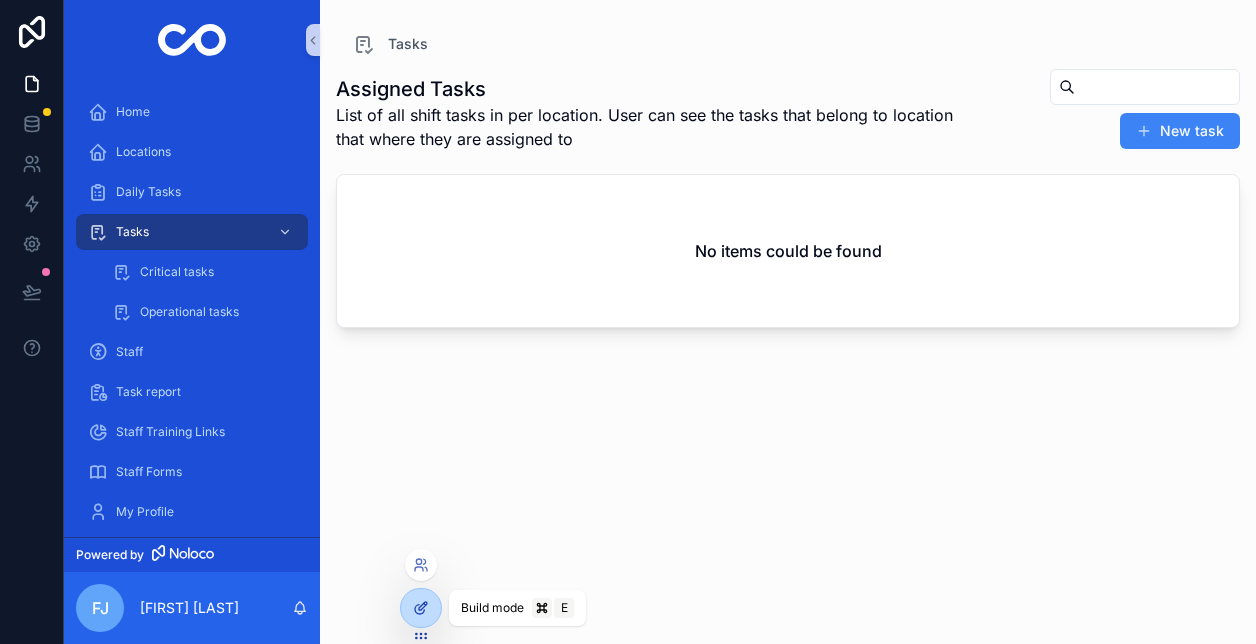 click at bounding box center (421, 608) 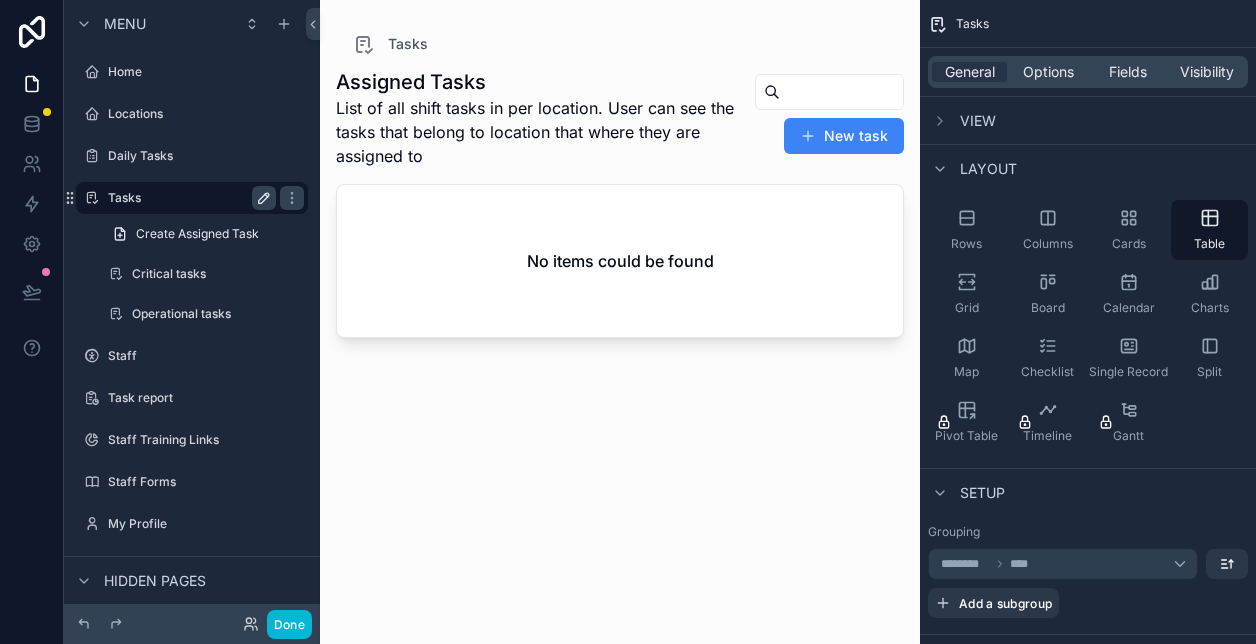 click 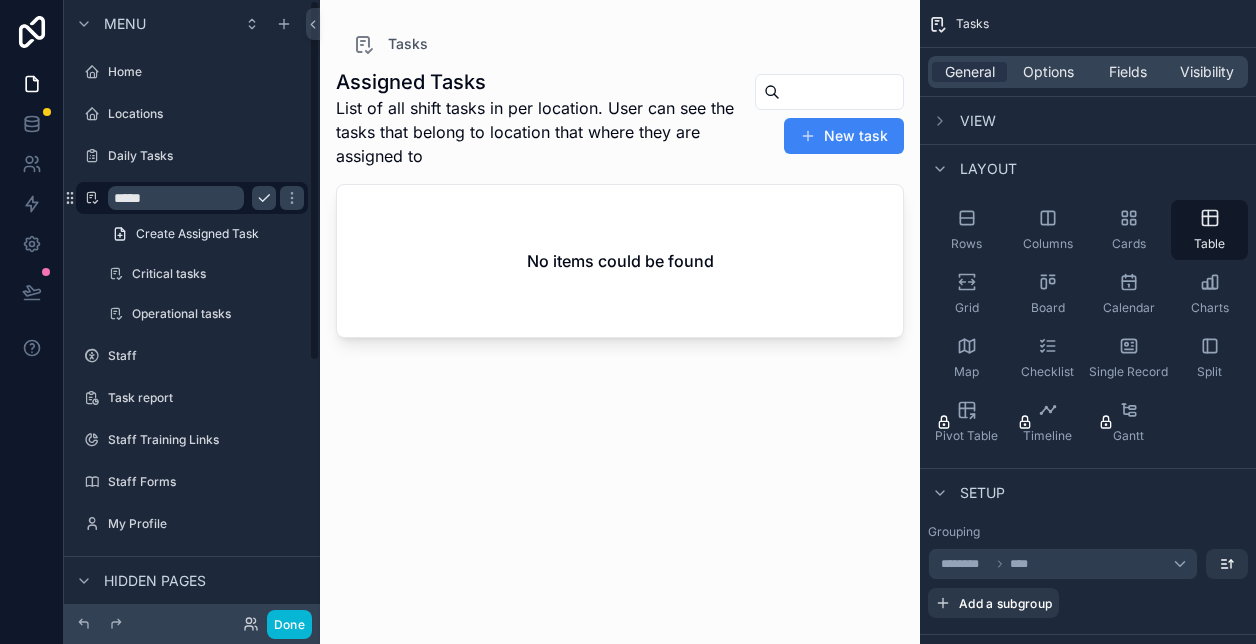 click on "*****" at bounding box center (176, 198) 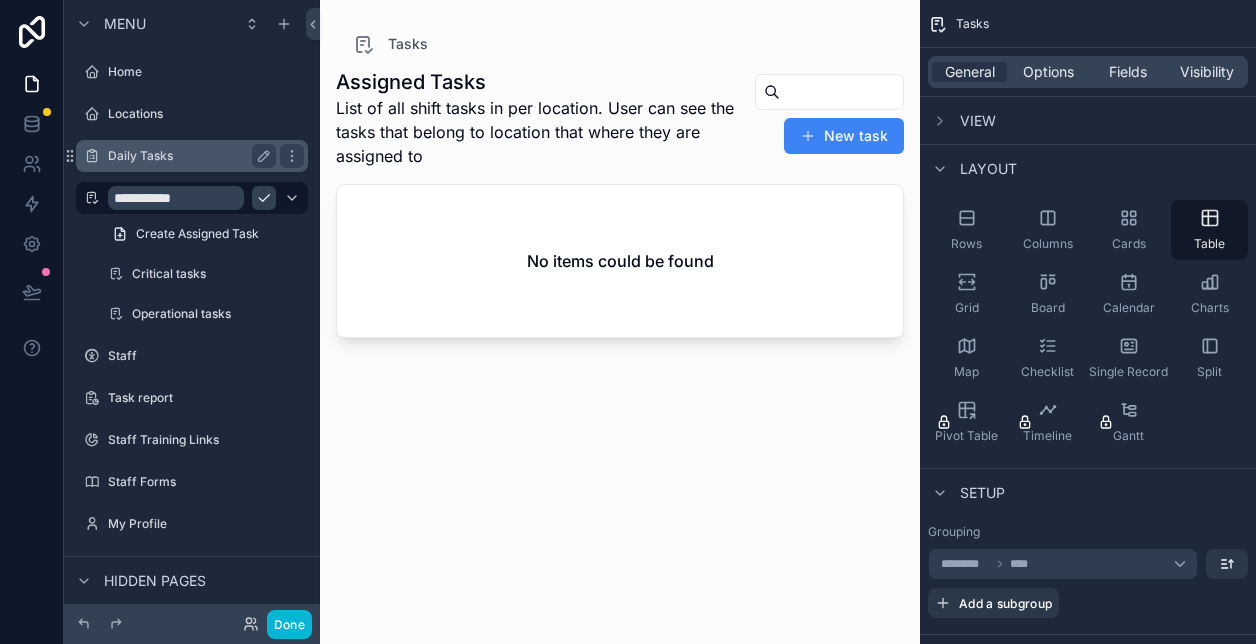 click on "Daily Tasks" at bounding box center [188, 156] 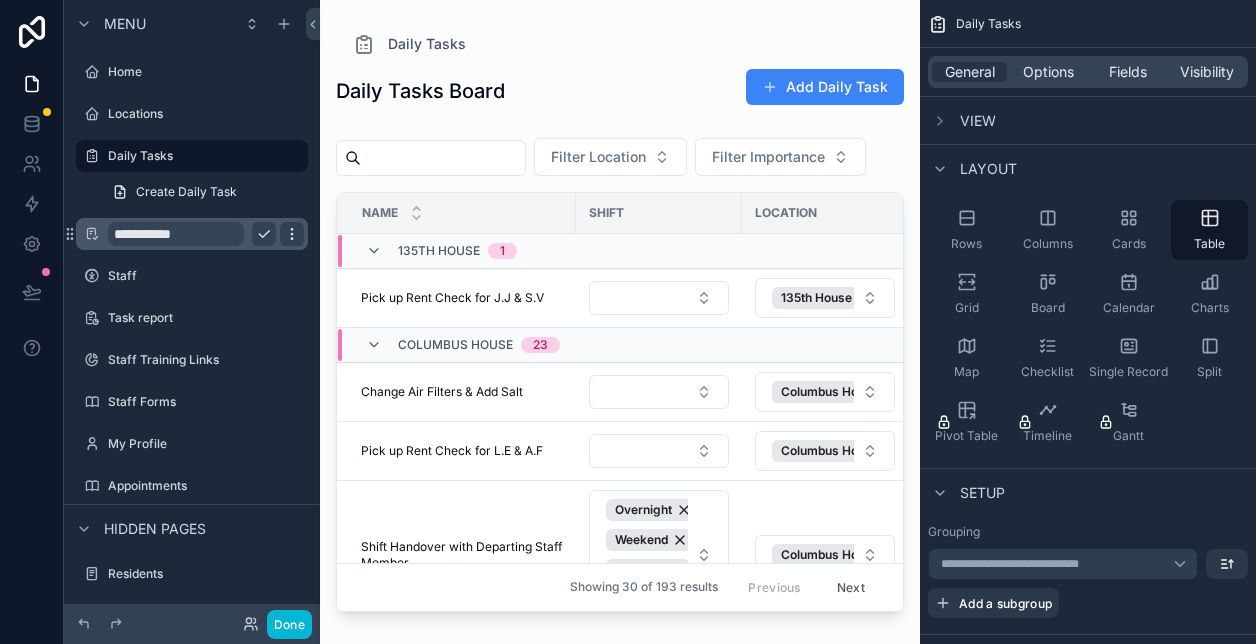 click 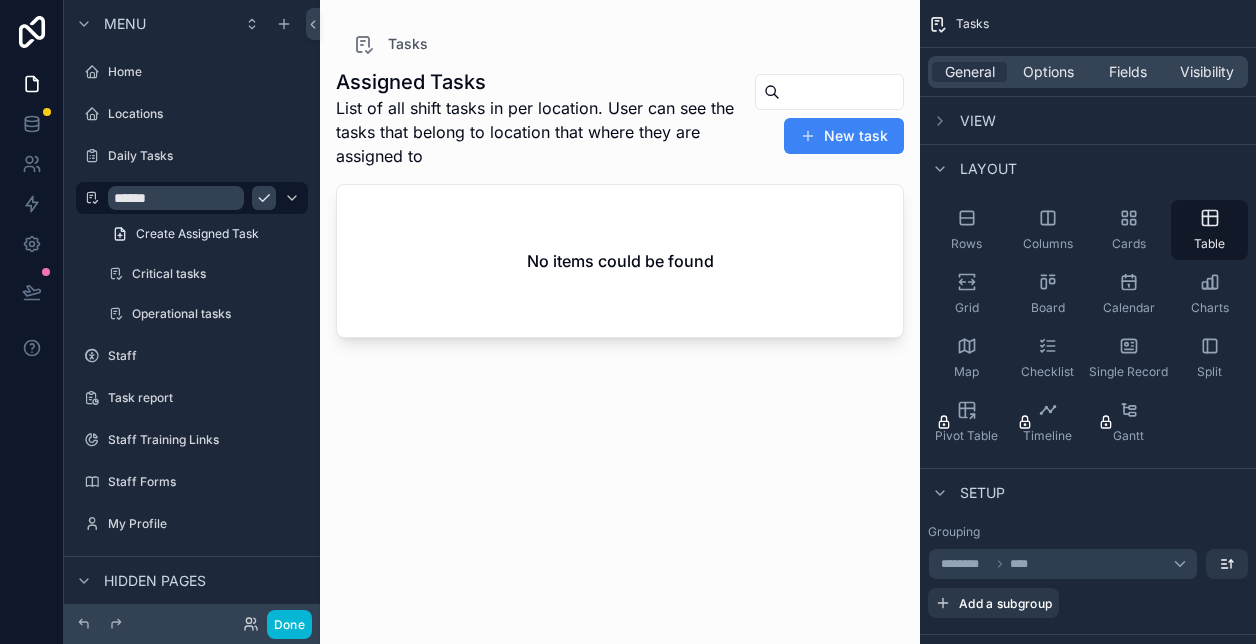 type on "*****" 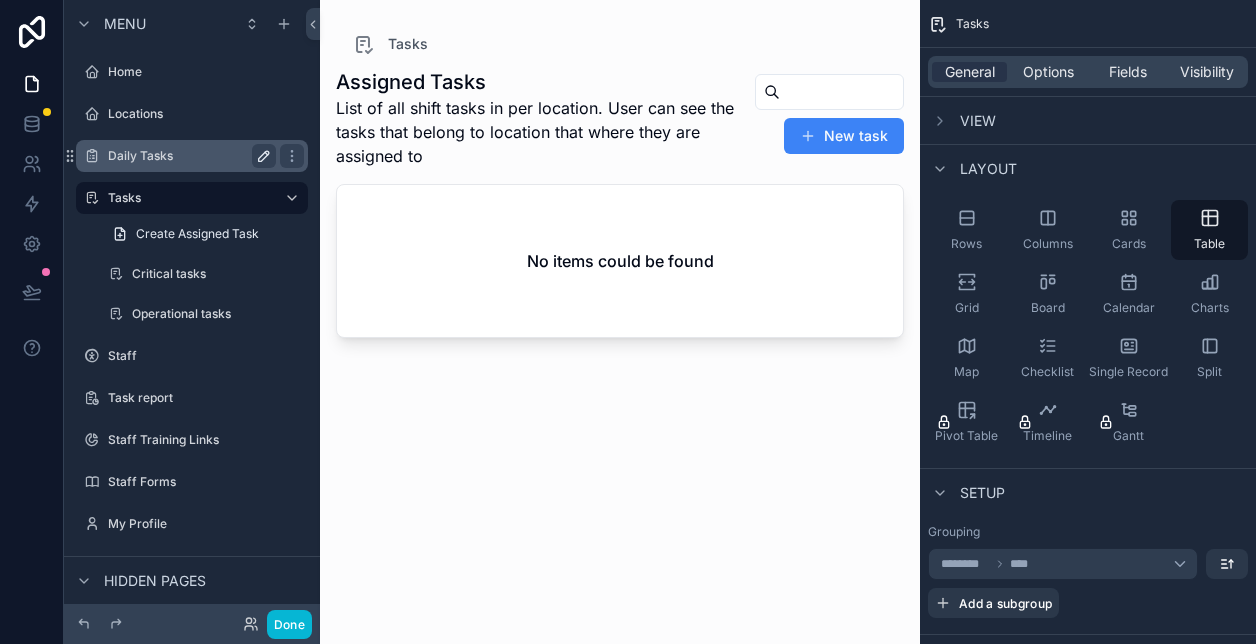 click 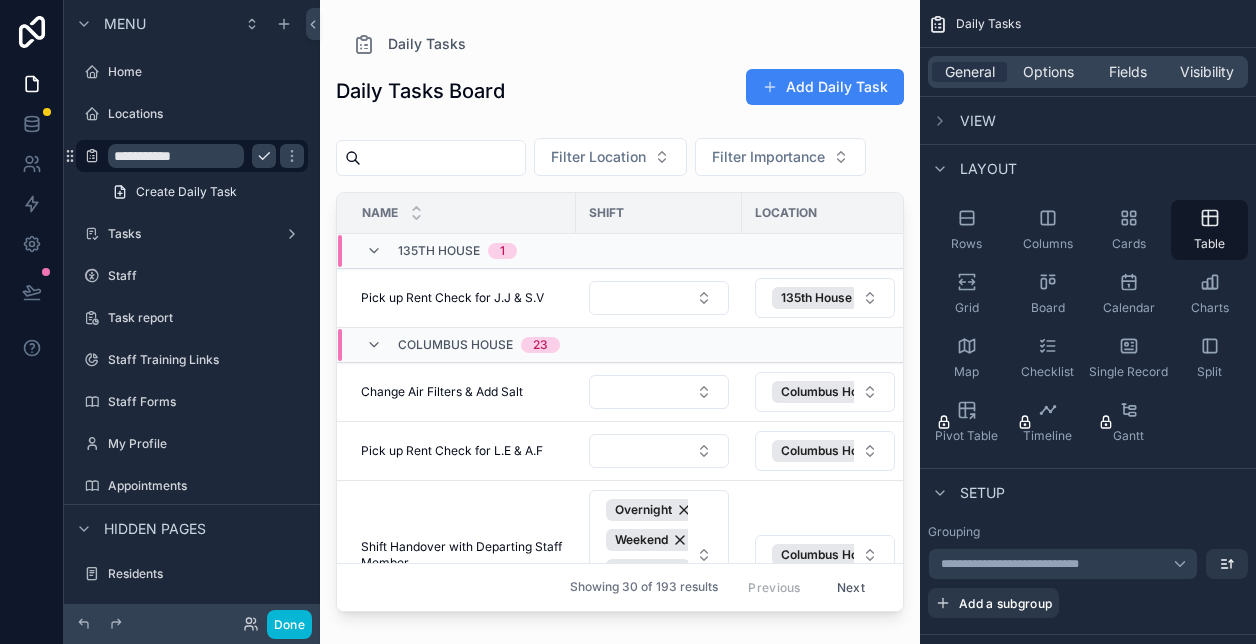 click on "**********" at bounding box center (176, 156) 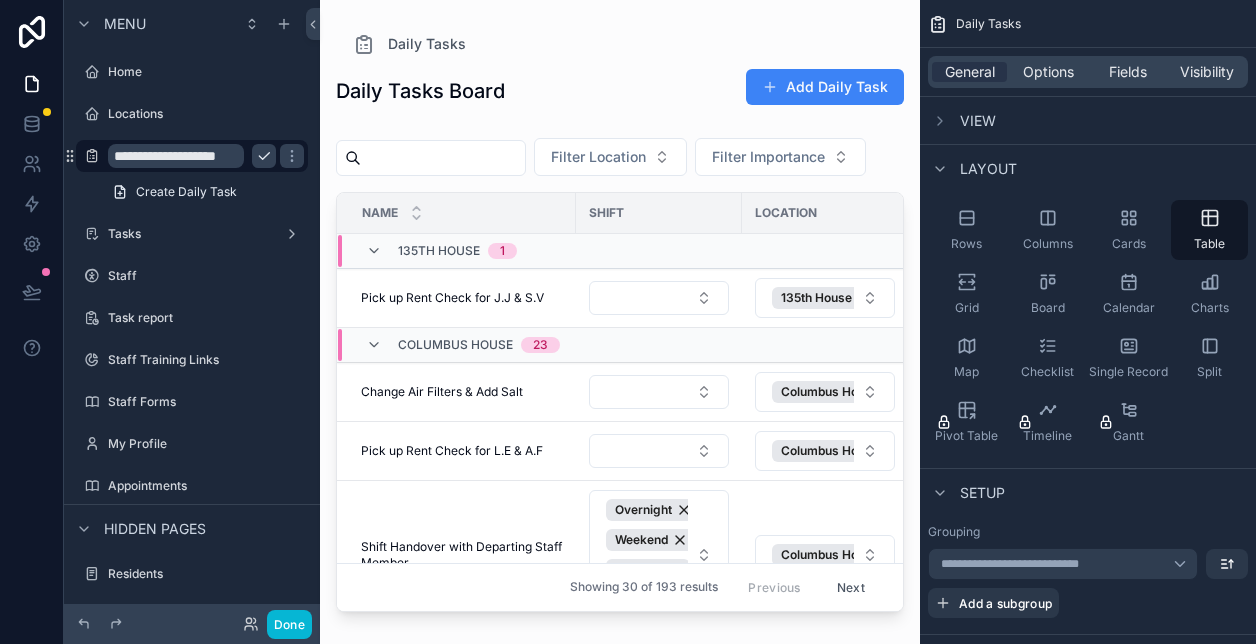type on "**********" 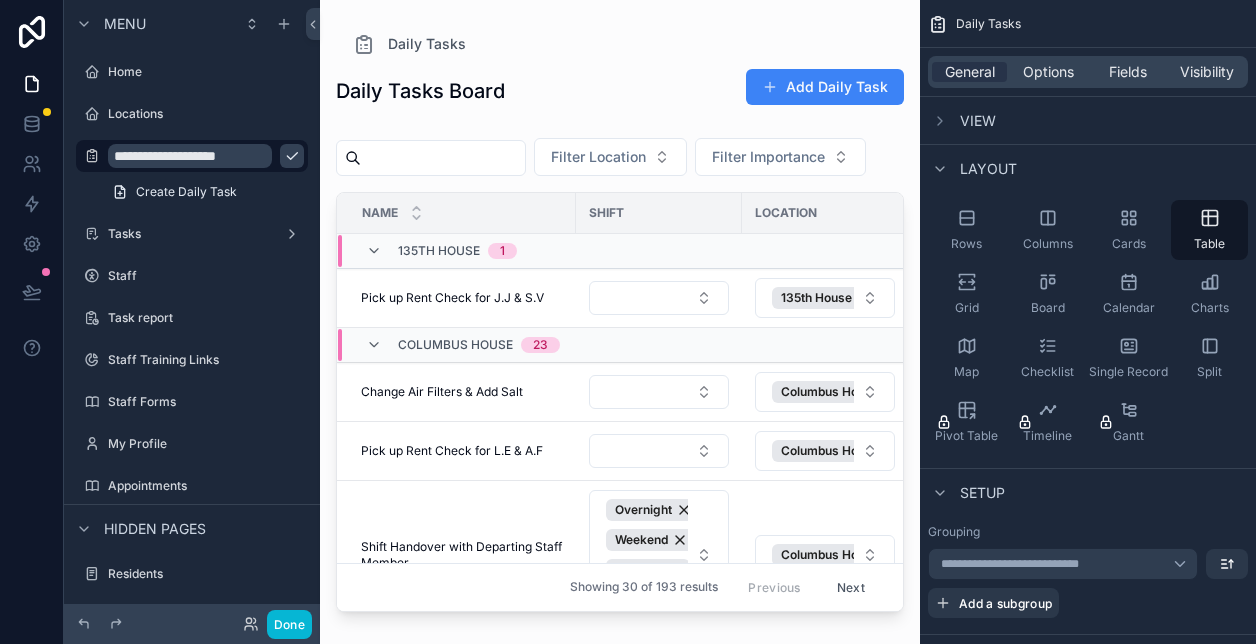 click 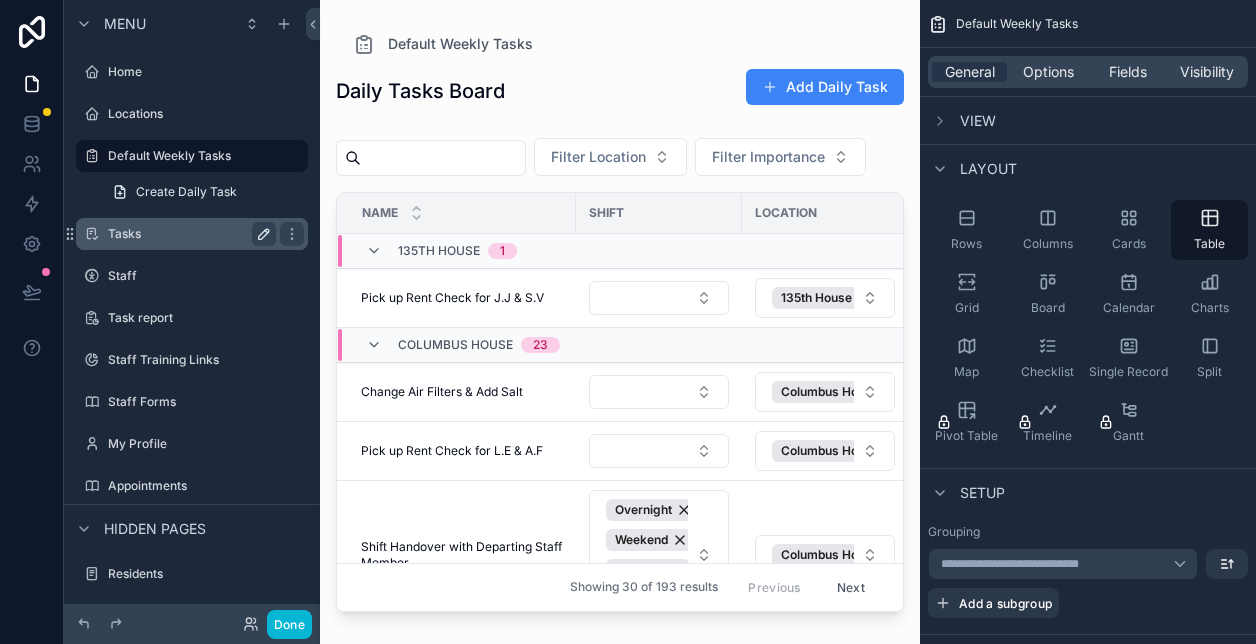 click on "Tasks" at bounding box center [188, 234] 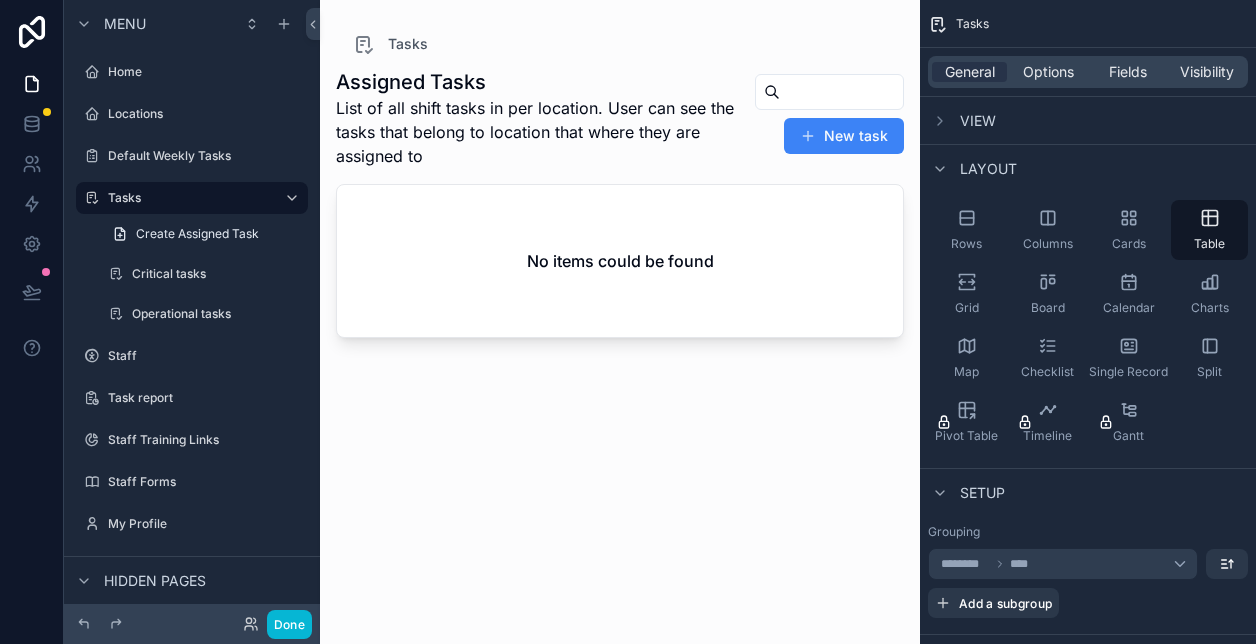 click 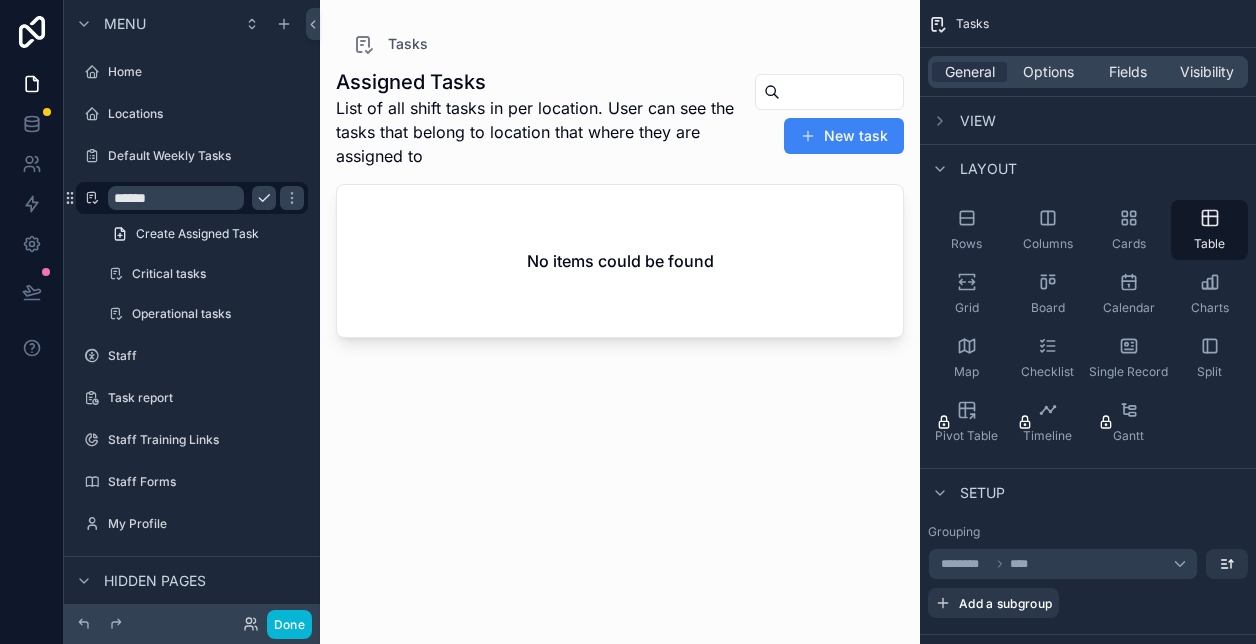 click on "*****" at bounding box center (176, 198) 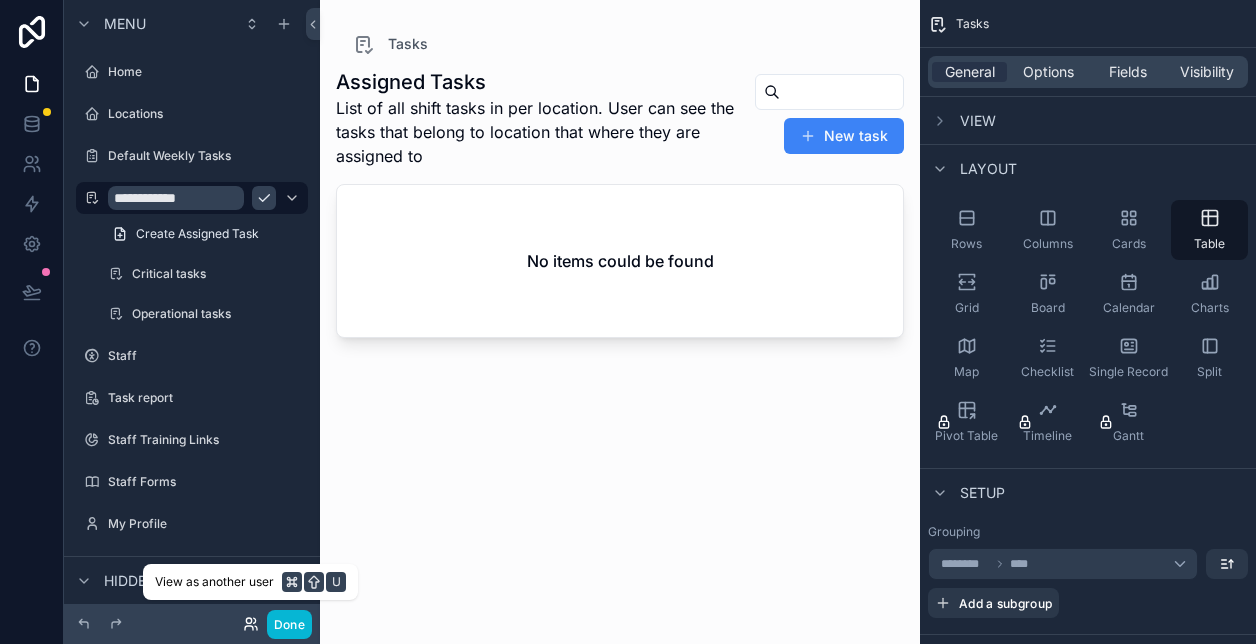 type on "**********" 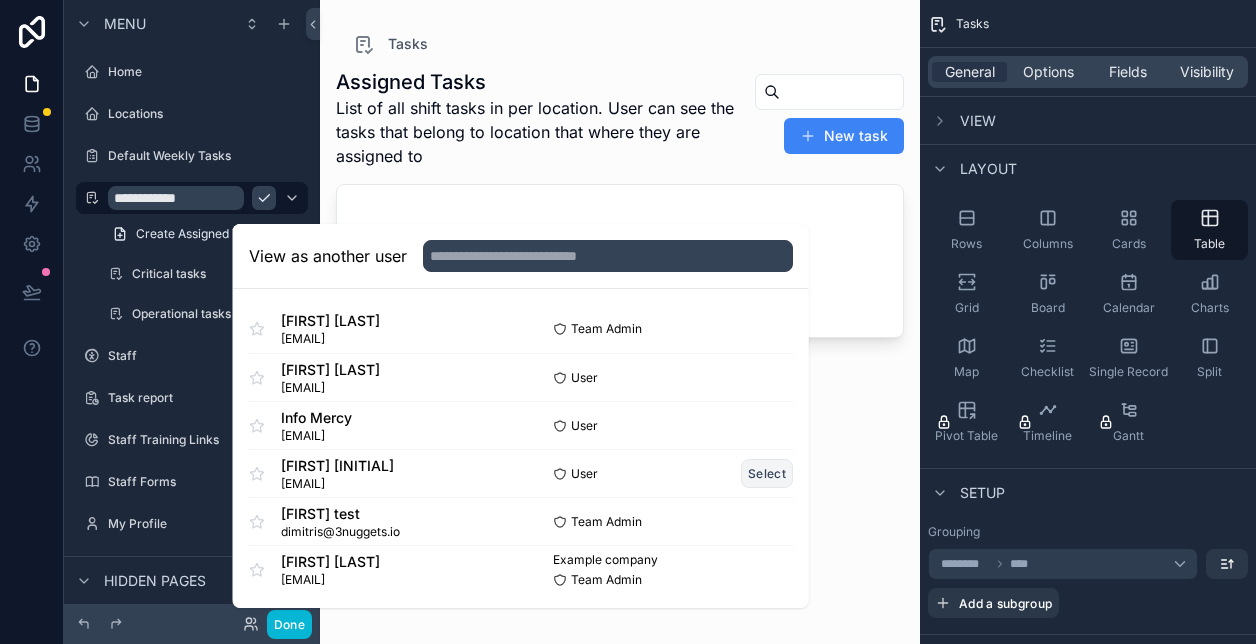 click on "Select" at bounding box center (767, 473) 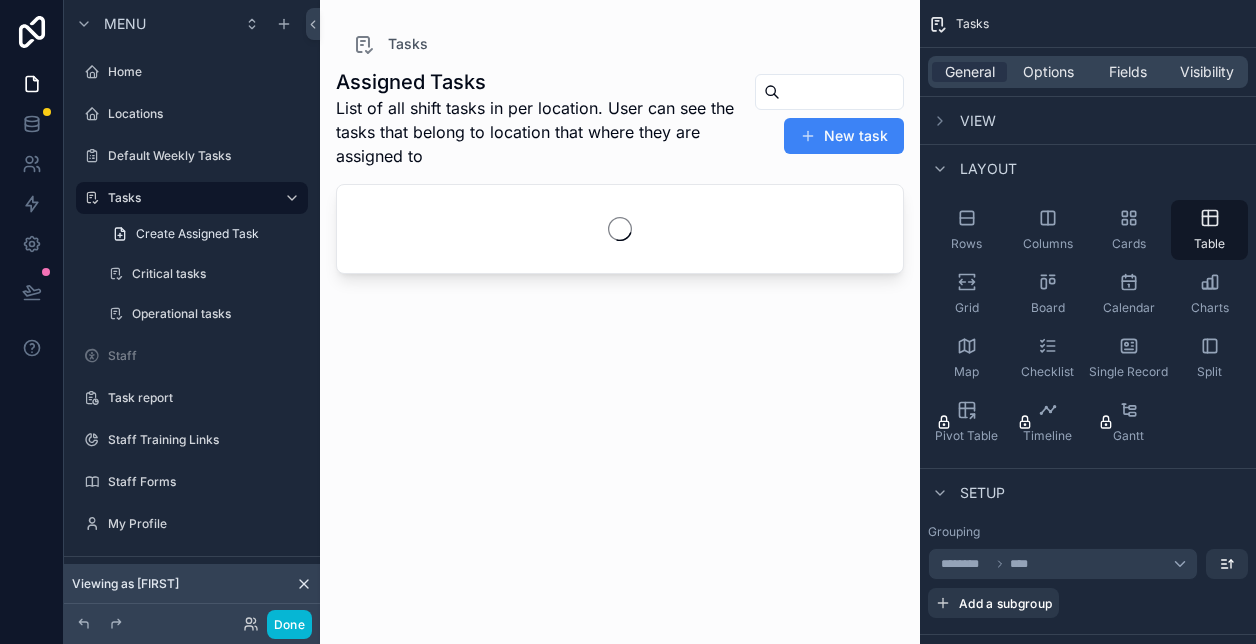 scroll, scrollTop: 0, scrollLeft: 0, axis: both 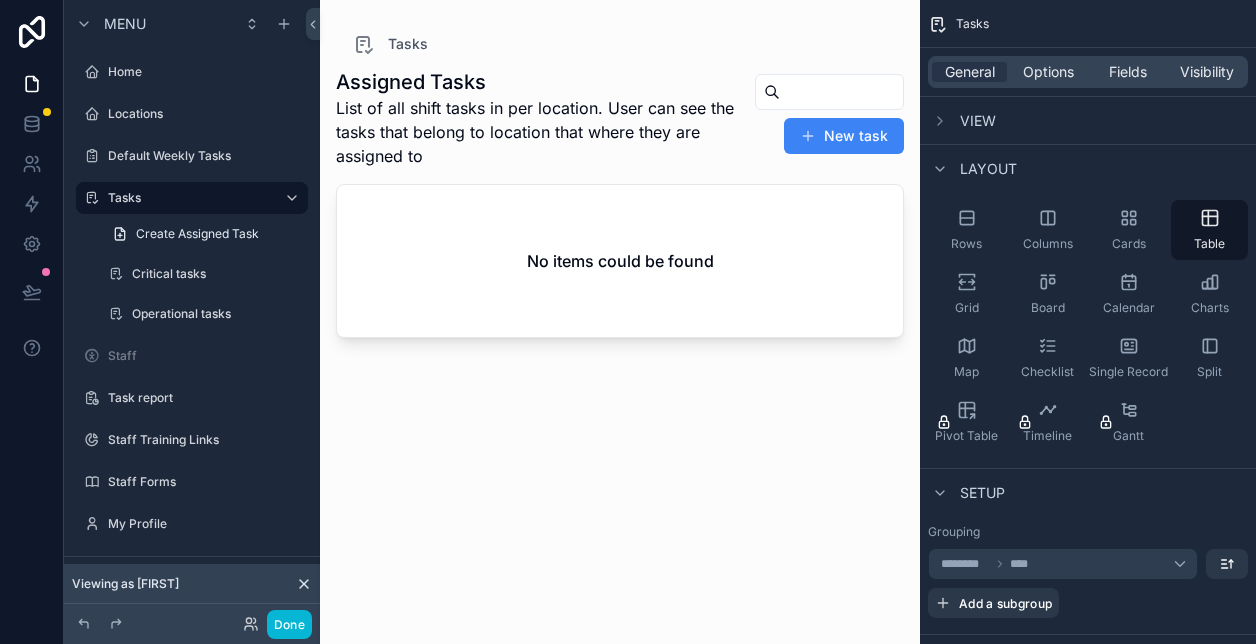 click on "View" at bounding box center (978, 121) 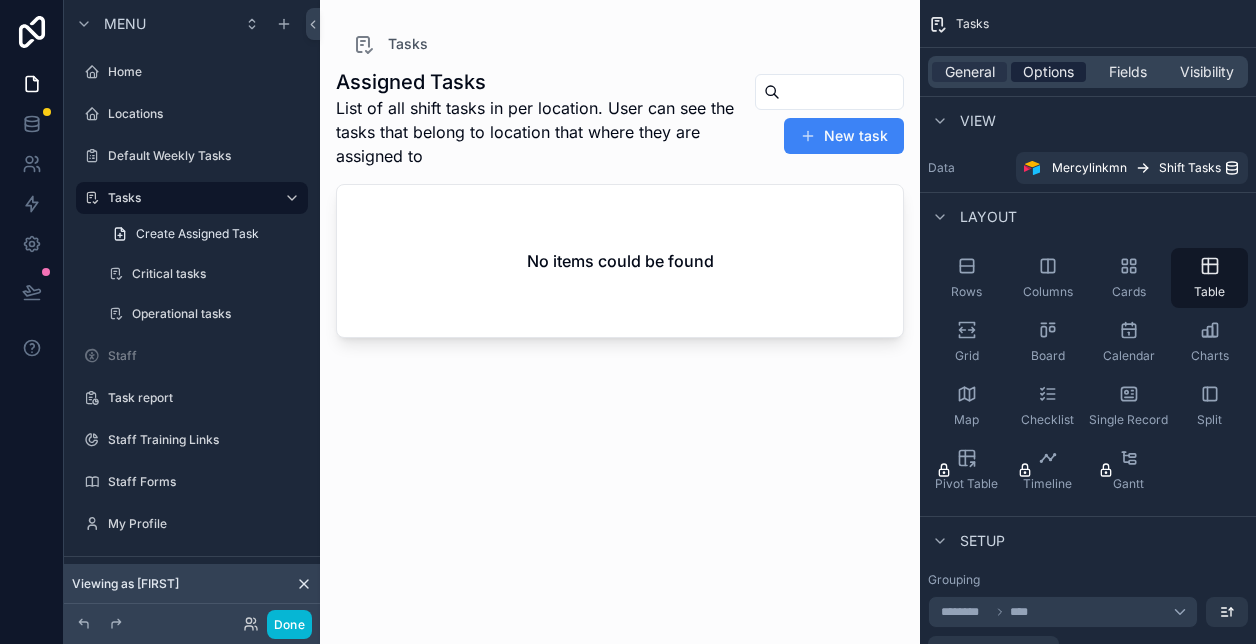 click on "Options" at bounding box center (1048, 72) 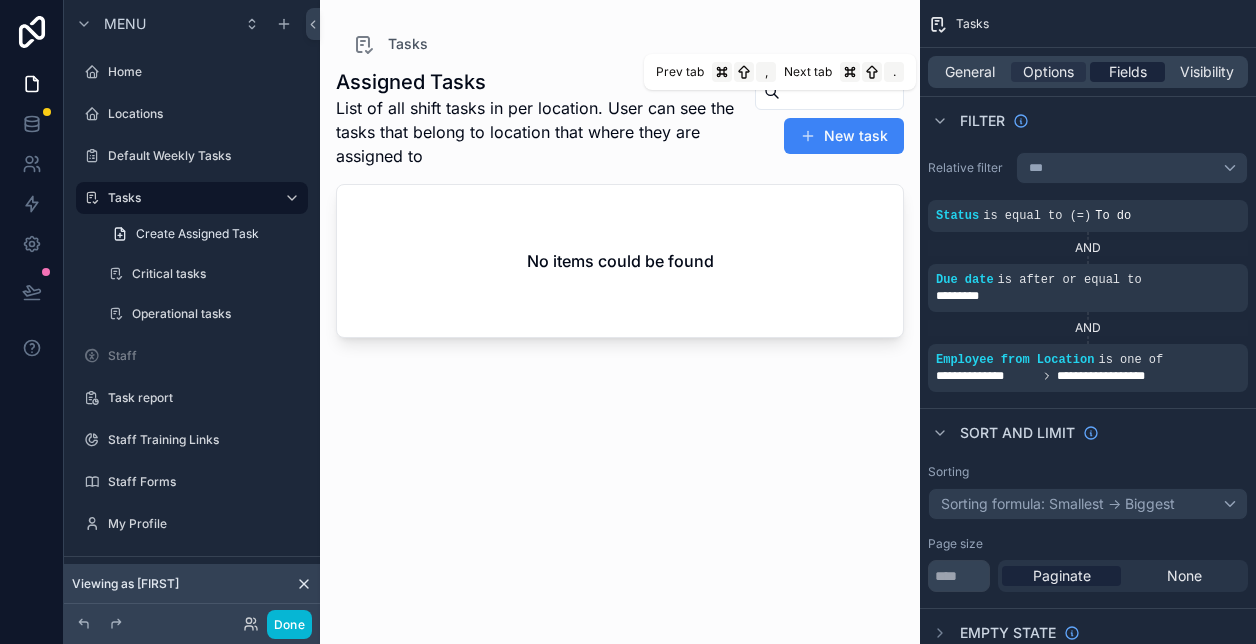 click on "Fields" at bounding box center (1128, 72) 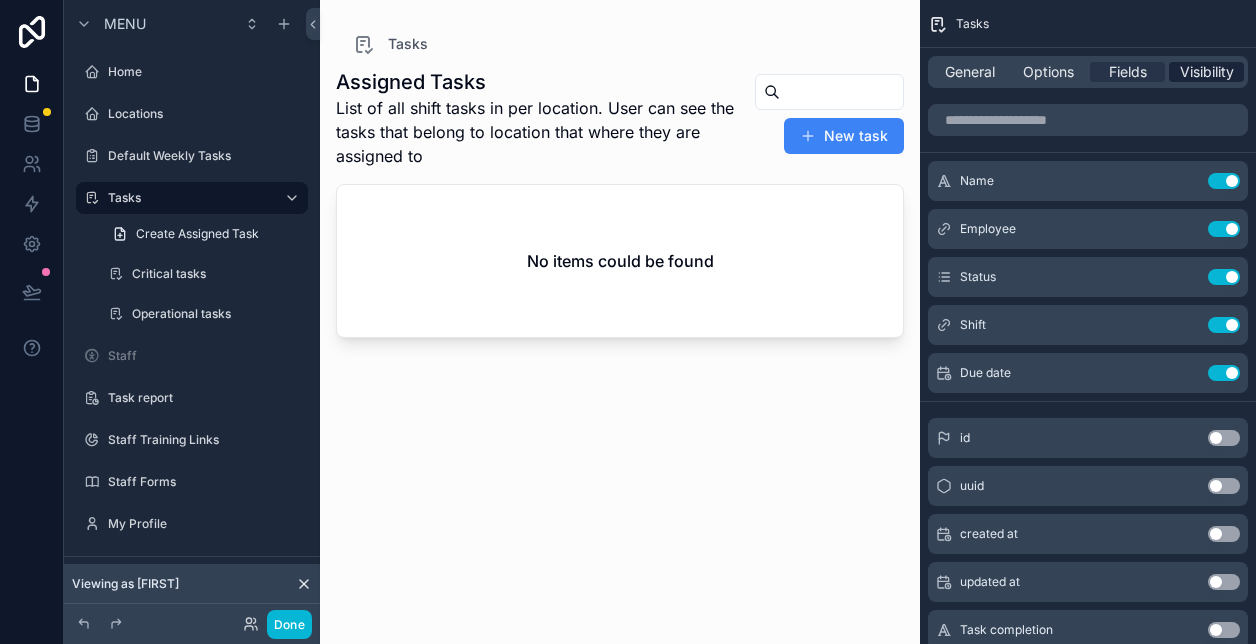 click on "Visibility" at bounding box center [1207, 72] 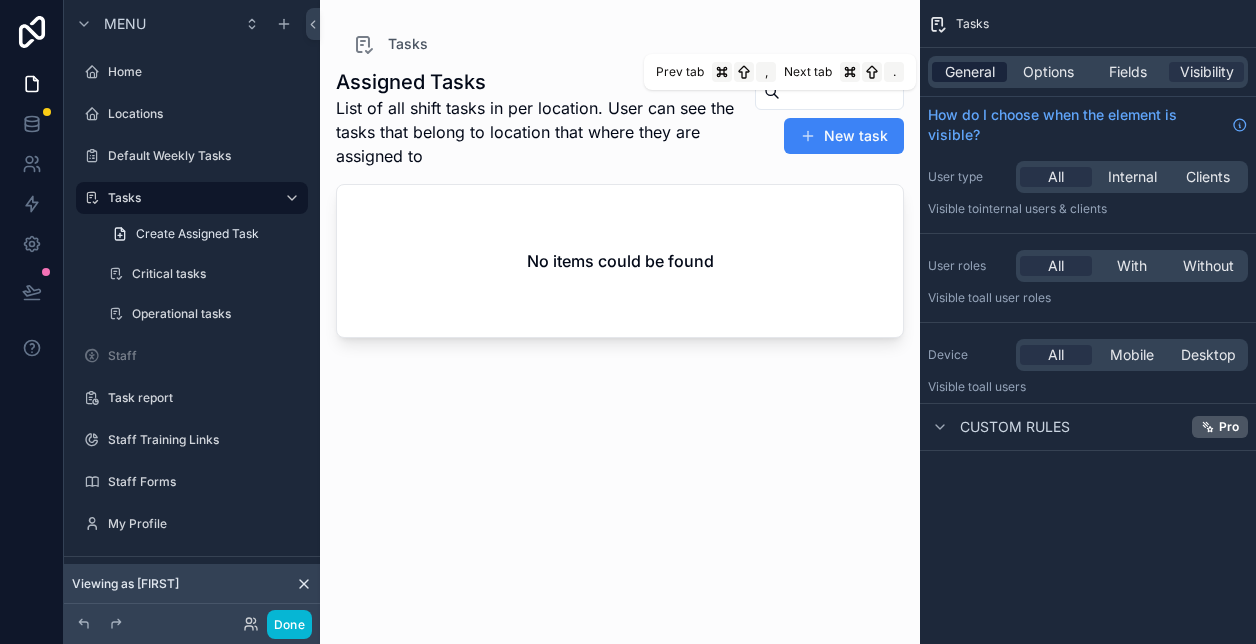 click on "General" at bounding box center (970, 72) 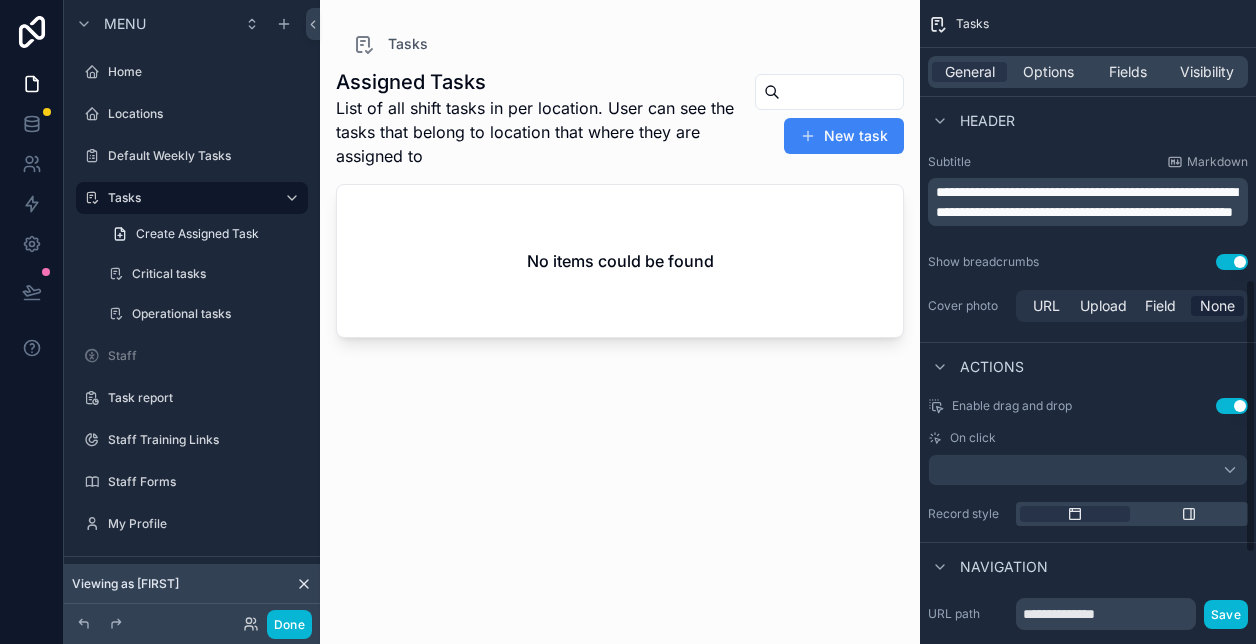 scroll, scrollTop: 662, scrollLeft: 0, axis: vertical 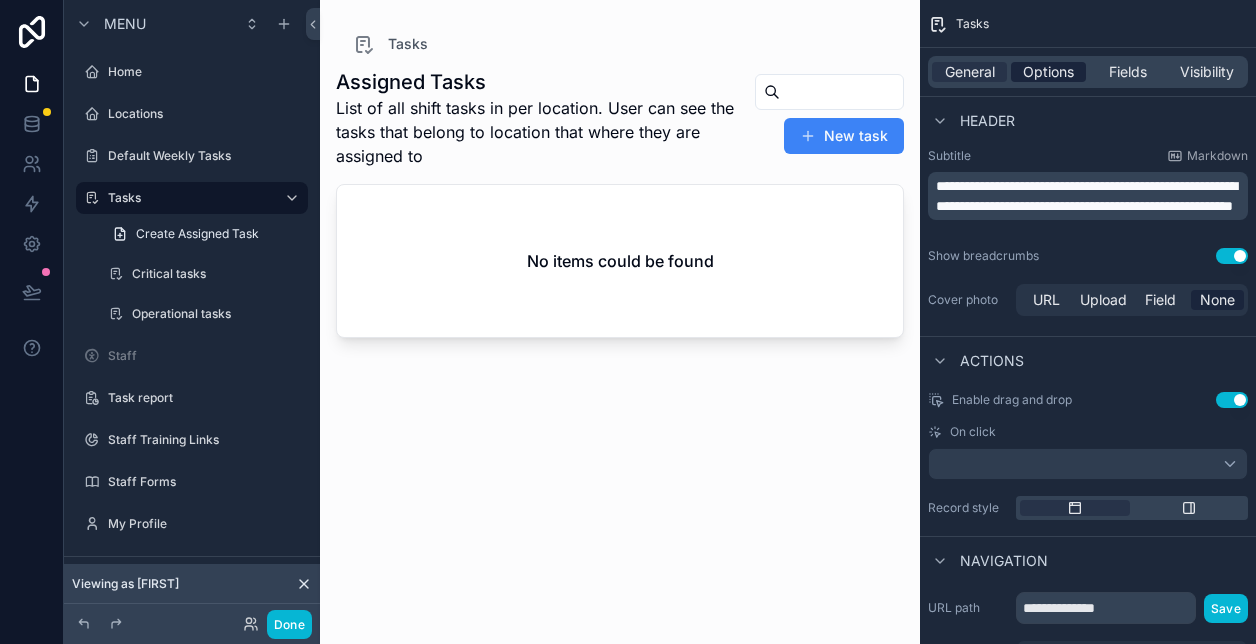 click on "Options" at bounding box center [1048, 72] 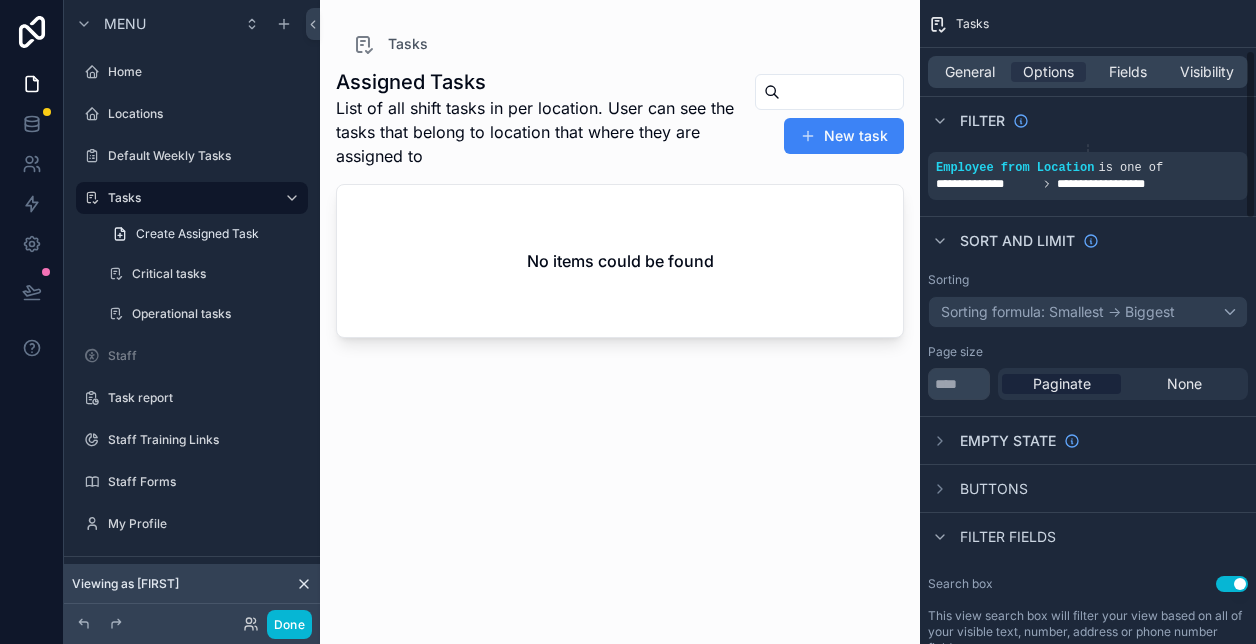 scroll, scrollTop: 235, scrollLeft: 0, axis: vertical 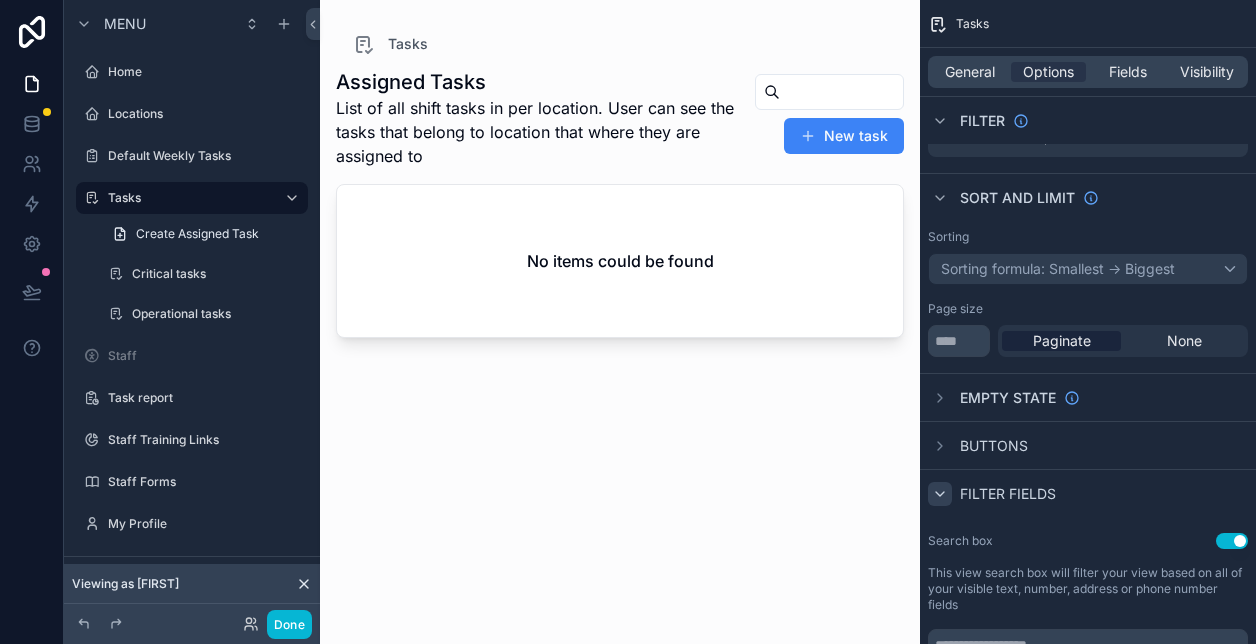 click 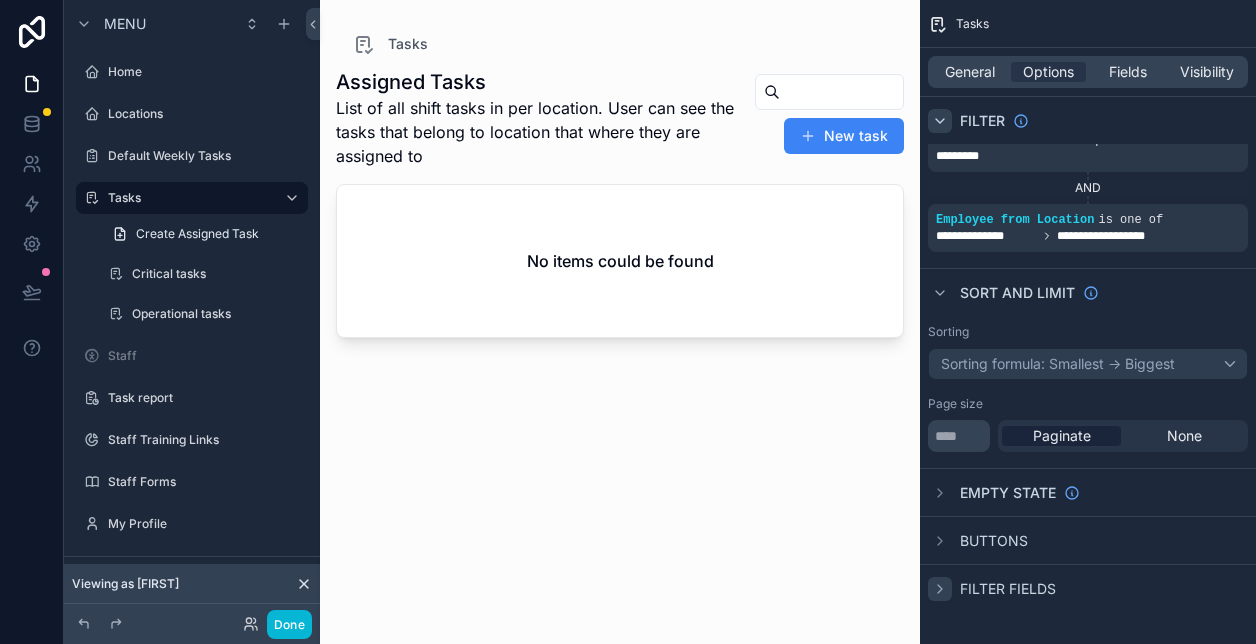 click 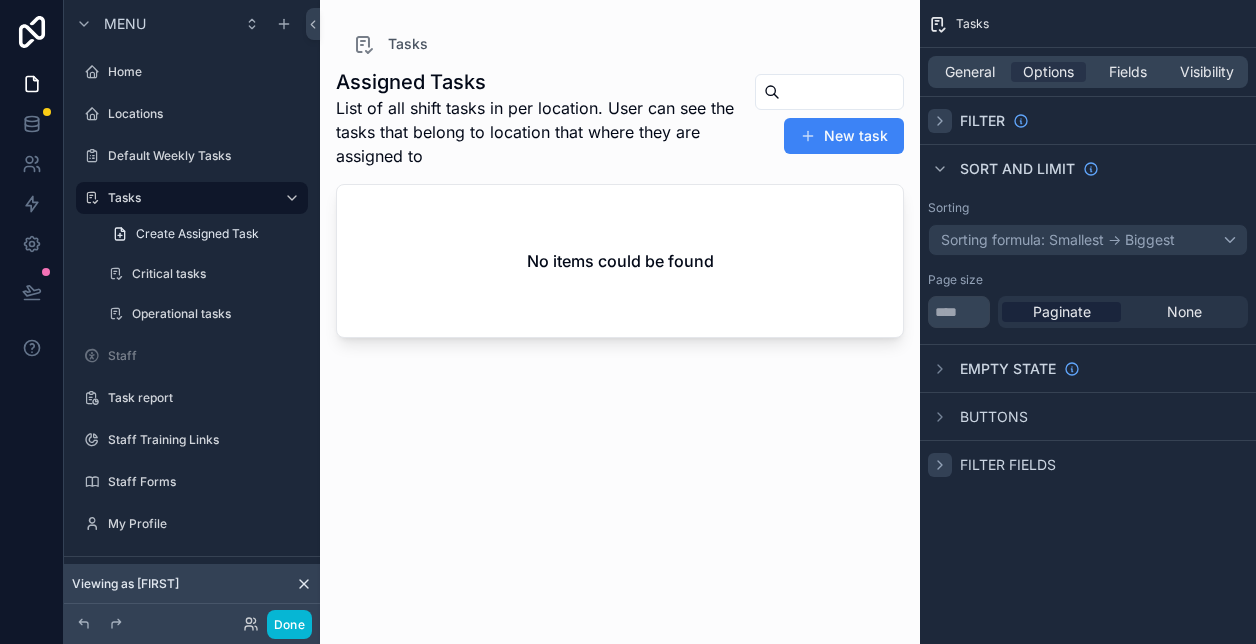 click 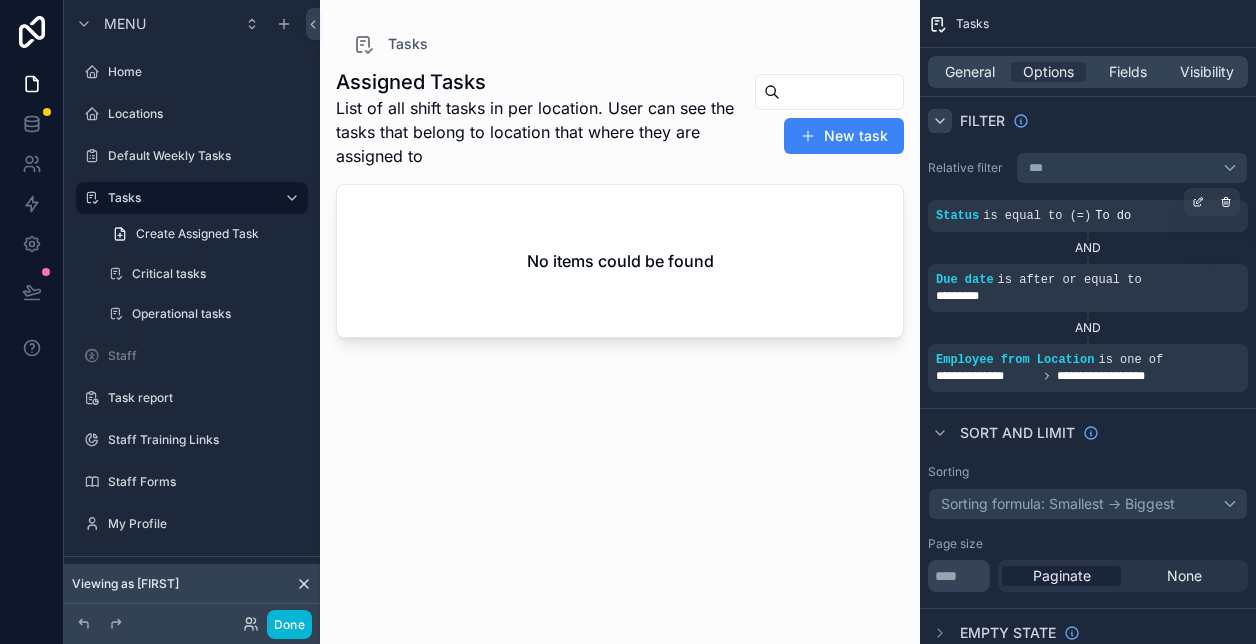 click on "is equal to (=)" at bounding box center [1037, 216] 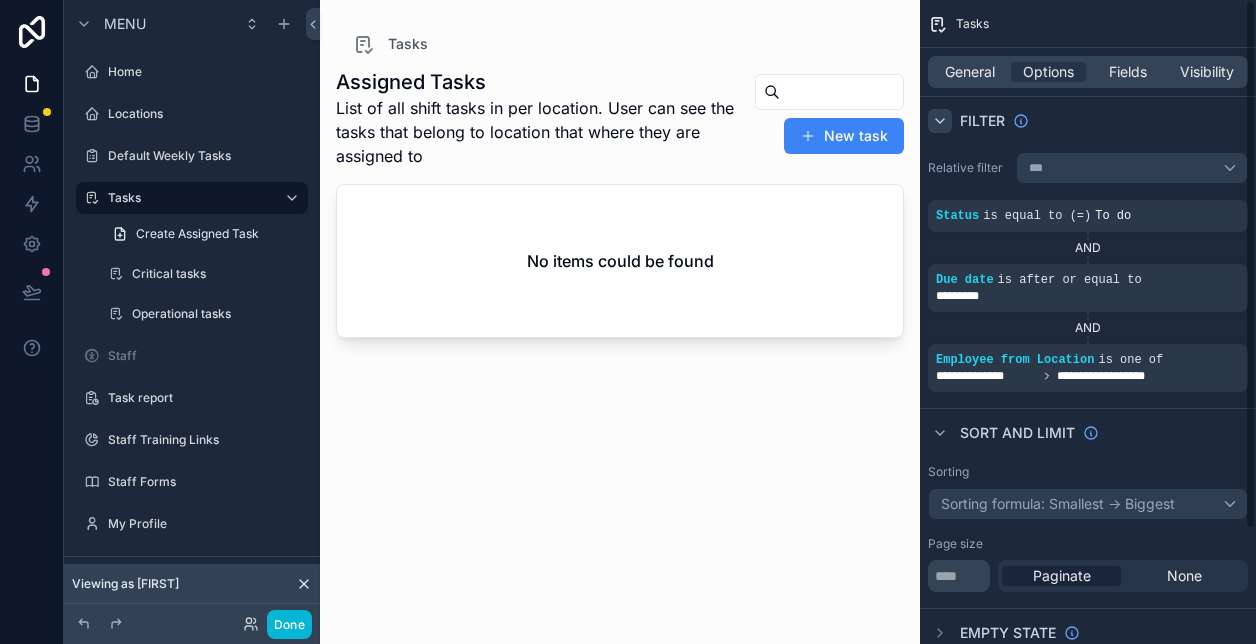 scroll, scrollTop: 140, scrollLeft: 0, axis: vertical 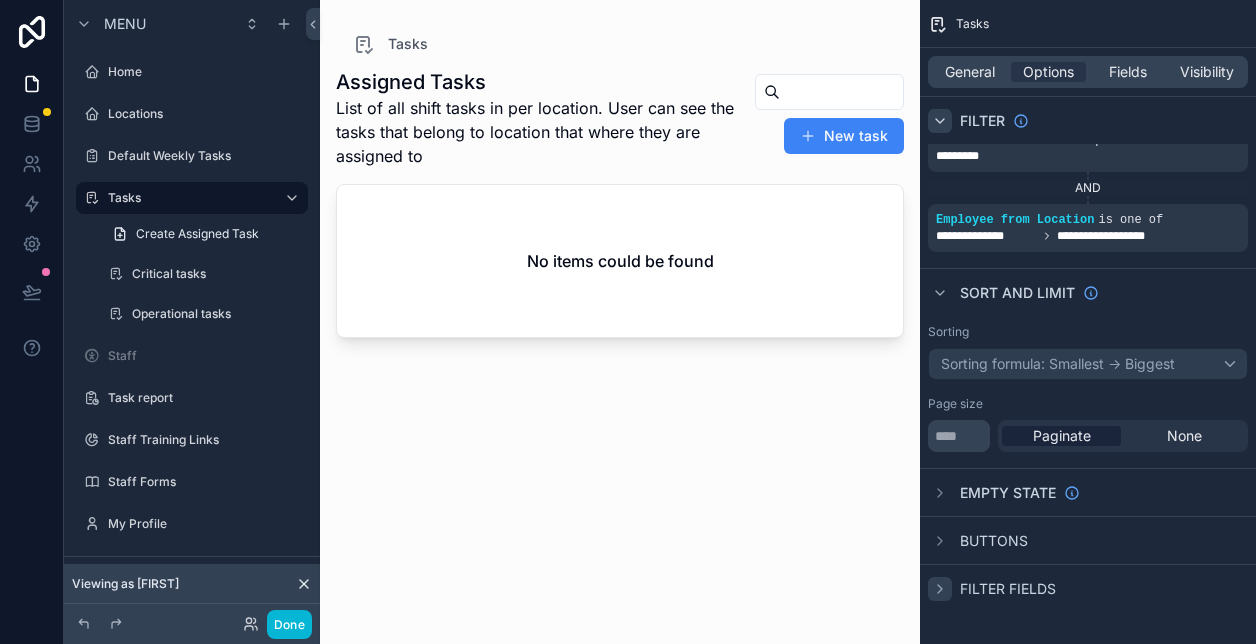 click 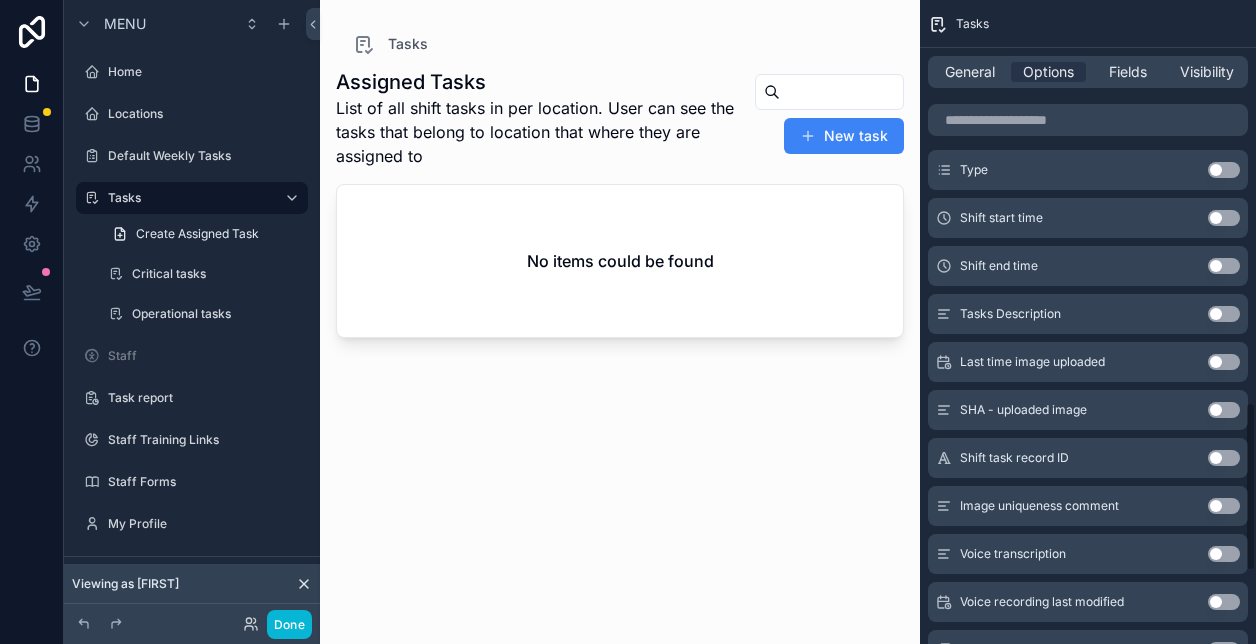 scroll, scrollTop: 1530, scrollLeft: 0, axis: vertical 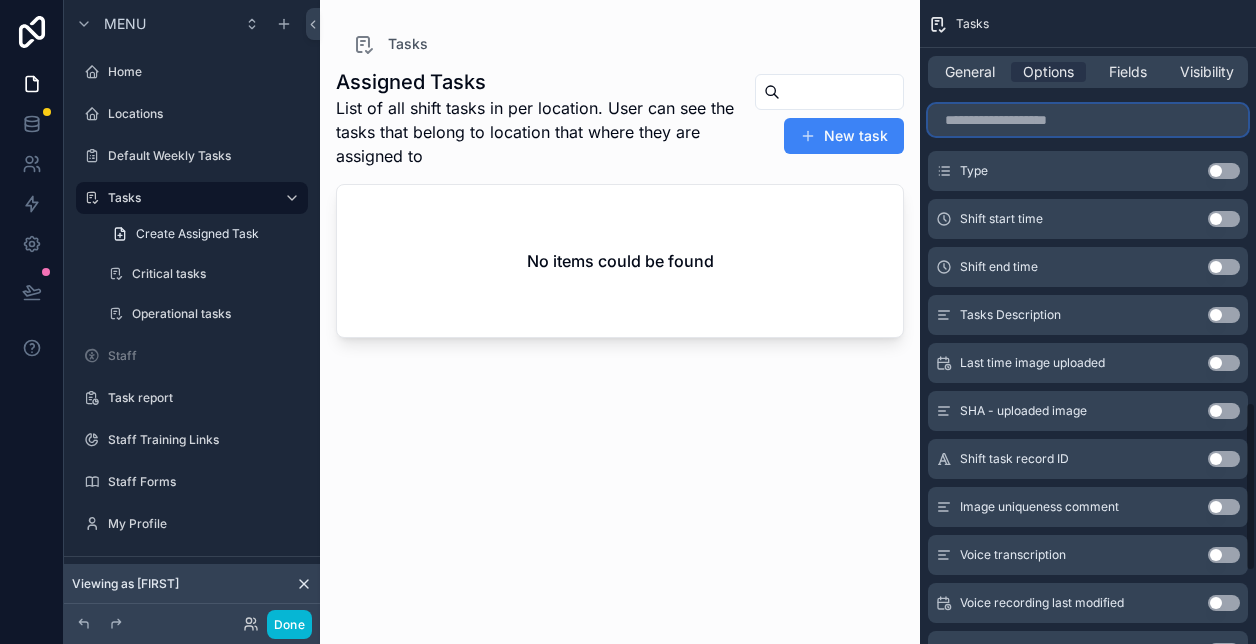 click at bounding box center [1088, 120] 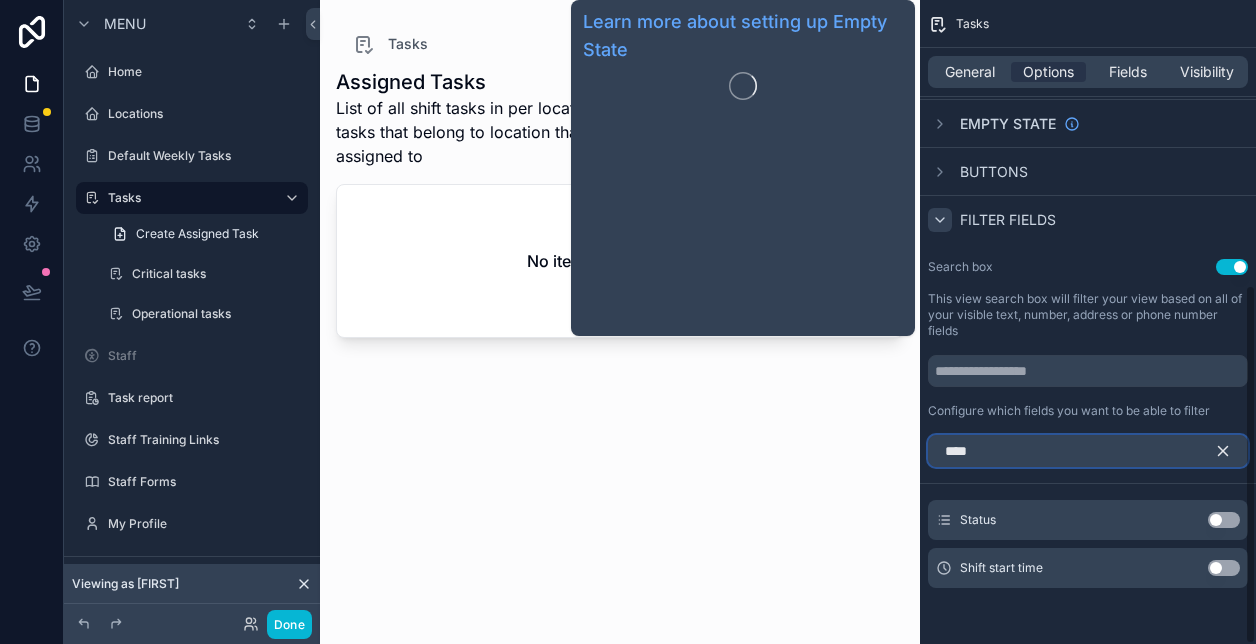 scroll, scrollTop: 461, scrollLeft: 0, axis: vertical 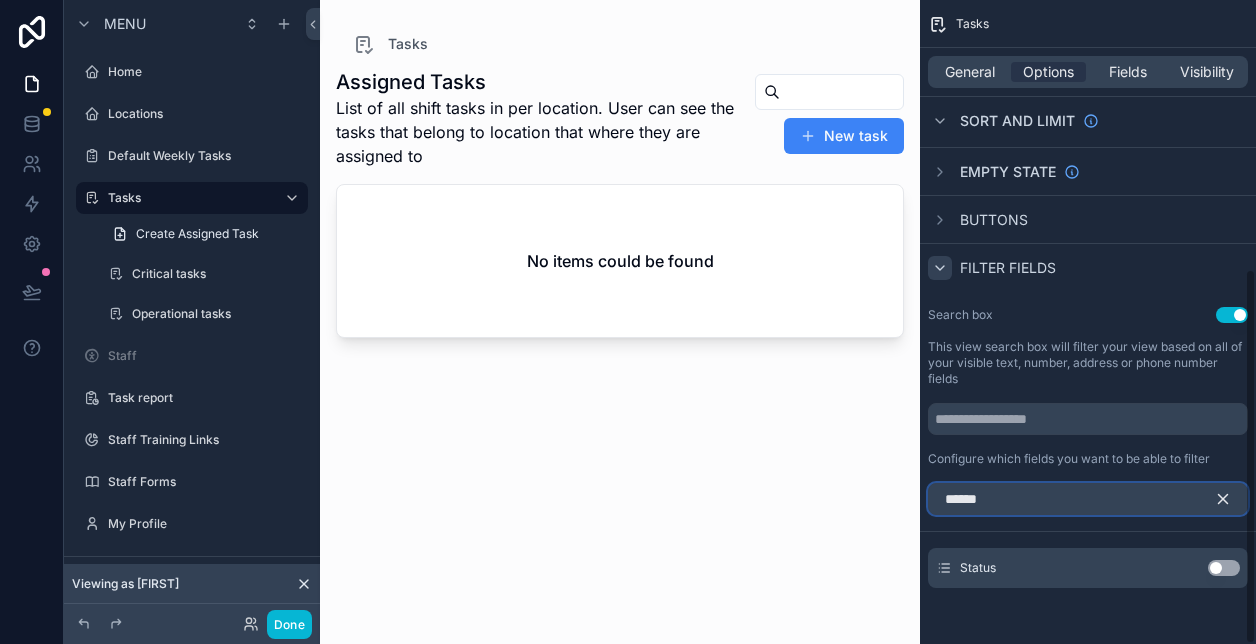 type on "******" 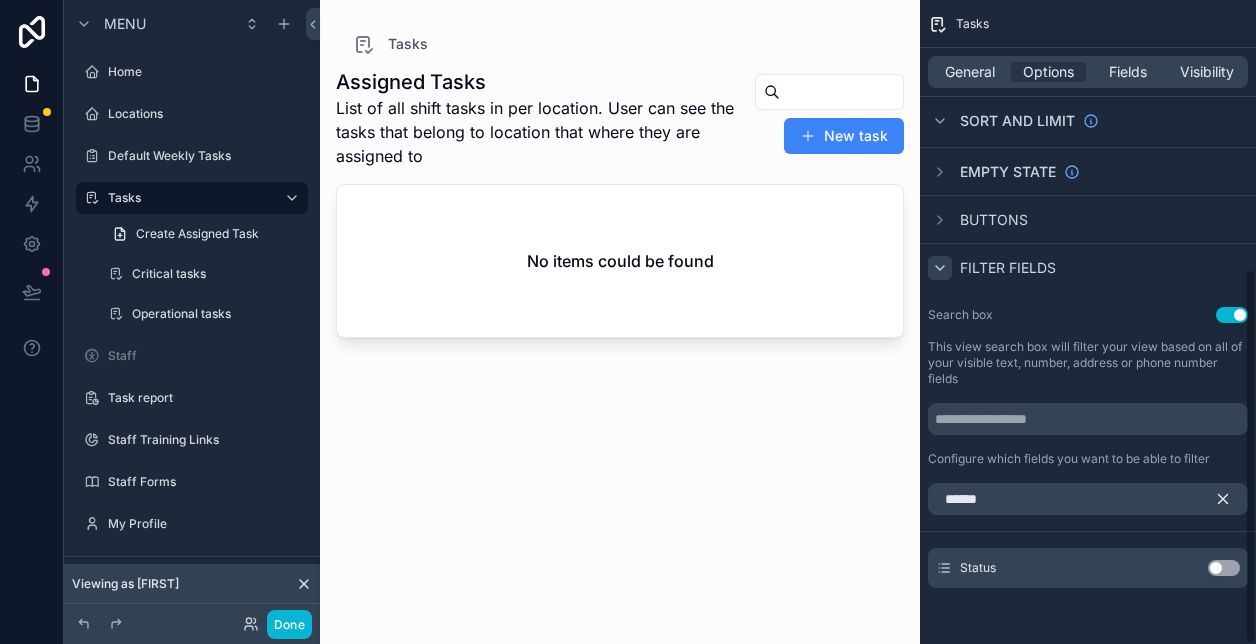 click on "Use setting" at bounding box center [1224, 568] 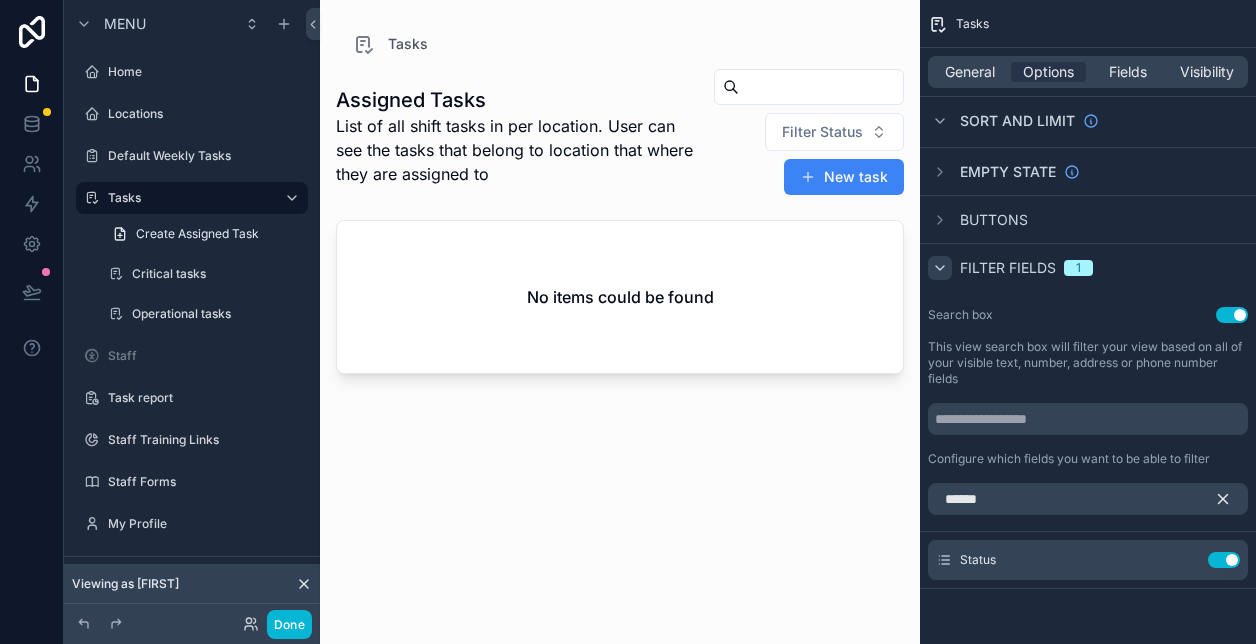 click at bounding box center (620, 310) 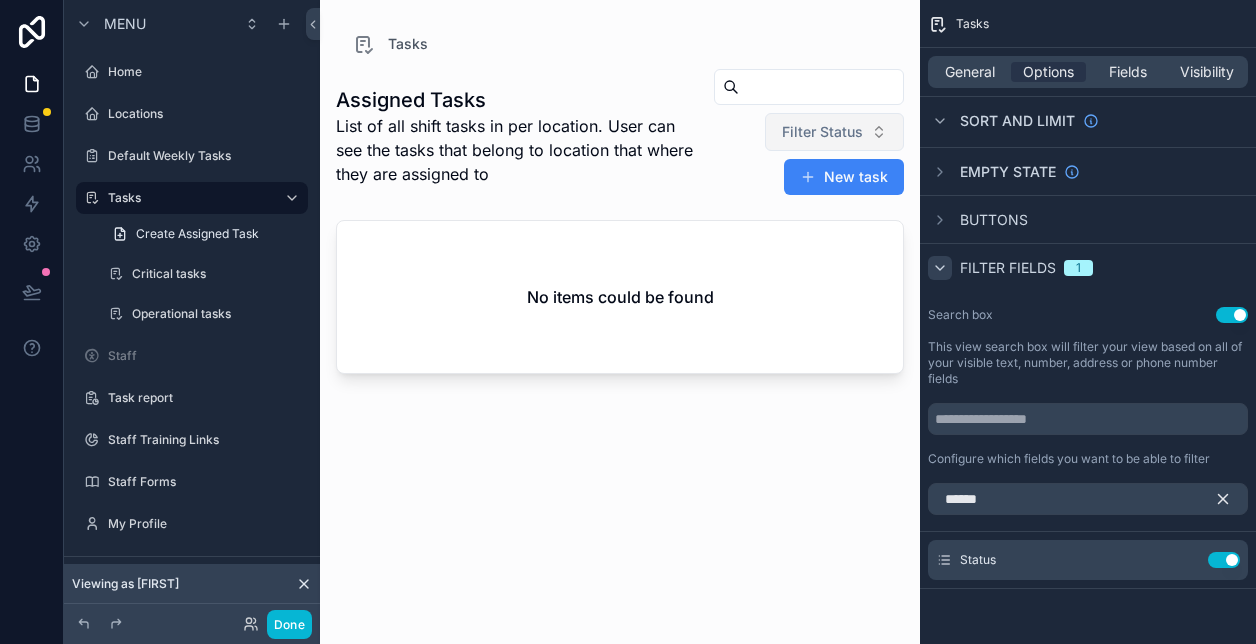 click on "Filter Status" at bounding box center [822, 132] 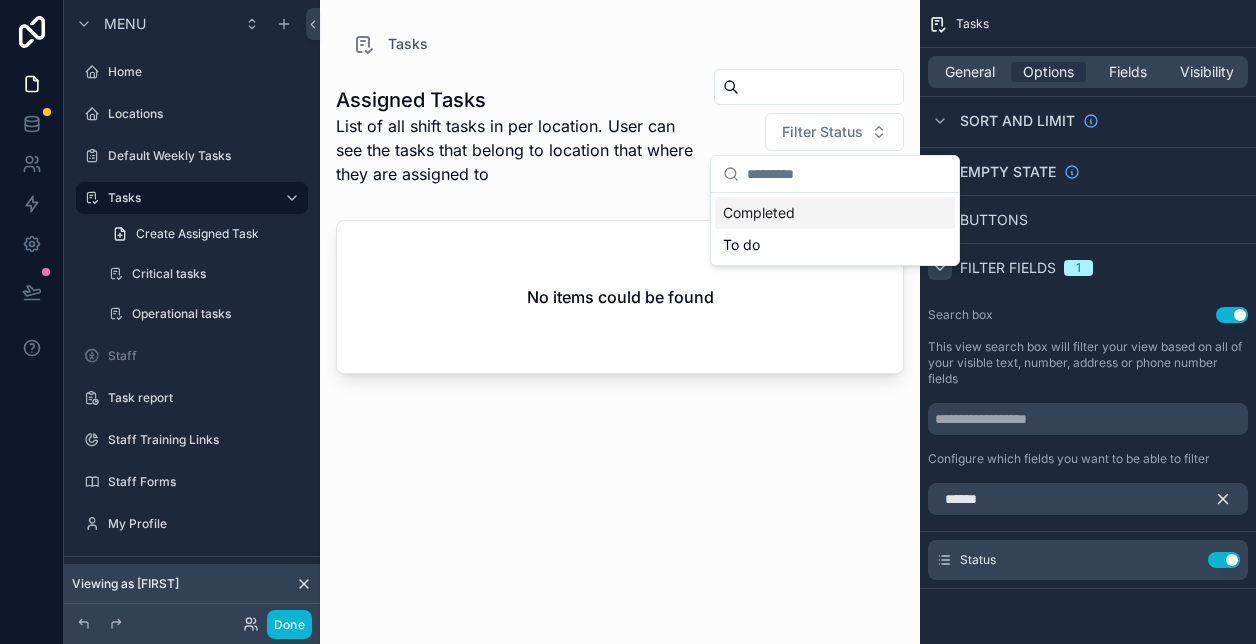 click on "List of all shift tasks in per location. User can see the tasks that belong to location that where they are assigned to" at bounding box center (515, 150) 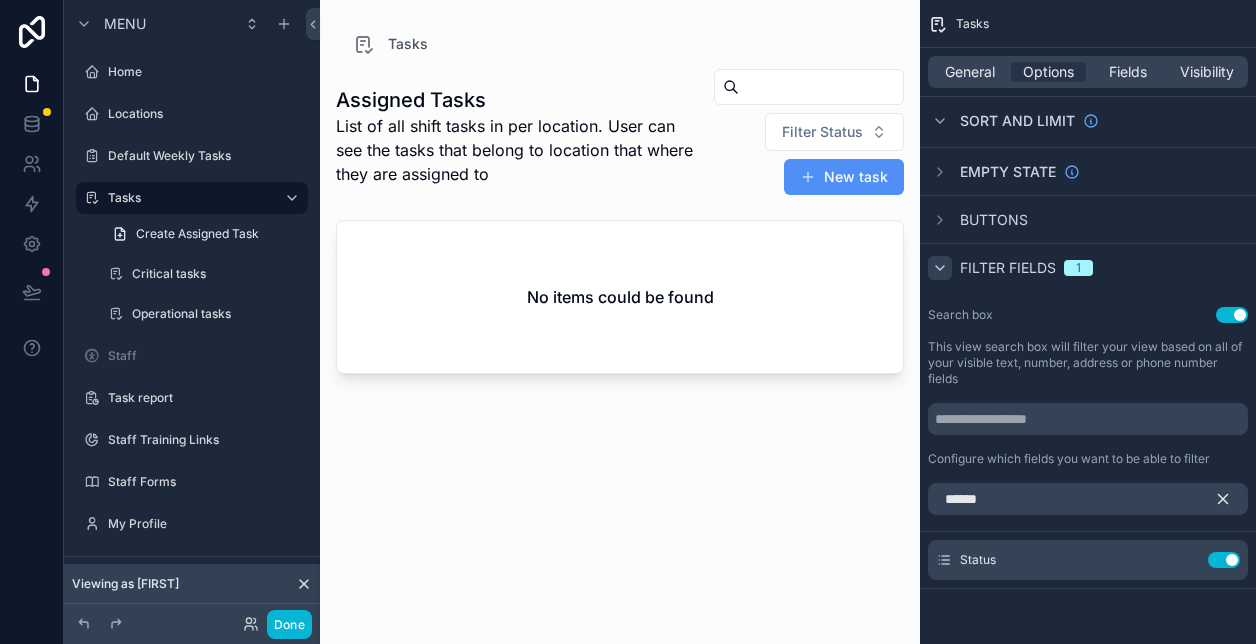 click on "New task" at bounding box center [844, 177] 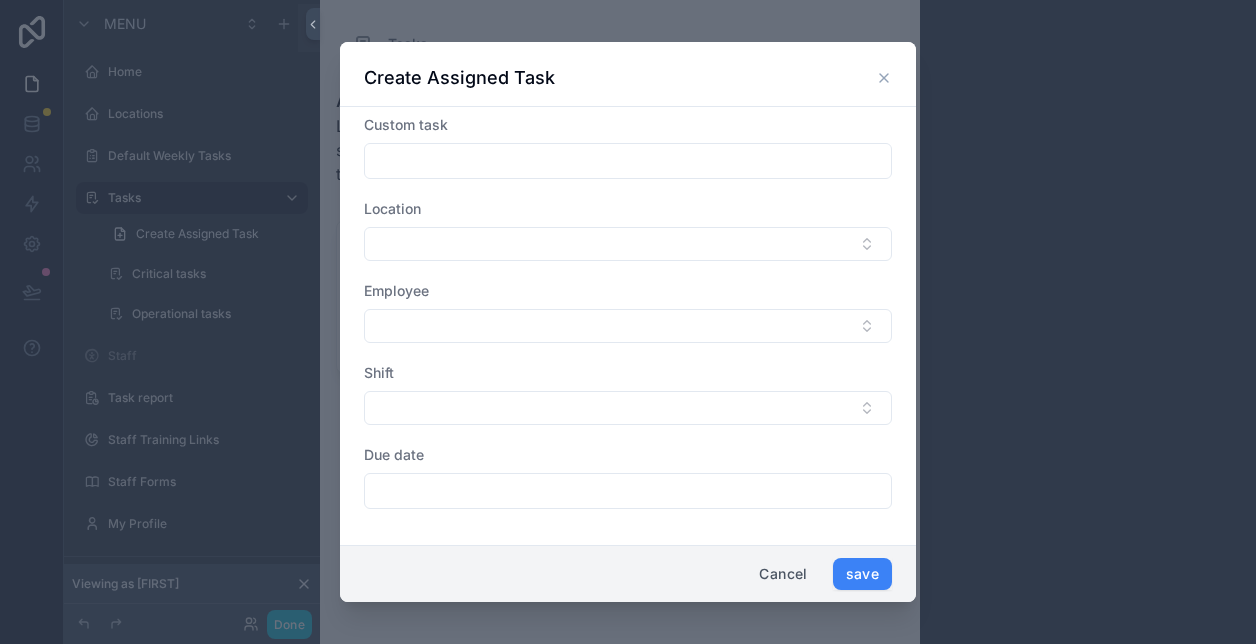 scroll, scrollTop: 0, scrollLeft: 0, axis: both 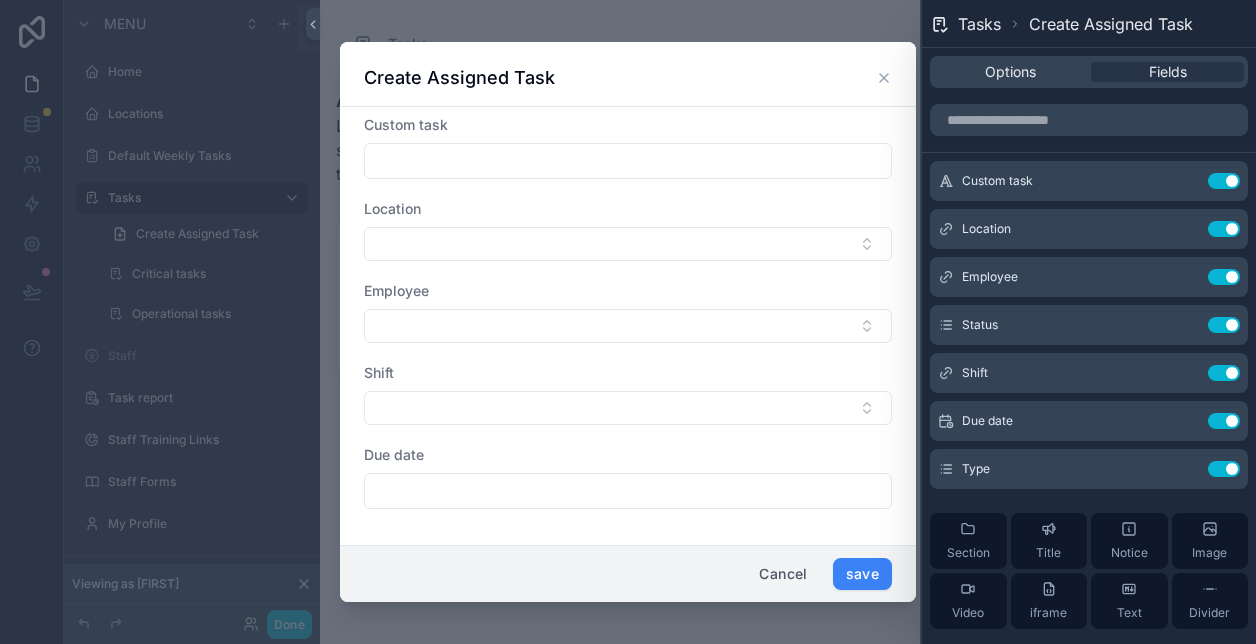 click at bounding box center (628, 161) 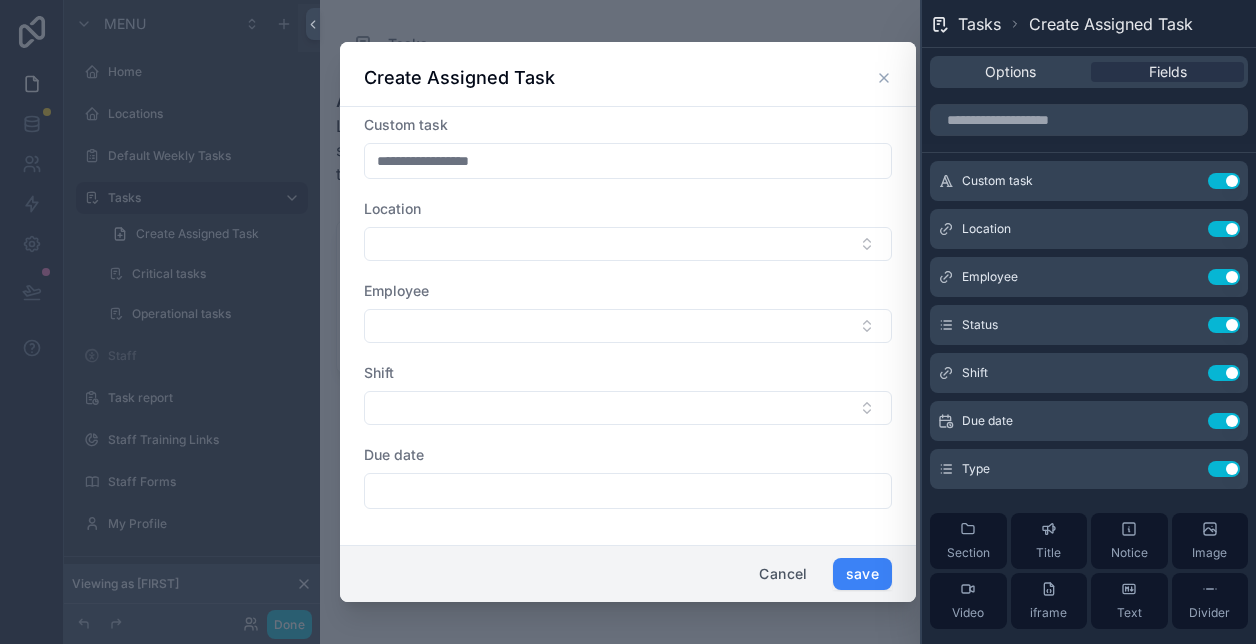 type on "**********" 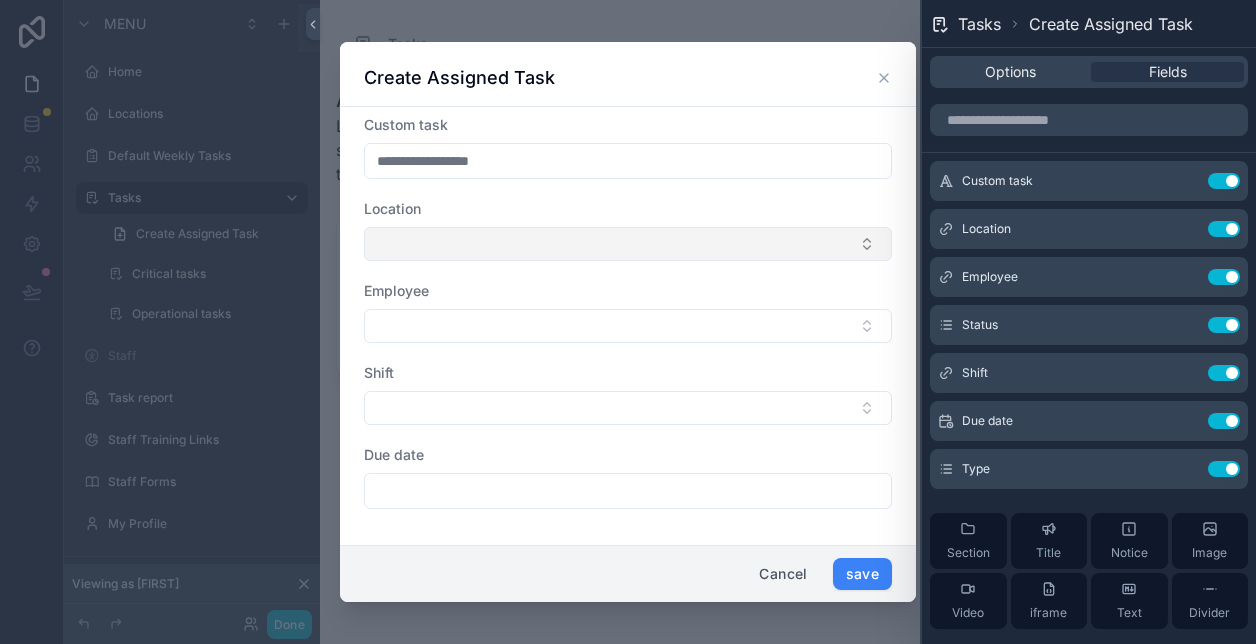 click at bounding box center (628, 244) 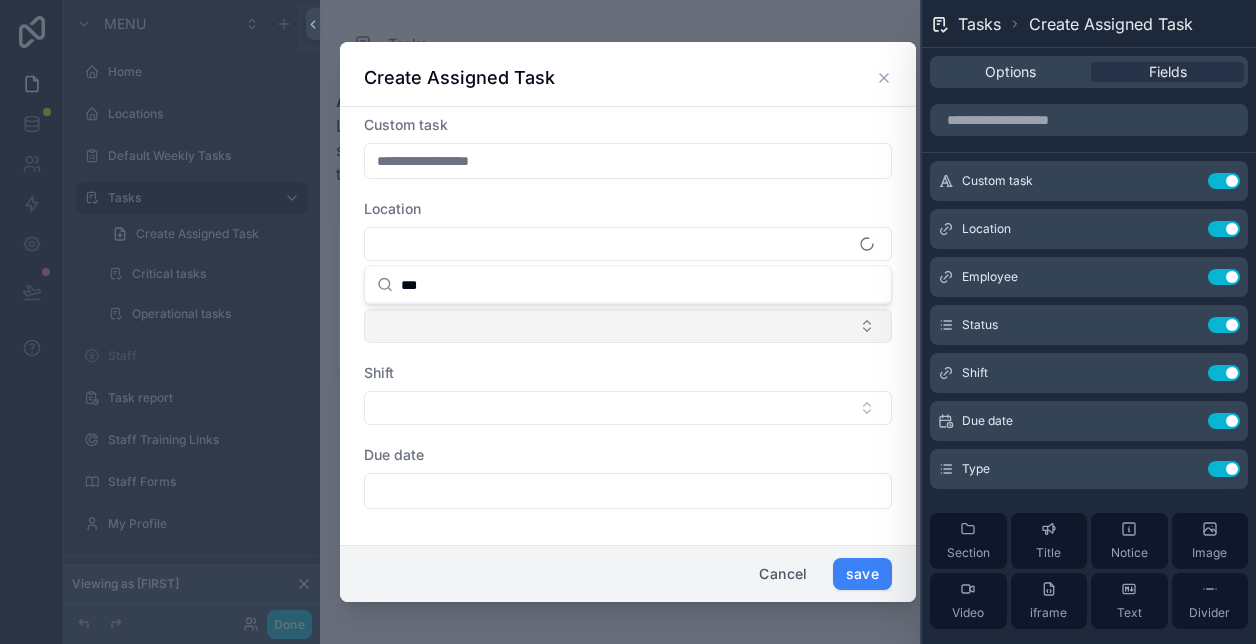 type on "***" 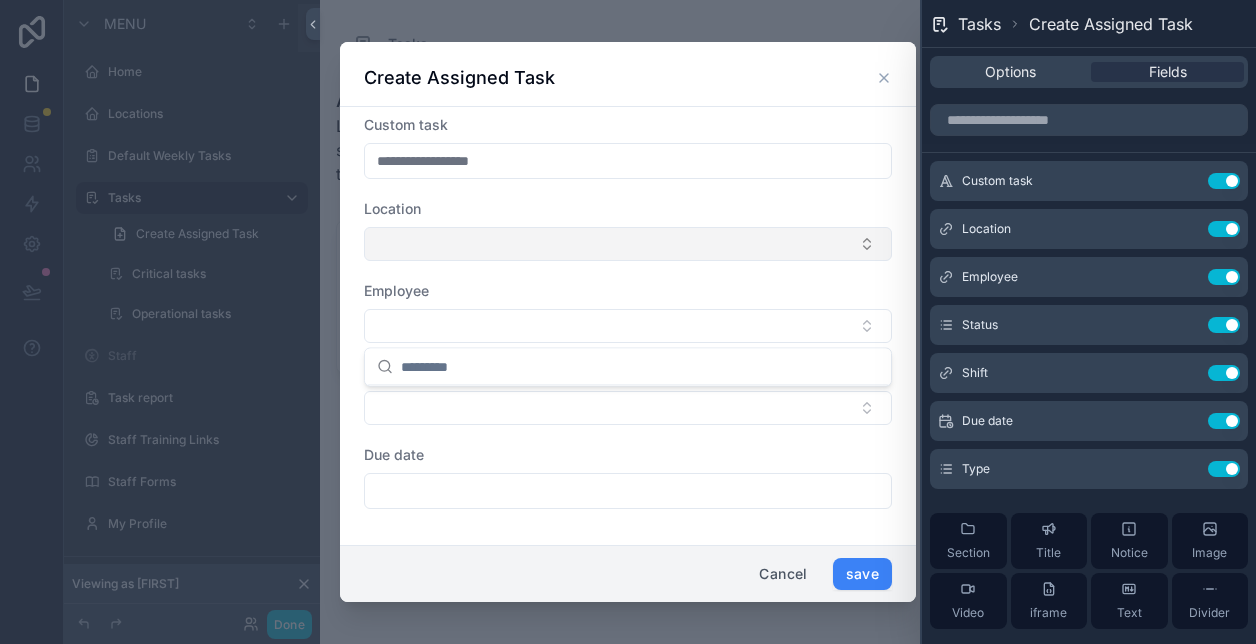 click at bounding box center (628, 244) 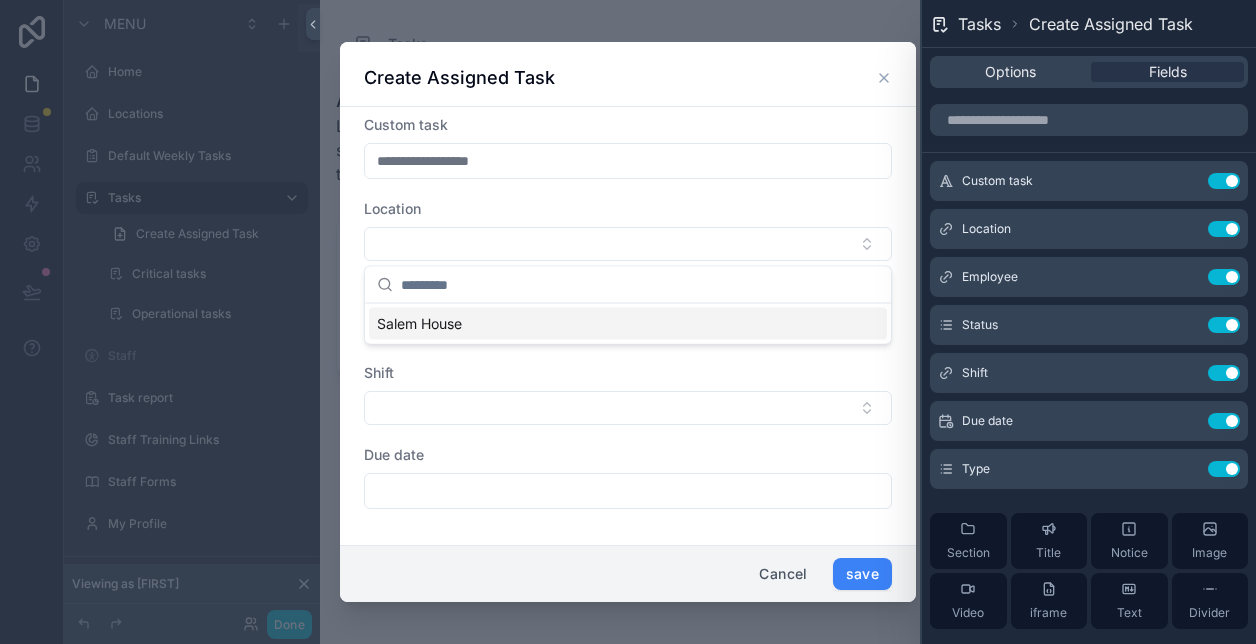 click on "Salem House" at bounding box center (419, 324) 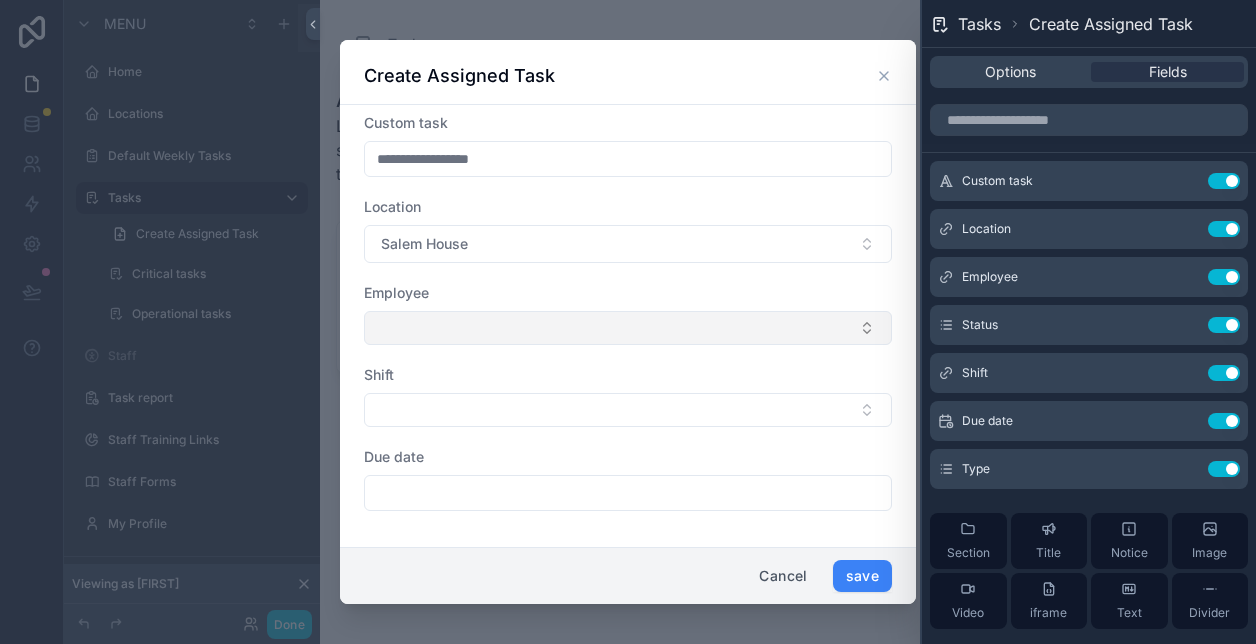 click at bounding box center (628, 328) 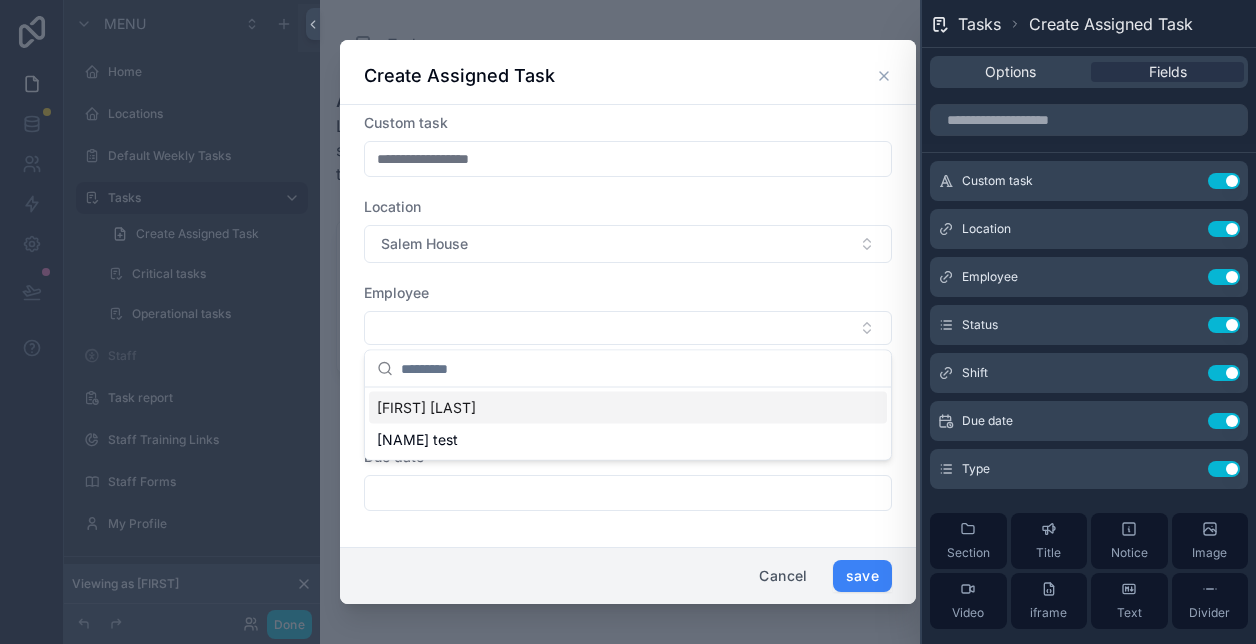 click on "[FIRST] [LAST]" at bounding box center [628, 408] 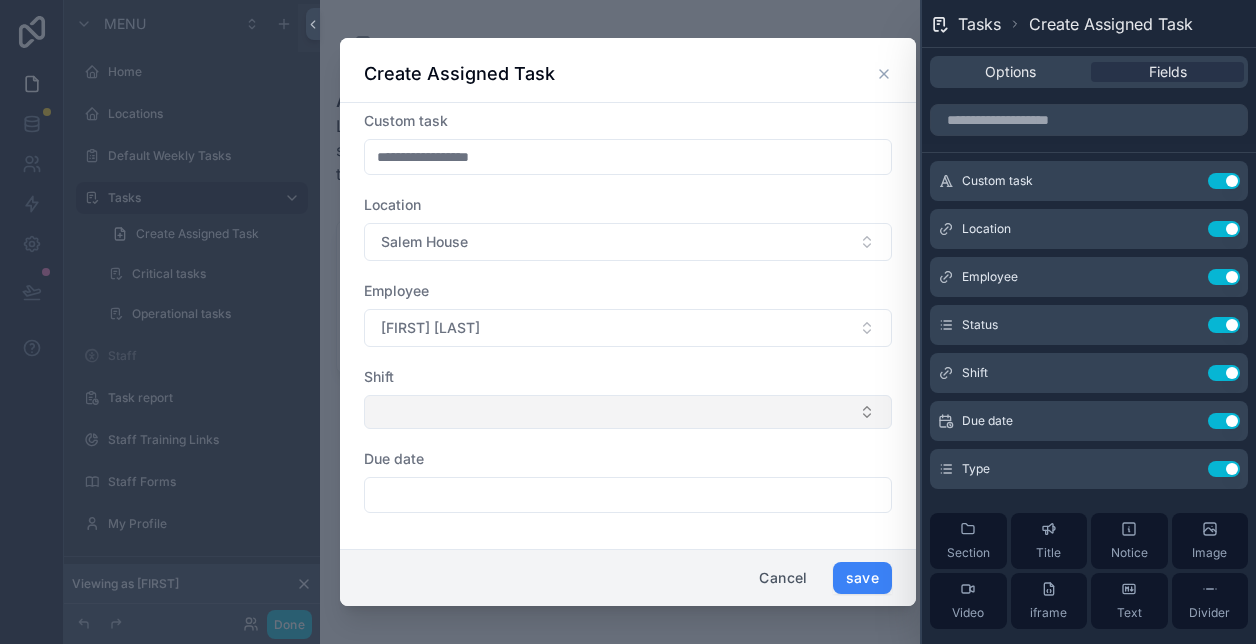 click at bounding box center [628, 412] 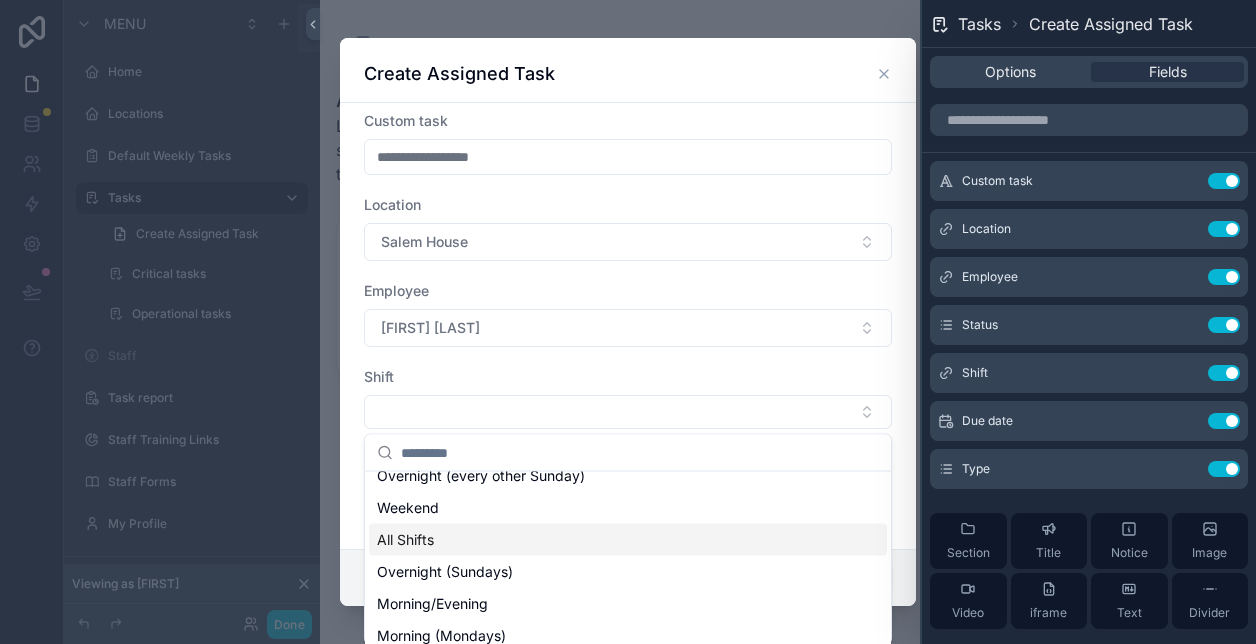 scroll, scrollTop: 0, scrollLeft: 0, axis: both 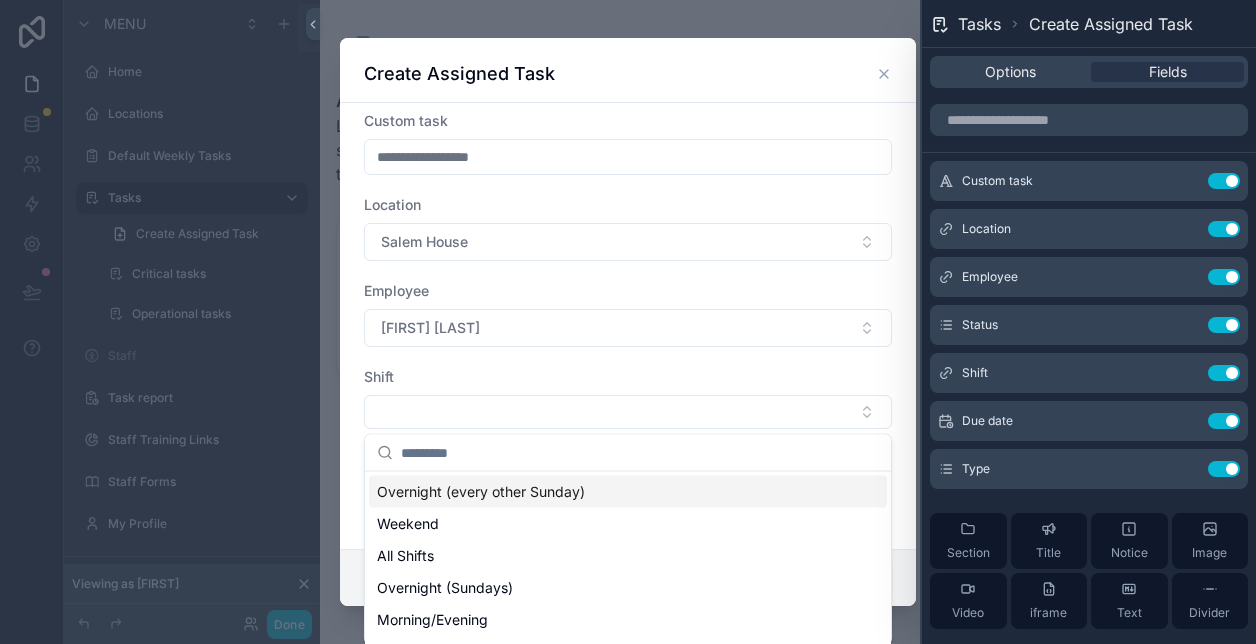 click on "Shift" at bounding box center [628, 377] 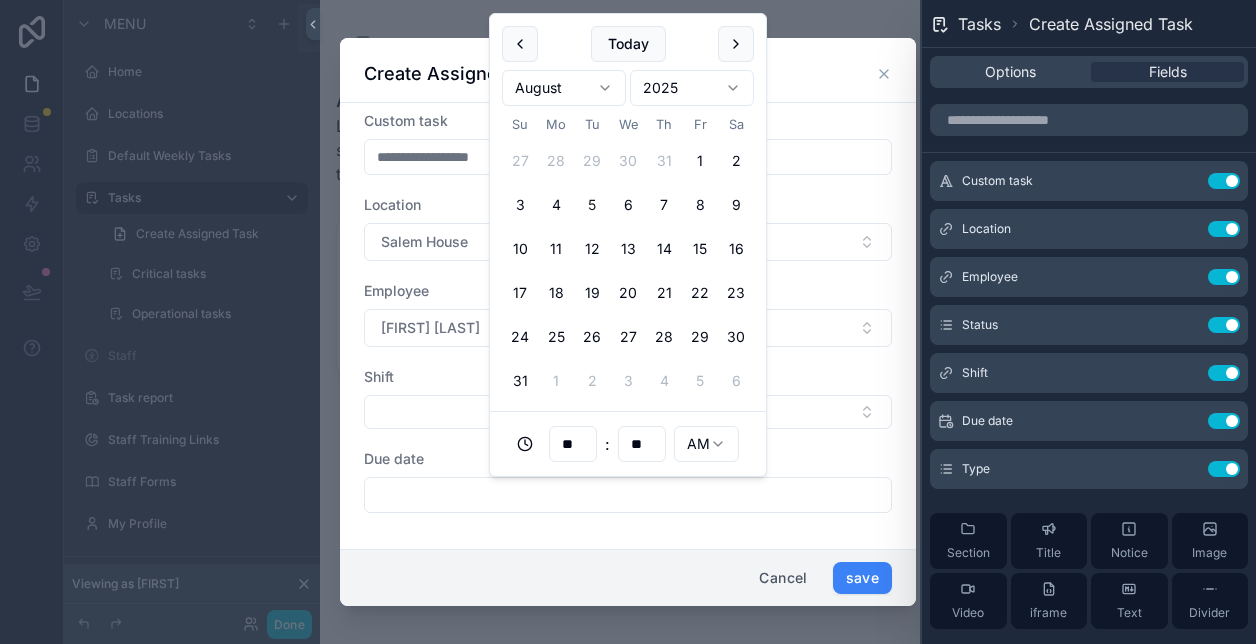 click at bounding box center [628, 495] 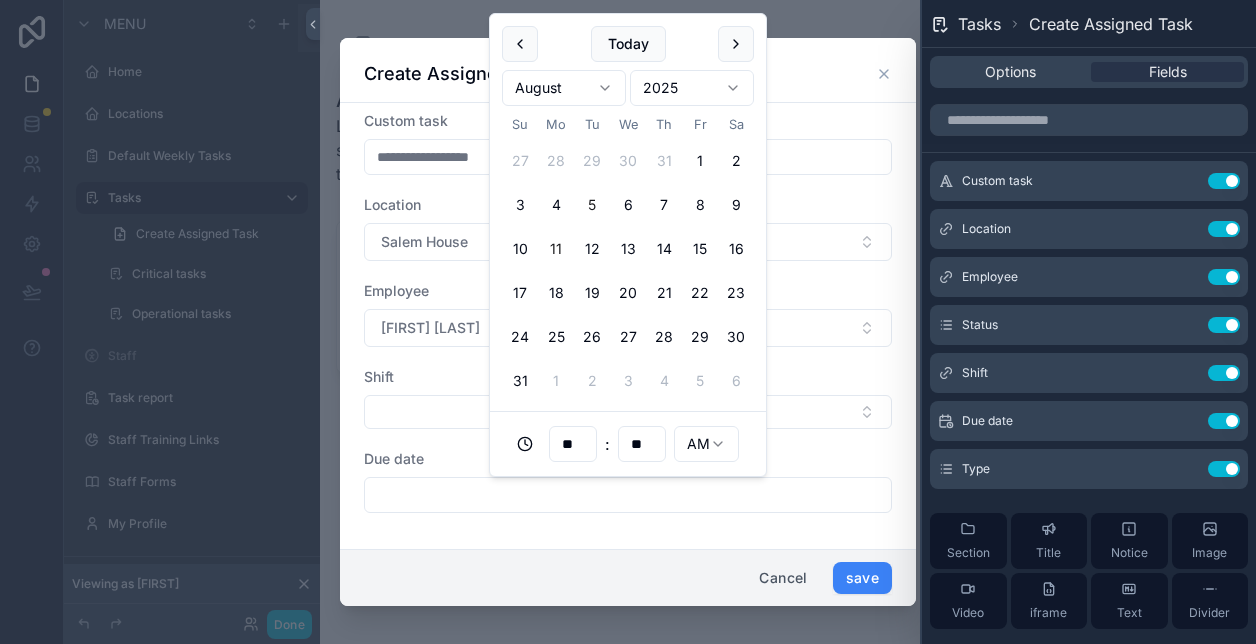 click on "11" at bounding box center [556, 249] 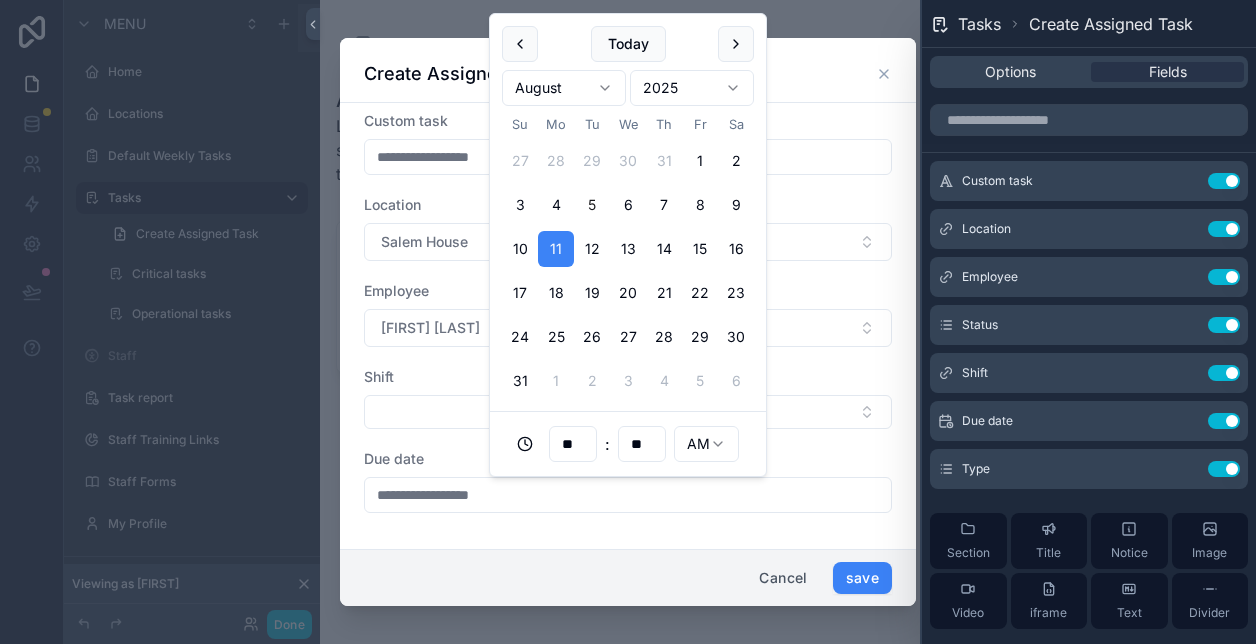 click on "**********" at bounding box center (628, 495) 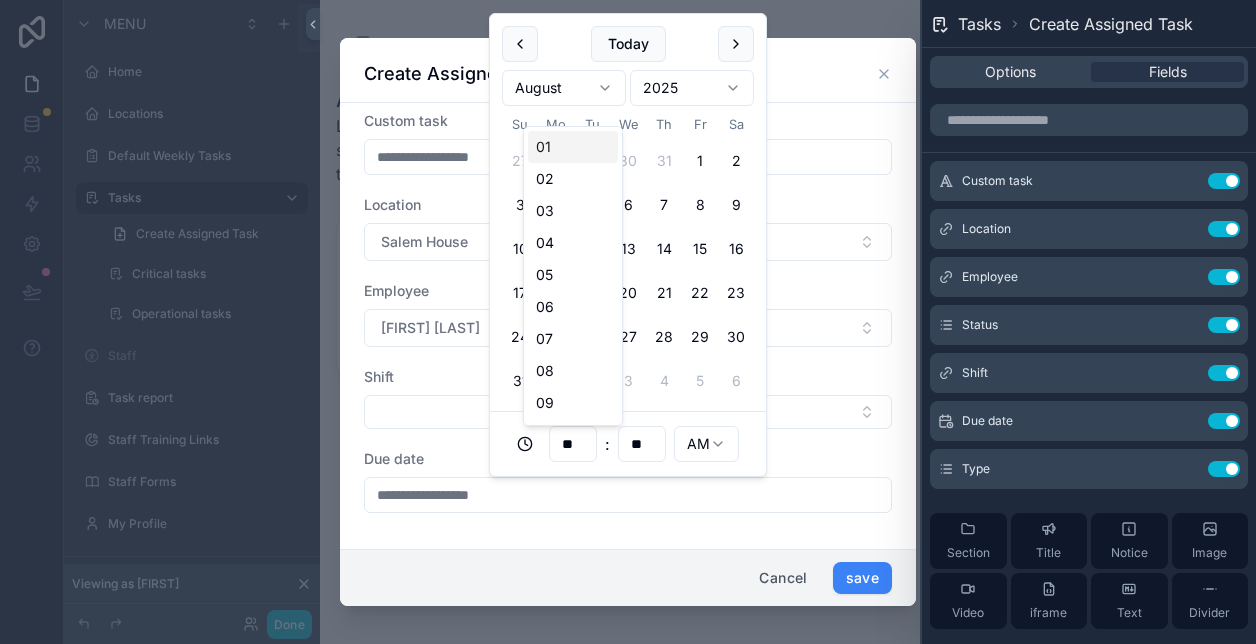 click on "**" at bounding box center (573, 444) 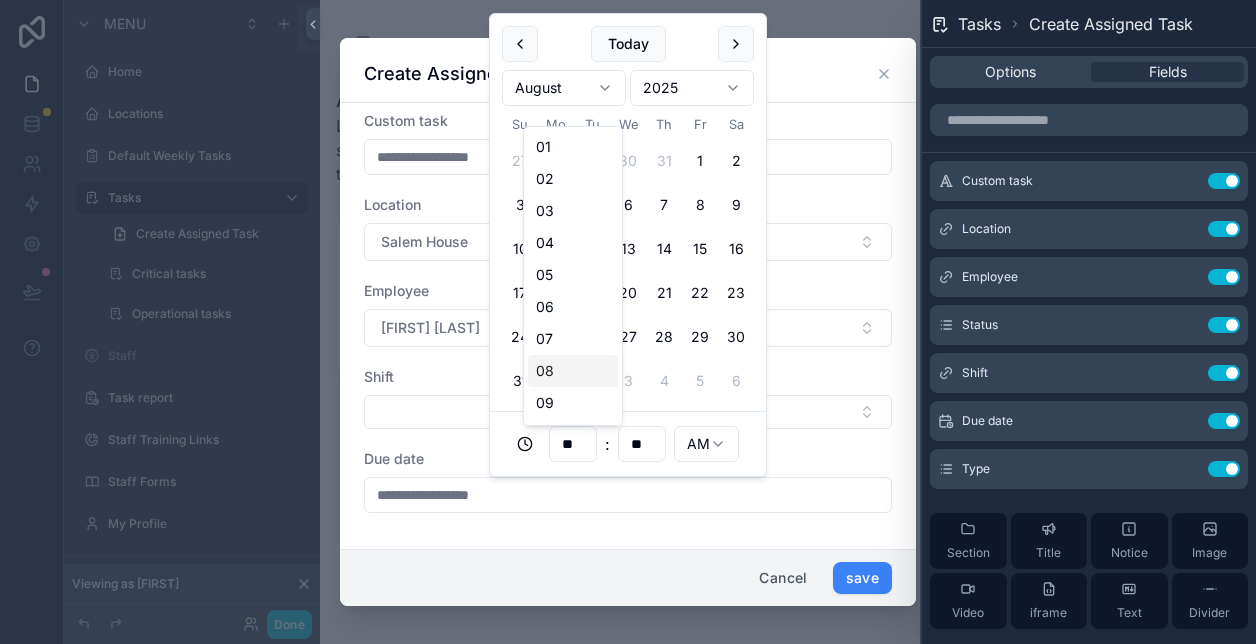 click on "08" at bounding box center [573, 371] 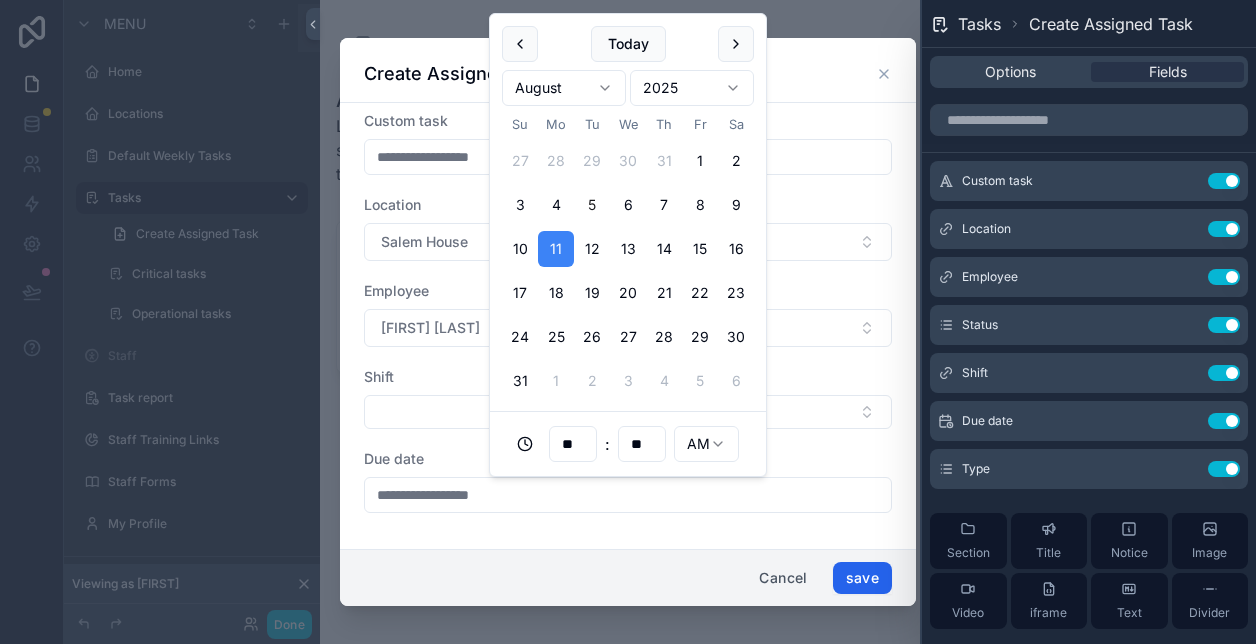 click on "save" at bounding box center (862, 578) 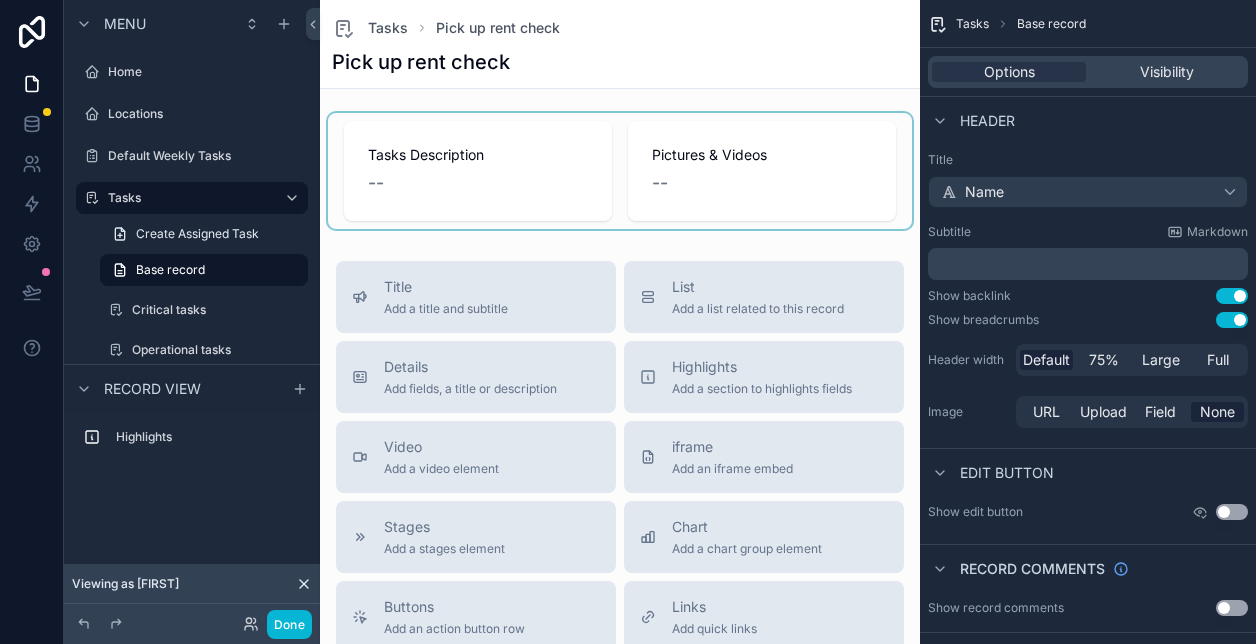 click at bounding box center [620, 171] 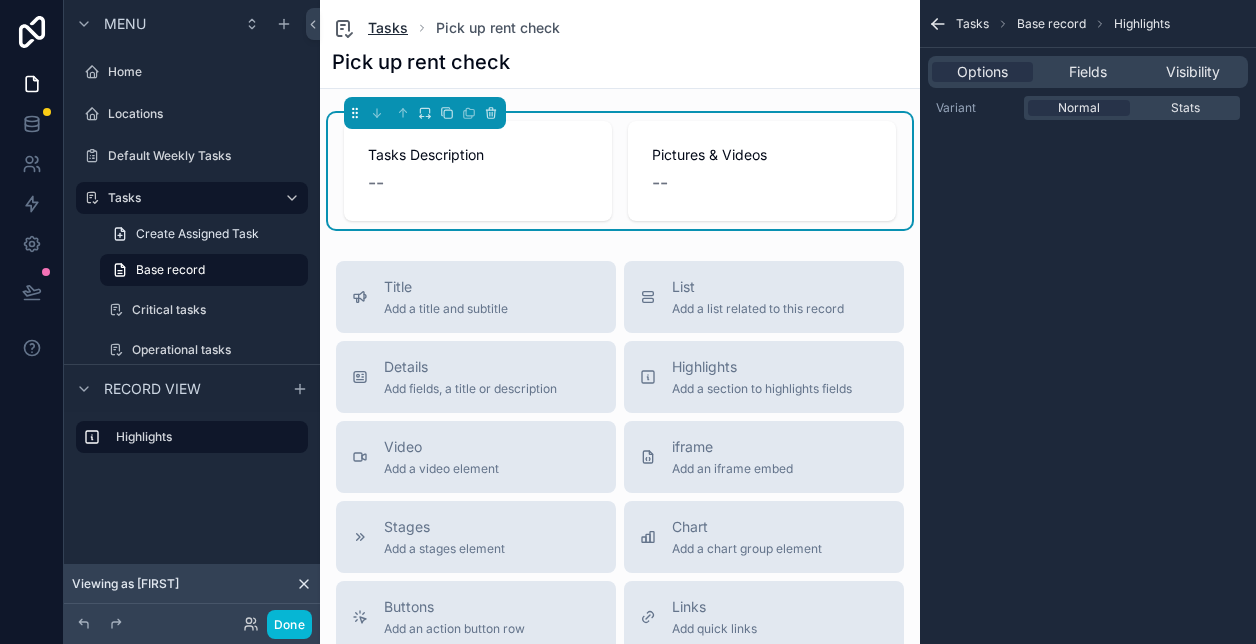 click on "Tasks" at bounding box center (388, 28) 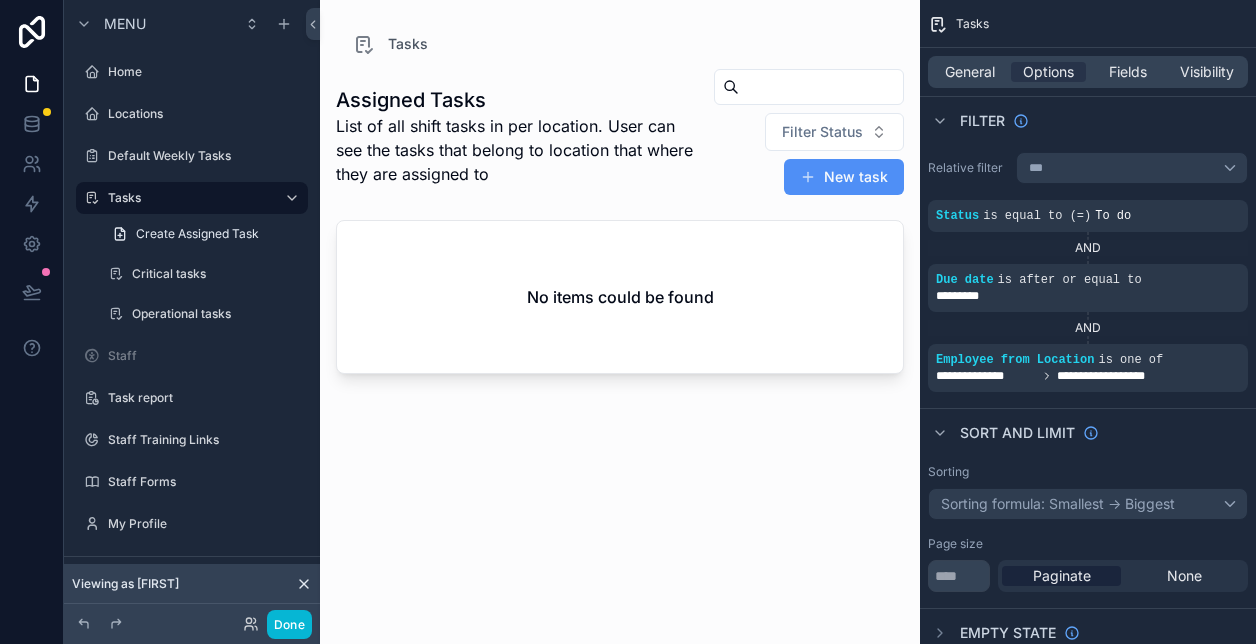 click on "New task" at bounding box center (844, 177) 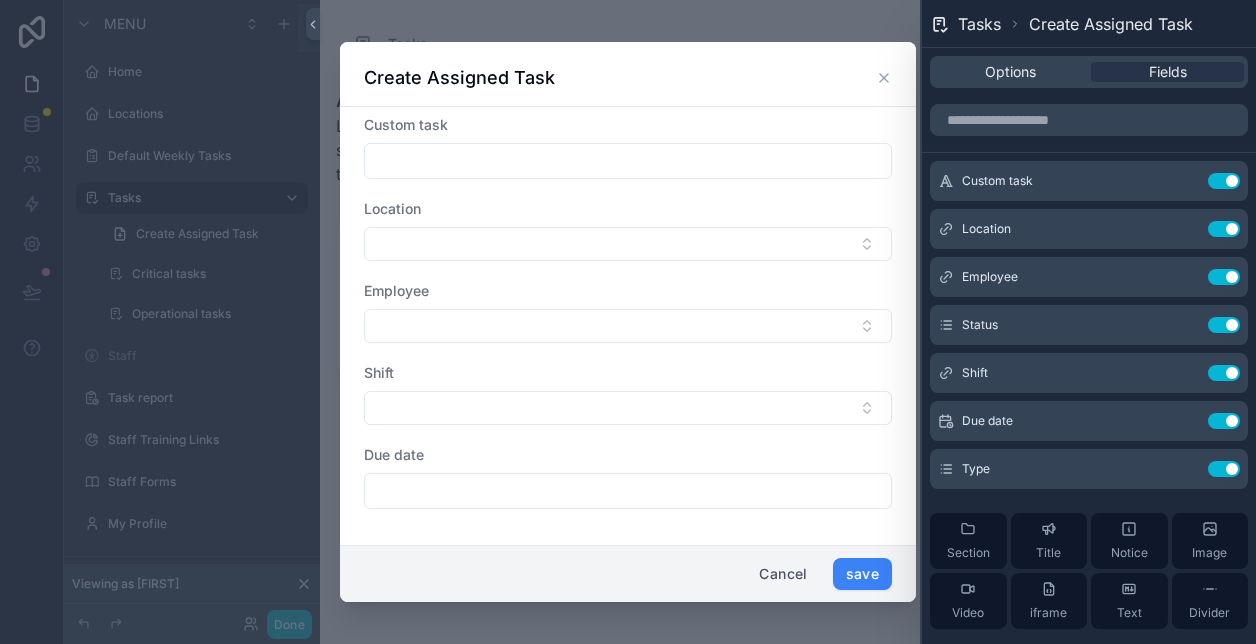 click at bounding box center (628, 161) 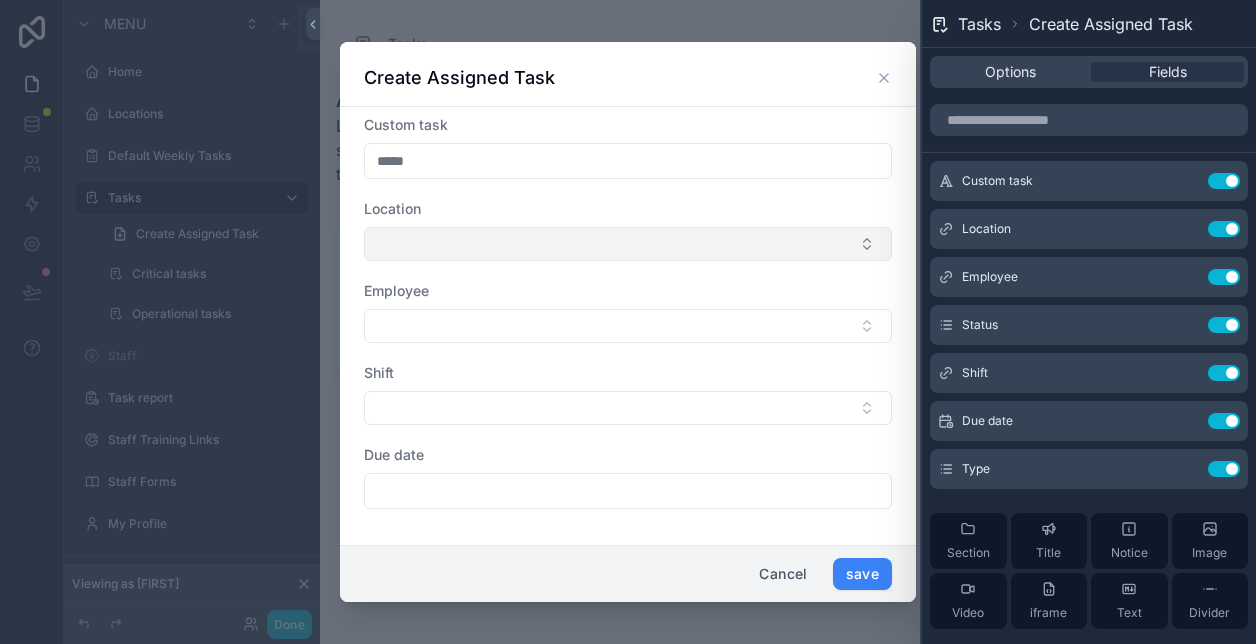type on "*****" 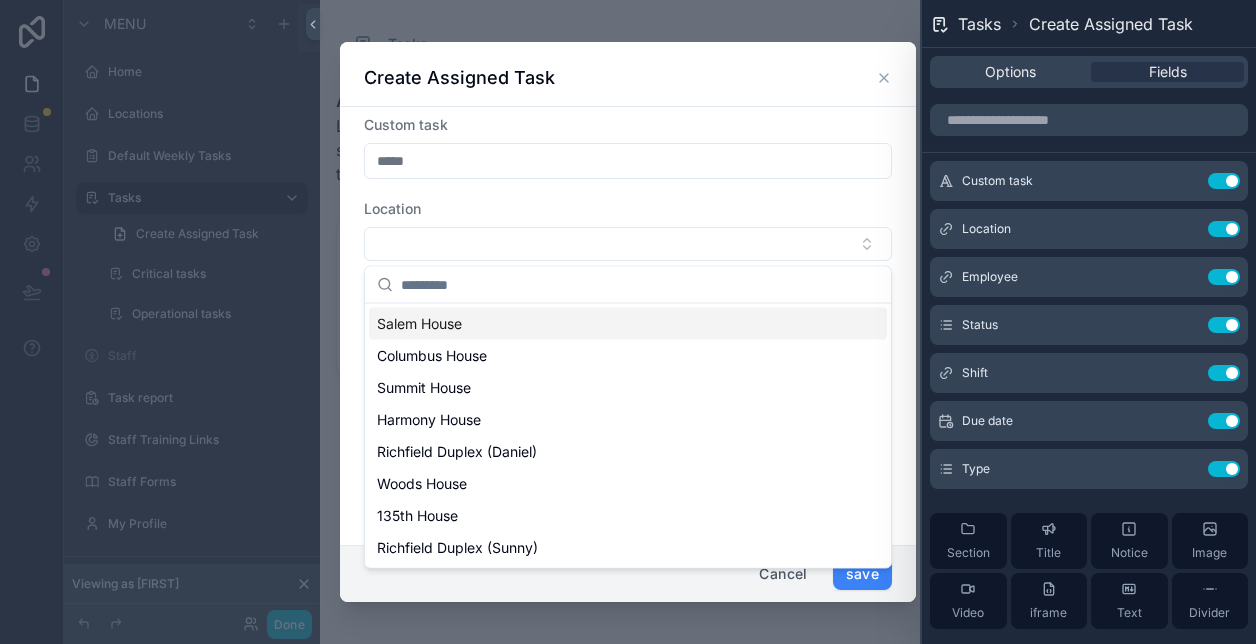 click on "Salem House" at bounding box center (419, 324) 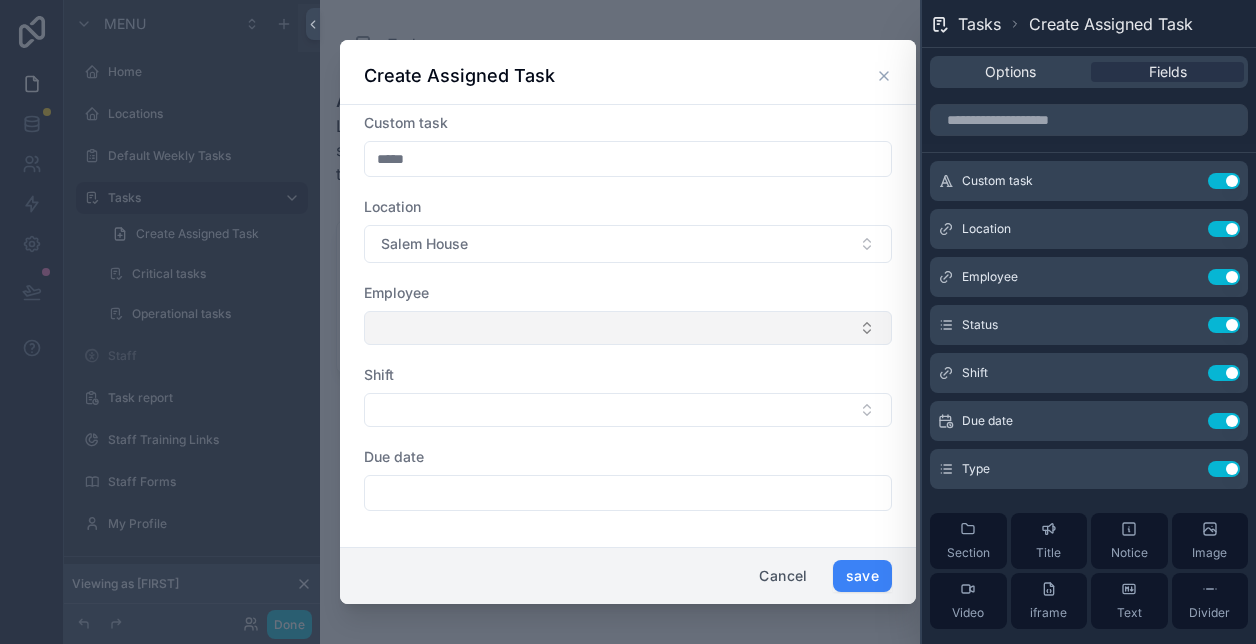 click at bounding box center [628, 328] 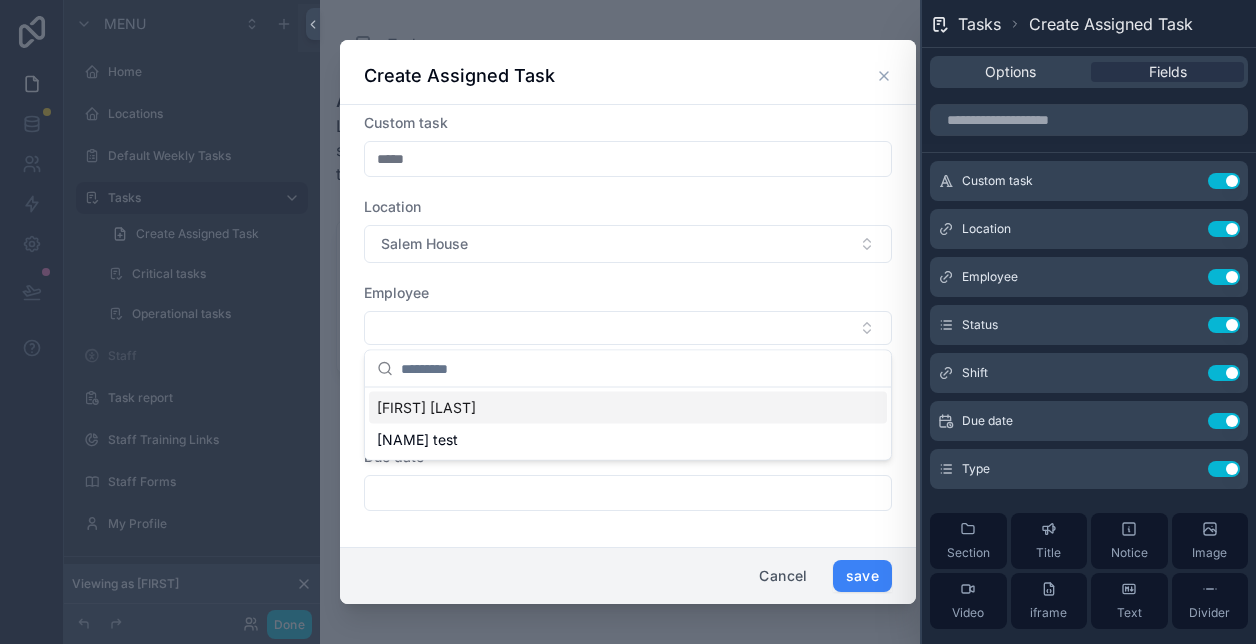 click on "[FIRST] [LAST]" at bounding box center [628, 408] 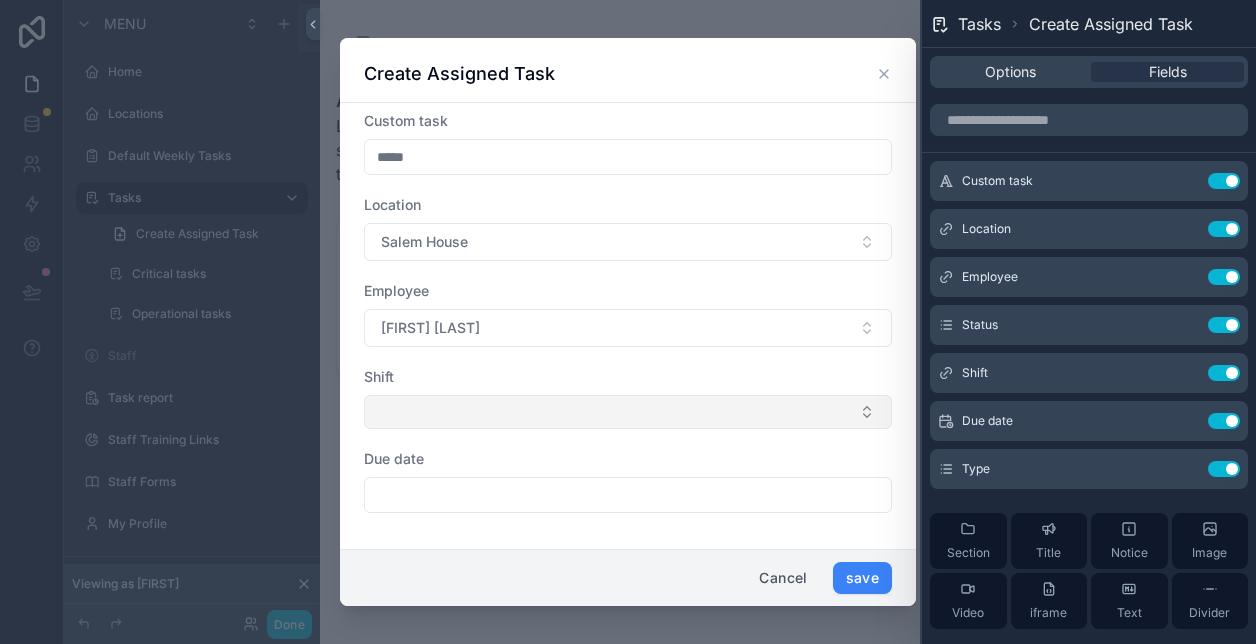 click at bounding box center [628, 412] 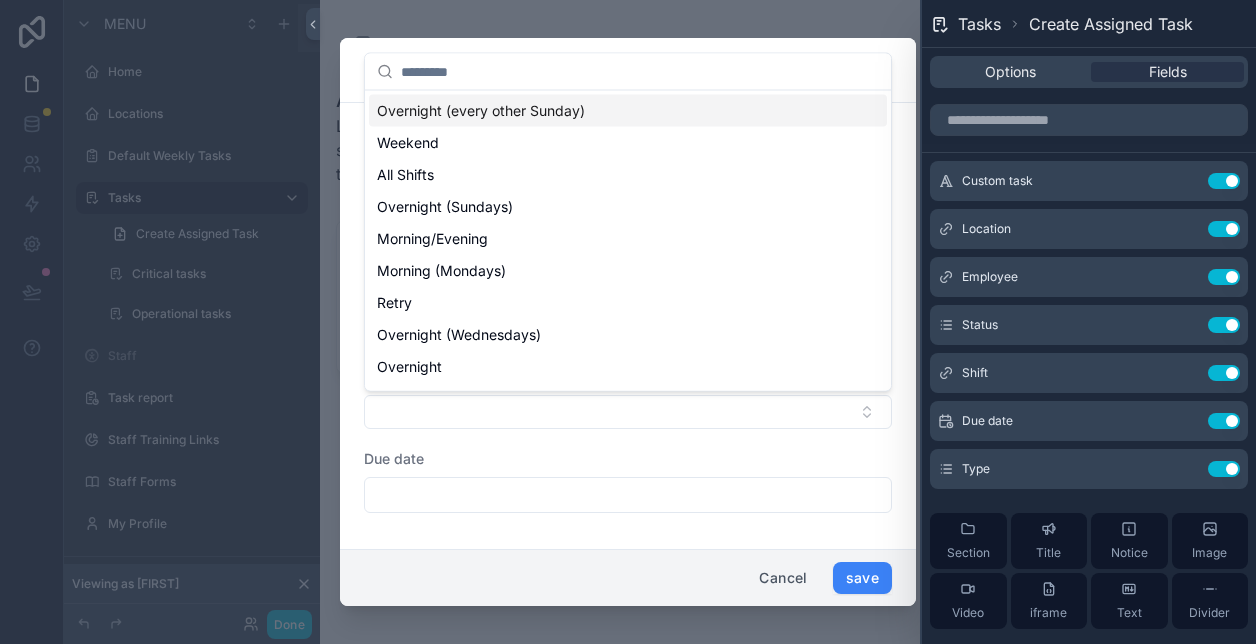 click at bounding box center [640, 72] 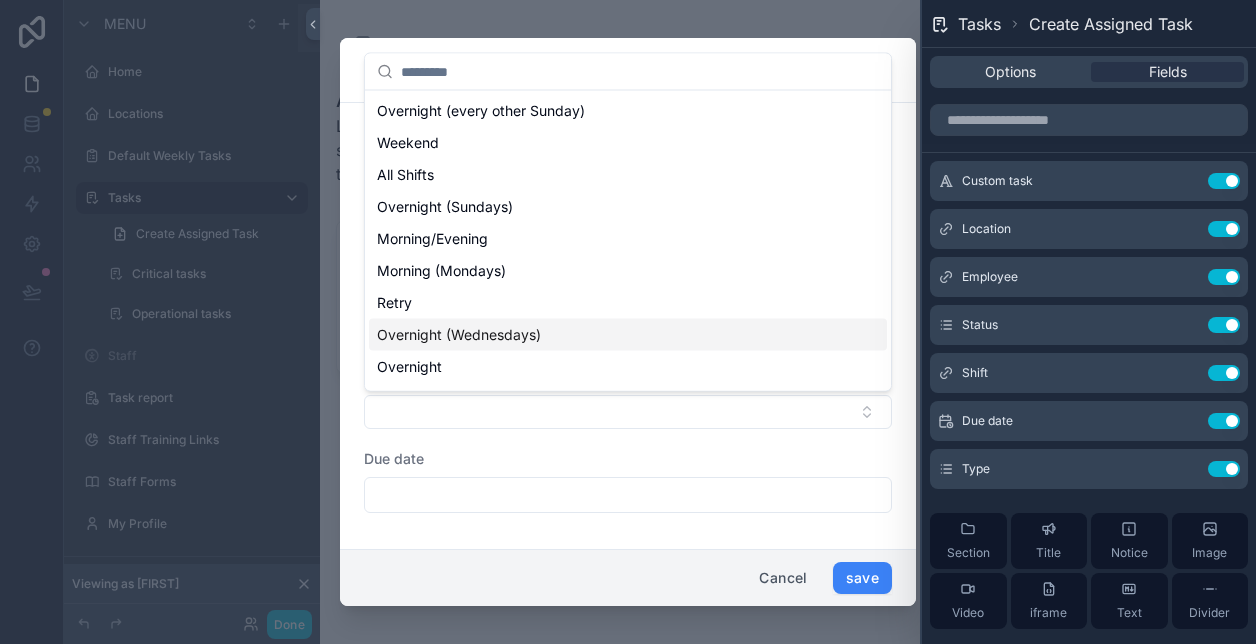 drag, startPoint x: 385, startPoint y: 273, endPoint x: 711, endPoint y: 582, distance: 449.17368 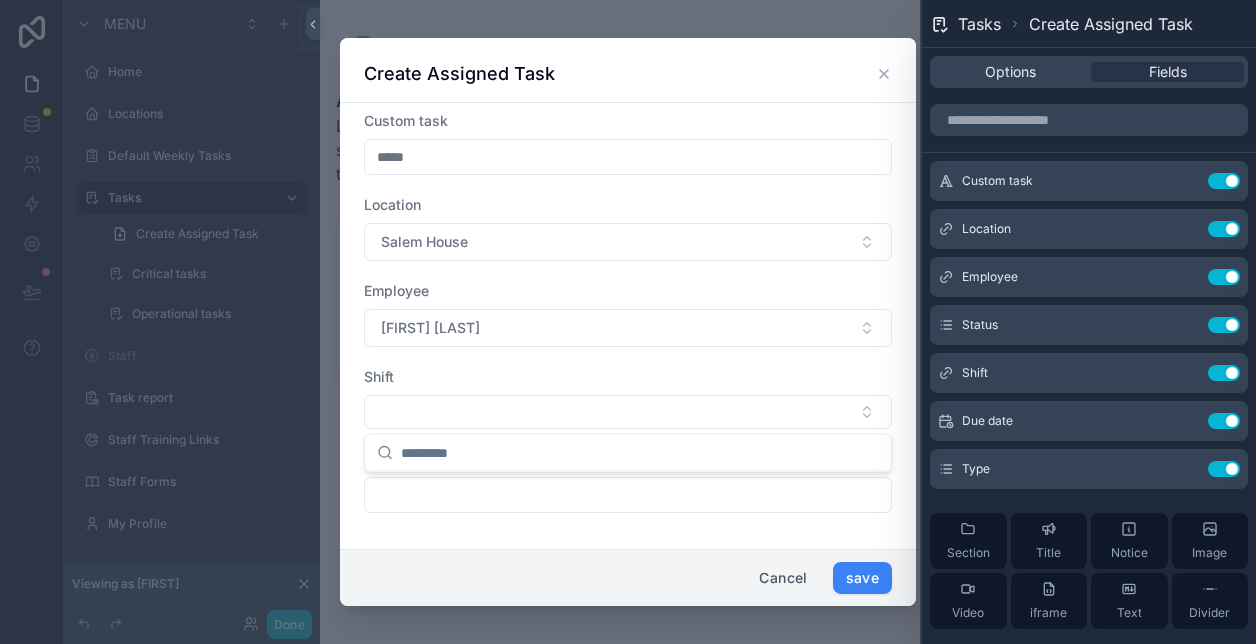 click on "Custom task ***** Location Salem House  Employee [FIRST] [LAST] Shift Due date" at bounding box center (628, 322) 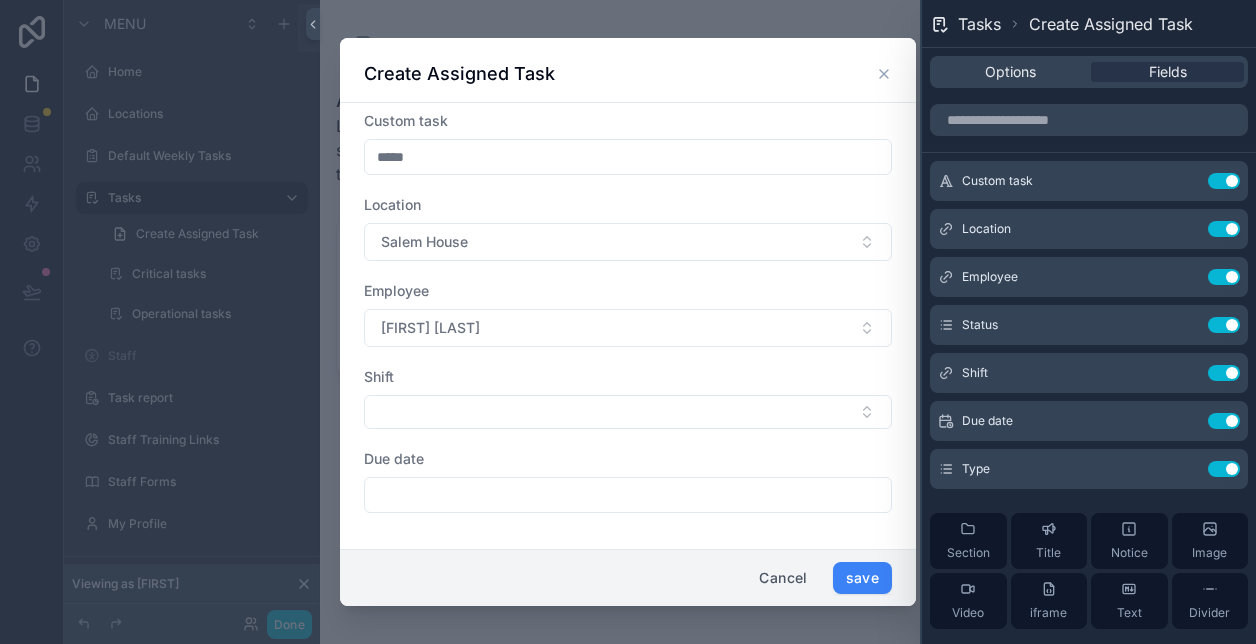 click at bounding box center (628, 495) 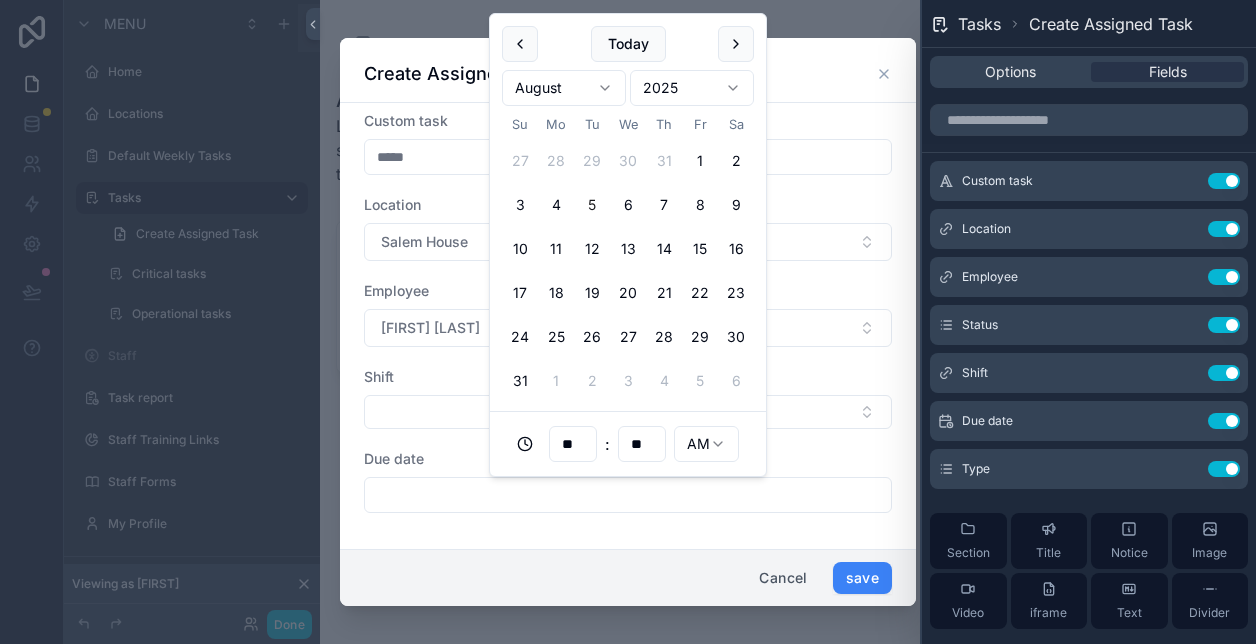 click on "5" at bounding box center [592, 205] 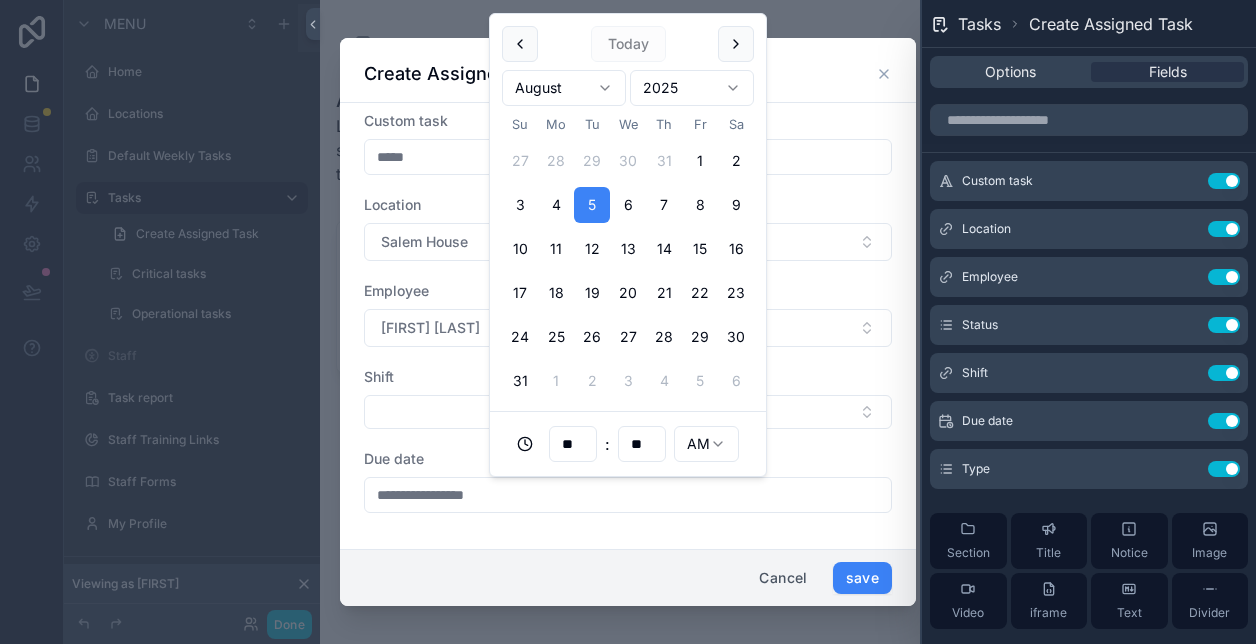 click on "**" at bounding box center [573, 444] 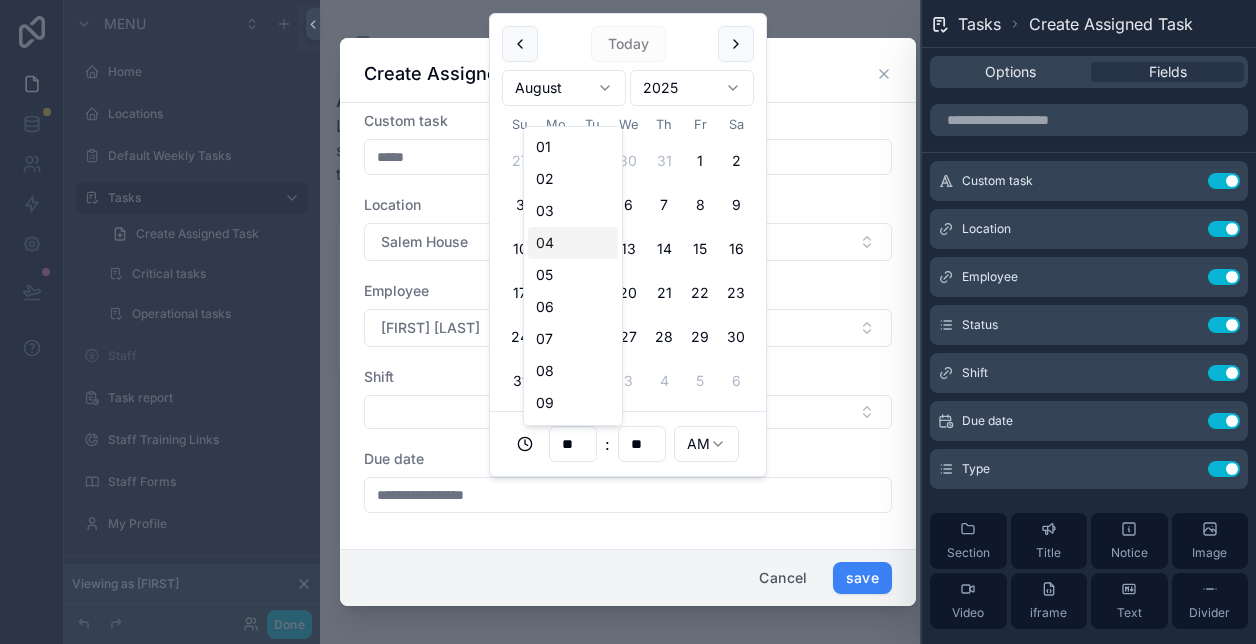 click on "04" at bounding box center [573, 243] 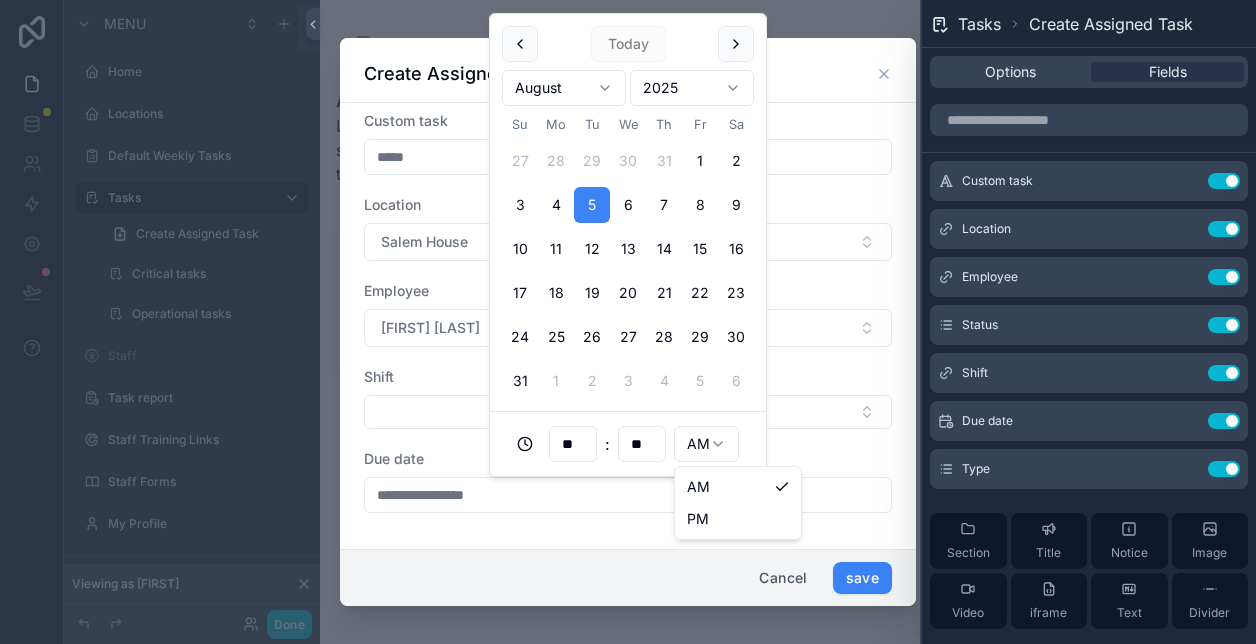 click on "Tasks Create Assigned Task Options Fields Custom task Use setting Location Use setting Employee Use setting Status Use setting Shift Use setting Due date Use setting Type Use setting Section Title Notice Image Video iframe Text Divider created at Use setting updated at Use setting Task completion Use setting Daily tasks Use setting Uploaded image Use setting Voice recording Use setting SHA - uploaded image Use setting Image uniqueness comment Use setting Voice transcription Use setting Menu Home Locations Default Weekly Tasks  Tasks Create Assigned Task Critical tasks Operational tasks Staff Task report Staff Training Links Staff Forms My Profile Appointments Hidden pages Residents Shift Template tasks Incident and Emergency Report Genoa Medication Delivery Form Maintenance Request Form Mileage Log Sheet Time Off Request Form Grocery Shopping Employee Referral Form Viewing as [FIRST] Done Home Locations Default Weekly Tasks  Tasks Critical tasks Operational tasks Staff Task report Staff Forms FJ" at bounding box center [628, 322] 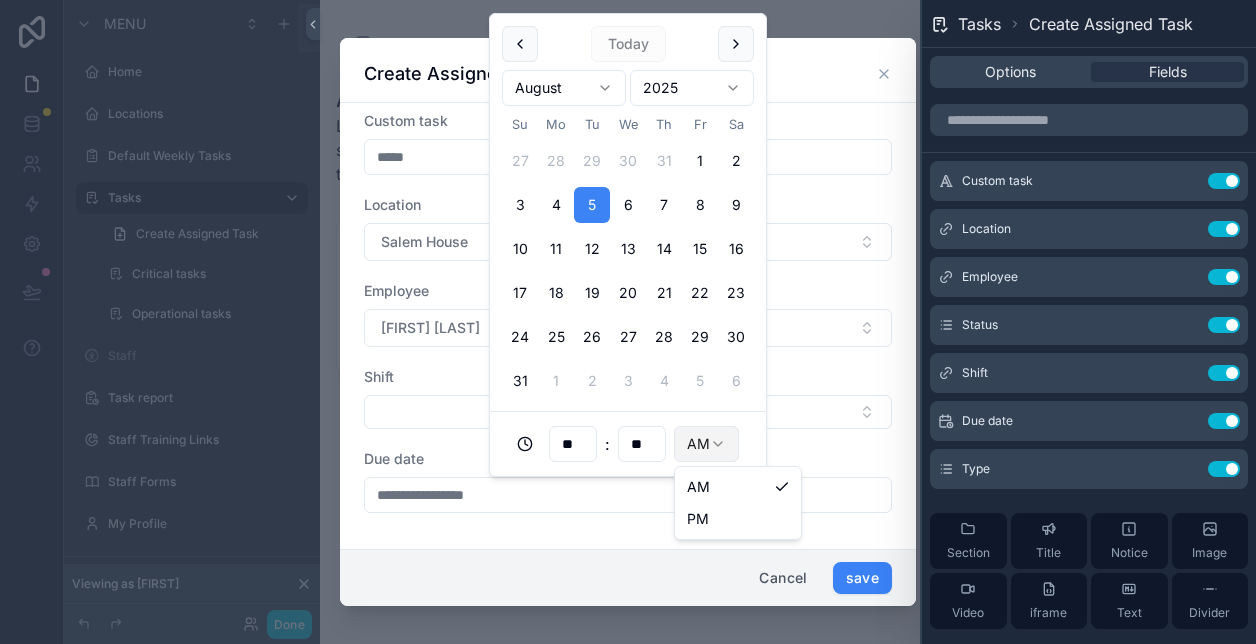 type on "**********" 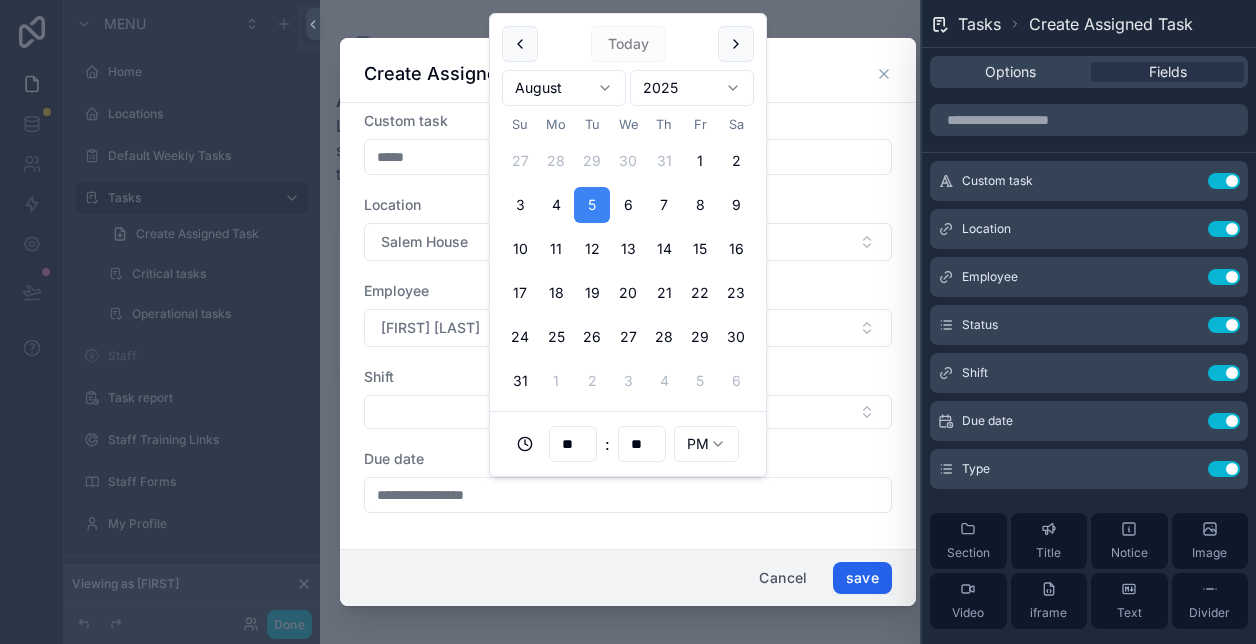 click on "save" at bounding box center [862, 578] 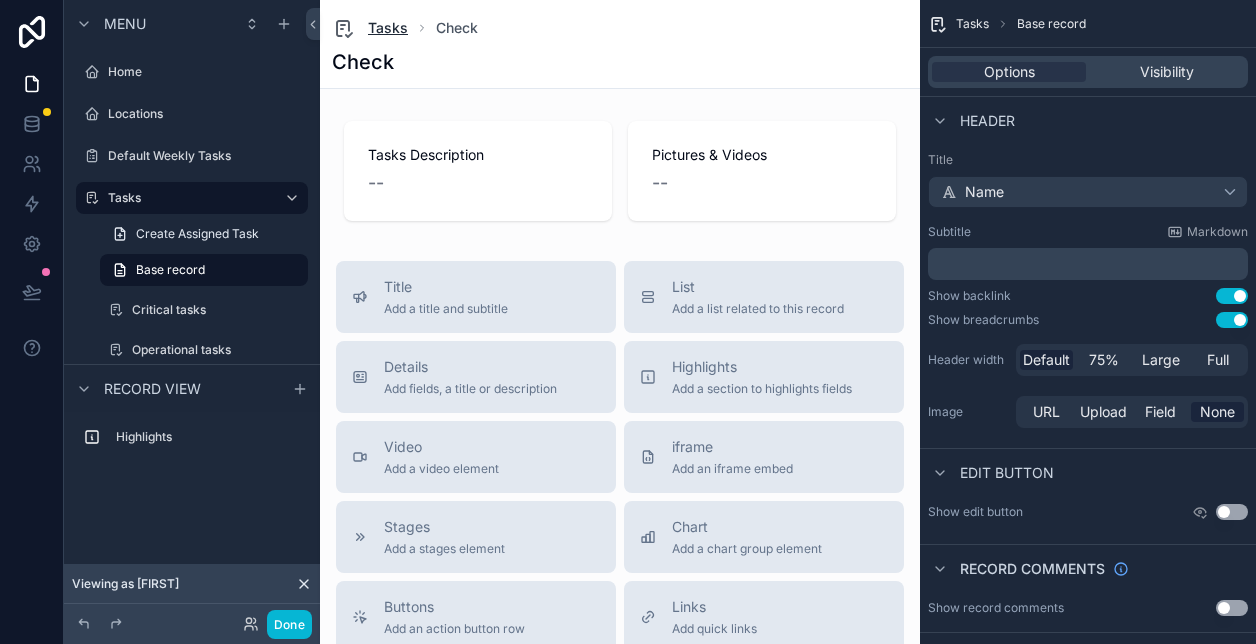 click on "Tasks" at bounding box center [388, 28] 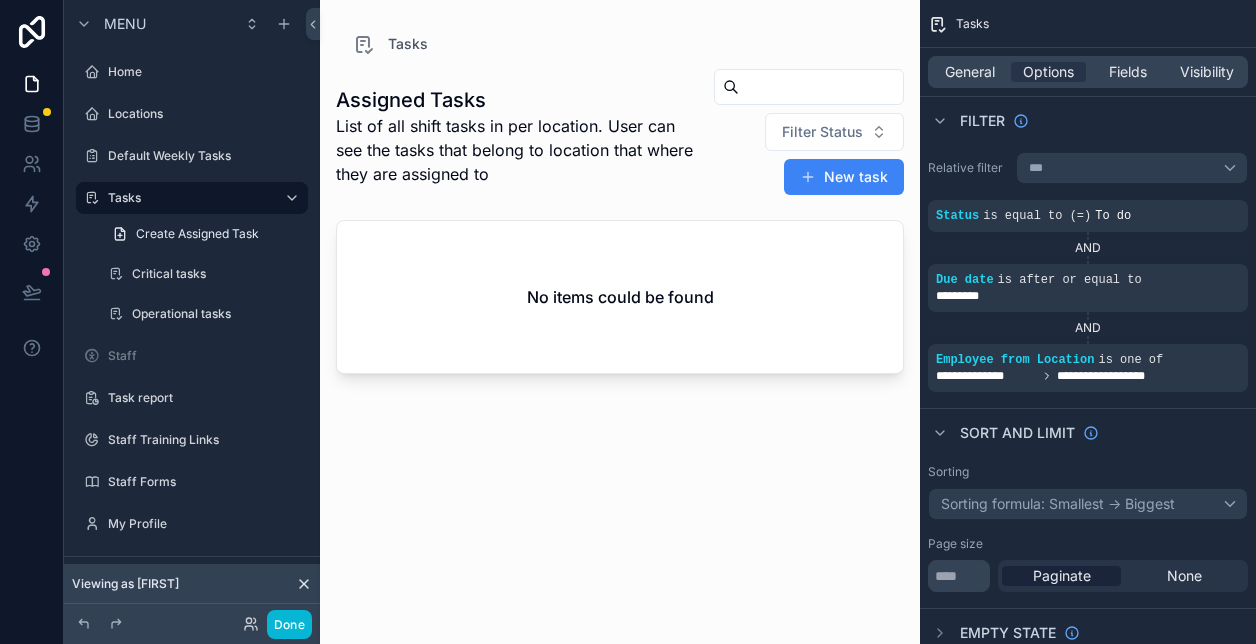 click on "No items could be found" at bounding box center [620, 297] 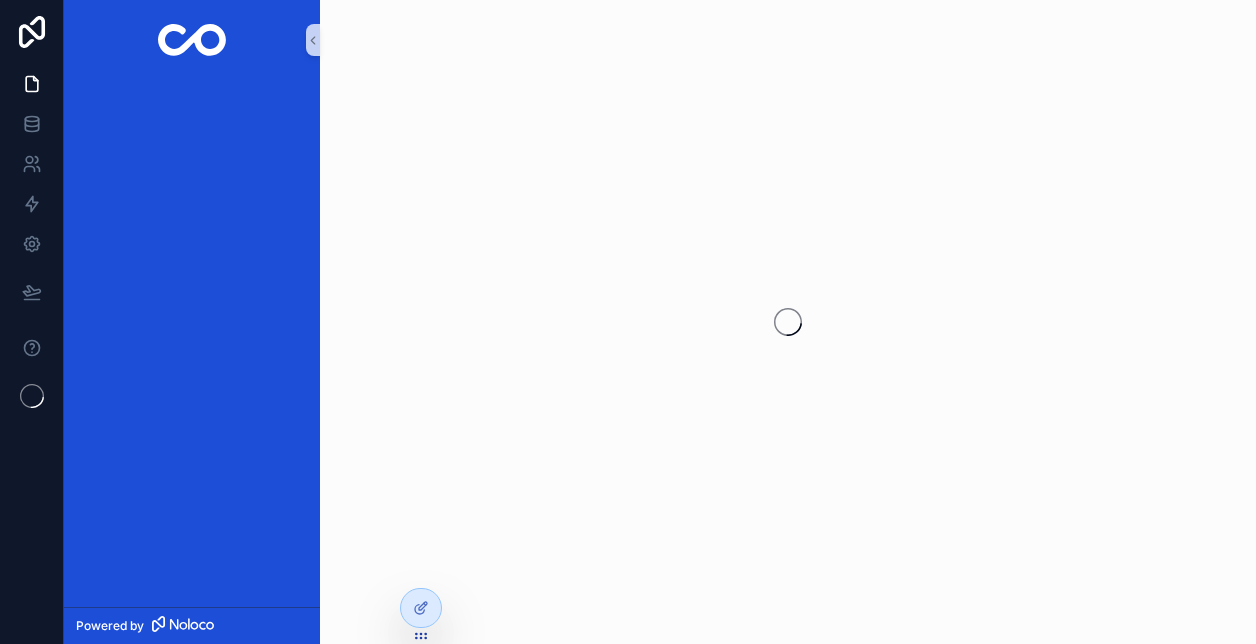 scroll, scrollTop: 0, scrollLeft: 0, axis: both 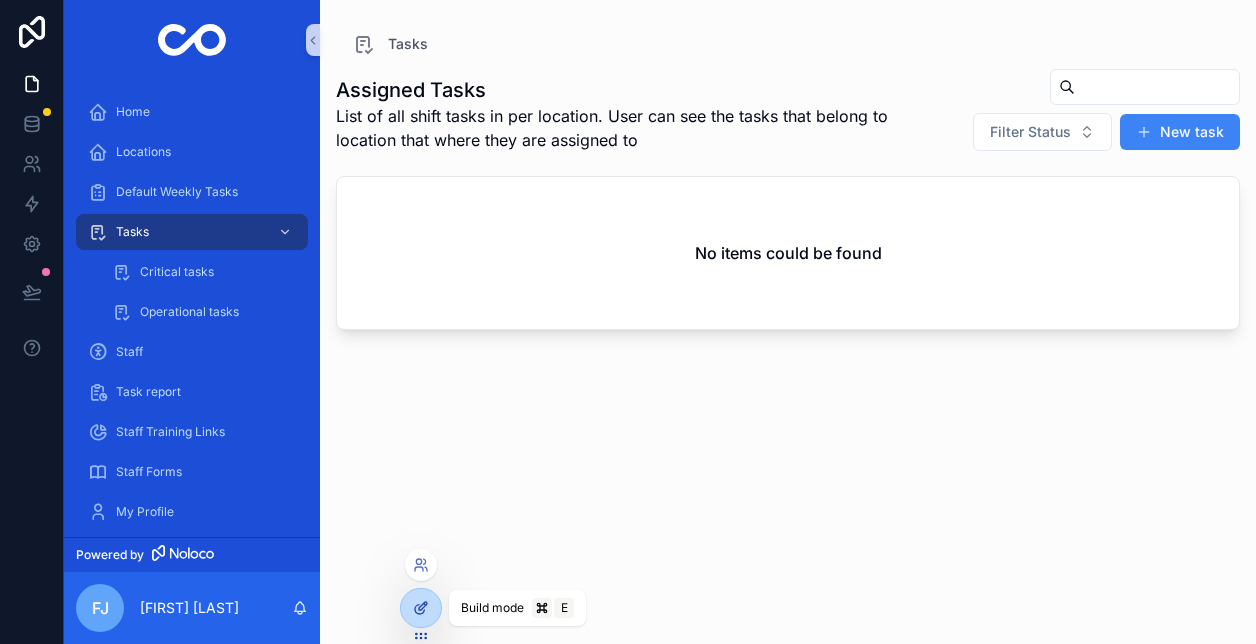 click 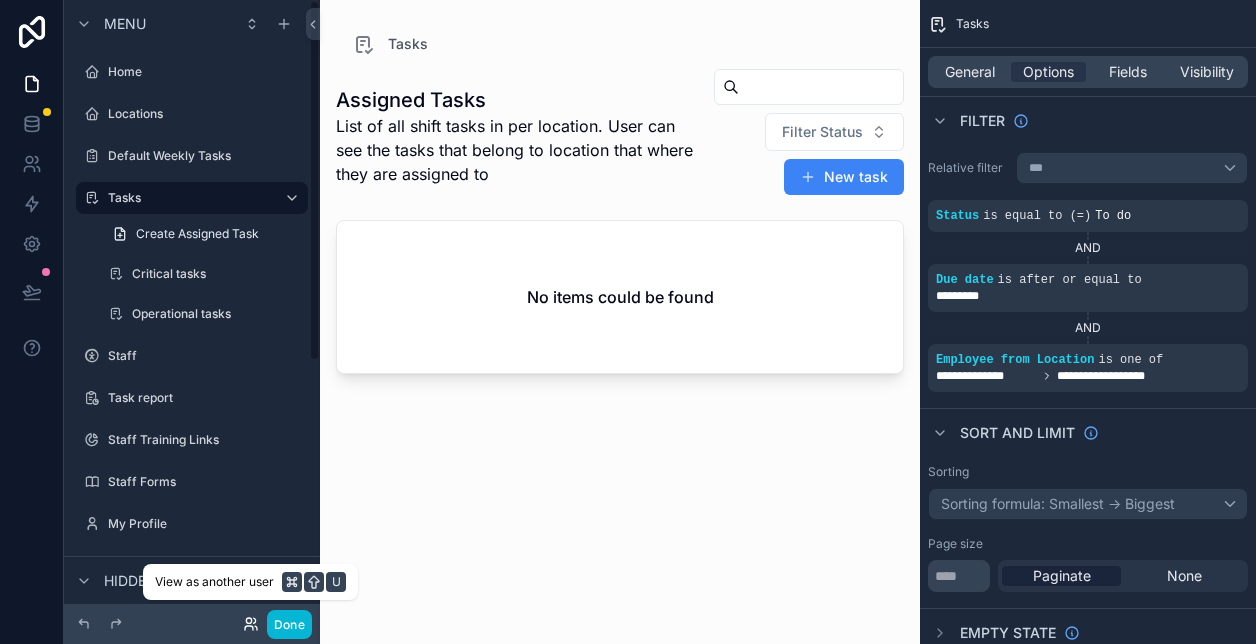 click 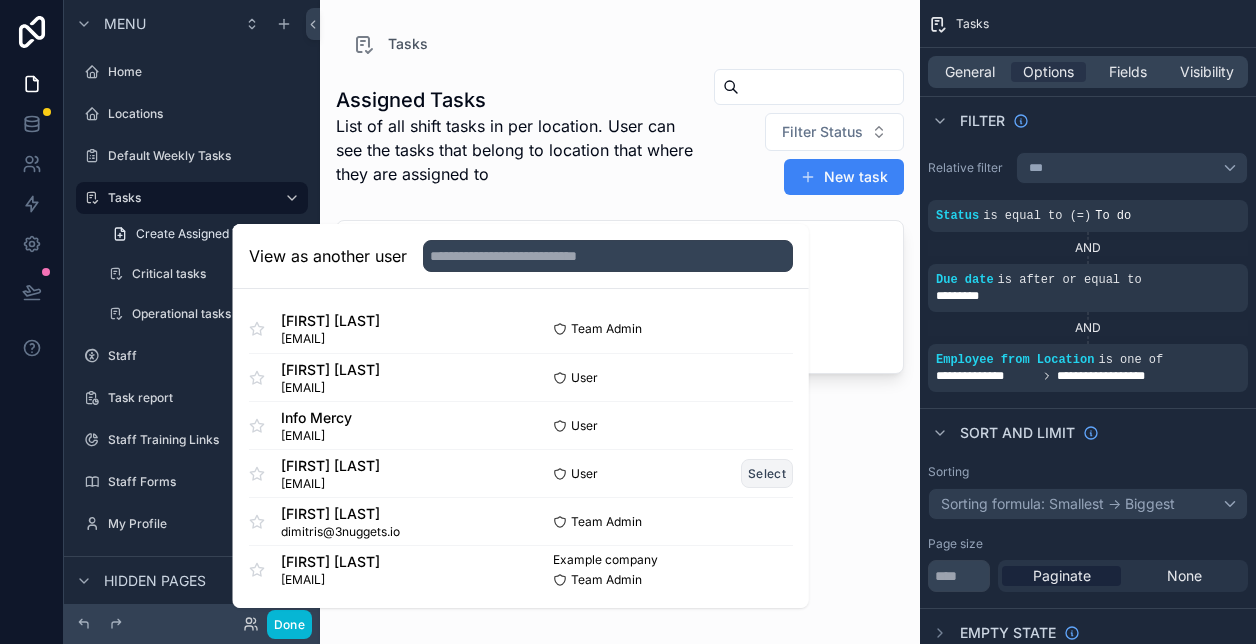 click on "Select" at bounding box center (767, 473) 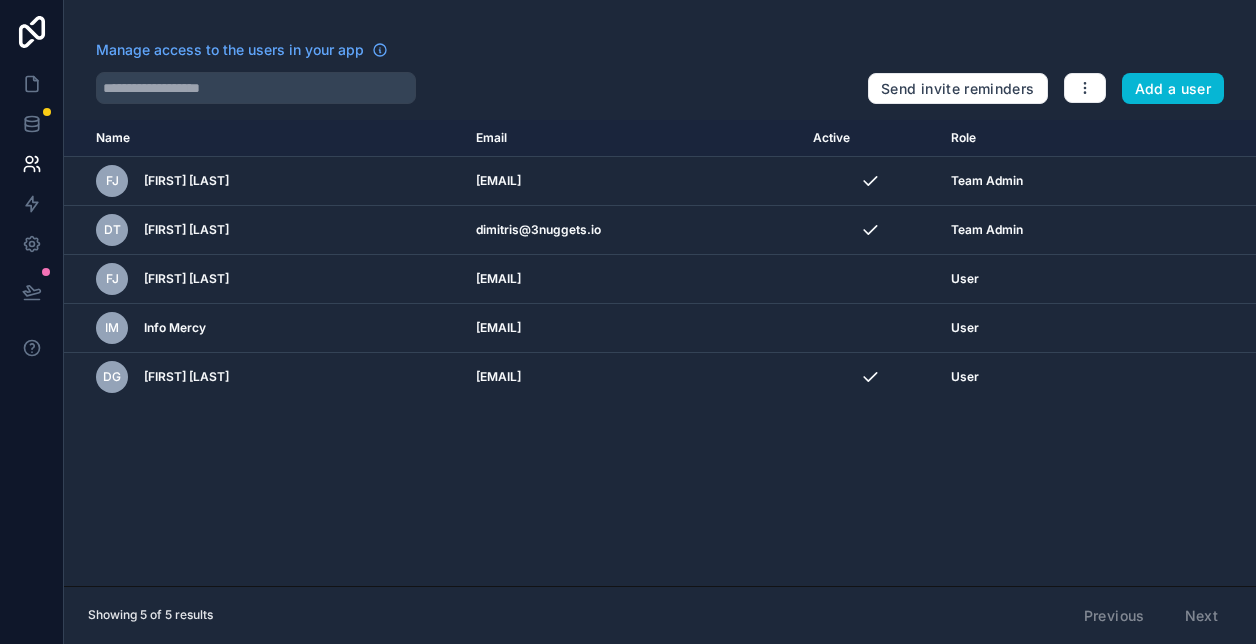 scroll, scrollTop: 0, scrollLeft: 0, axis: both 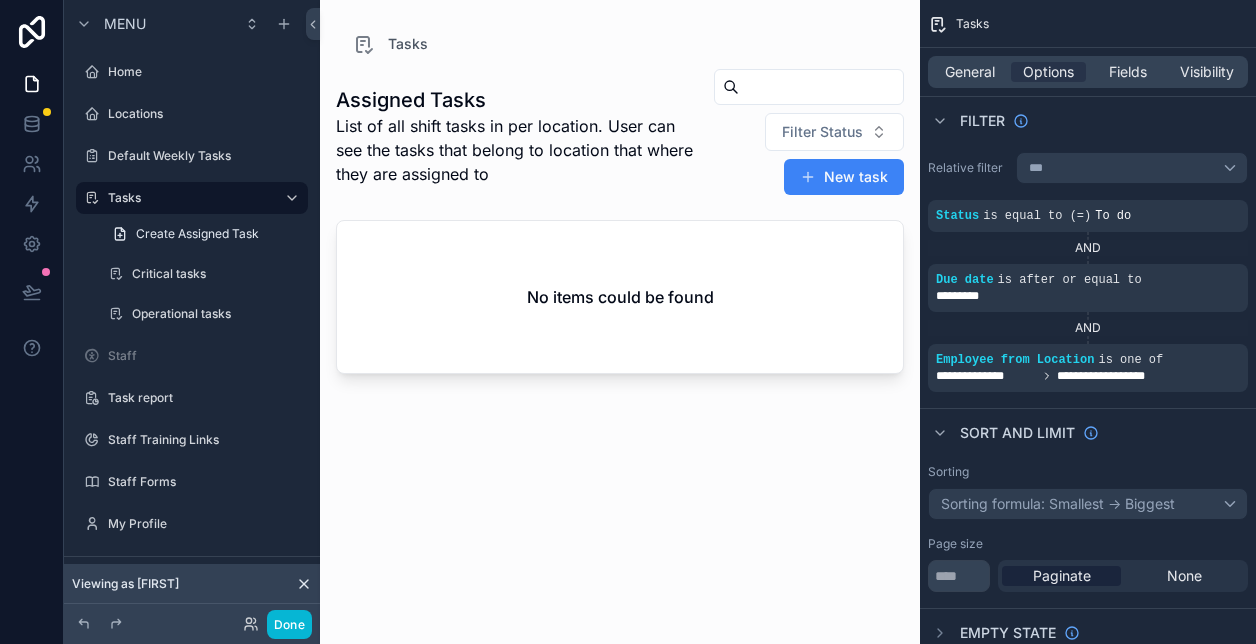 click at bounding box center [620, 310] 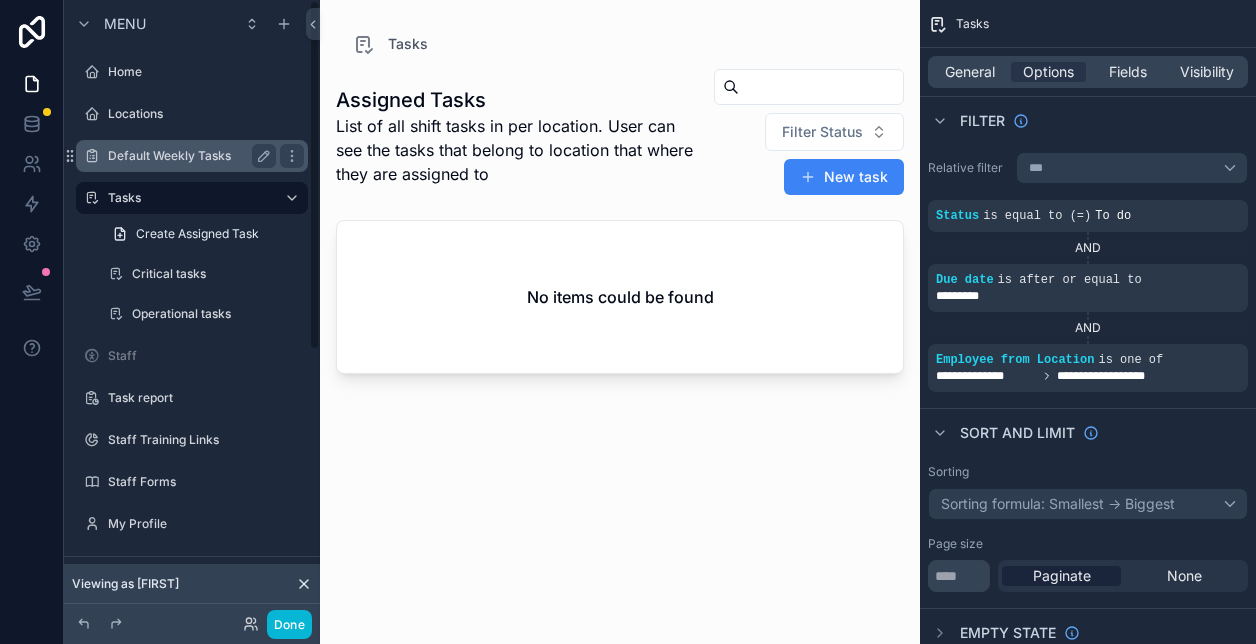 click on "Default Weekly Tasks" at bounding box center (192, 156) 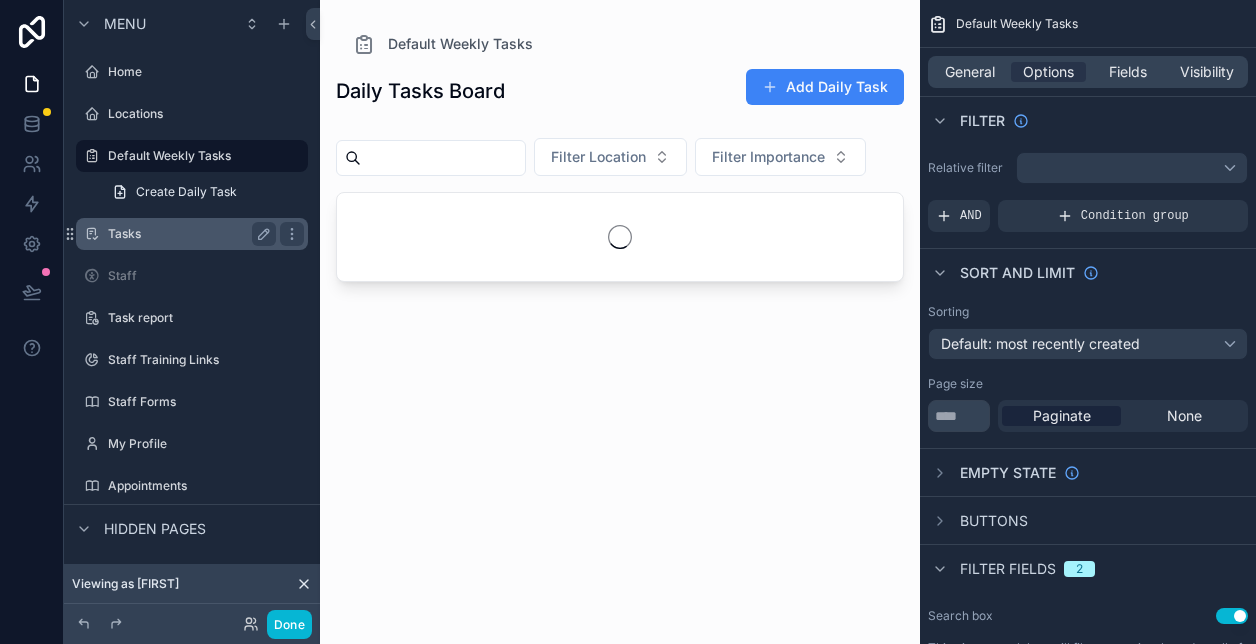 click on "Tasks" at bounding box center (188, 234) 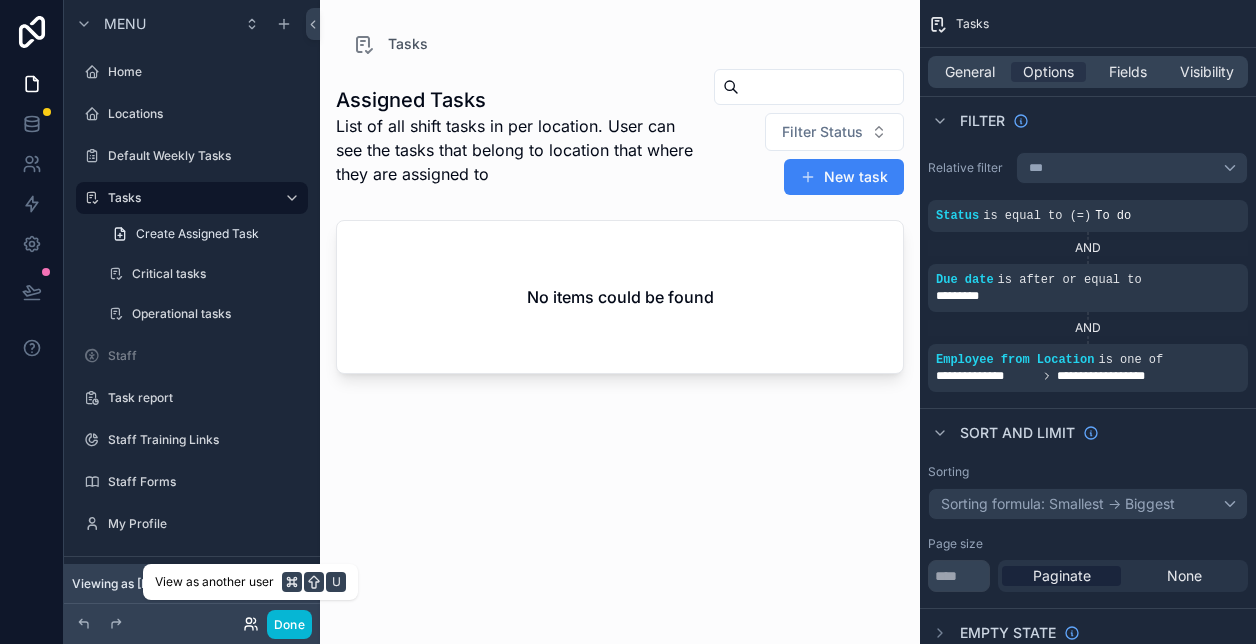 click 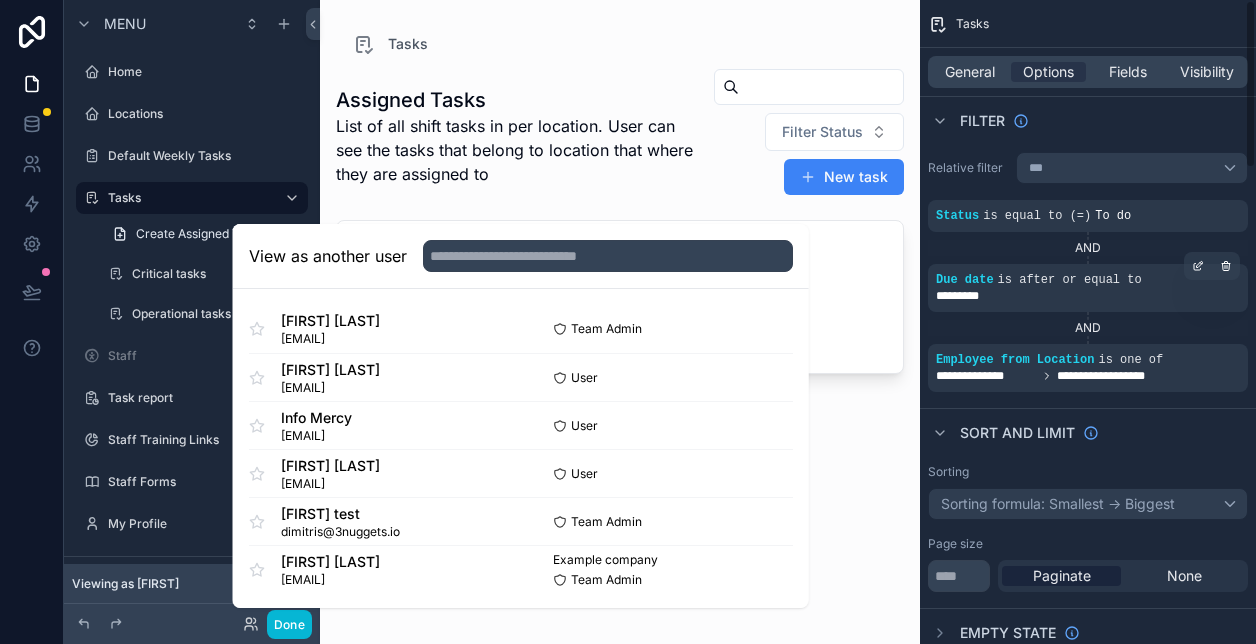 click on "is after or equal to" at bounding box center (1070, 280) 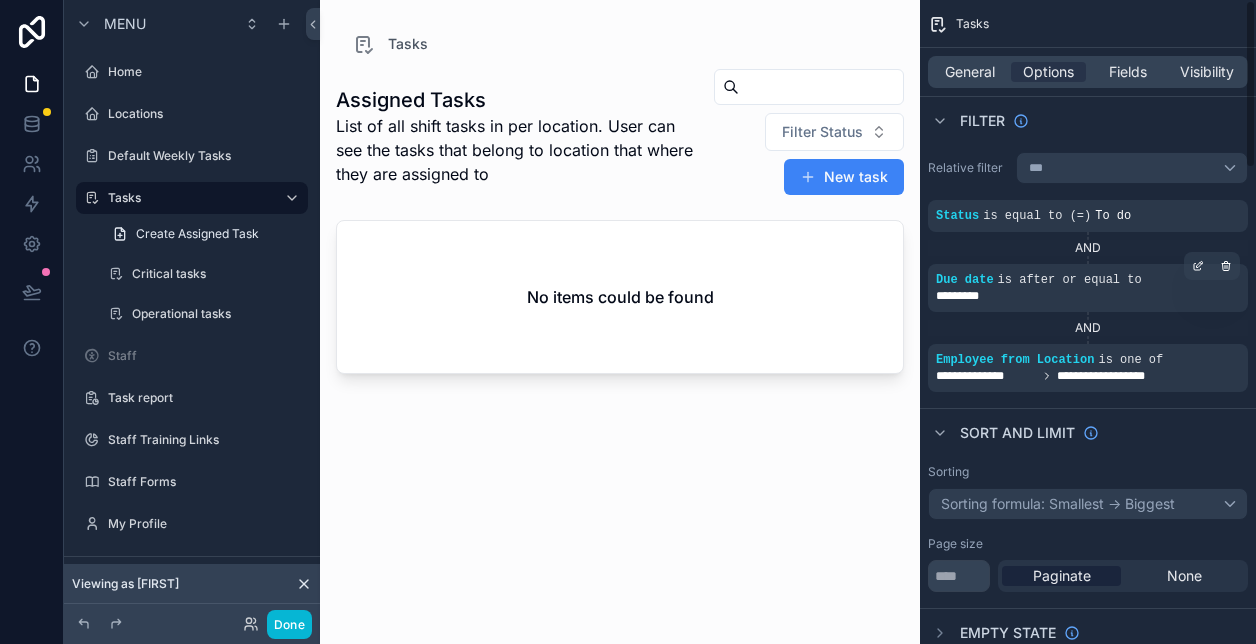click on "*********" at bounding box center (1088, 296) 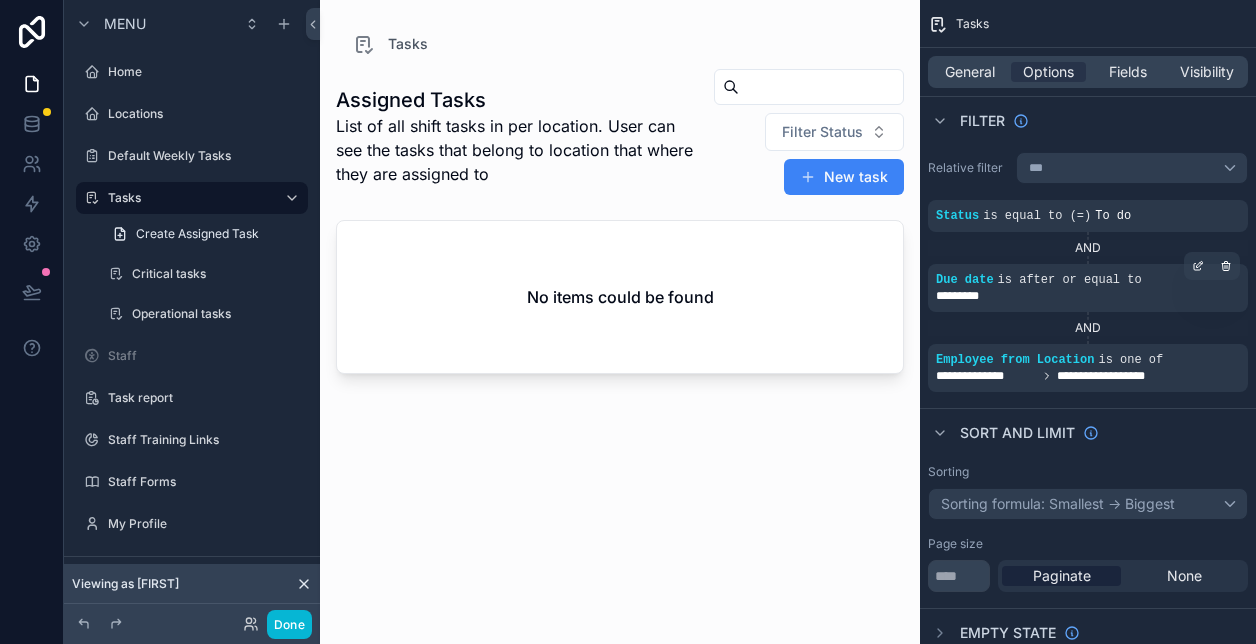 click on "*********" at bounding box center (1088, 296) 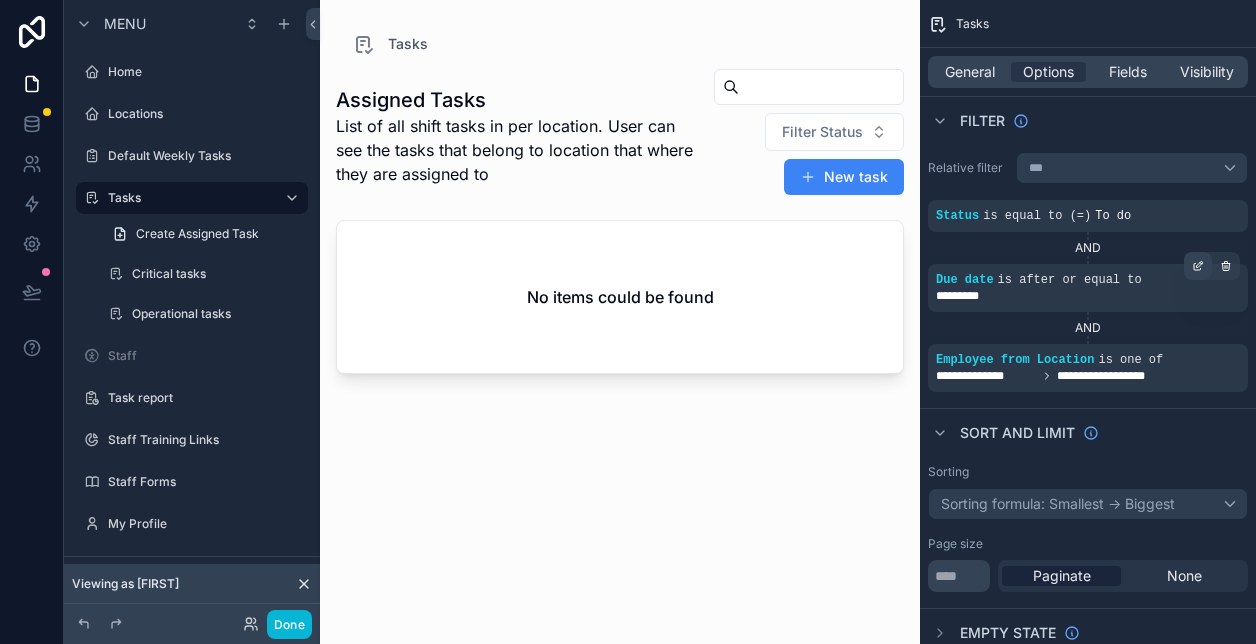 click 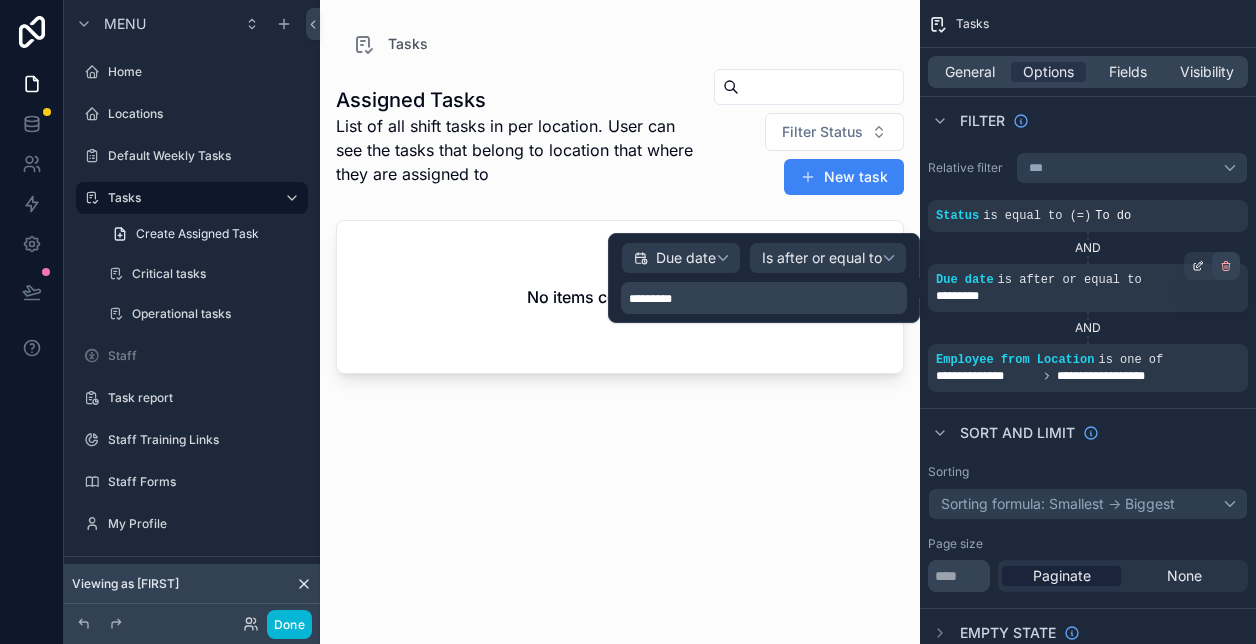 click 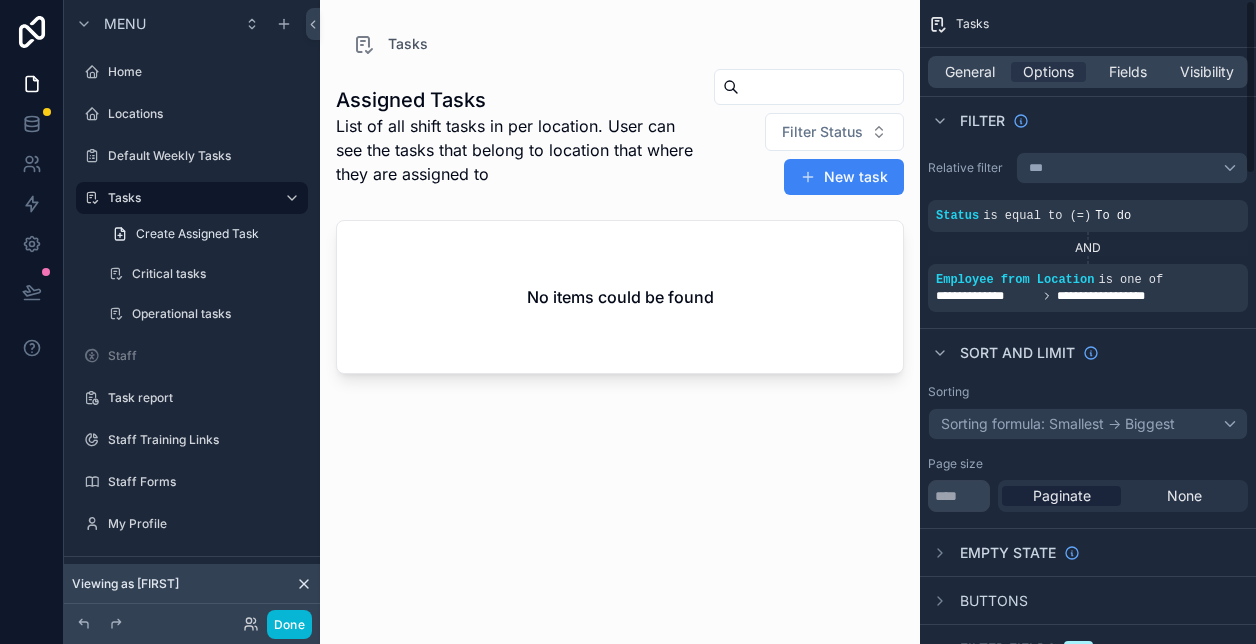 click on "Assigned Tasks List of all shift tasks in per location. User can see the tasks that belong to location that where they are assigned to Filter Status New task No items could be found" at bounding box center (620, 338) 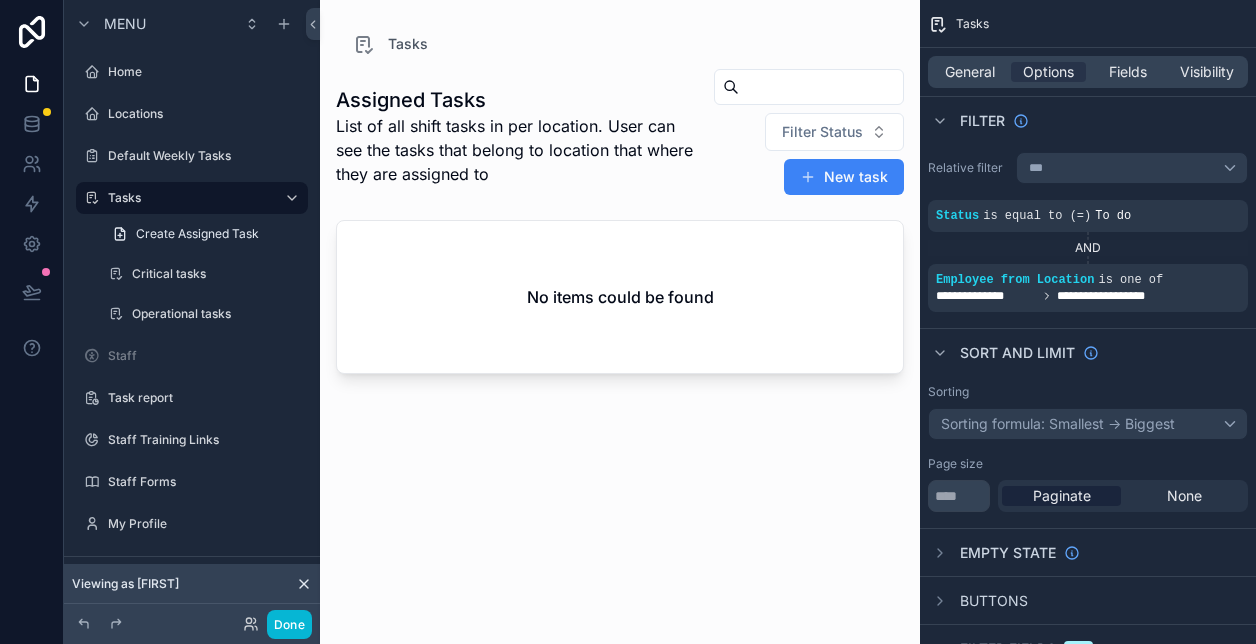 click on "No items could be found" at bounding box center (620, 297) 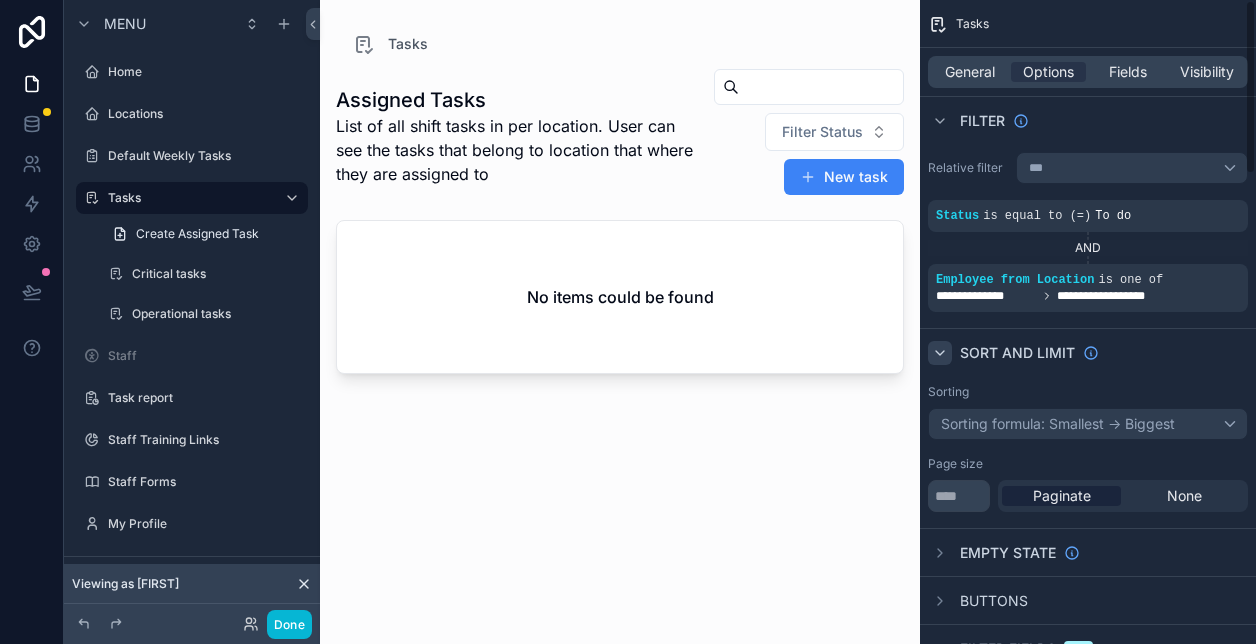 click at bounding box center (940, 353) 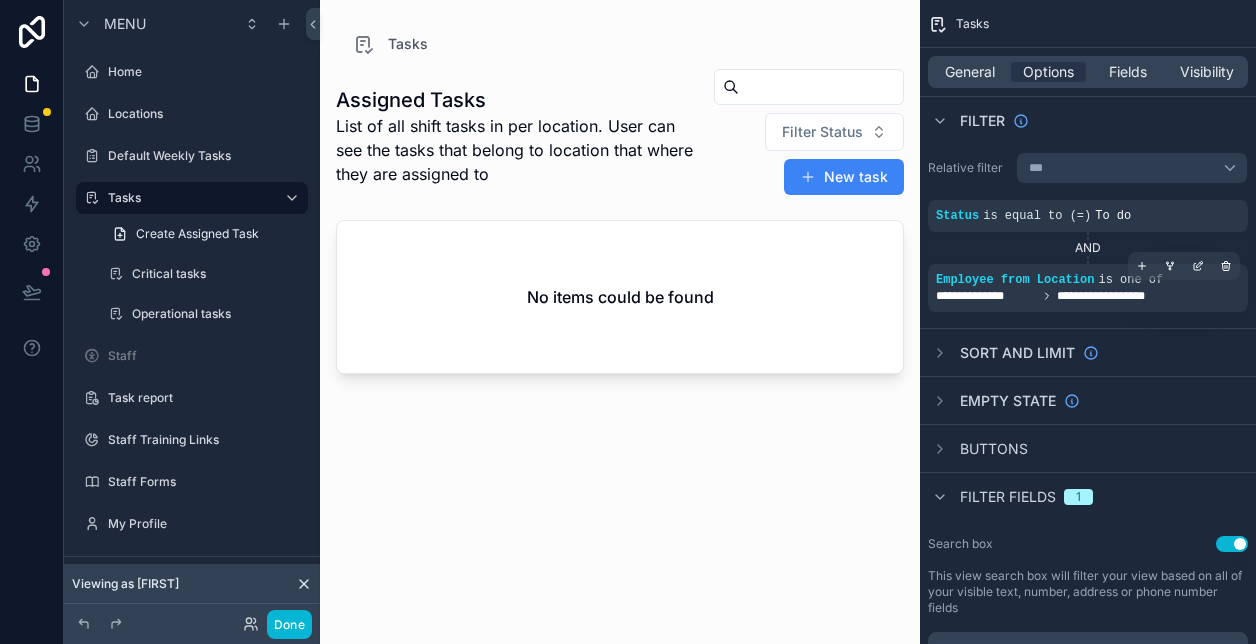 click on "**********" at bounding box center (1061, 296) 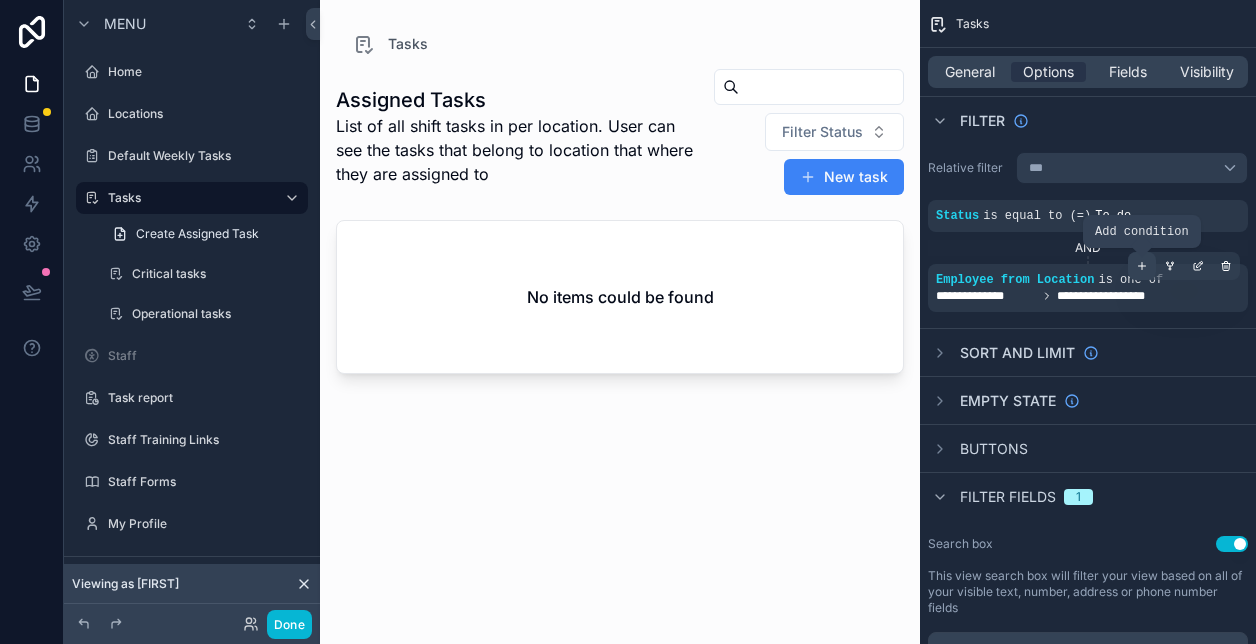 click 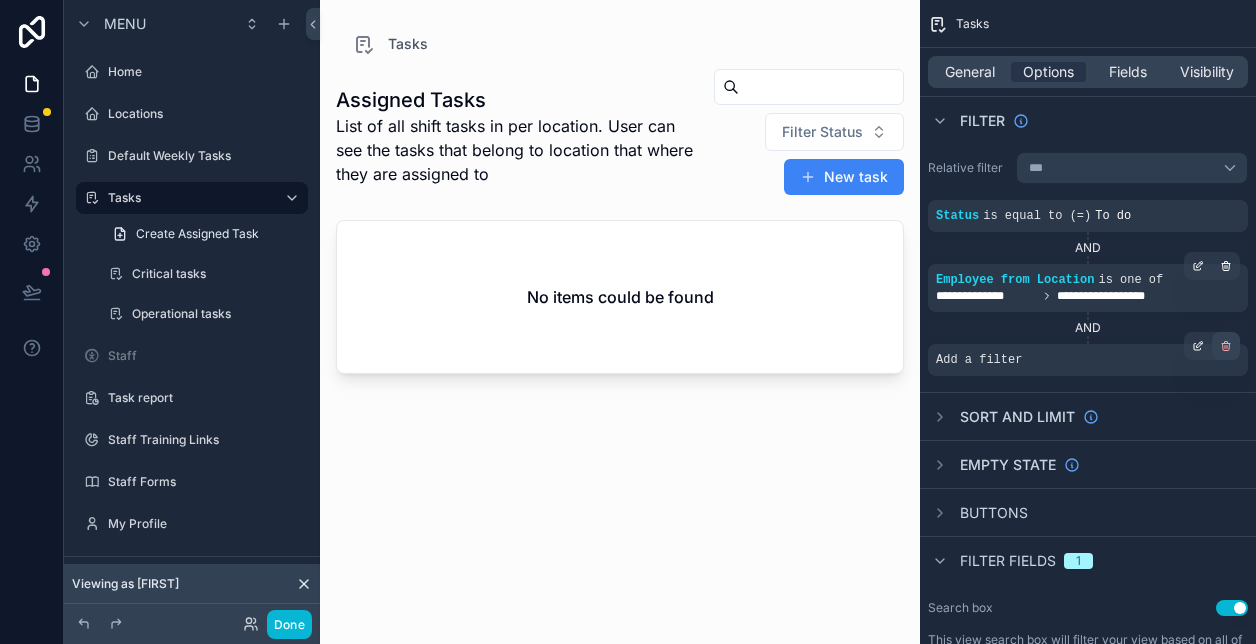 click 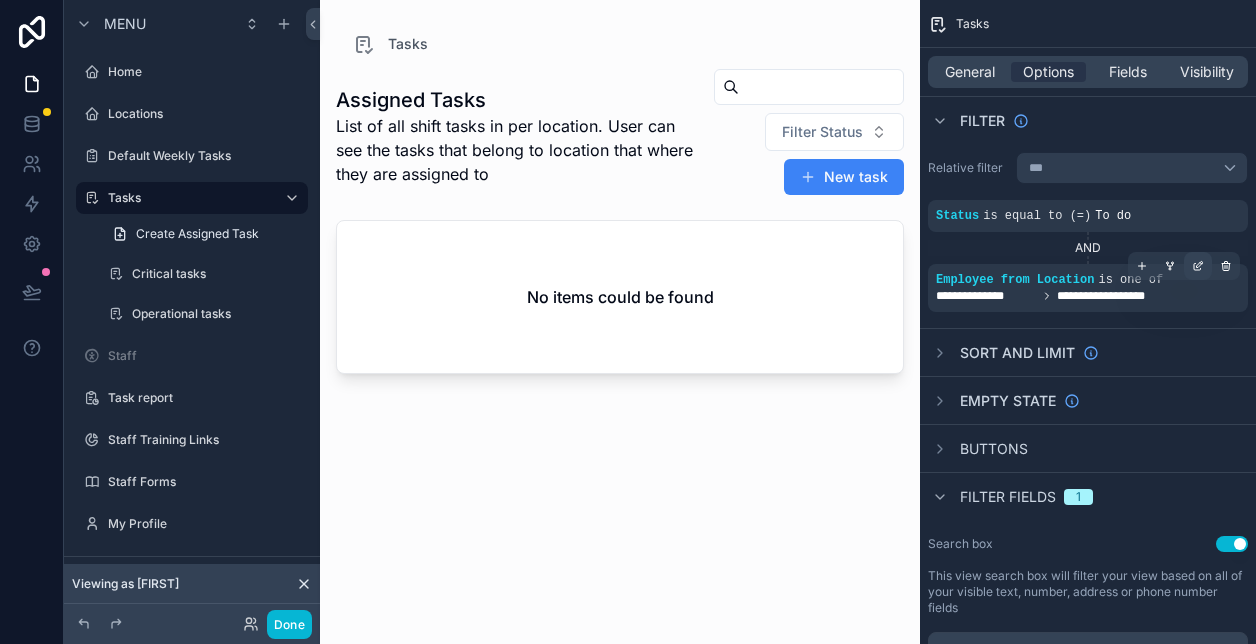 click 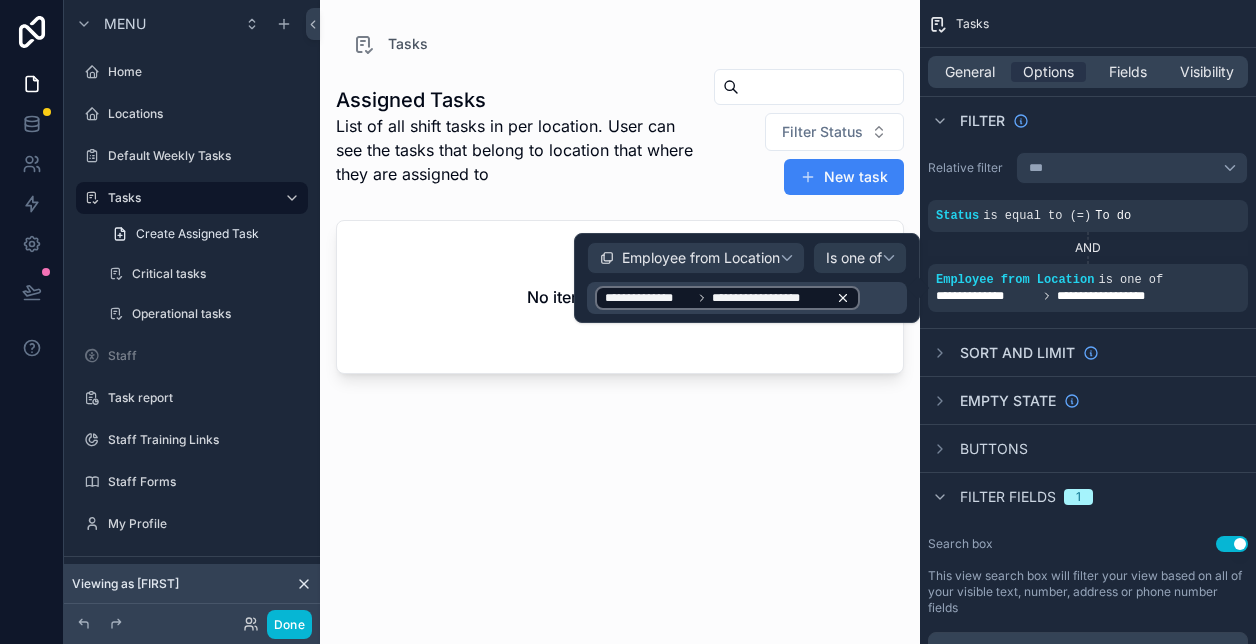click 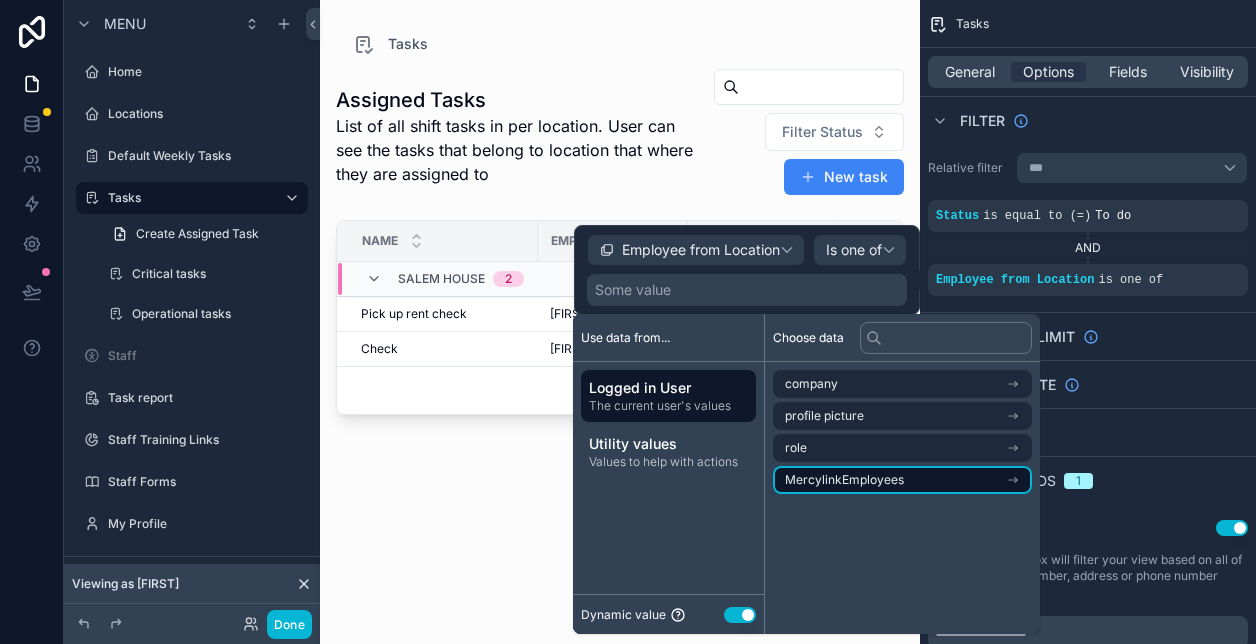 click on "MercylinkEmployees" at bounding box center [902, 480] 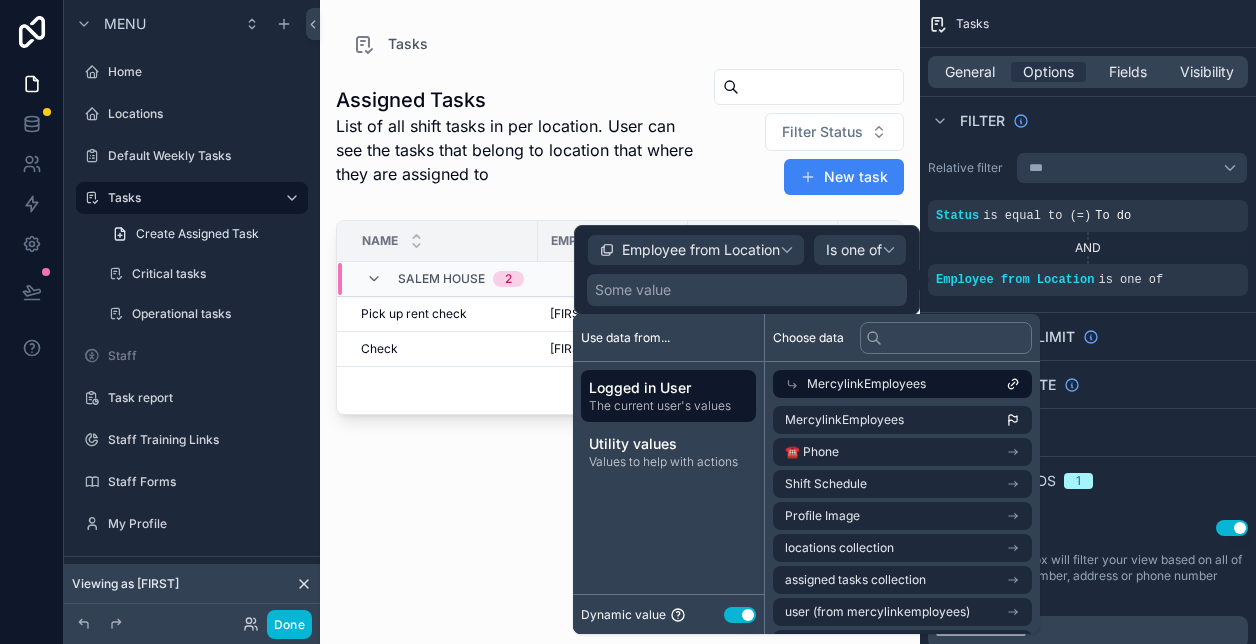 click on "MercylinkEmployees" at bounding box center (866, 384) 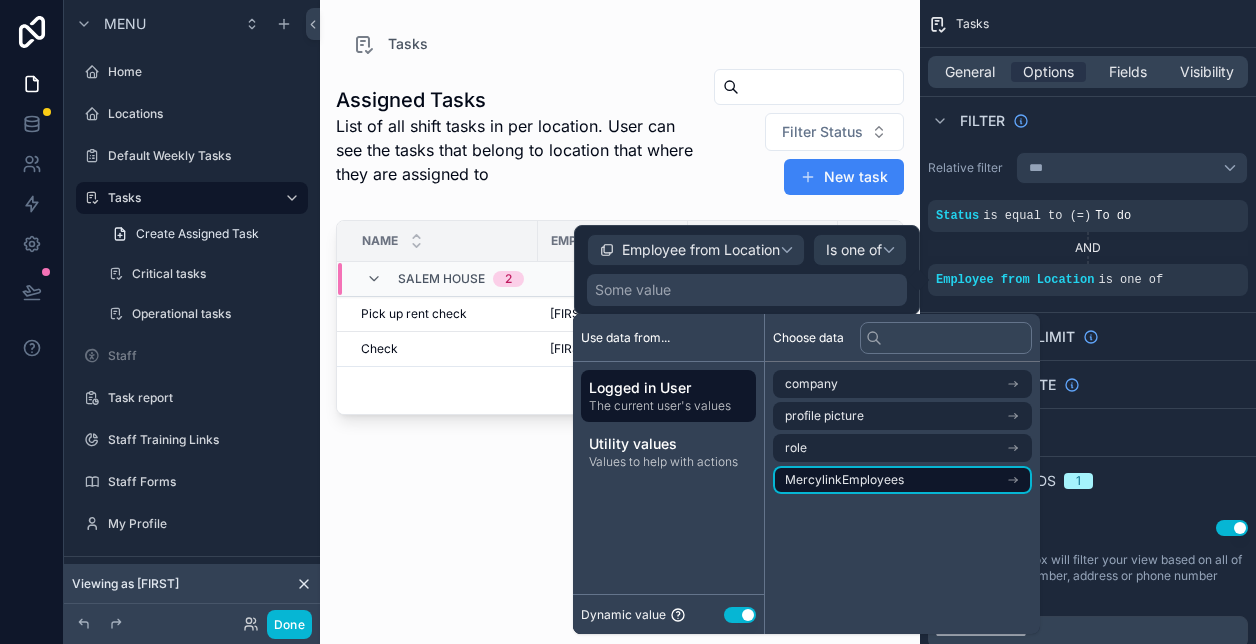 click on "MercylinkEmployees" at bounding box center (844, 480) 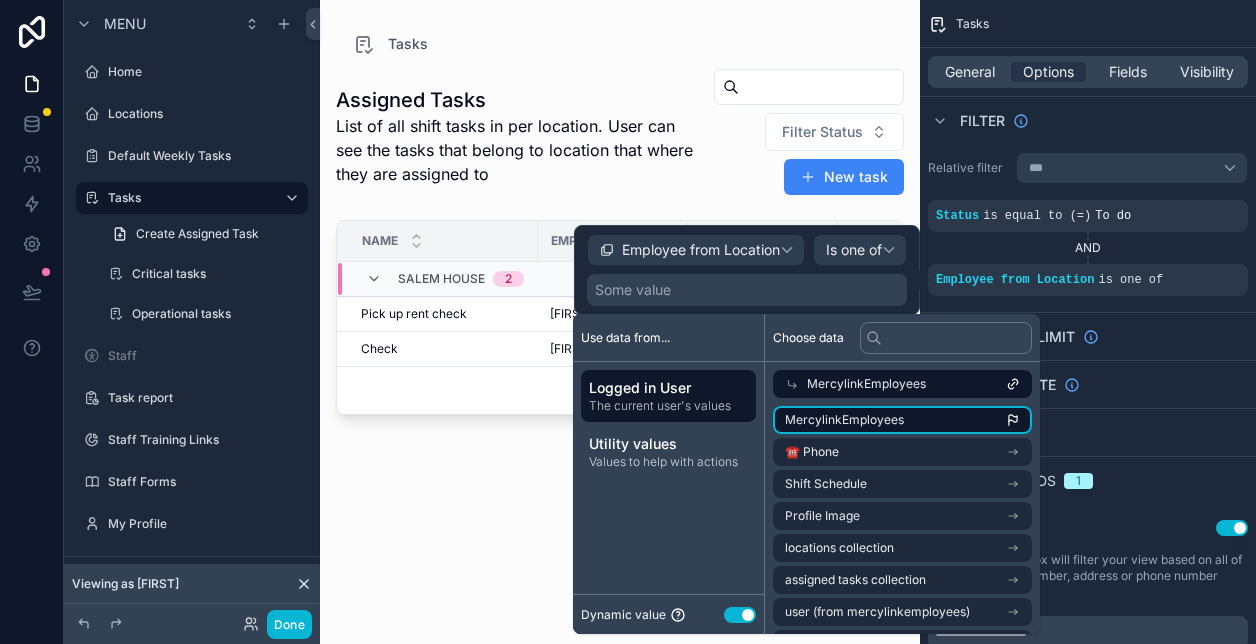 click on "MercylinkEmployees" at bounding box center [844, 420] 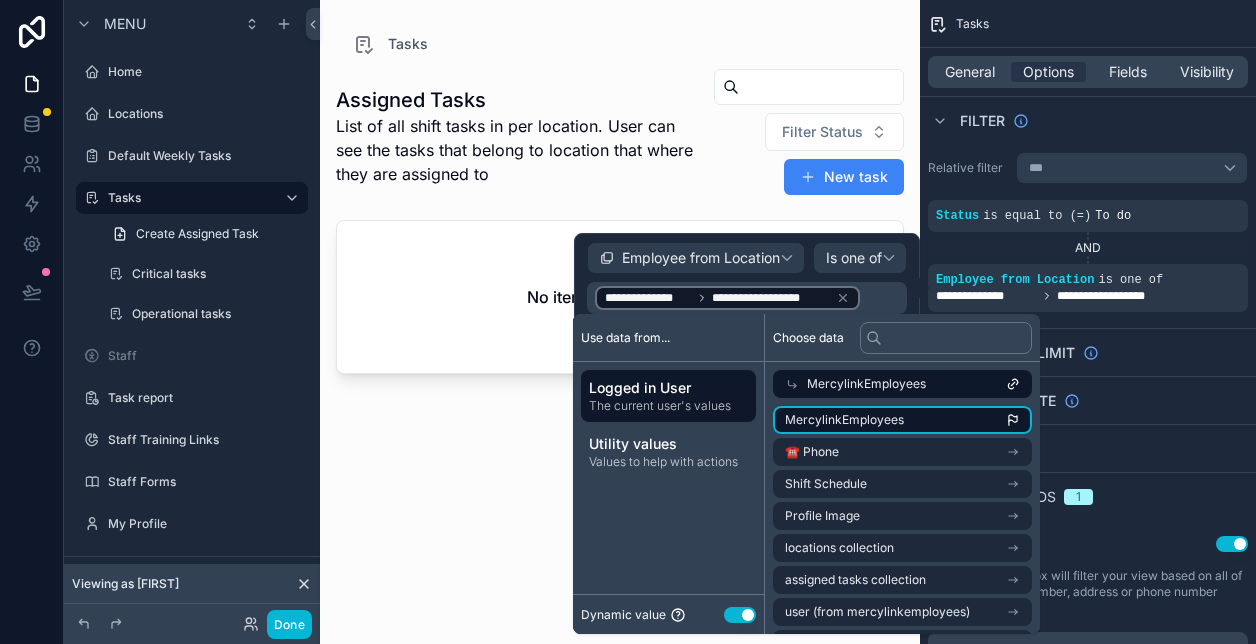 click on "MercylinkEmployees" at bounding box center (844, 420) 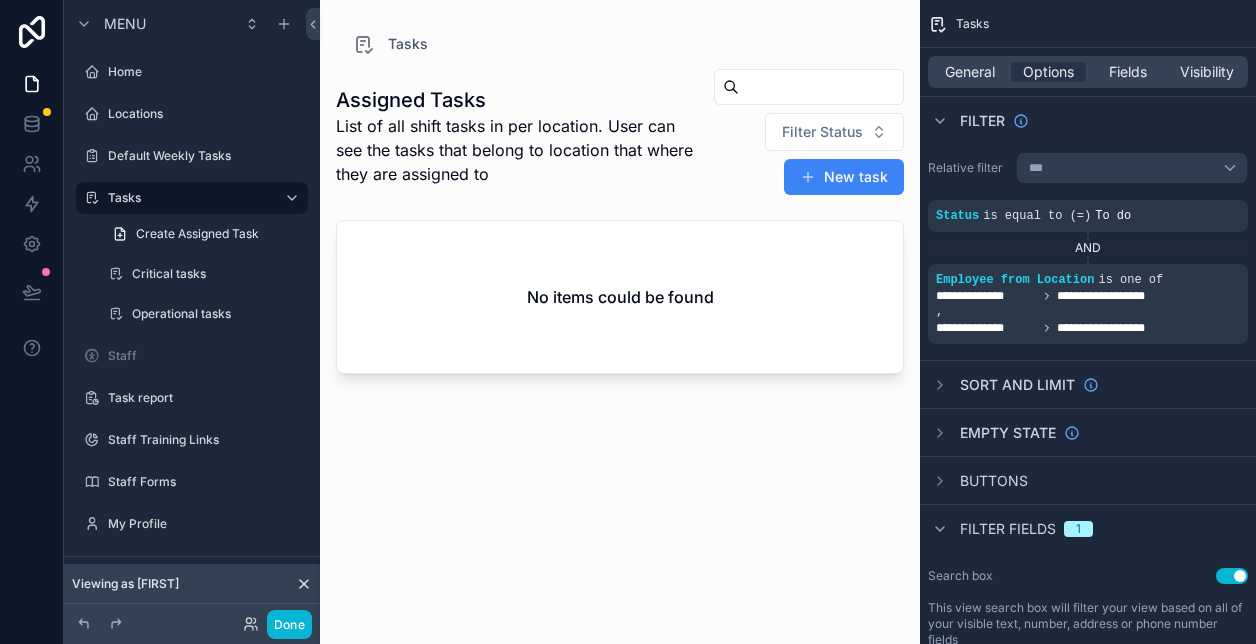 click on "Assigned Tasks List of all shift tasks in per location. User can see the tasks that belong to location that where they are assigned to Filter Status New task No items could be found" at bounding box center [620, 338] 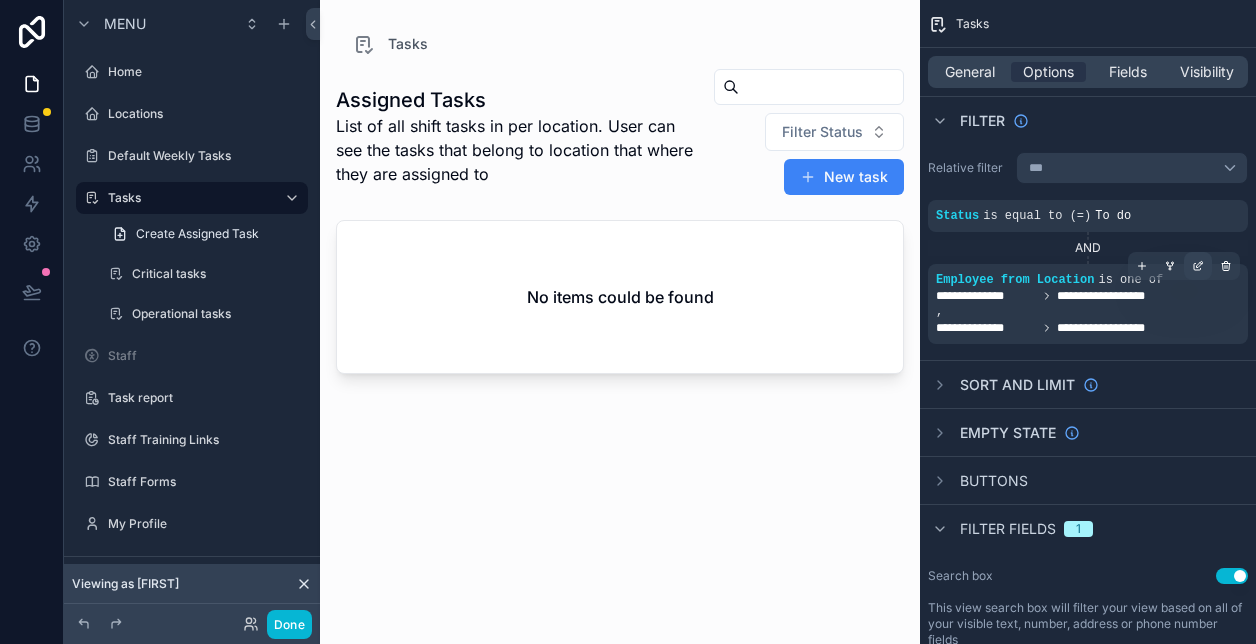 click 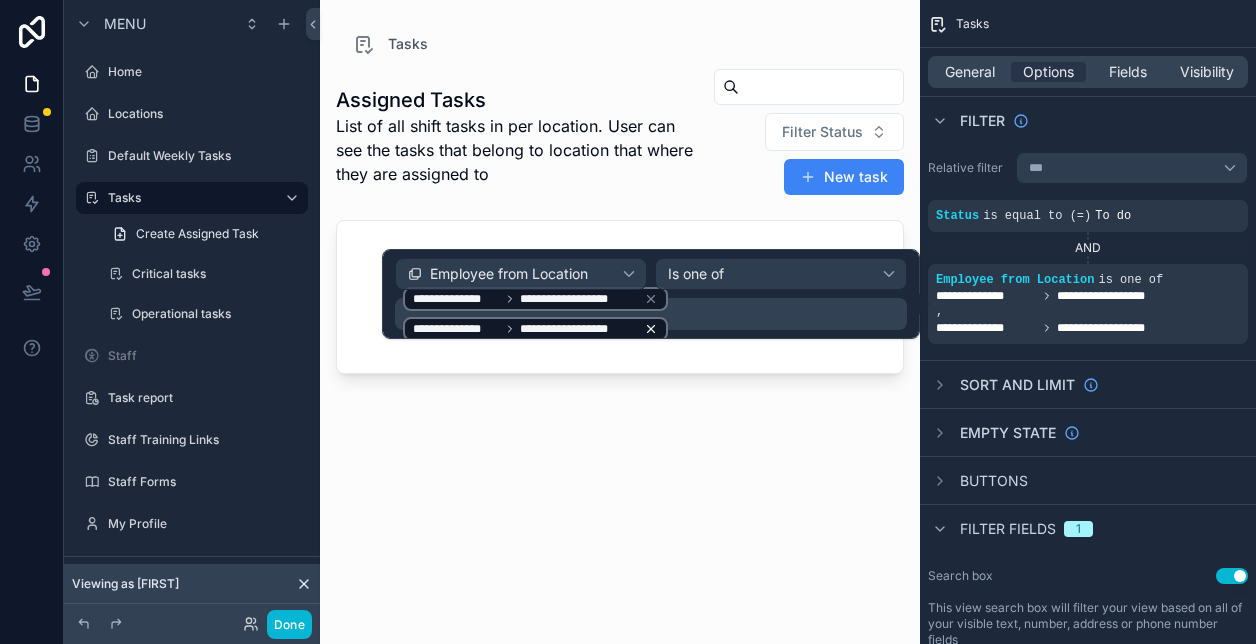 click 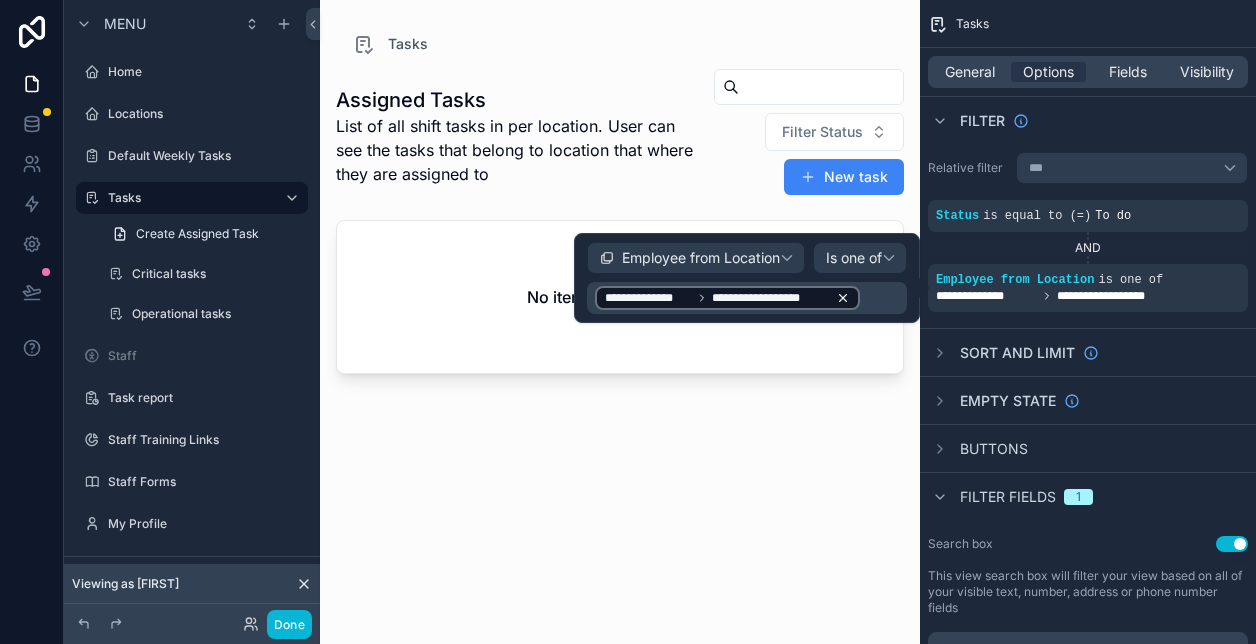 click 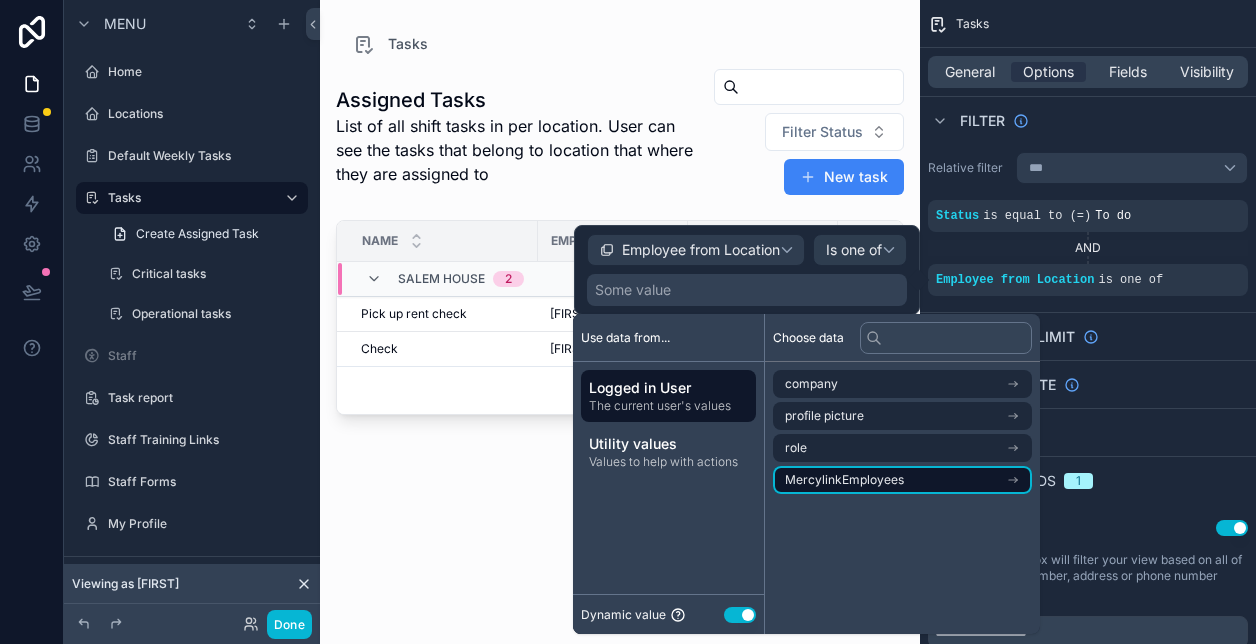 click on "MercylinkEmployees" at bounding box center [902, 480] 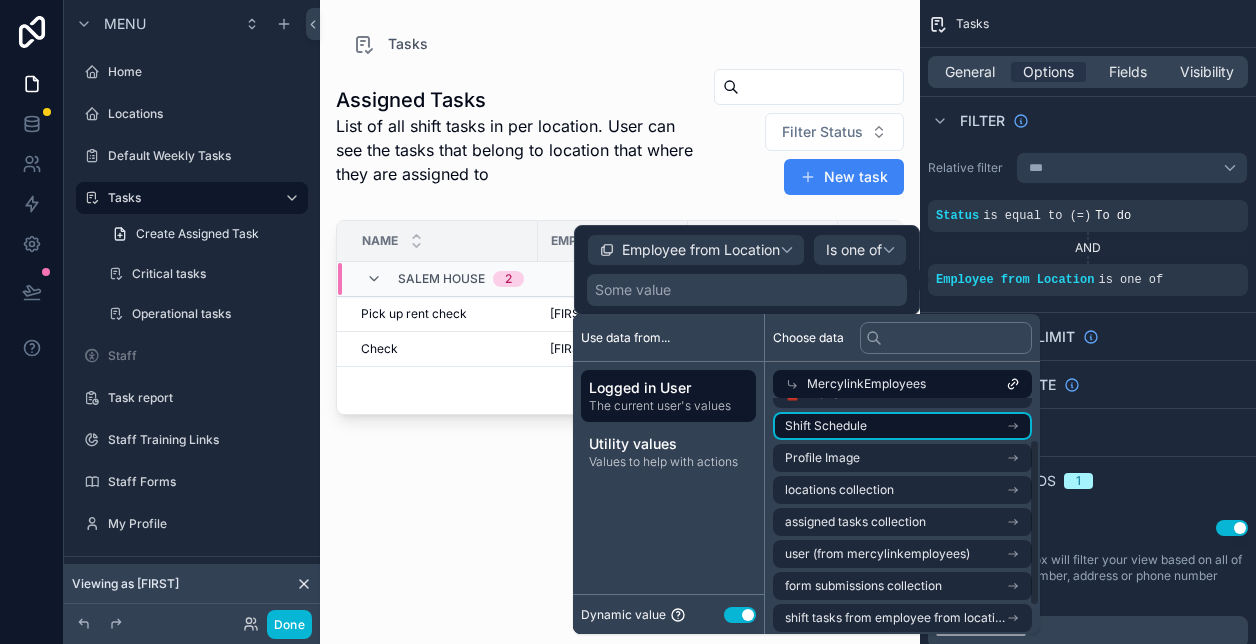 scroll, scrollTop: 96, scrollLeft: 0, axis: vertical 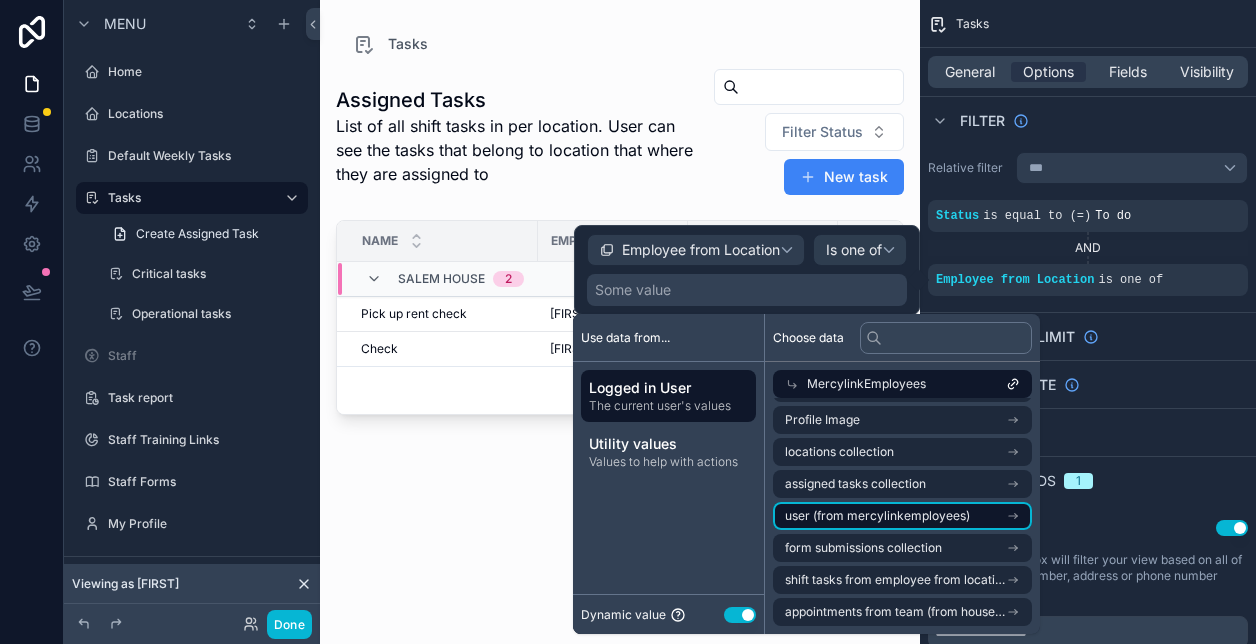click on "user (from mercylinkemployees)" at bounding box center (877, 516) 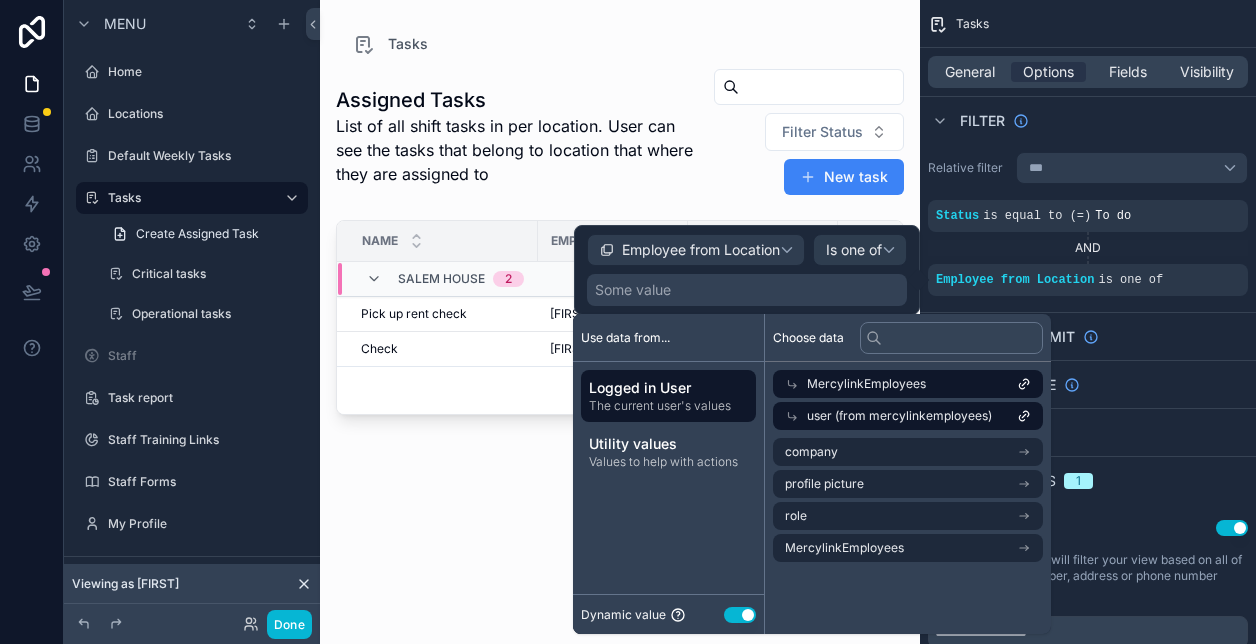 scroll, scrollTop: 0, scrollLeft: 0, axis: both 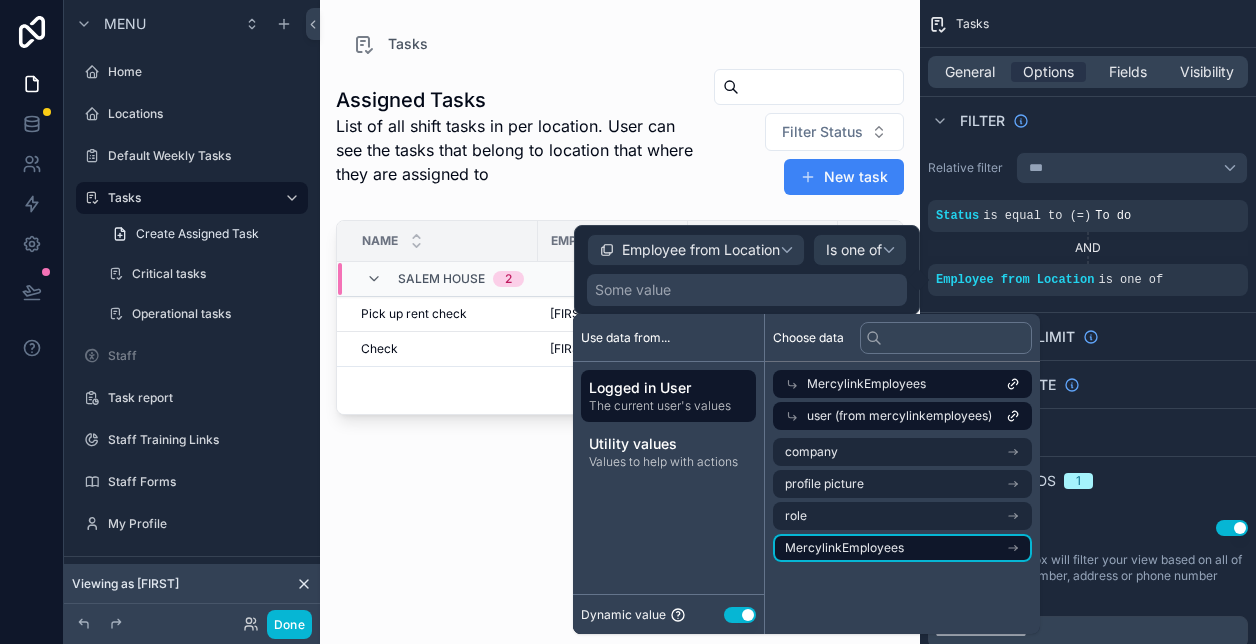 click on "MercylinkEmployees" at bounding box center [902, 548] 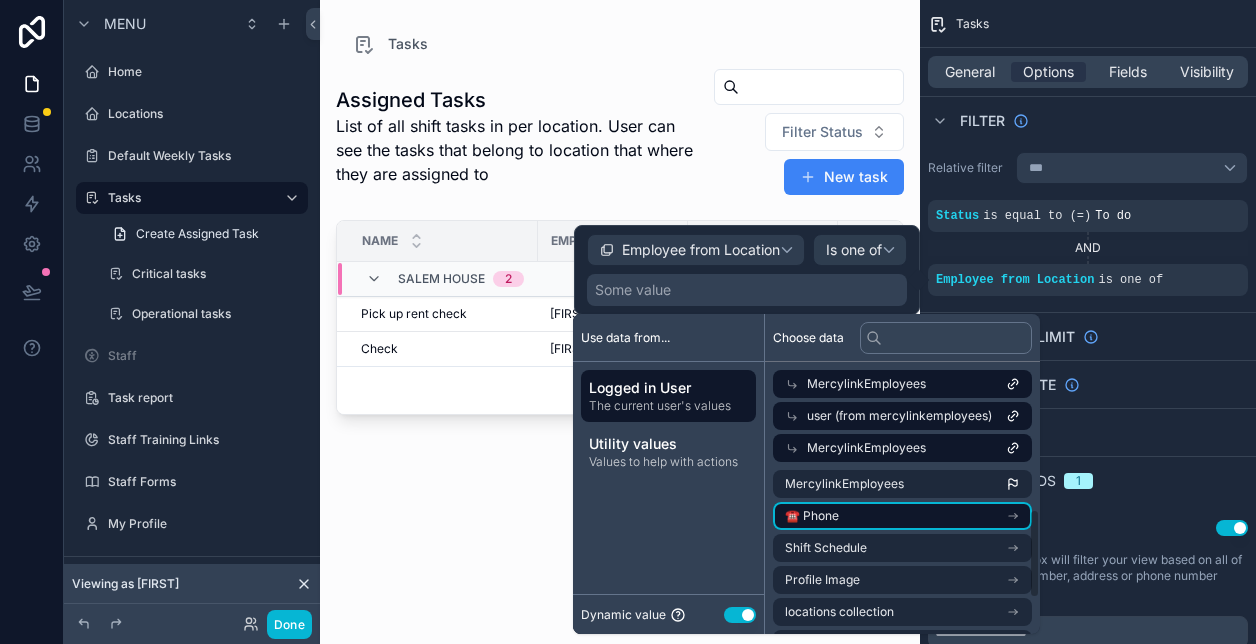 scroll, scrollTop: 160, scrollLeft: 0, axis: vertical 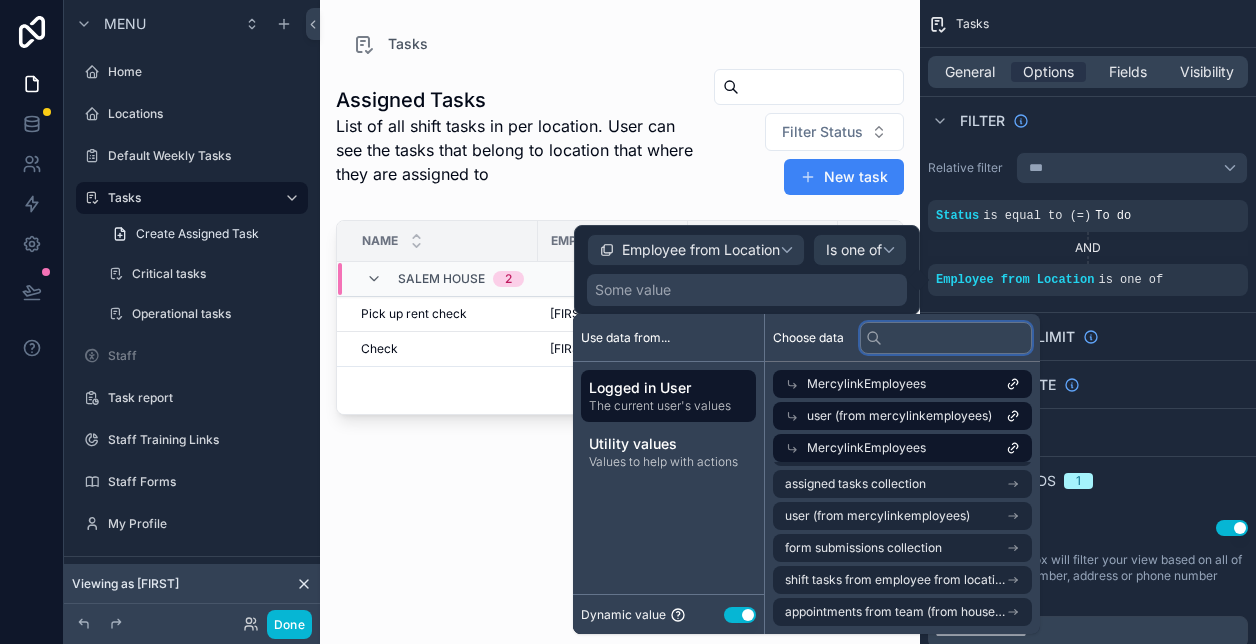 click at bounding box center [946, 338] 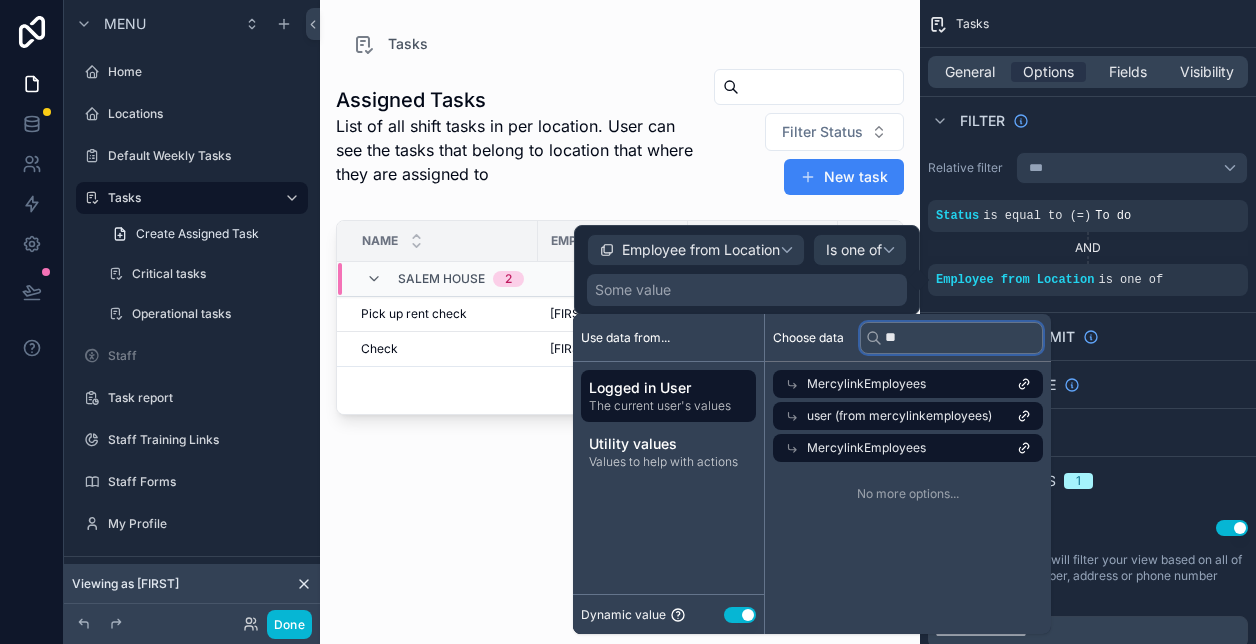 scroll, scrollTop: 0, scrollLeft: 0, axis: both 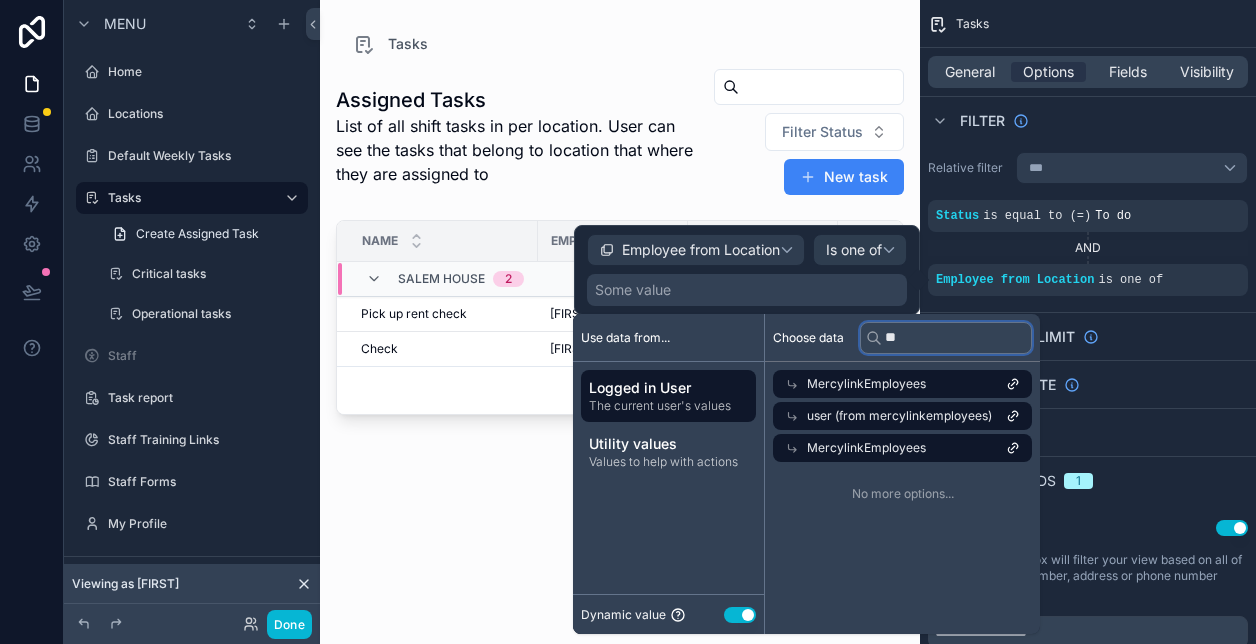 type on "**" 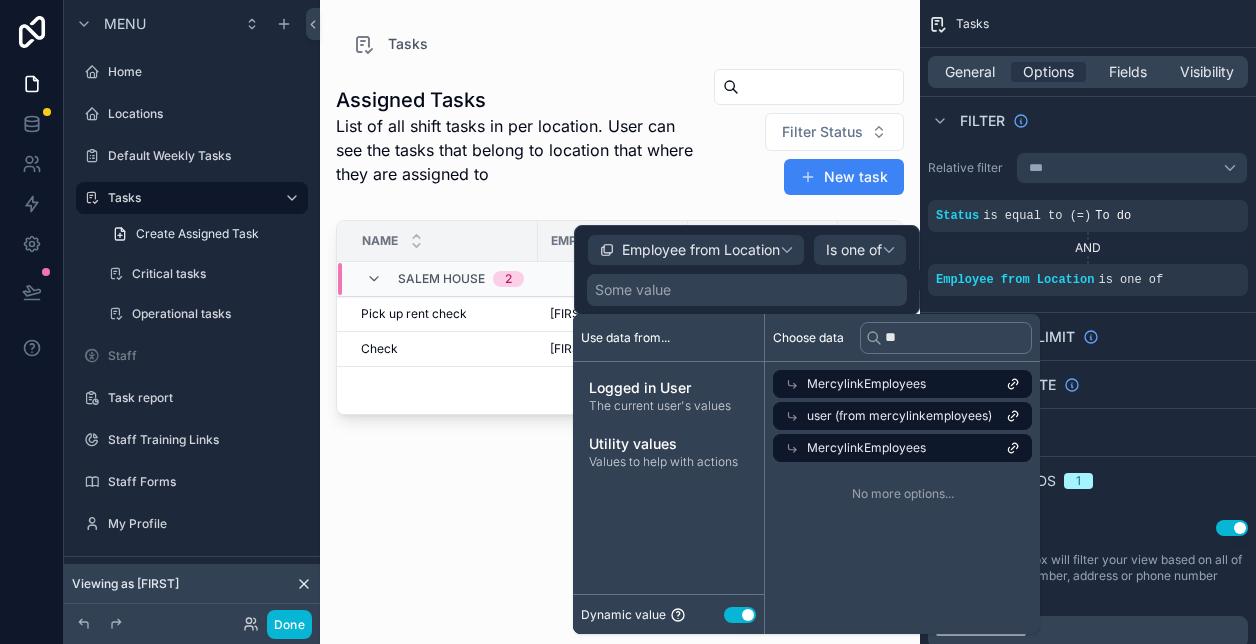 click on "Logged in User The current user's values Utility values Values to help with actions" at bounding box center (668, 424) 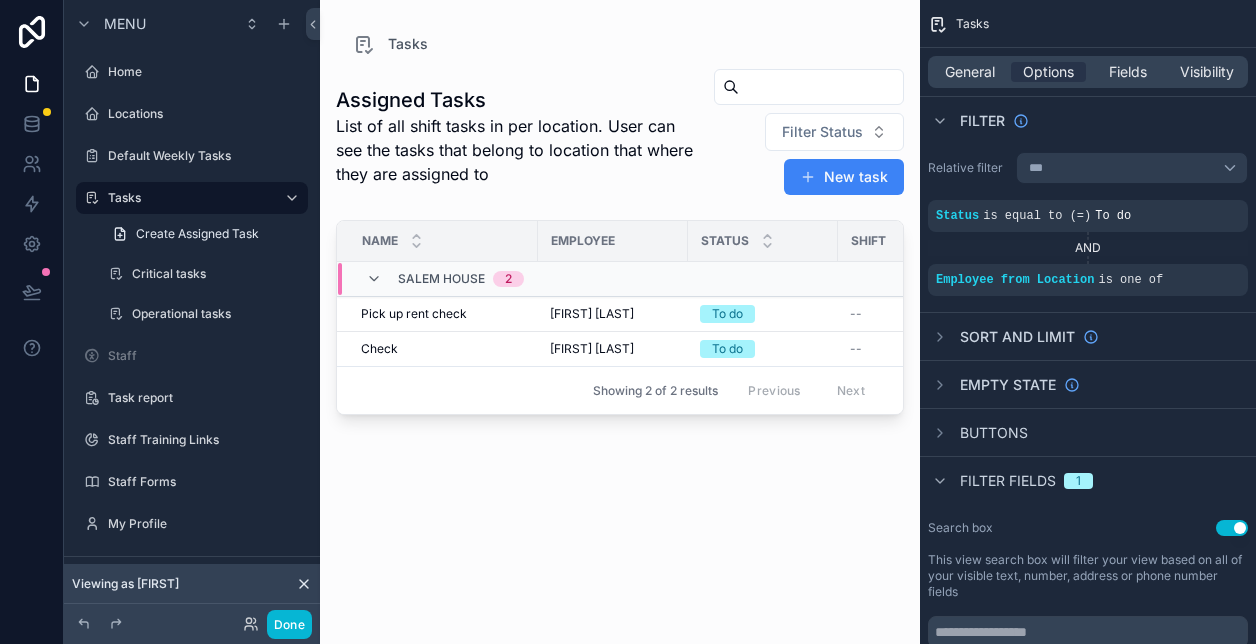 click on "Showing 2 of 2 results Previous Next" at bounding box center [620, 390] 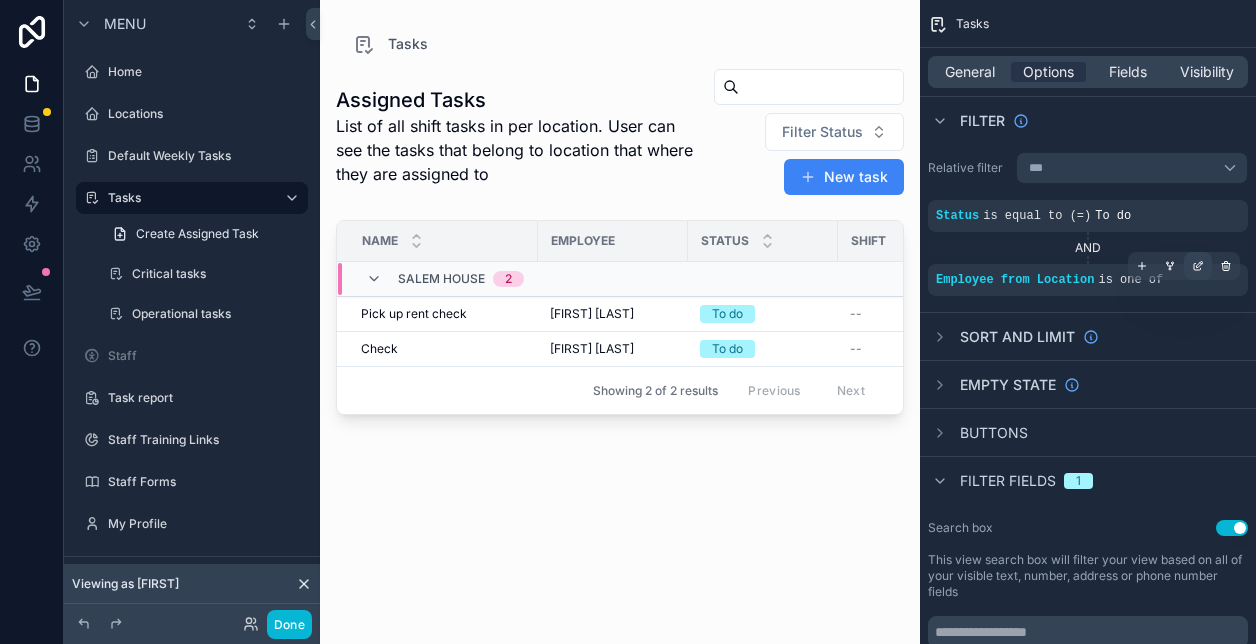 click 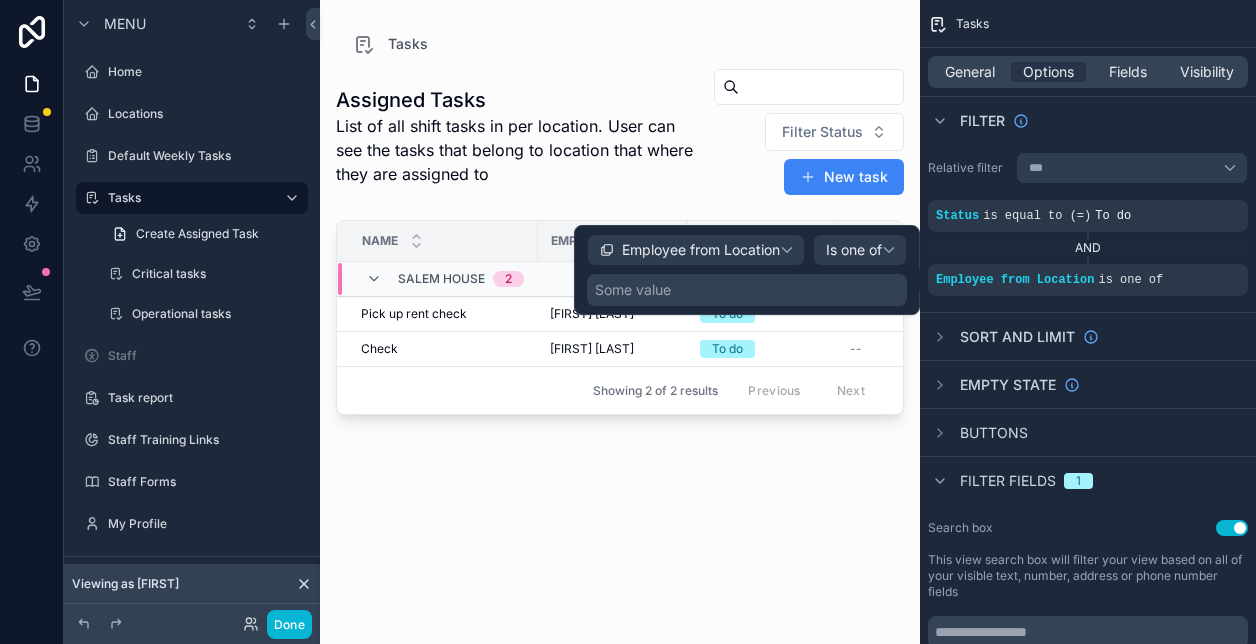 click on "Some value" at bounding box center (747, 290) 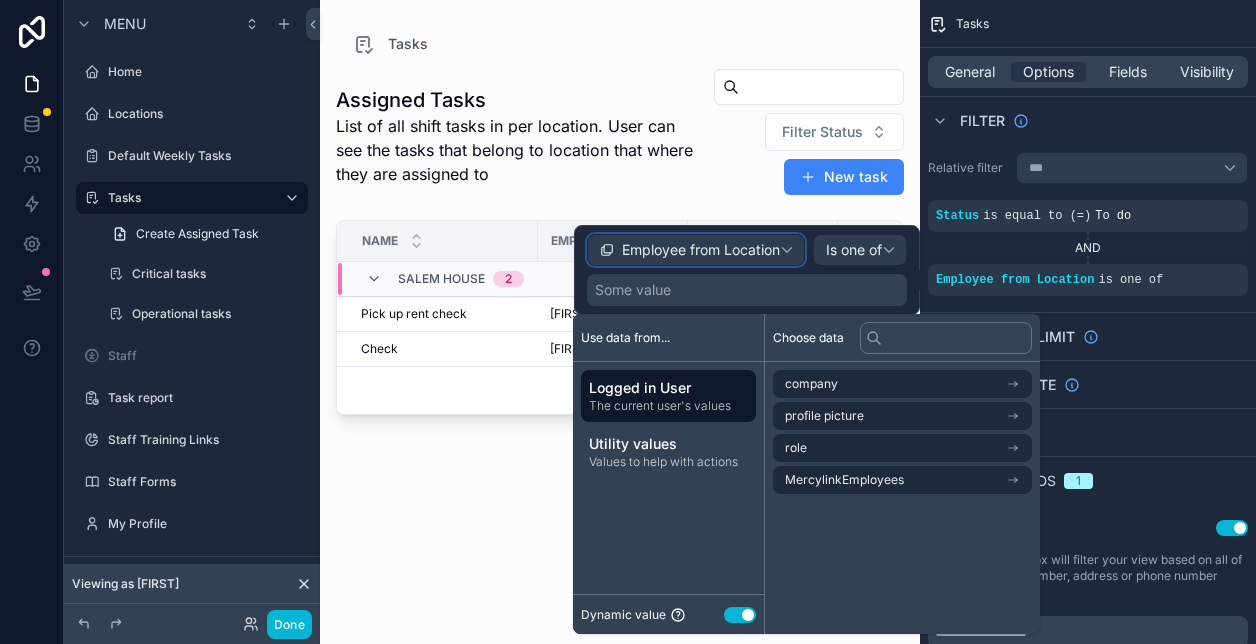 click on "Employee from Location" at bounding box center [701, 250] 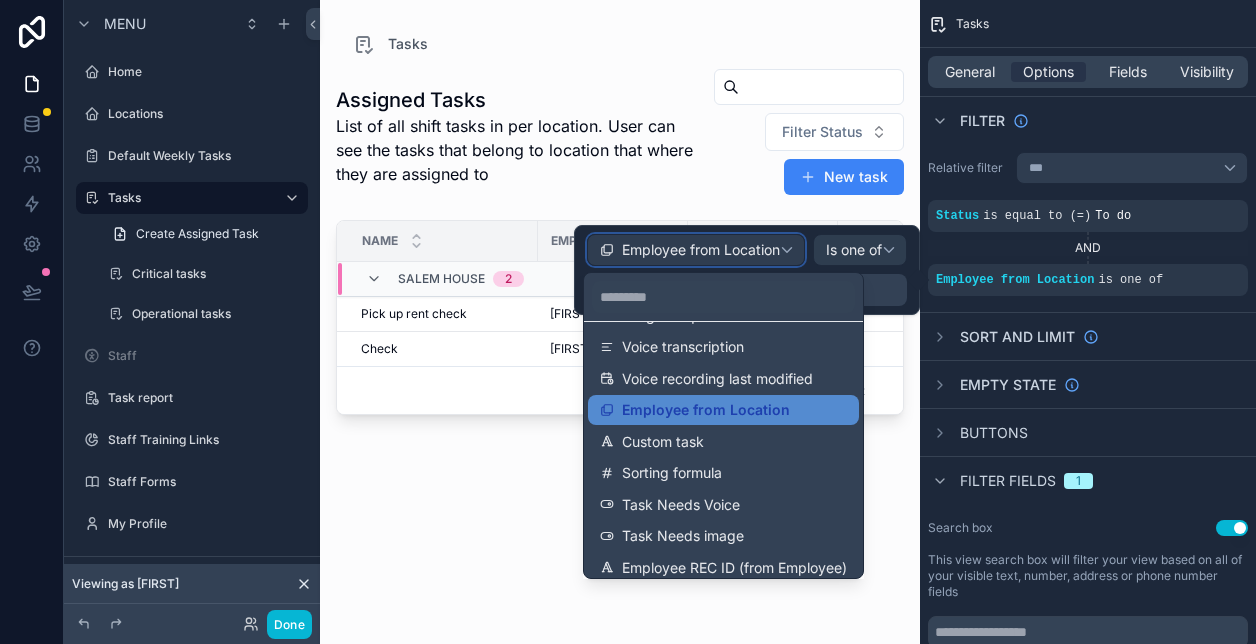 scroll, scrollTop: 833, scrollLeft: 0, axis: vertical 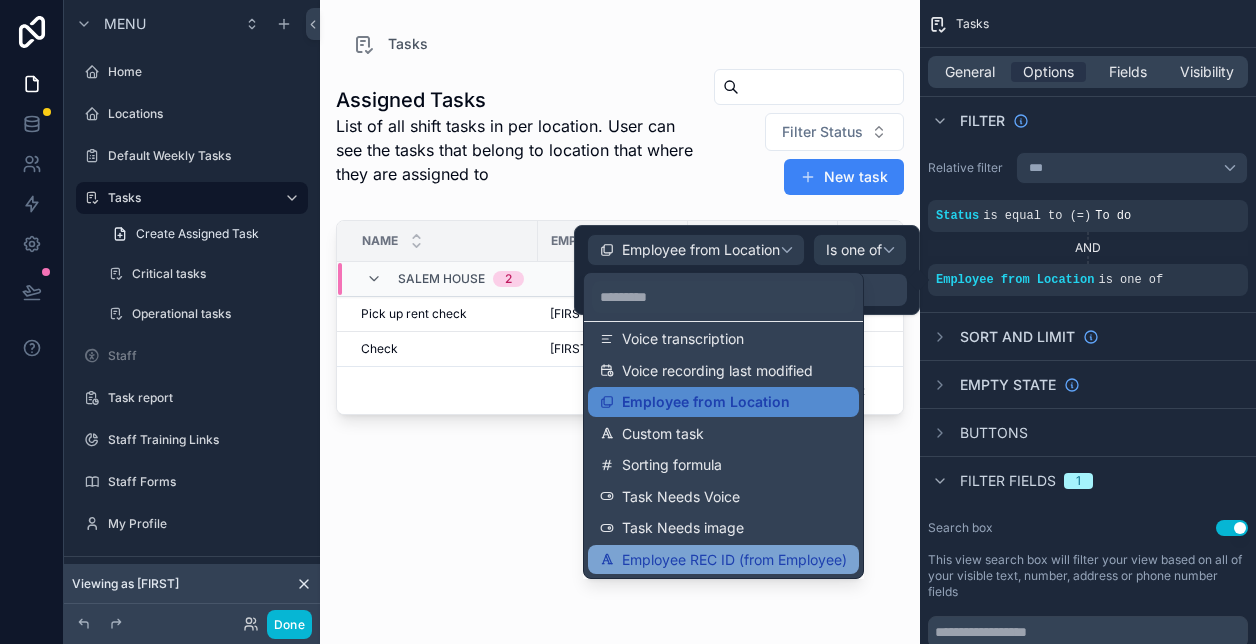 click on "Employee REC ID (from Employee)" at bounding box center [734, 560] 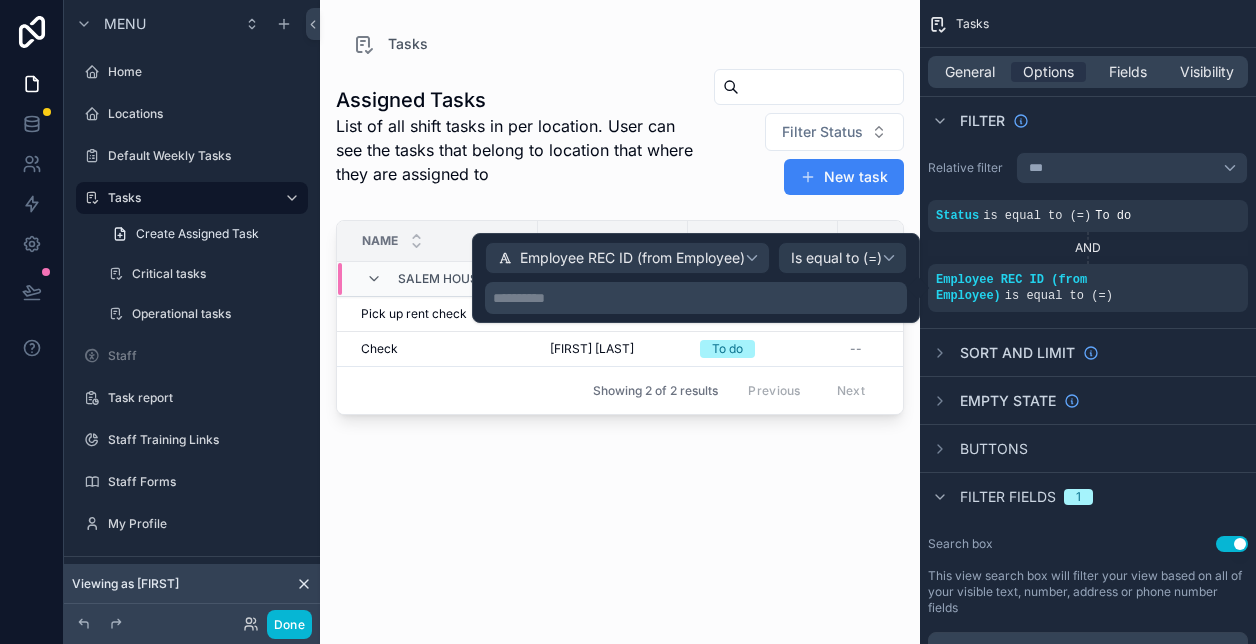 click on "**********" at bounding box center [698, 298] 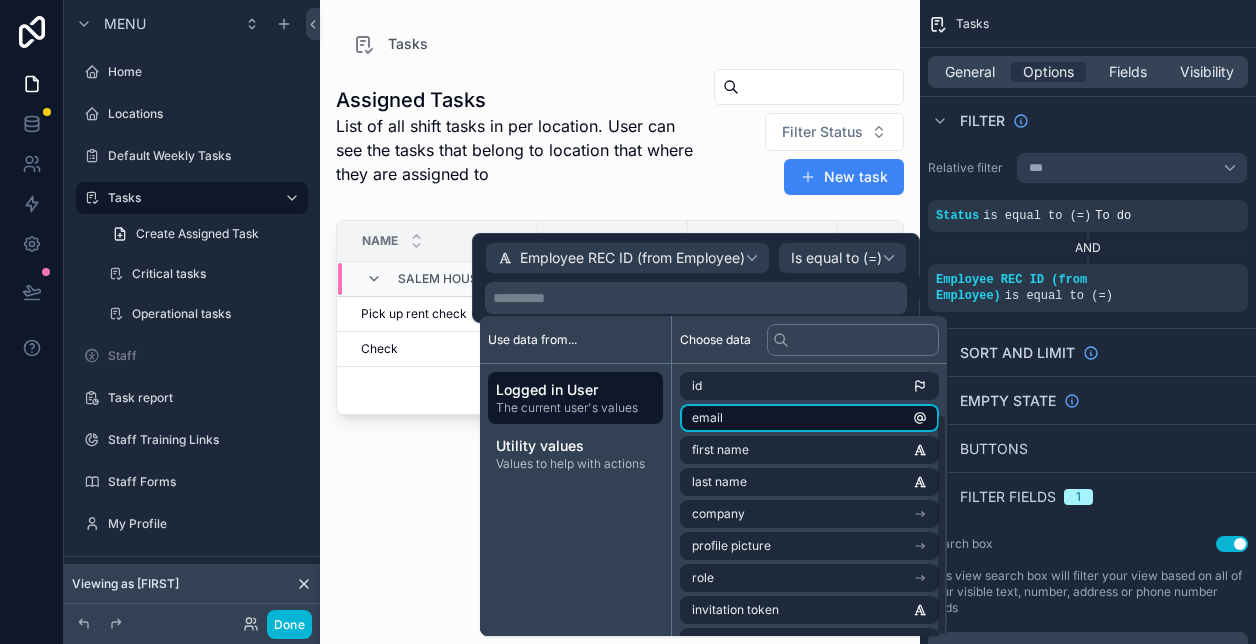 scroll, scrollTop: 60, scrollLeft: 0, axis: vertical 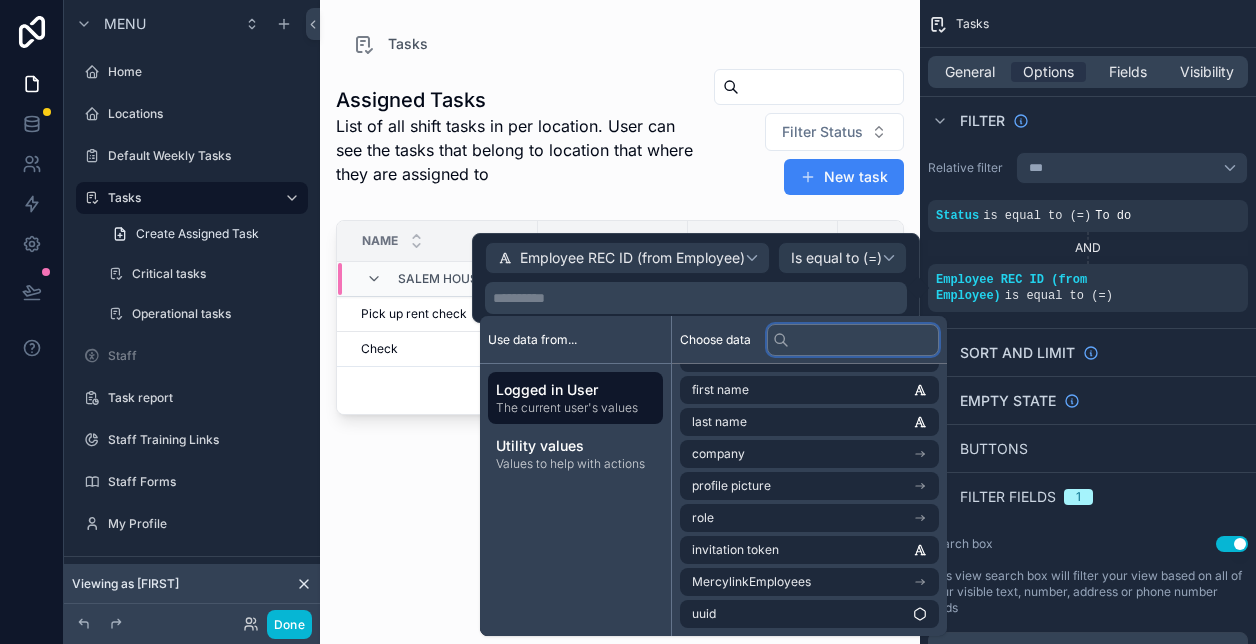 click at bounding box center [853, 340] 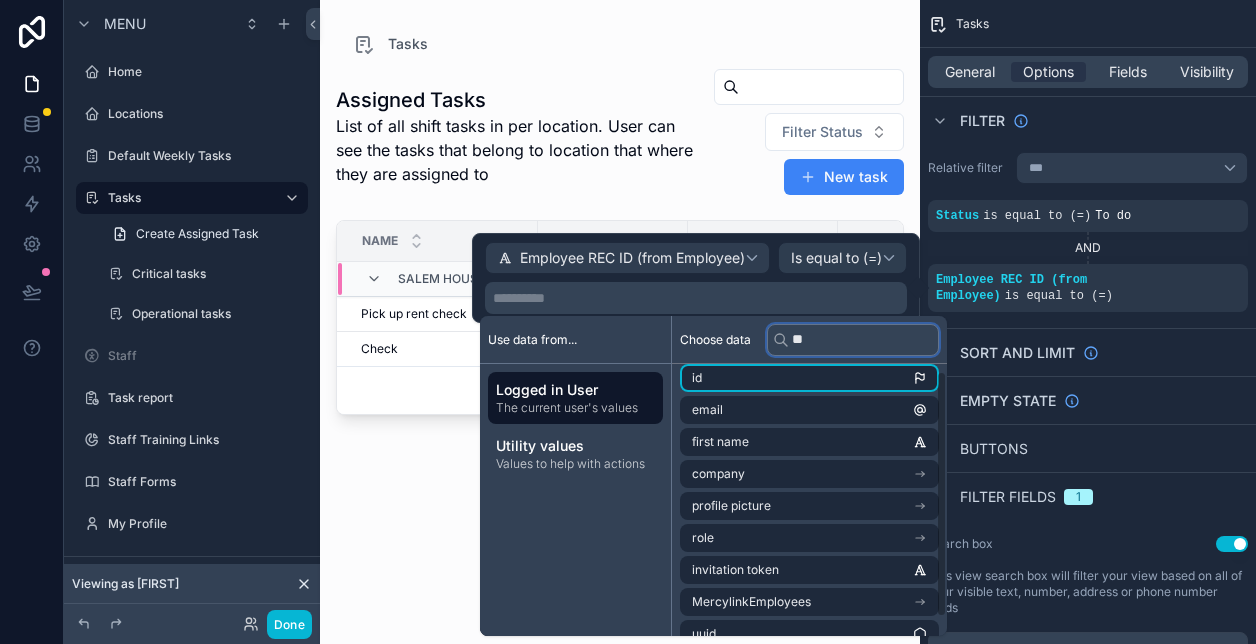 scroll, scrollTop: 0, scrollLeft: 0, axis: both 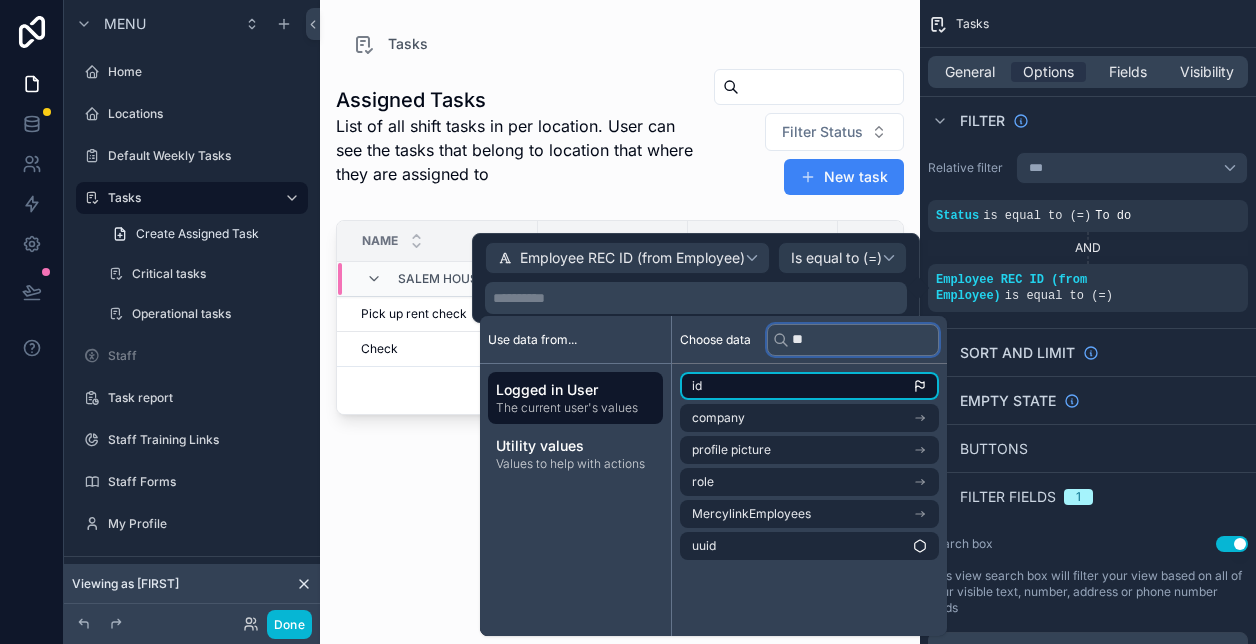 type on "**" 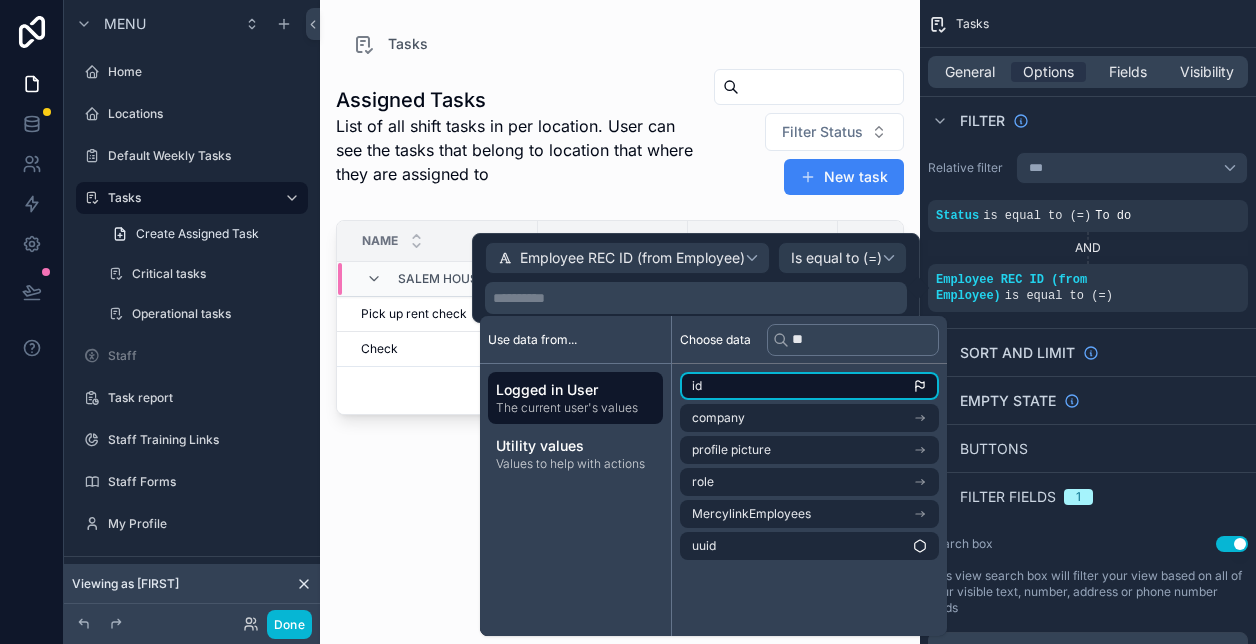 click on "id" at bounding box center [809, 386] 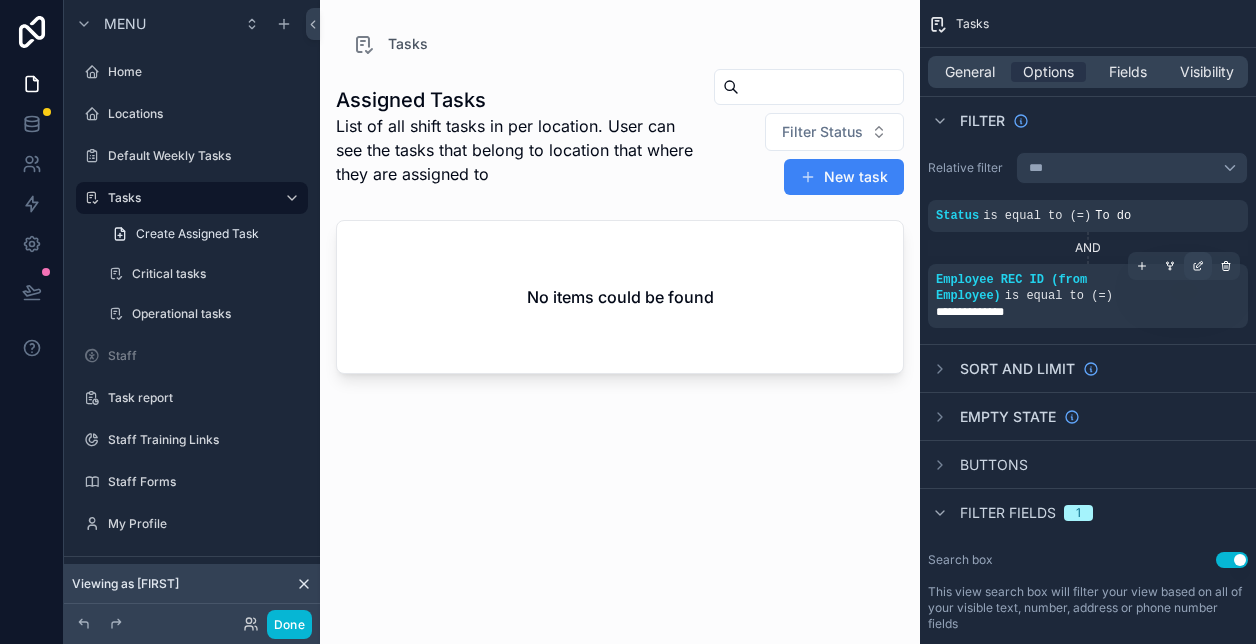 click 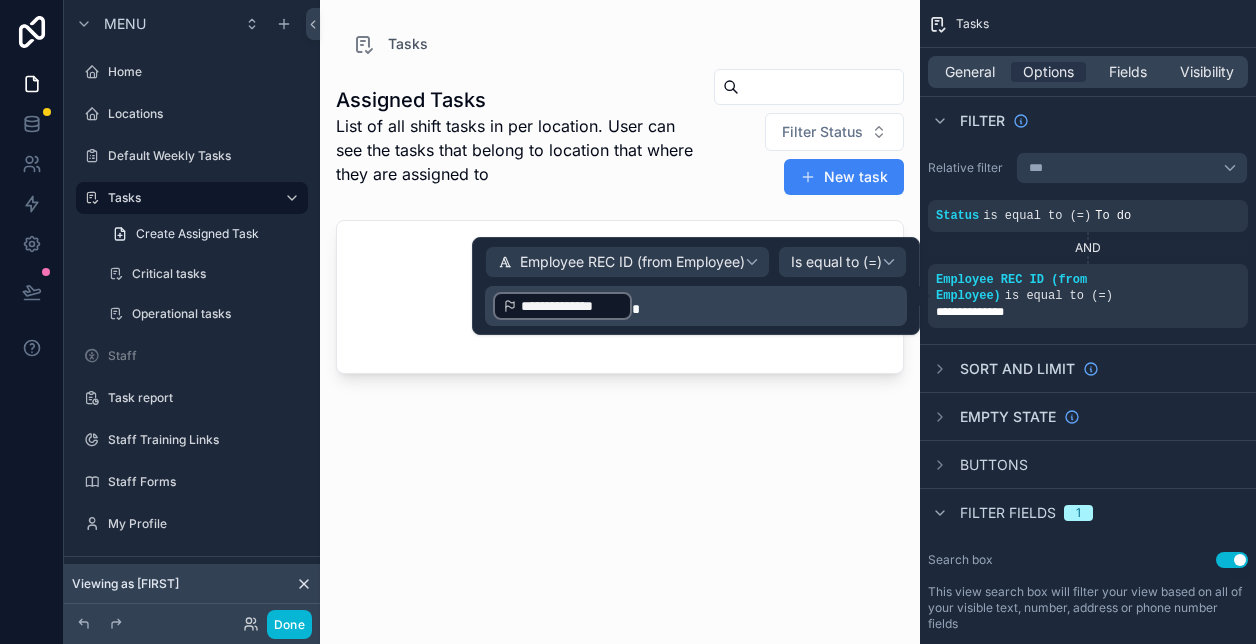 click on "**********" at bounding box center [571, 306] 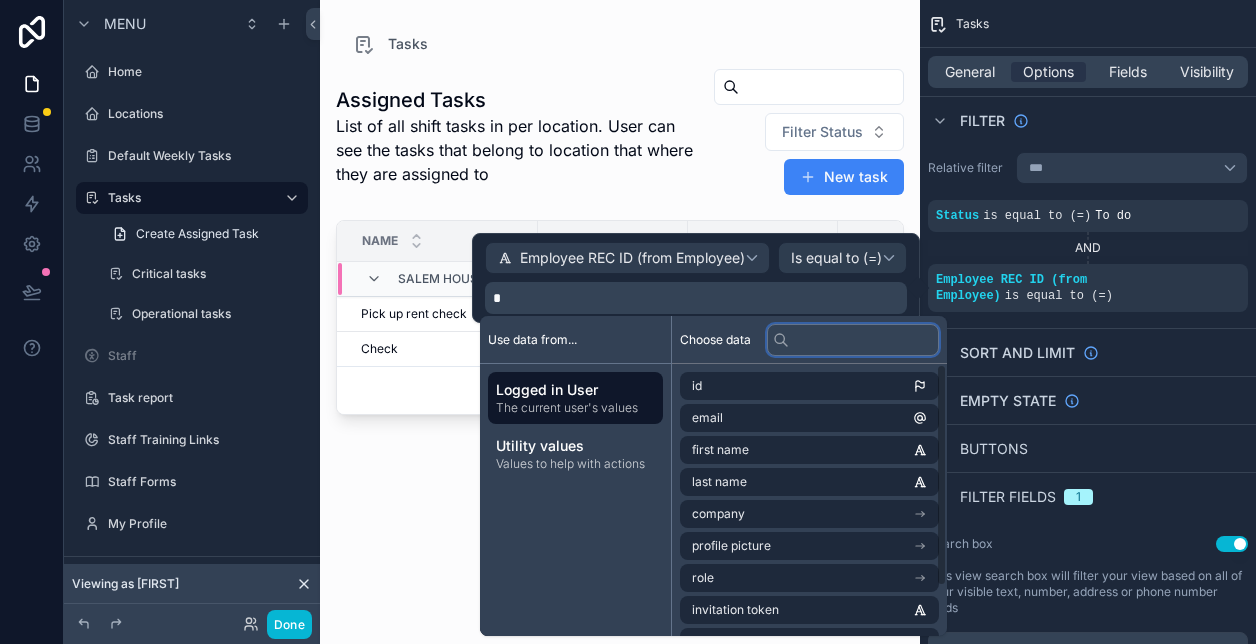 click at bounding box center [853, 340] 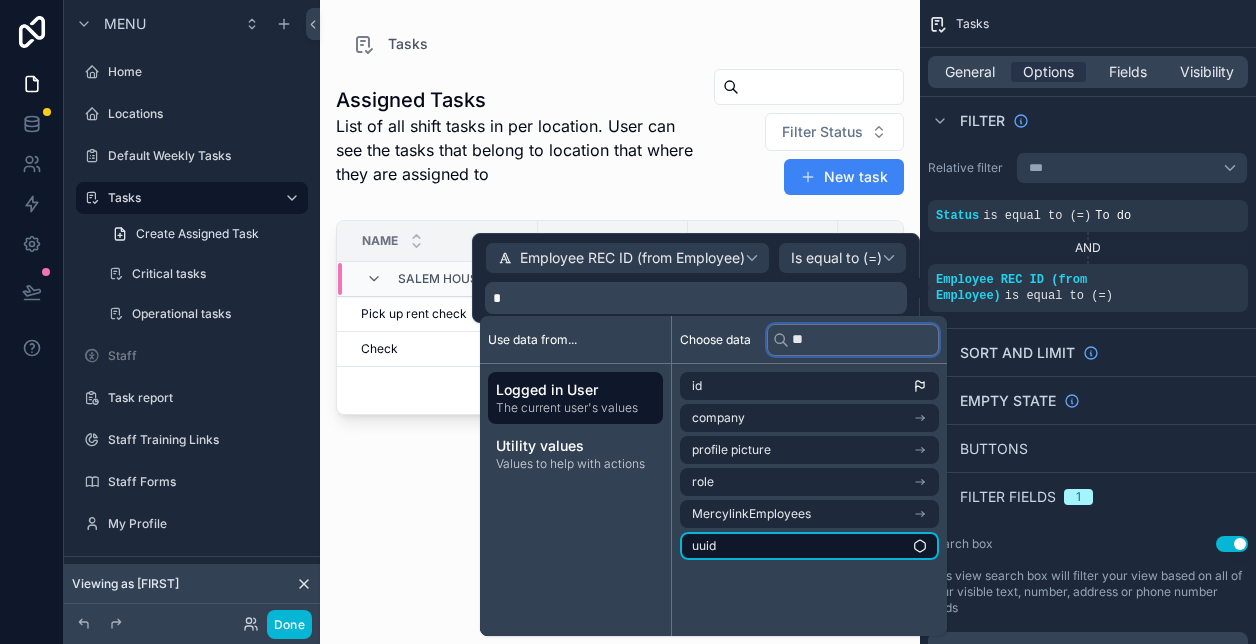 type on "**" 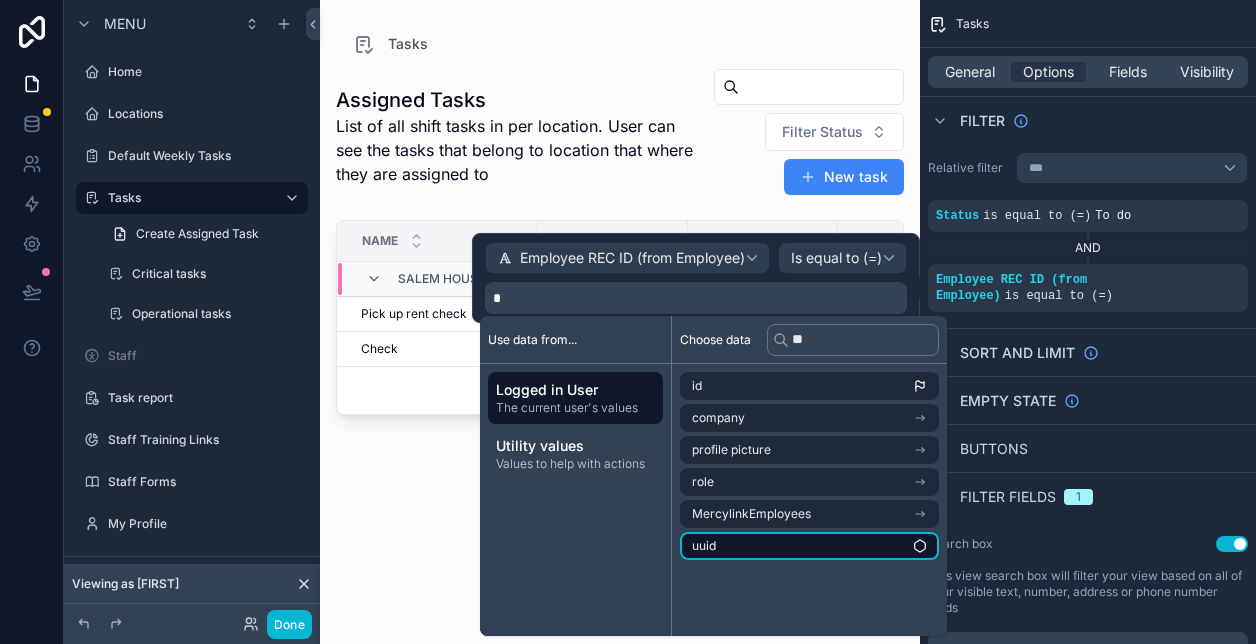 click on "uuid" at bounding box center (809, 546) 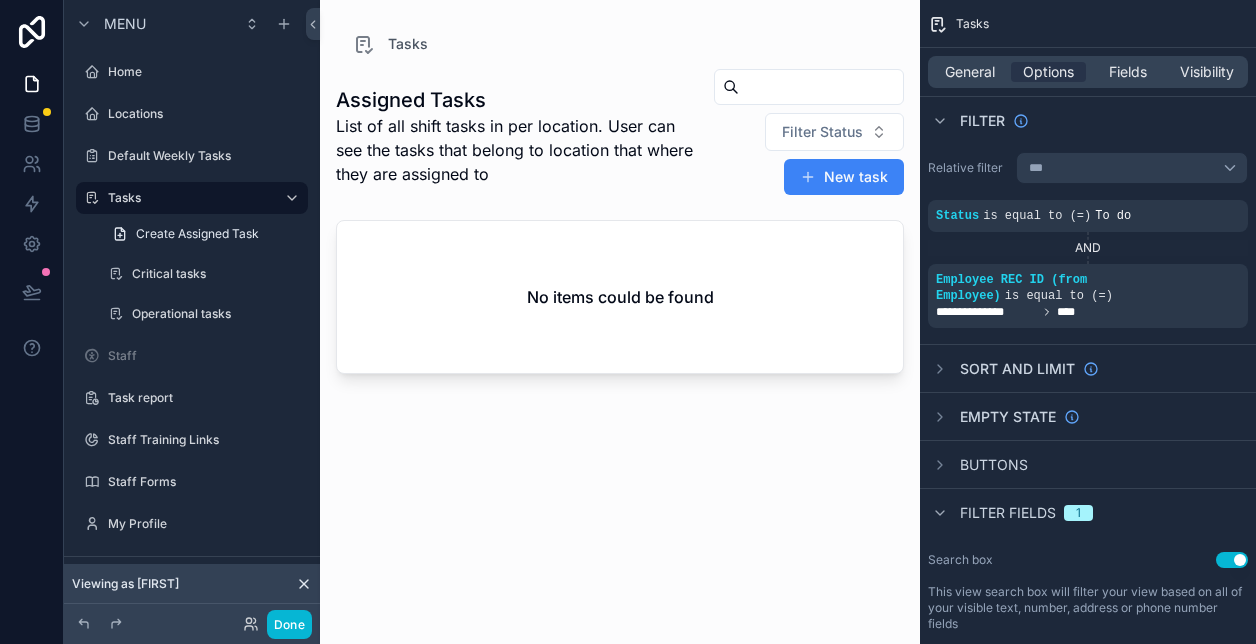 click on "Assigned Tasks List of all shift tasks in per location. User can see the tasks that belong to location that where they are assigned to Filter Status New task No items could be found" at bounding box center [620, 338] 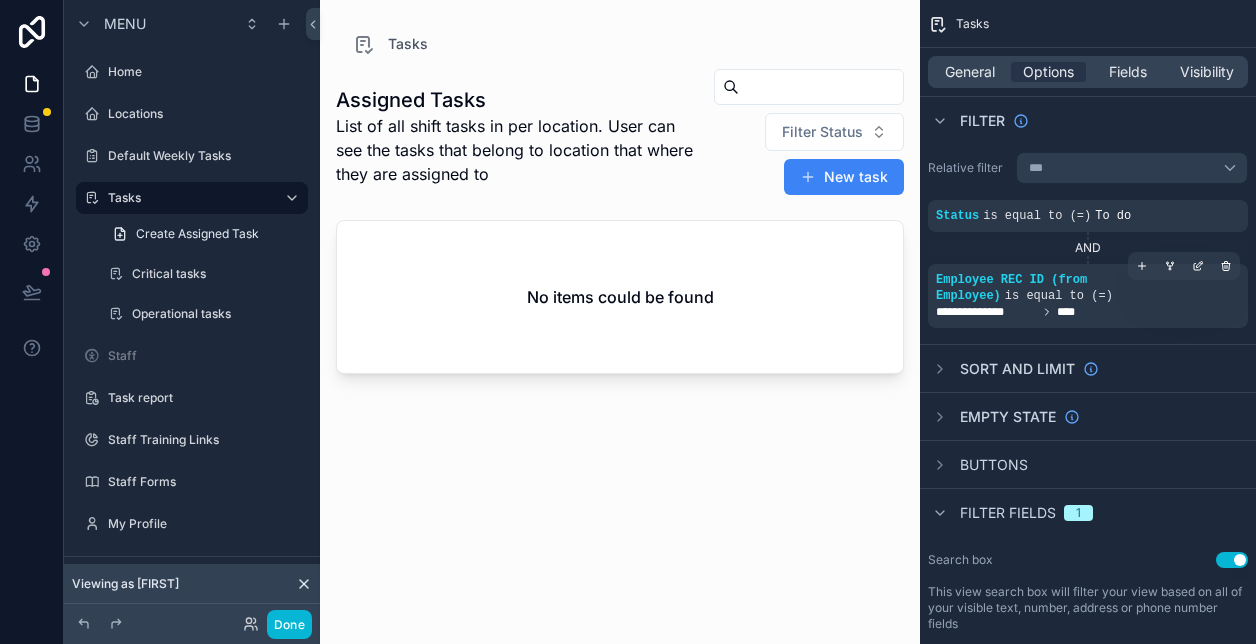click on "is equal to (=)" at bounding box center (1059, 296) 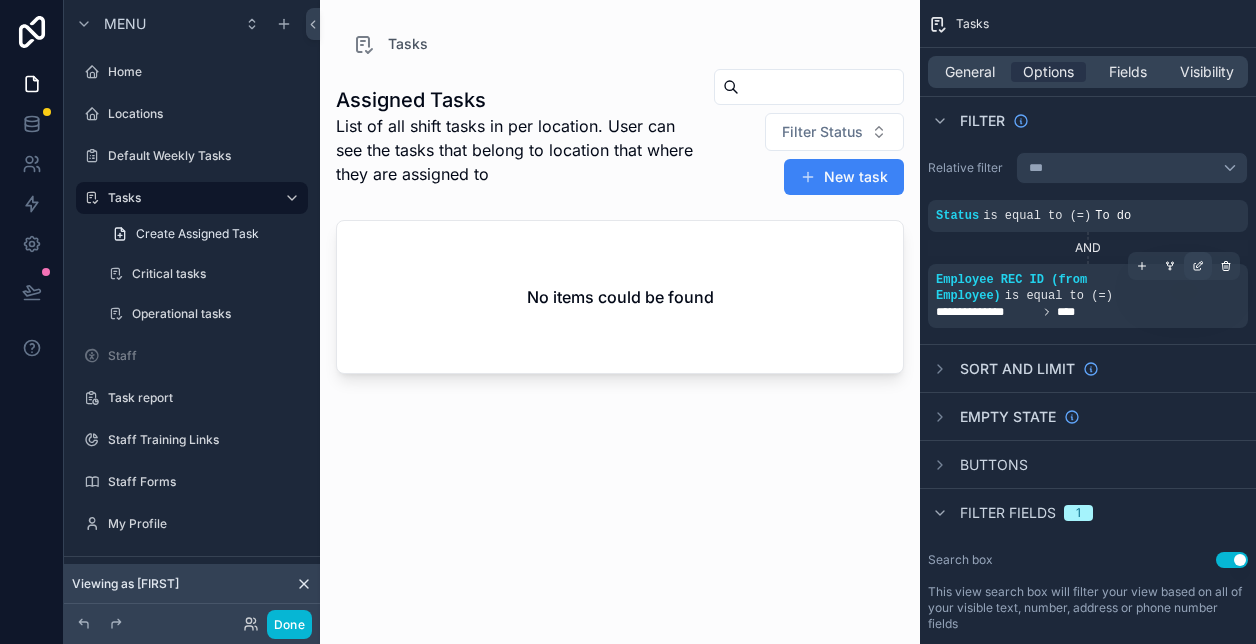 click 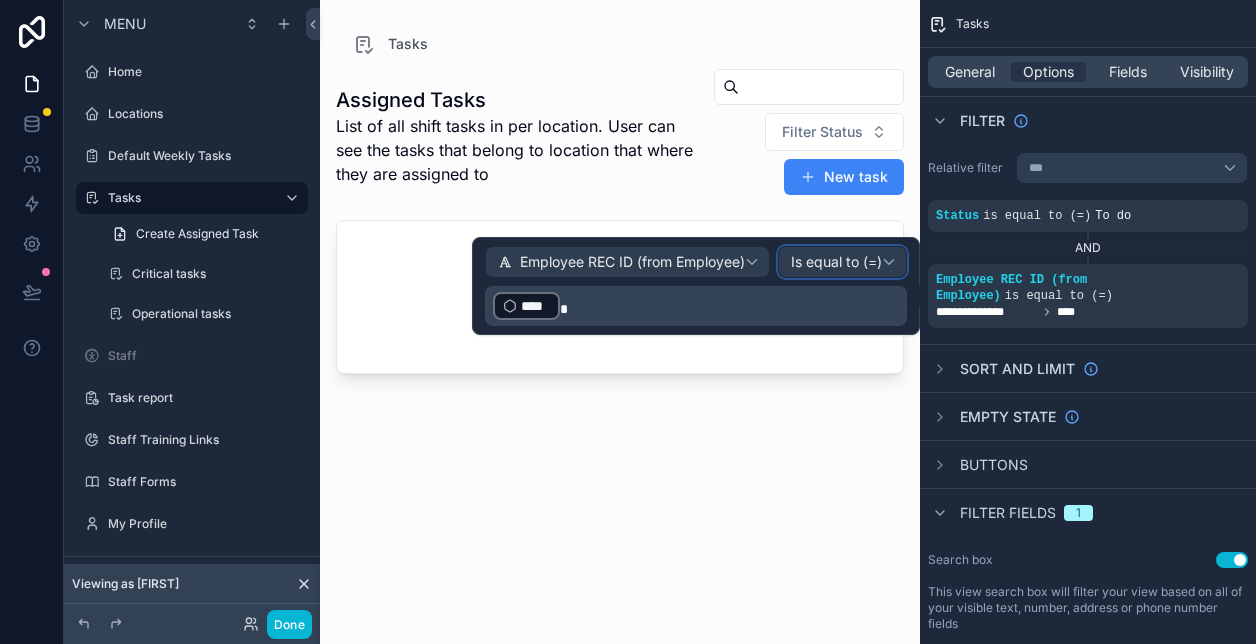click on "Is equal to (=)" at bounding box center [836, 262] 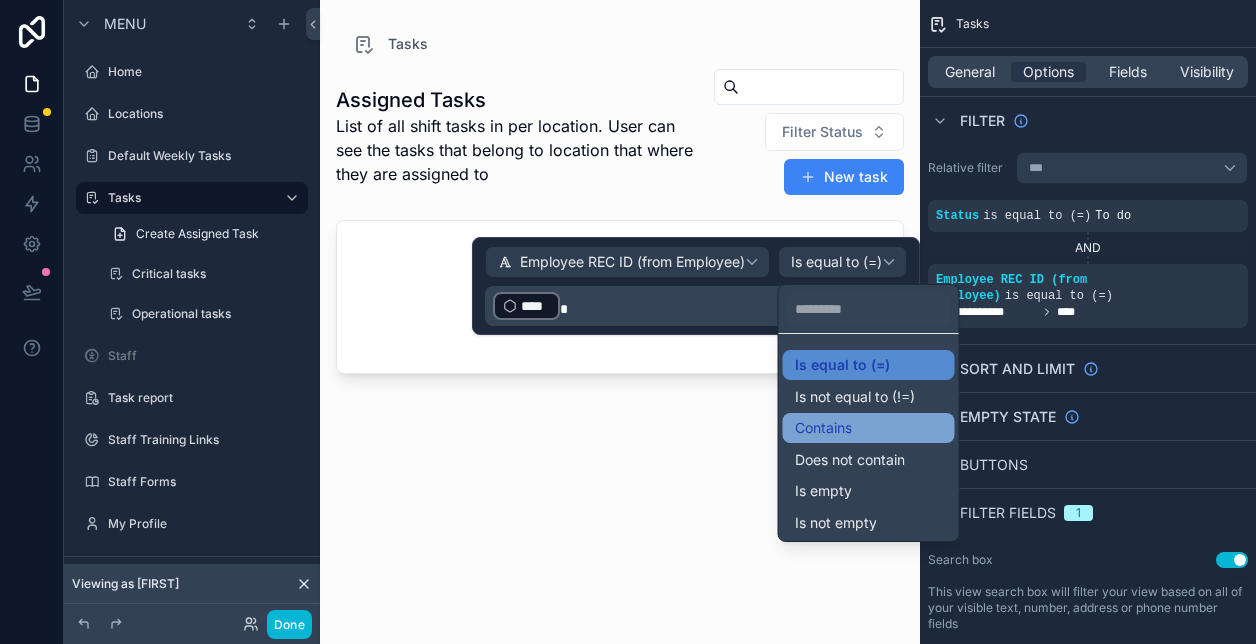 click on "Contains" at bounding box center (823, 428) 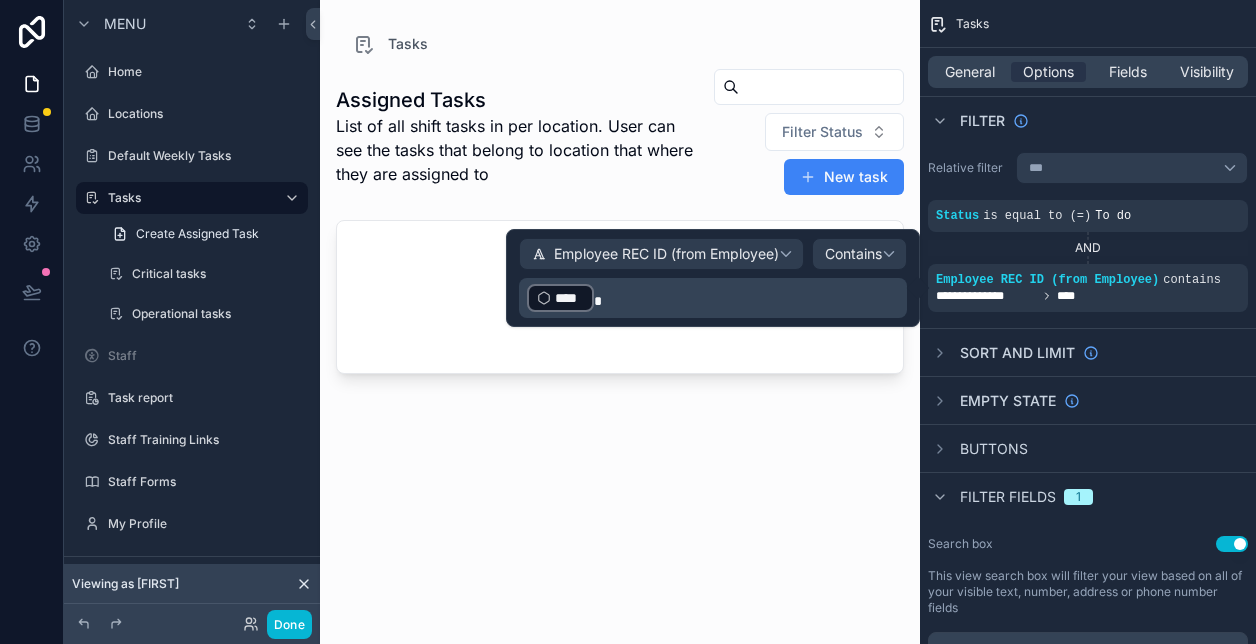 click on "Assigned Tasks List of all shift tasks in per location. User can see the tasks that belong to location that where they are assigned to Filter Status New task No items could be found" at bounding box center (620, 338) 